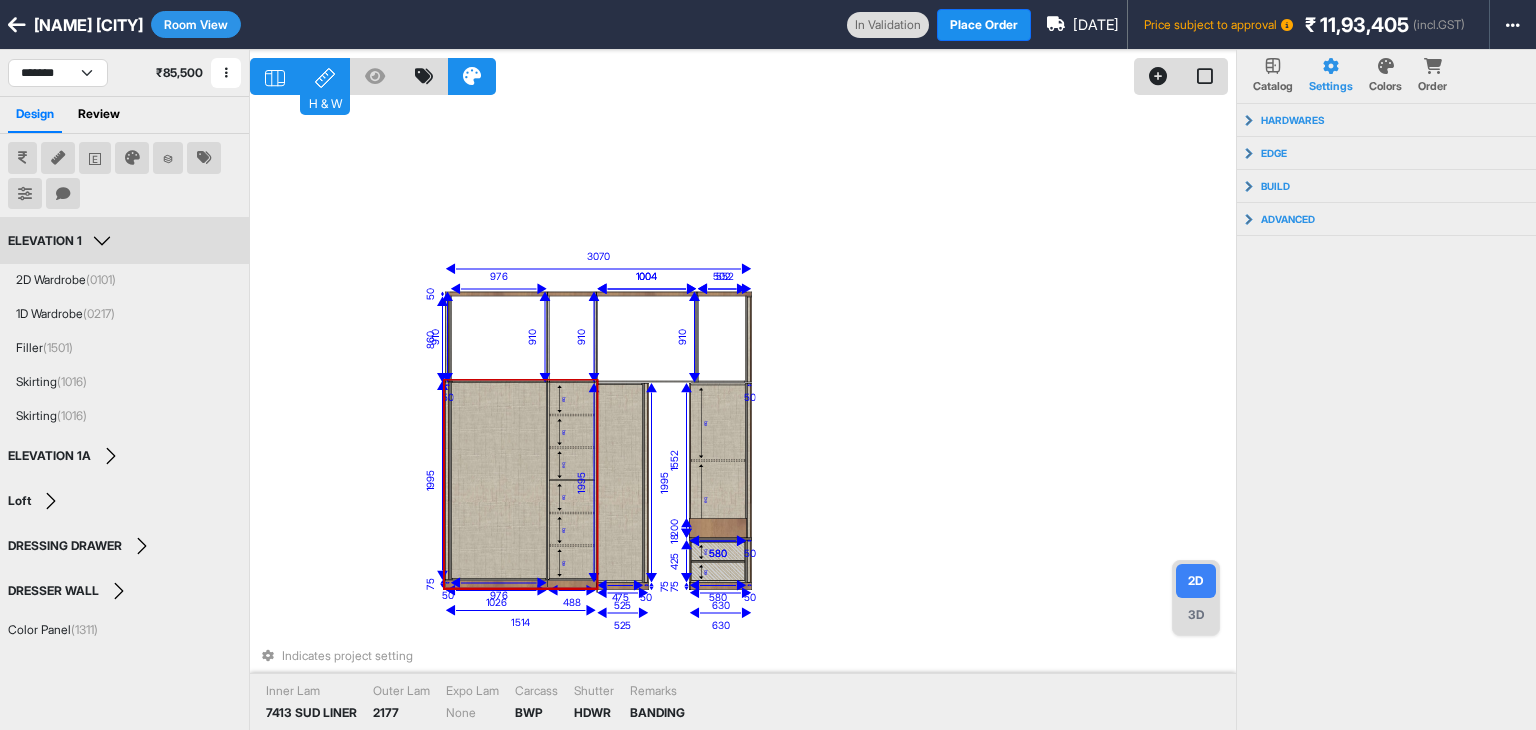 select on "****" 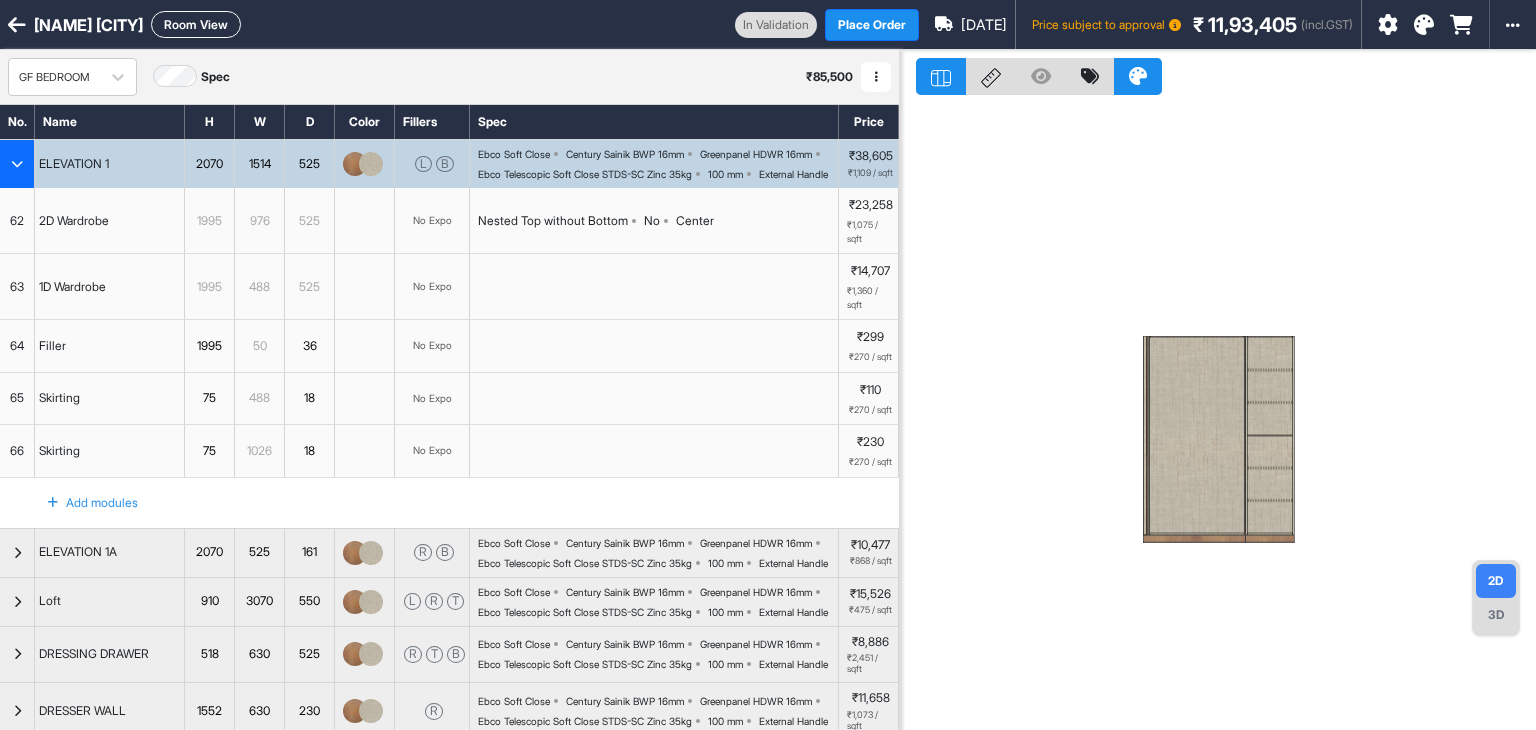click at bounding box center (17, 164) 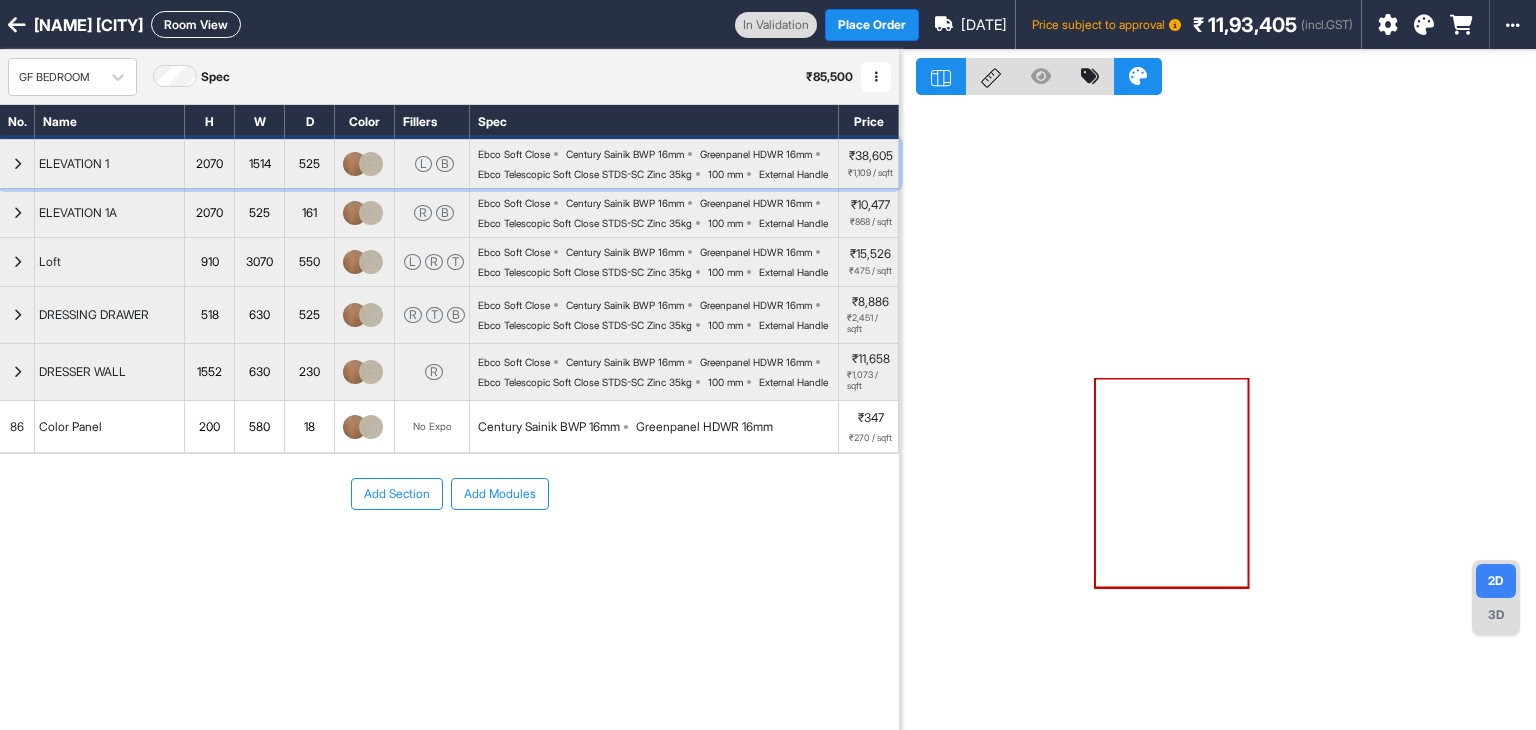 click at bounding box center [17, 164] 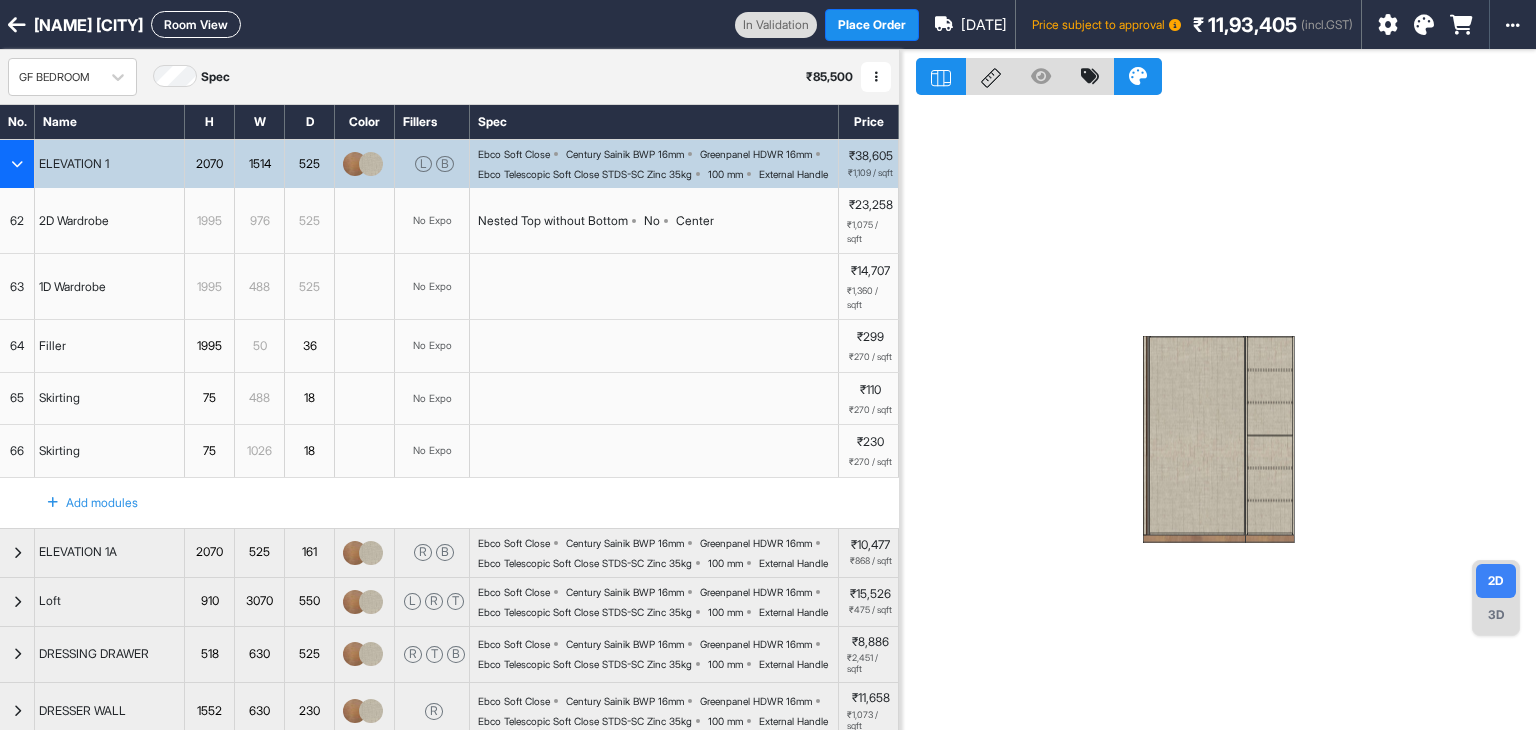 click on "Center" at bounding box center (695, 221) 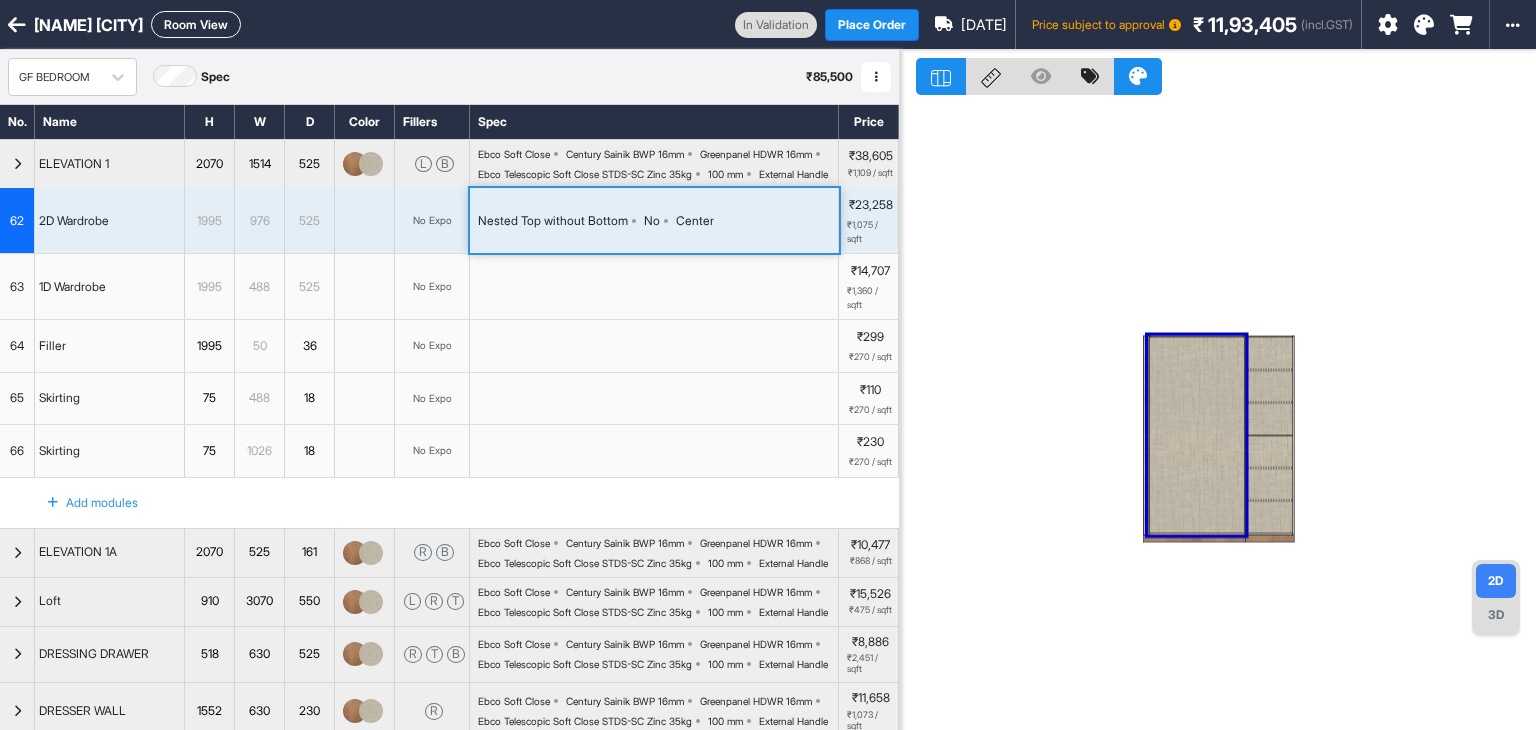 click on "Center" at bounding box center [695, 221] 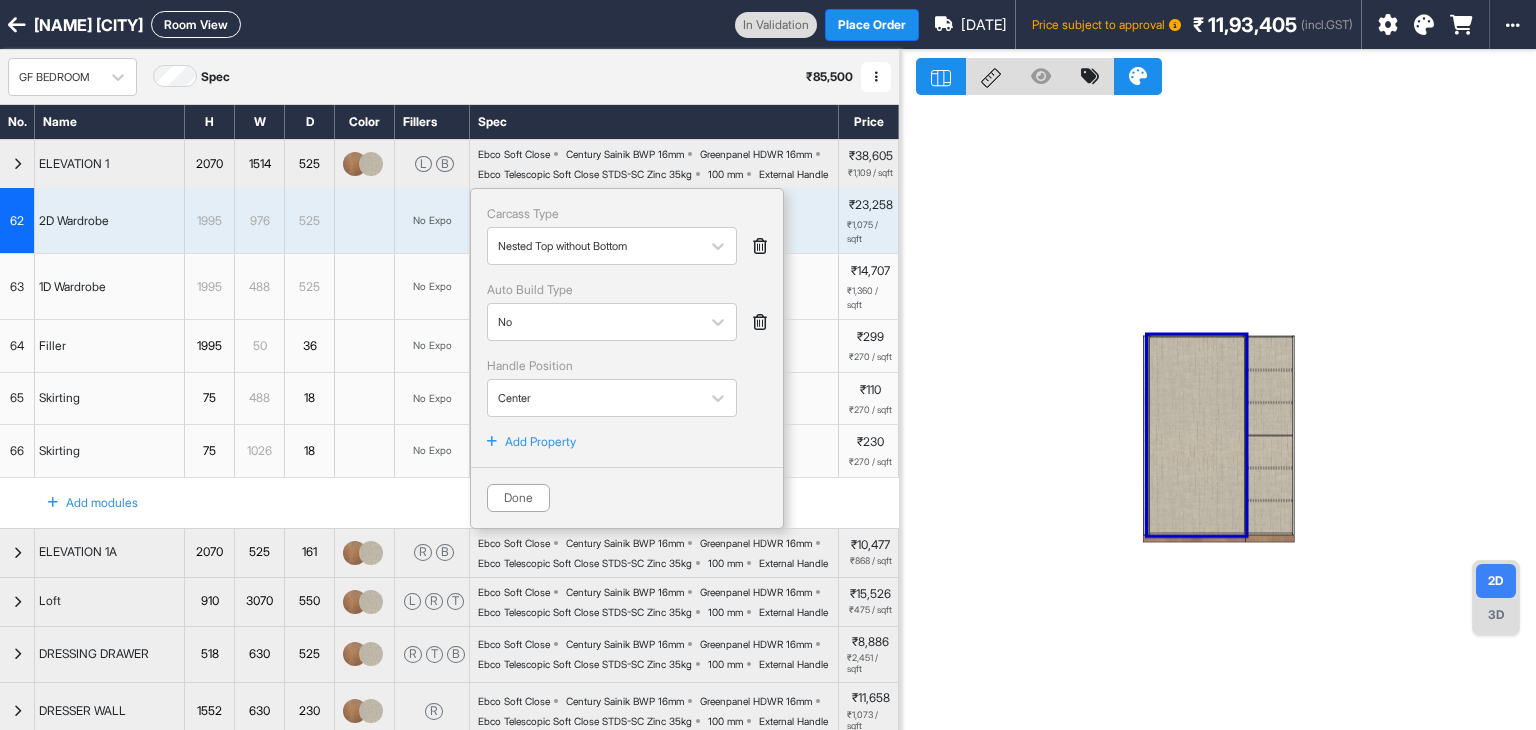 click on "Add Property" at bounding box center (540, 442) 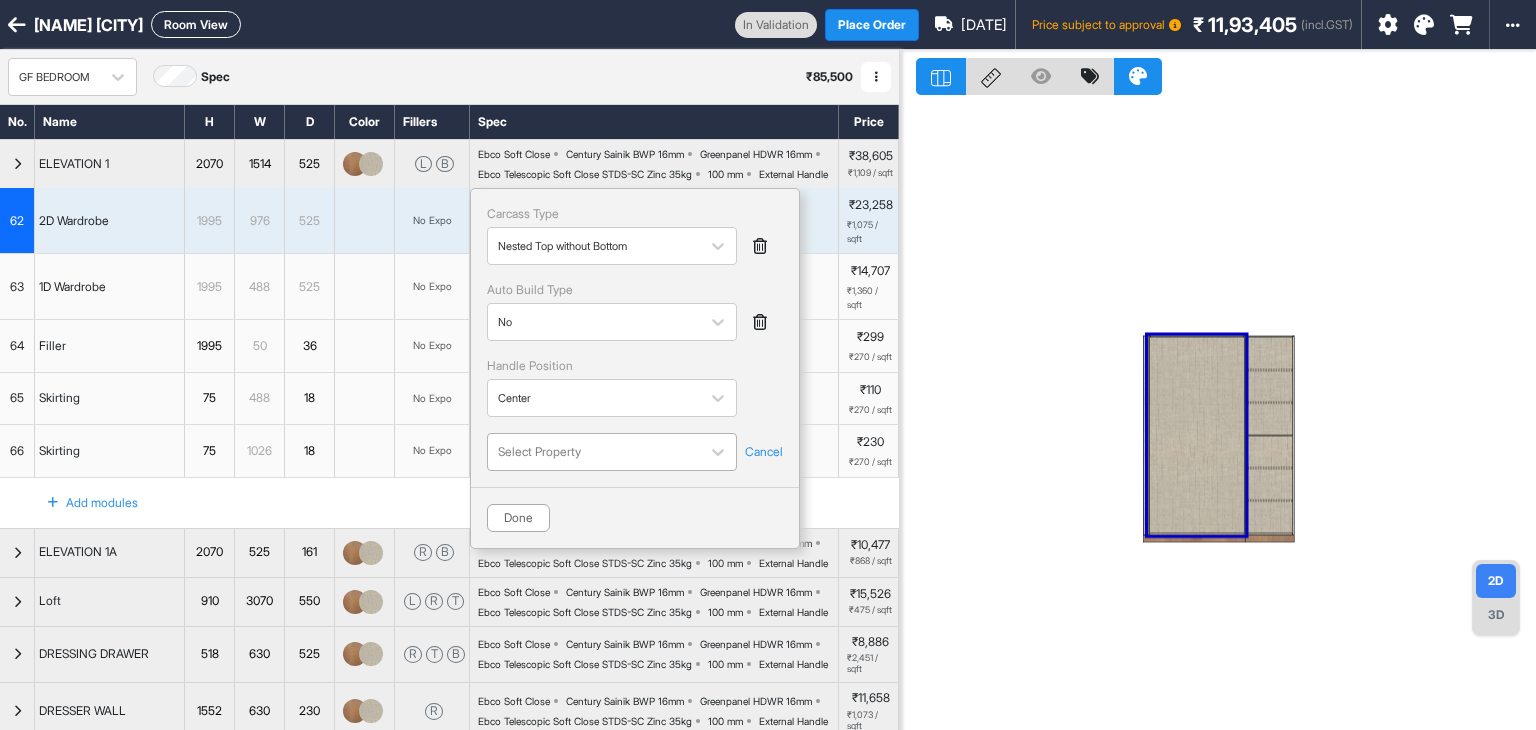 click at bounding box center [594, 452] 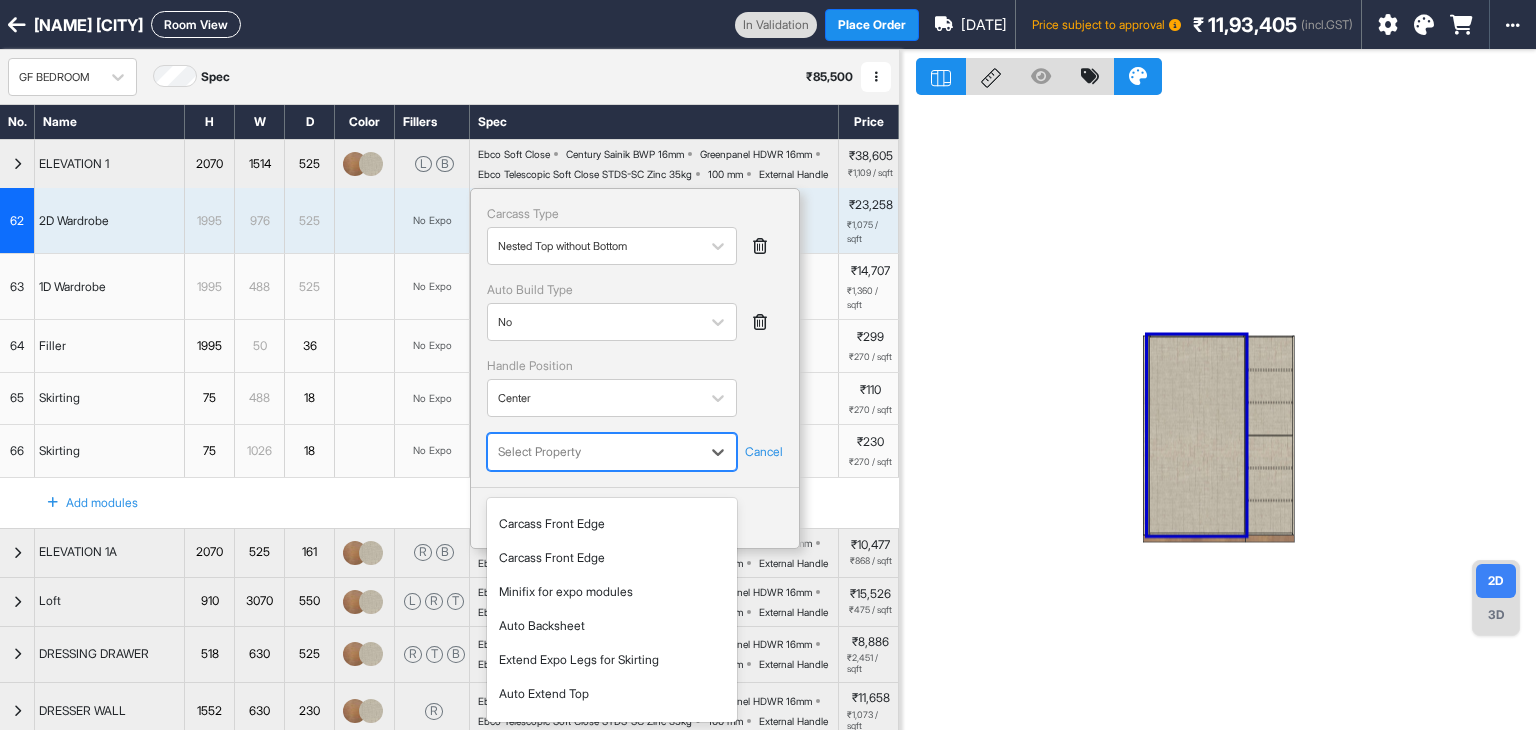 scroll, scrollTop: 521, scrollLeft: 0, axis: vertical 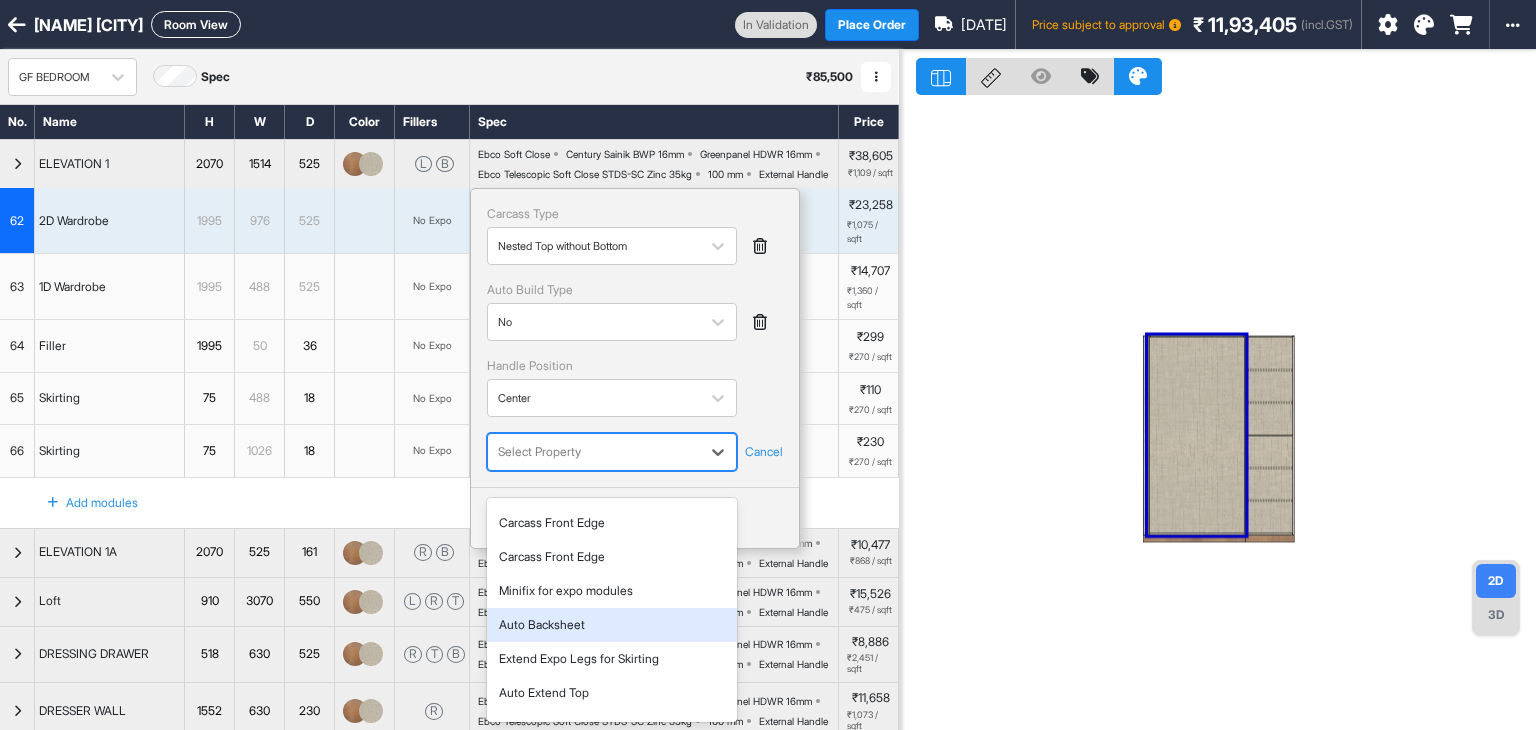 click on "Auto Backsheet" at bounding box center (612, 625) 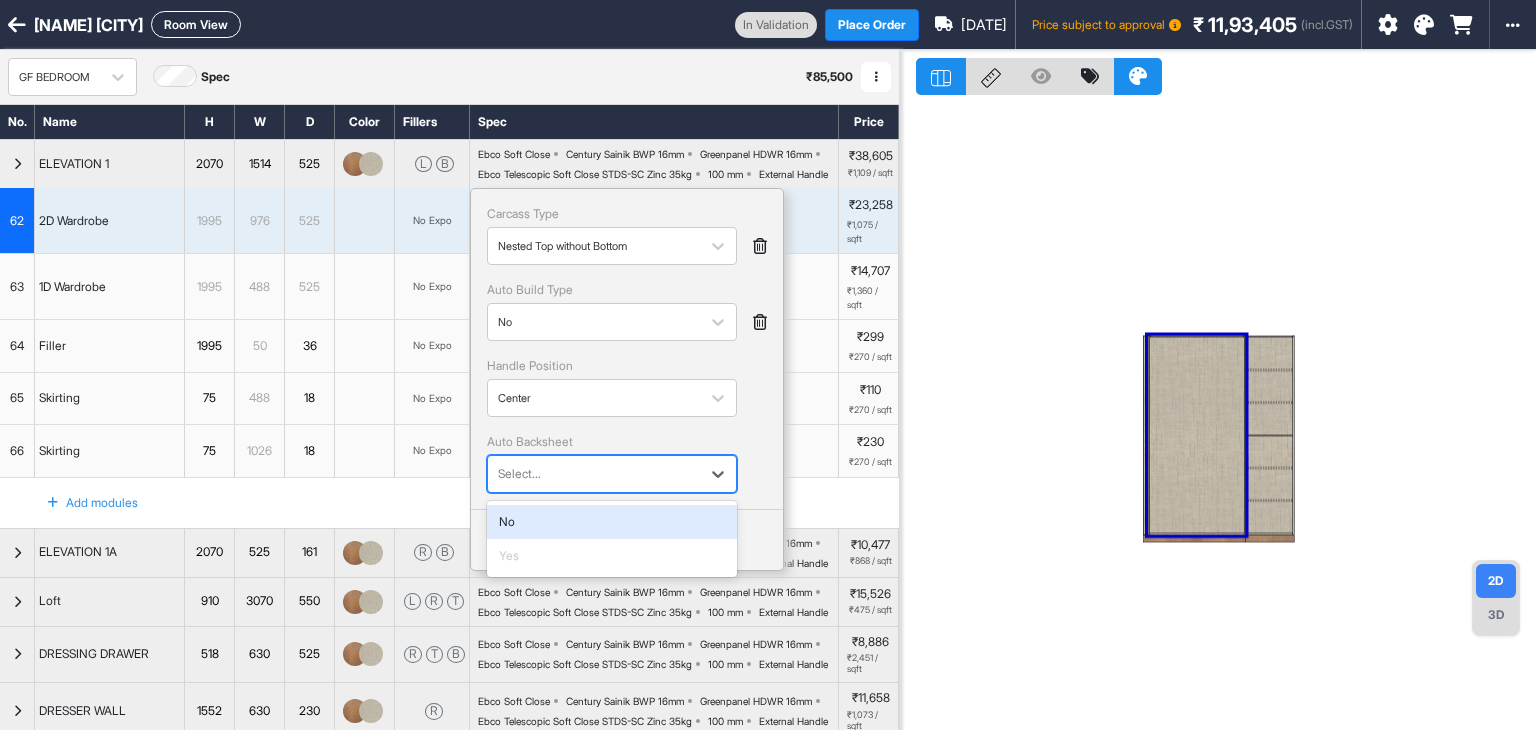 click at bounding box center (594, 474) 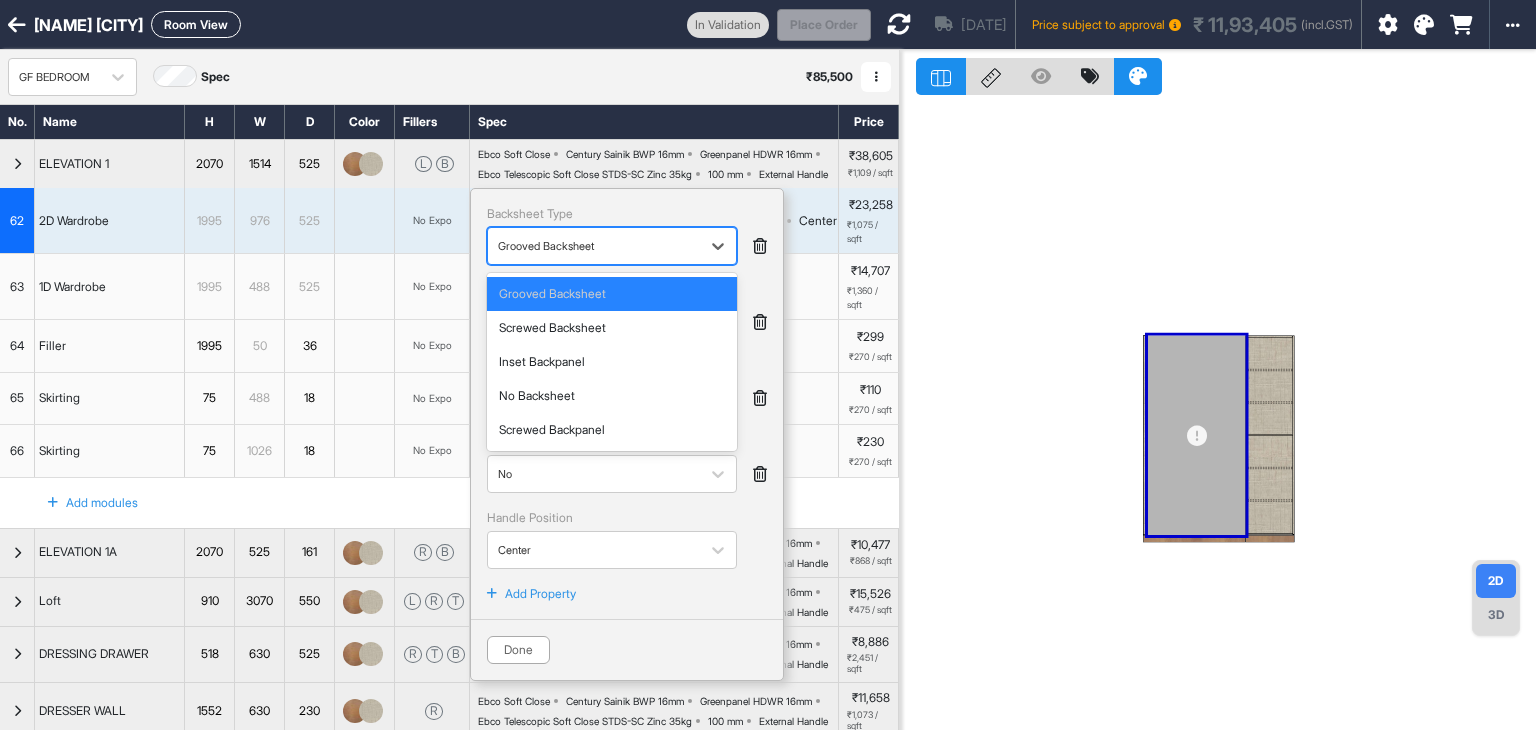 click at bounding box center [594, 246] 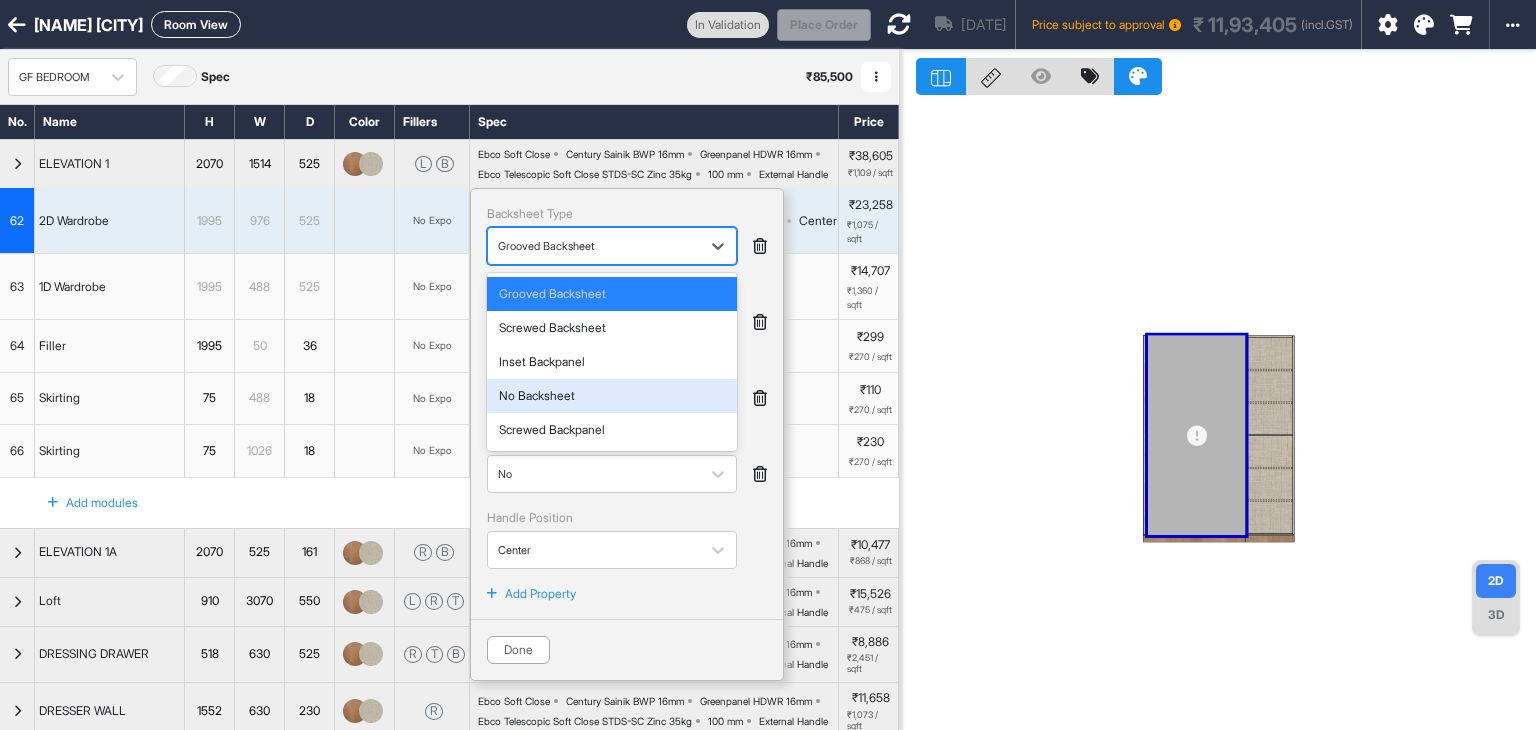 click on "No Backsheet" at bounding box center (612, 396) 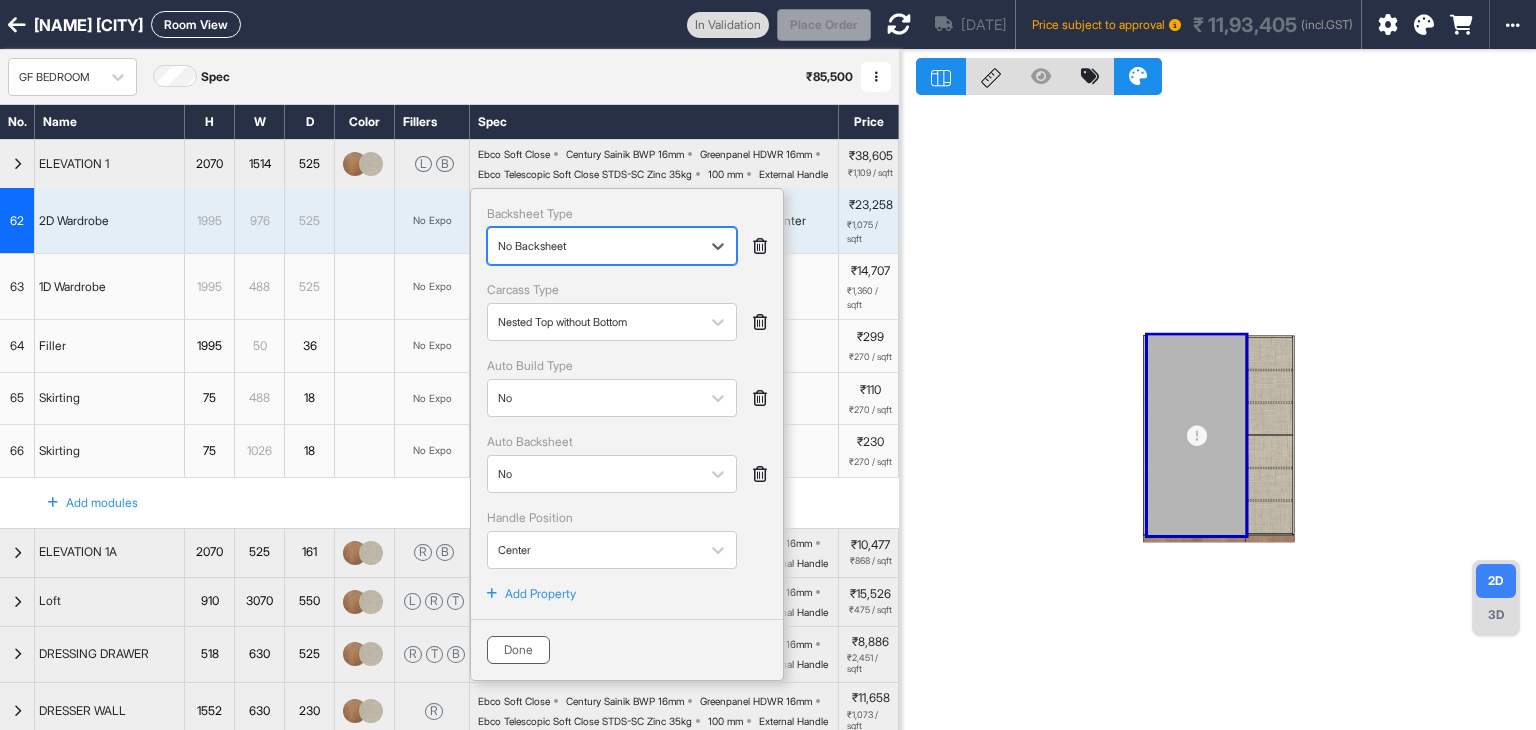 click on "Done" at bounding box center [518, 650] 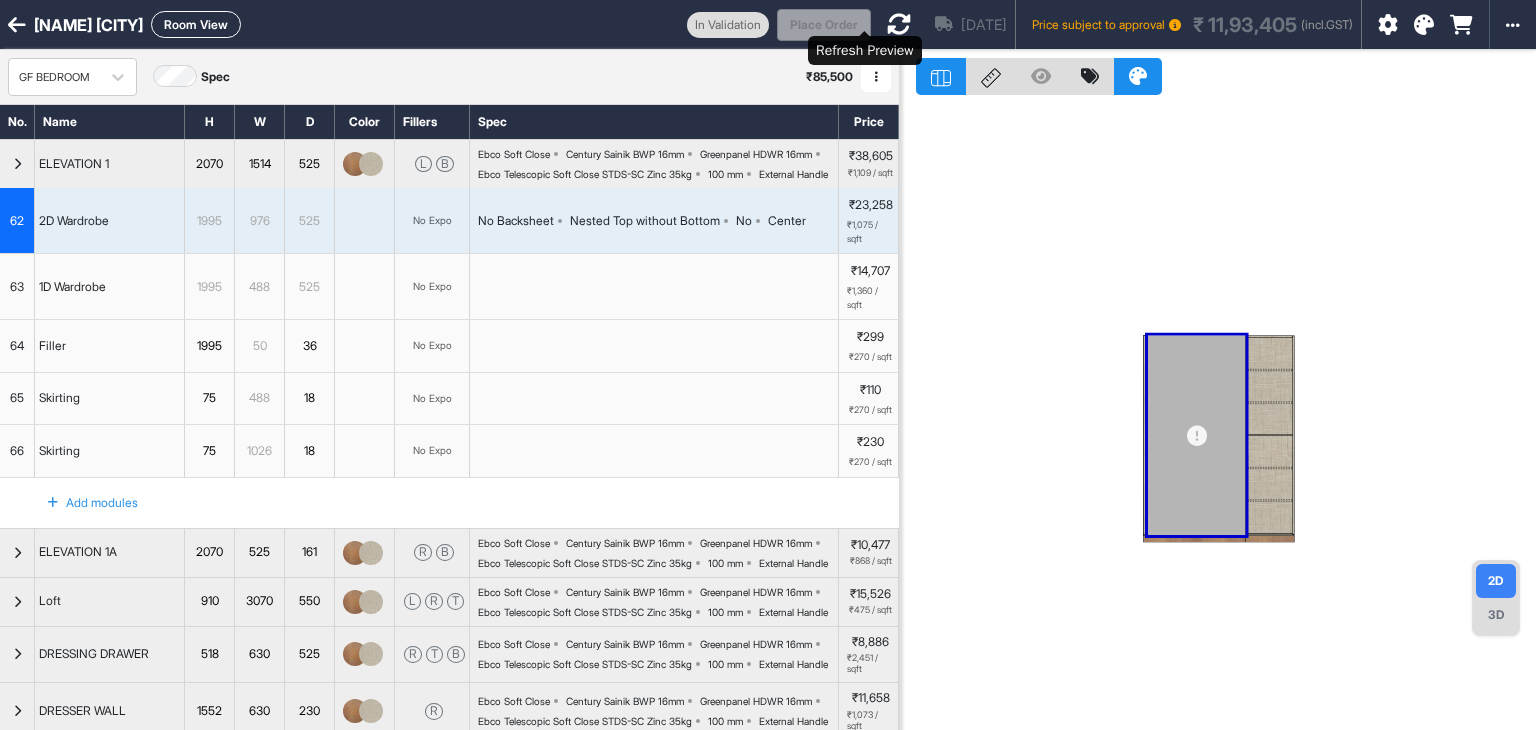 click at bounding box center [899, 24] 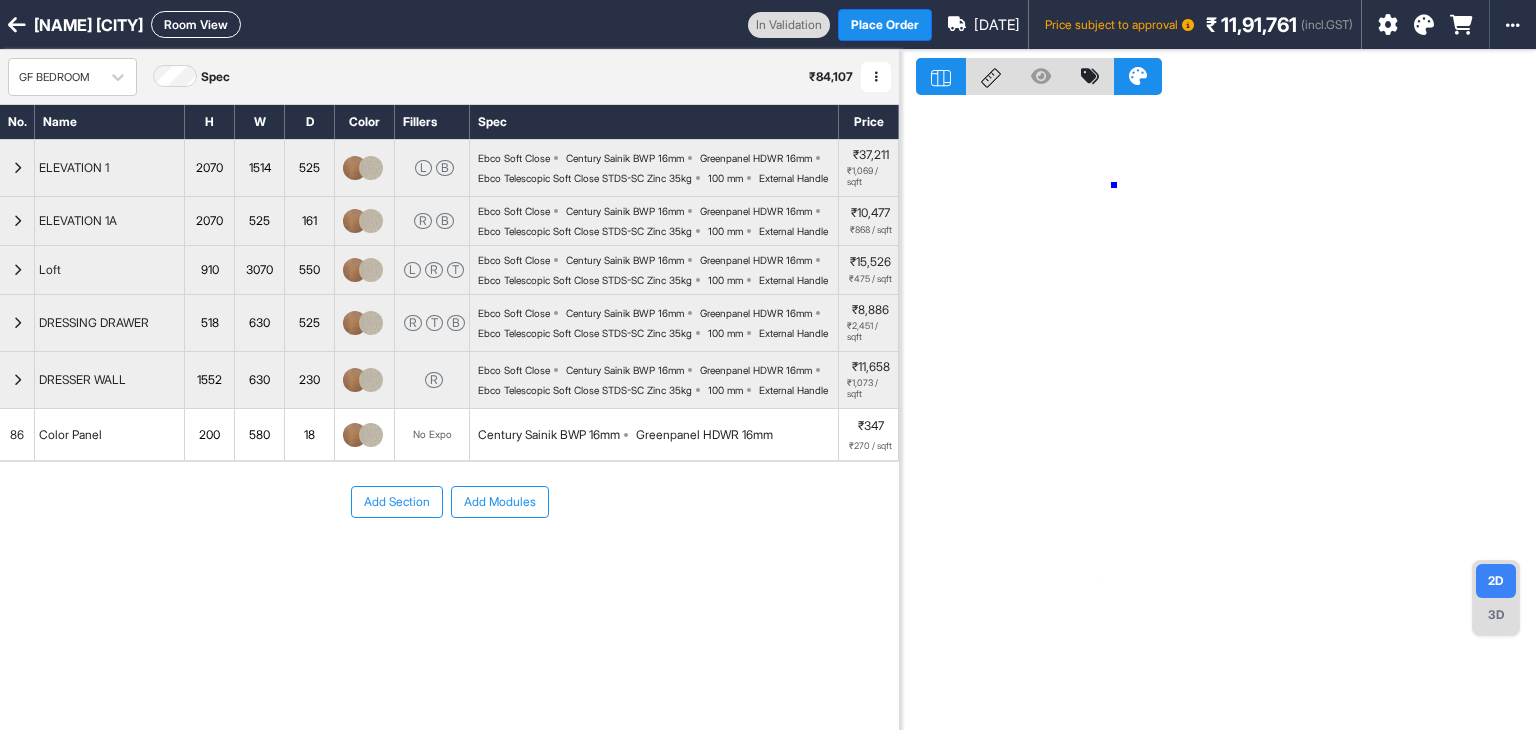 click at bounding box center (1218, 415) 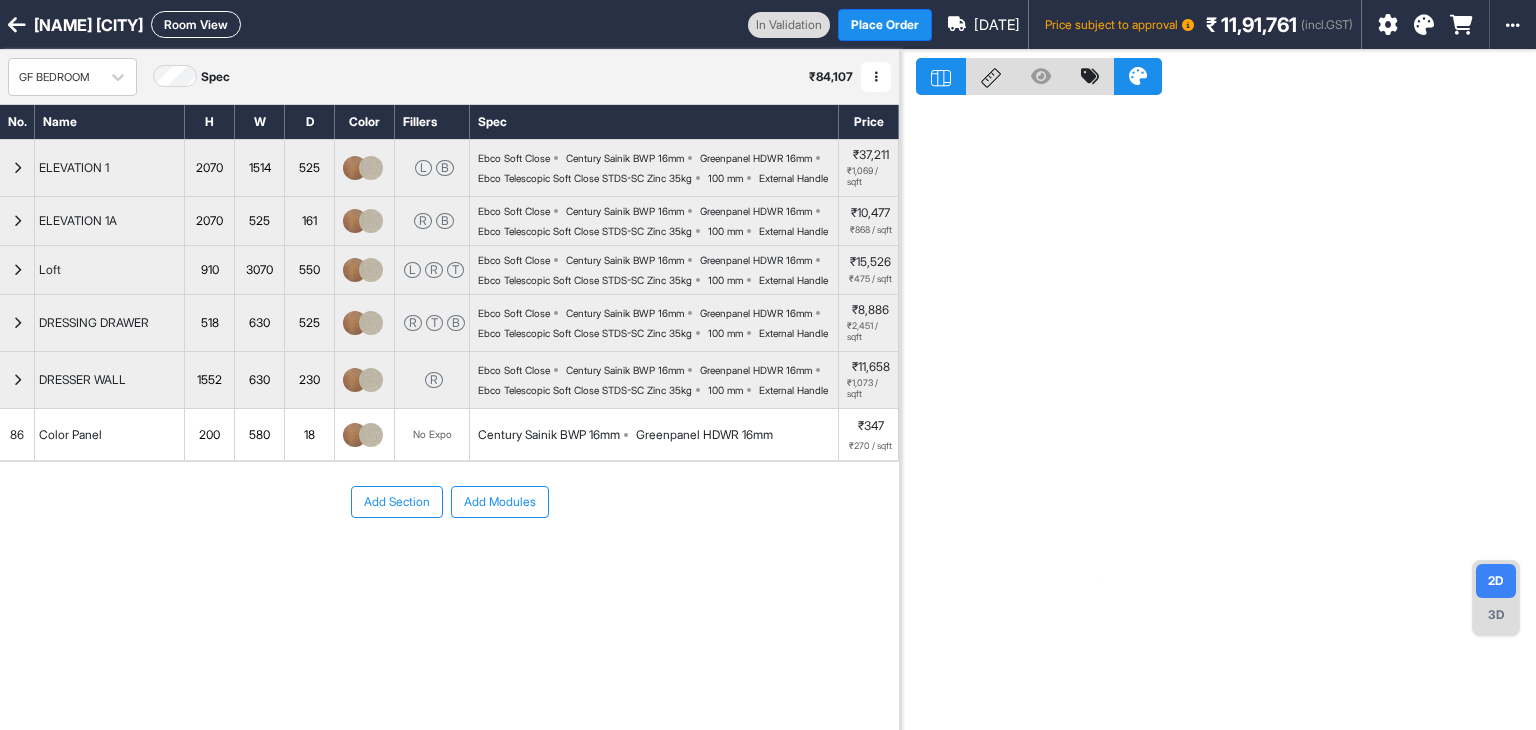 click on "Room View" at bounding box center (196, 24) 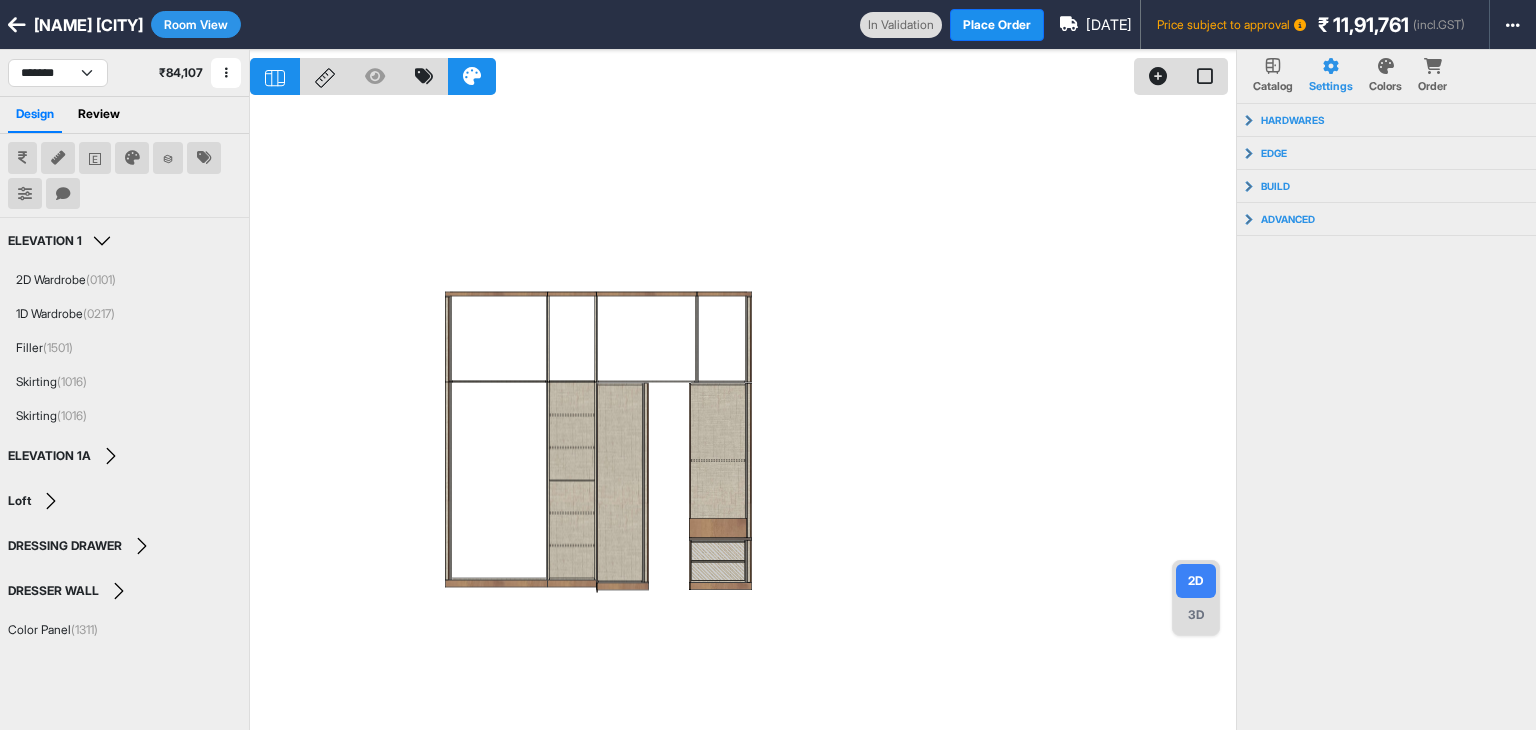 click on "3D" at bounding box center (1196, 615) 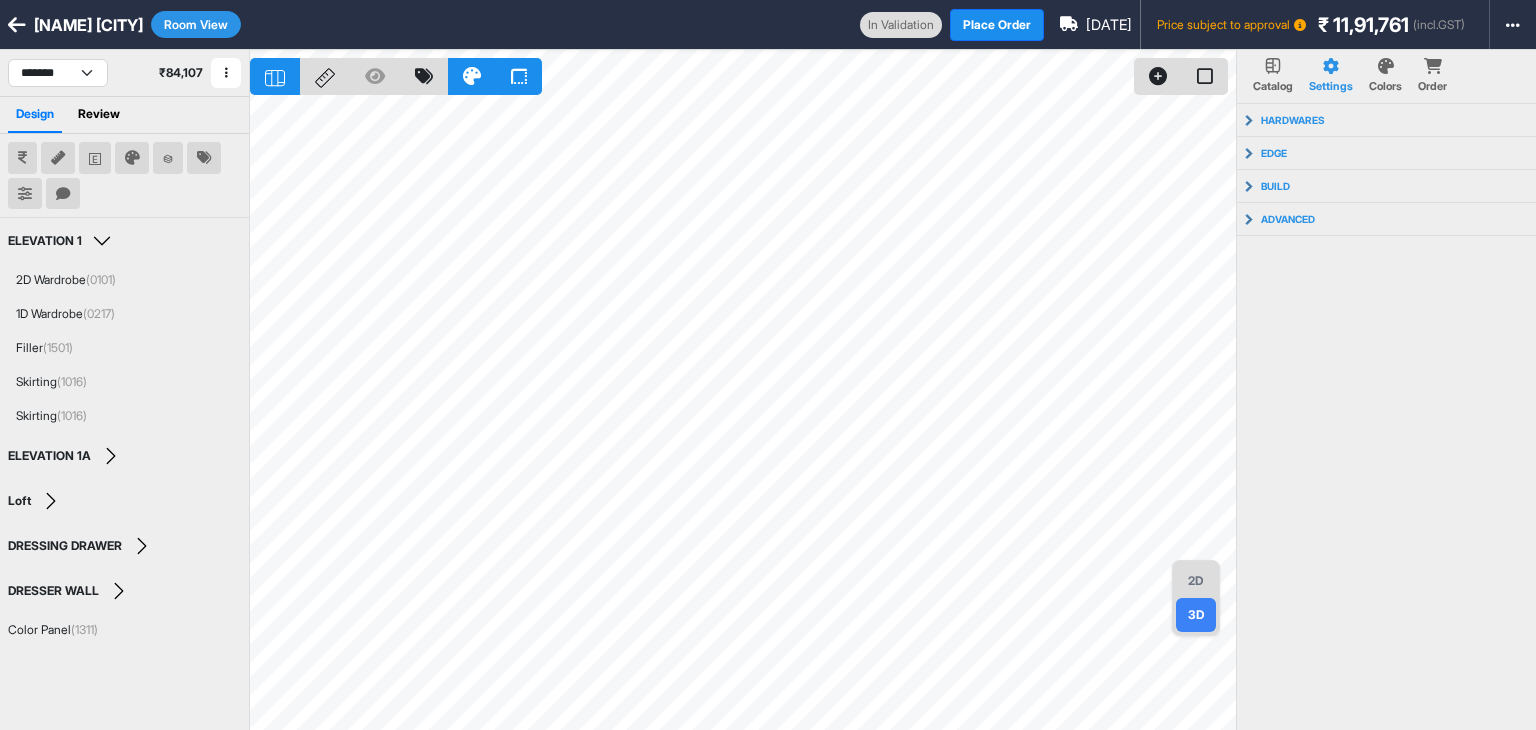click on "Room View" at bounding box center (196, 24) 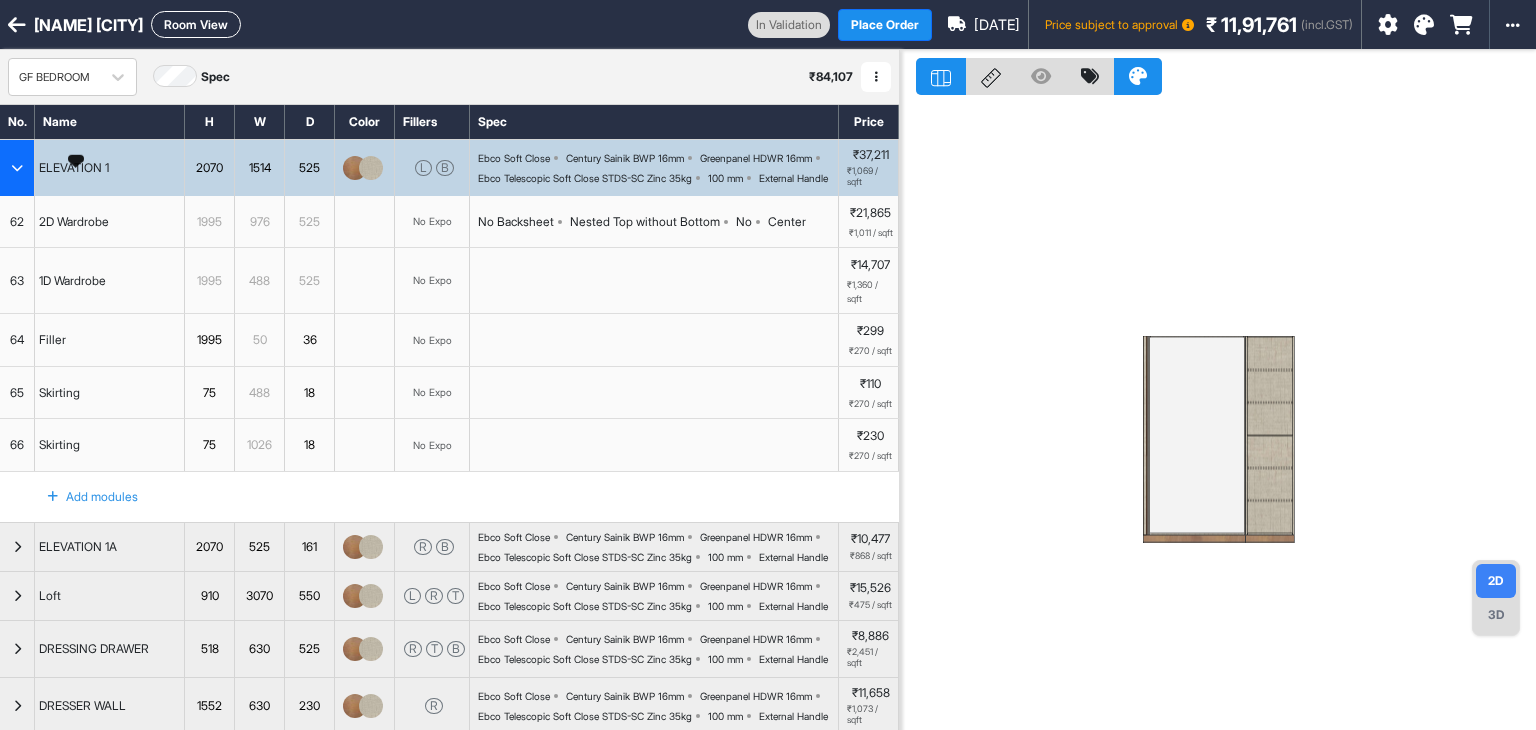 click on "ELEVATION 1" at bounding box center (74, 168) 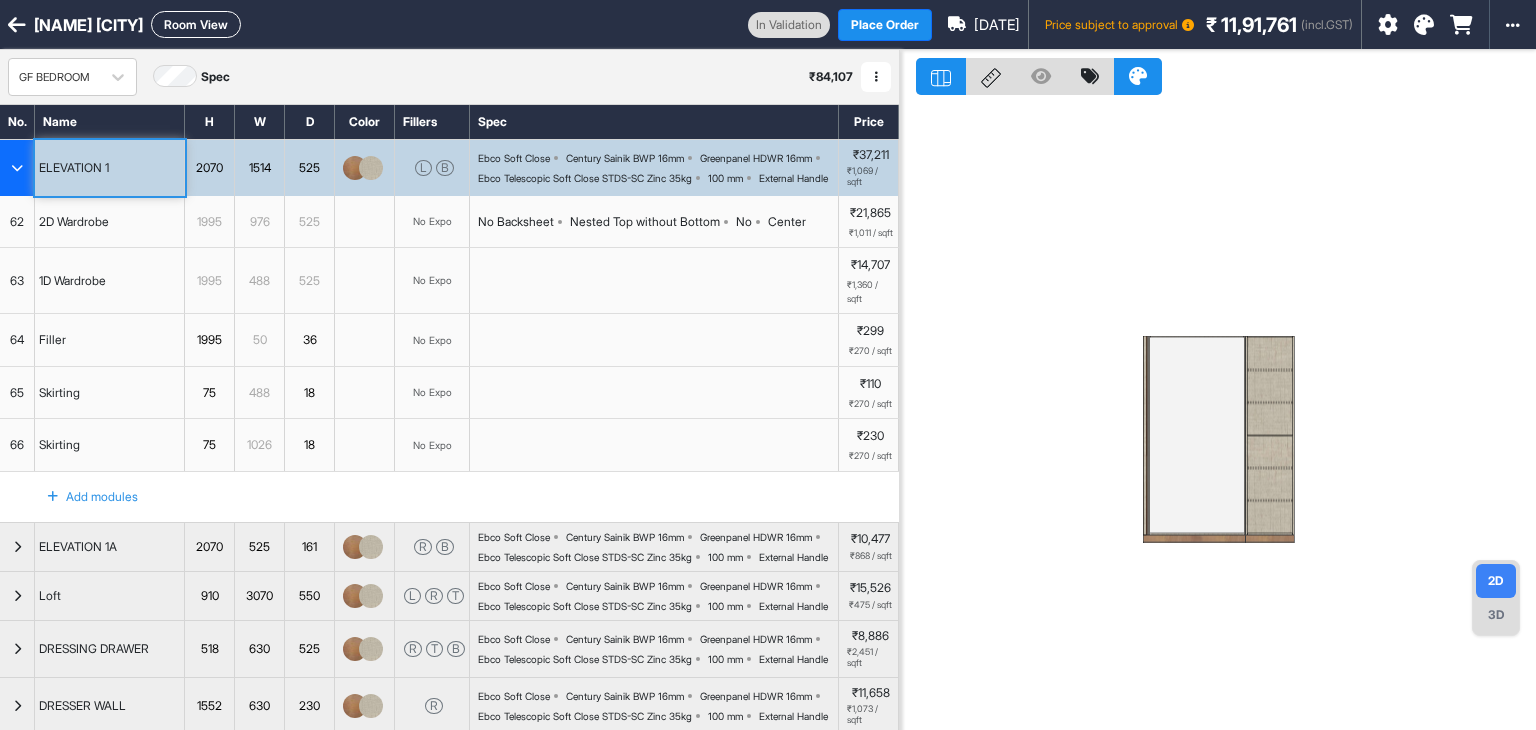click at bounding box center [17, 168] 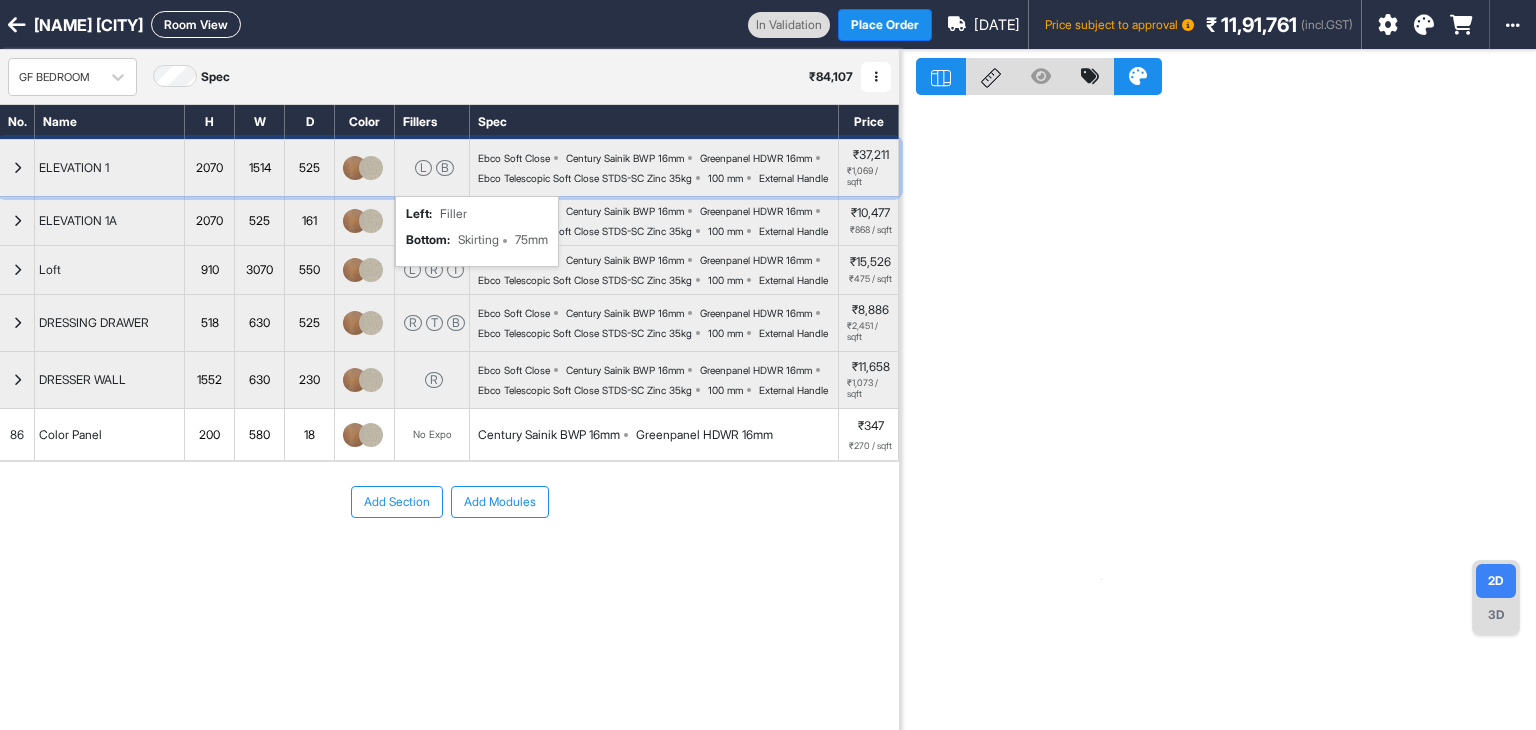 click on "L B left : Filler bottom : Skirting 75mm" at bounding box center (432, 168) 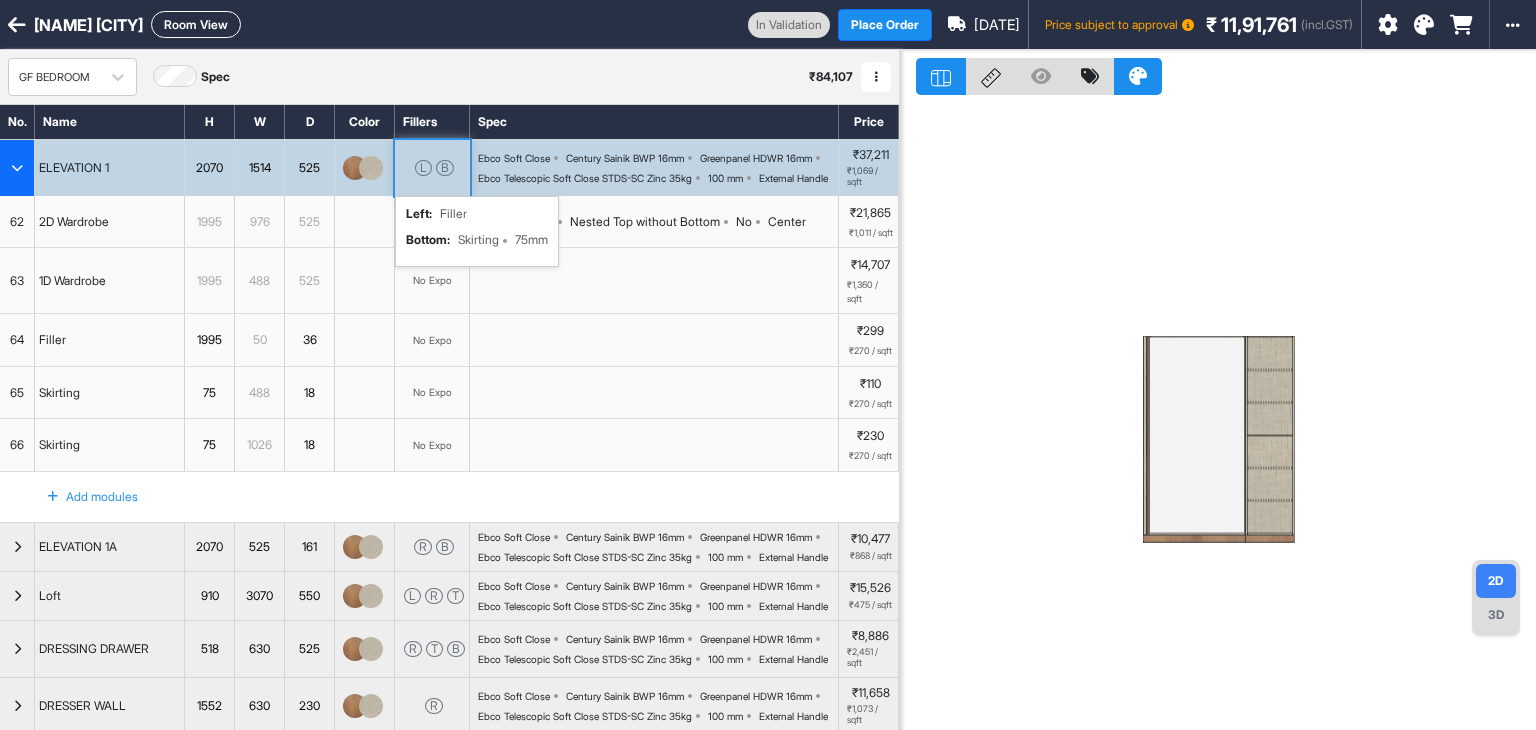 click on "L B left : Filler bottom : Skirting 75mm" at bounding box center [432, 168] 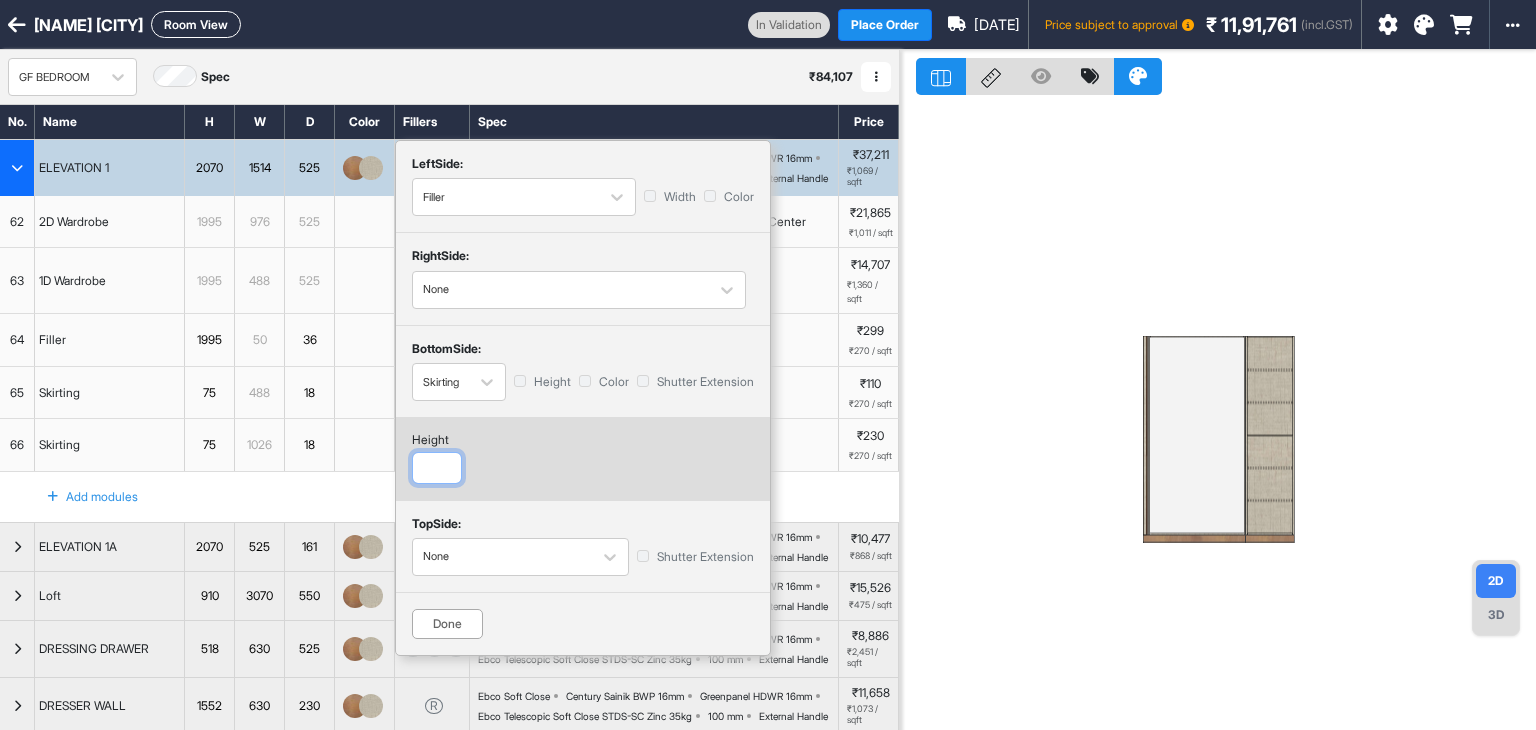 drag, startPoint x: 447, startPoint y: 463, endPoint x: 391, endPoint y: 465, distance: 56.0357 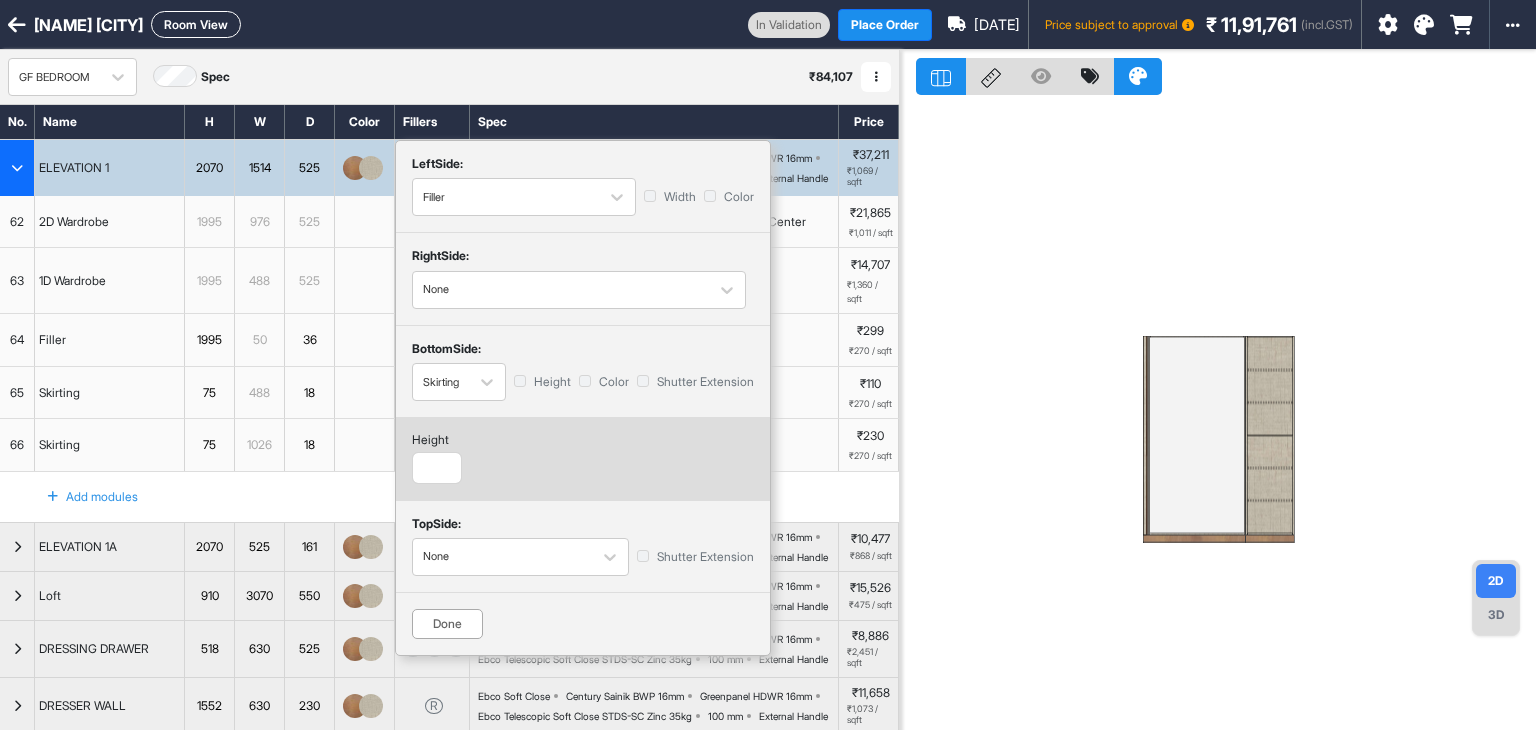 click on "Done" at bounding box center [447, 624] 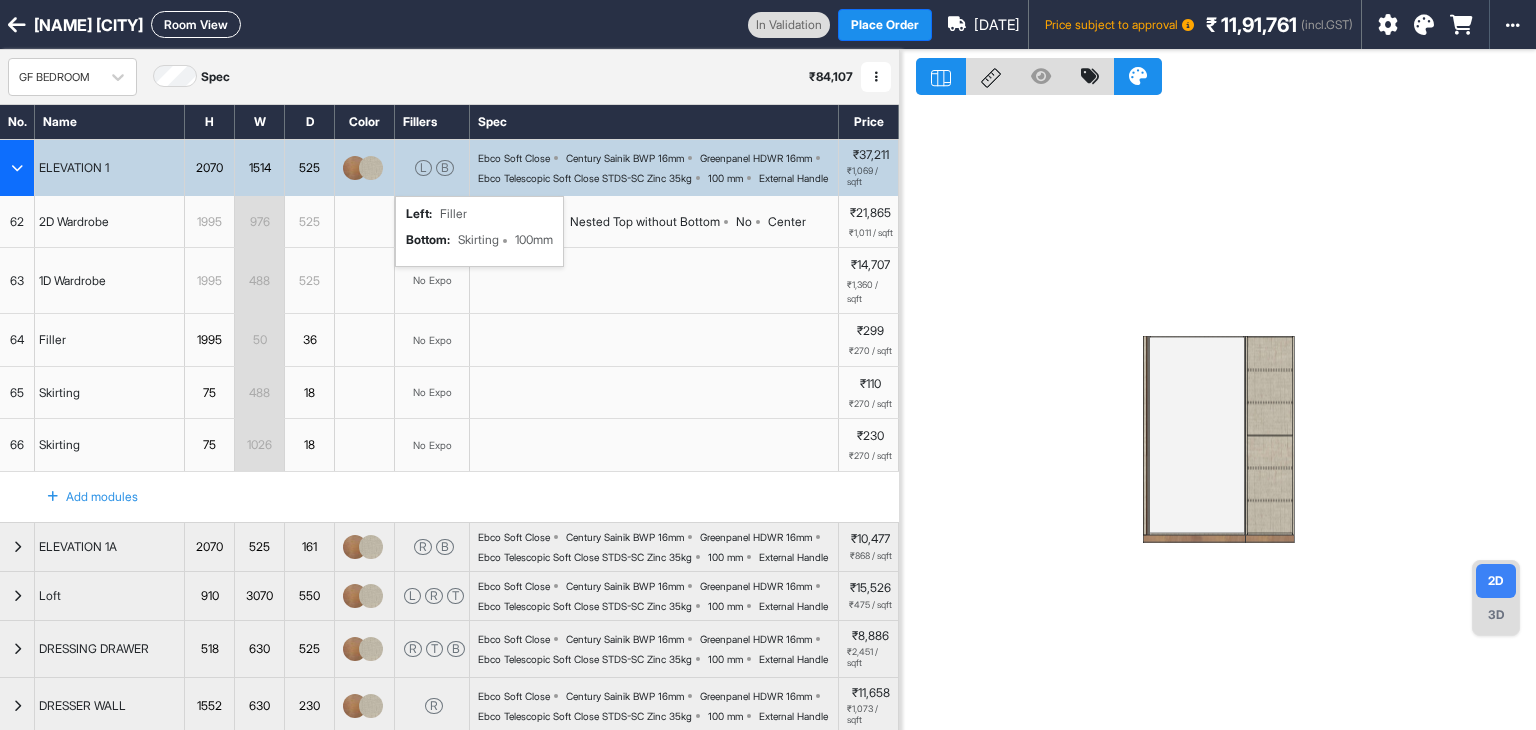 click at bounding box center [17, 168] 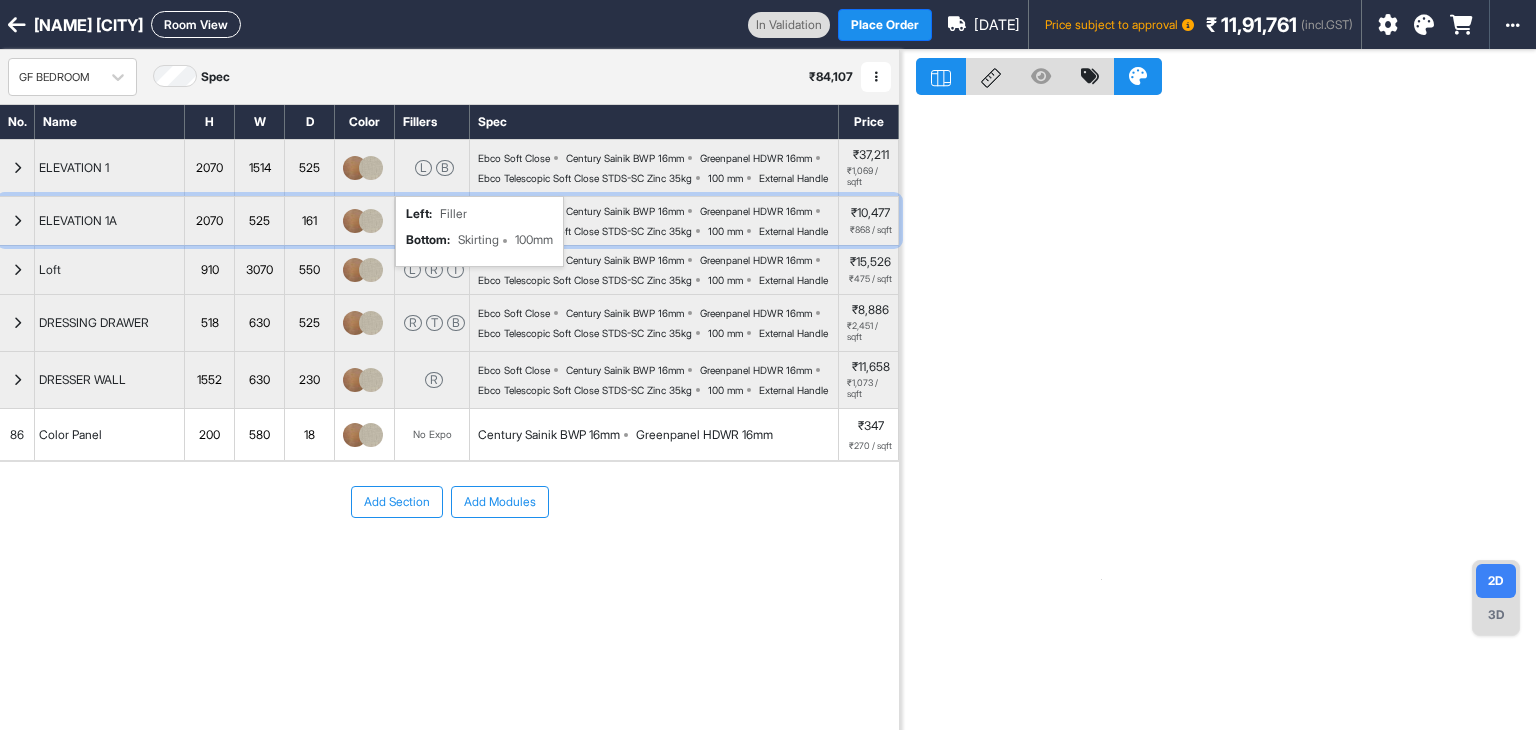 click at bounding box center (17, 221) 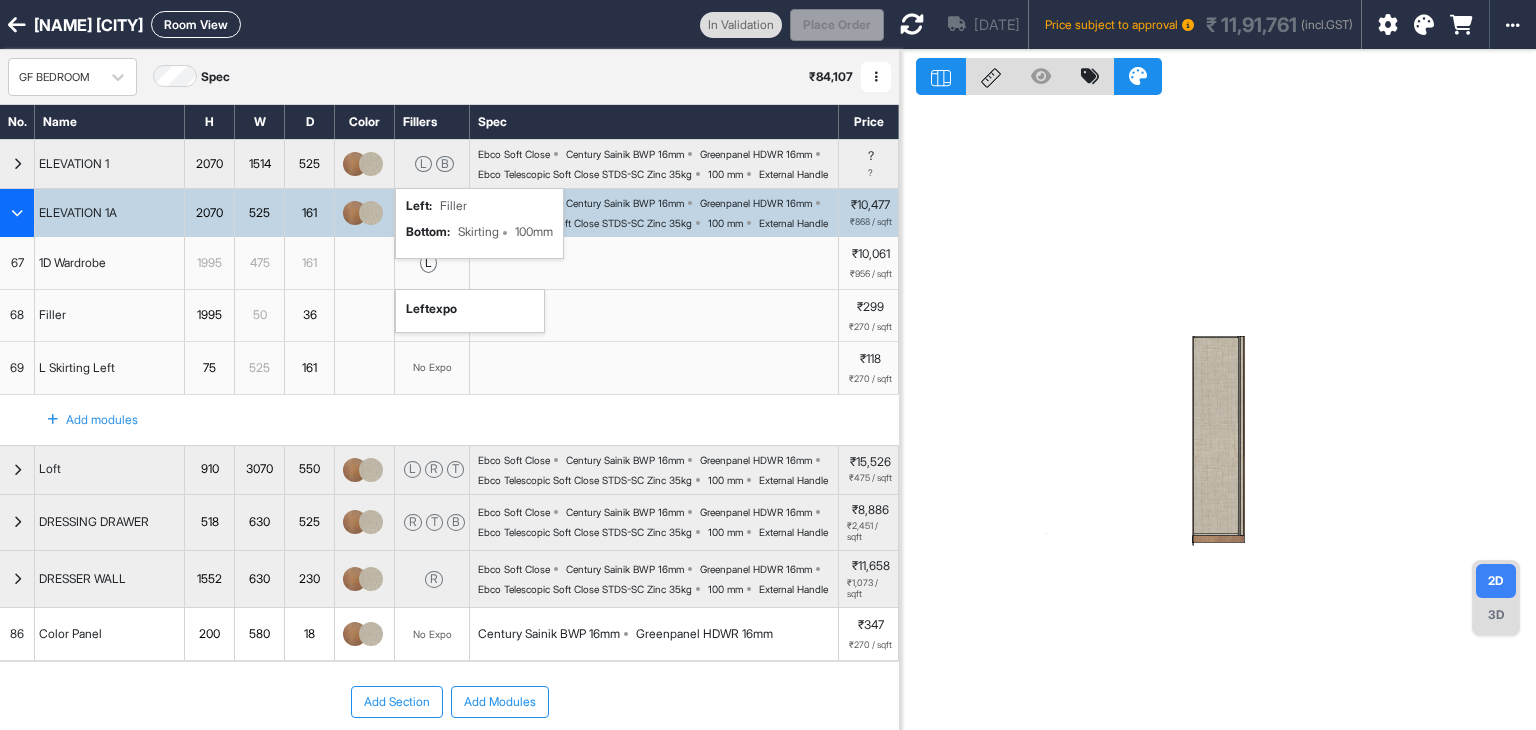 click on "l left  expo" at bounding box center [432, 263] 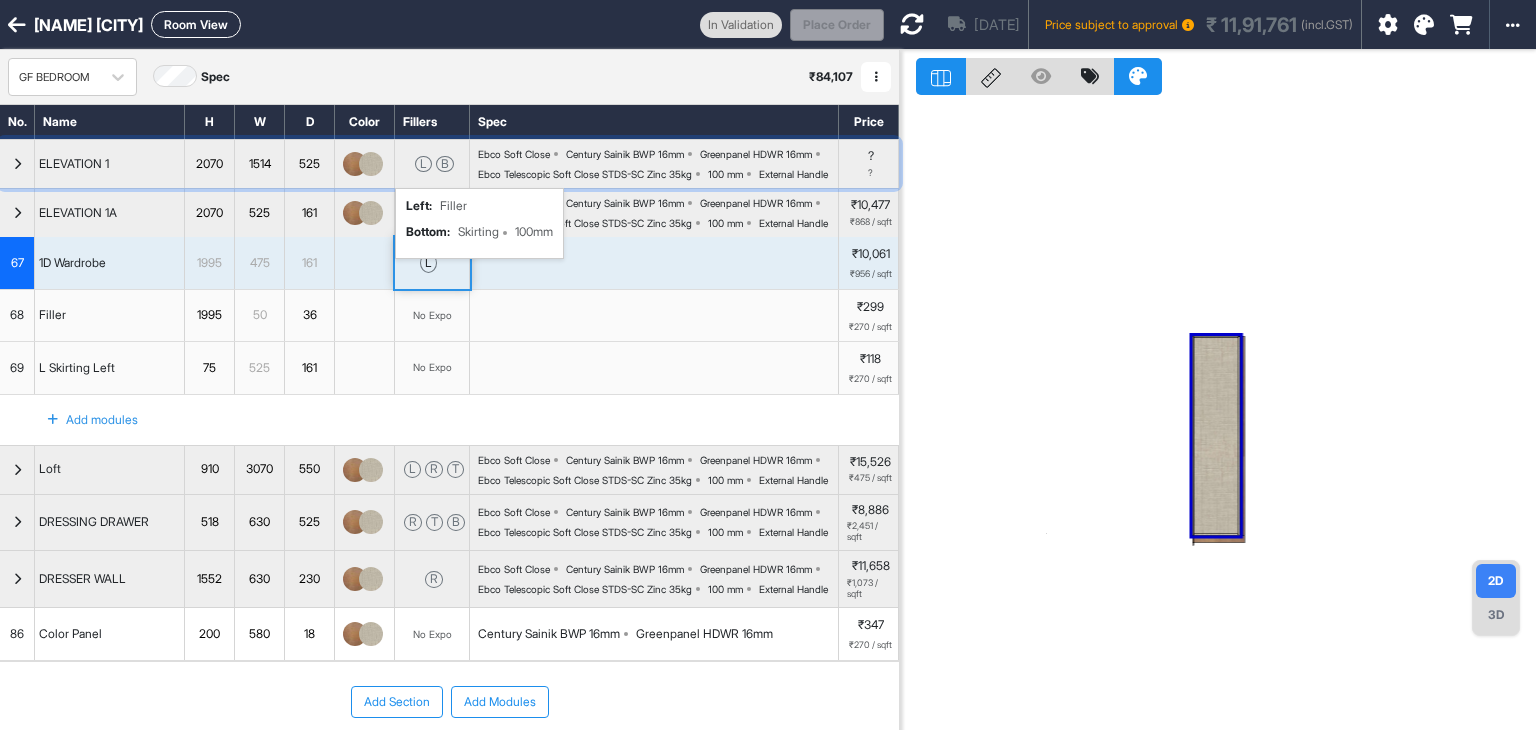 click on "bottom :" at bounding box center [428, 232] 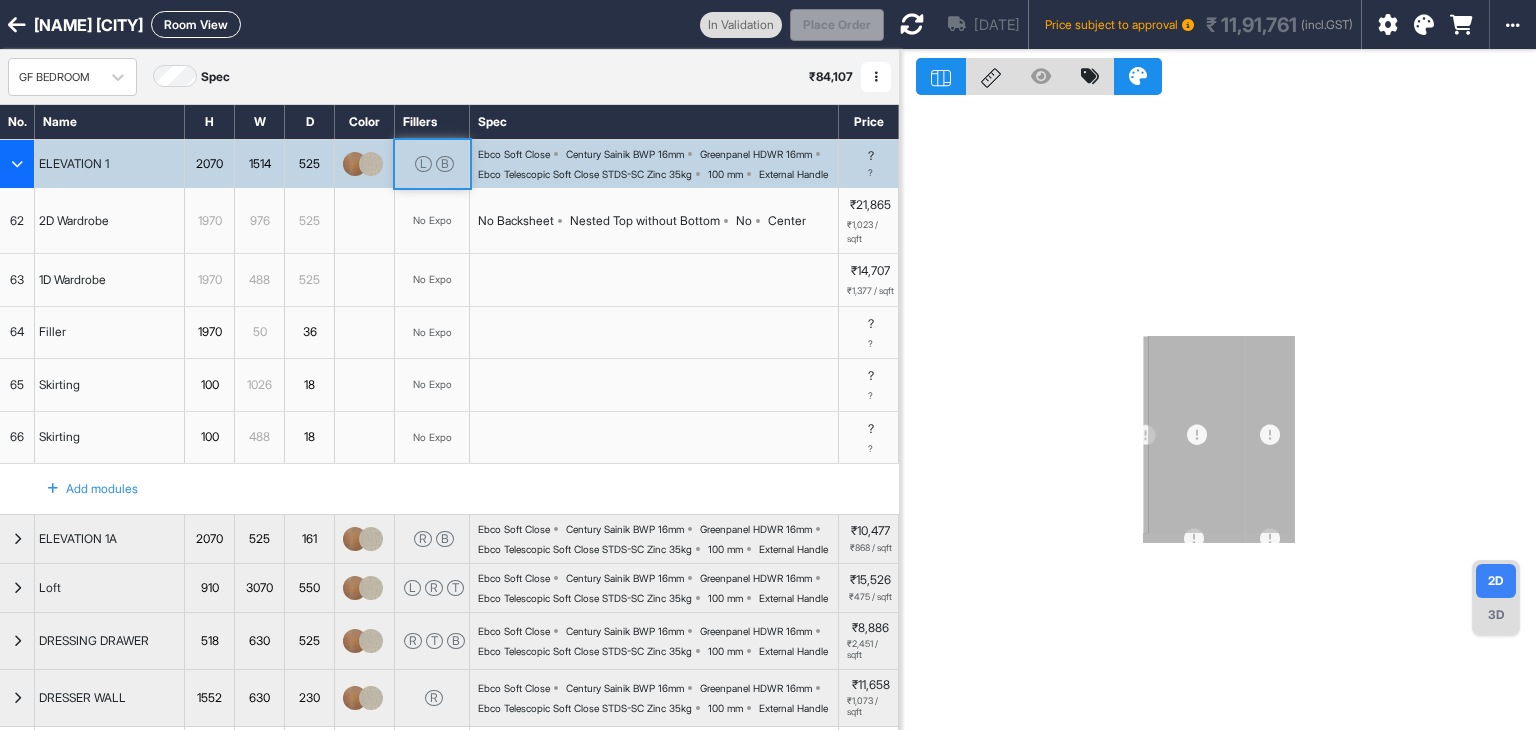 click at bounding box center [17, 164] 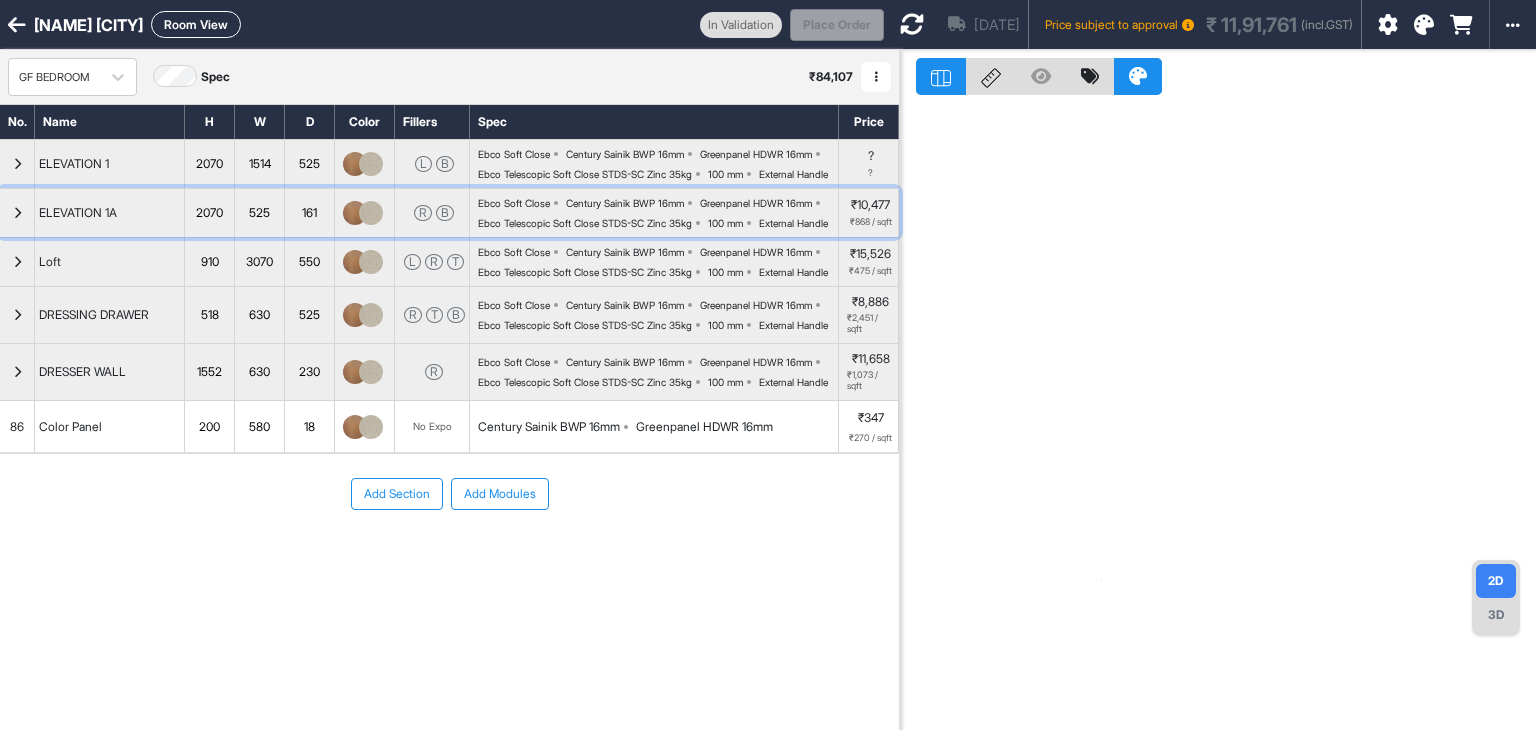 click at bounding box center [17, 213] 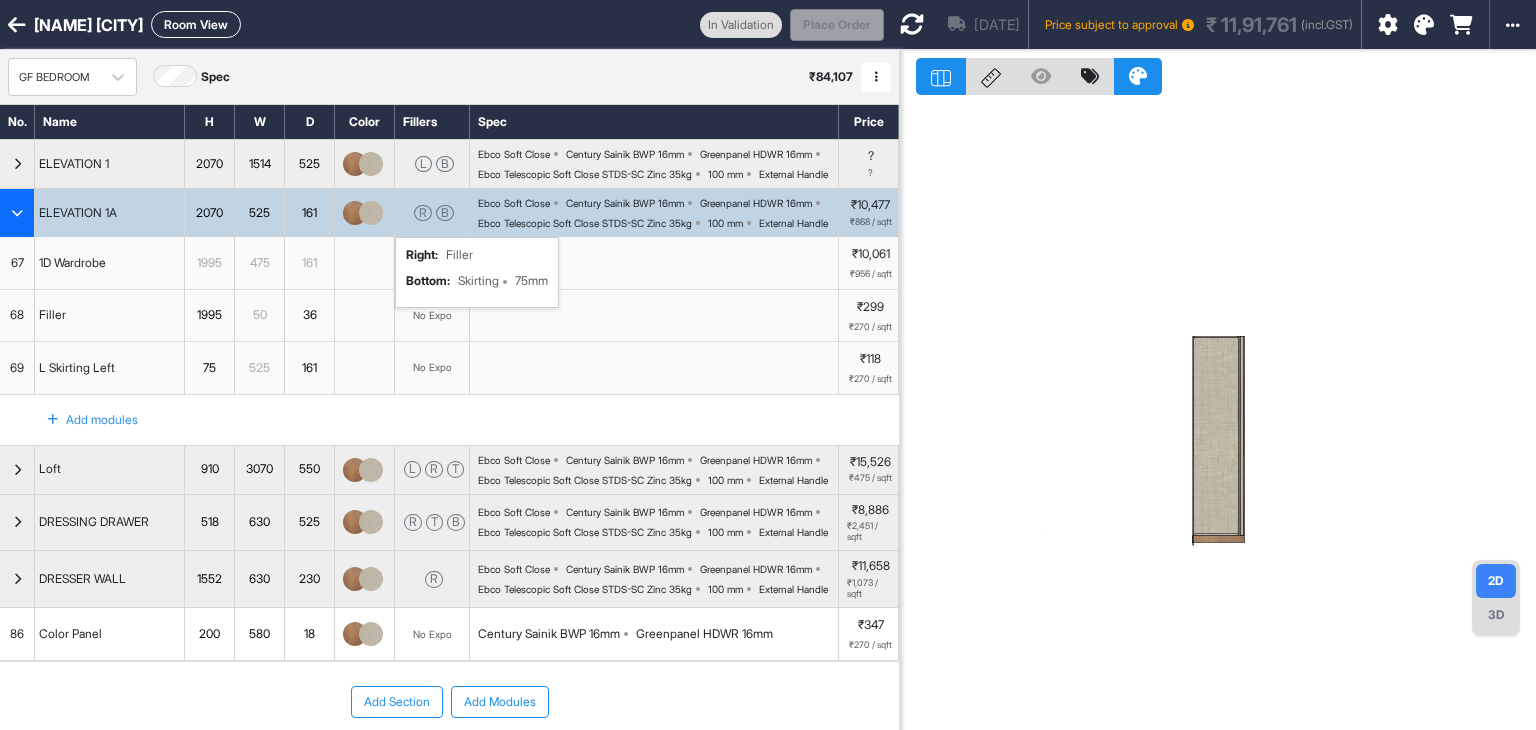 click on "R" at bounding box center [423, 213] 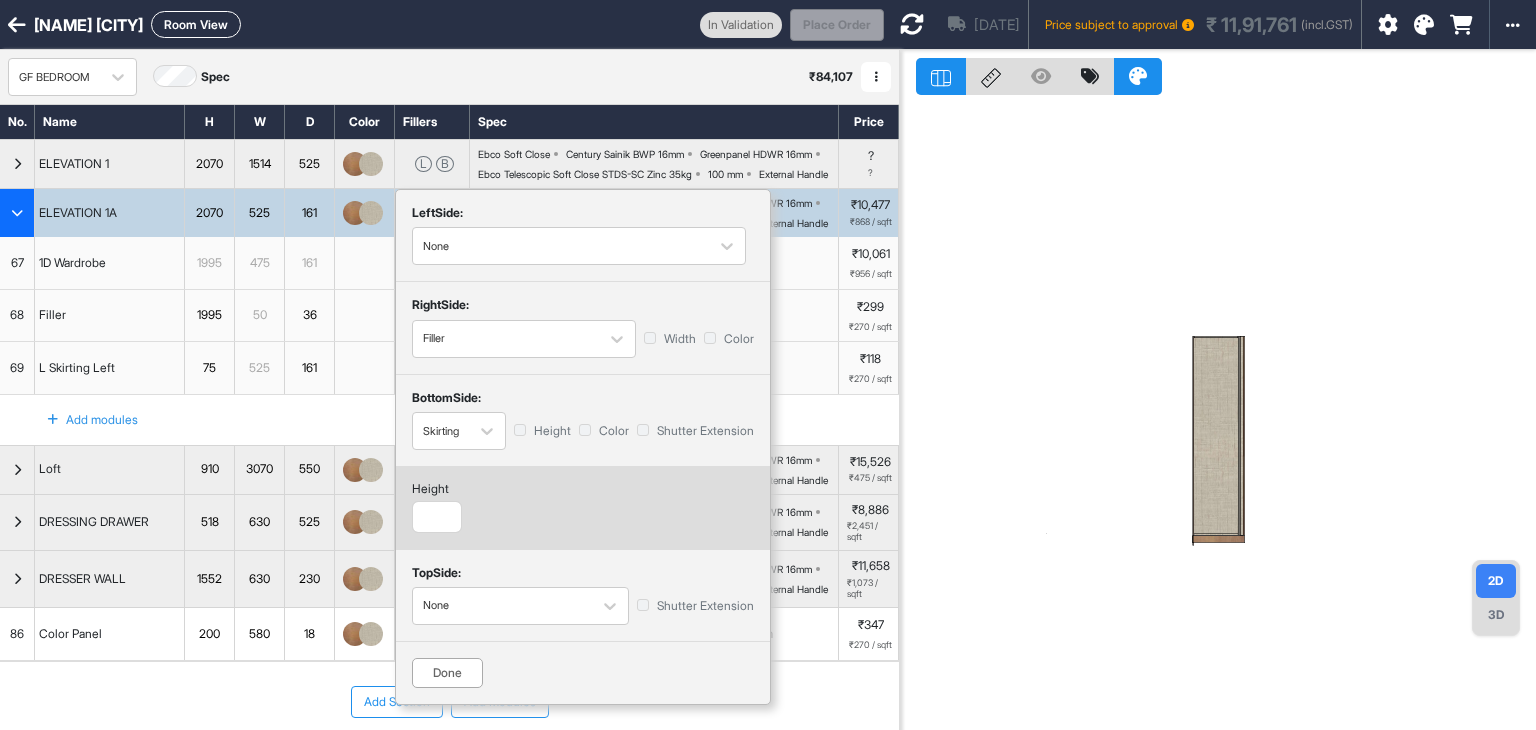 click on "left  Side:" at bounding box center [583, 216] 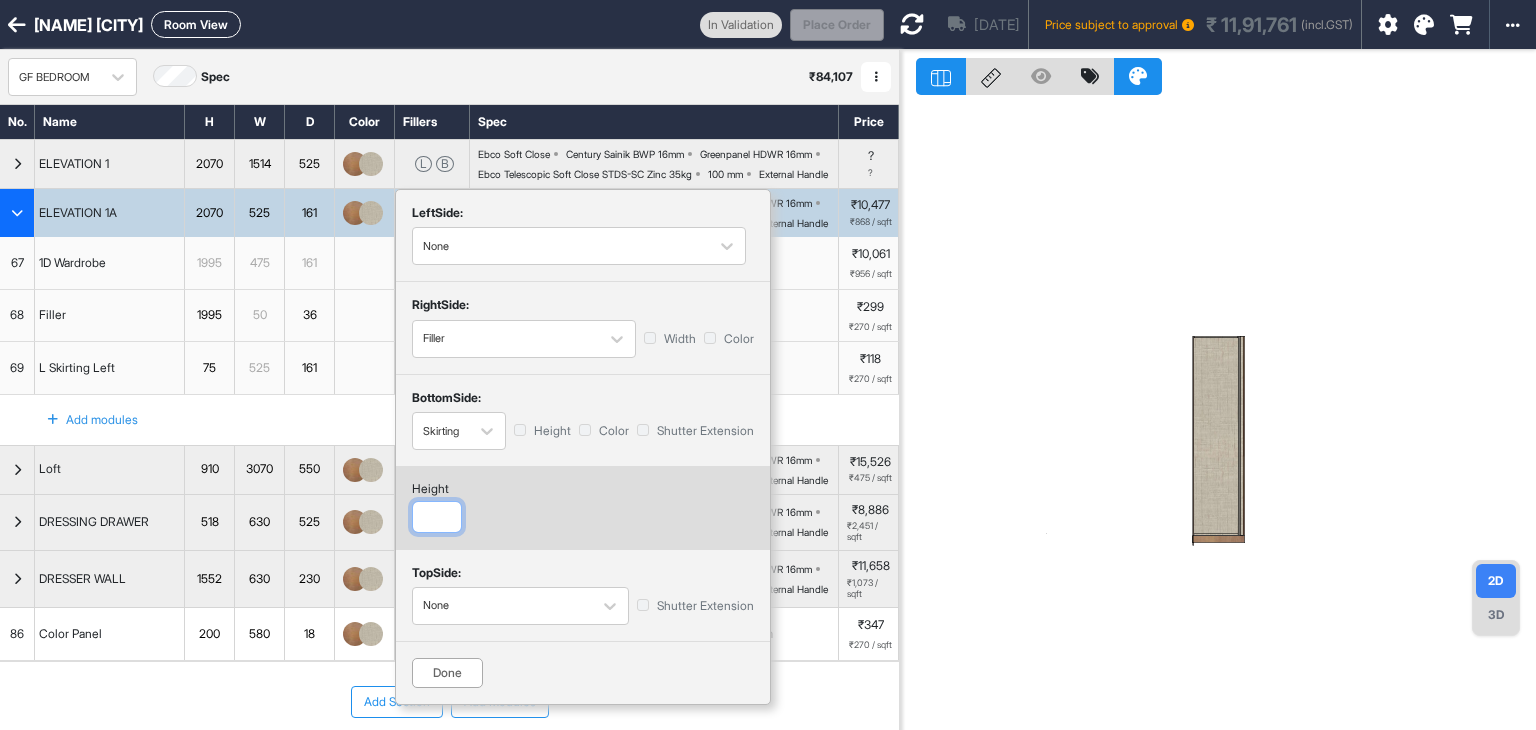 drag, startPoint x: 442, startPoint y: 526, endPoint x: 414, endPoint y: 537, distance: 30.083218 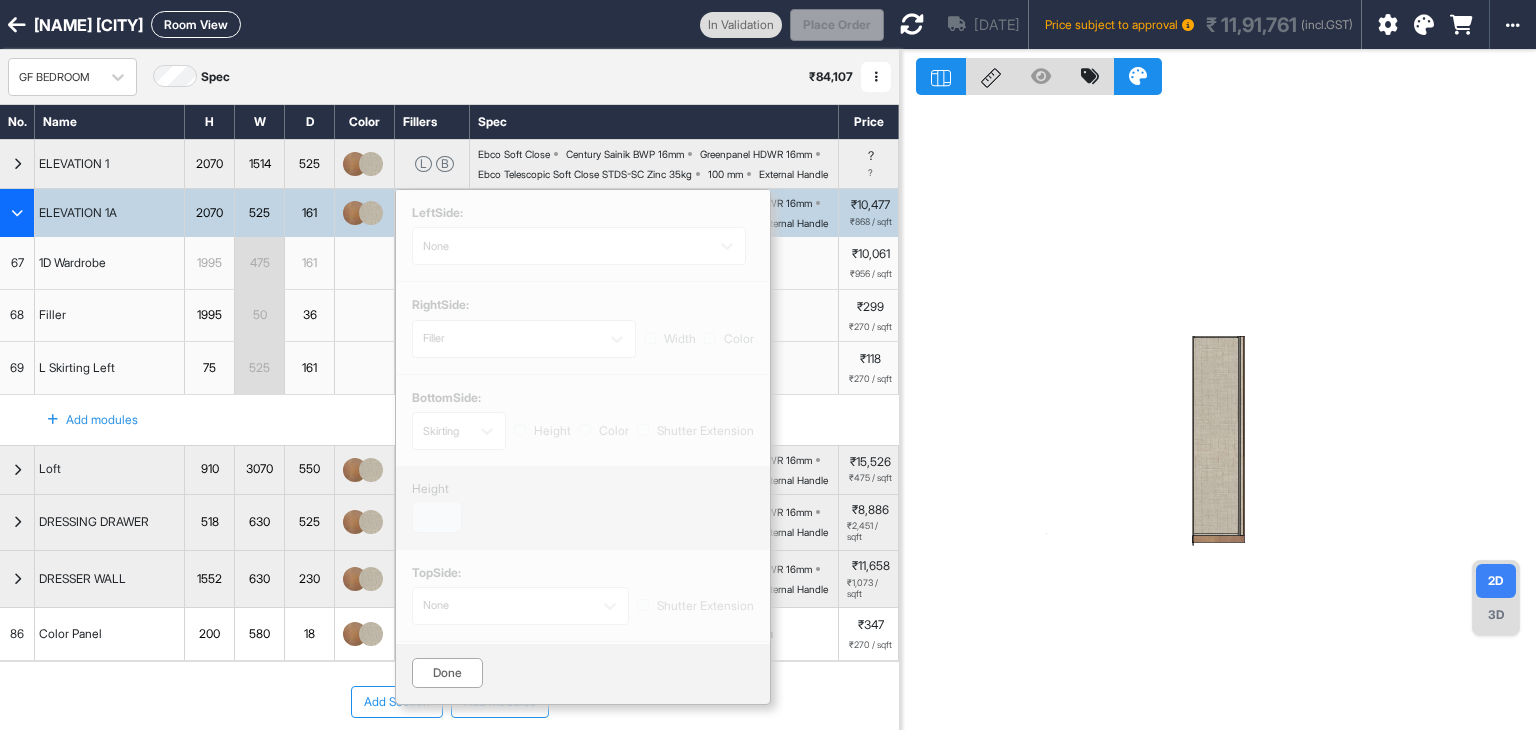 click on "Done" at bounding box center (447, 673) 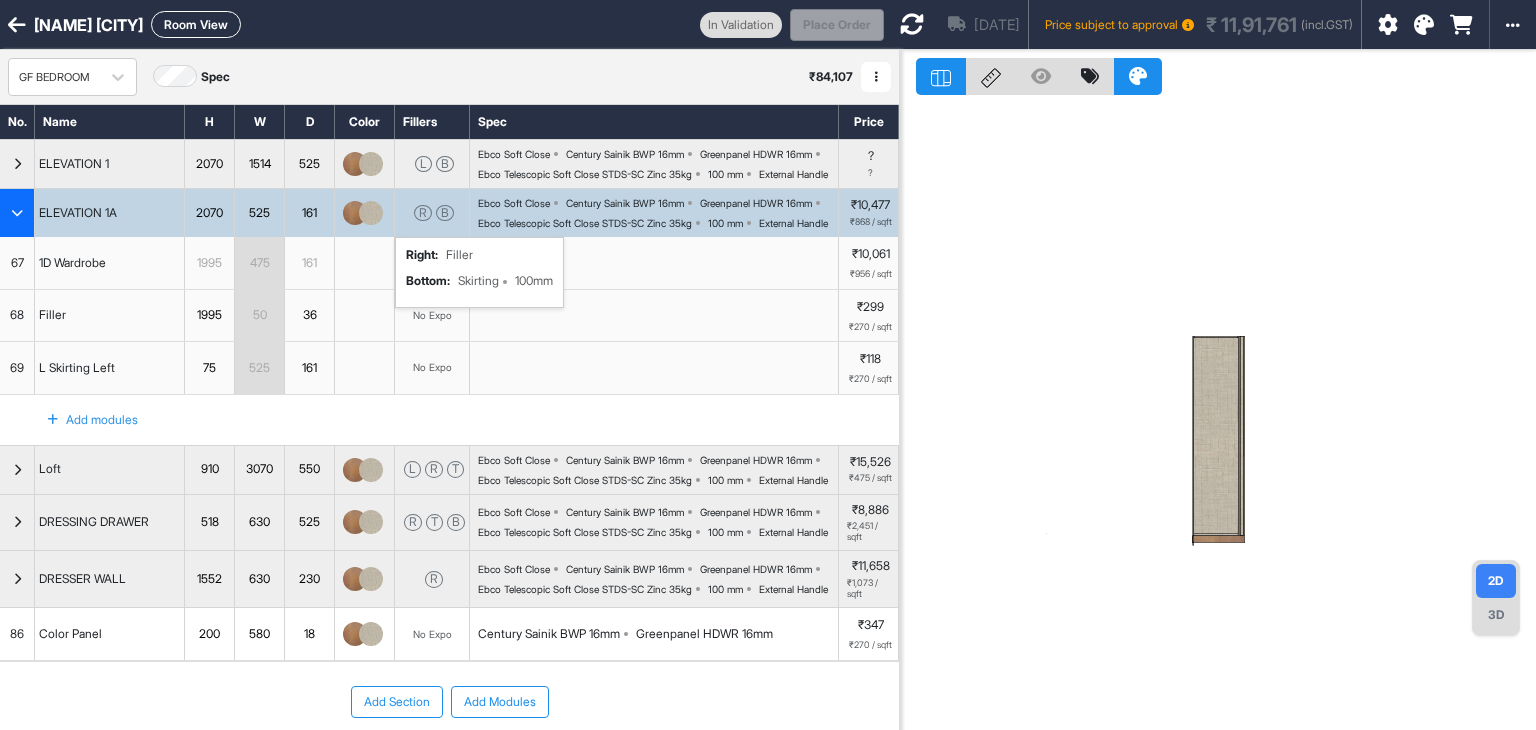 click at bounding box center (17, 213) 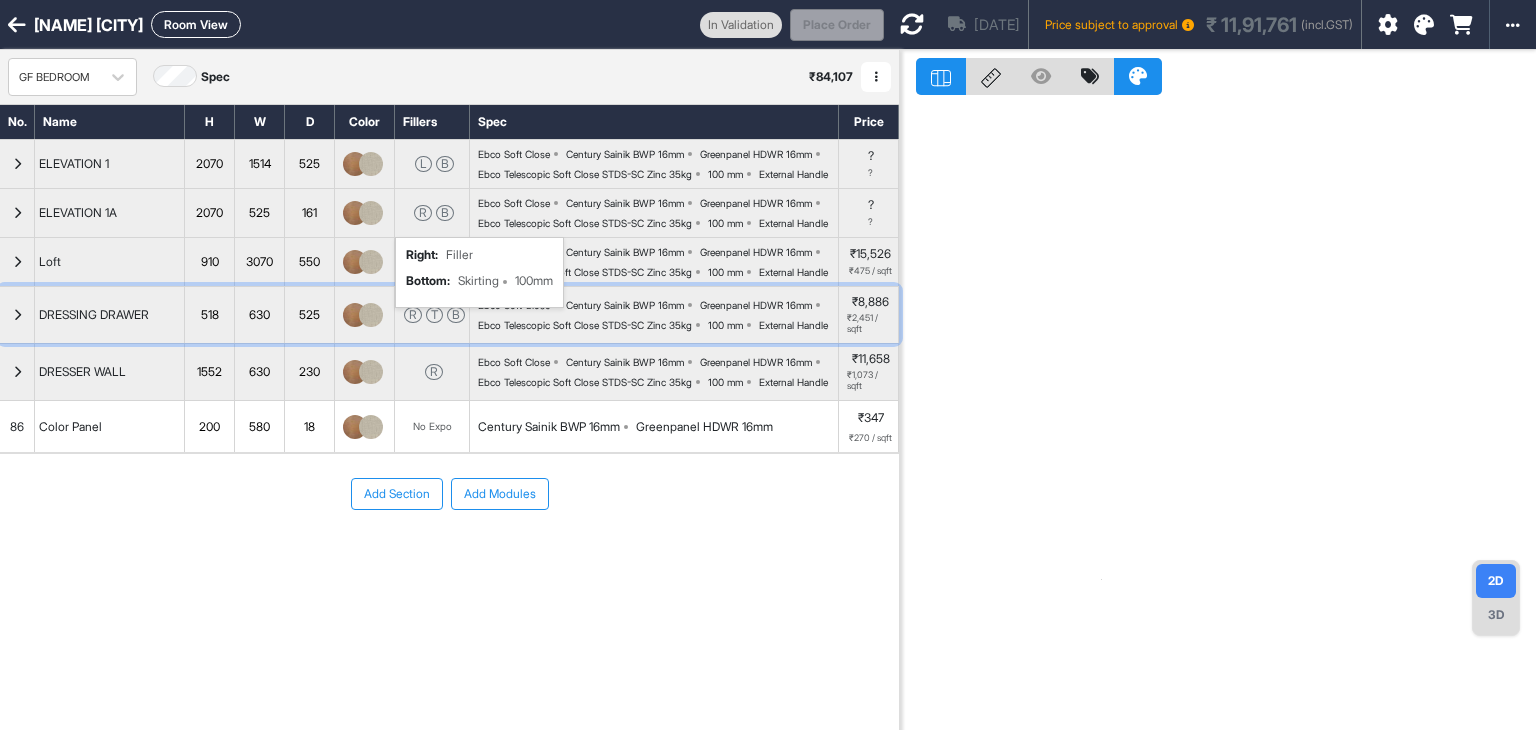 click at bounding box center (17, 315) 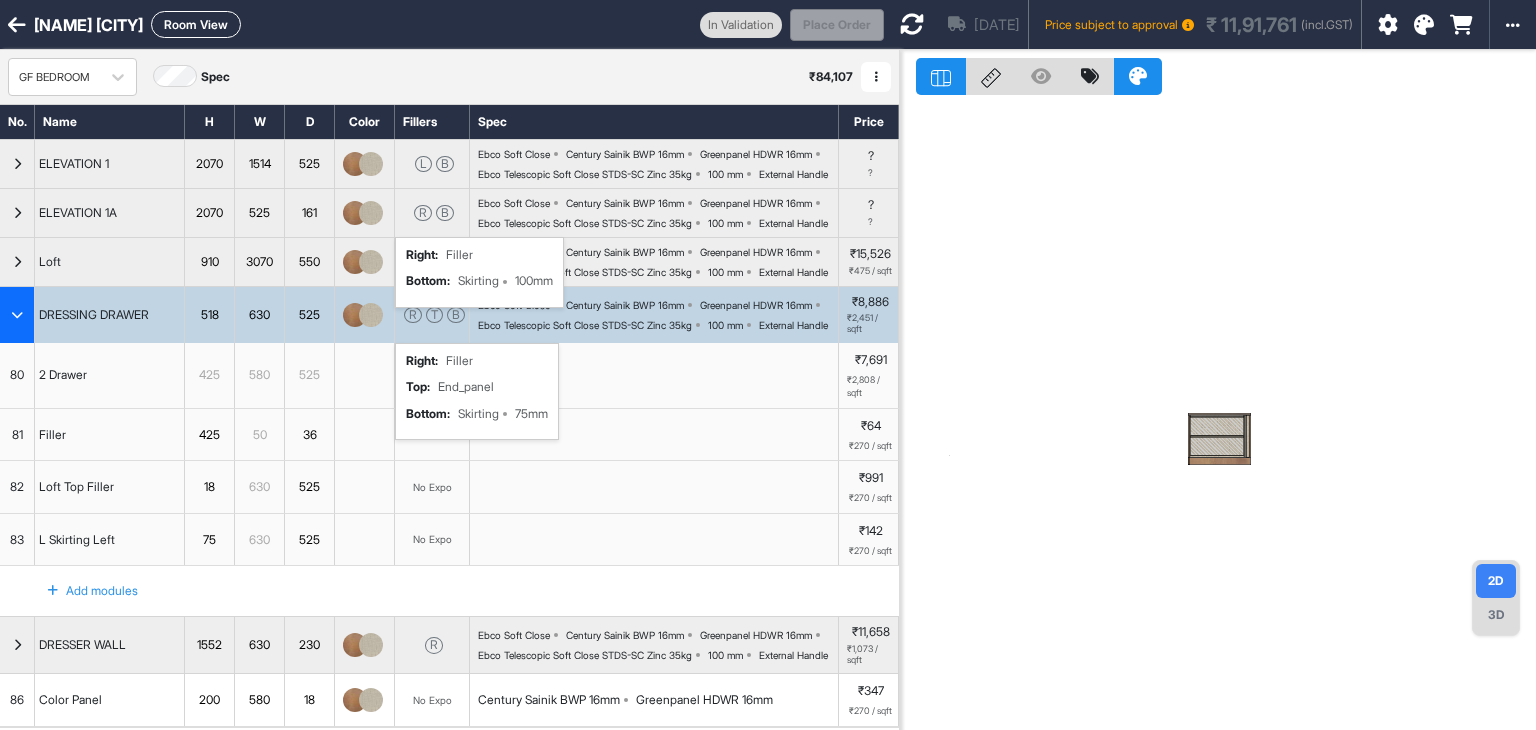 click on "B" at bounding box center (456, 315) 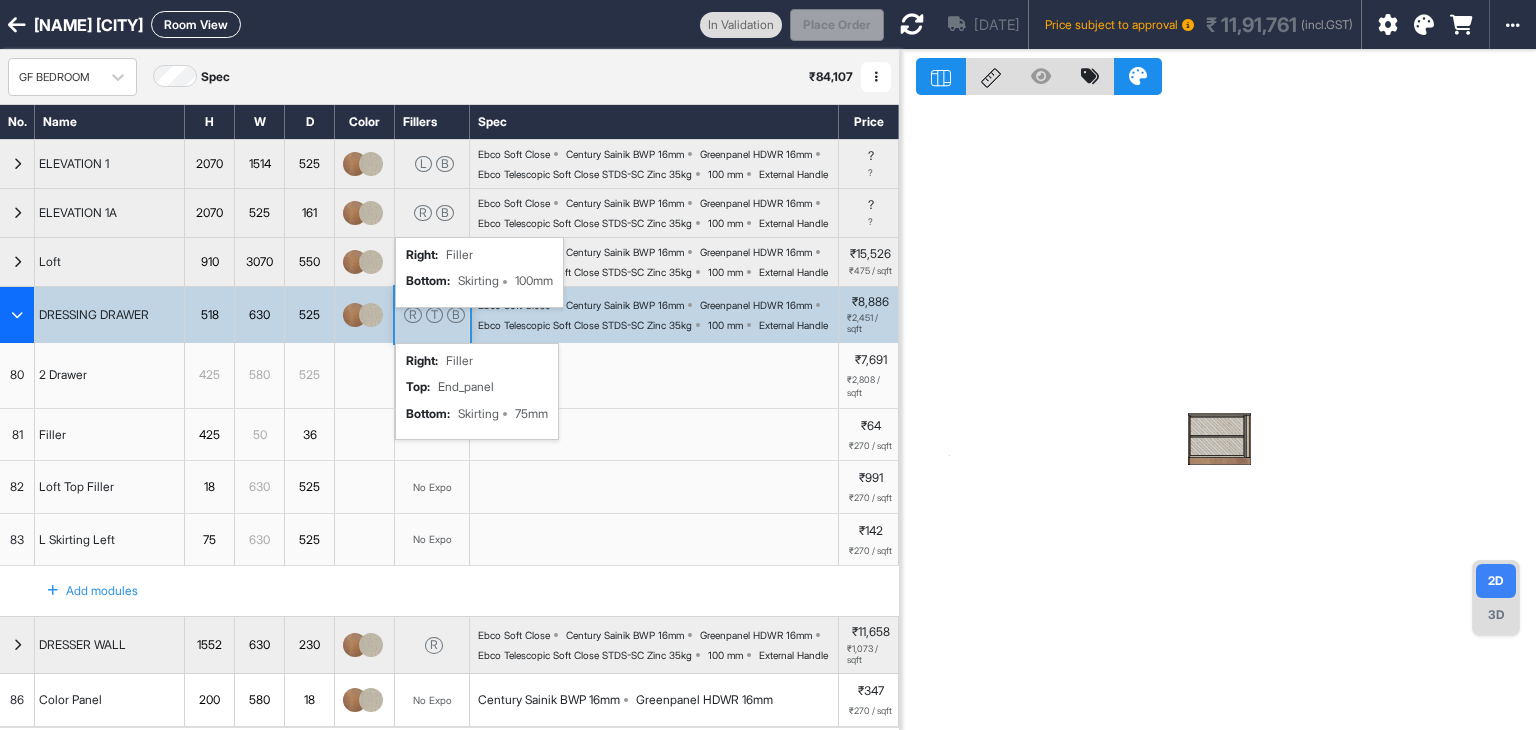 click on "B" at bounding box center [456, 315] 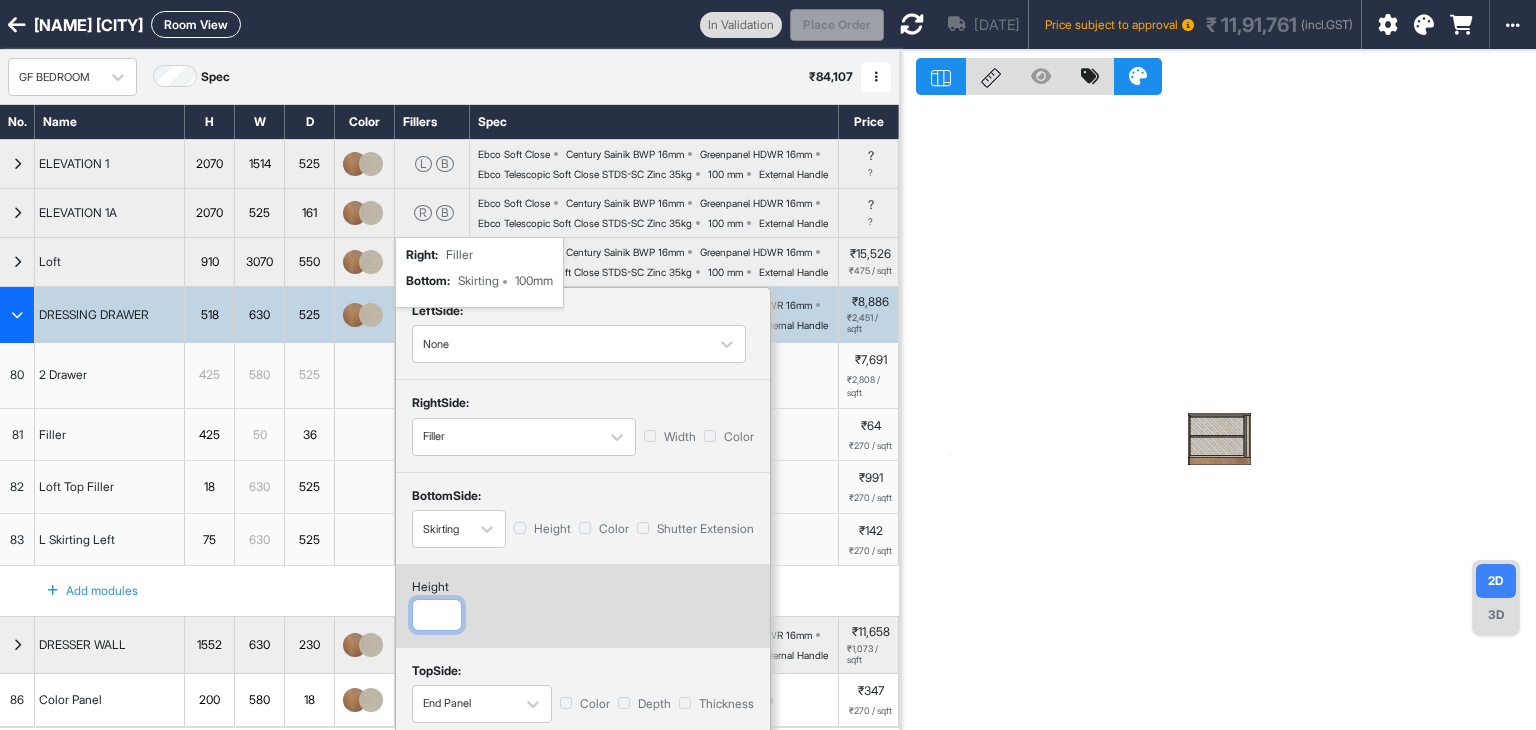 drag, startPoint x: 426, startPoint y: 672, endPoint x: 363, endPoint y: 686, distance: 64.53681 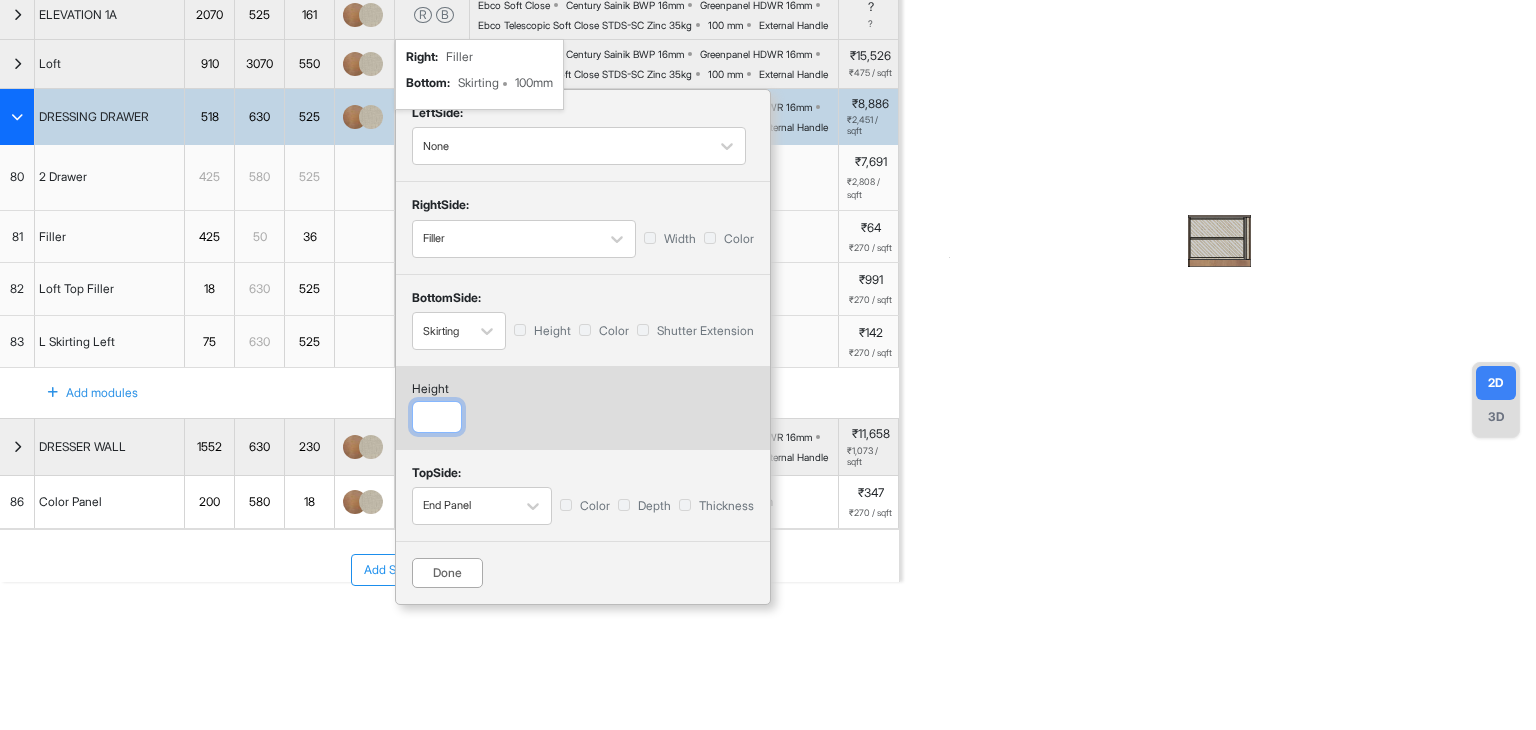 scroll, scrollTop: 247, scrollLeft: 0, axis: vertical 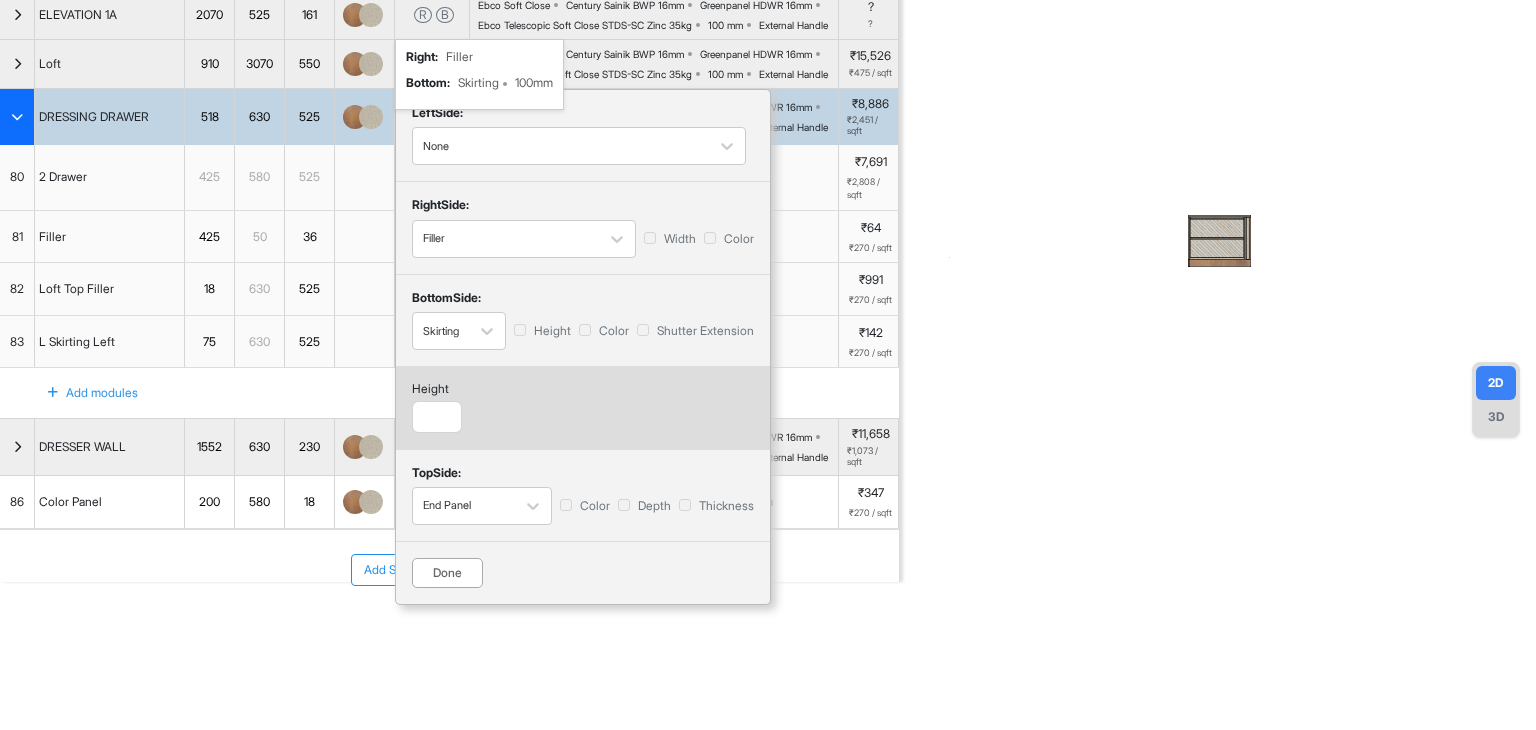 click on "Done" at bounding box center [447, 573] 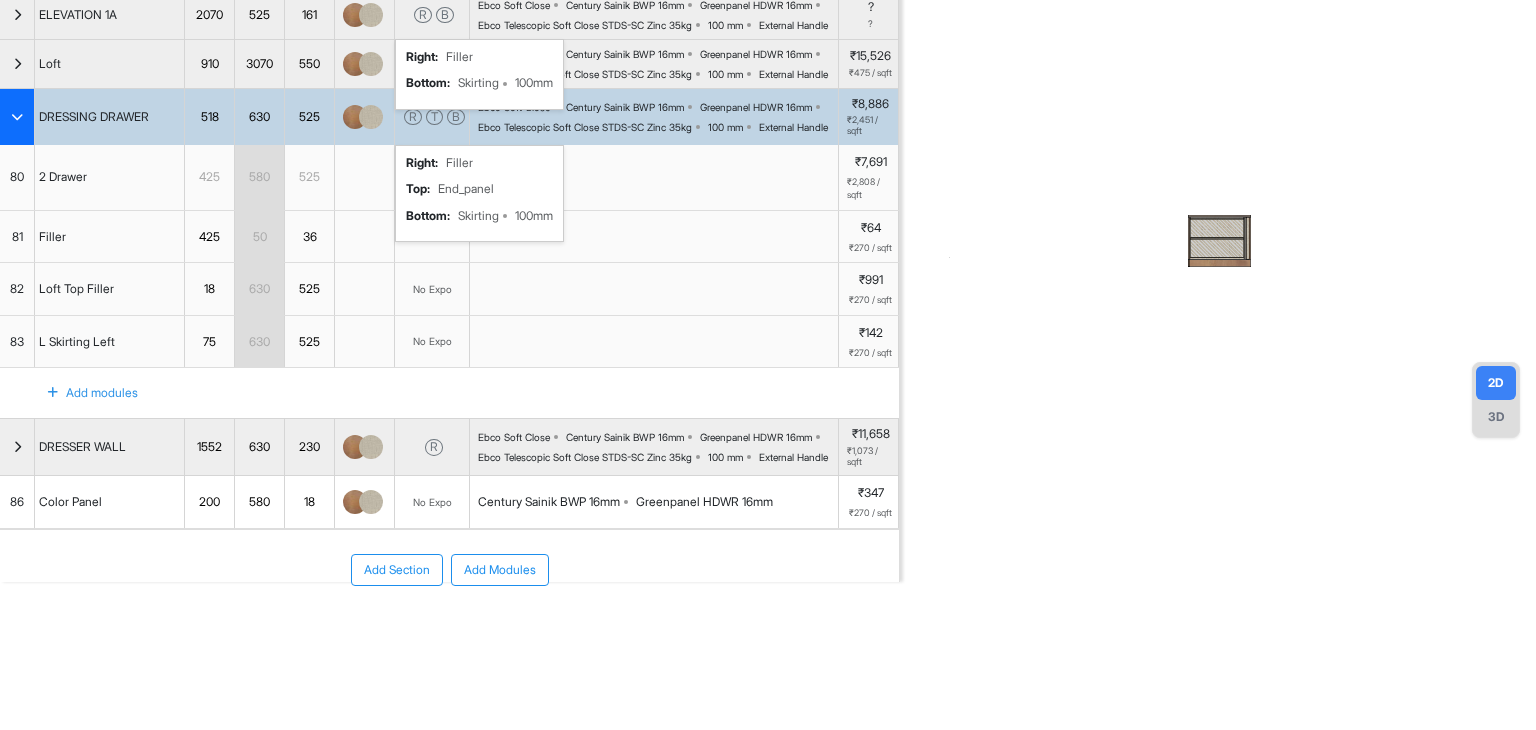 scroll, scrollTop: 0, scrollLeft: 0, axis: both 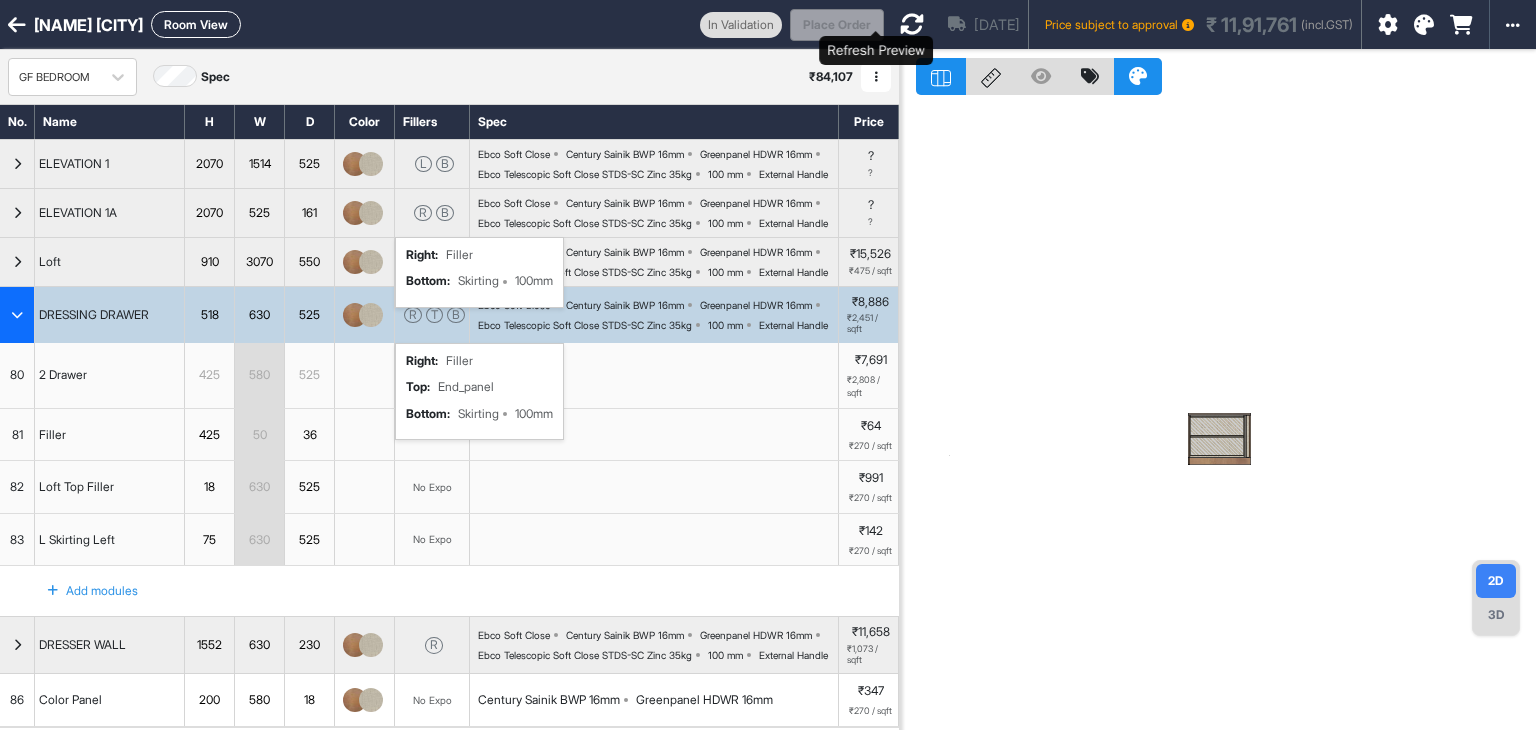 click at bounding box center [912, 24] 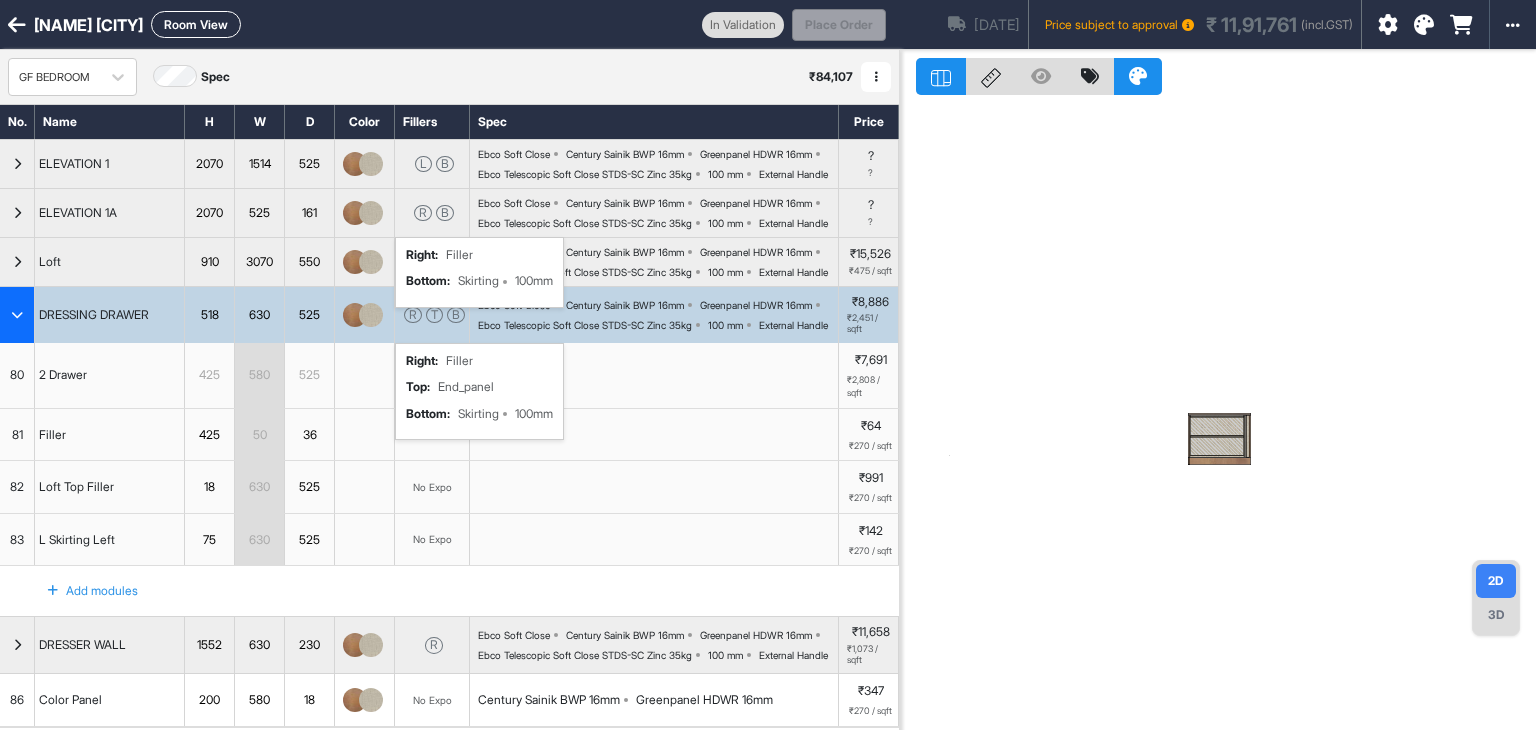 click on "Room View" at bounding box center (196, 24) 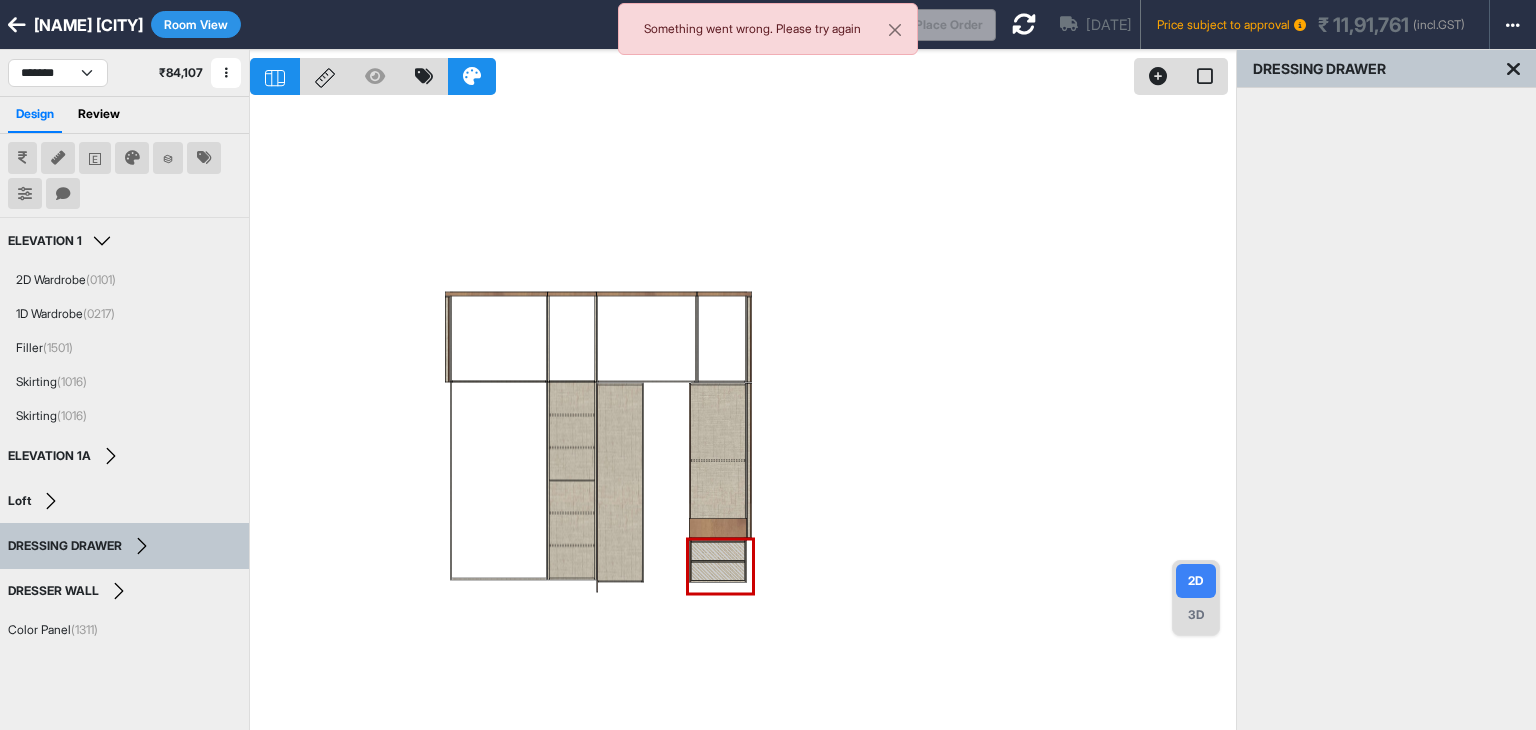 click at bounding box center (743, 415) 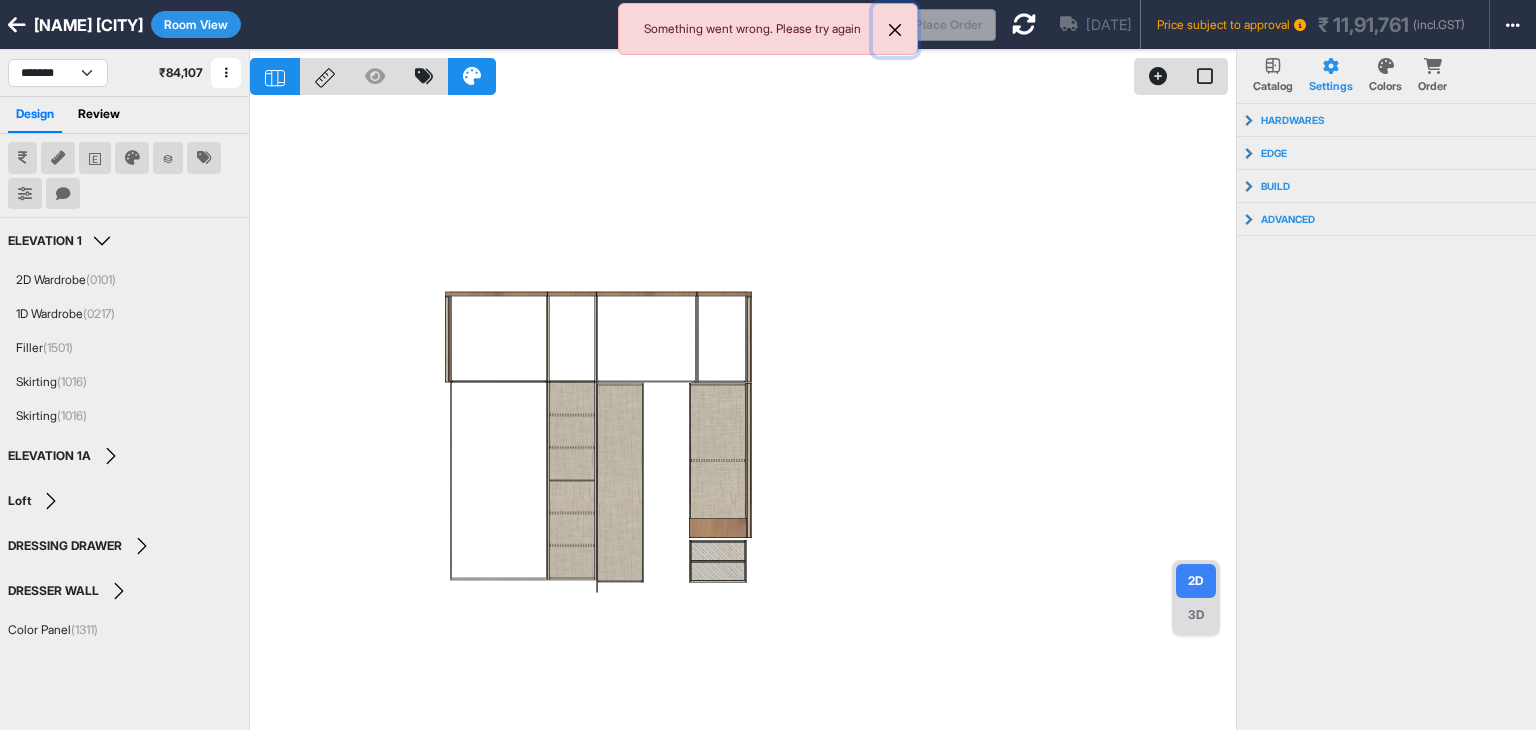 click at bounding box center (895, 30) 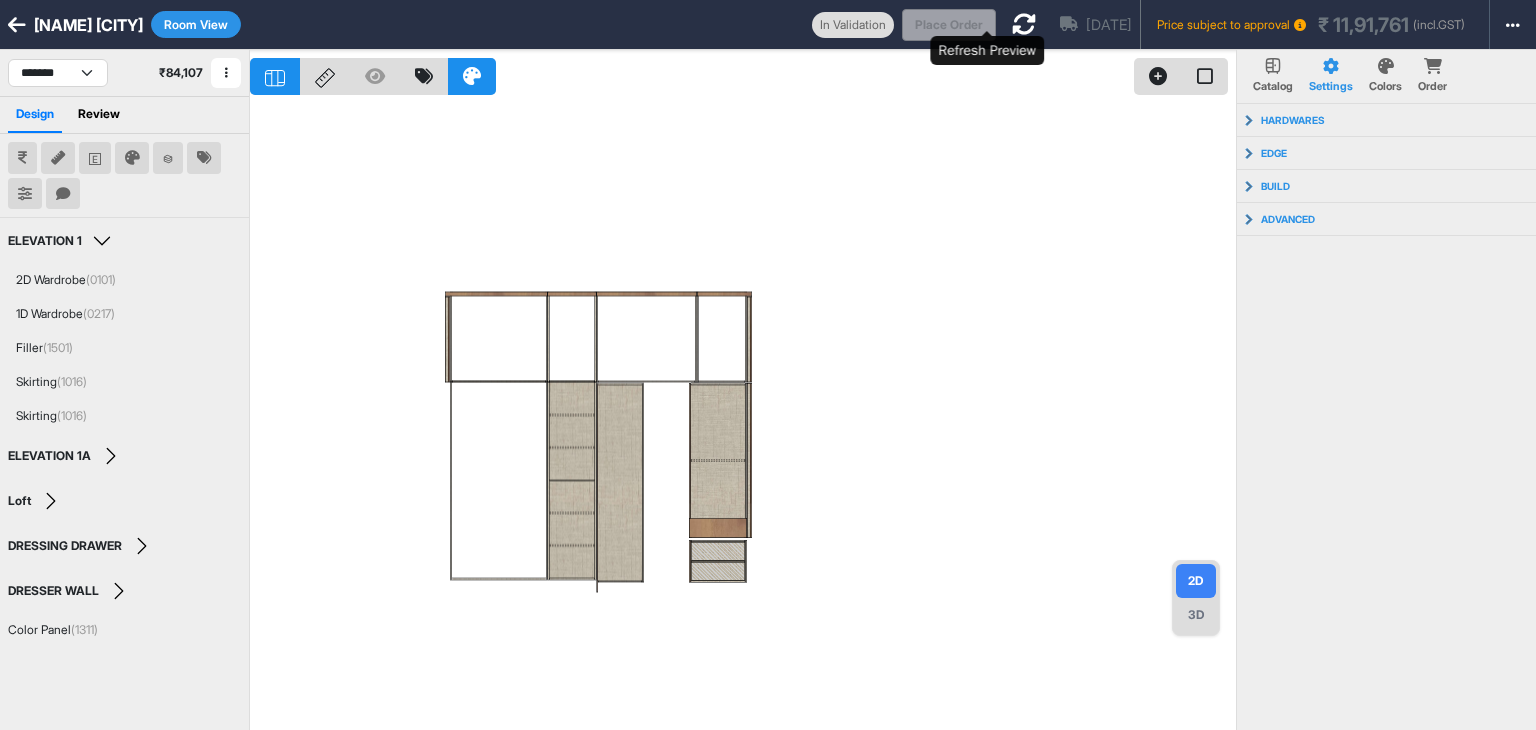 click at bounding box center (1024, 24) 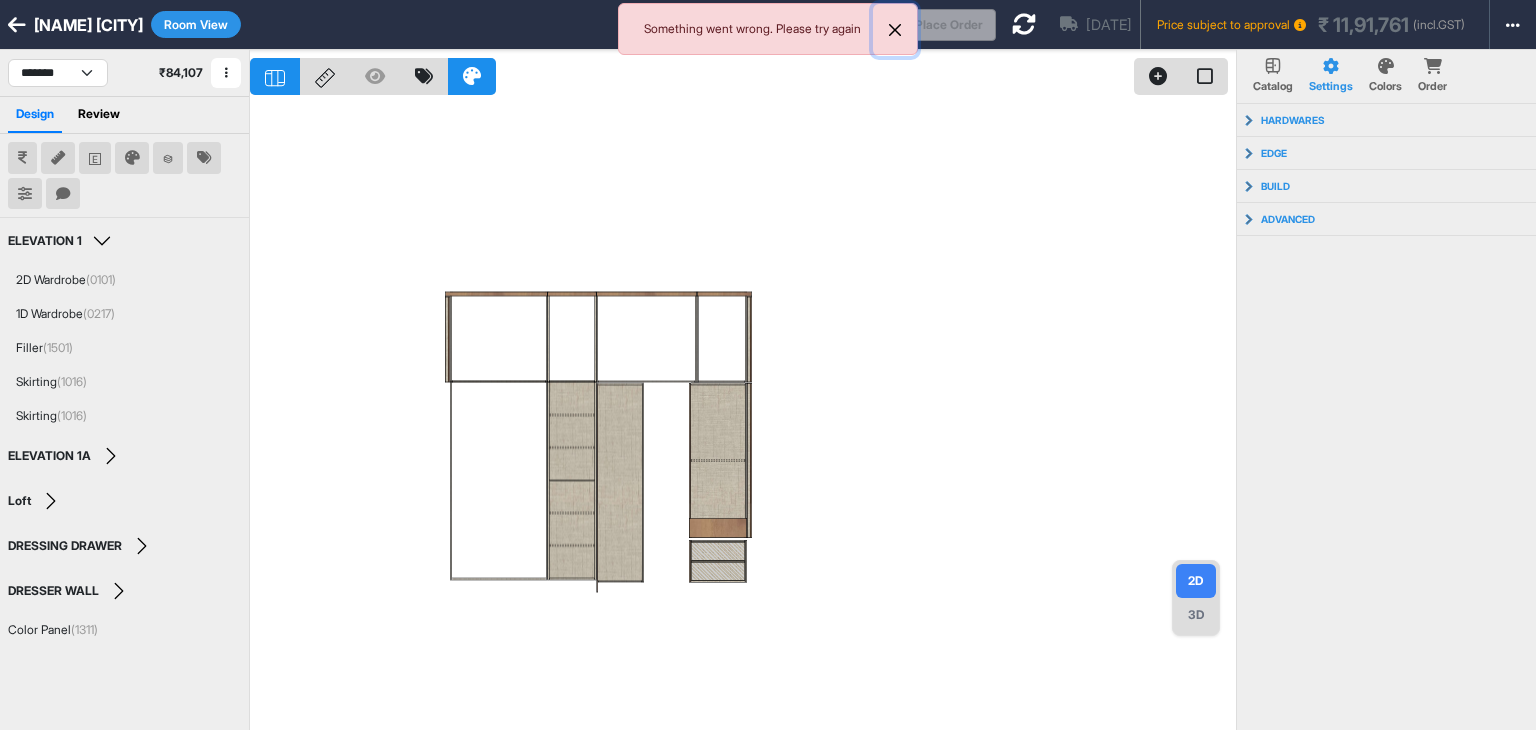 click at bounding box center (895, 30) 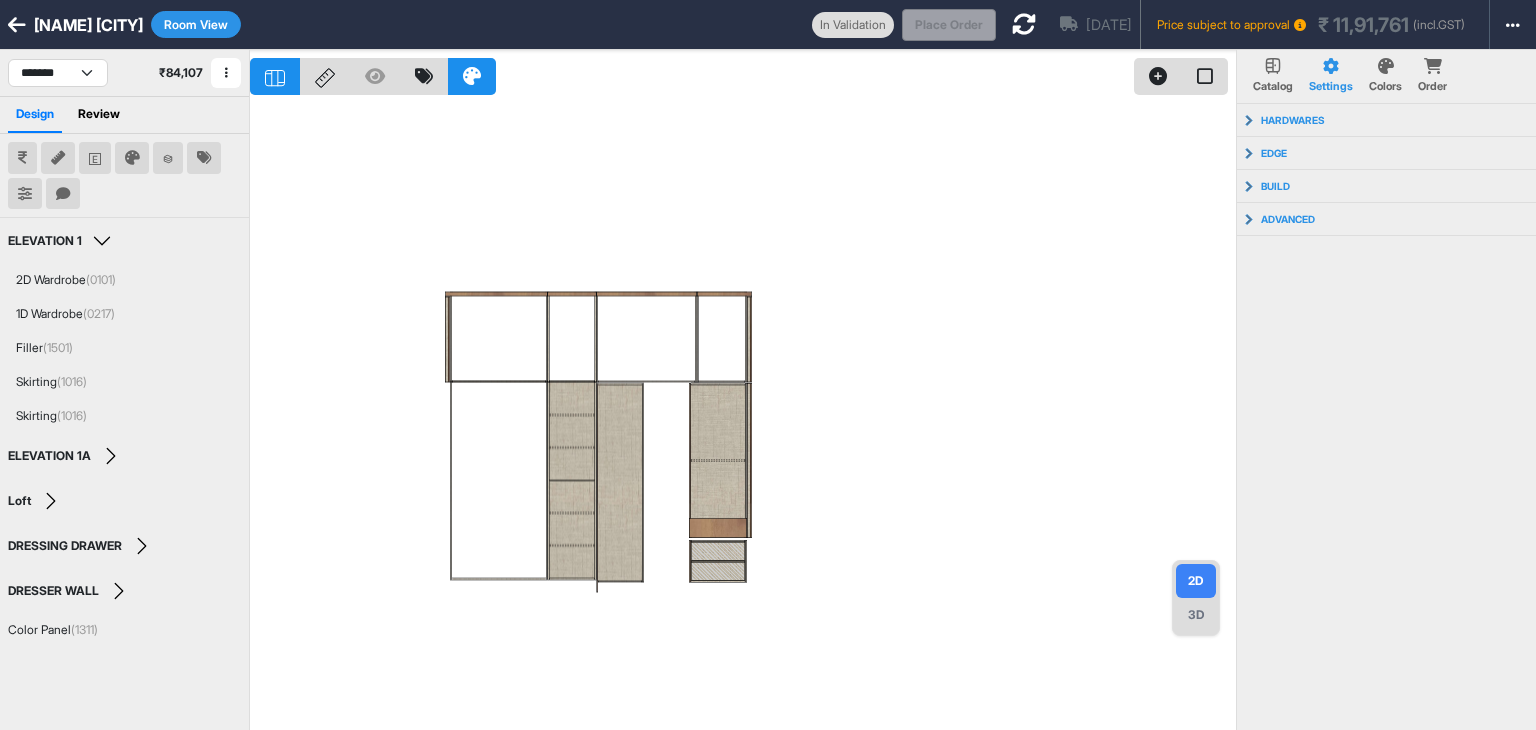 click at bounding box center (1024, 24) 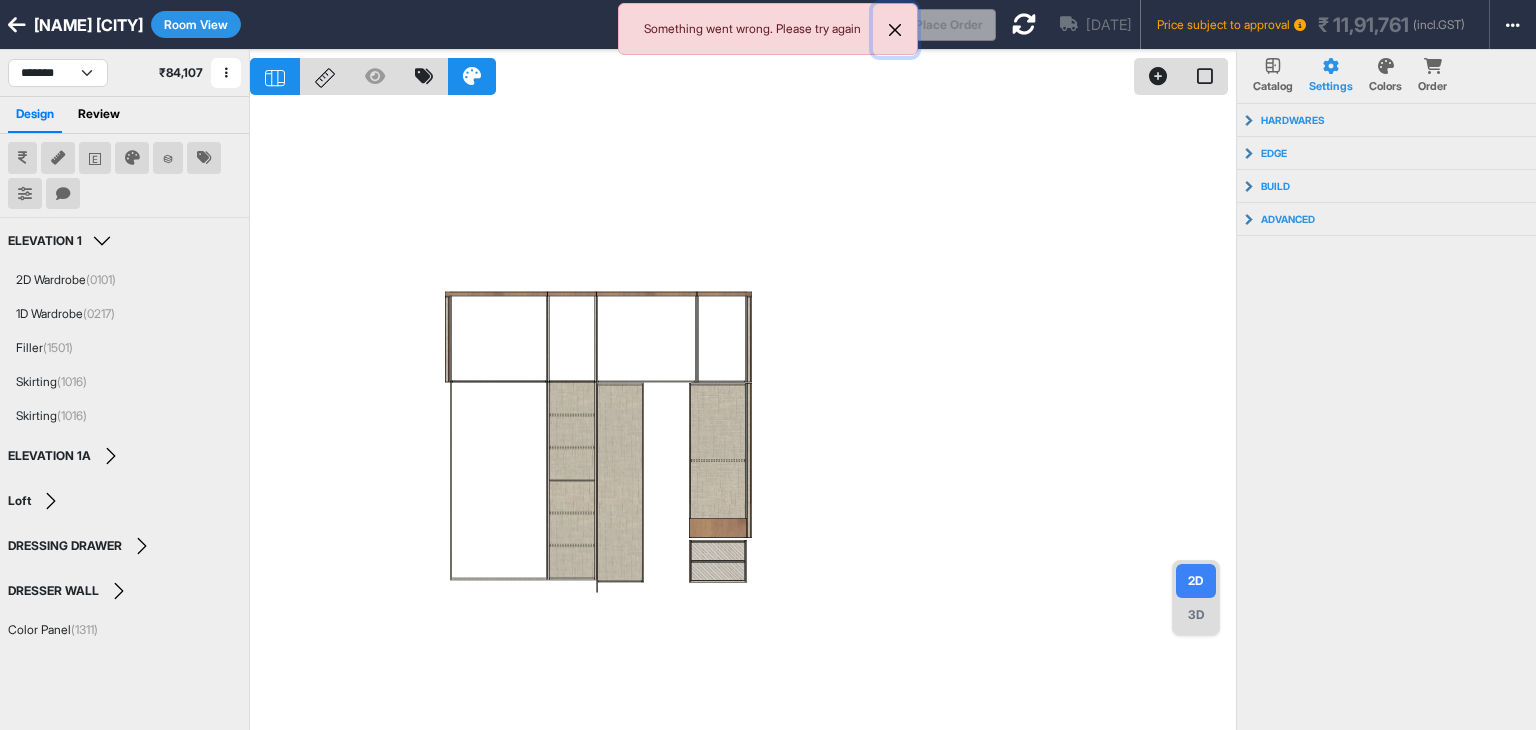click at bounding box center [895, 30] 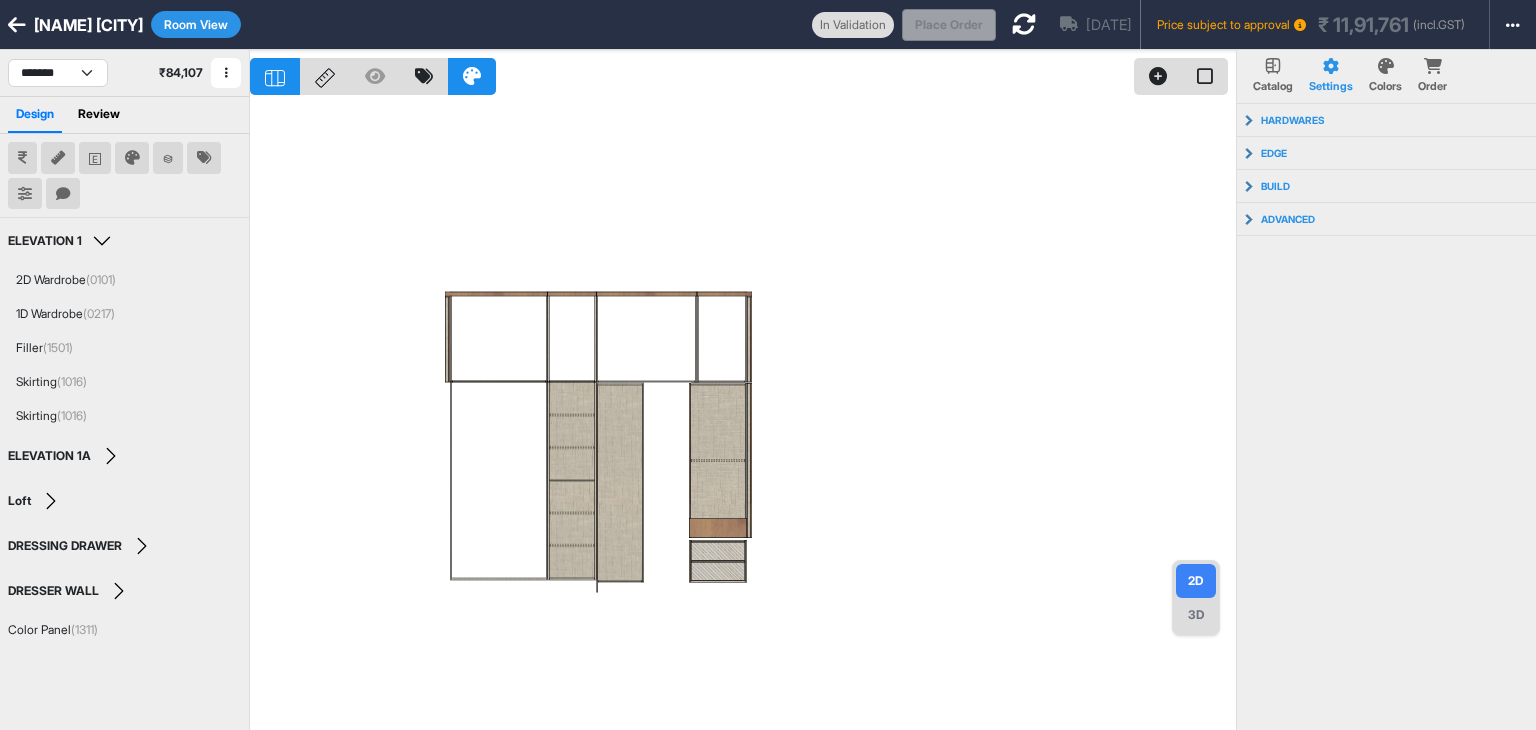 click on "Room View" at bounding box center [196, 24] 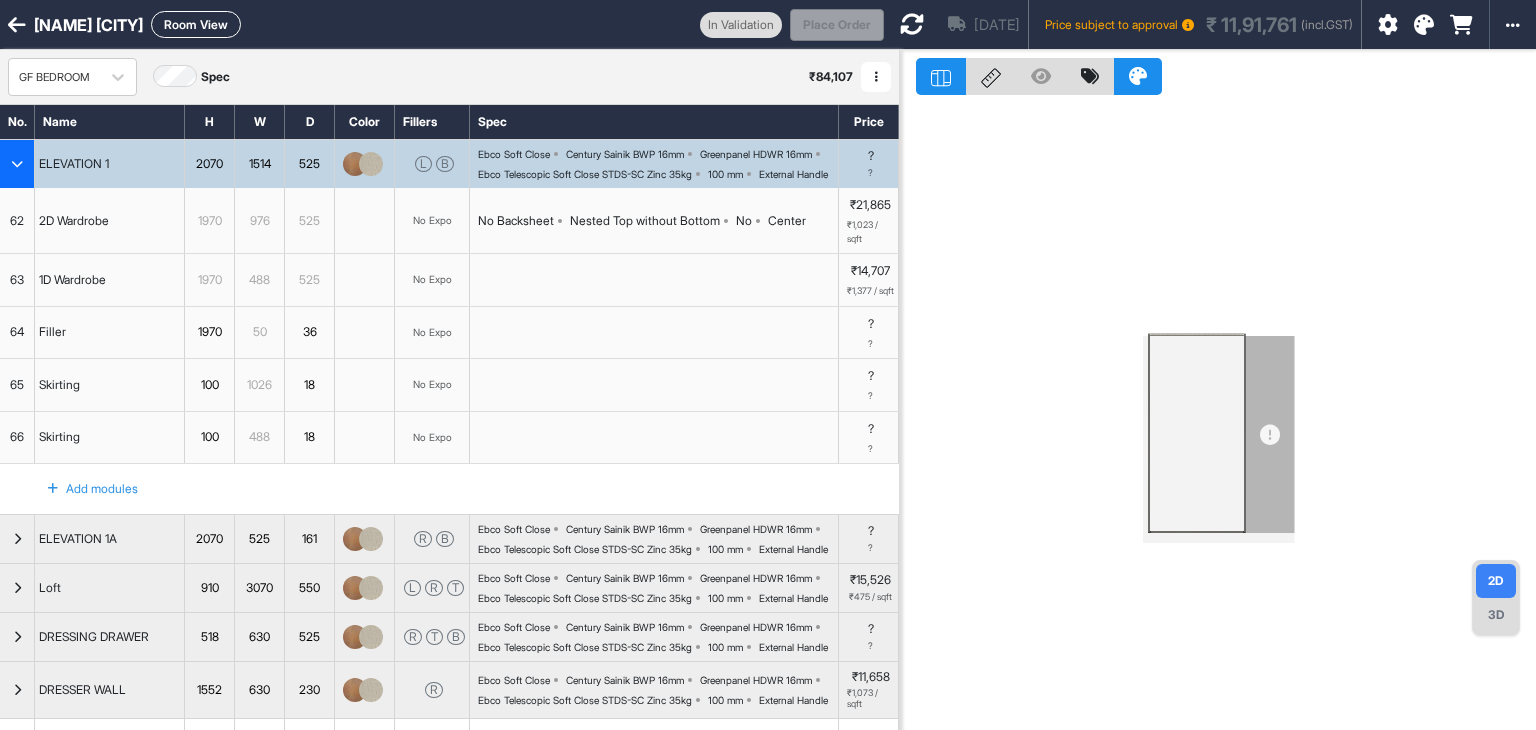 click at bounding box center [17, 164] 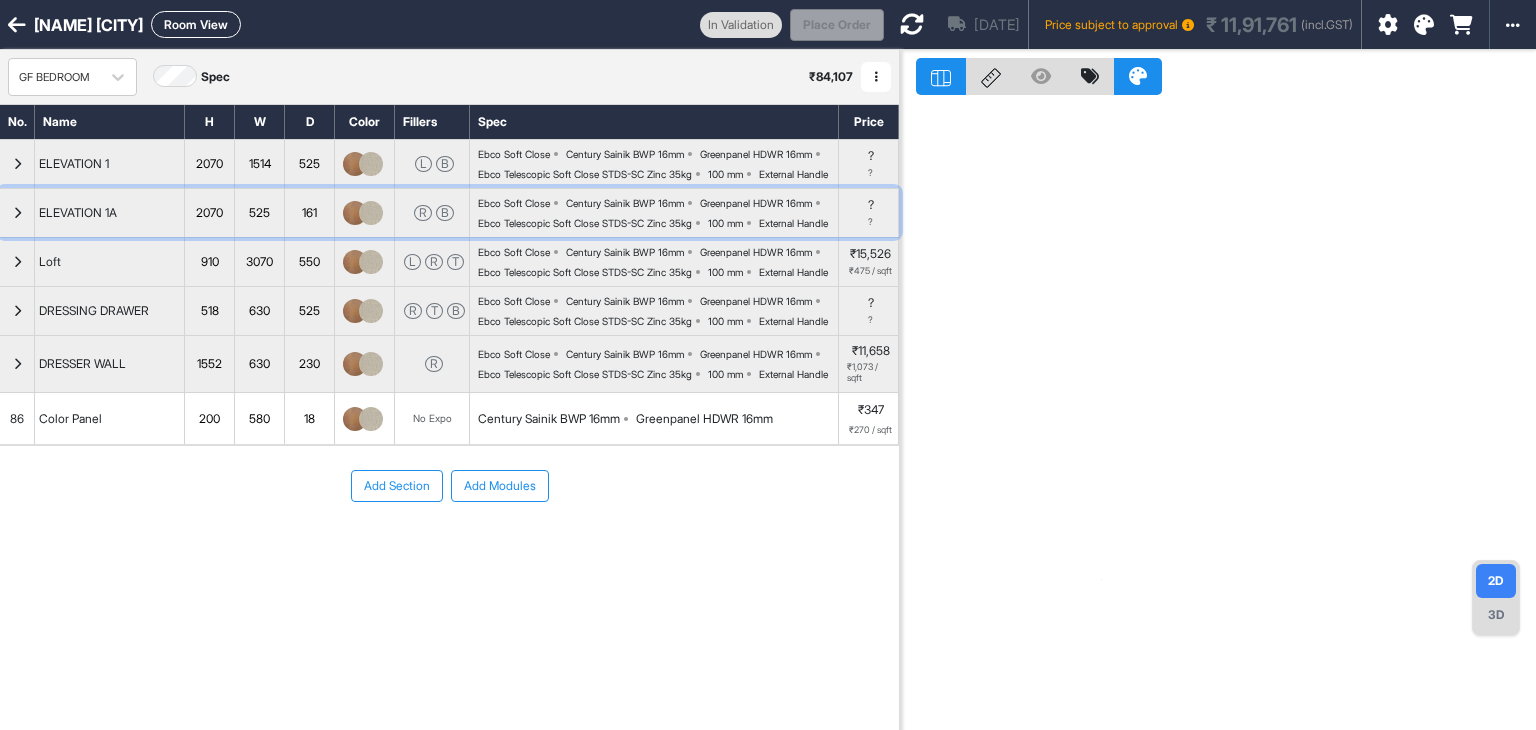 click at bounding box center (365, 213) 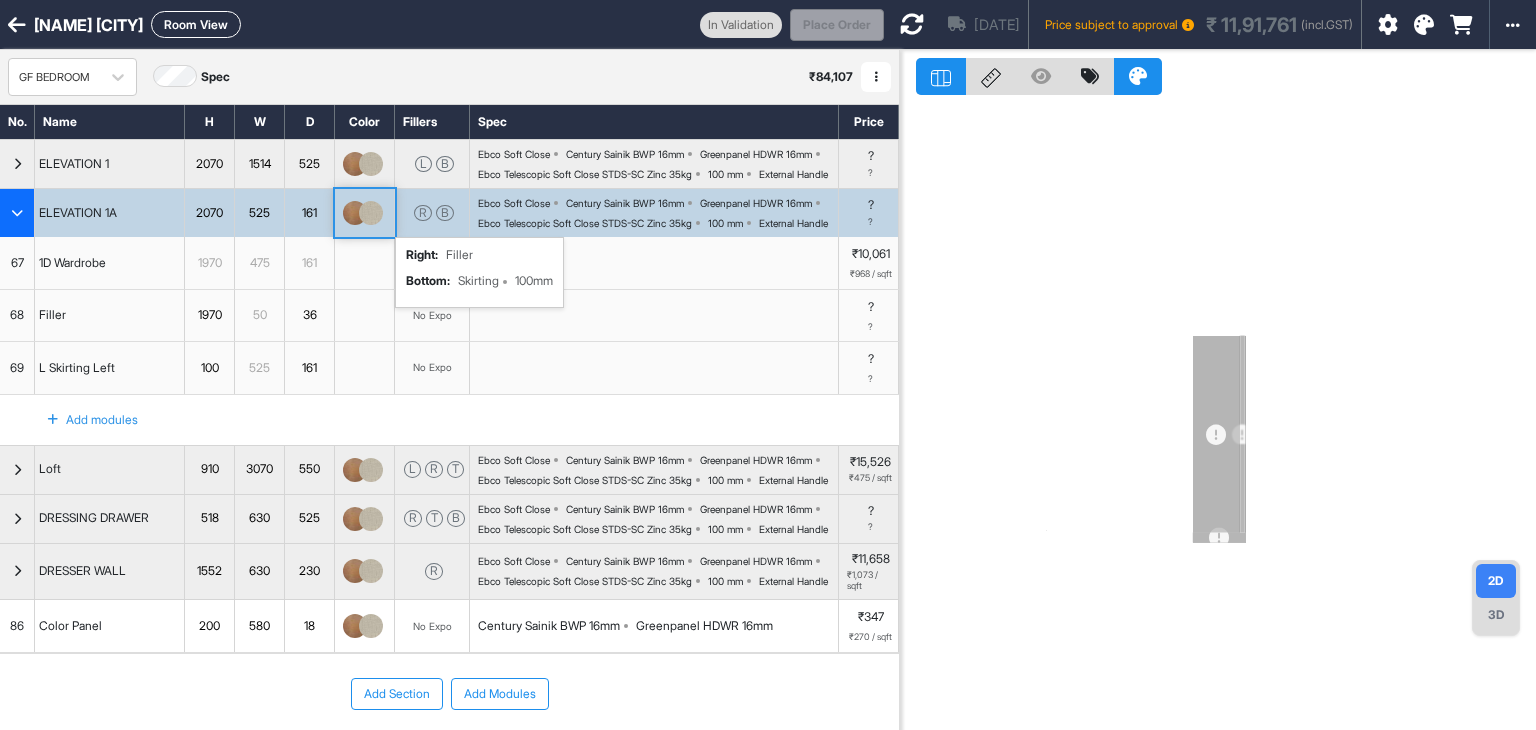 click on "R B" at bounding box center (432, 213) 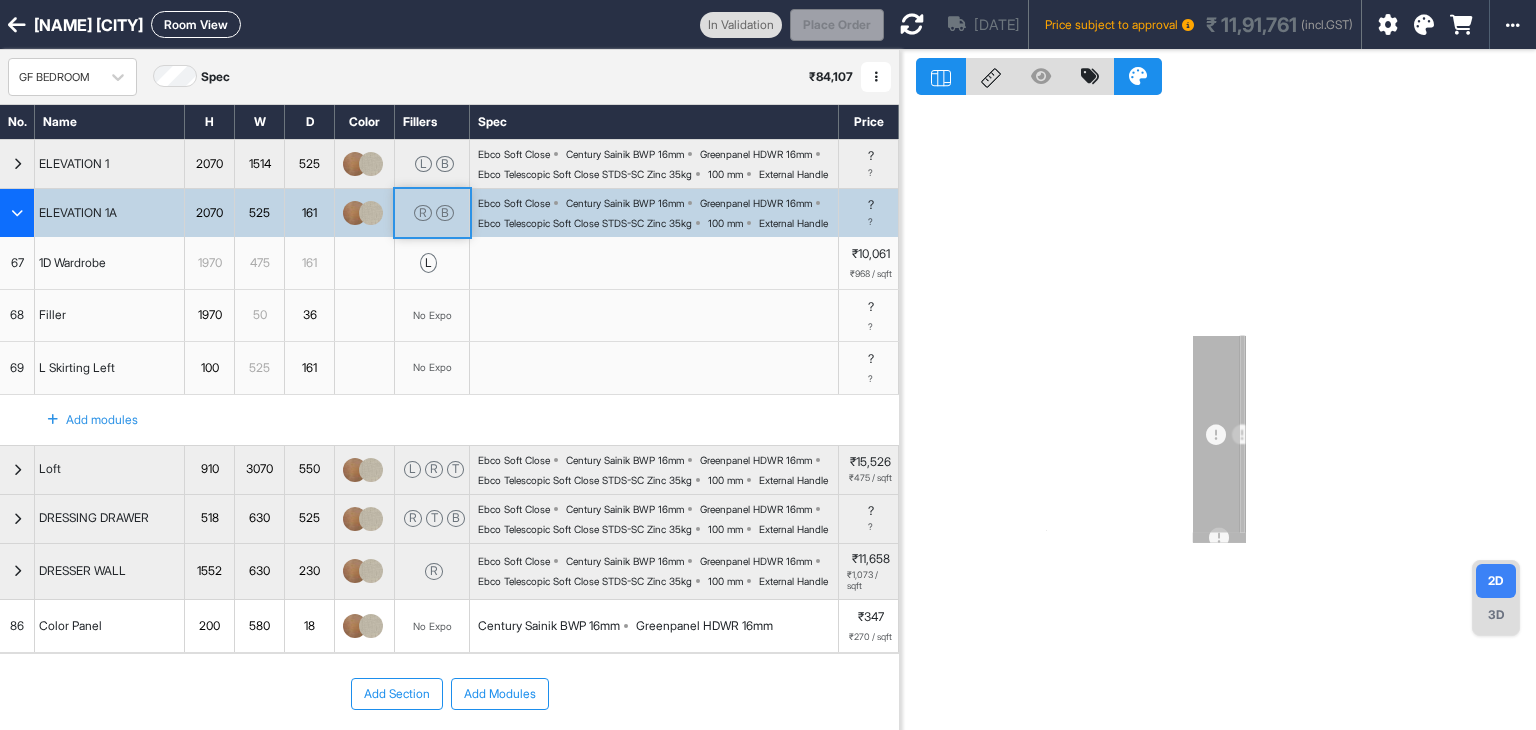 click at bounding box center (17, 213) 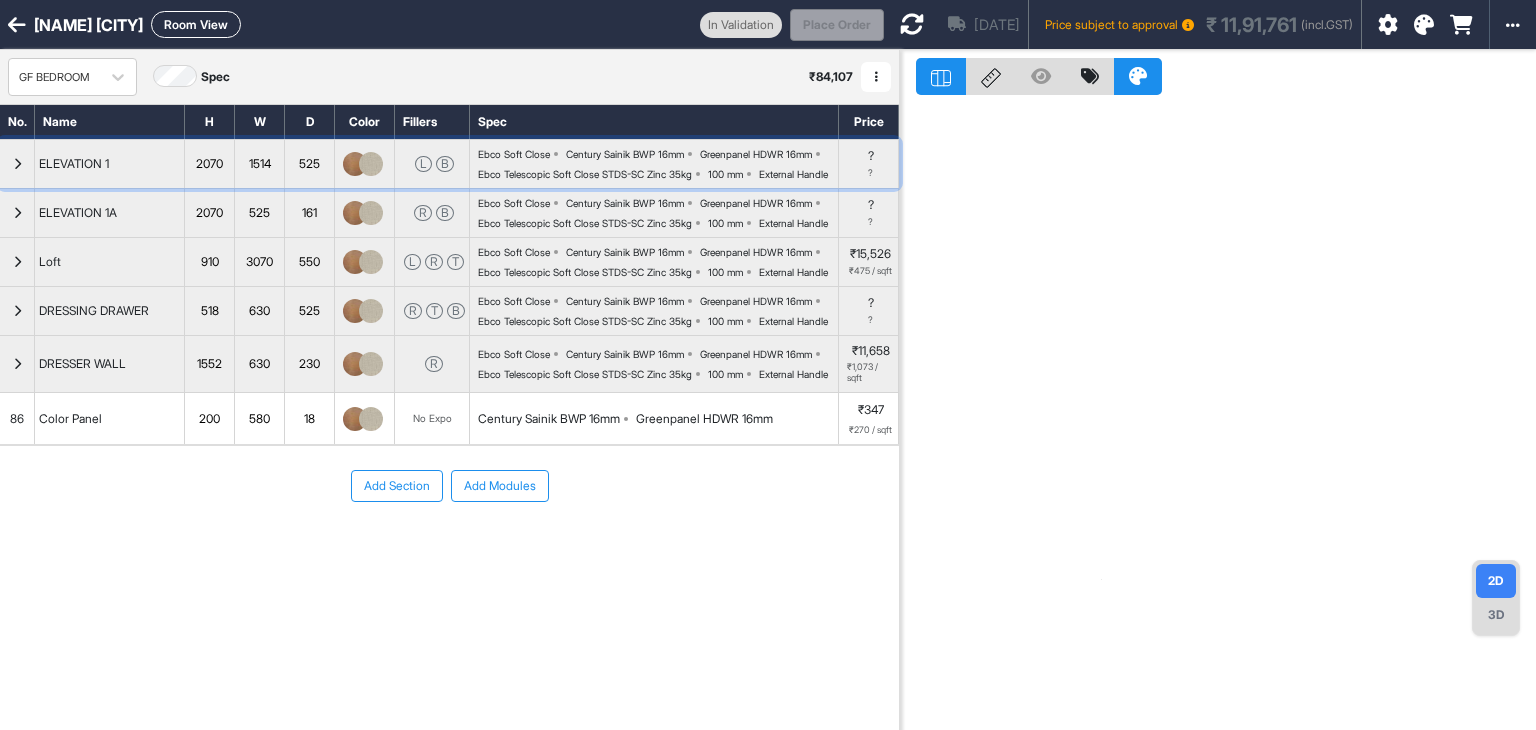 click at bounding box center [17, 164] 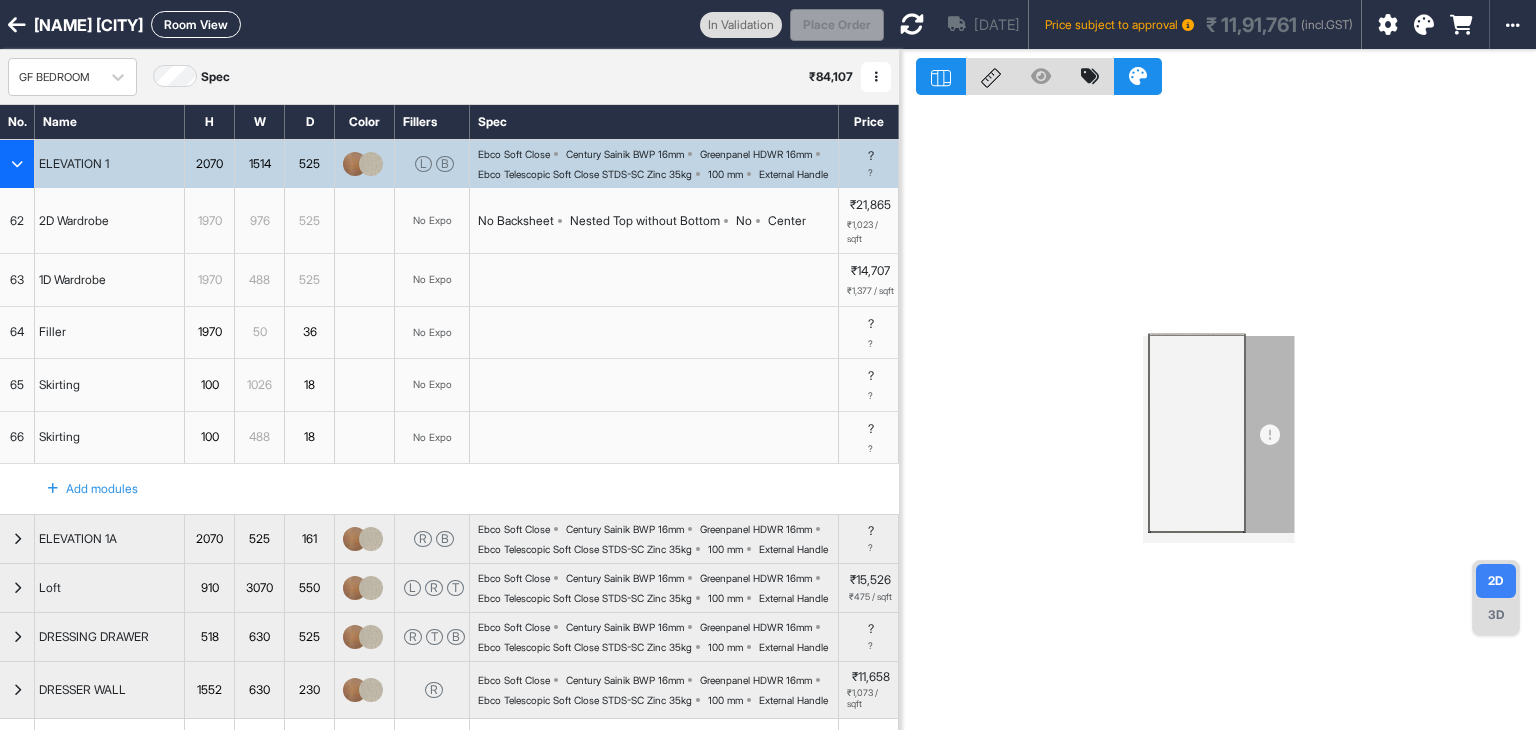 click at bounding box center (17, 164) 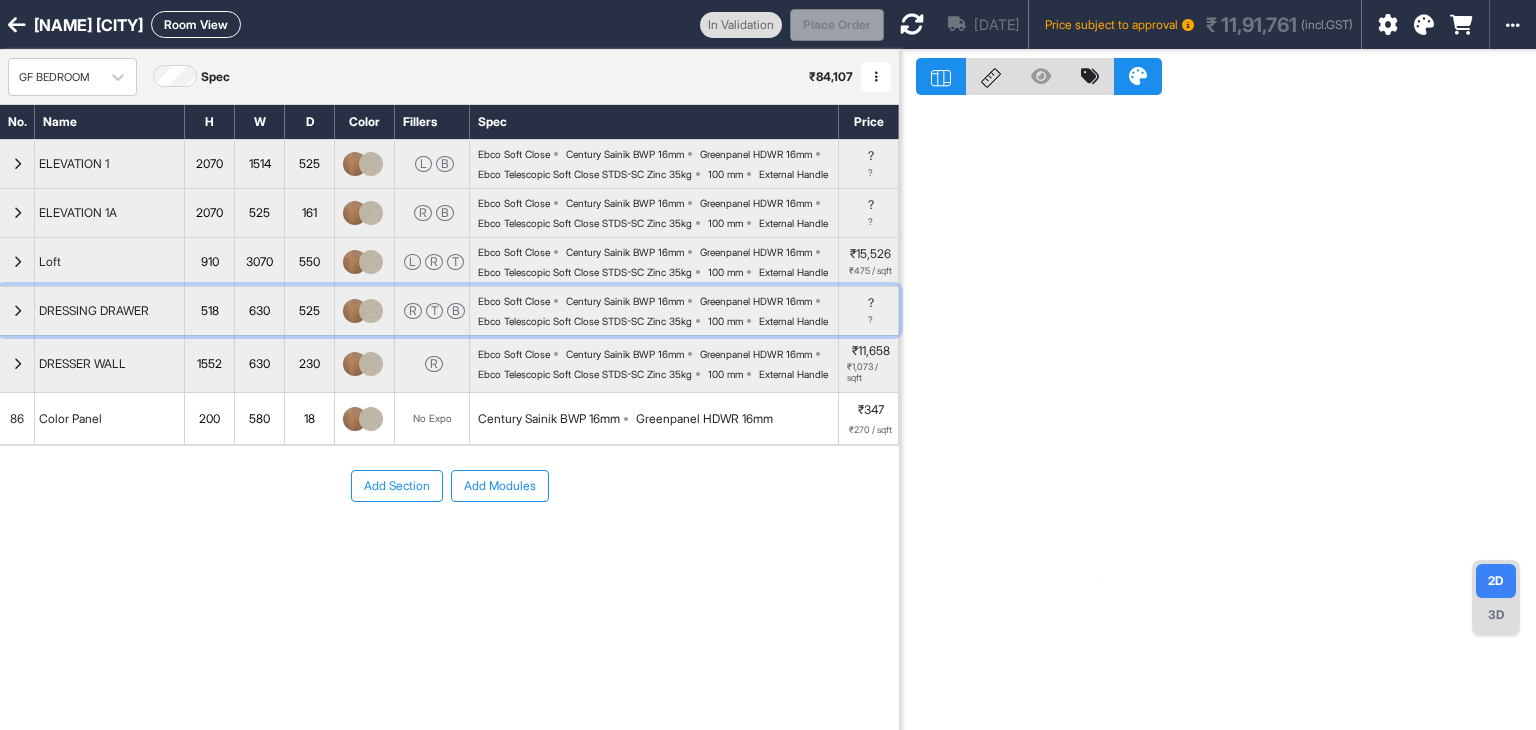 click at bounding box center (17, 311) 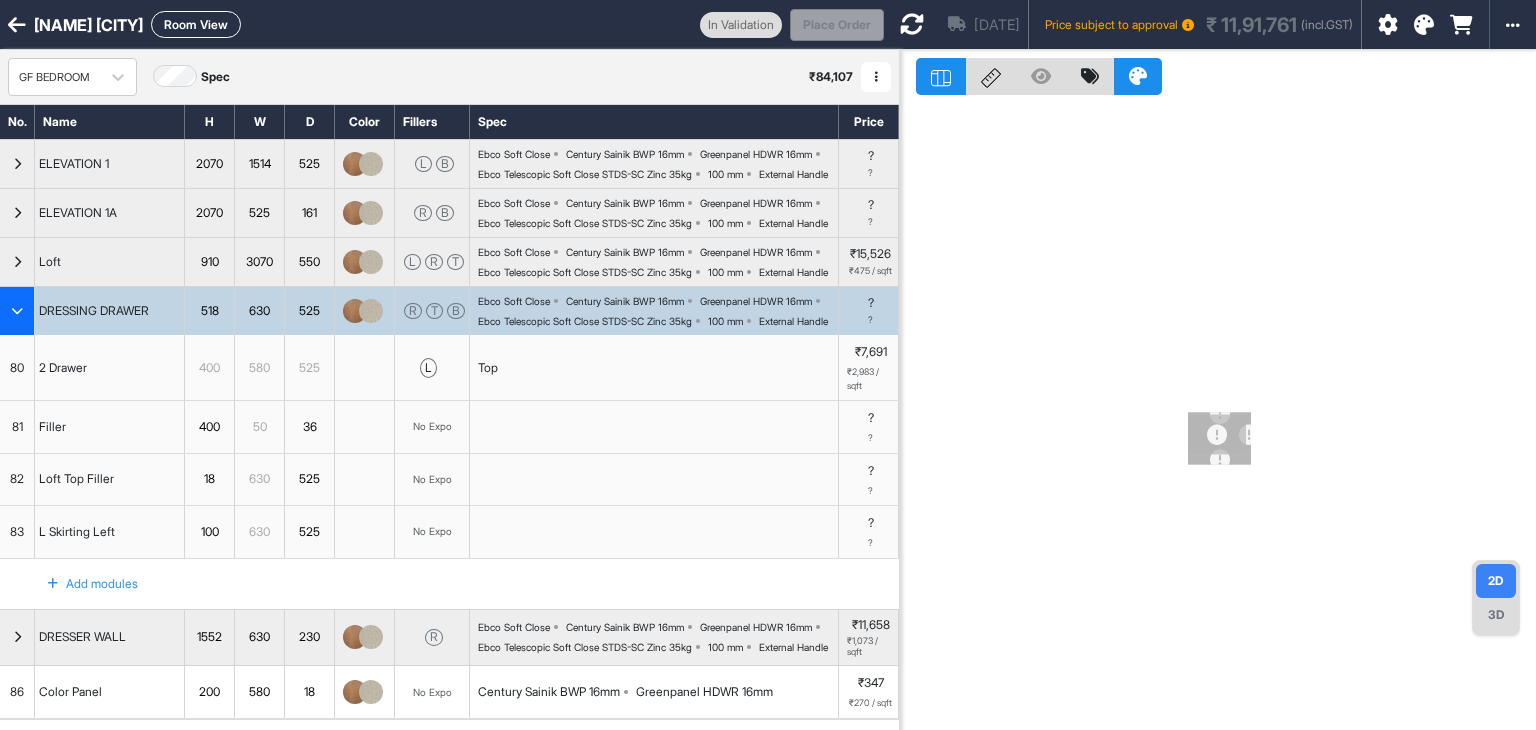 click at bounding box center (17, 311) 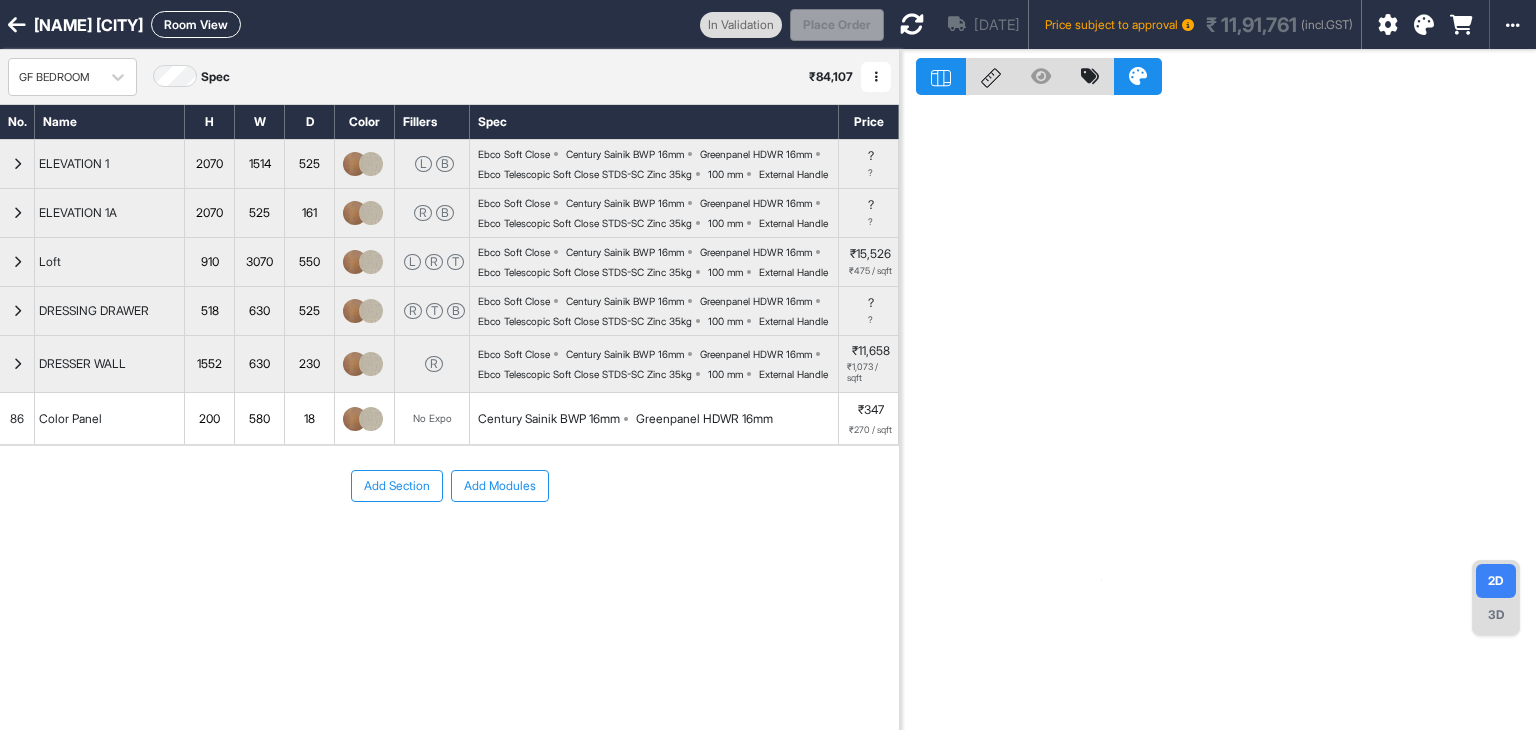 click at bounding box center [912, 24] 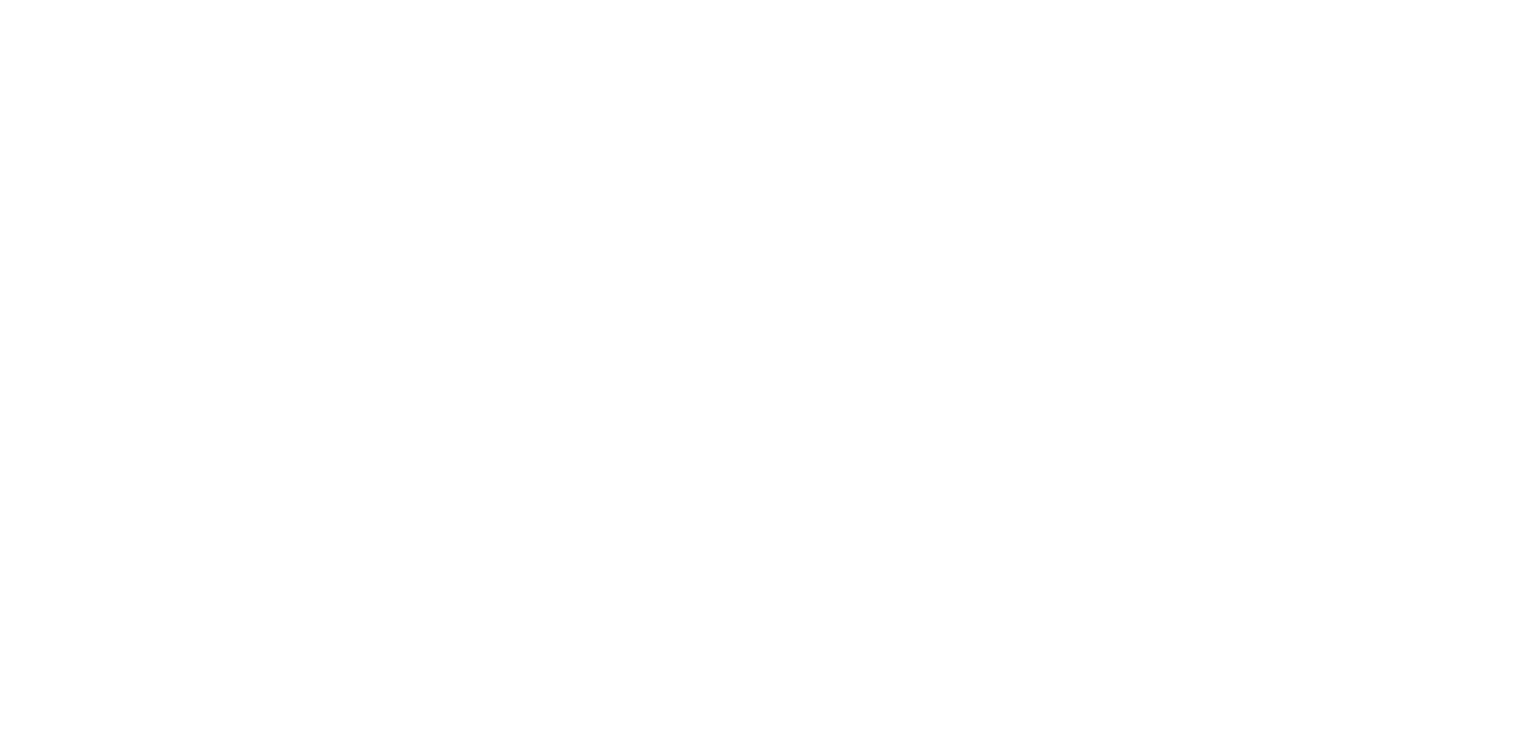 scroll, scrollTop: 0, scrollLeft: 0, axis: both 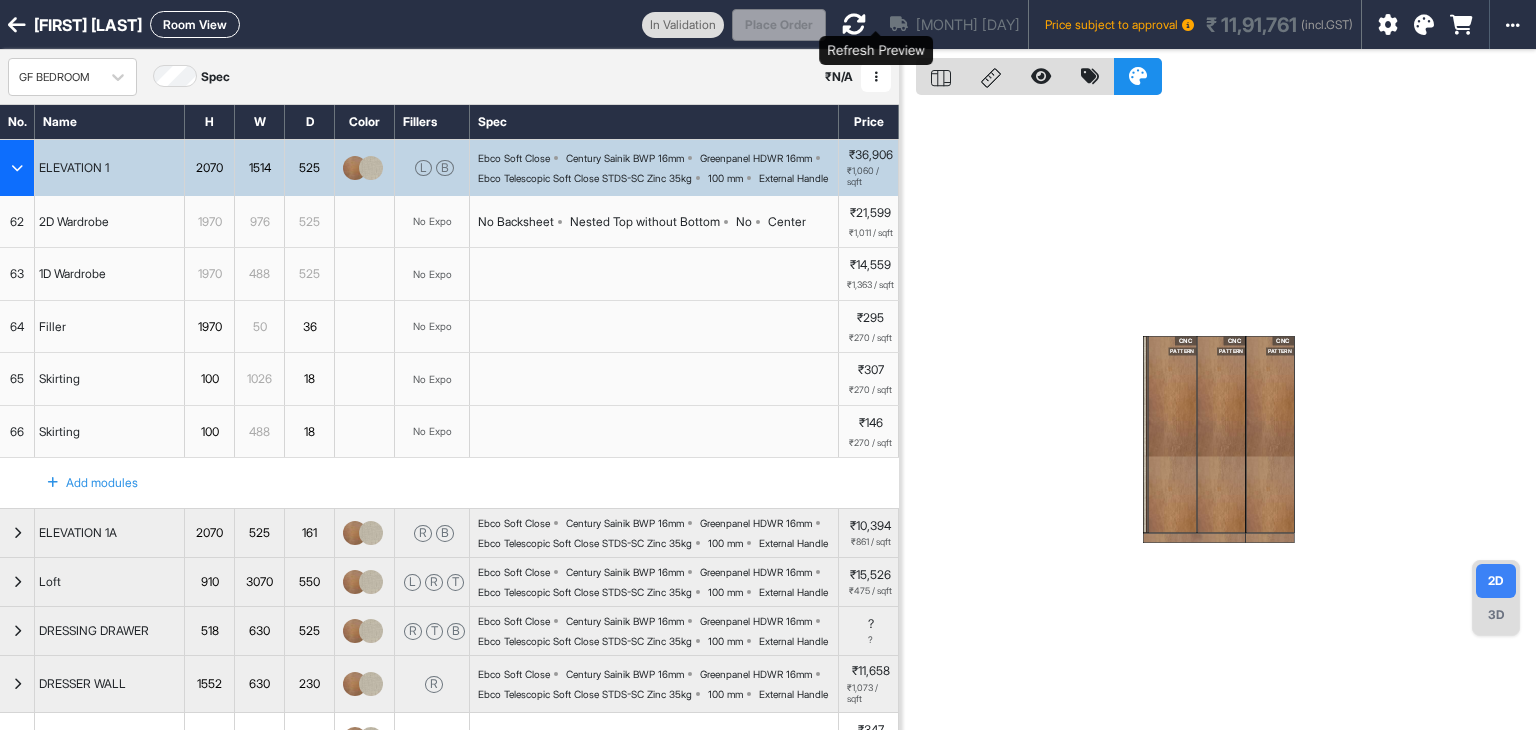 click at bounding box center [854, 24] 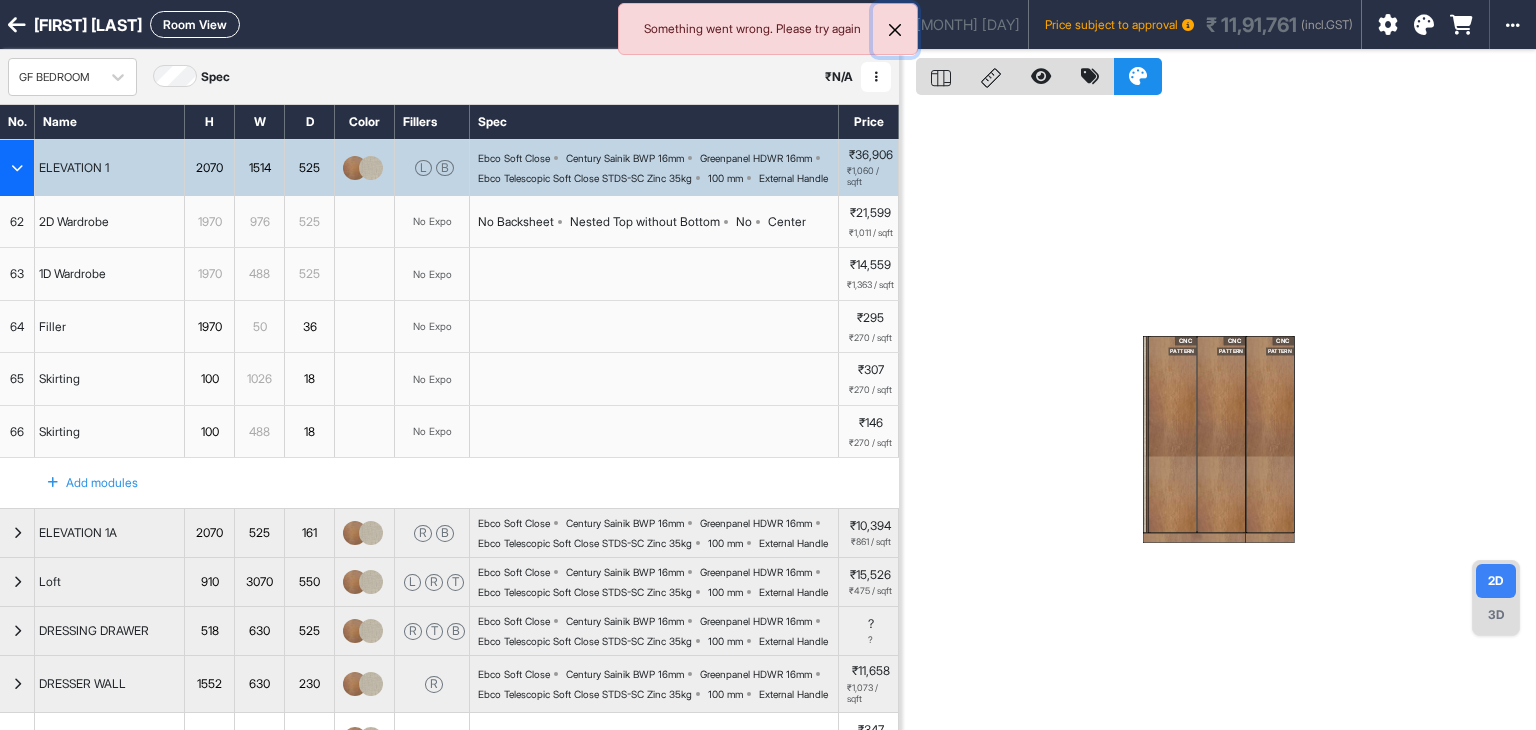 click at bounding box center [895, 30] 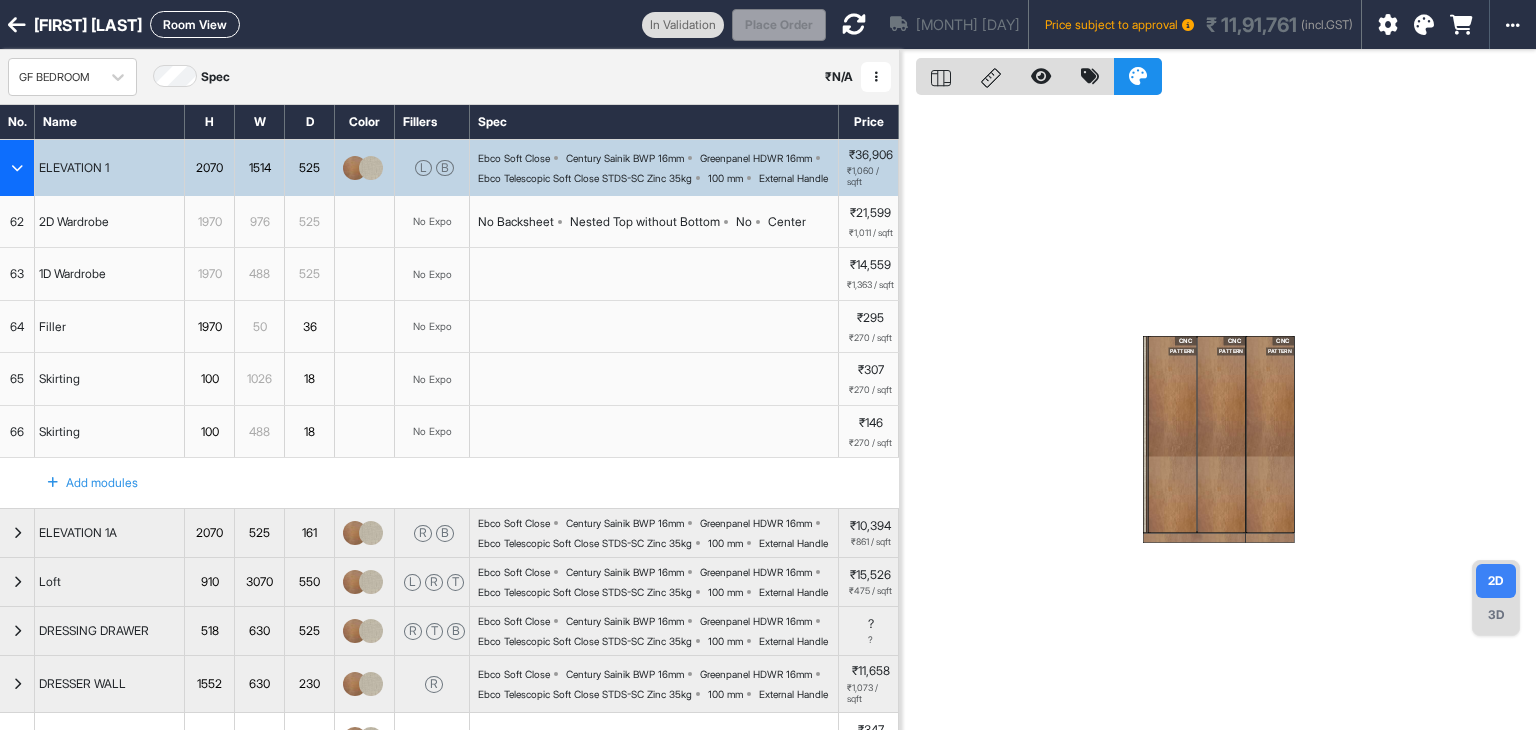 click at bounding box center [17, 168] 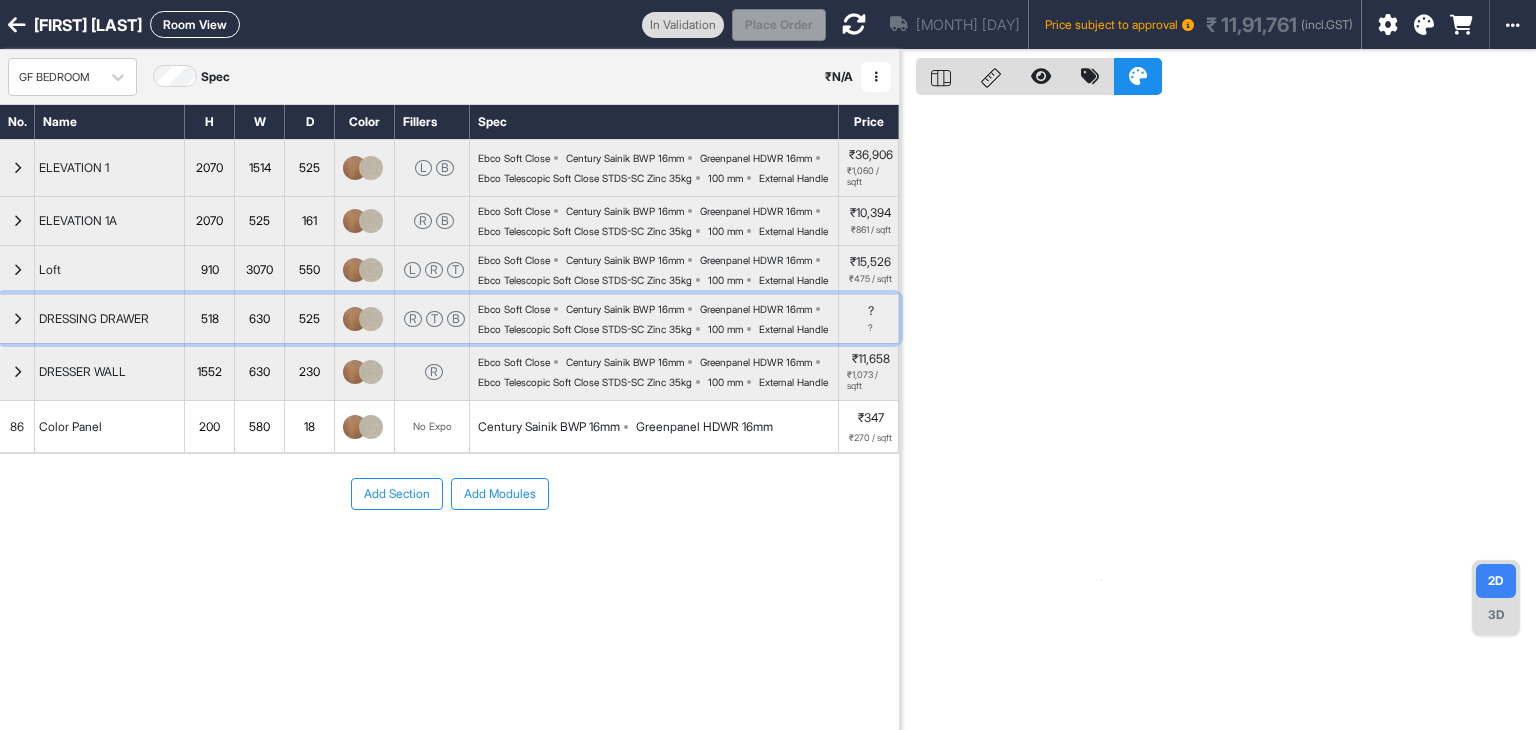 click at bounding box center [17, 319] 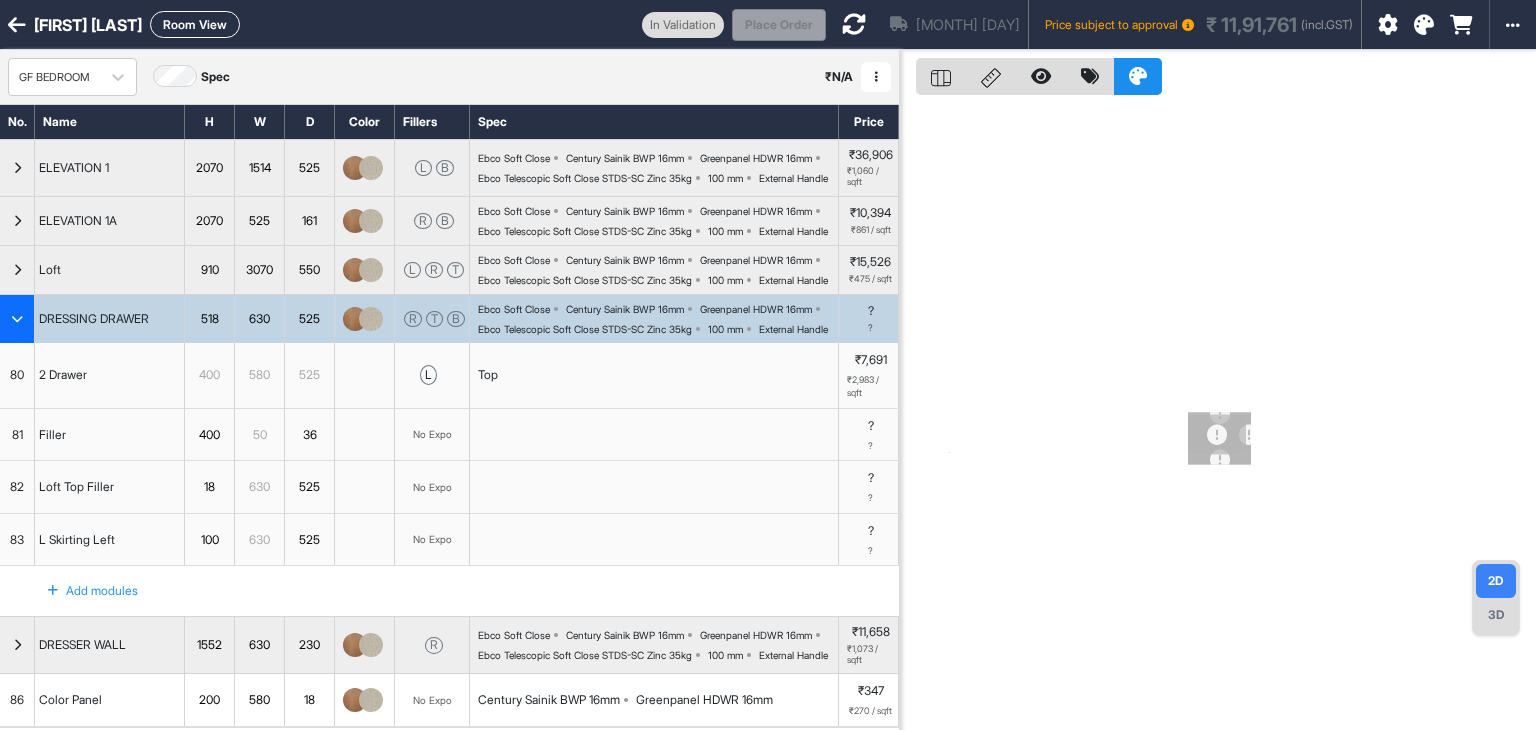 click at bounding box center (17, 319) 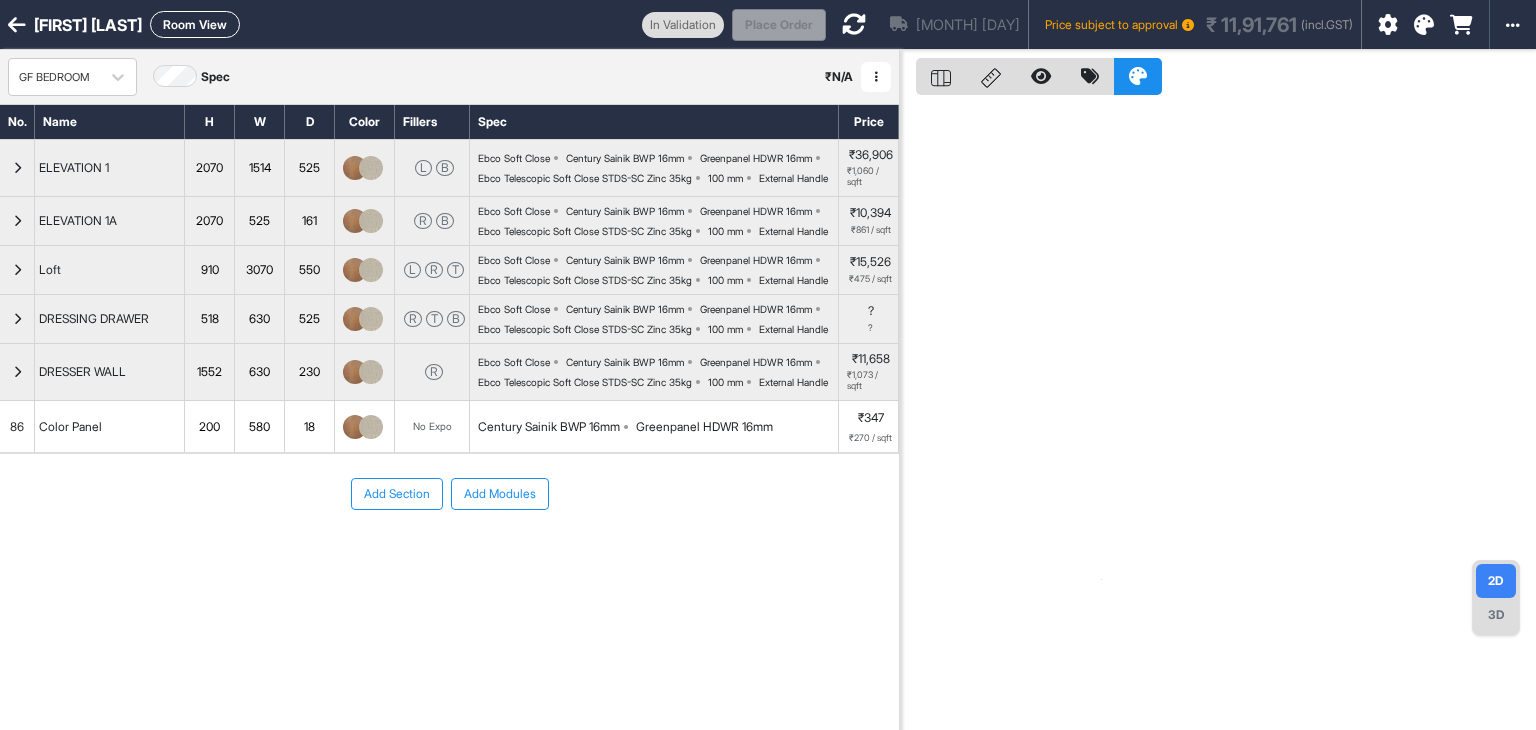 click at bounding box center [854, 24] 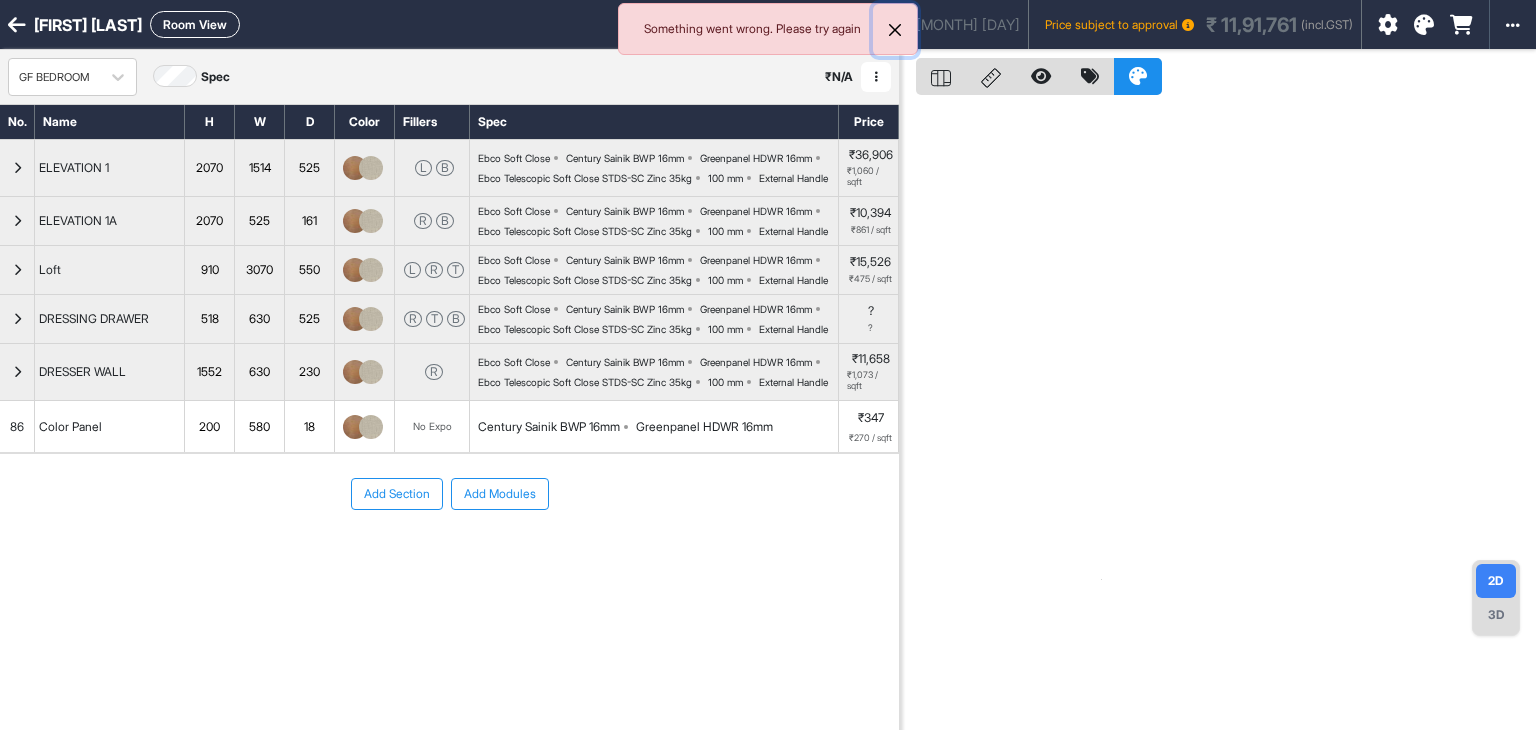click at bounding box center [895, 30] 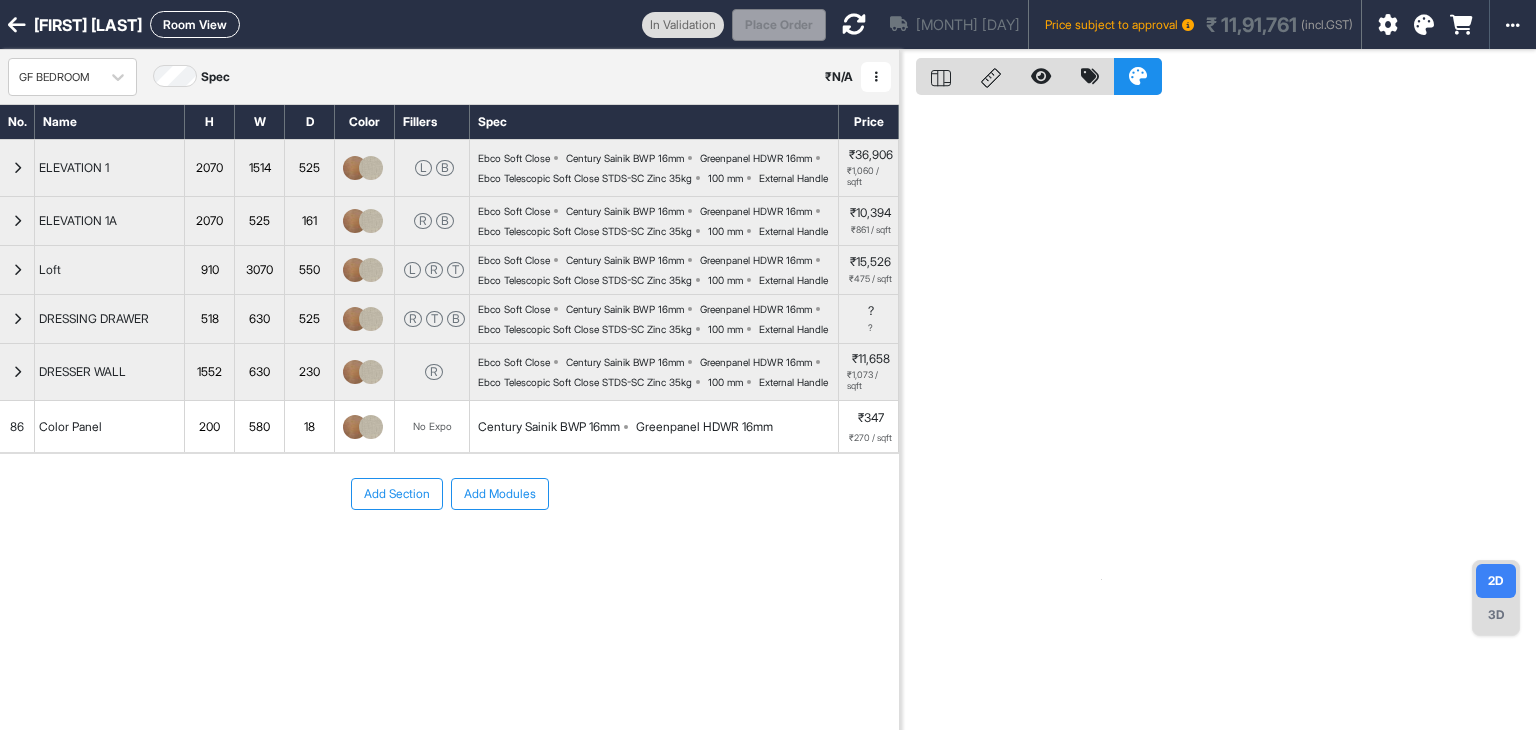 click at bounding box center (1388, 25) 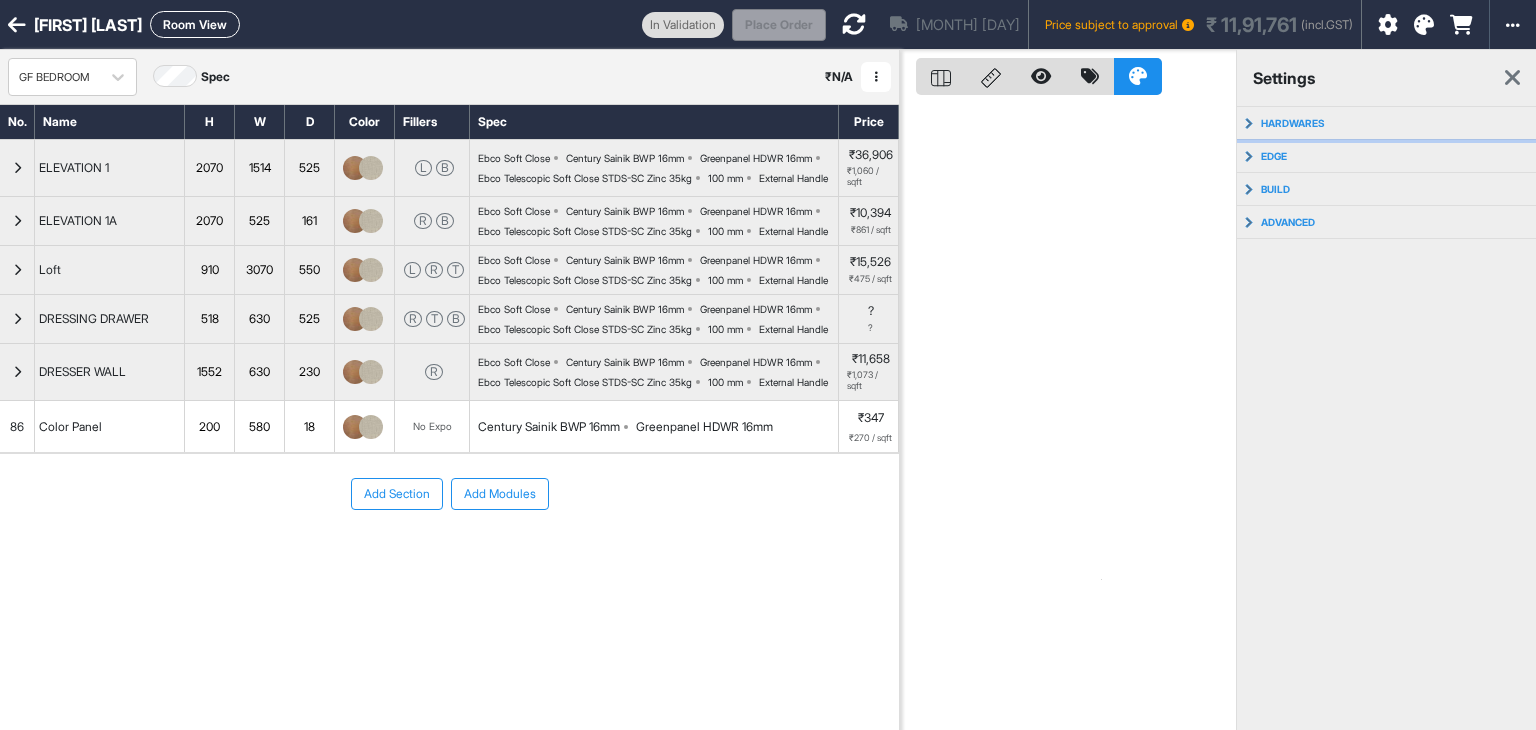 click on "hardwares" at bounding box center (1293, 123) 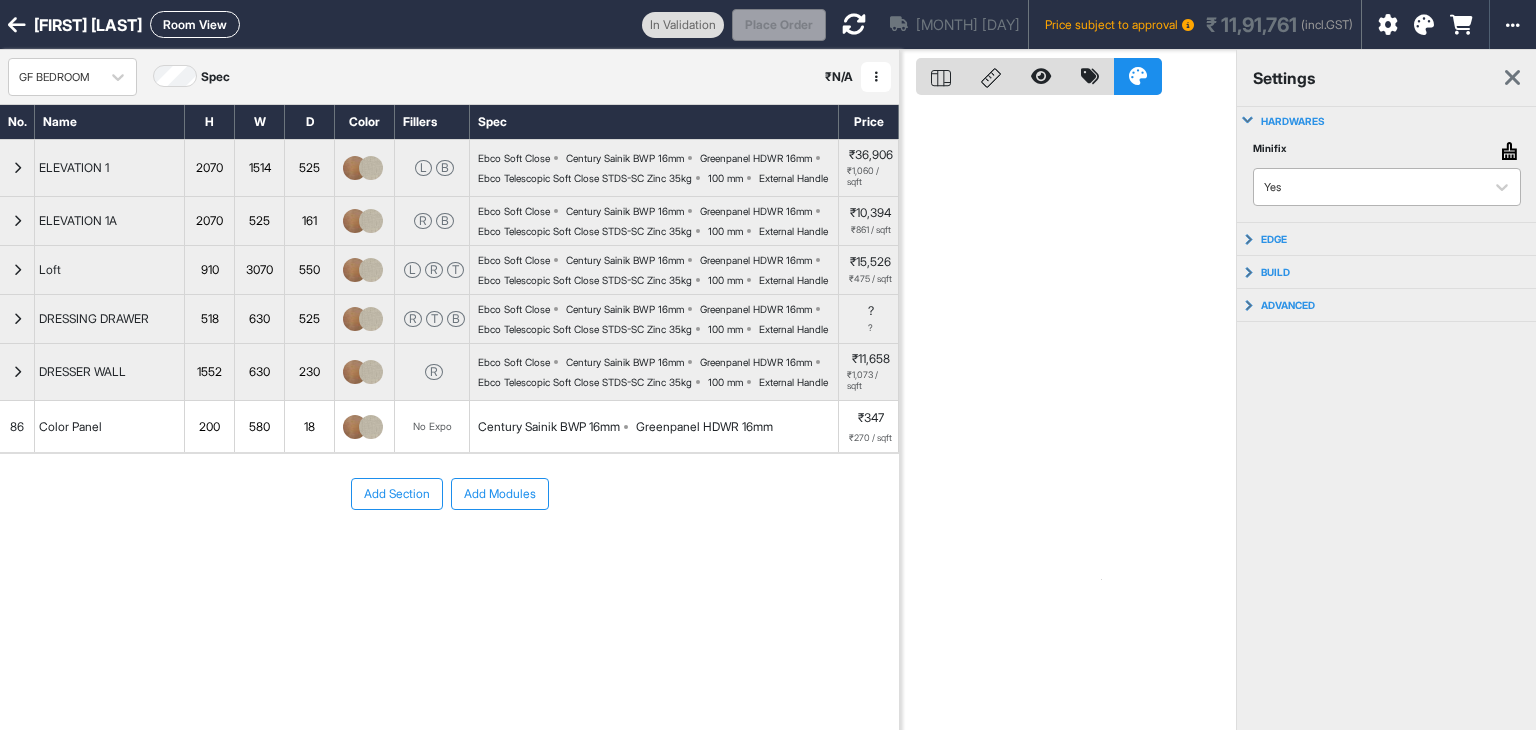 click at bounding box center [1369, 187] 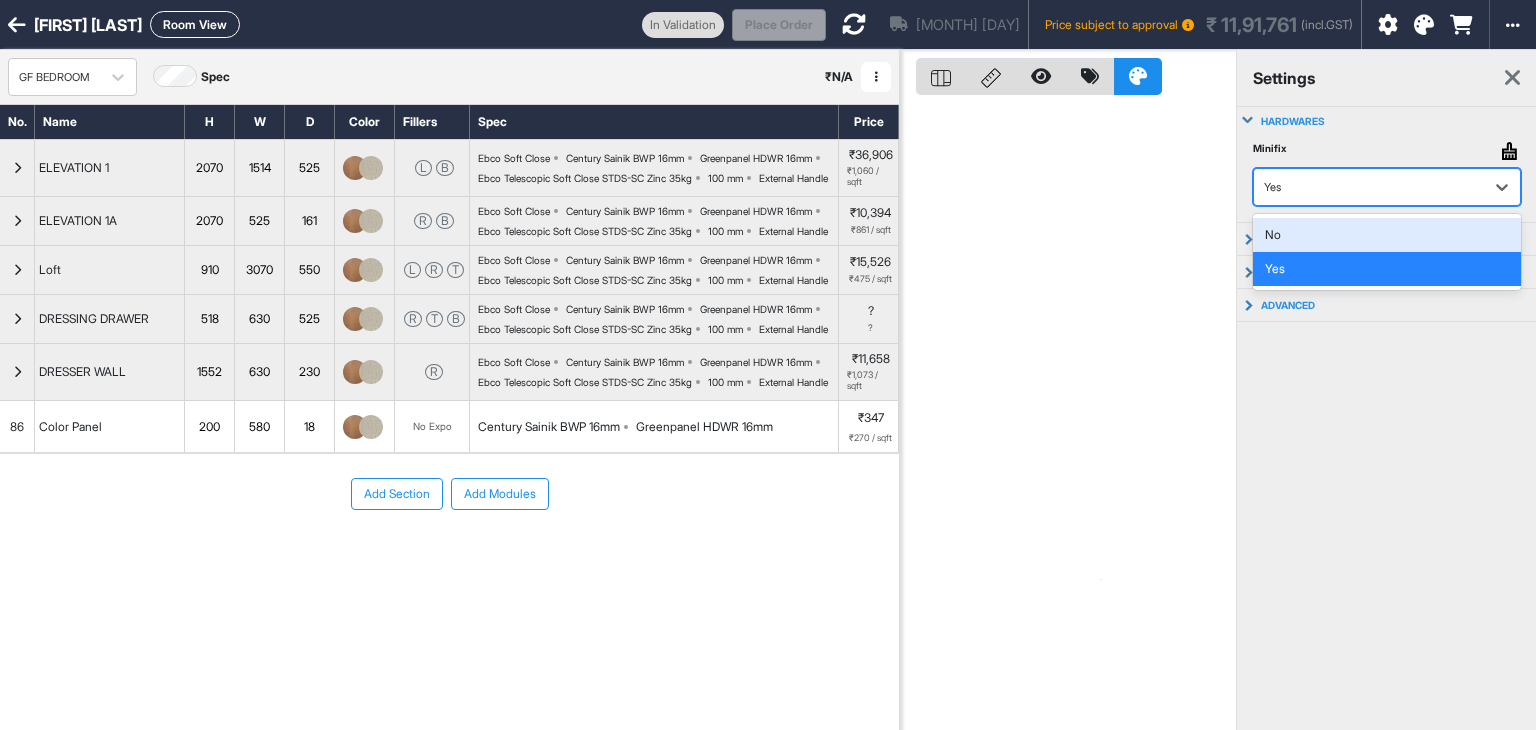click on "No" at bounding box center (1387, 235) 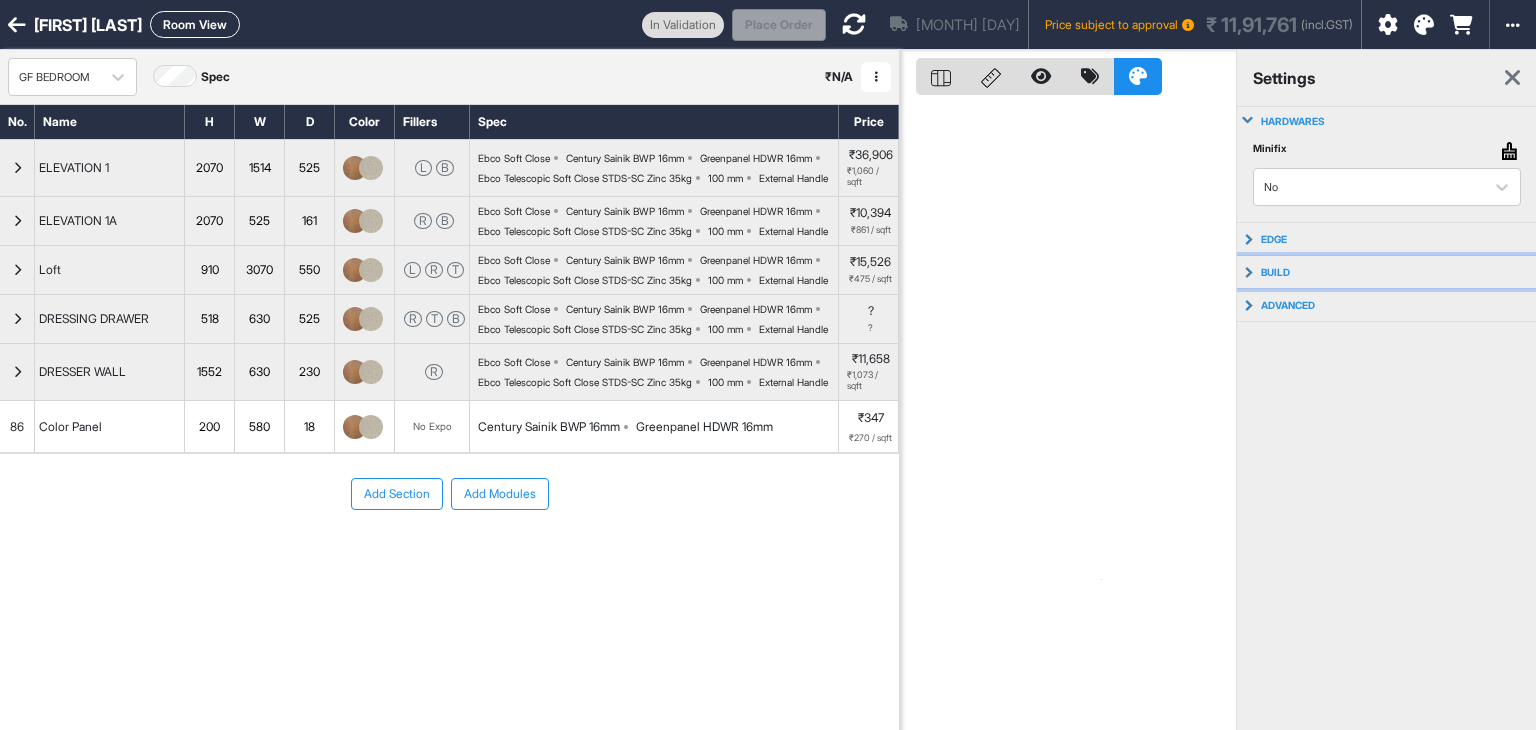 click on "build" at bounding box center (1387, 272) 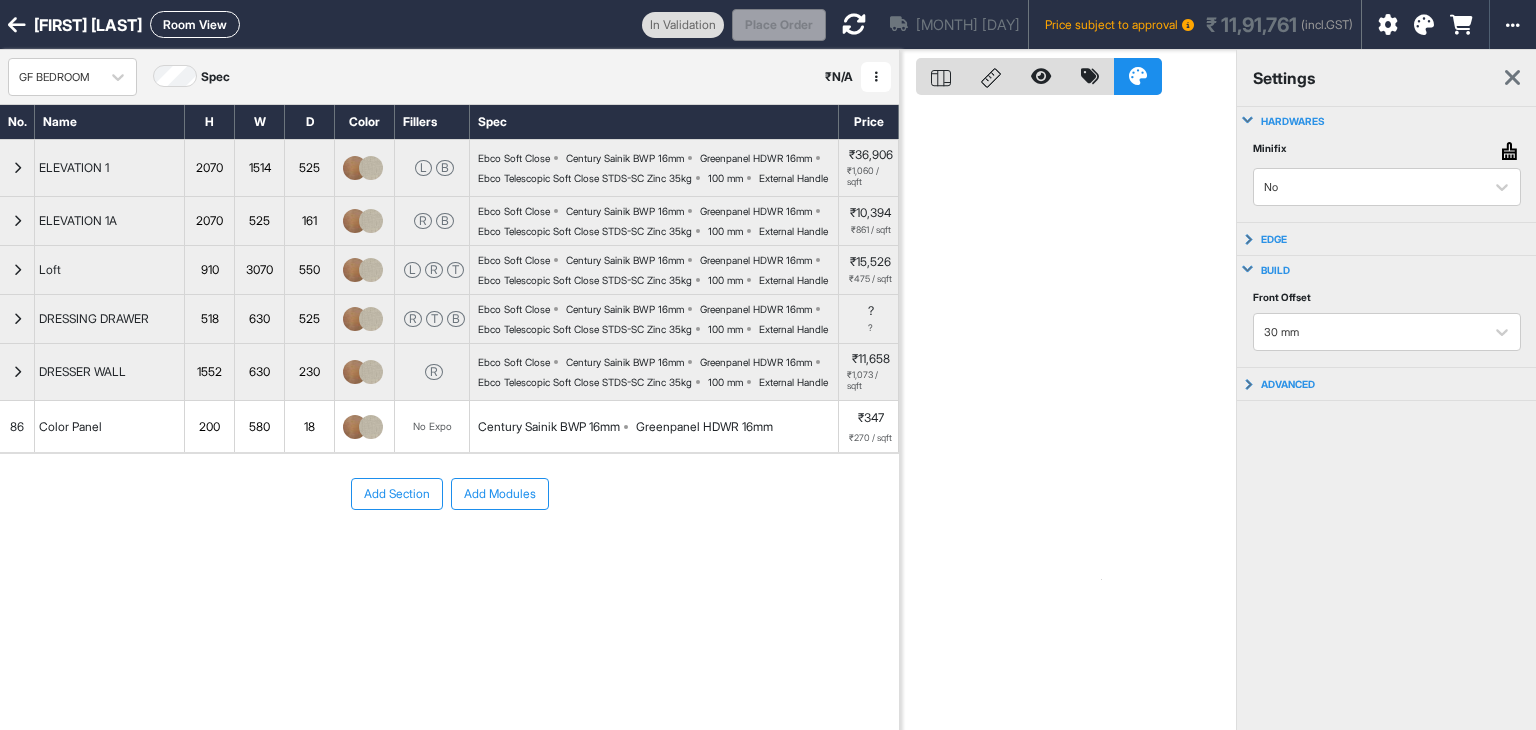 click on "Front Offset 30 mm" at bounding box center (1387, 325) 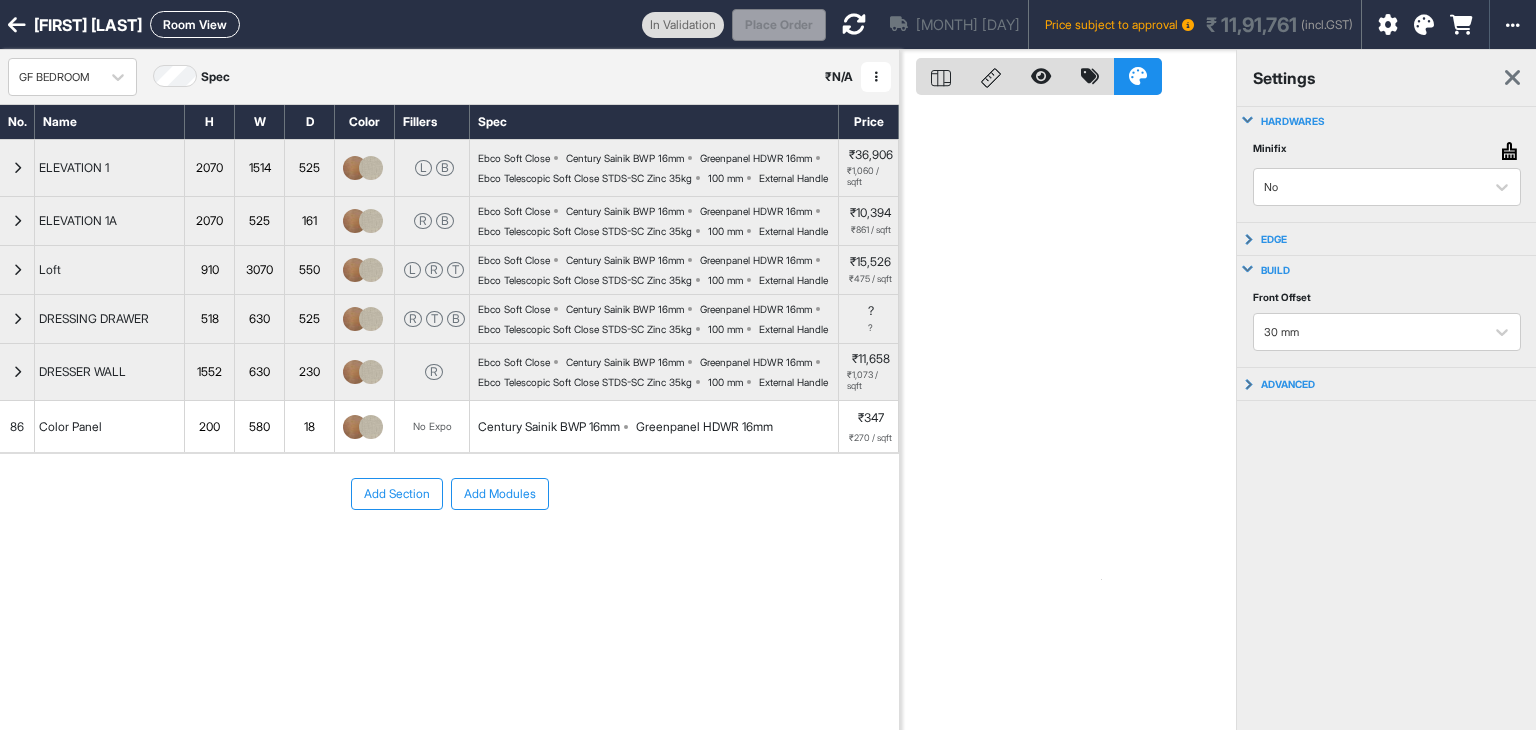 click on "build" at bounding box center [1275, 270] 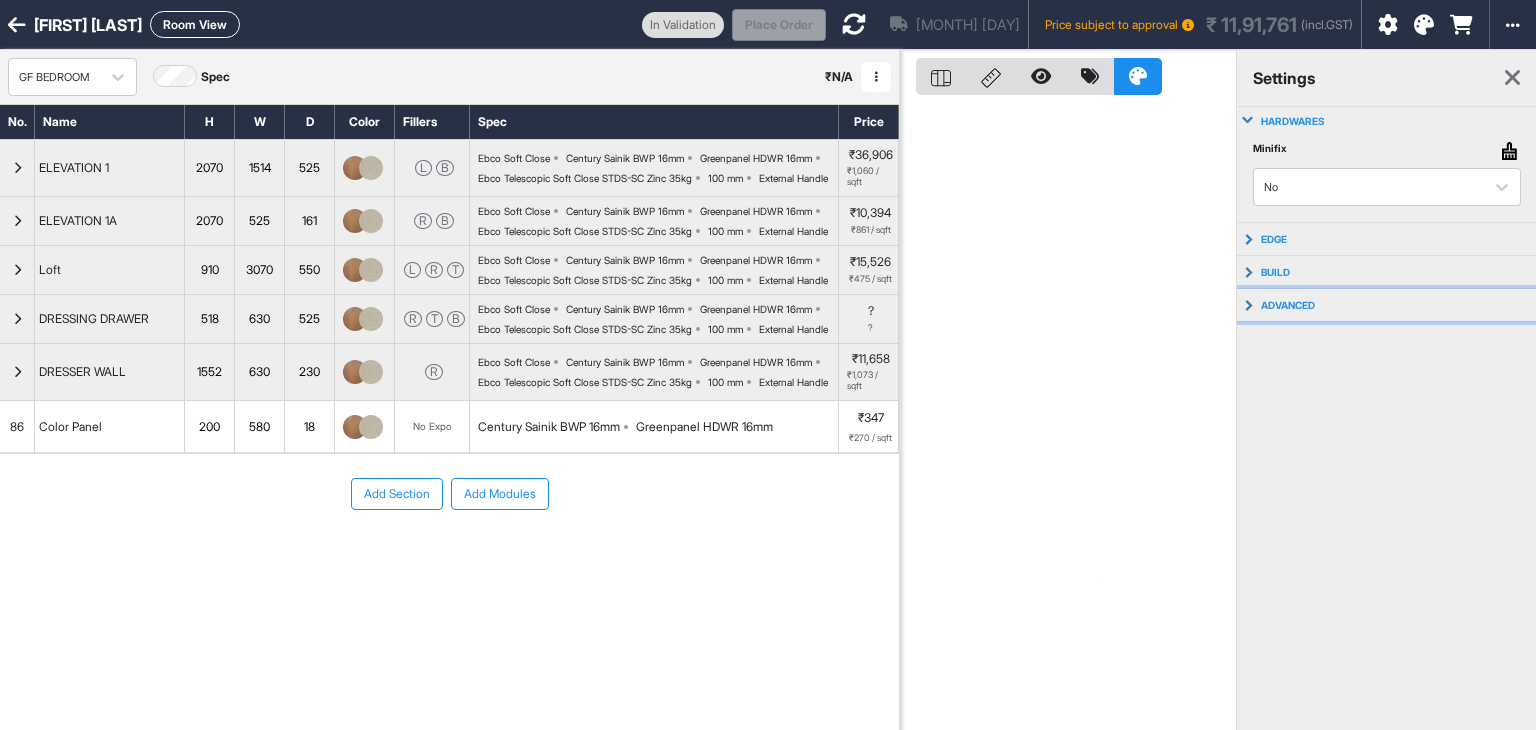 click on "advanced" at bounding box center [1288, 305] 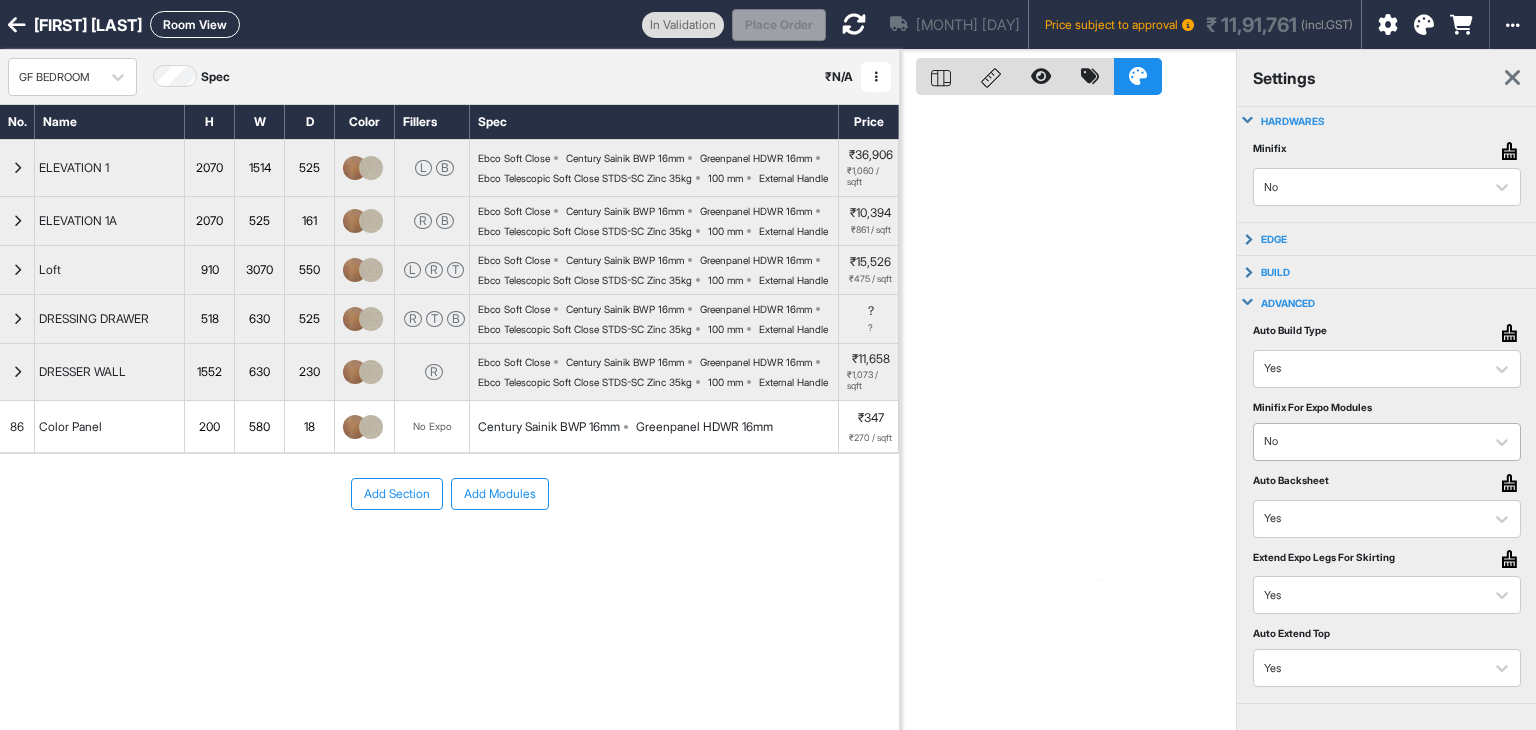scroll, scrollTop: 50, scrollLeft: 0, axis: vertical 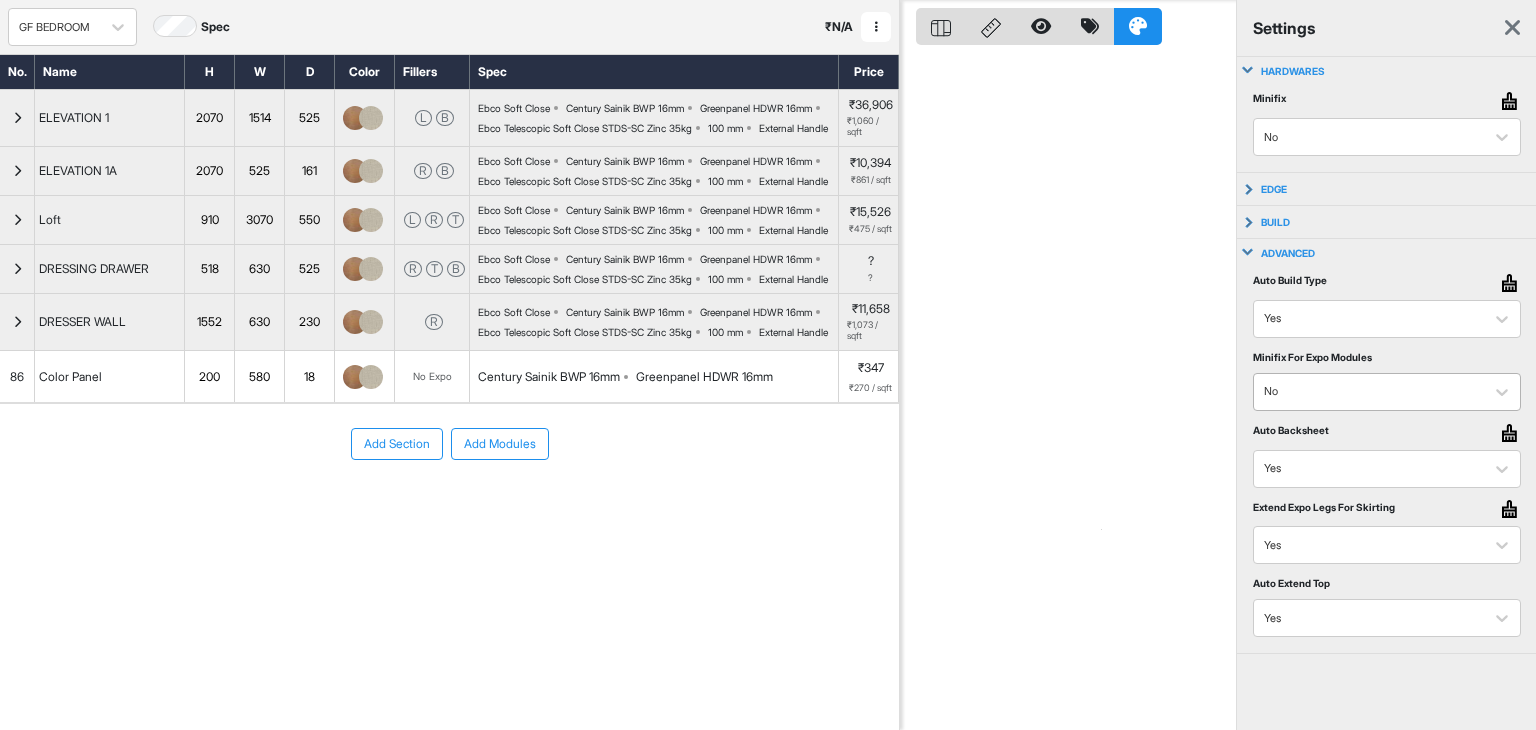 click at bounding box center (1369, 392) 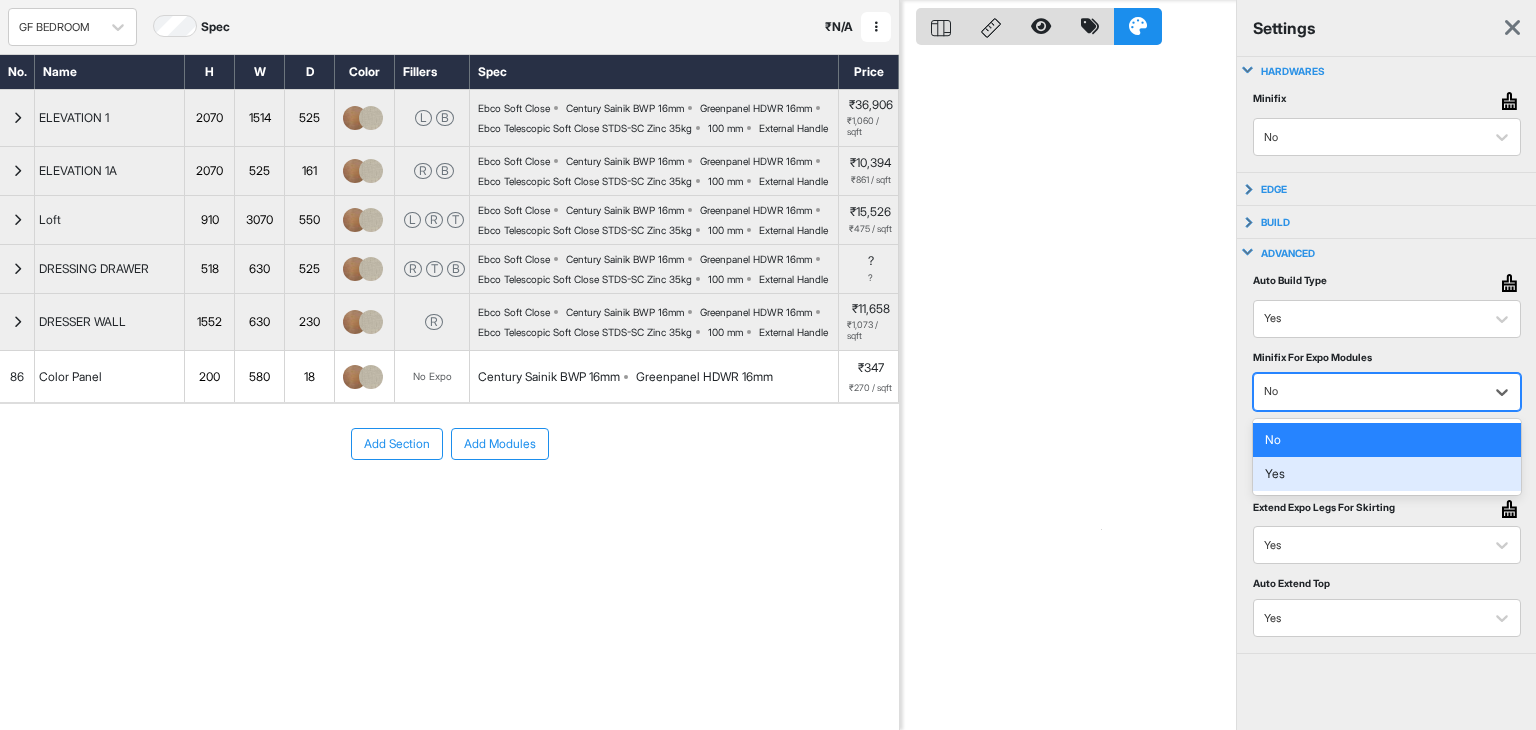 click on "Yes" at bounding box center (1387, 474) 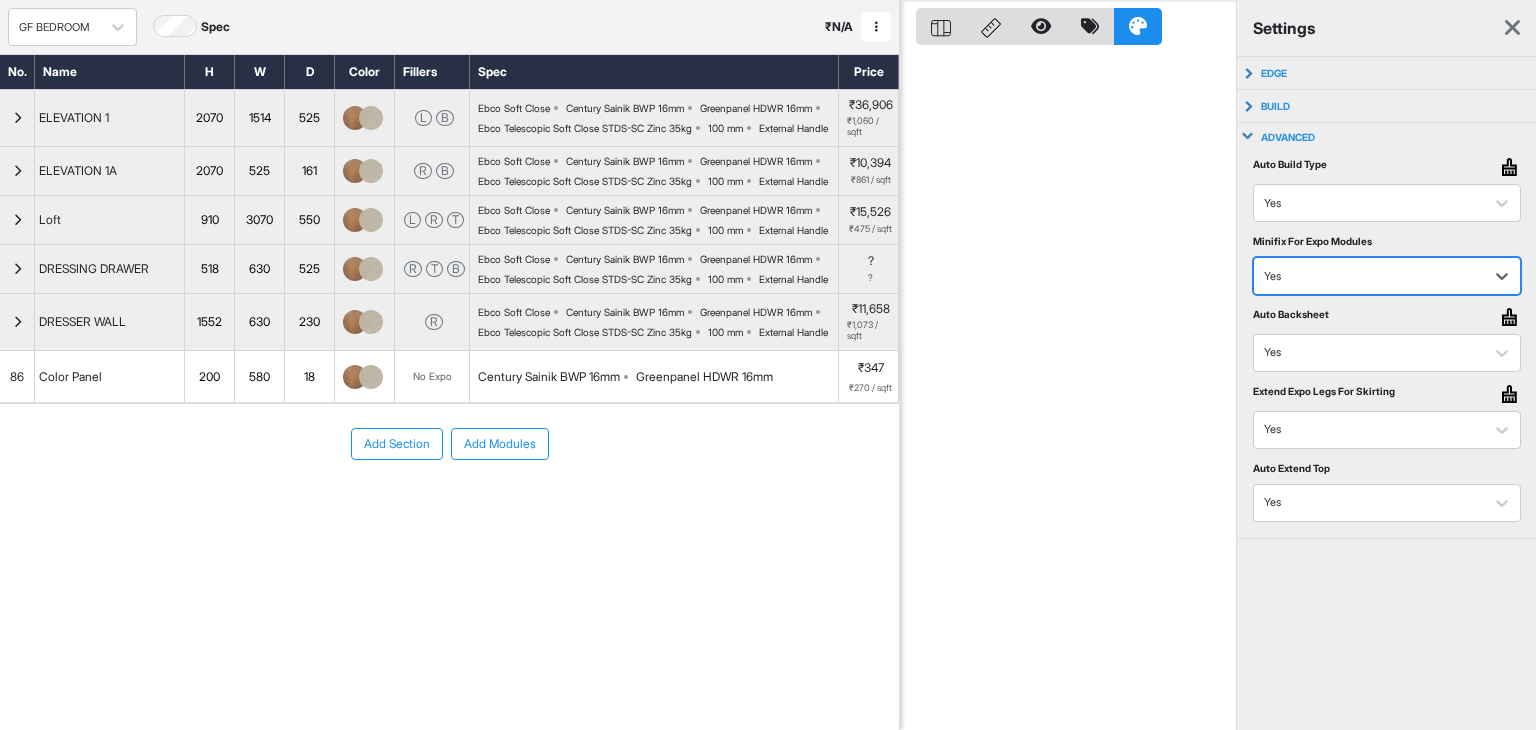 scroll, scrollTop: 0, scrollLeft: 0, axis: both 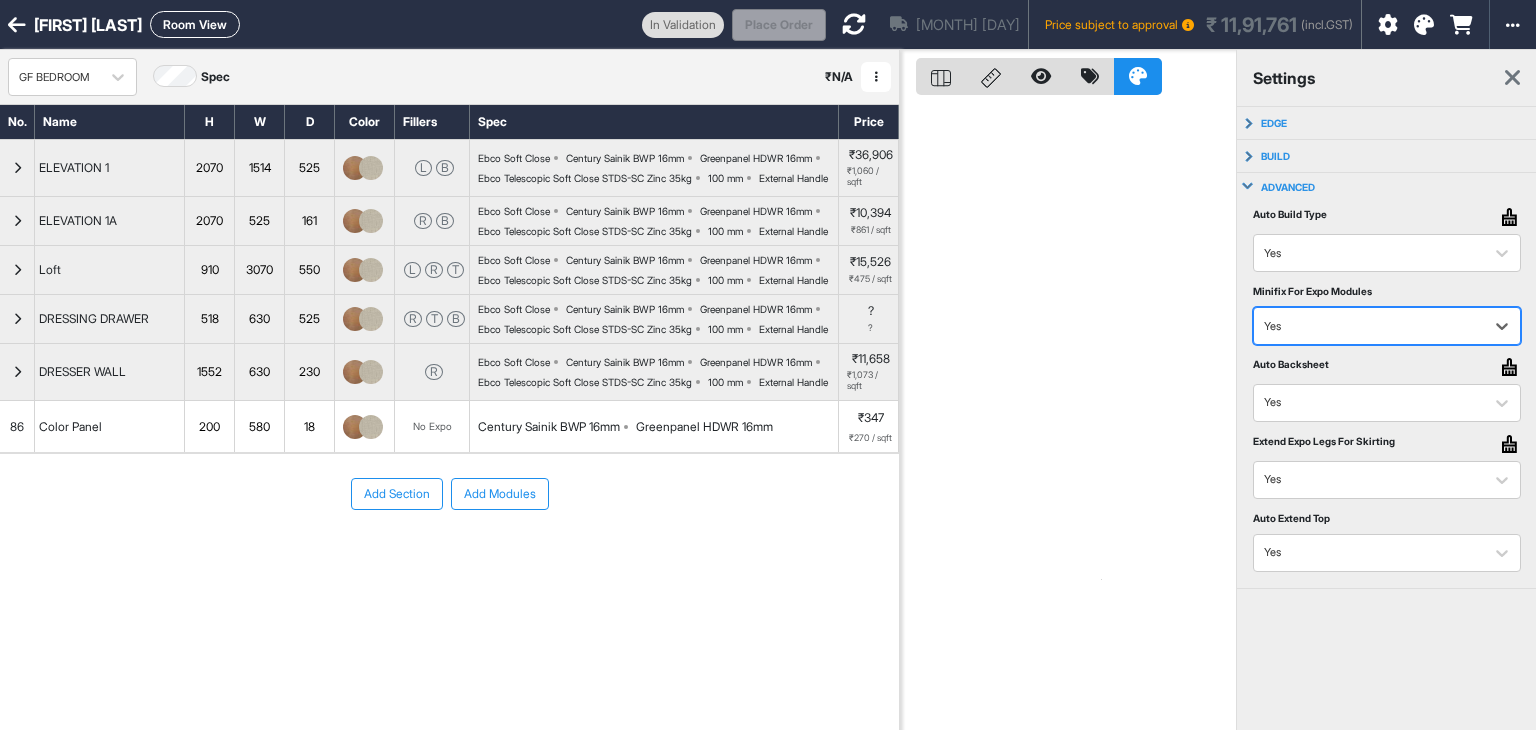 click at bounding box center (854, 24) 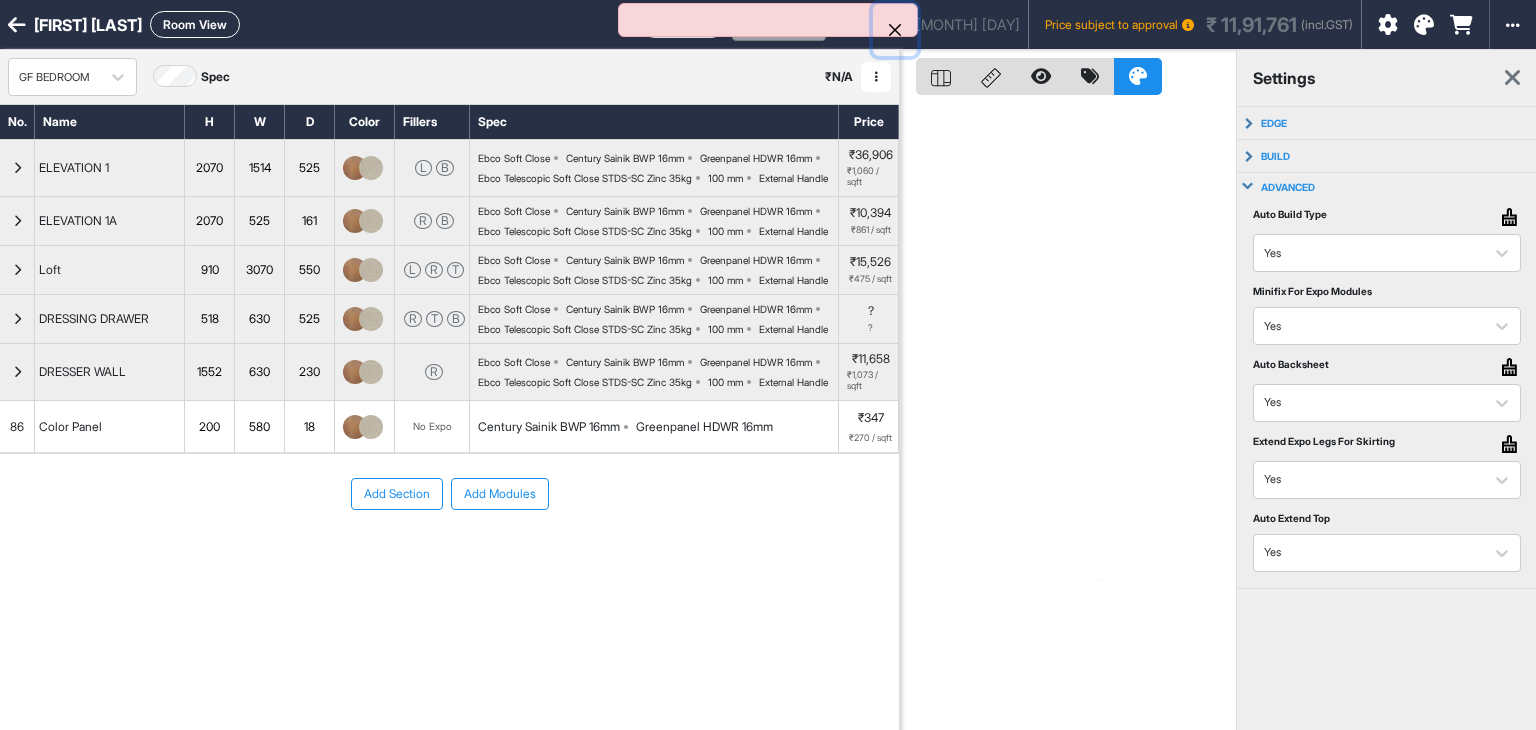 click at bounding box center [895, 30] 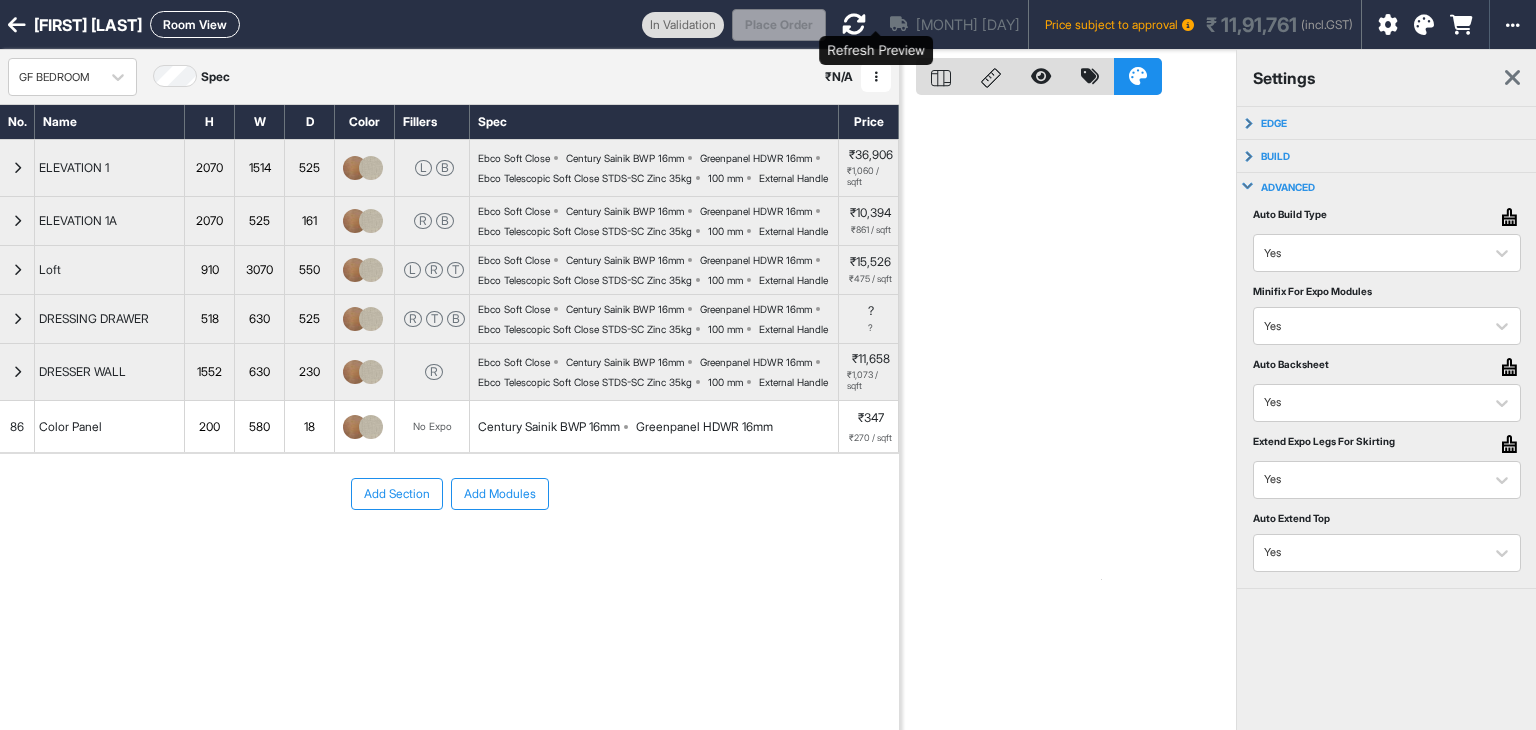 click at bounding box center [854, 24] 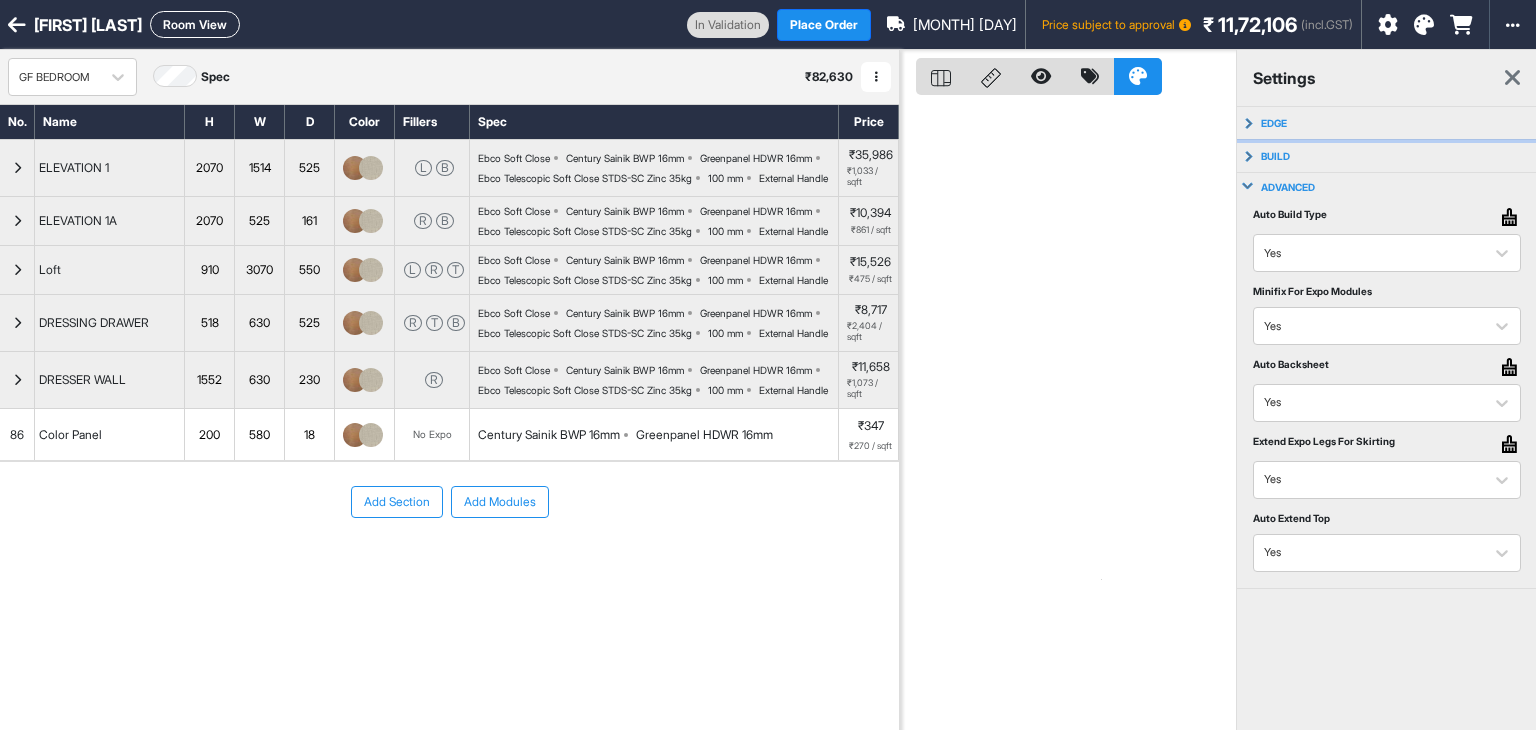 click on "edge" at bounding box center (1387, 123) 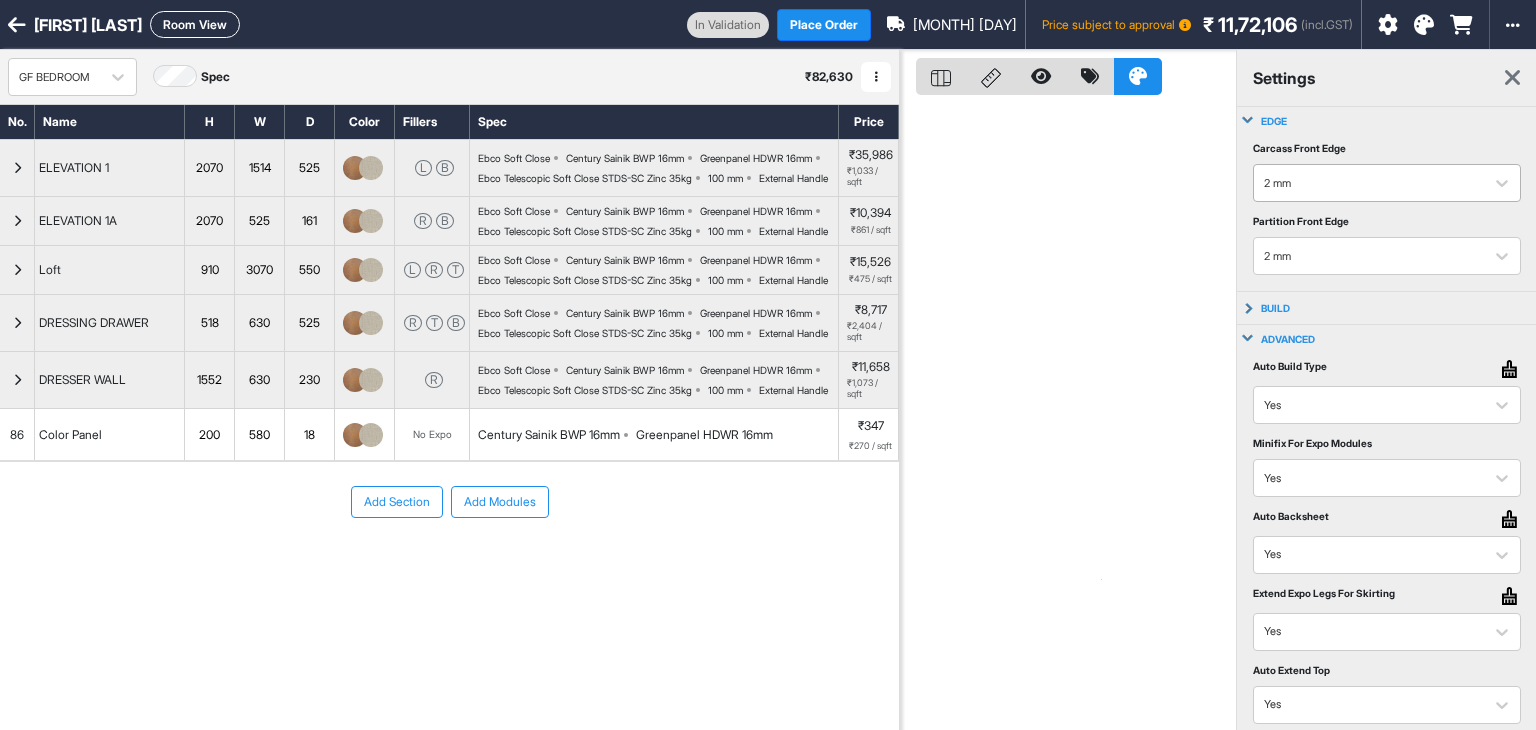 click at bounding box center [1369, 183] 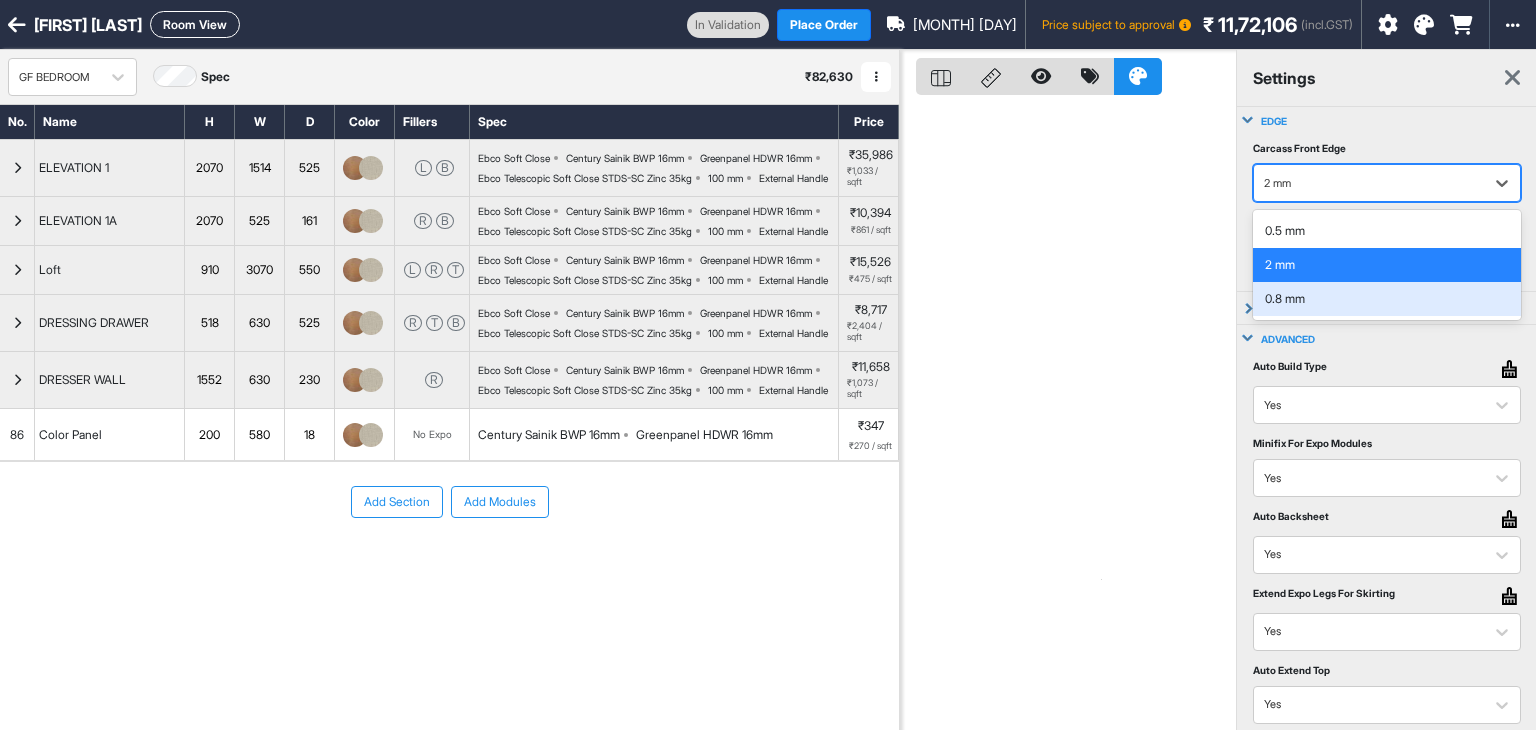 click on "0.8 mm" at bounding box center [1387, 299] 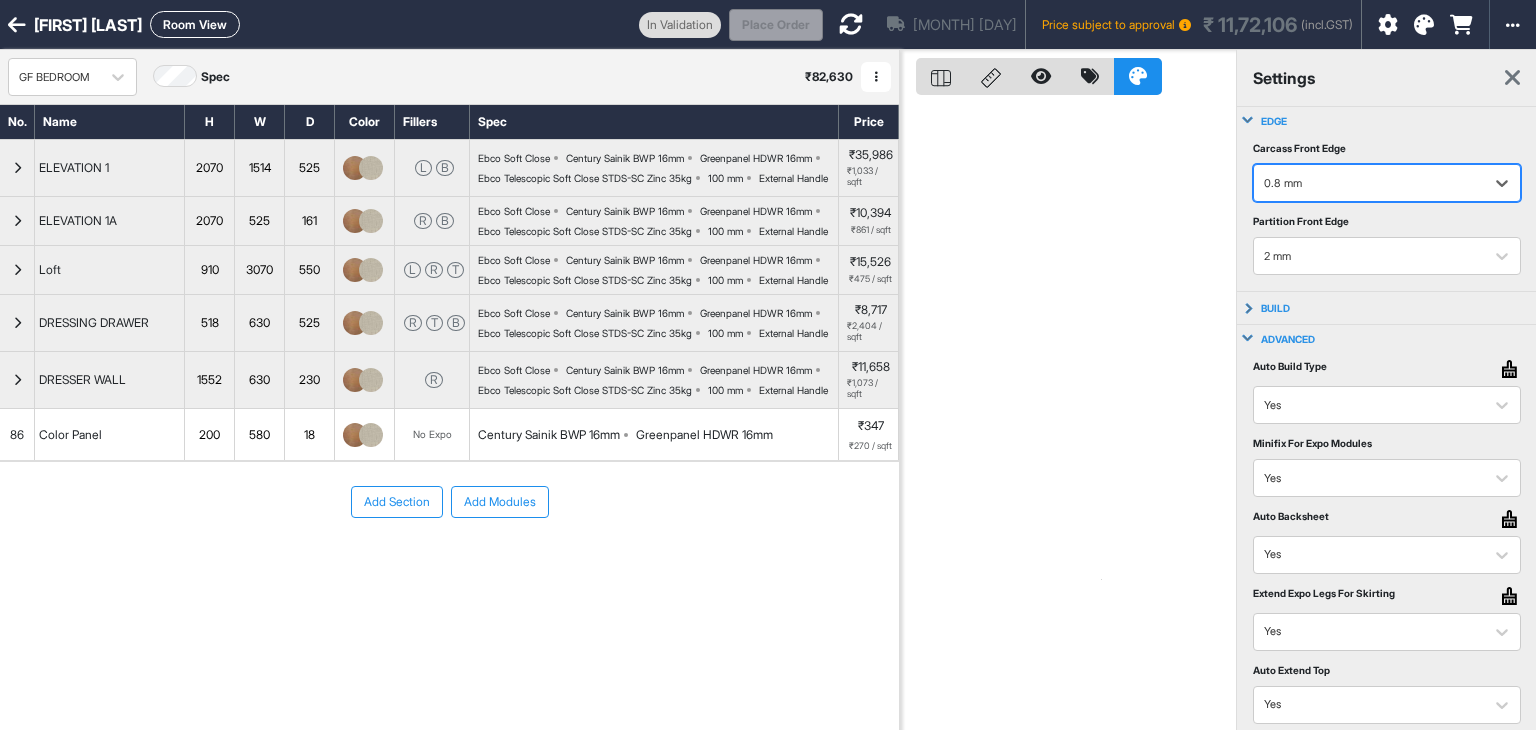 click at bounding box center (1369, 183) 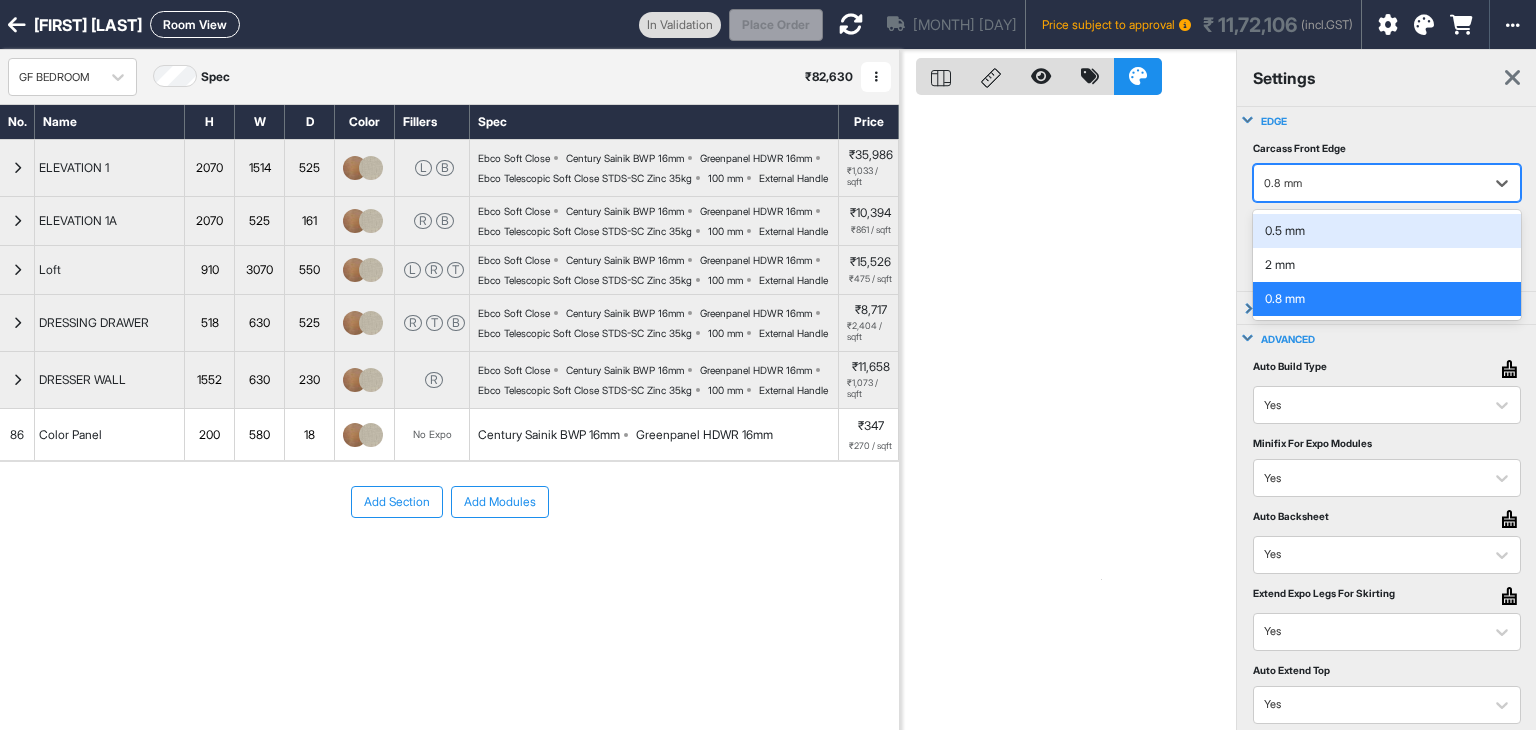 click on "0.5 mm" at bounding box center [1387, 231] 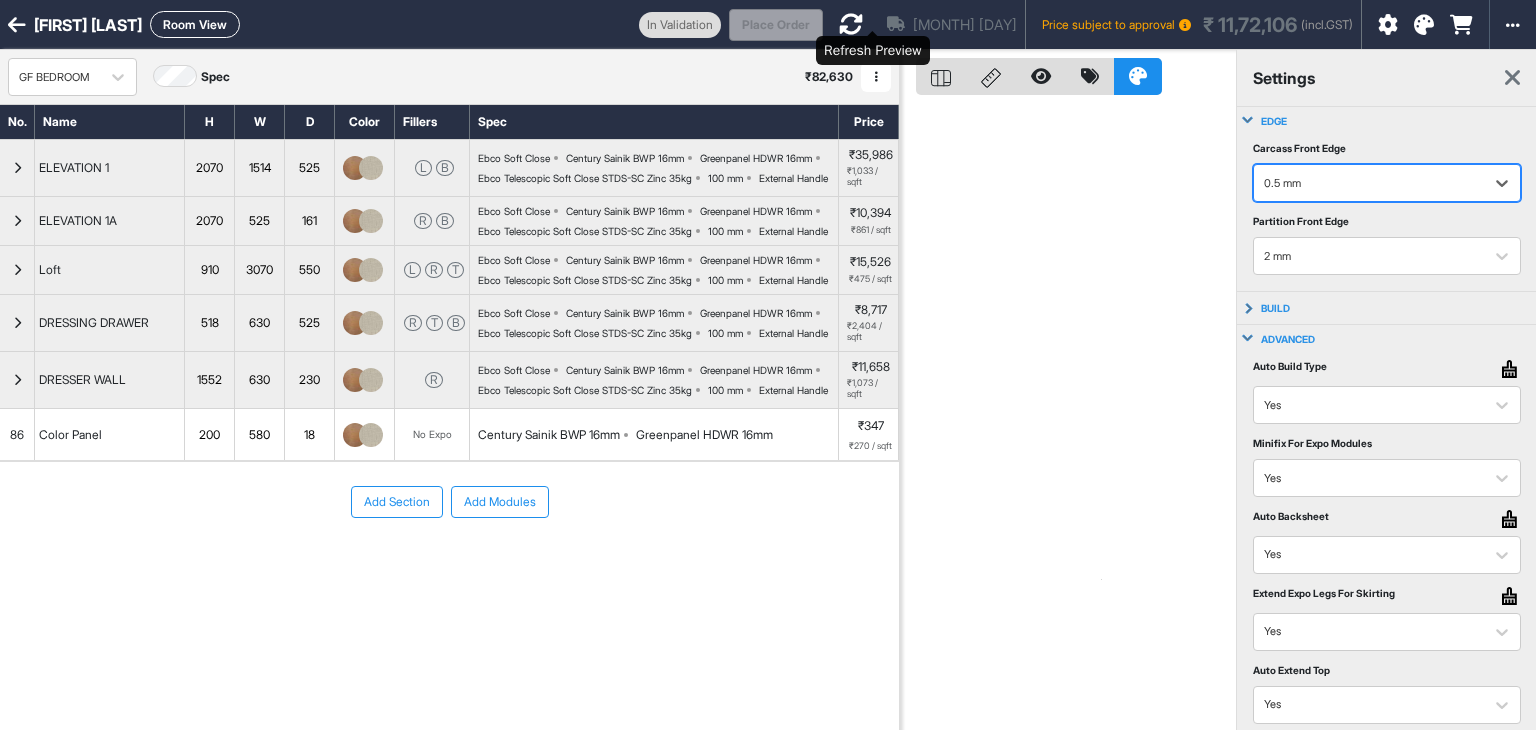 click at bounding box center (851, 24) 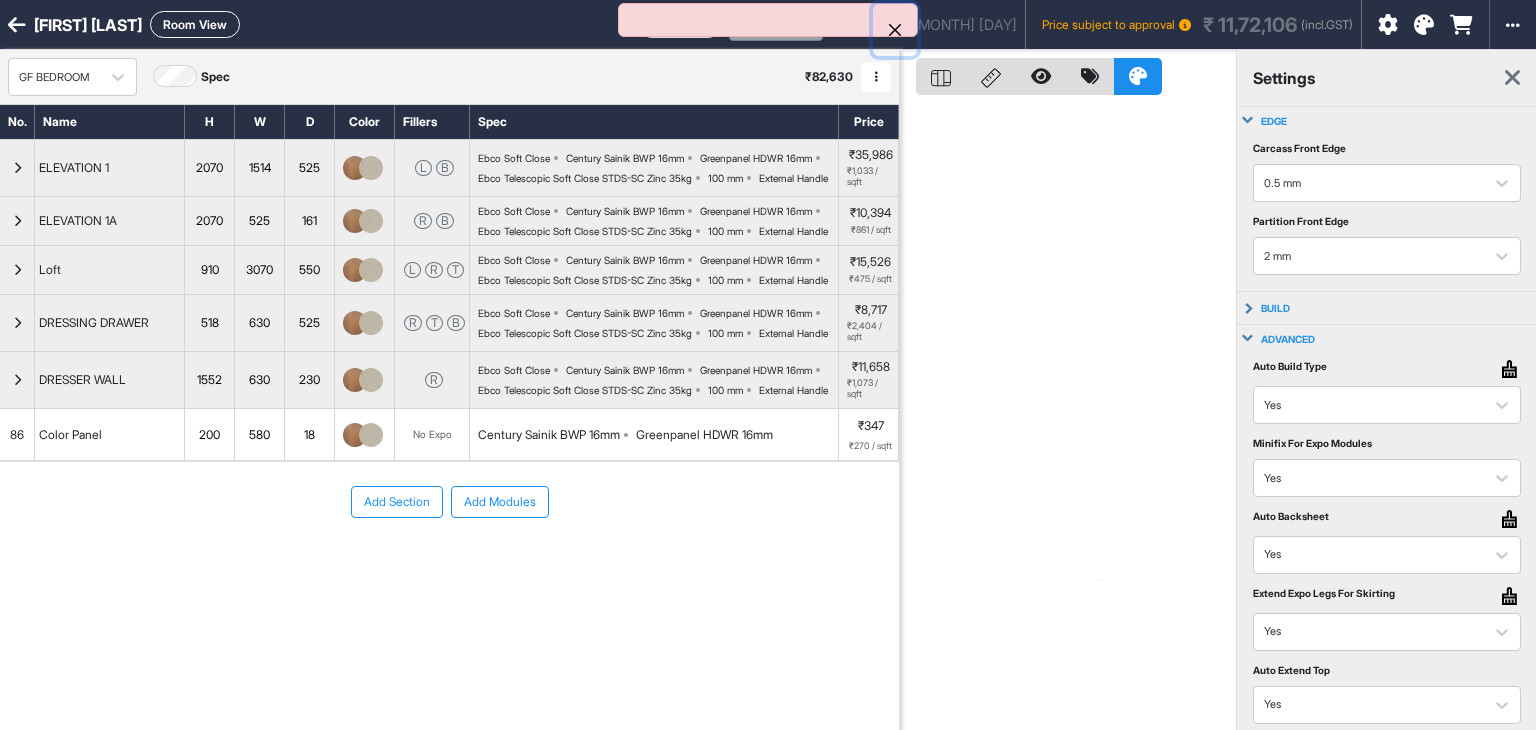 click at bounding box center [895, 30] 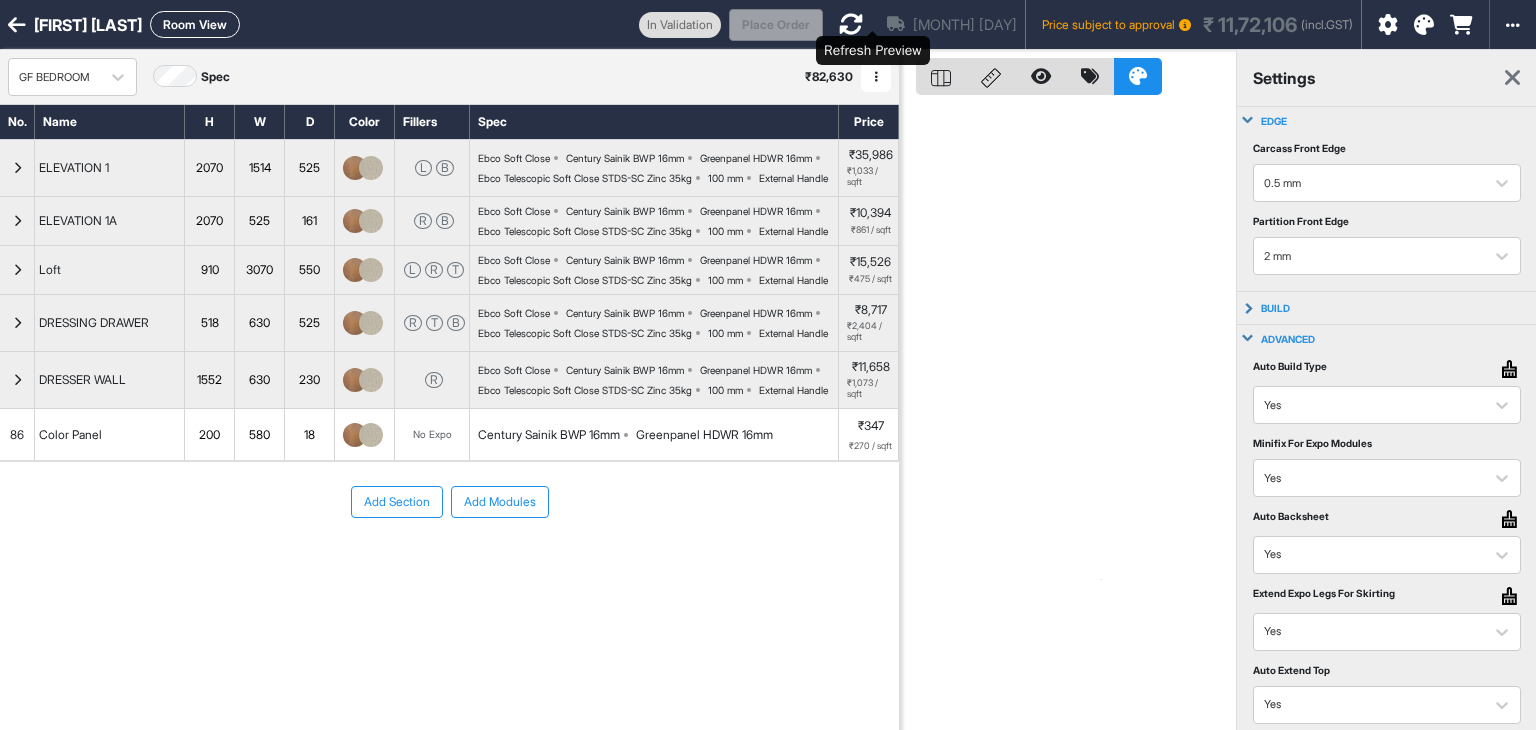 click at bounding box center (851, 24) 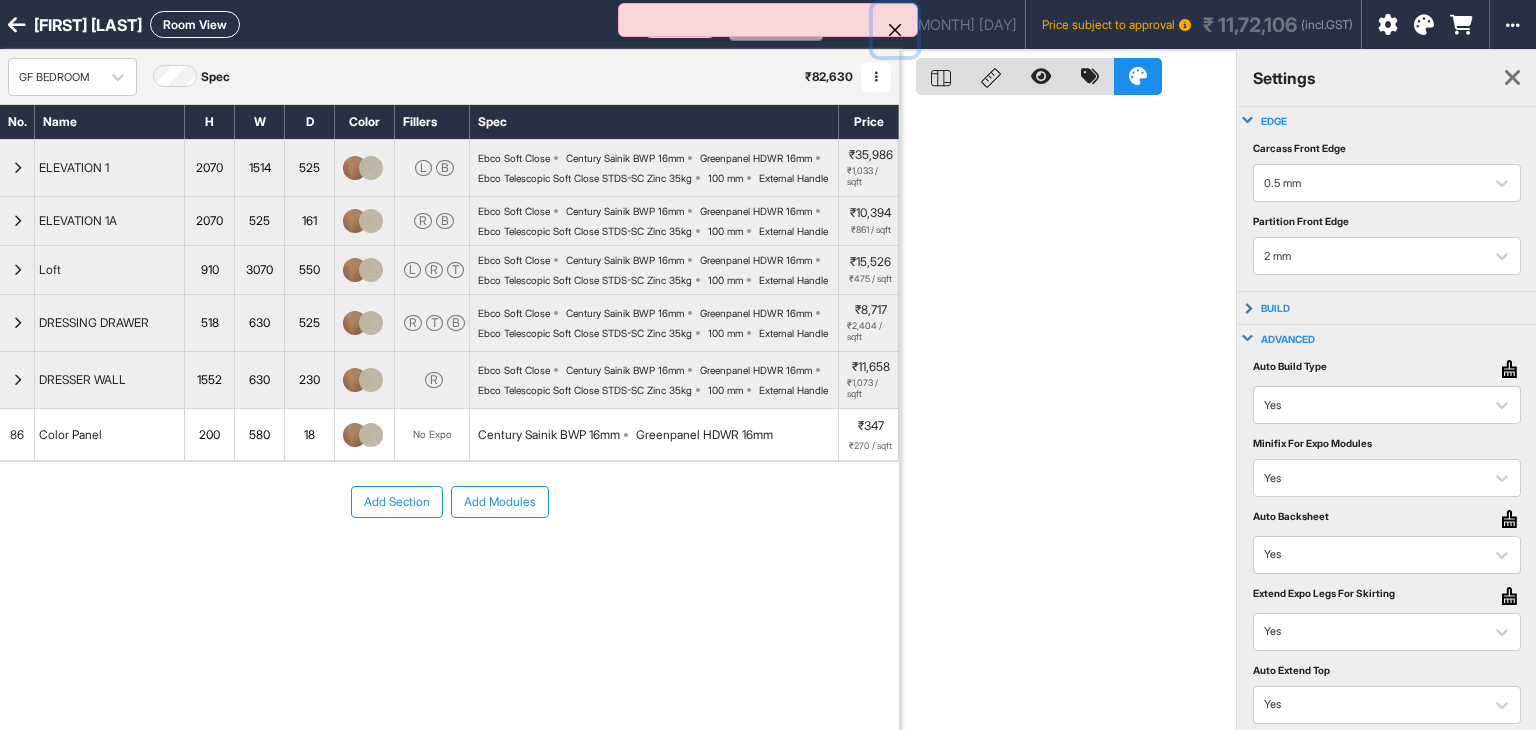 click at bounding box center (895, 30) 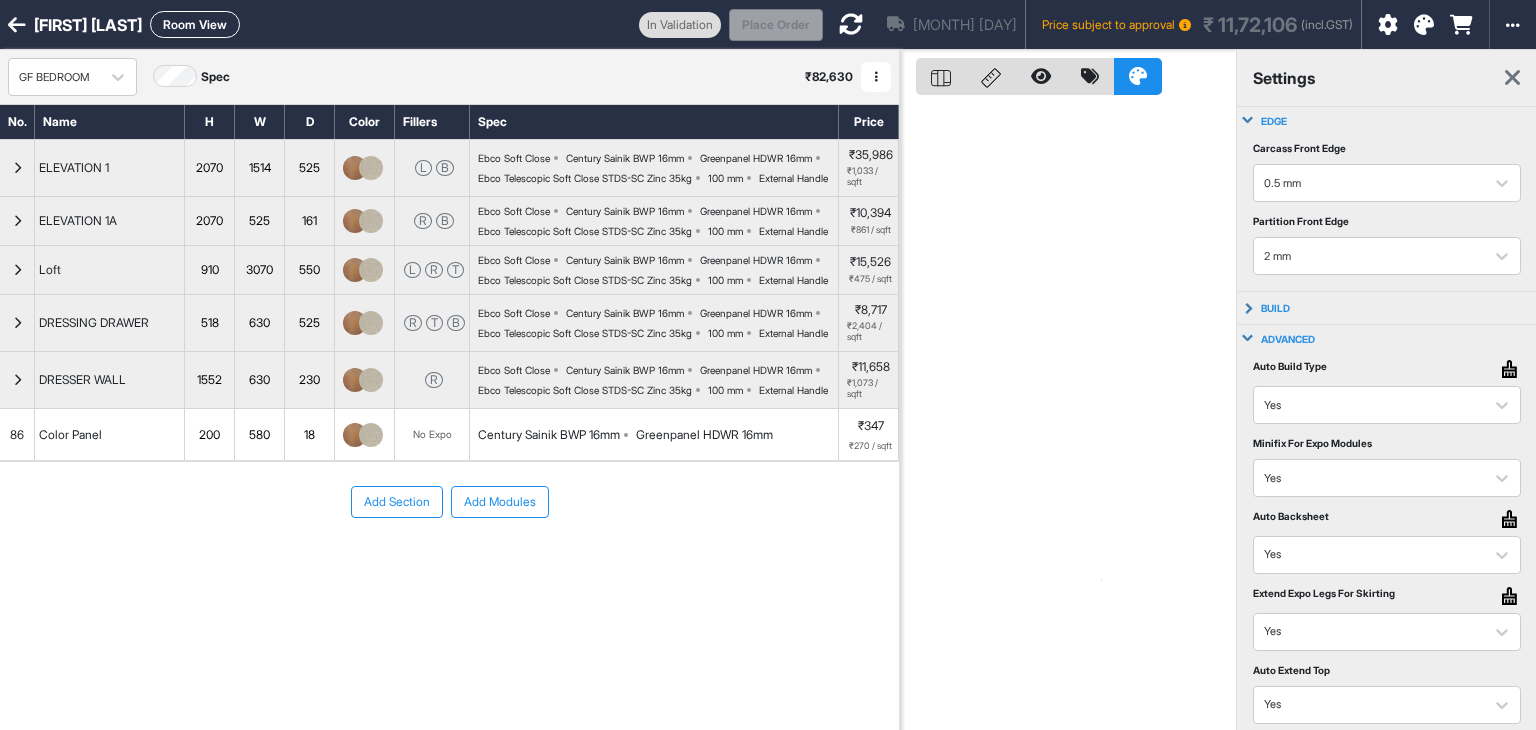 click at bounding box center (851, 24) 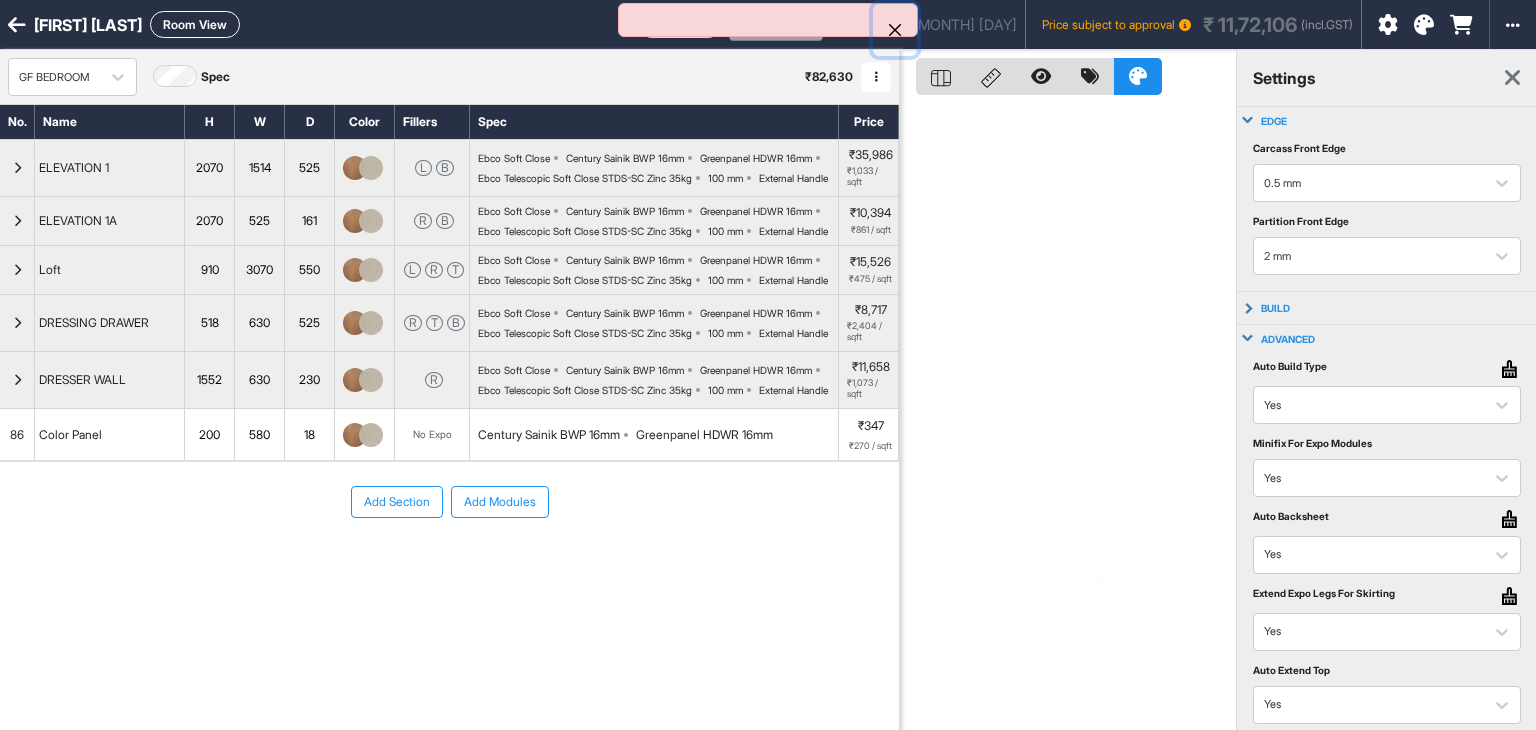 click at bounding box center (895, 30) 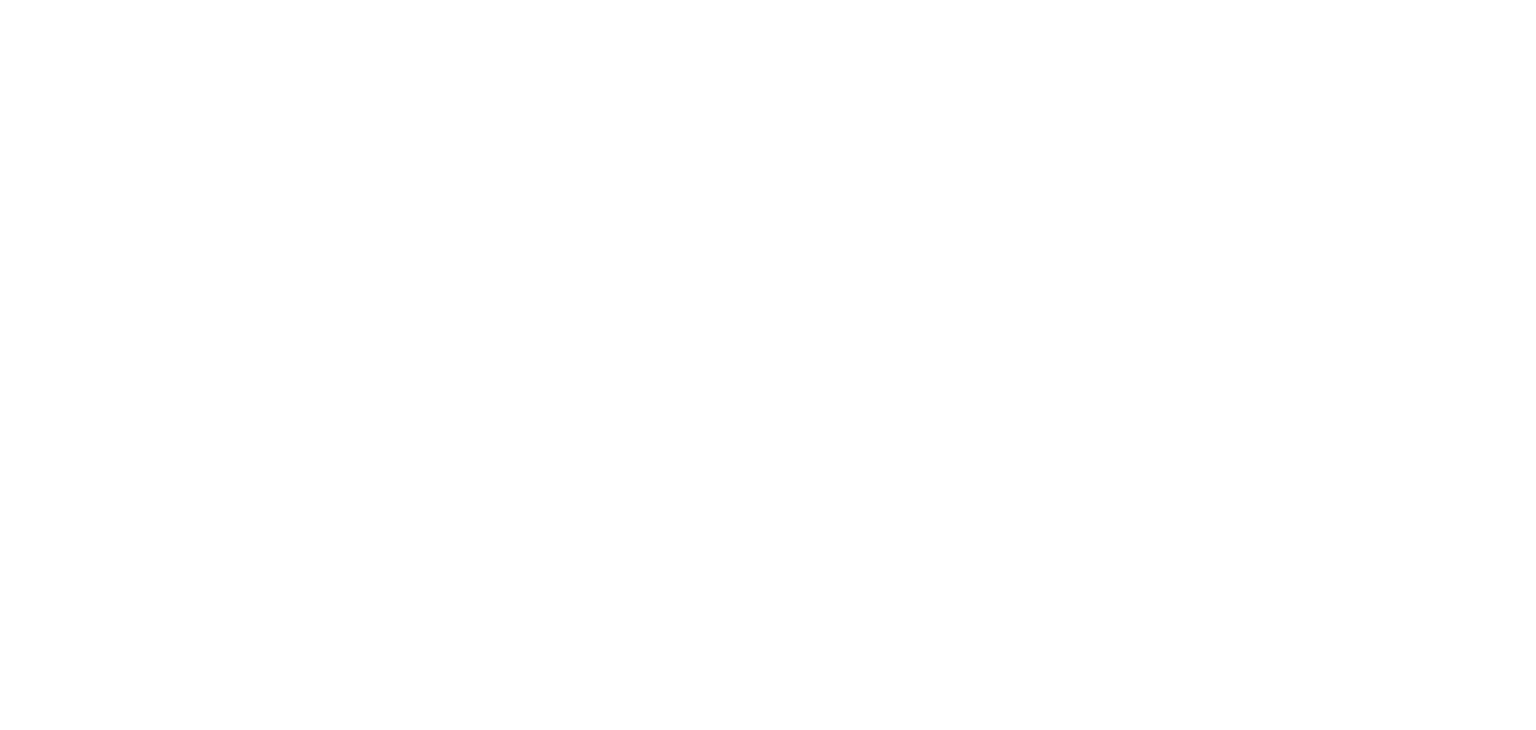 scroll, scrollTop: 0, scrollLeft: 0, axis: both 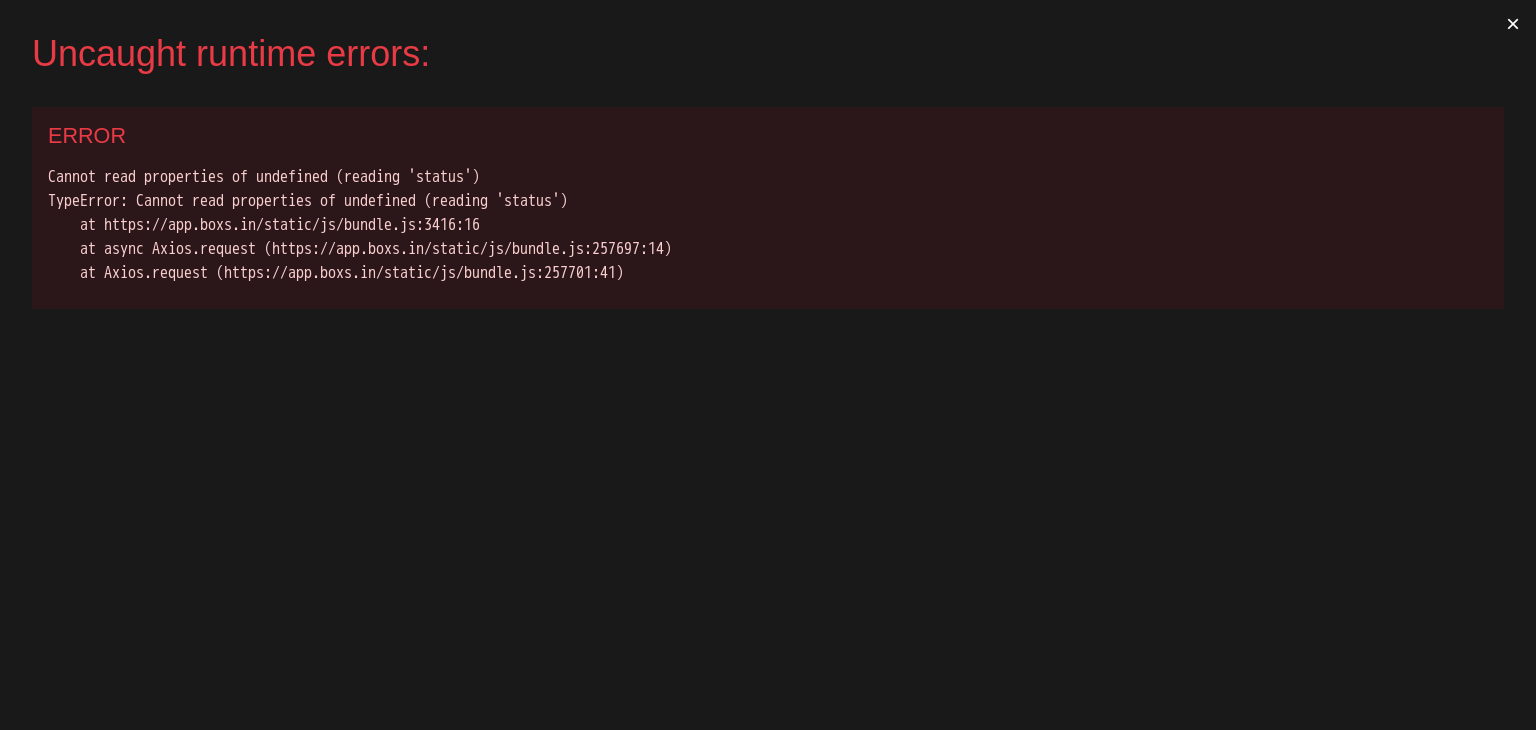click on "×" at bounding box center [1513, 24] 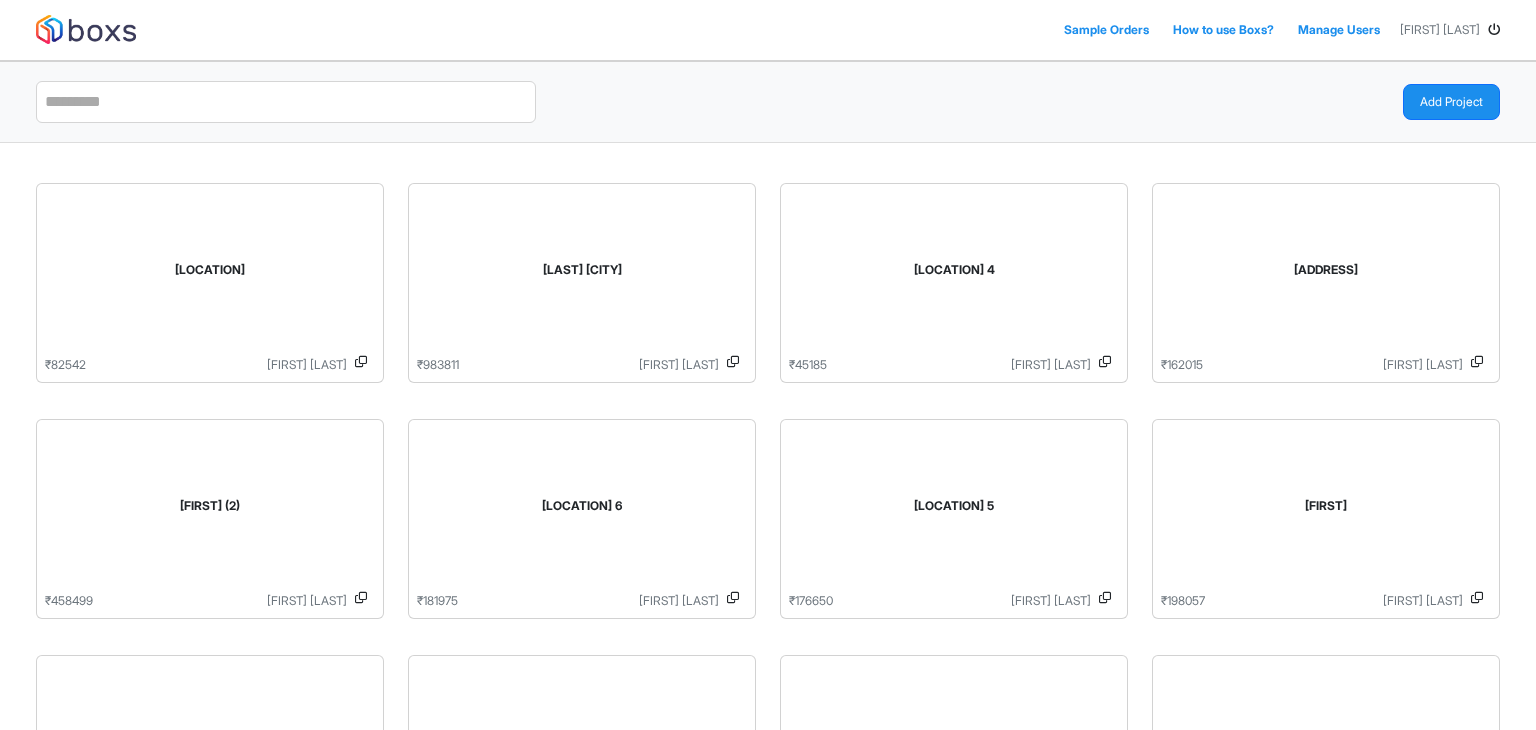 scroll, scrollTop: 0, scrollLeft: 0, axis: both 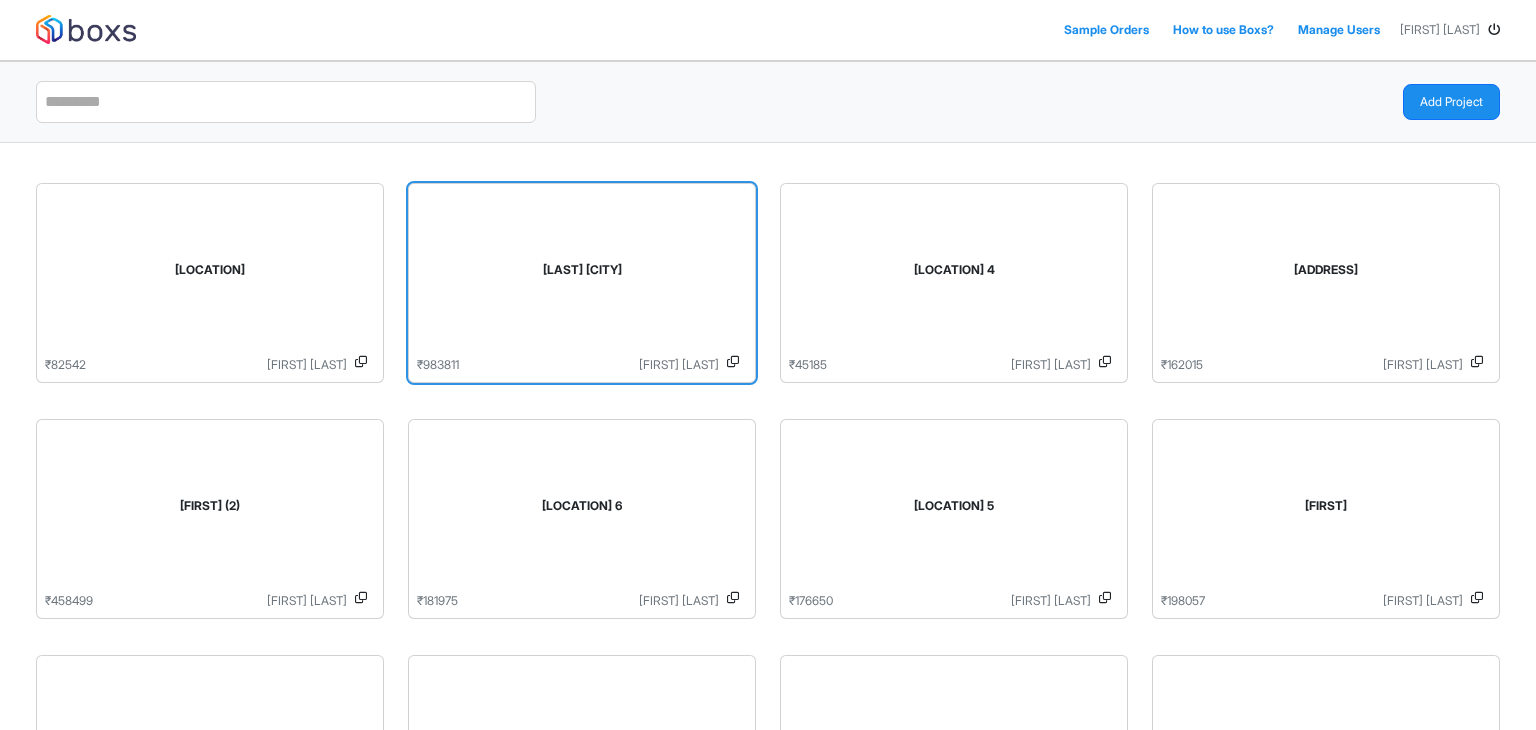 click on "[LAST] [CITY]" at bounding box center (582, 274) 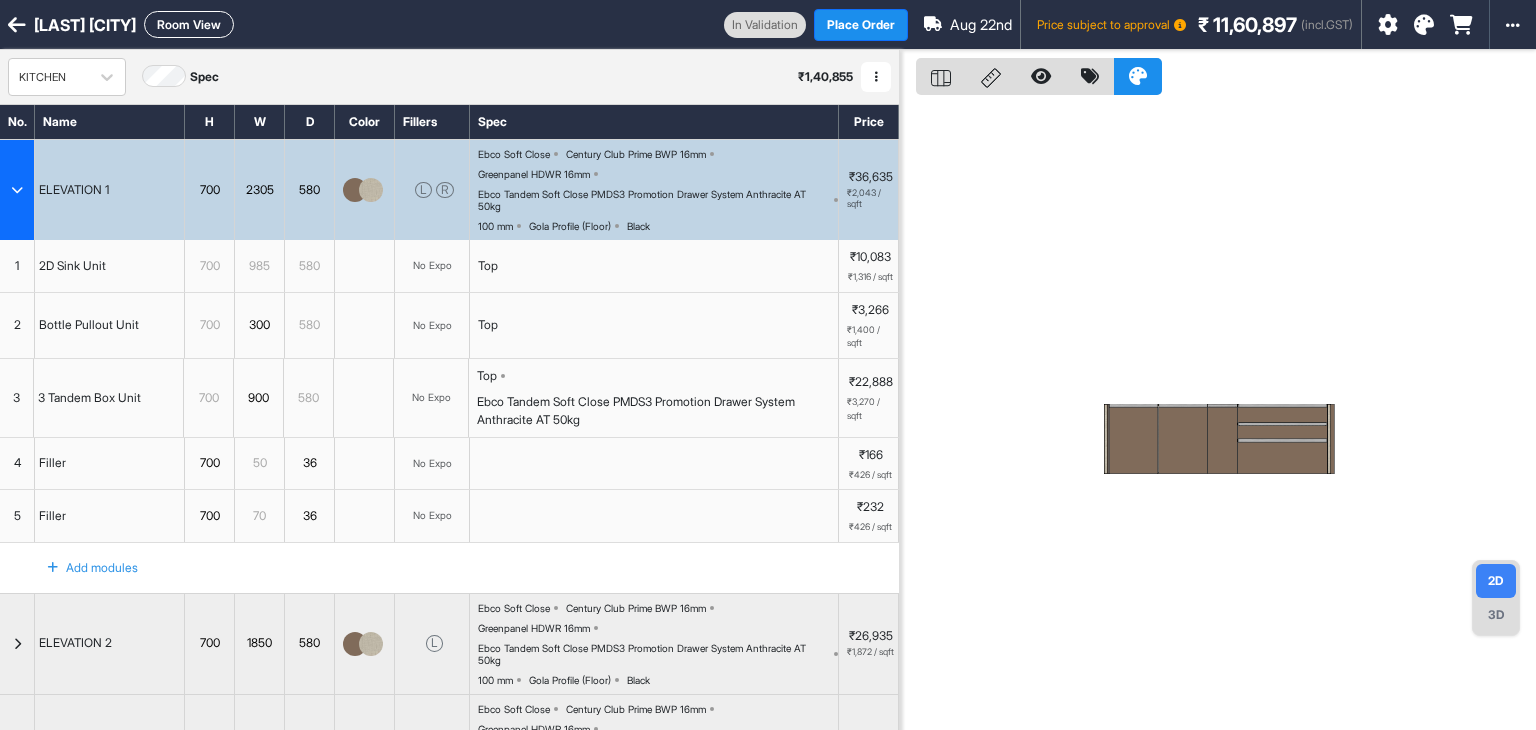 click at bounding box center (1388, 25) 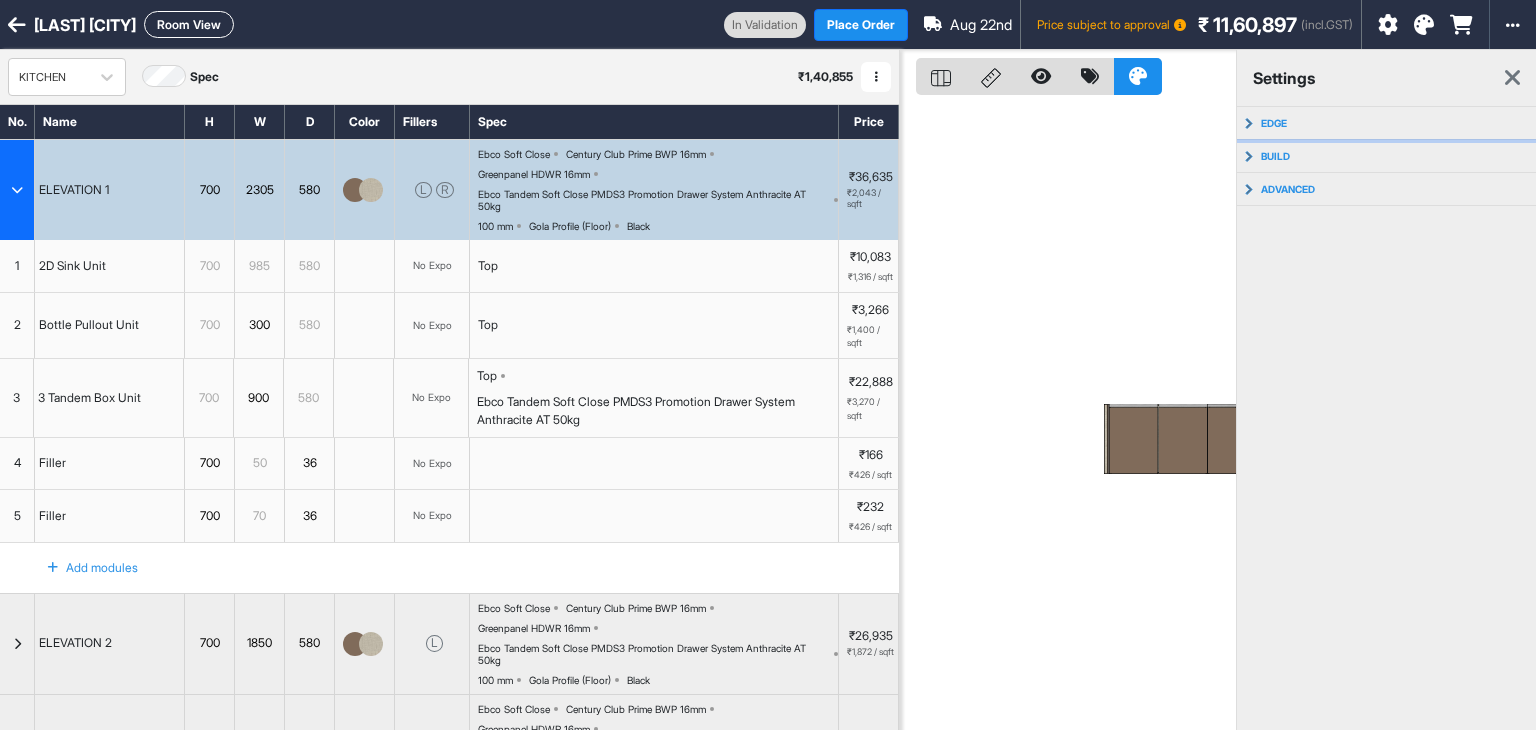click on "edge" at bounding box center (1387, 123) 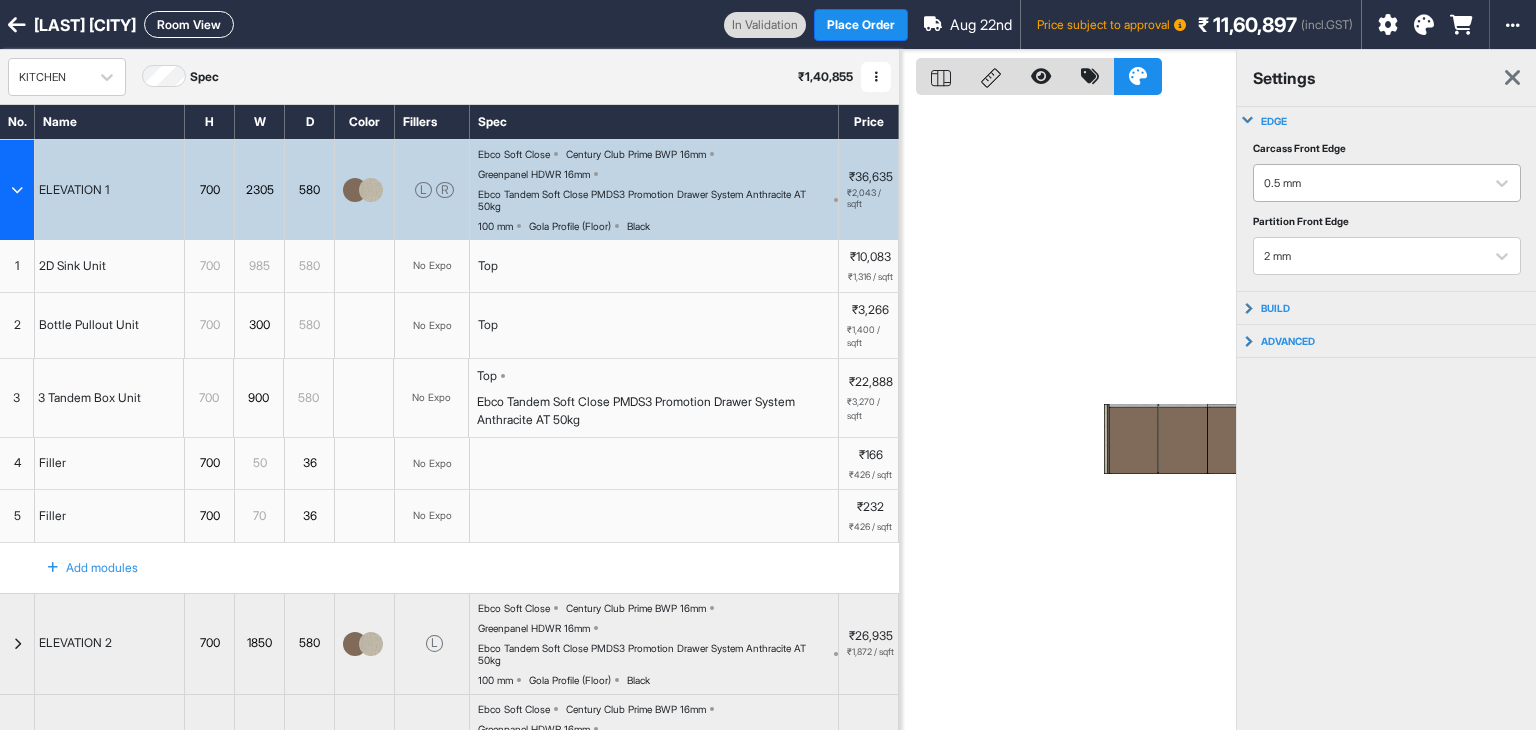 click at bounding box center (1369, 183) 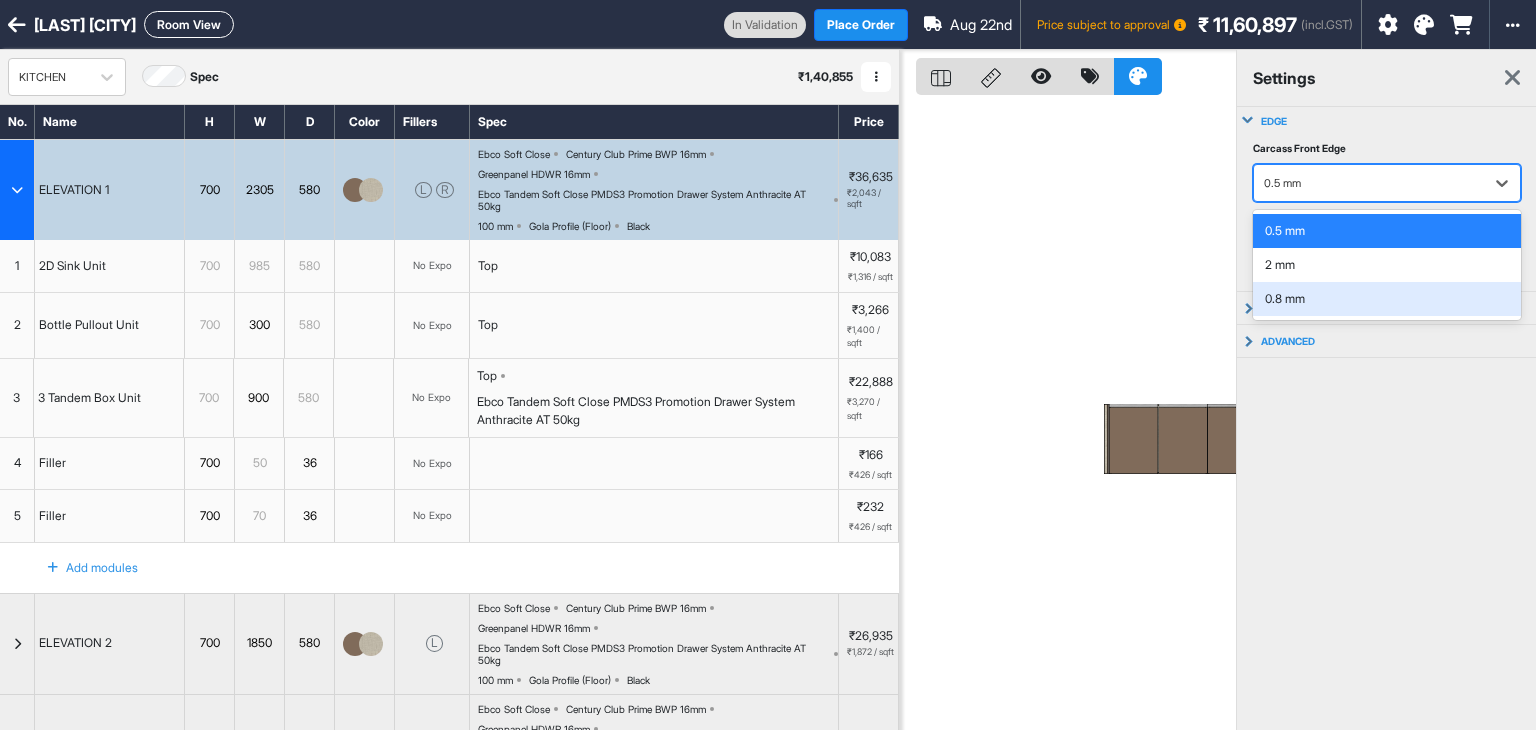 click on "0.8 mm" at bounding box center (1387, 299) 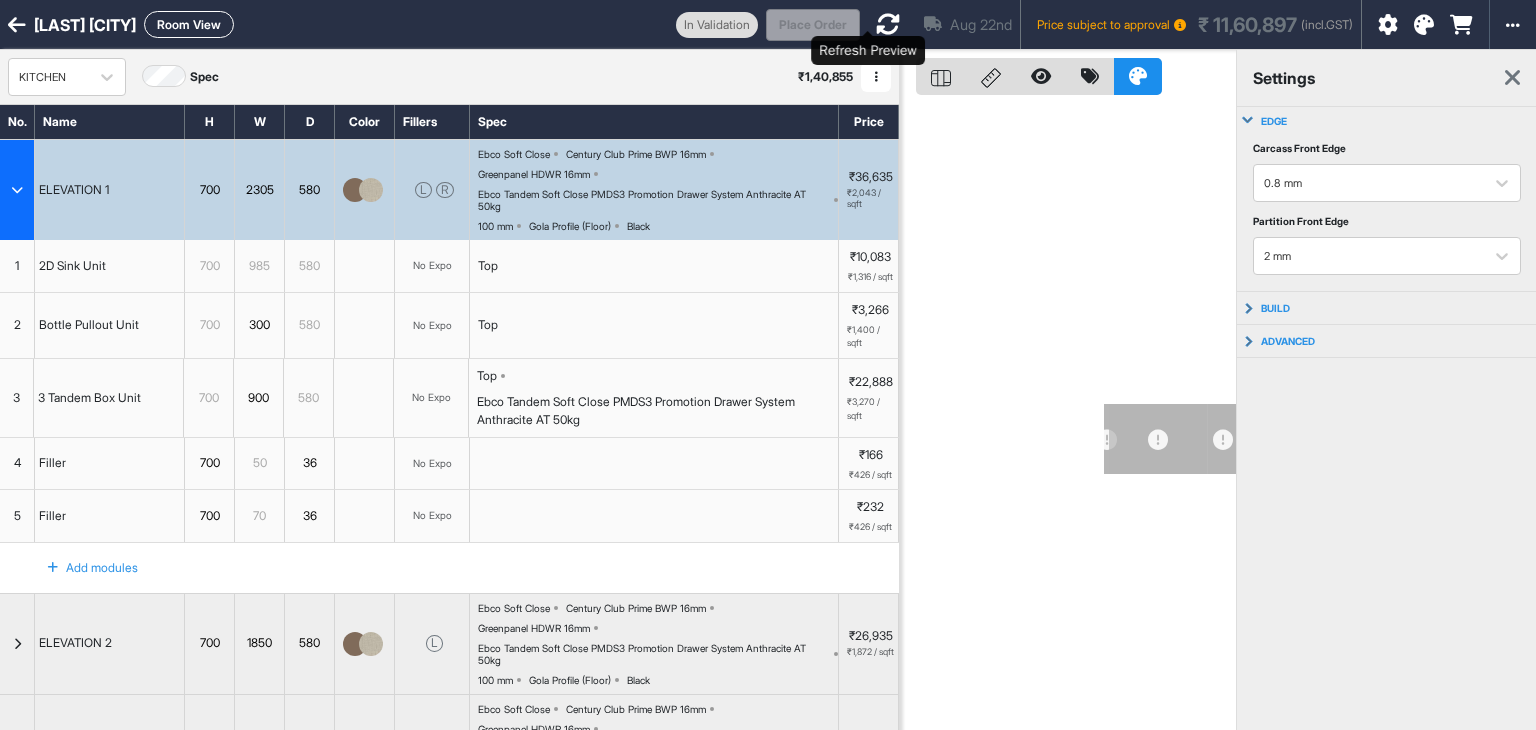 click at bounding box center (888, 24) 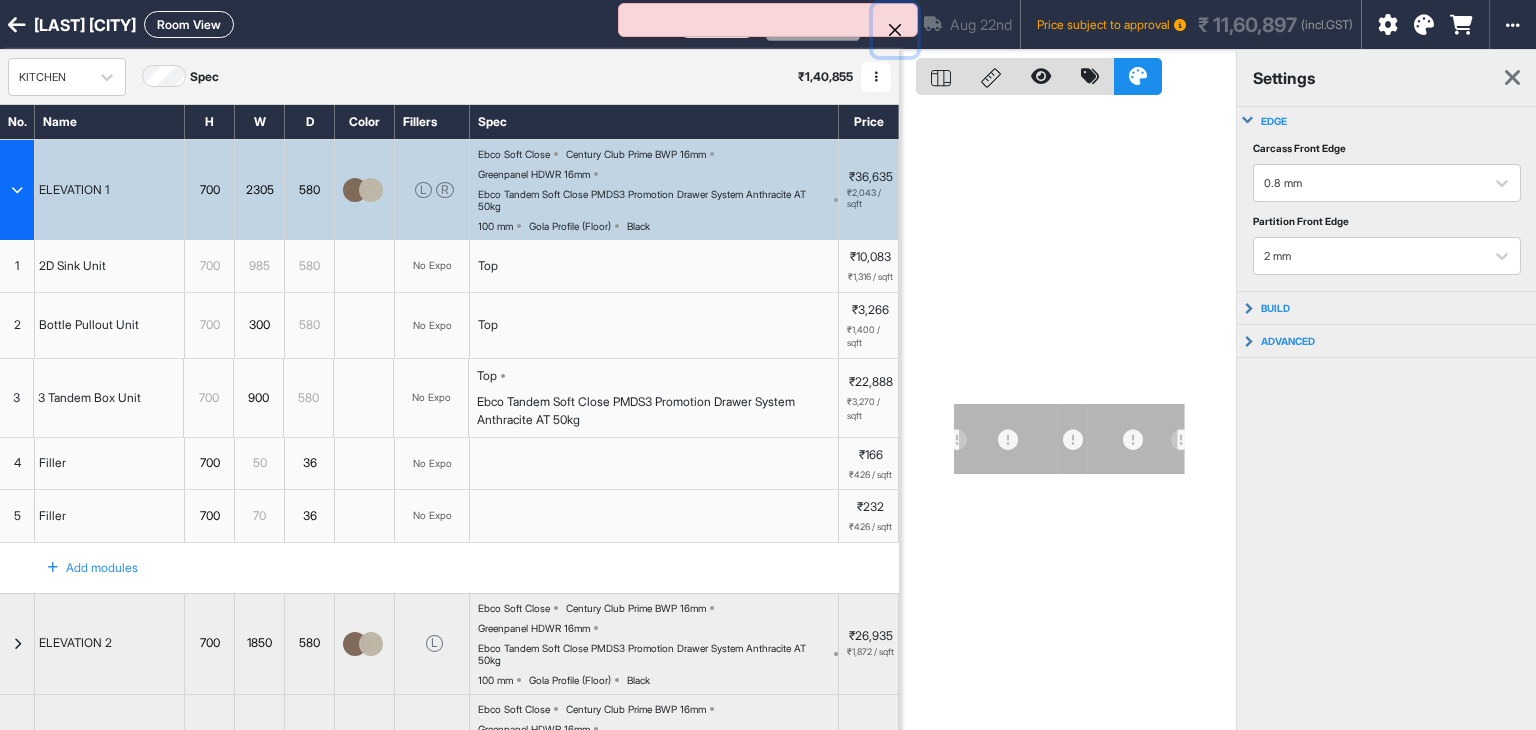 click at bounding box center [895, 30] 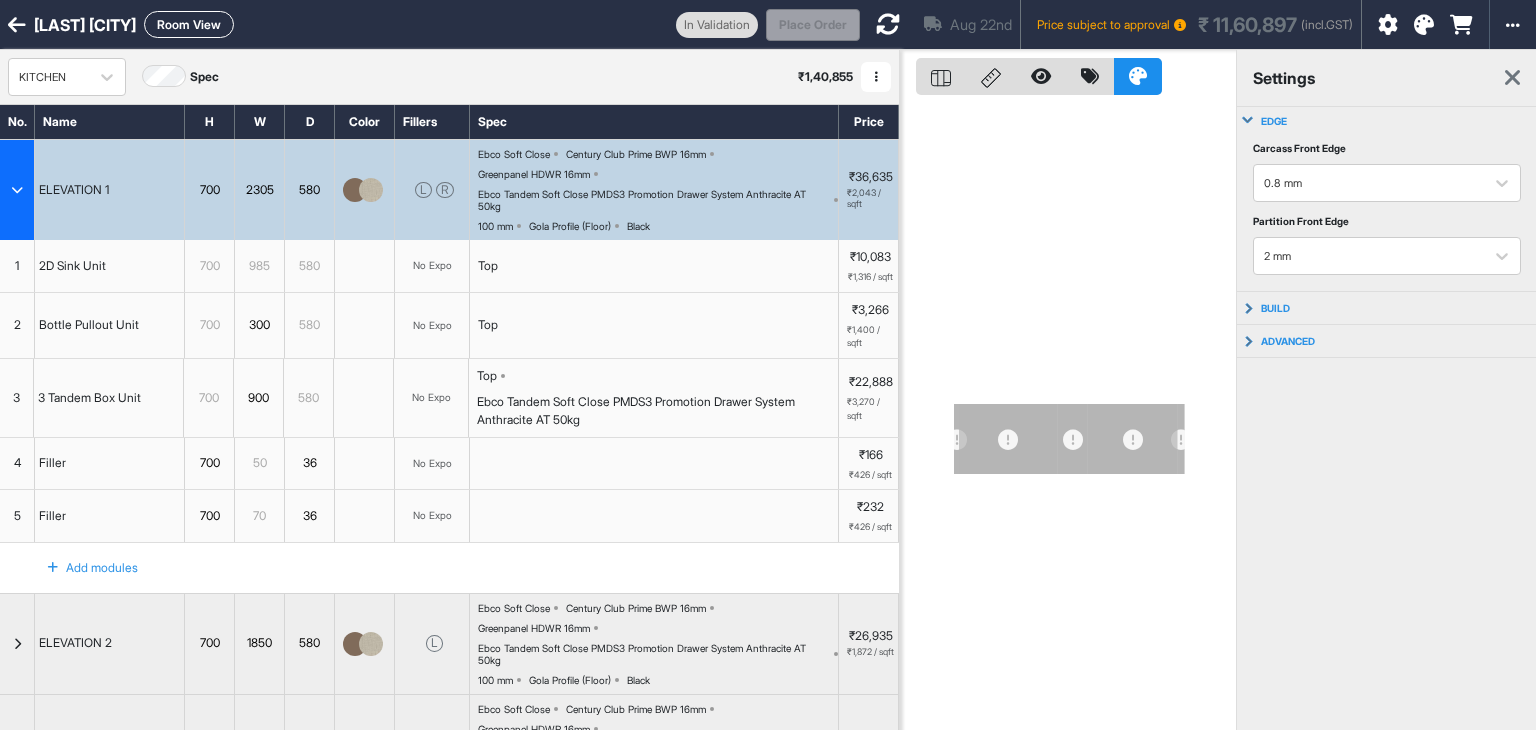 click at bounding box center [888, 24] 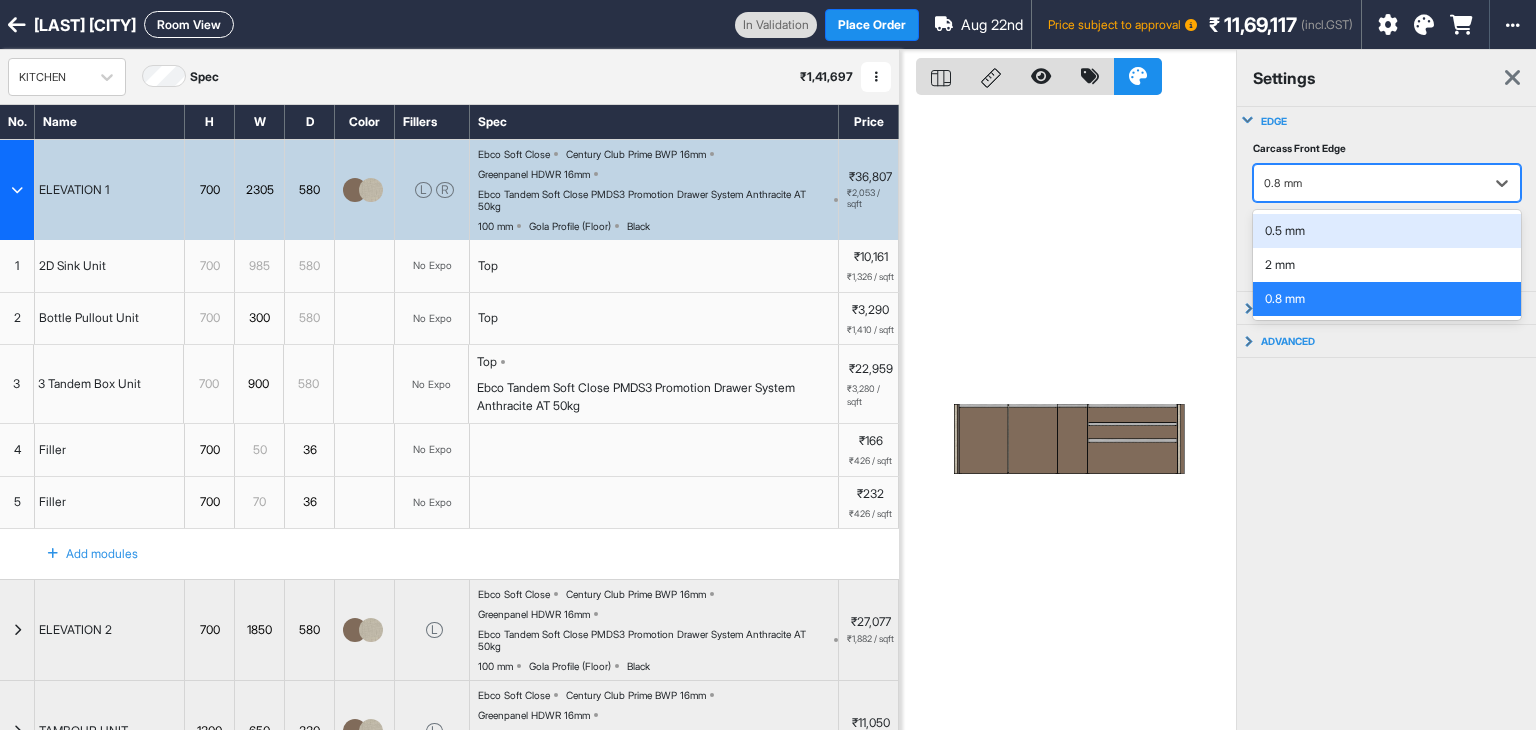 click at bounding box center (1369, 183) 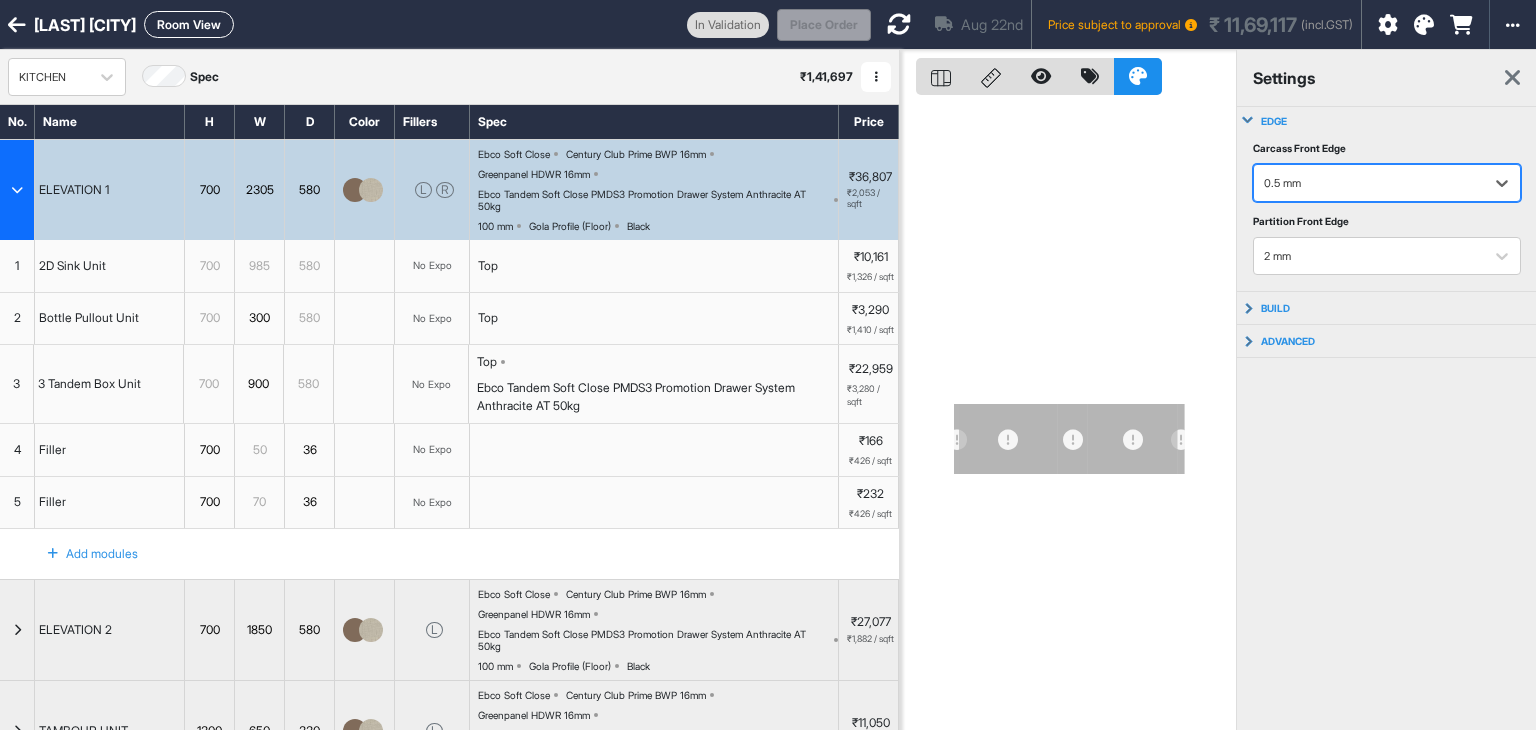 click at bounding box center (899, 24) 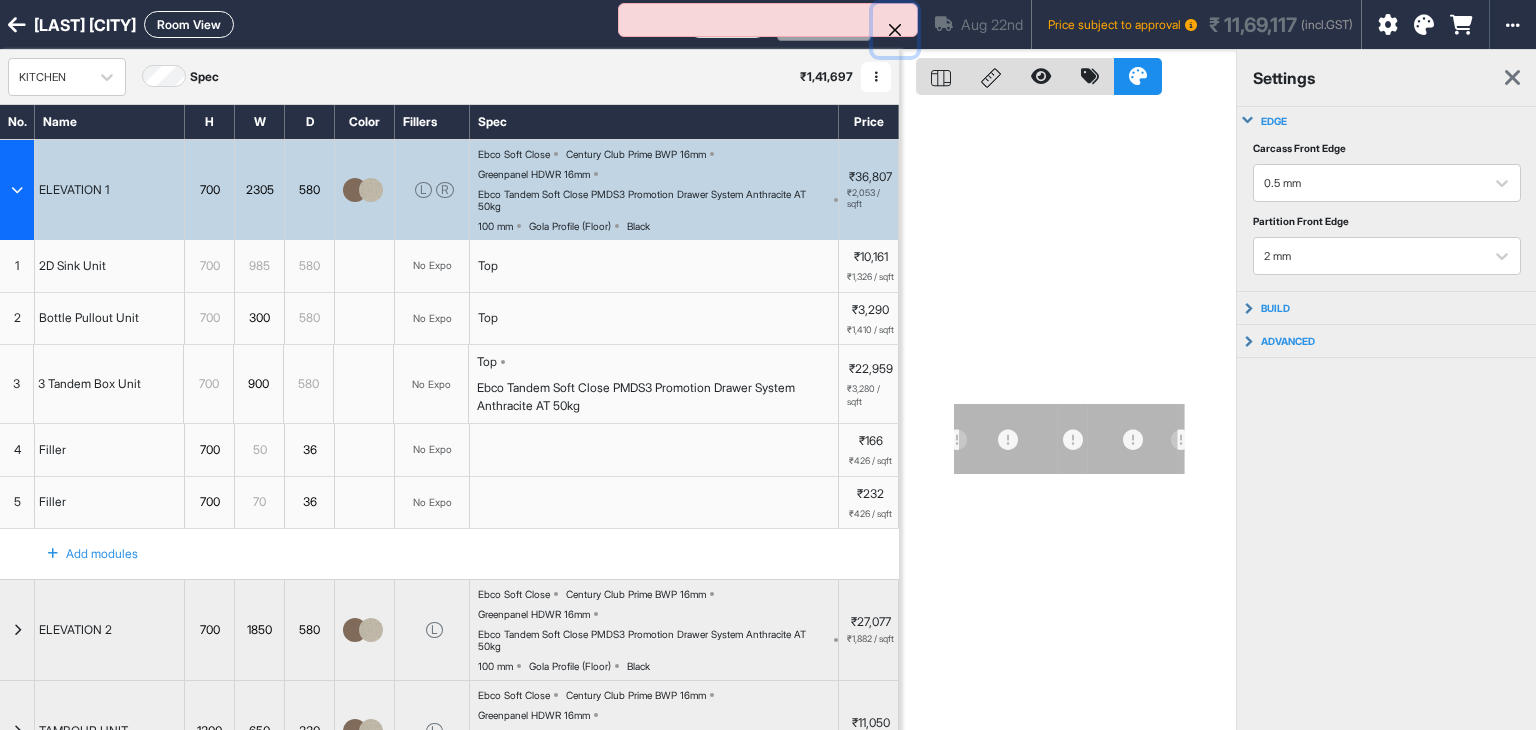 click at bounding box center [895, 30] 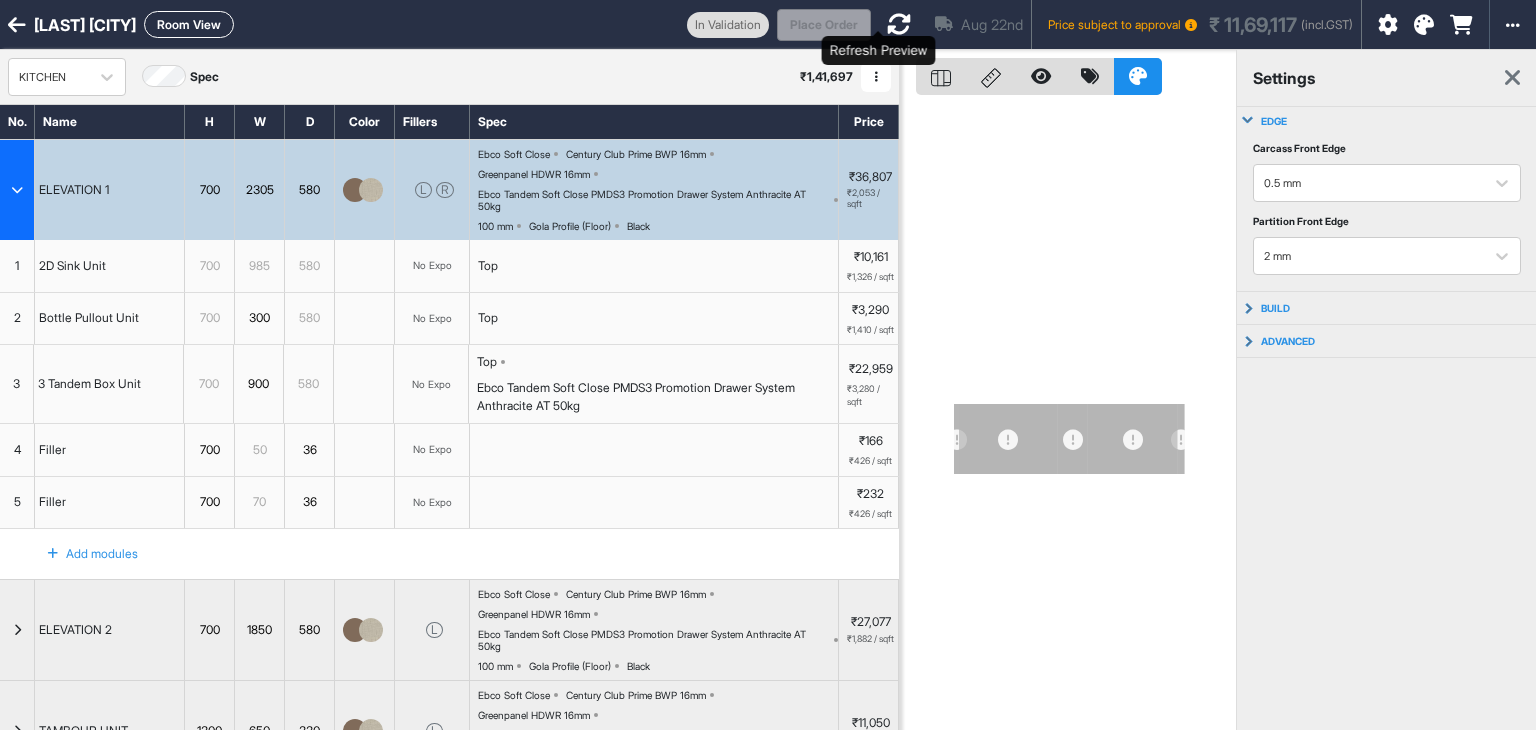 click at bounding box center (899, 24) 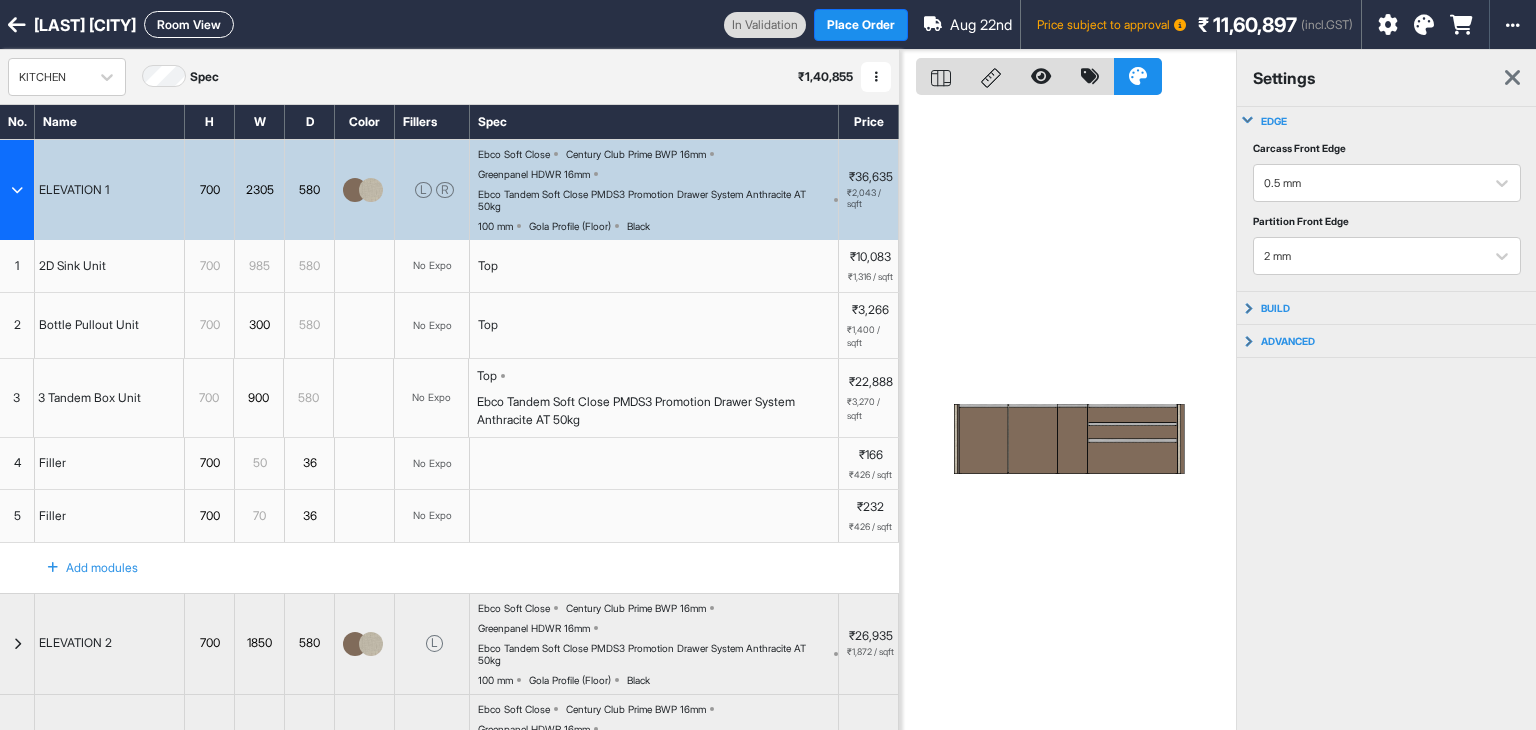 click at bounding box center [1512, 78] 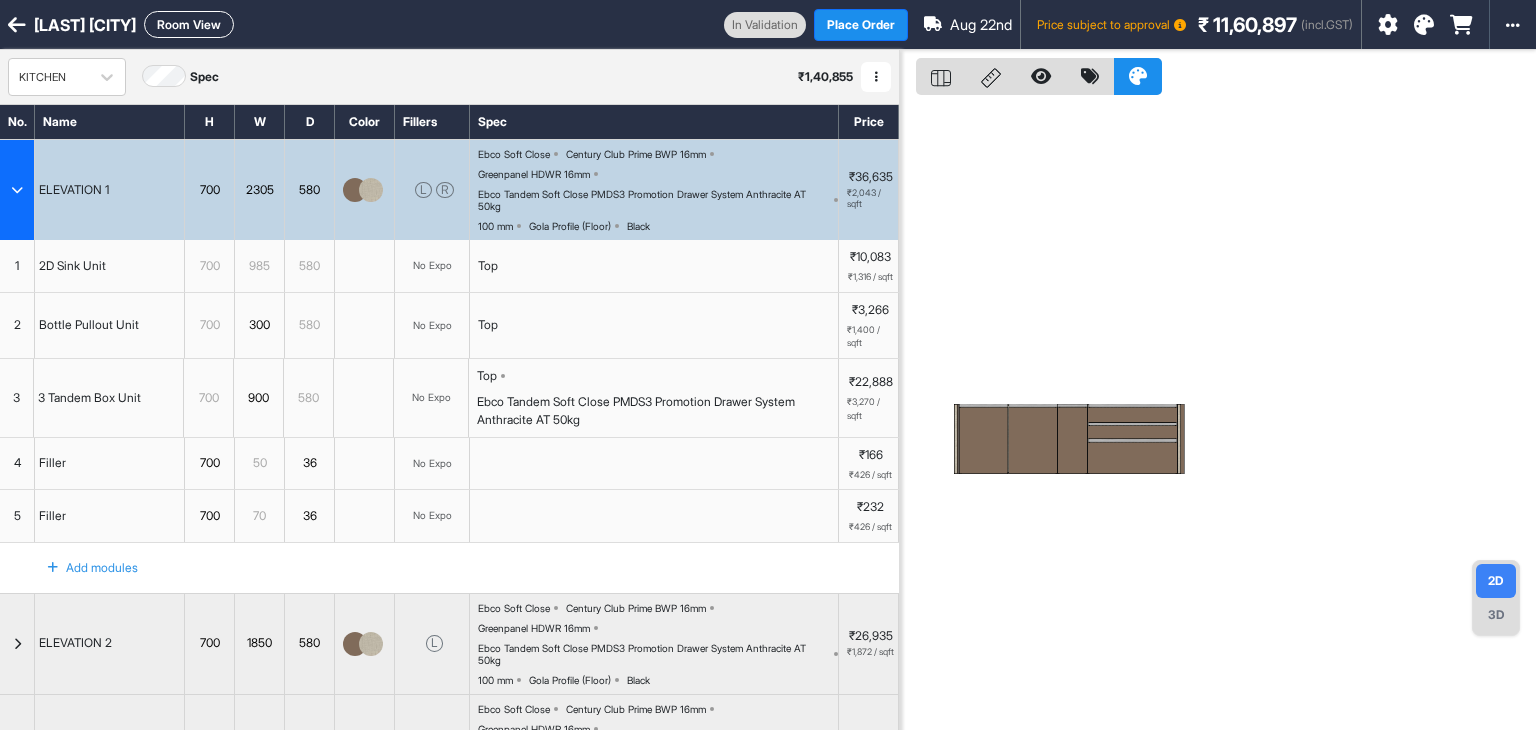 click at bounding box center (17, 190) 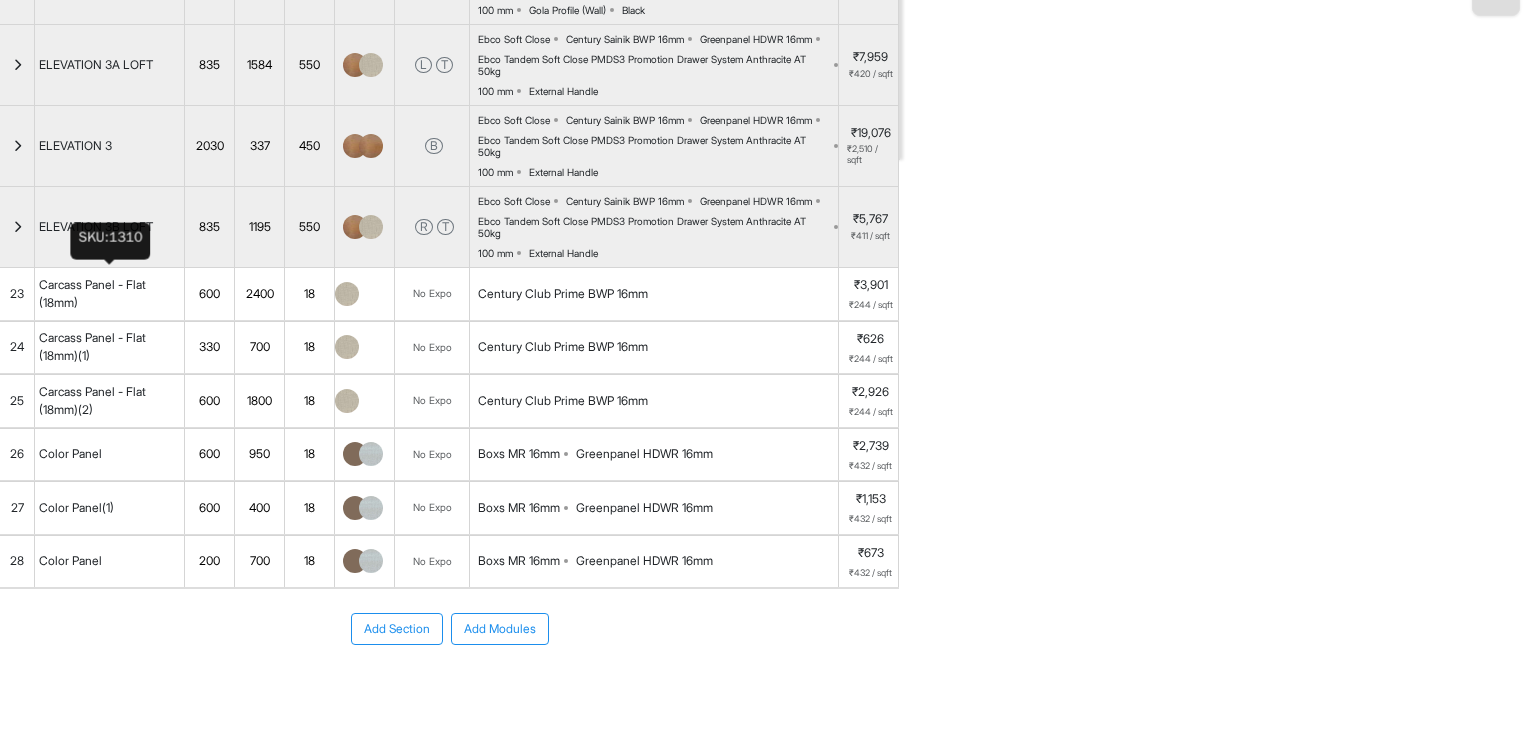 scroll, scrollTop: 675, scrollLeft: 0, axis: vertical 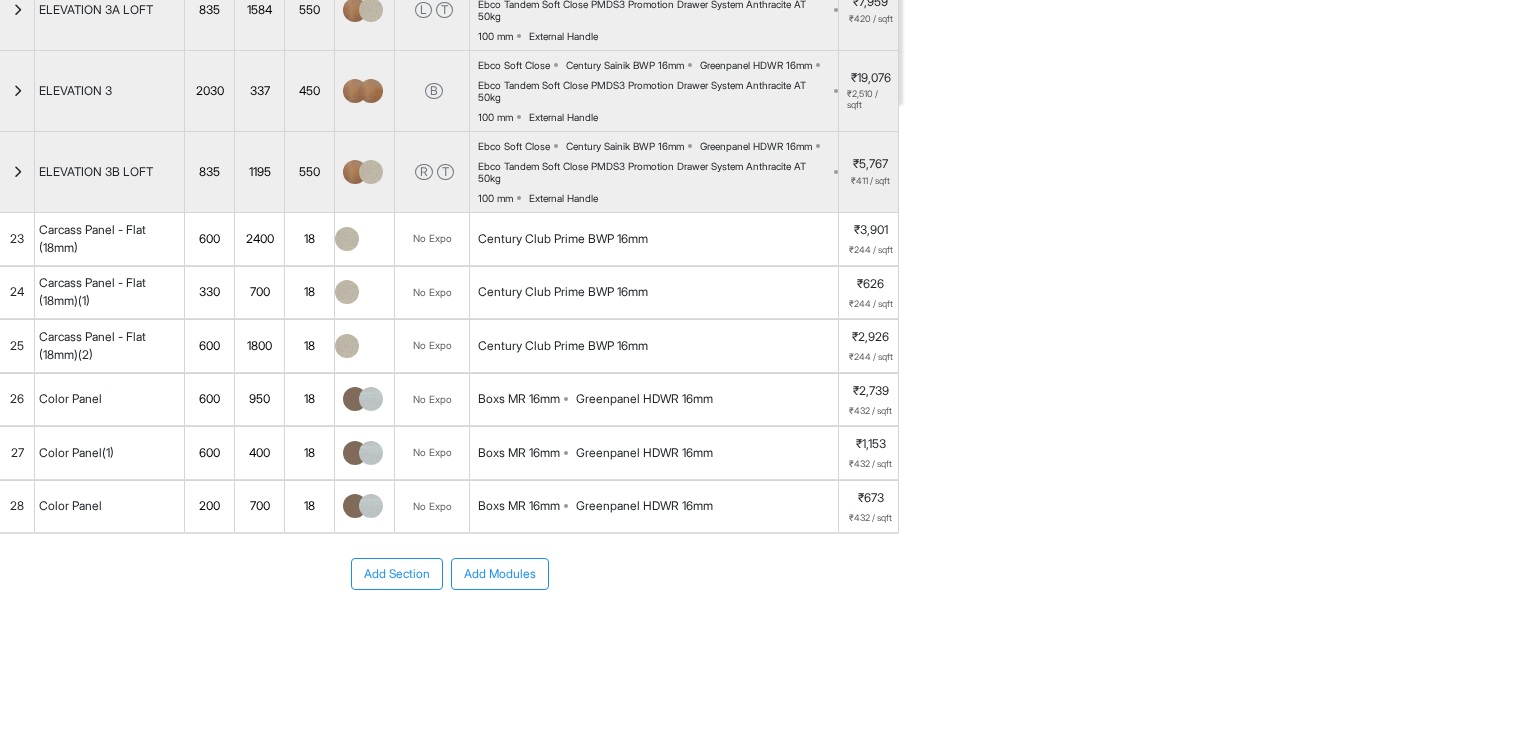 click on "23" at bounding box center (17, 239) 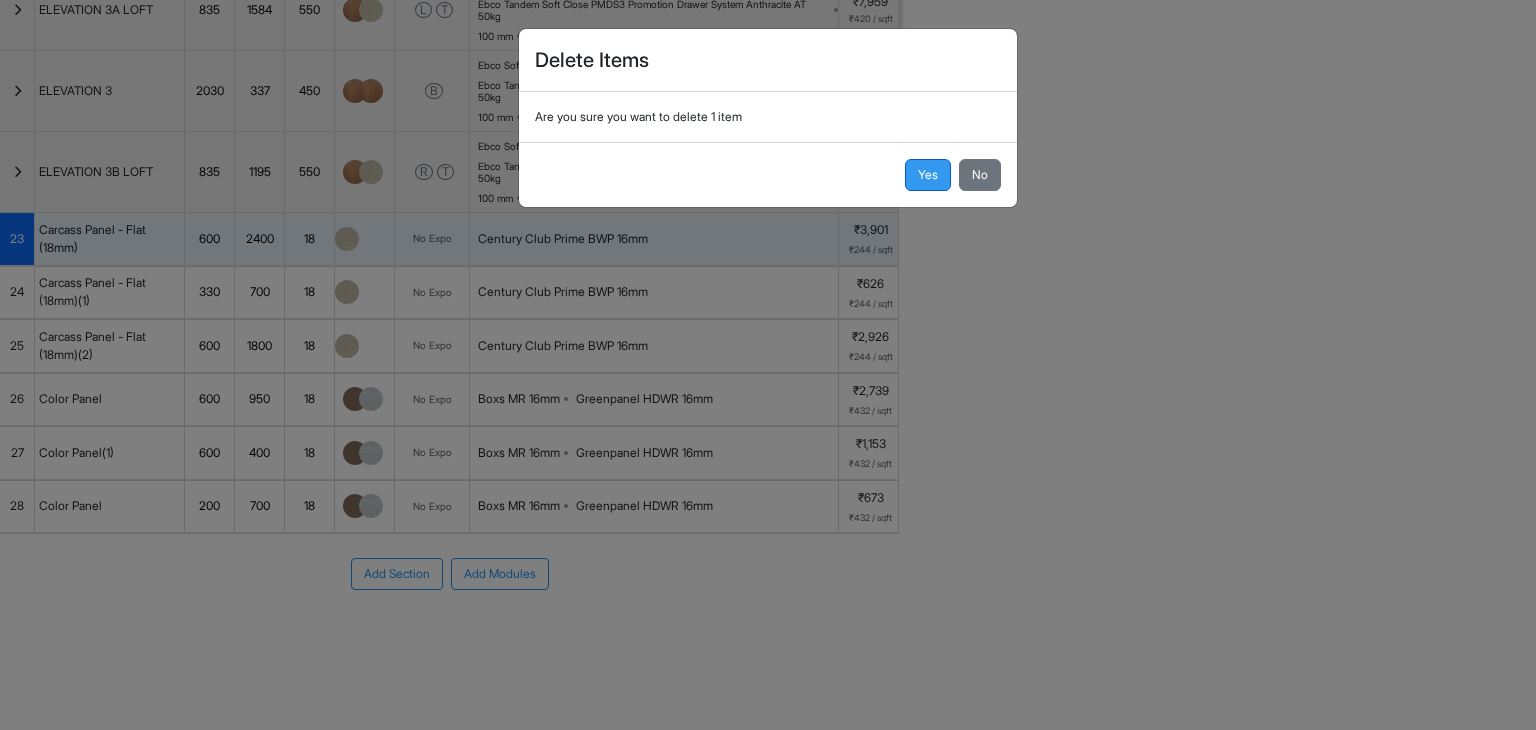 click on "Yes" at bounding box center (928, 175) 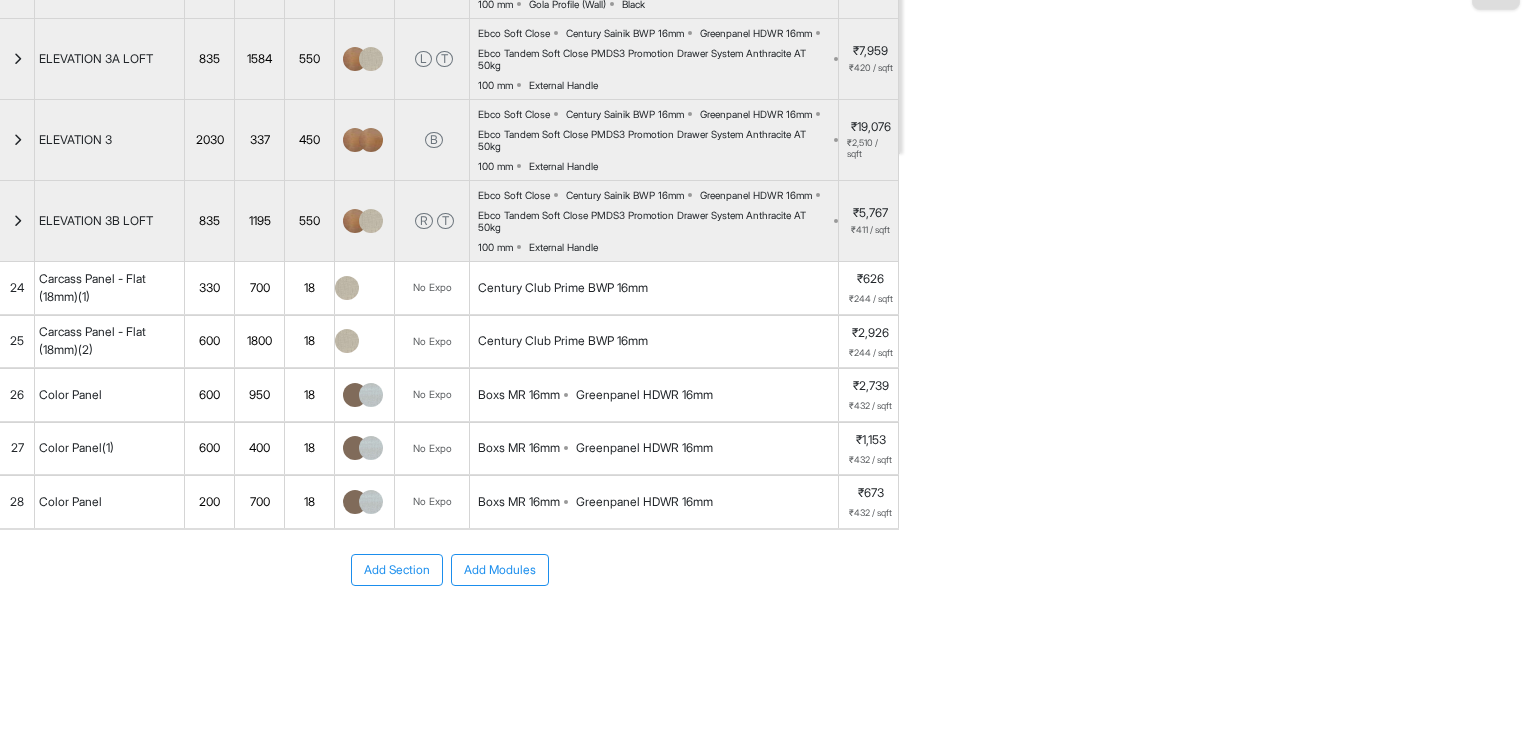 scroll, scrollTop: 621, scrollLeft: 0, axis: vertical 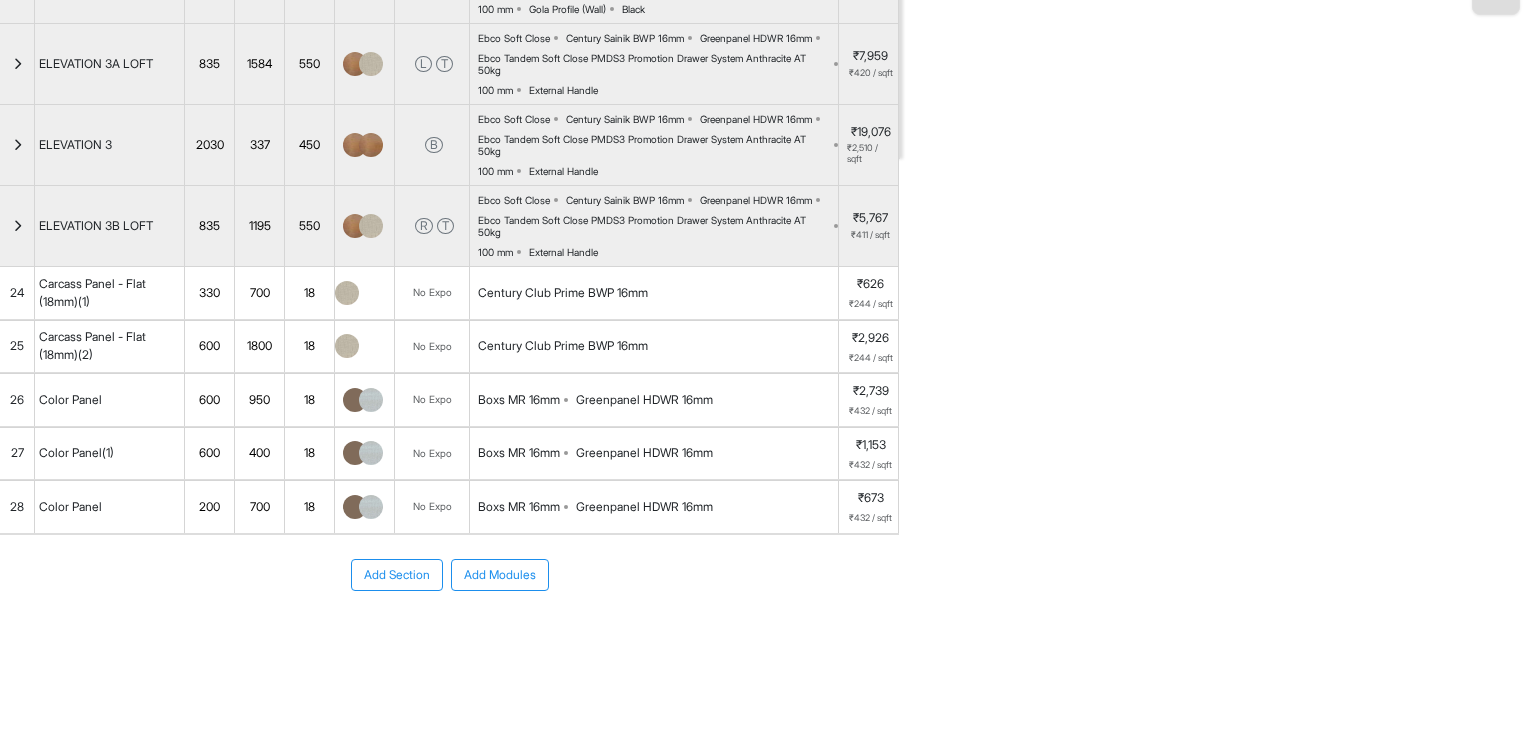 click on "25" at bounding box center [17, 347] 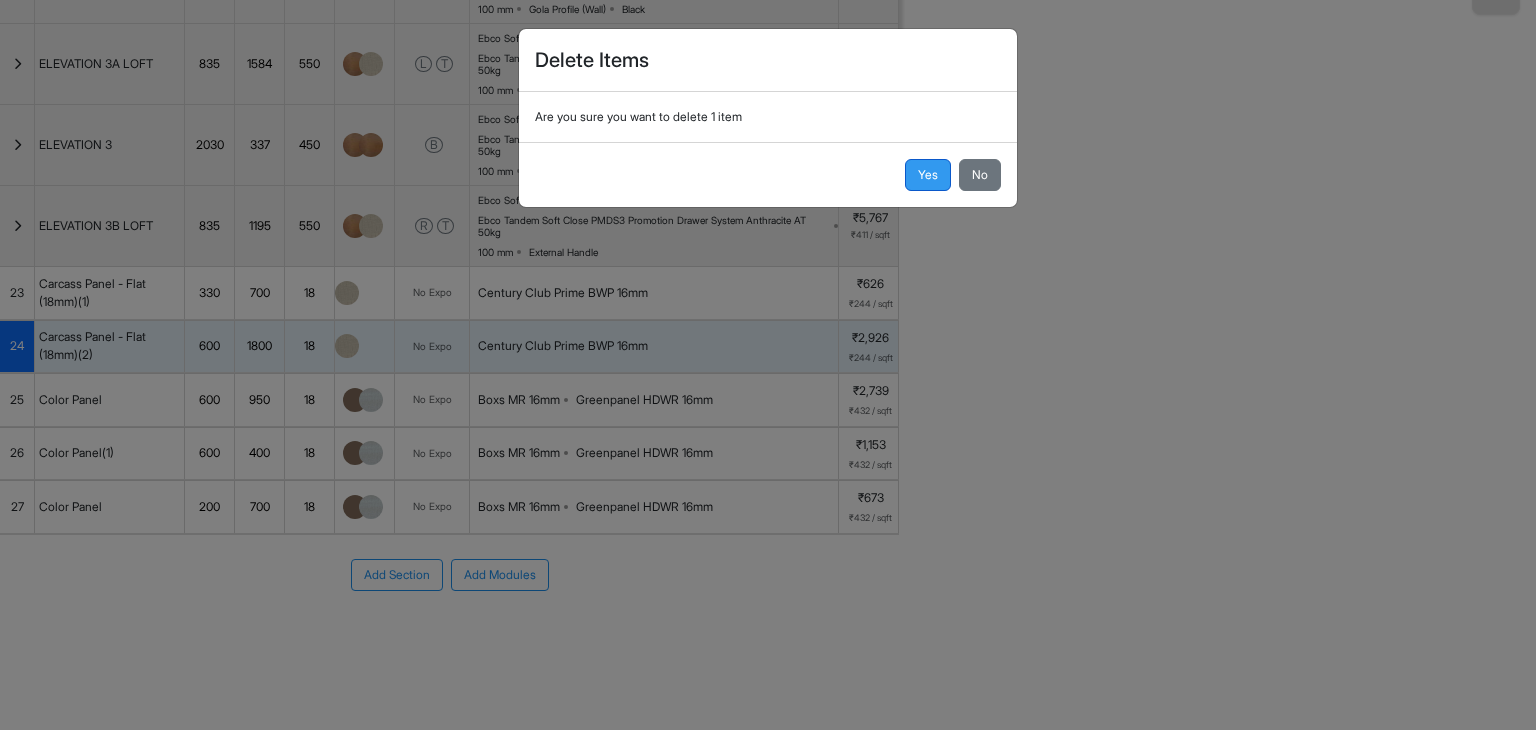 click on "Yes" at bounding box center (928, 175) 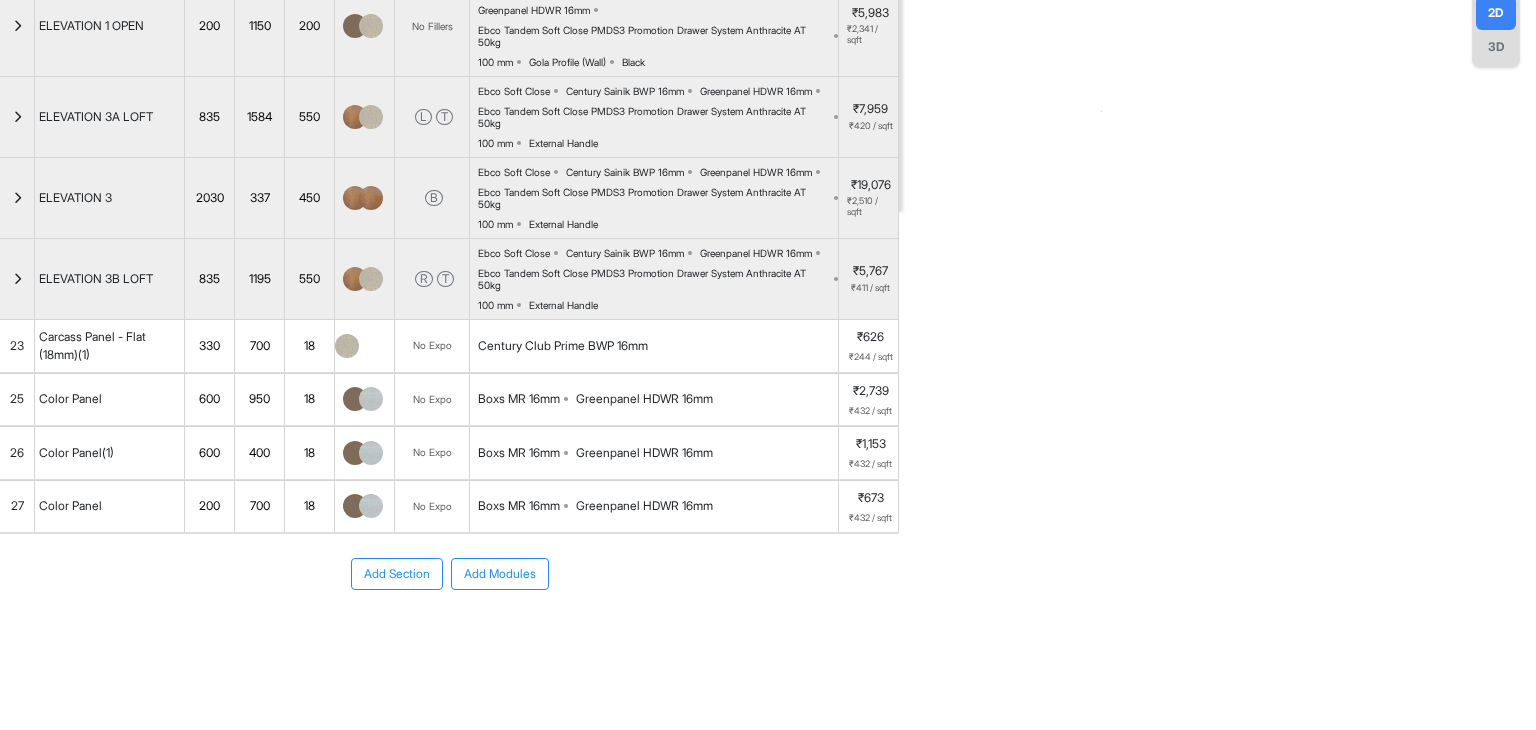 scroll, scrollTop: 0, scrollLeft: 0, axis: both 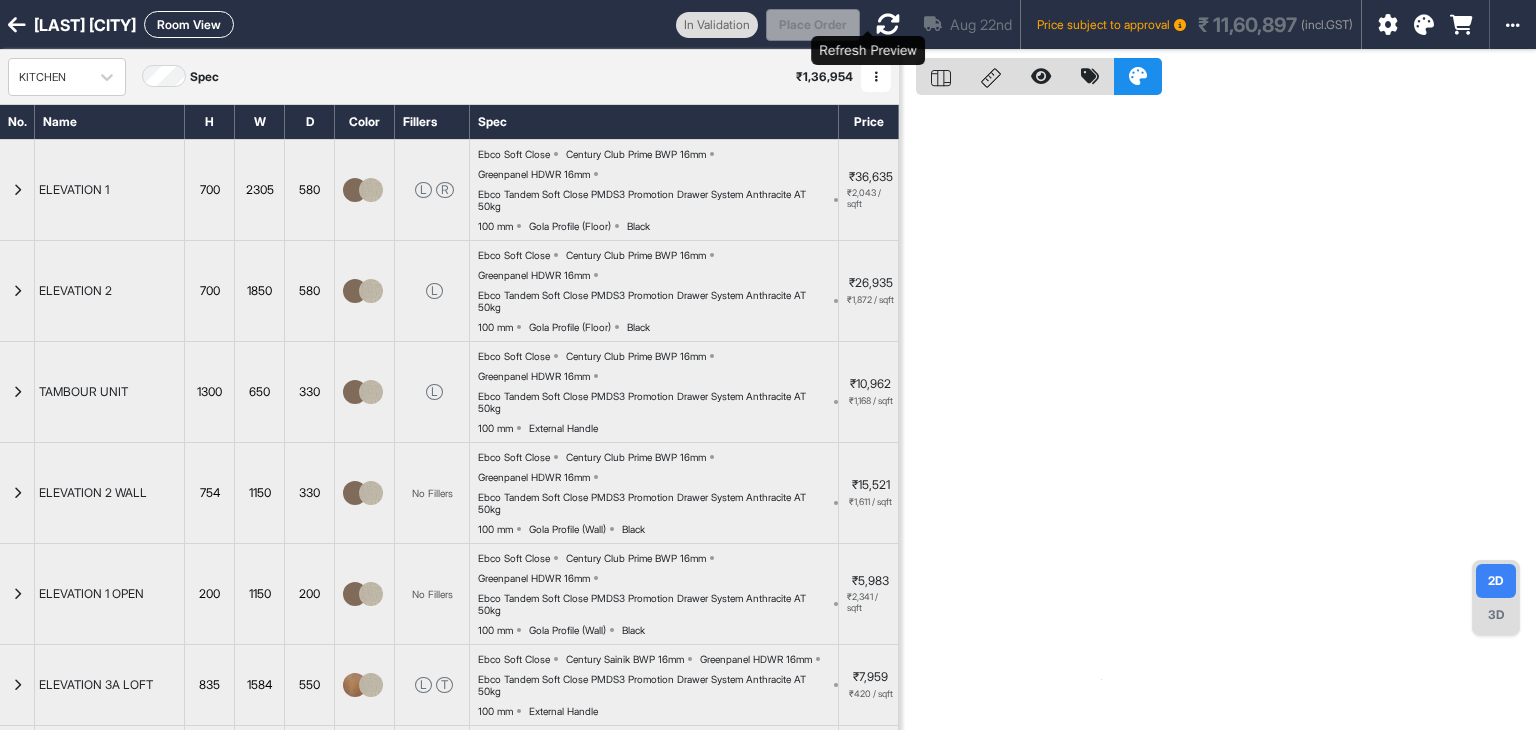 click at bounding box center [888, 24] 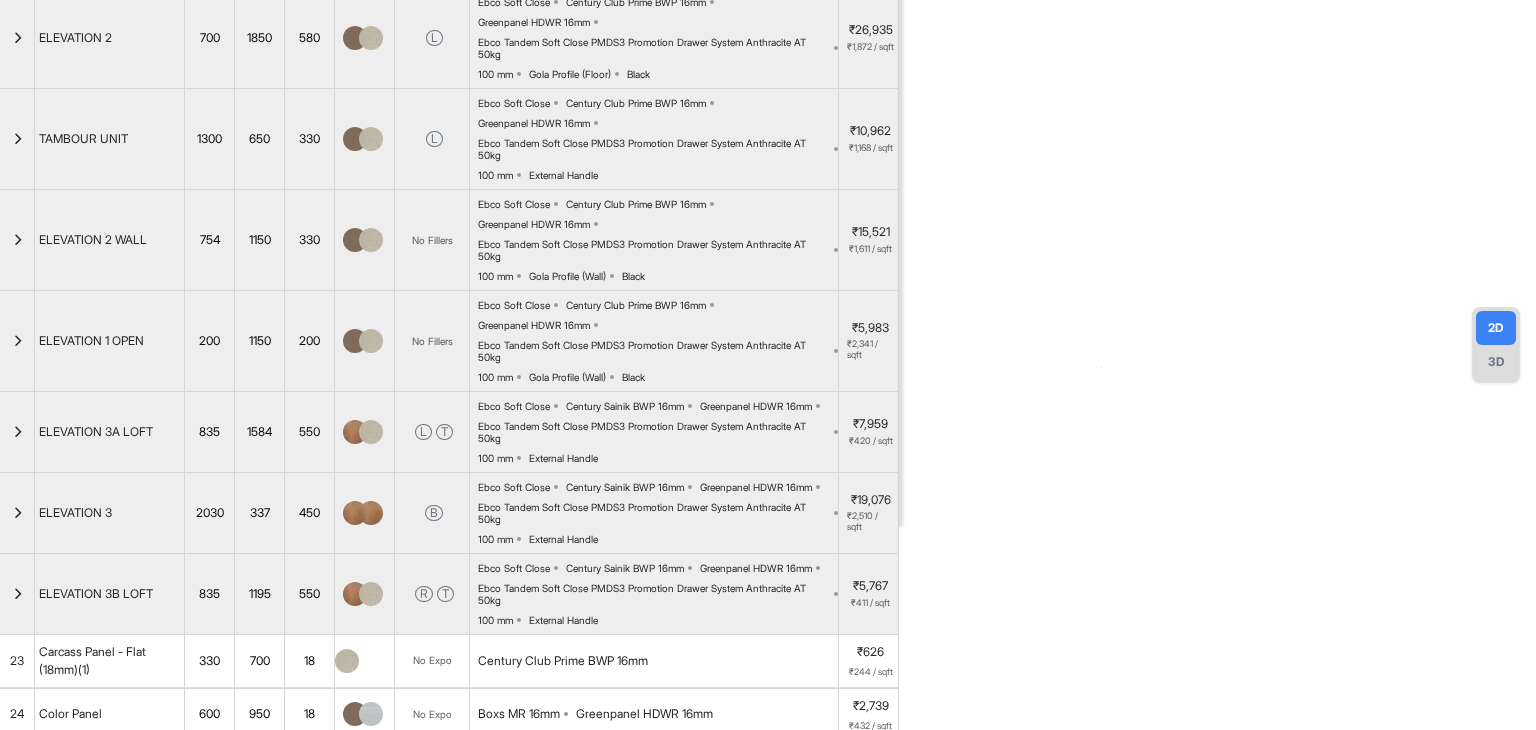 scroll, scrollTop: 0, scrollLeft: 0, axis: both 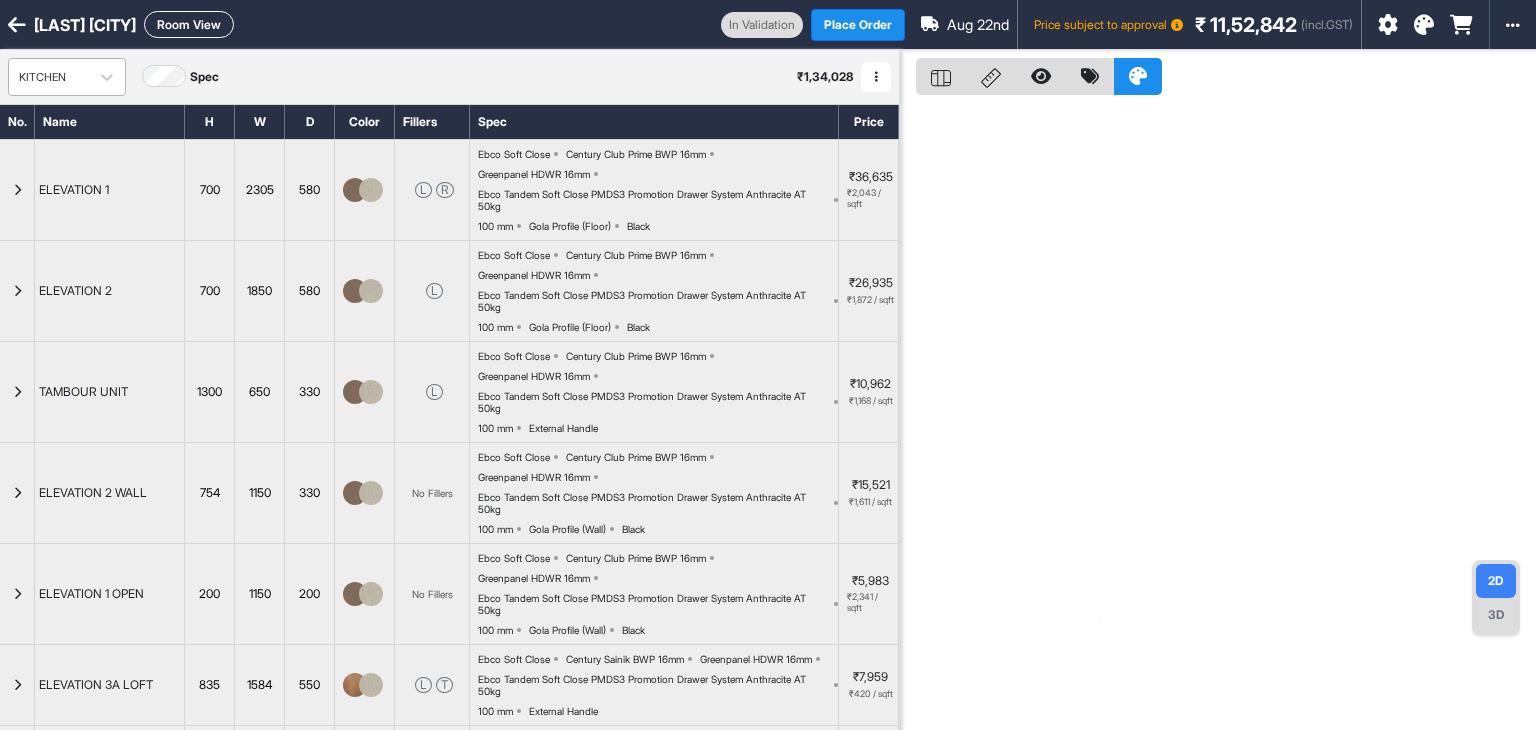 click on "KITCHEN" at bounding box center (49, 77) 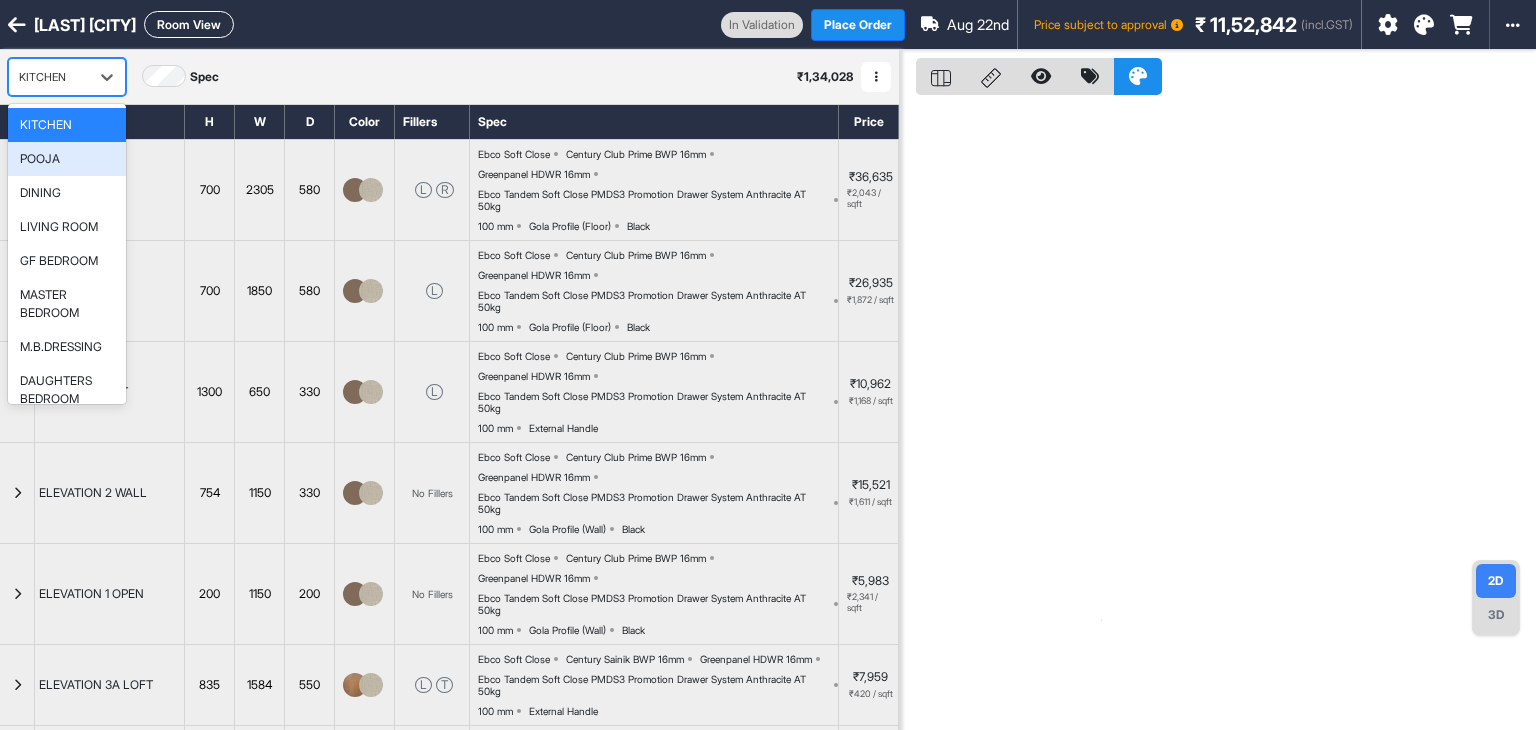 click on "POOJA" at bounding box center [67, 159] 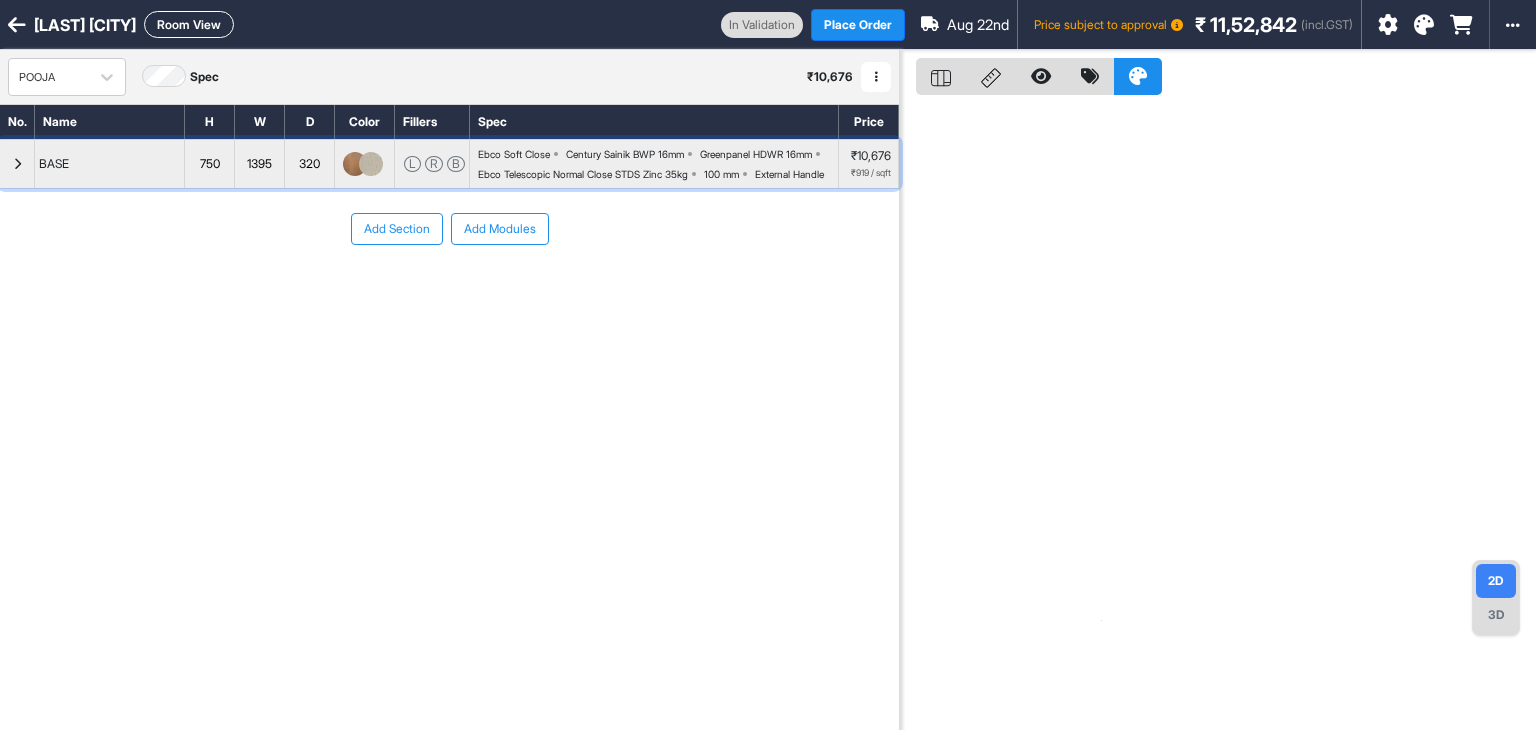 click at bounding box center (17, 164) 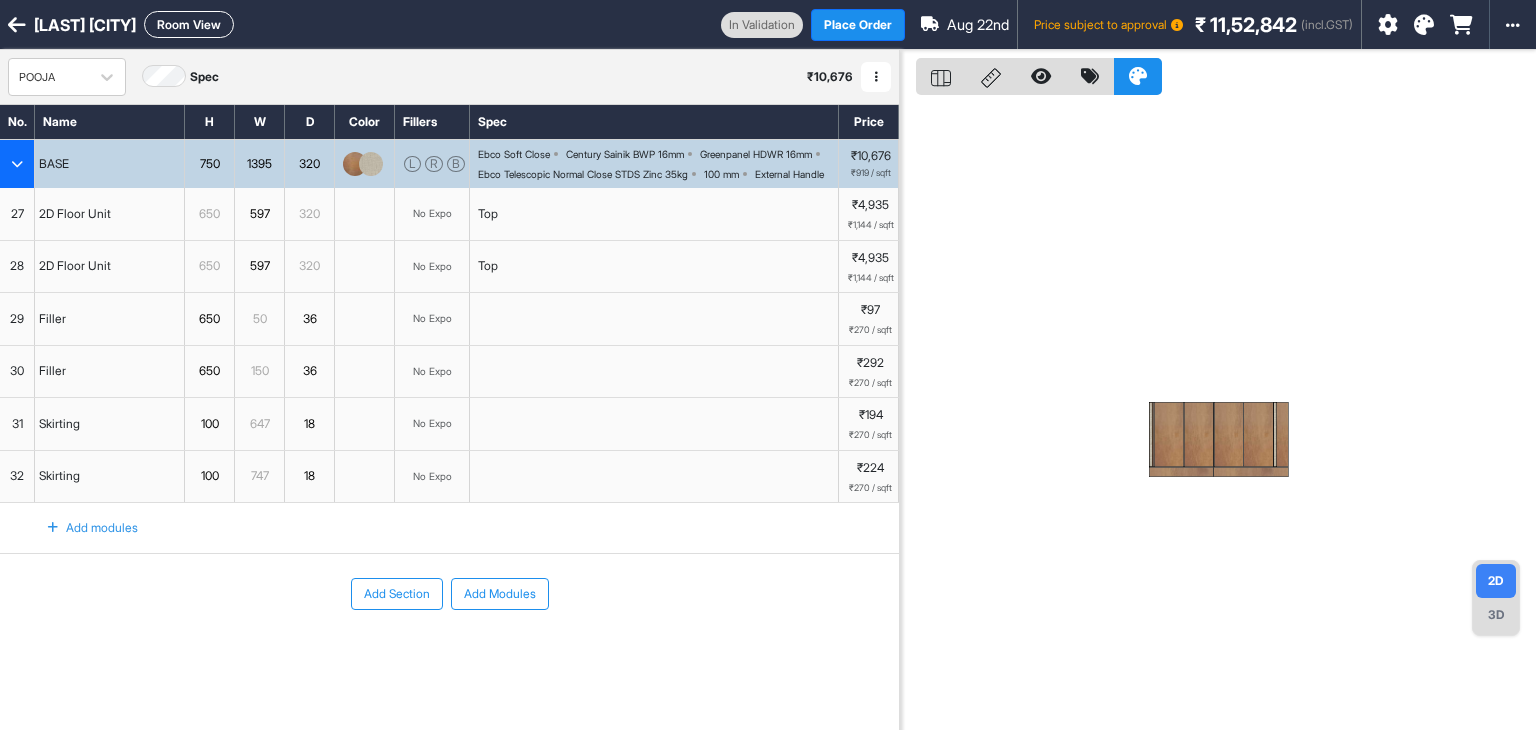 click at bounding box center (17, 164) 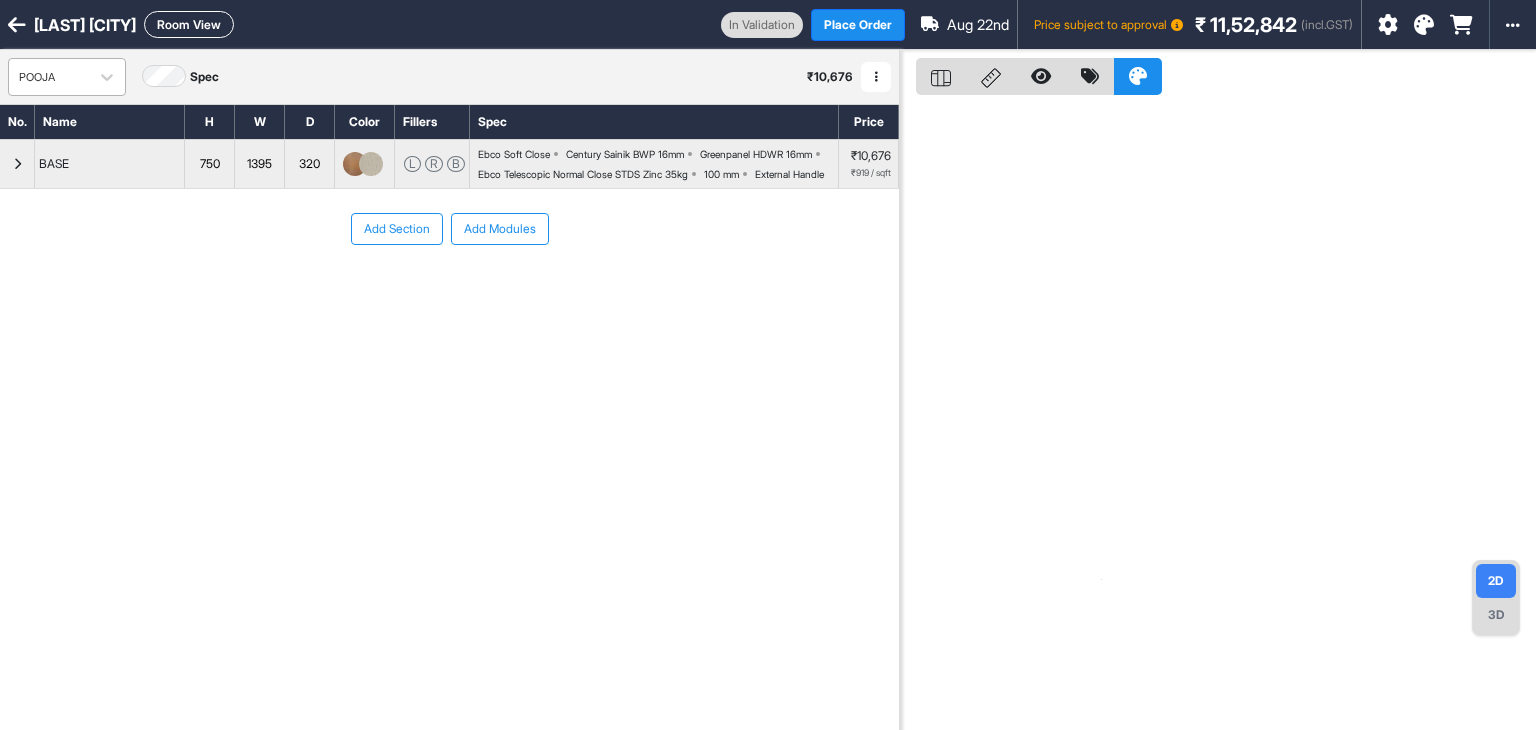 click at bounding box center (49, 77) 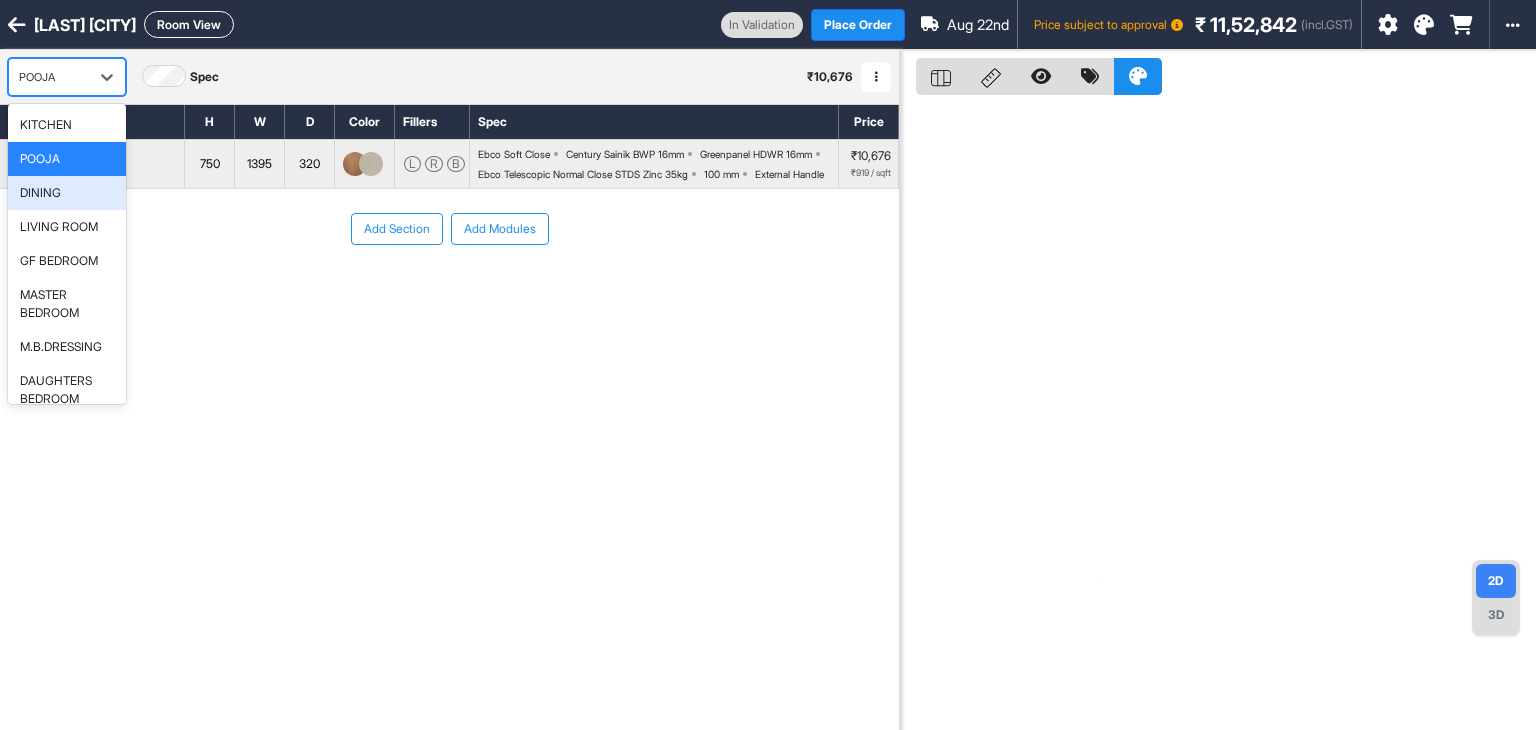 click on "DINING" at bounding box center (40, 193) 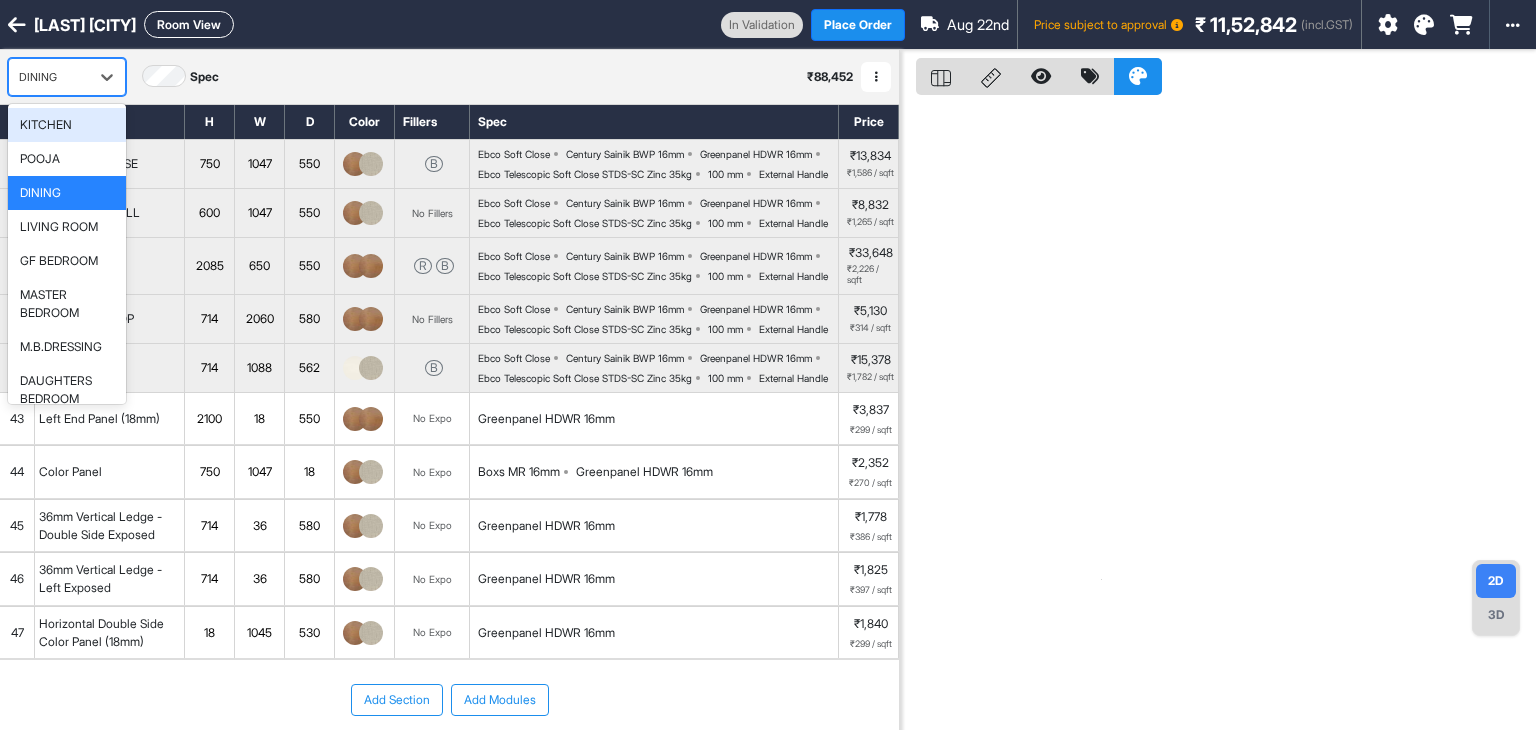 click on "DINING" at bounding box center (49, 77) 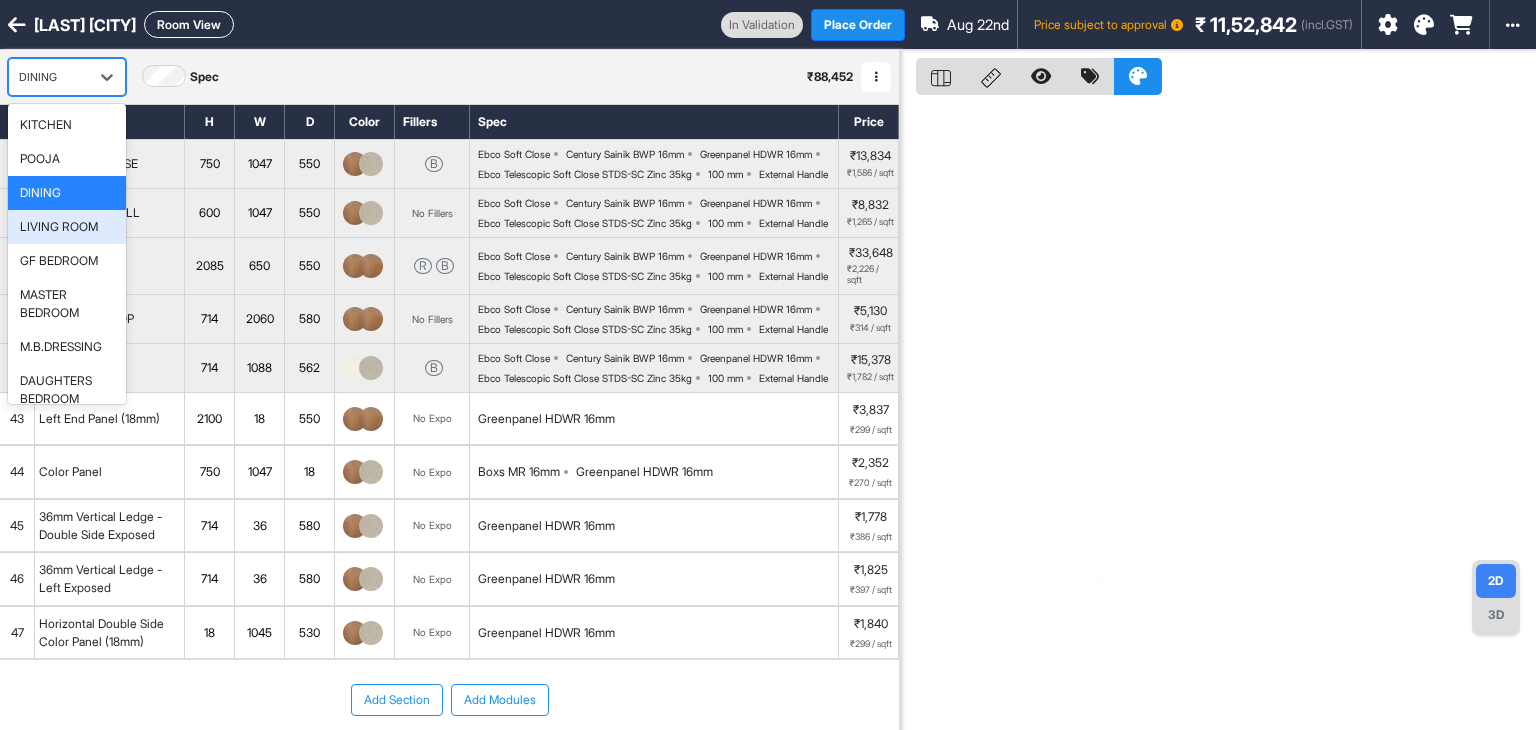 click on "LIVING ROOM" at bounding box center [59, 227] 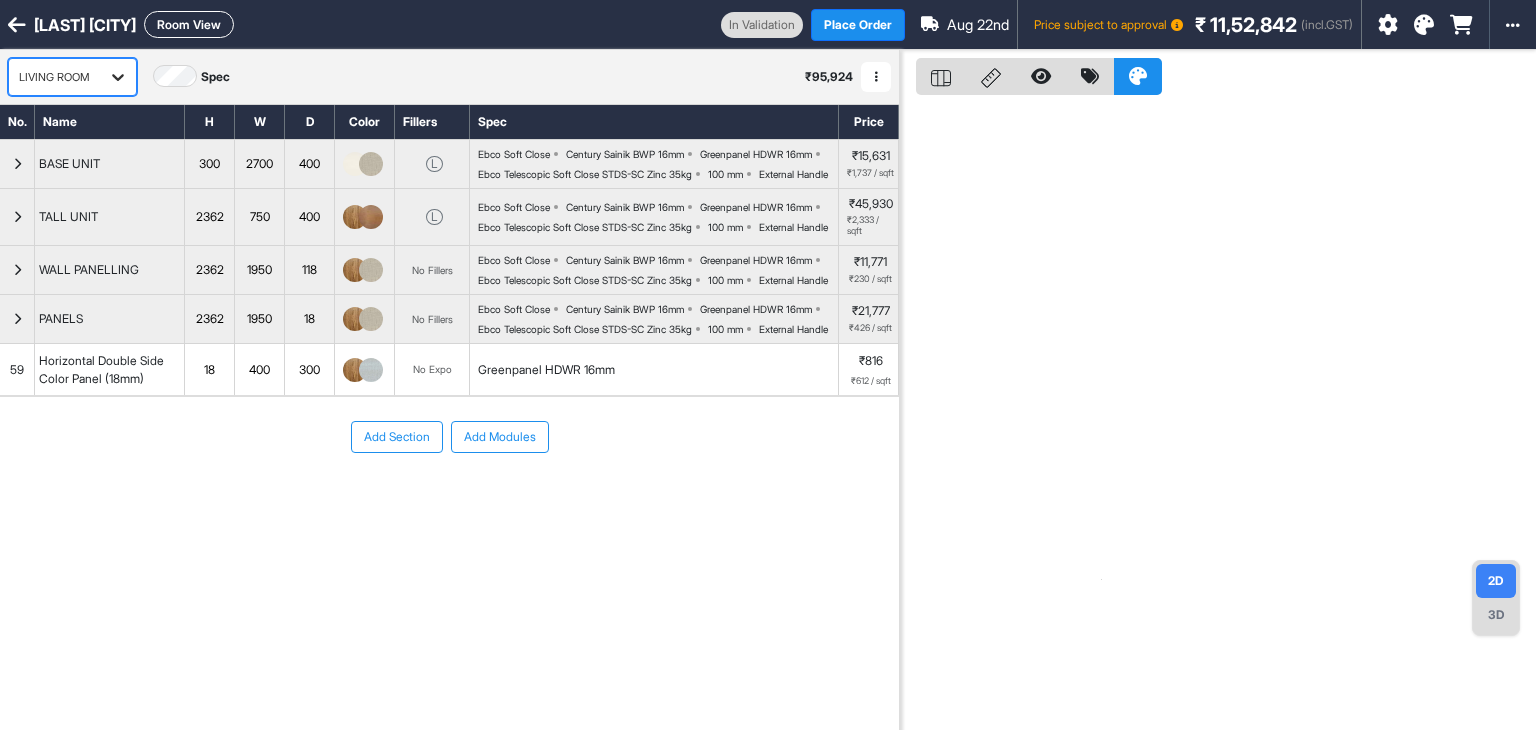 drag, startPoint x: 103, startPoint y: 78, endPoint x: 113, endPoint y: 91, distance: 16.40122 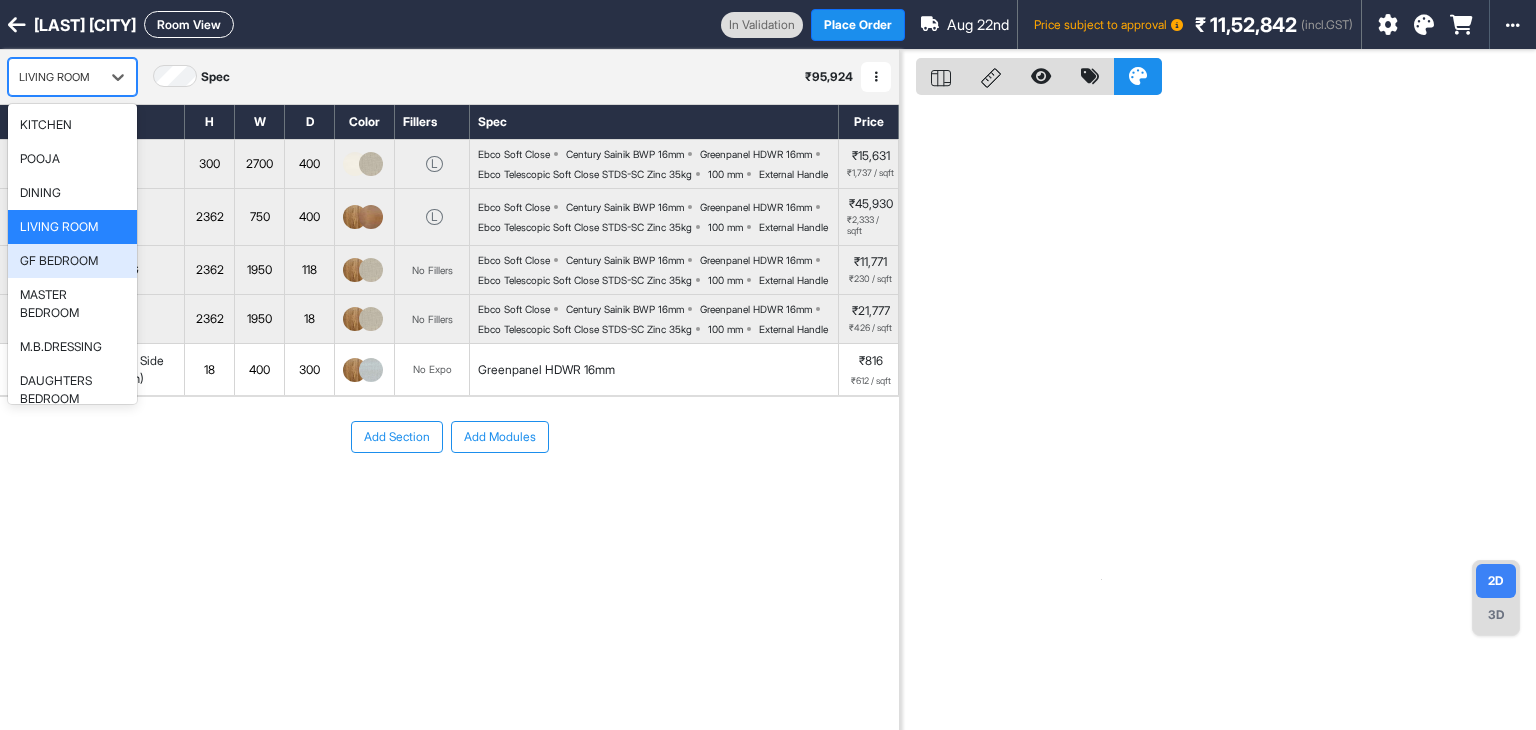click on "GF BEDROOM" at bounding box center (59, 261) 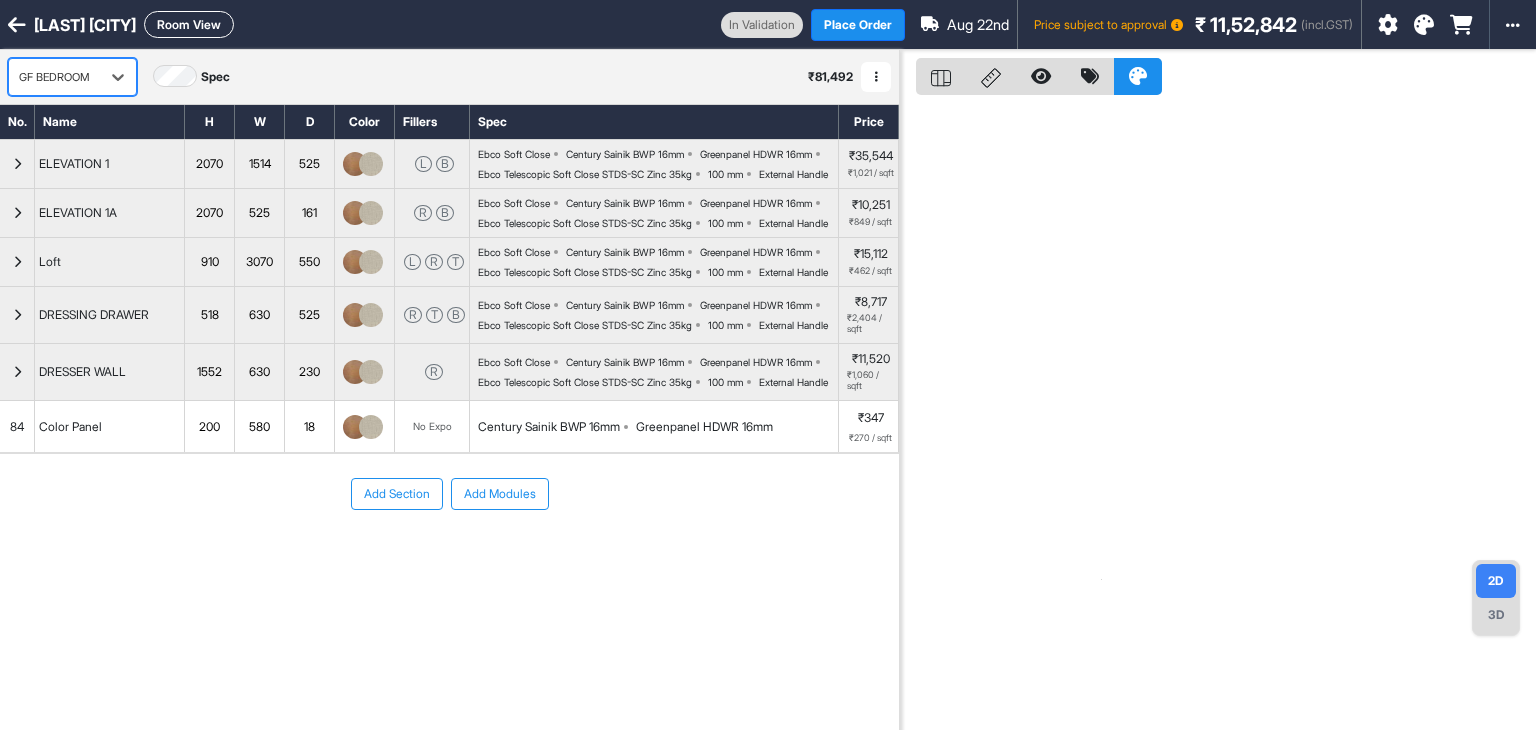 click on "84" at bounding box center (17, 427) 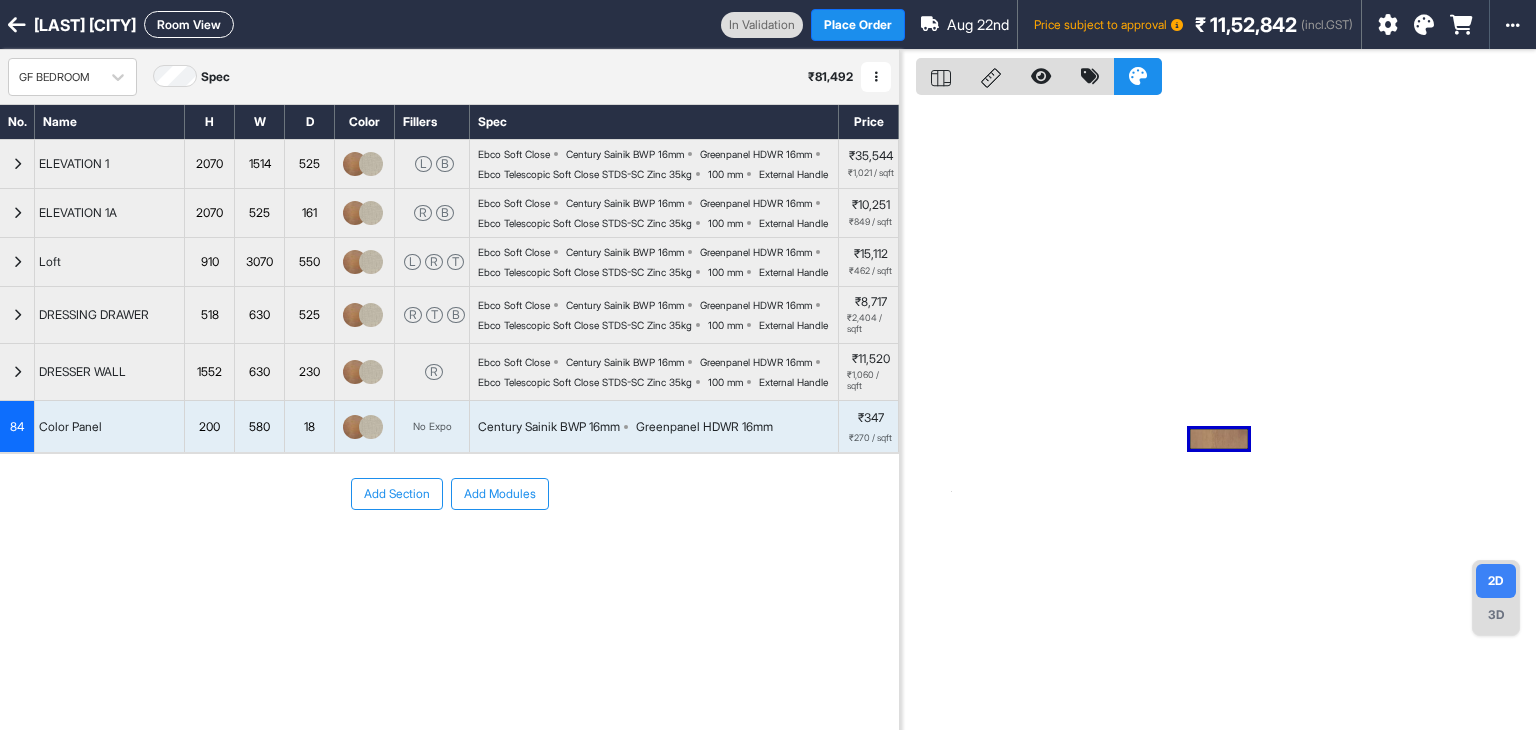 click on "Add Section Add Modules" at bounding box center [449, 494] 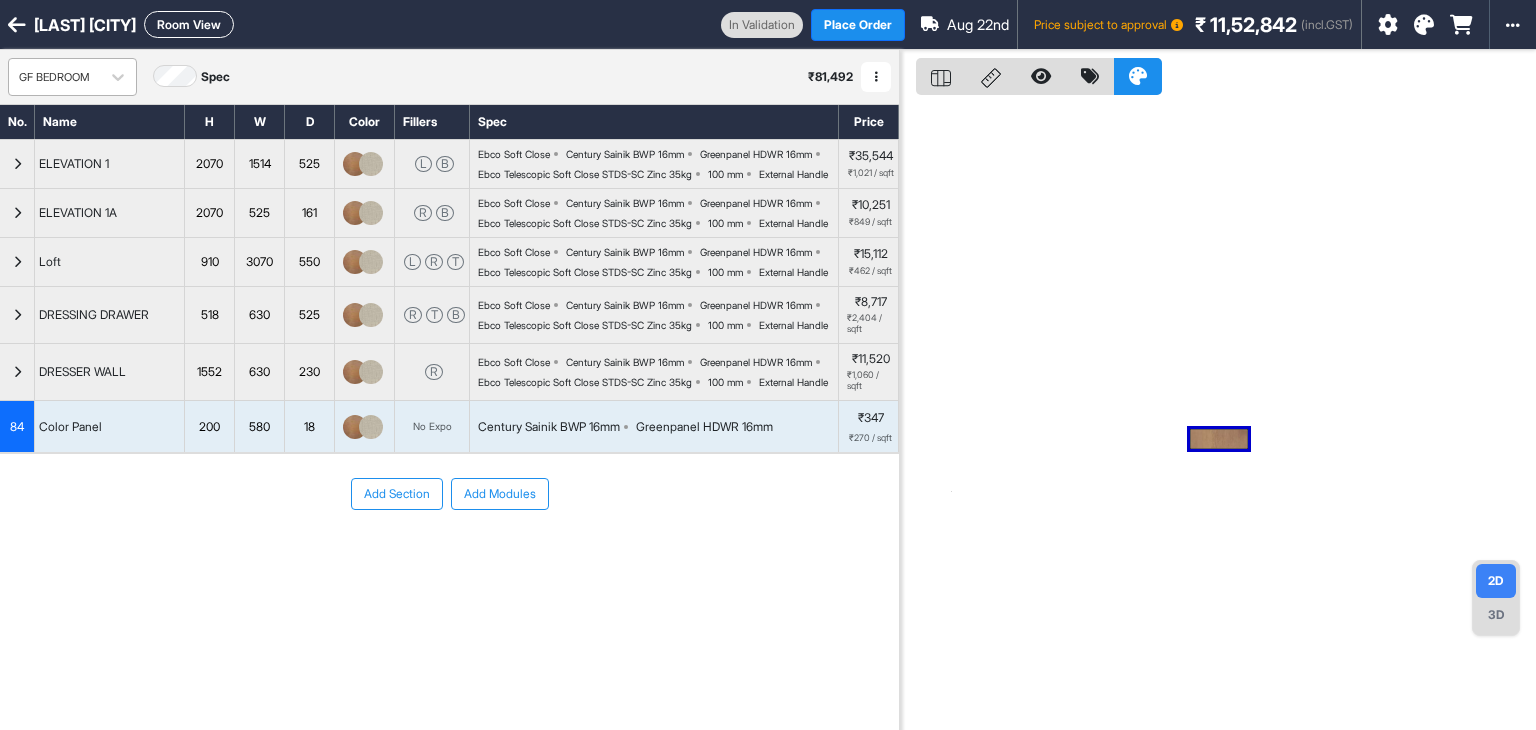 drag, startPoint x: 82, startPoint y: 81, endPoint x: 84, endPoint y: 92, distance: 11.18034 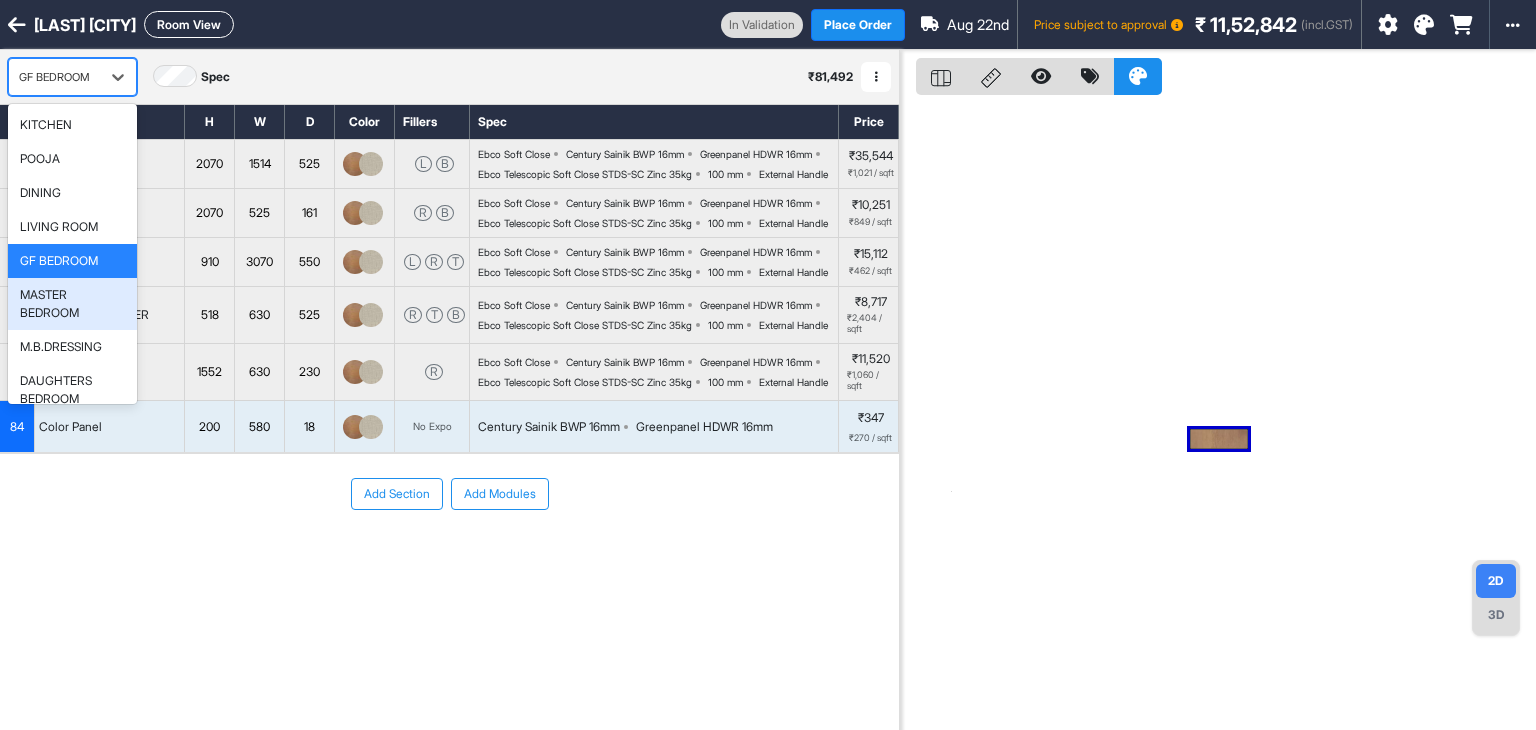 click on "MASTER BEDROOM" at bounding box center [72, 304] 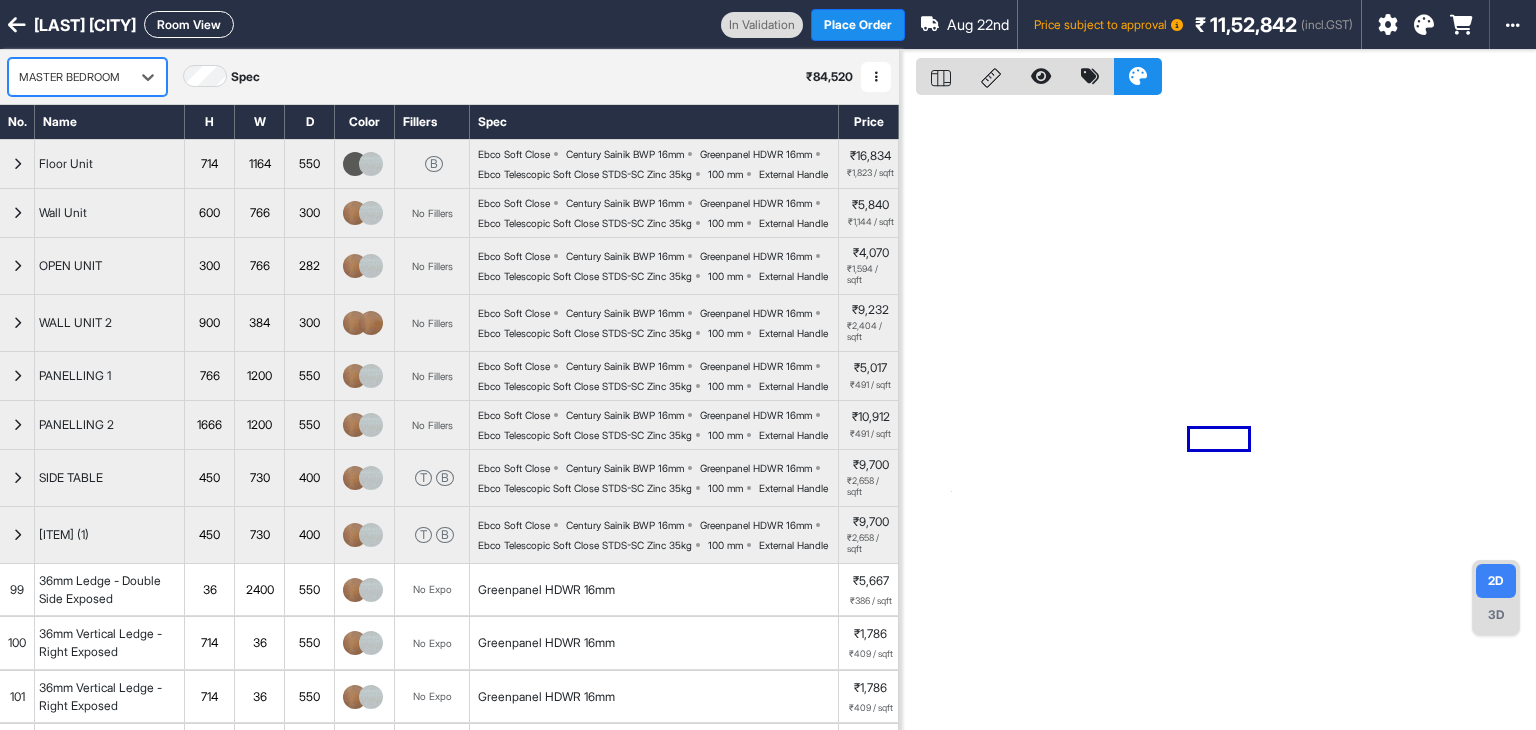 click on "option [object Object], selected. MASTER BEDROOM Spec ₹ 84,520 Add  Room Edit  Room  Name Delete  Room Duplicate Room" at bounding box center (449, 77) 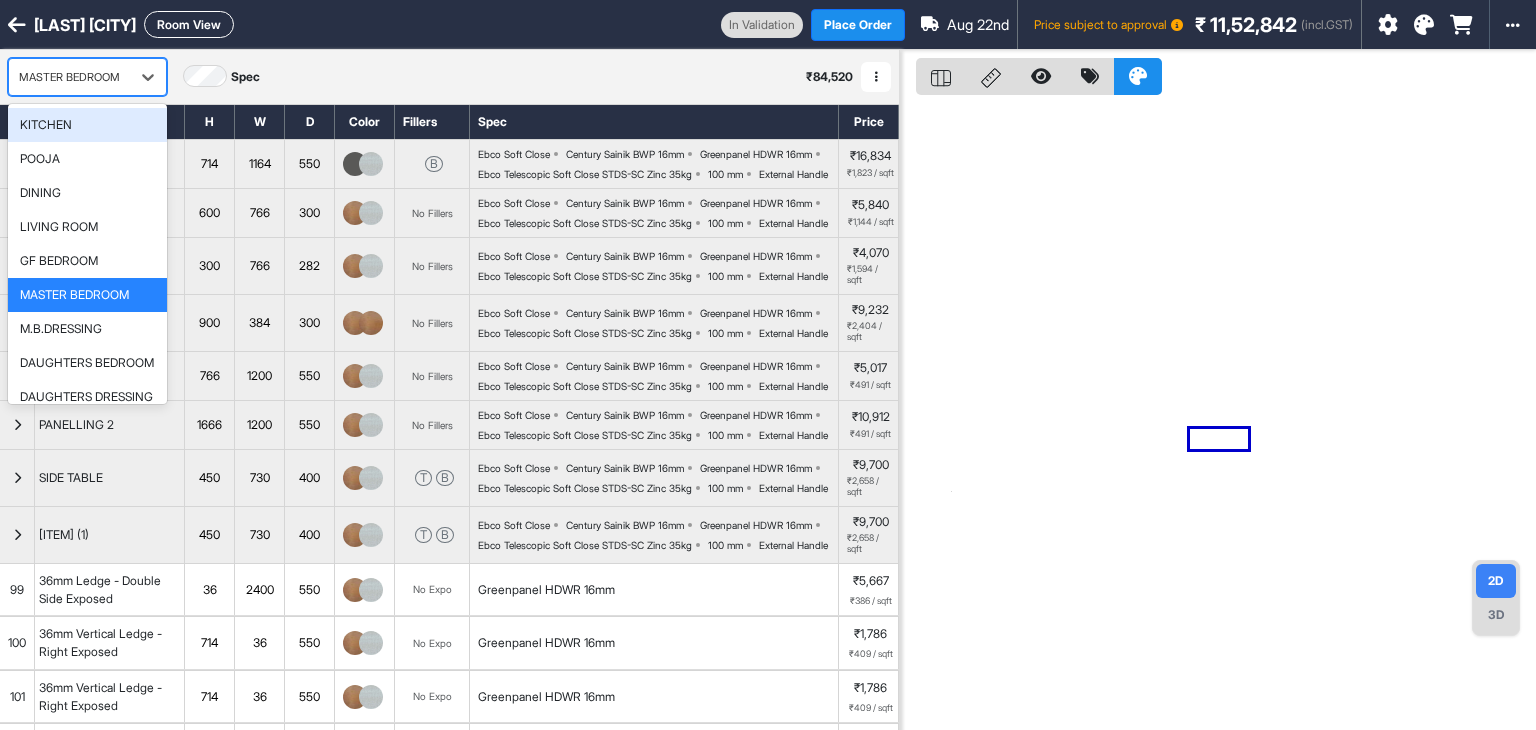 click on "MASTER BEDROOM" at bounding box center [69, 77] 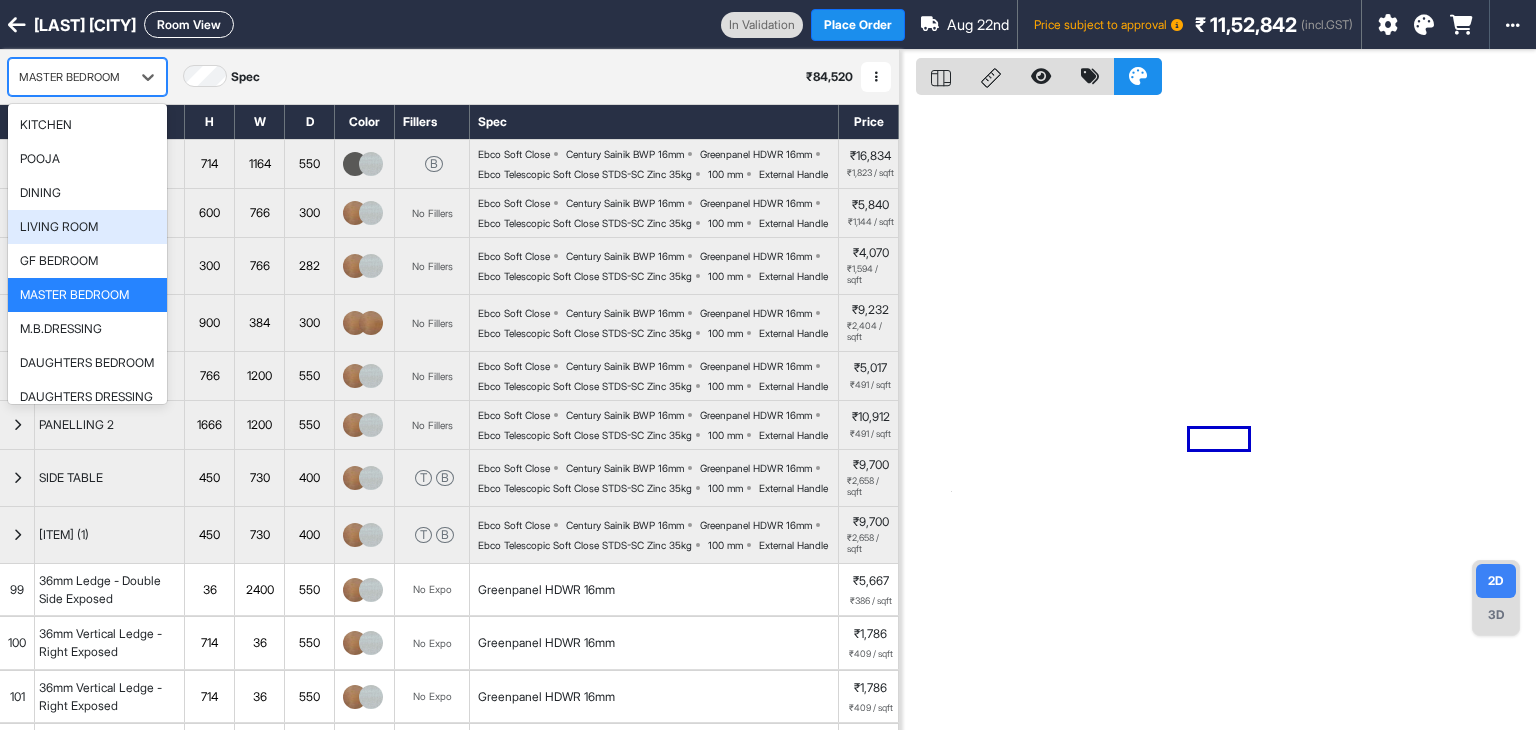 click on "LIVING ROOM" at bounding box center (59, 227) 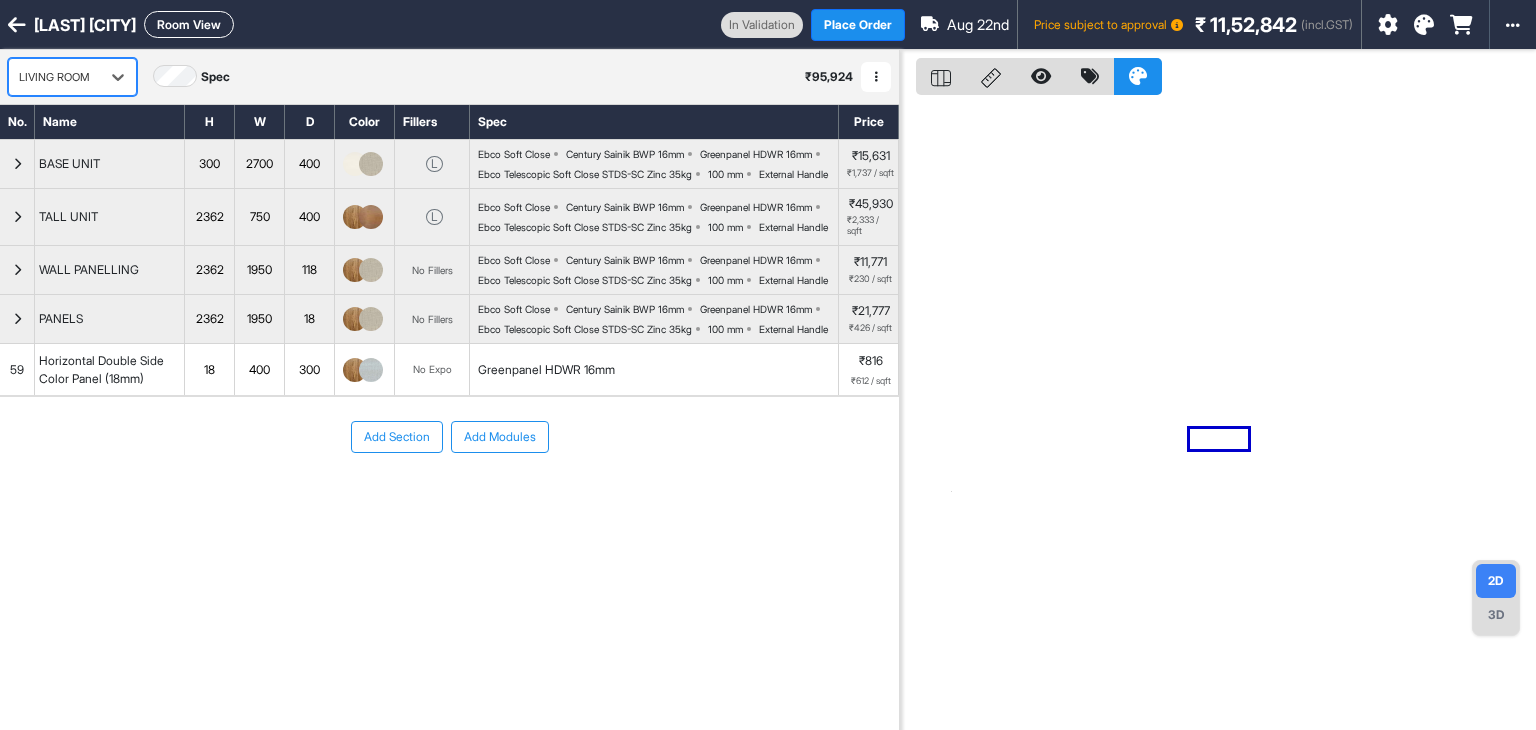 click on "Room View" at bounding box center [189, 24] 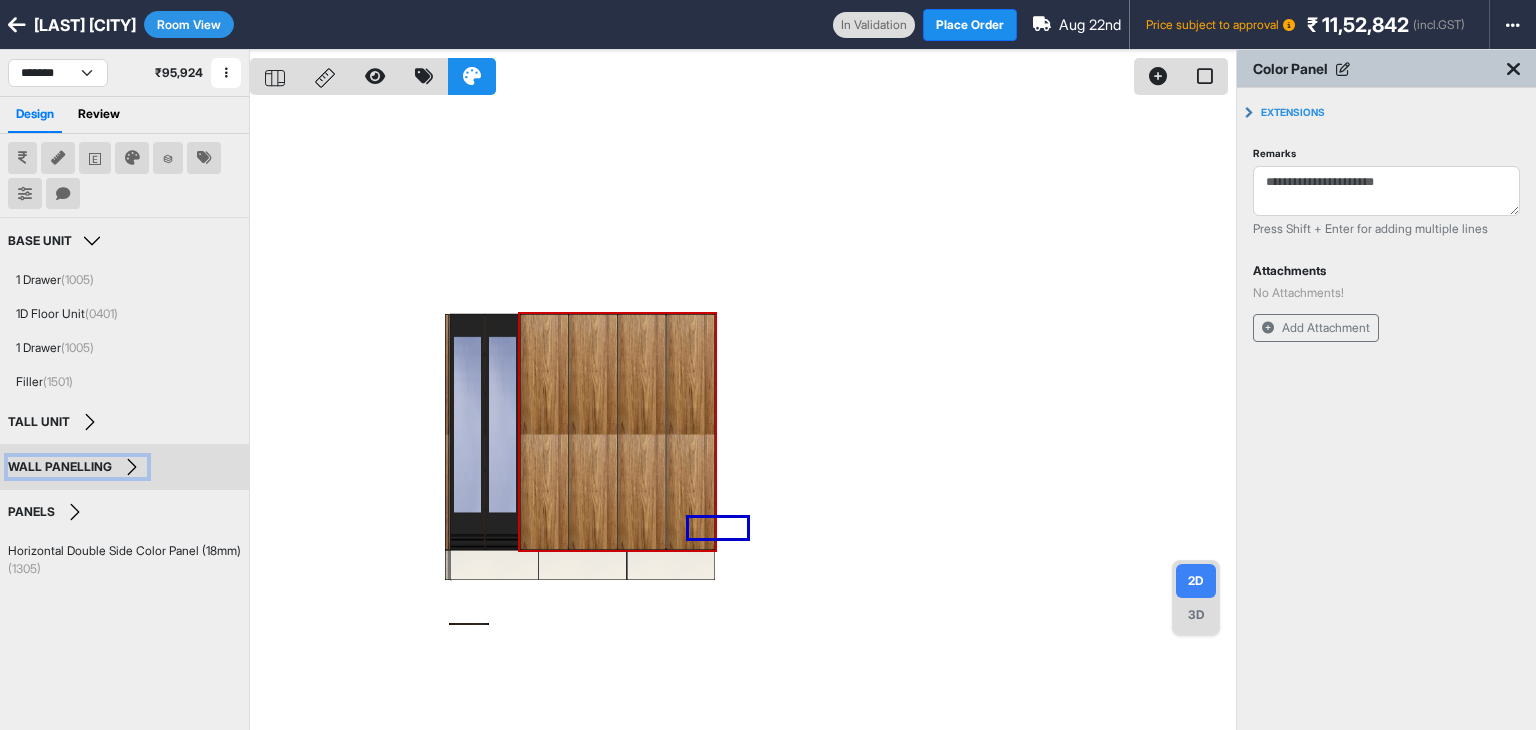 click on "WALL PANELLING" at bounding box center [77, 467] 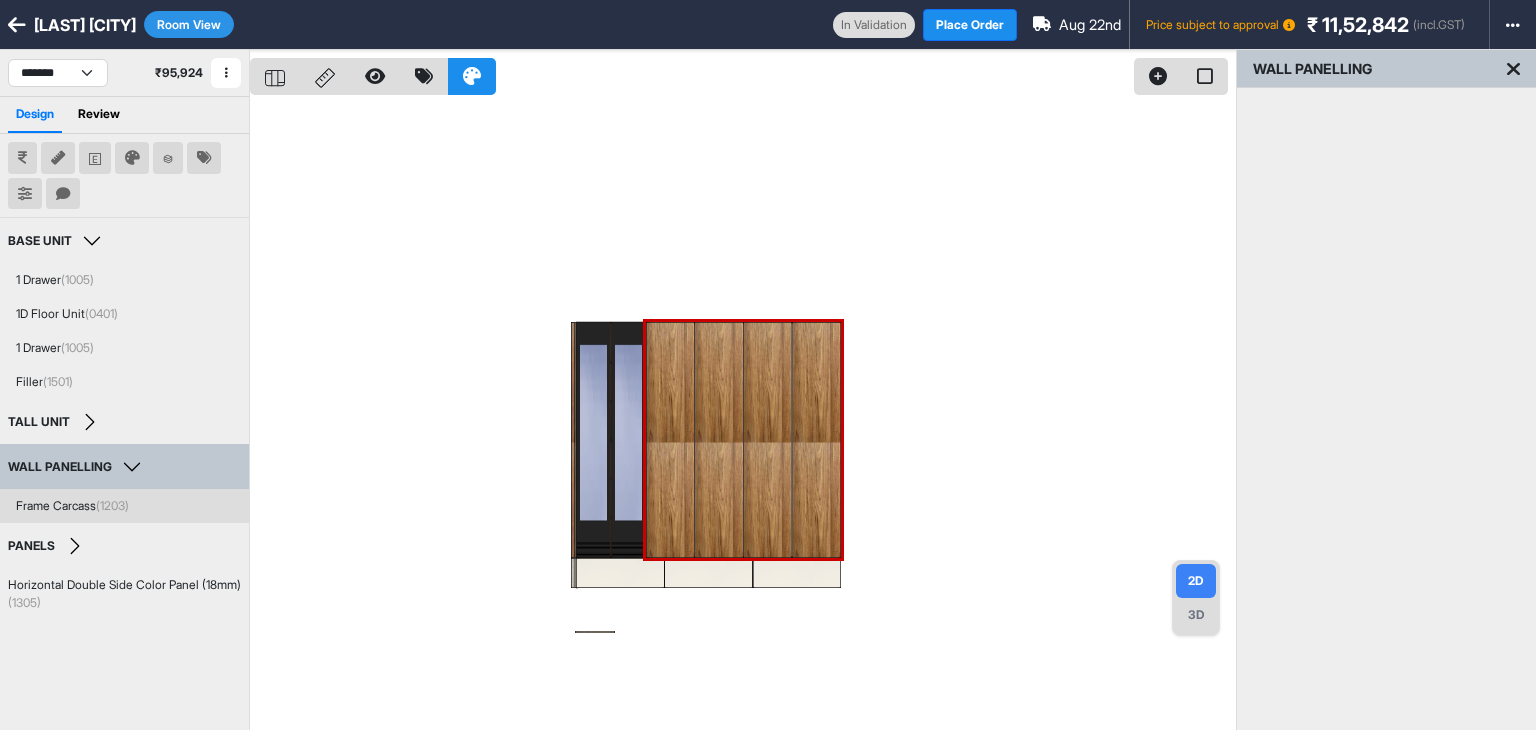 click on "Frame Carcass  (1203)" at bounding box center (72, 506) 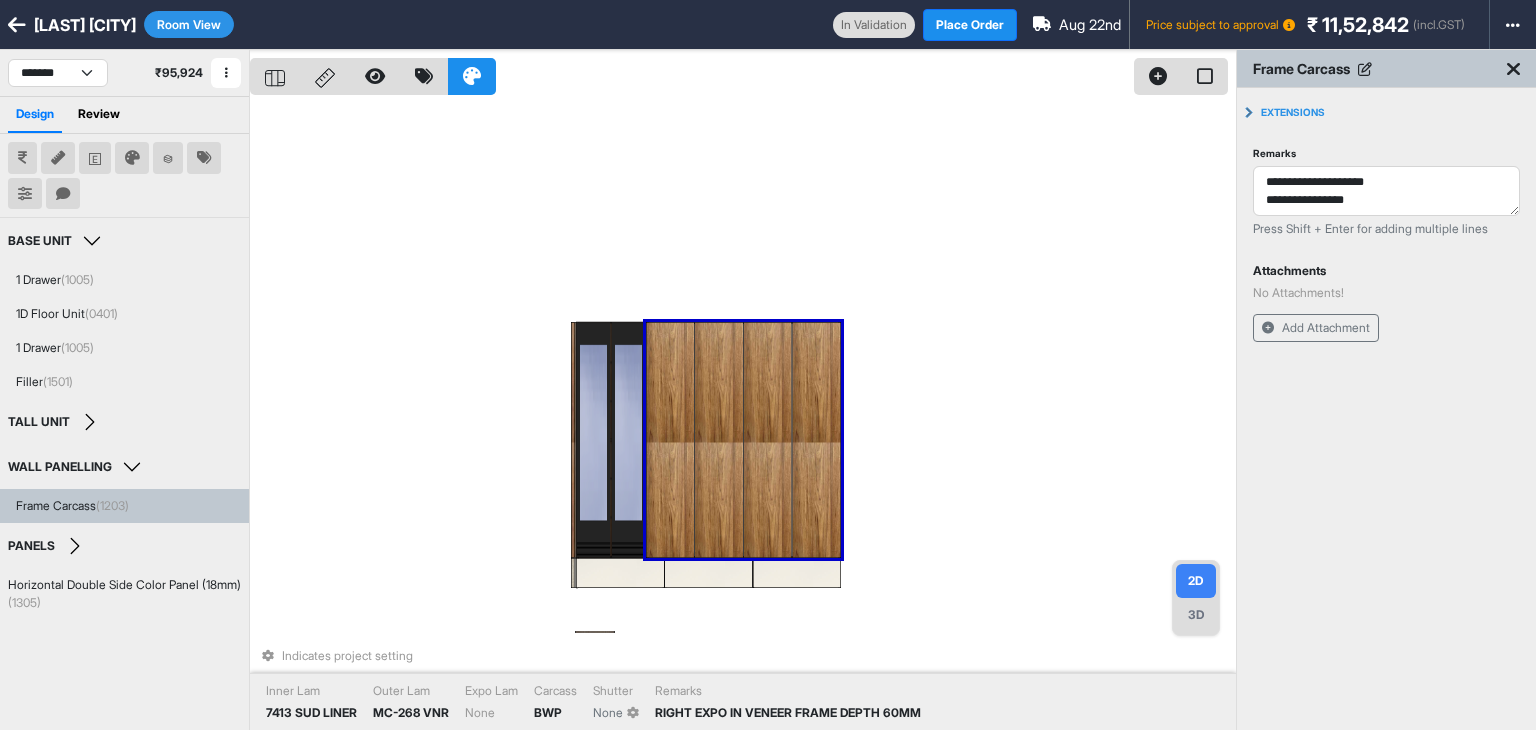 click at bounding box center [275, 76] 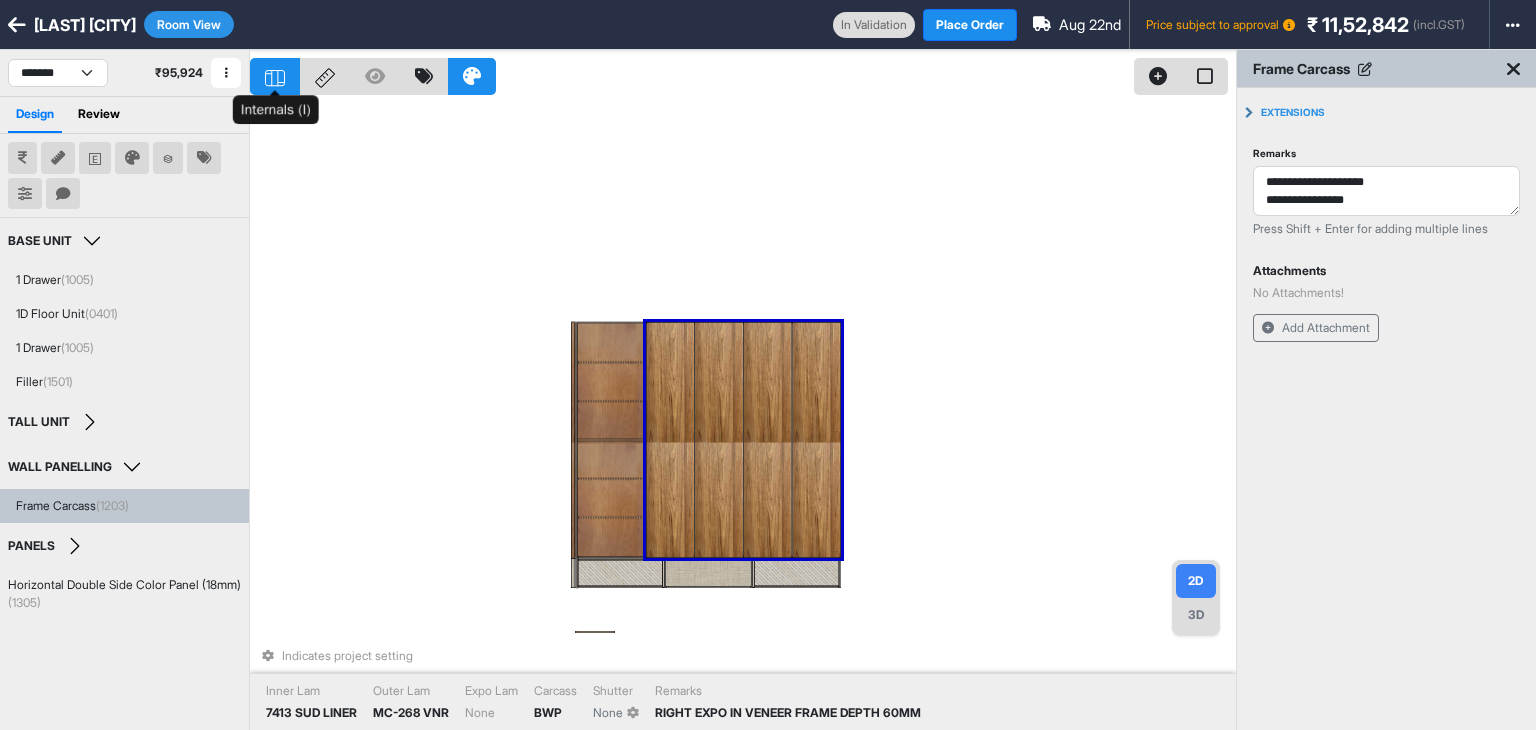 click at bounding box center (275, 76) 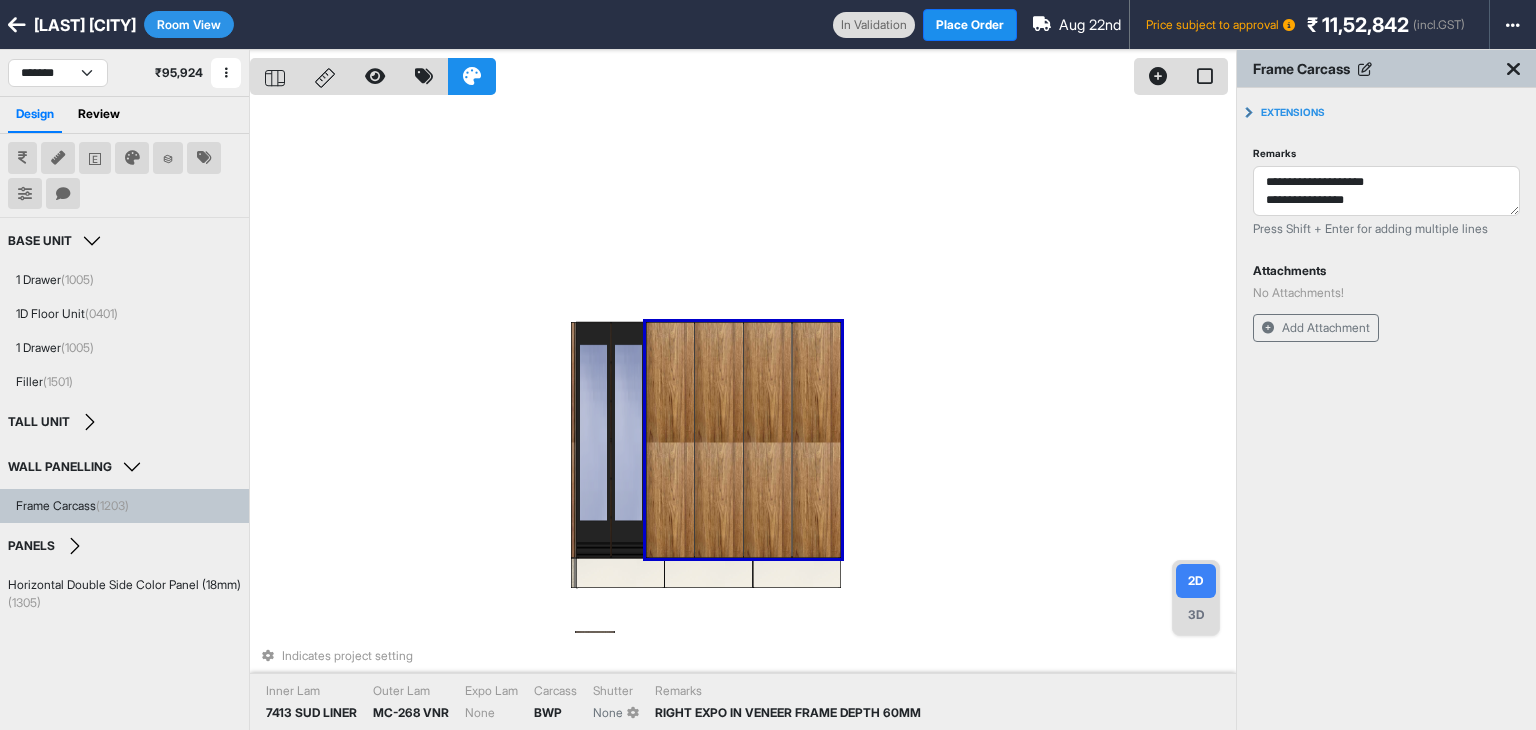 click on "Indicates project setting Inner Lam 7413 SUD LINER Outer Lam MC-268 VNR Expo Lam None Carcass BWP Shutter None Remarks RIGHT EXPO IN VENEER
FRAME DEPTH 60MM" at bounding box center (743, 415) 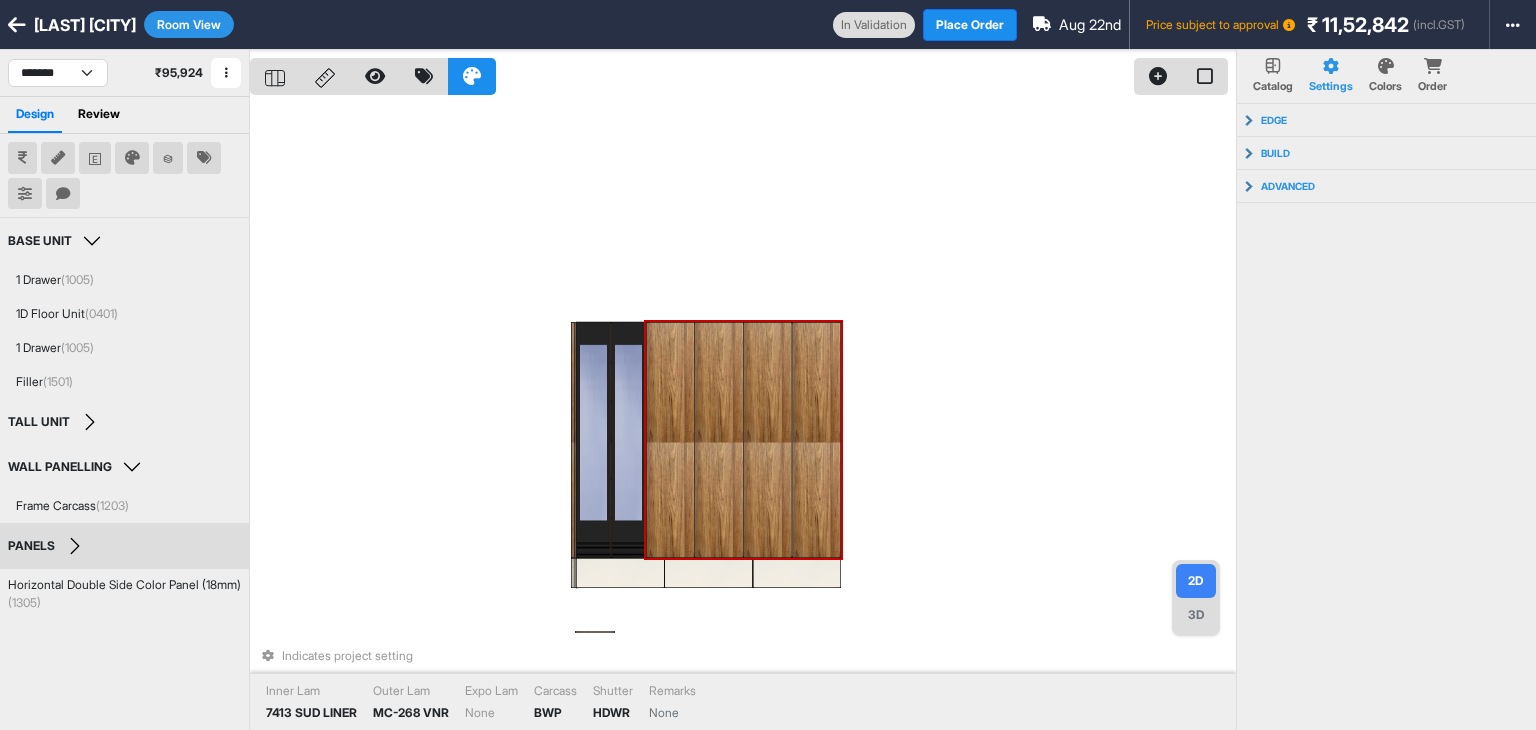 click at bounding box center (767, 440) 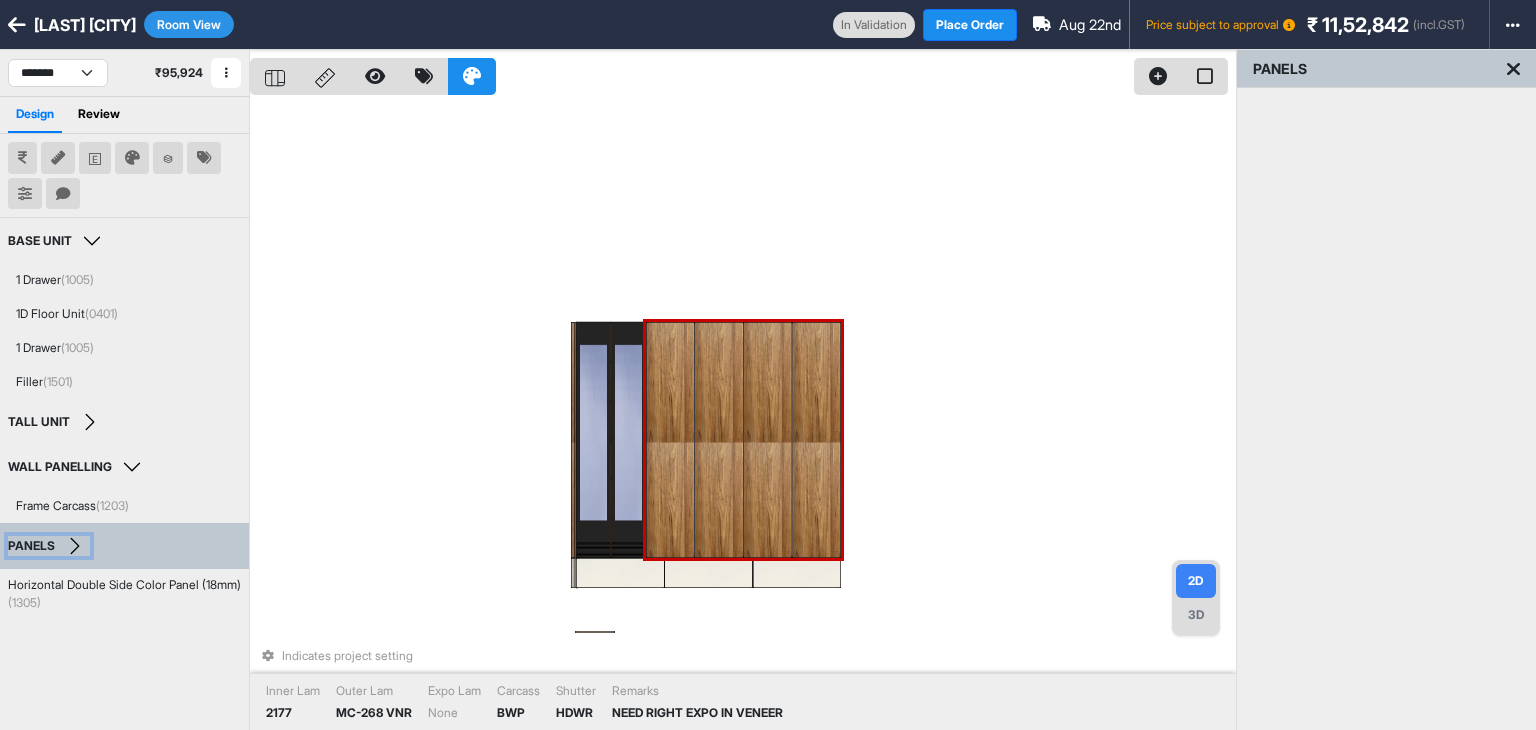 click on "PANELS" at bounding box center (49, 546) 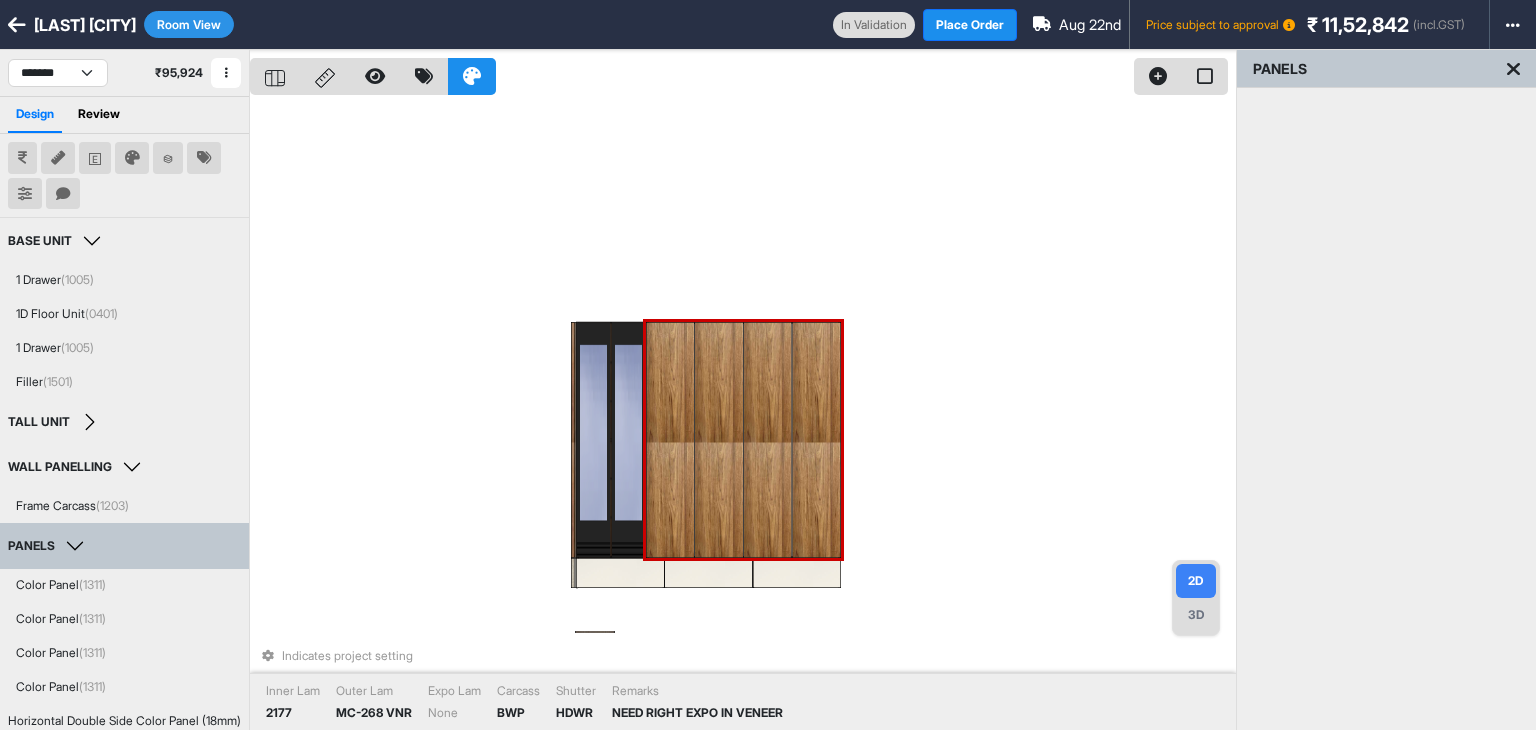 click on "PANELS" at bounding box center [49, 546] 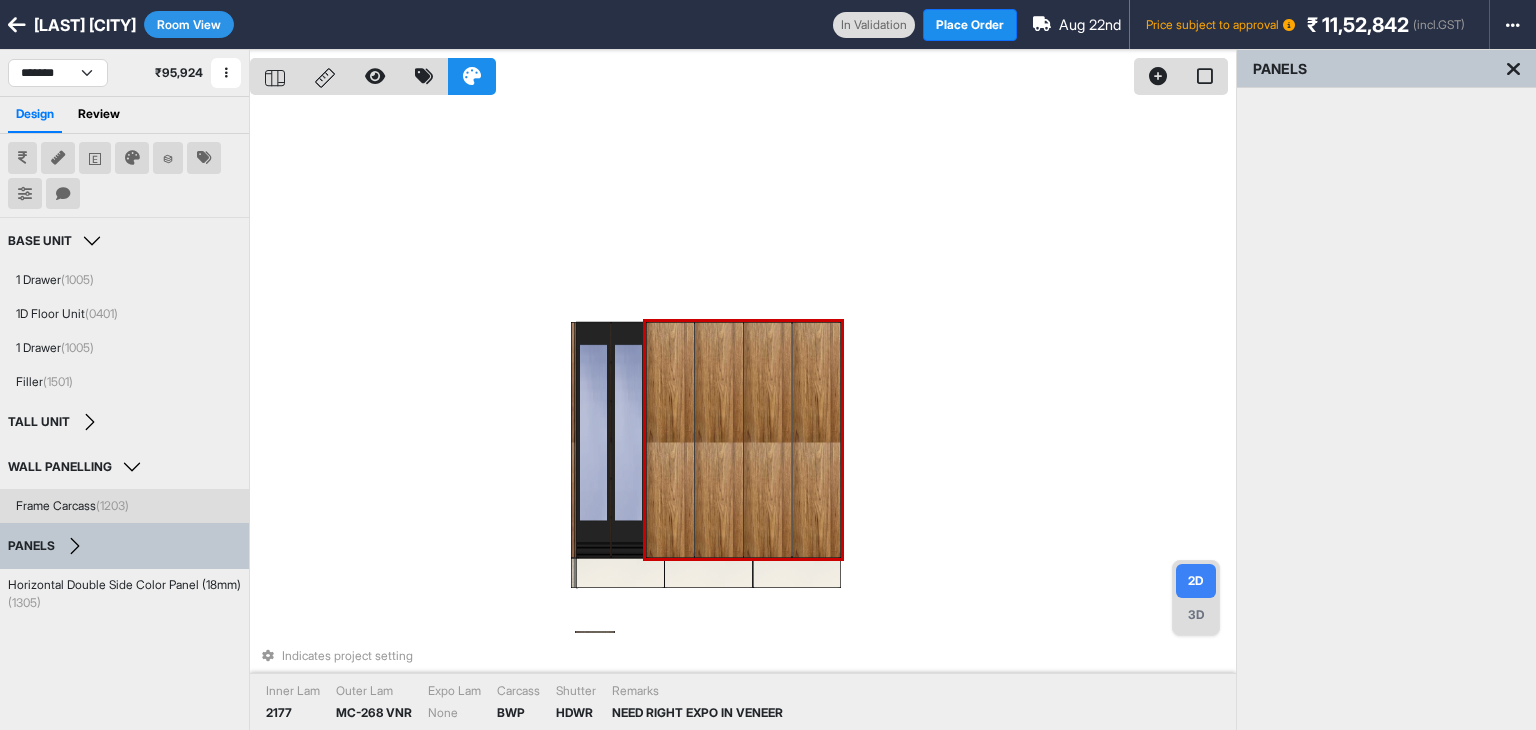 click on "Frame Carcass  (1203)" at bounding box center (72, 506) 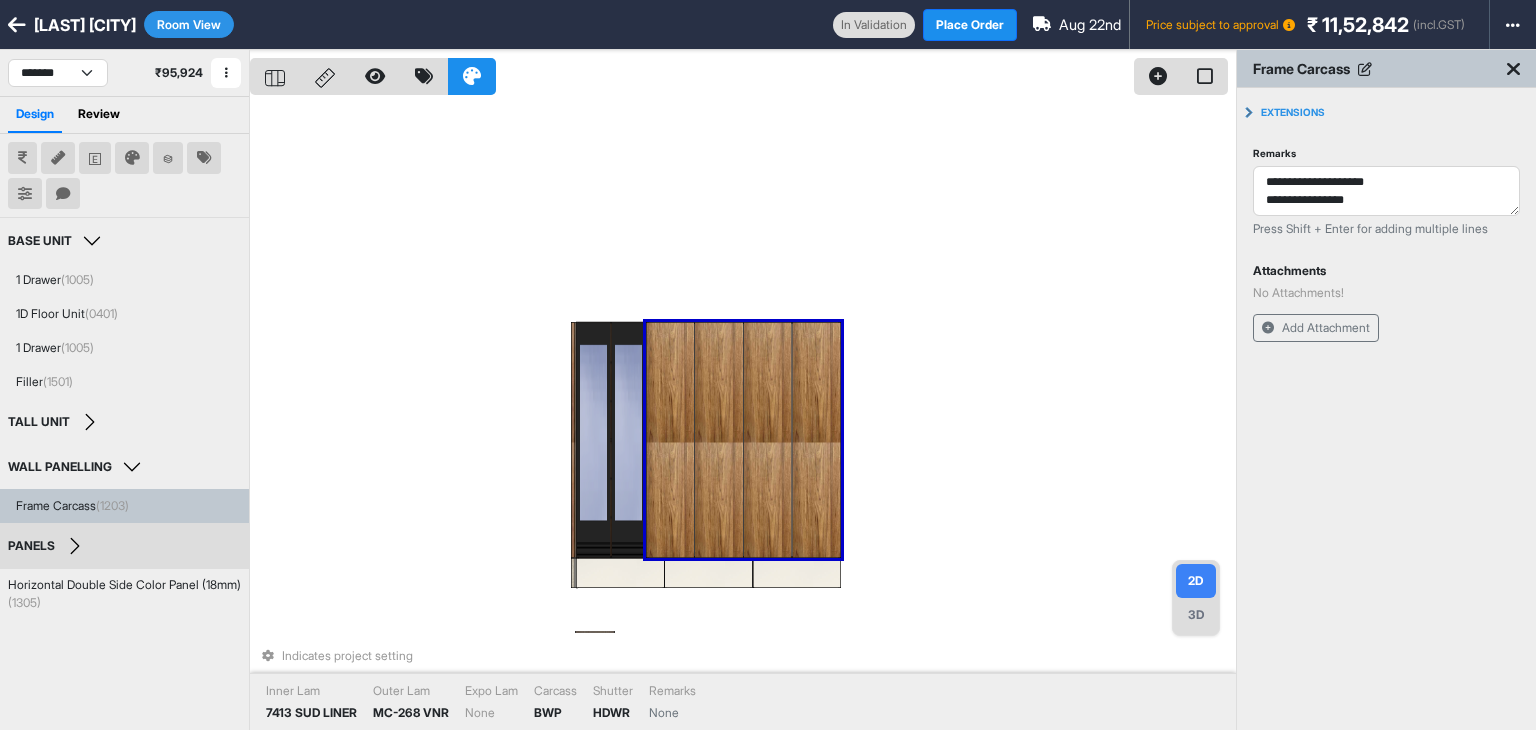 click at bounding box center (670, 440) 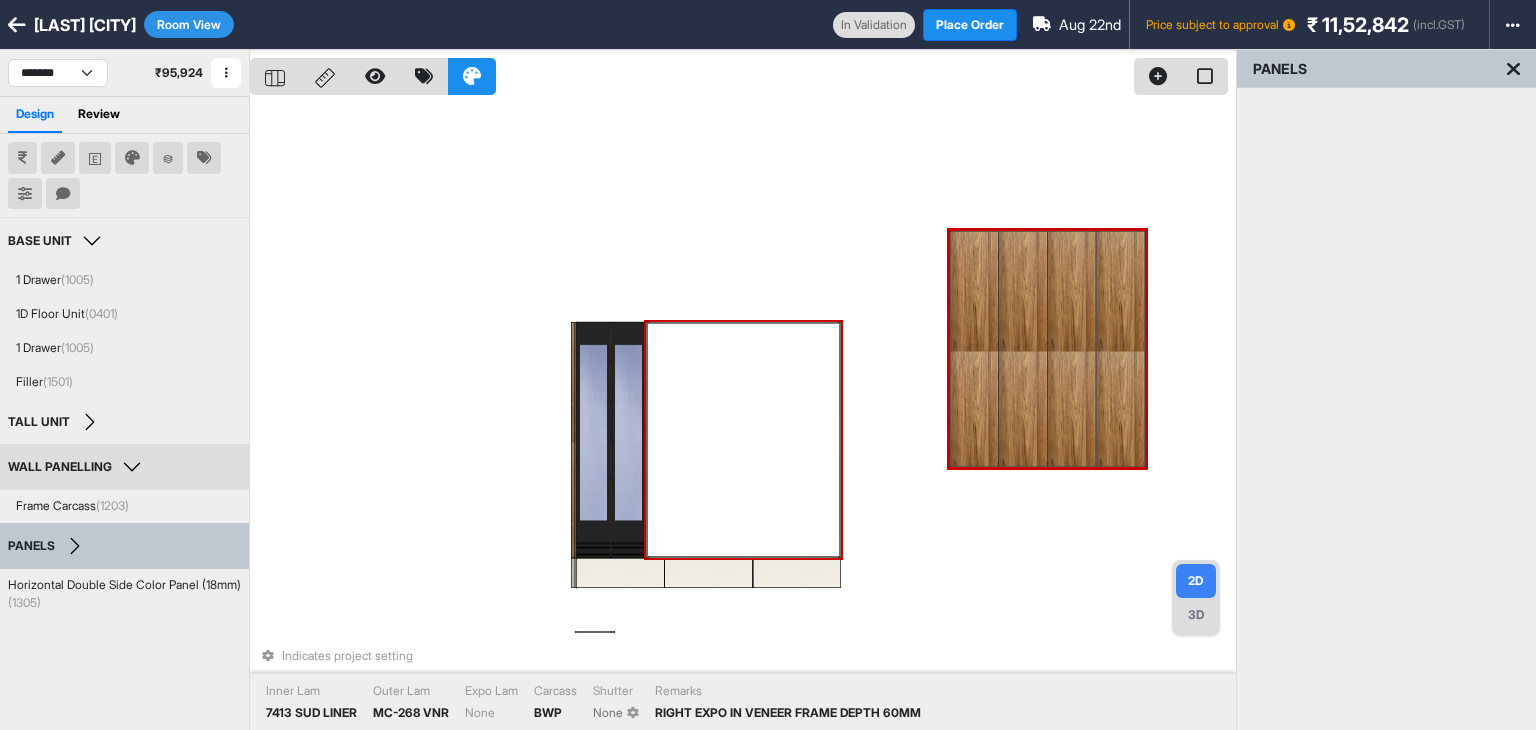click at bounding box center [840, 440] 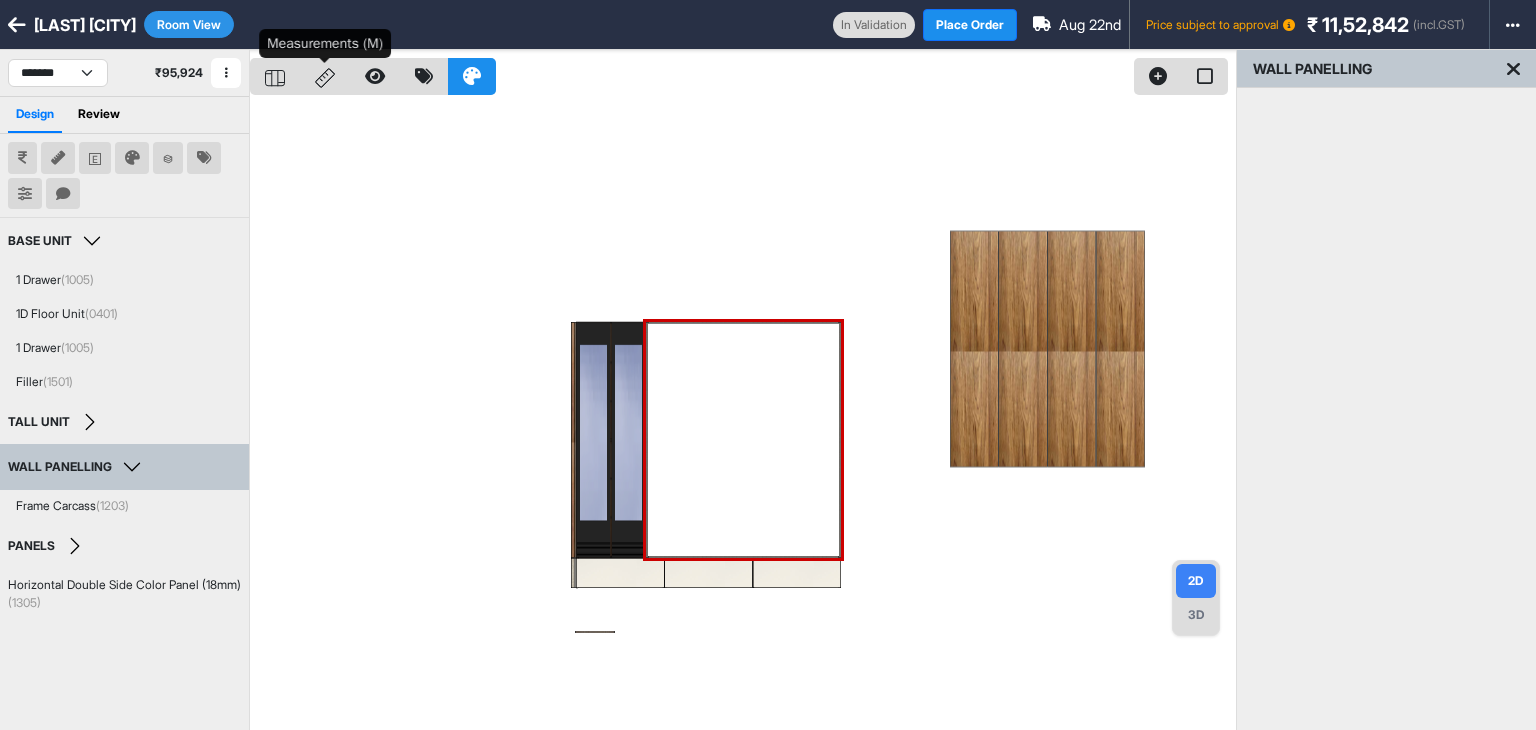 click at bounding box center (325, 76) 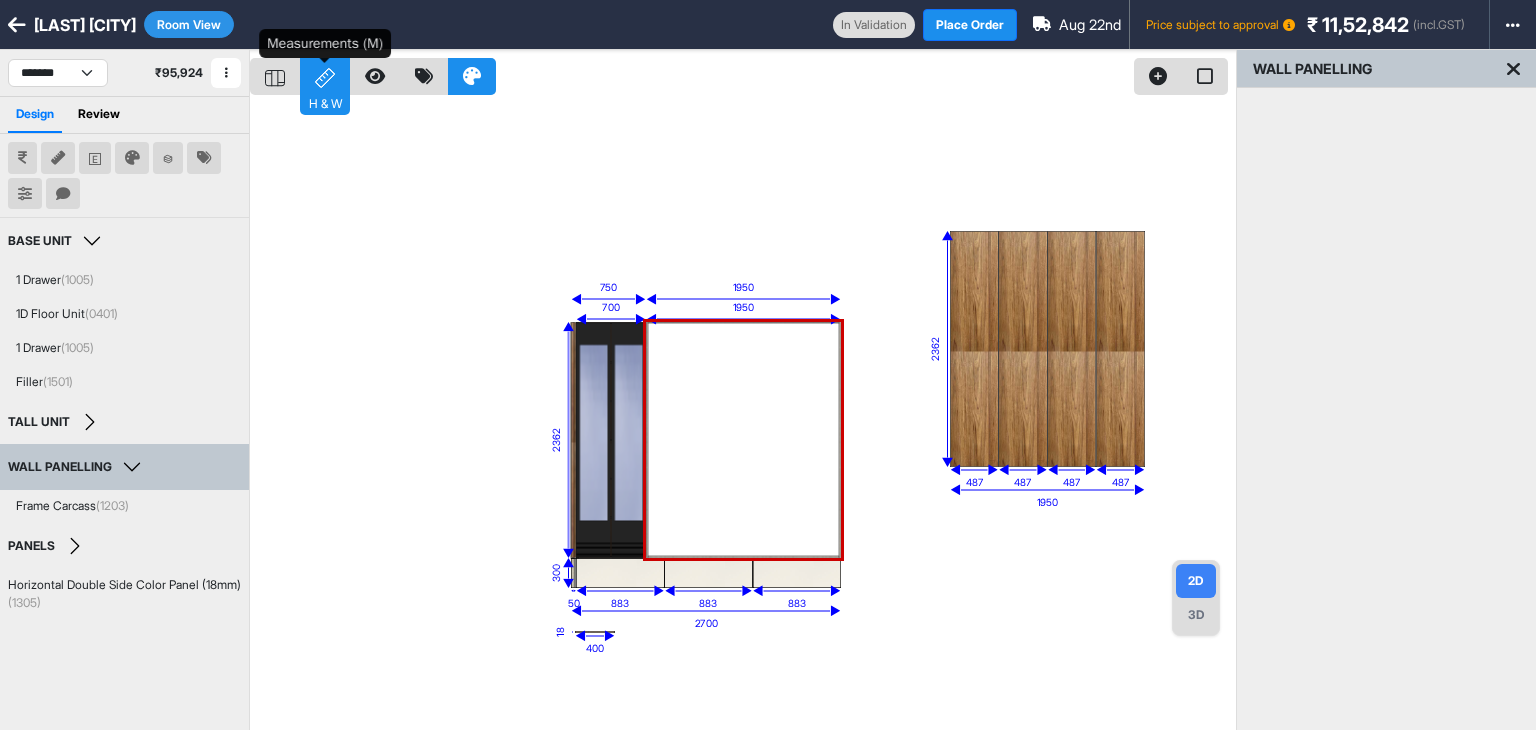 click 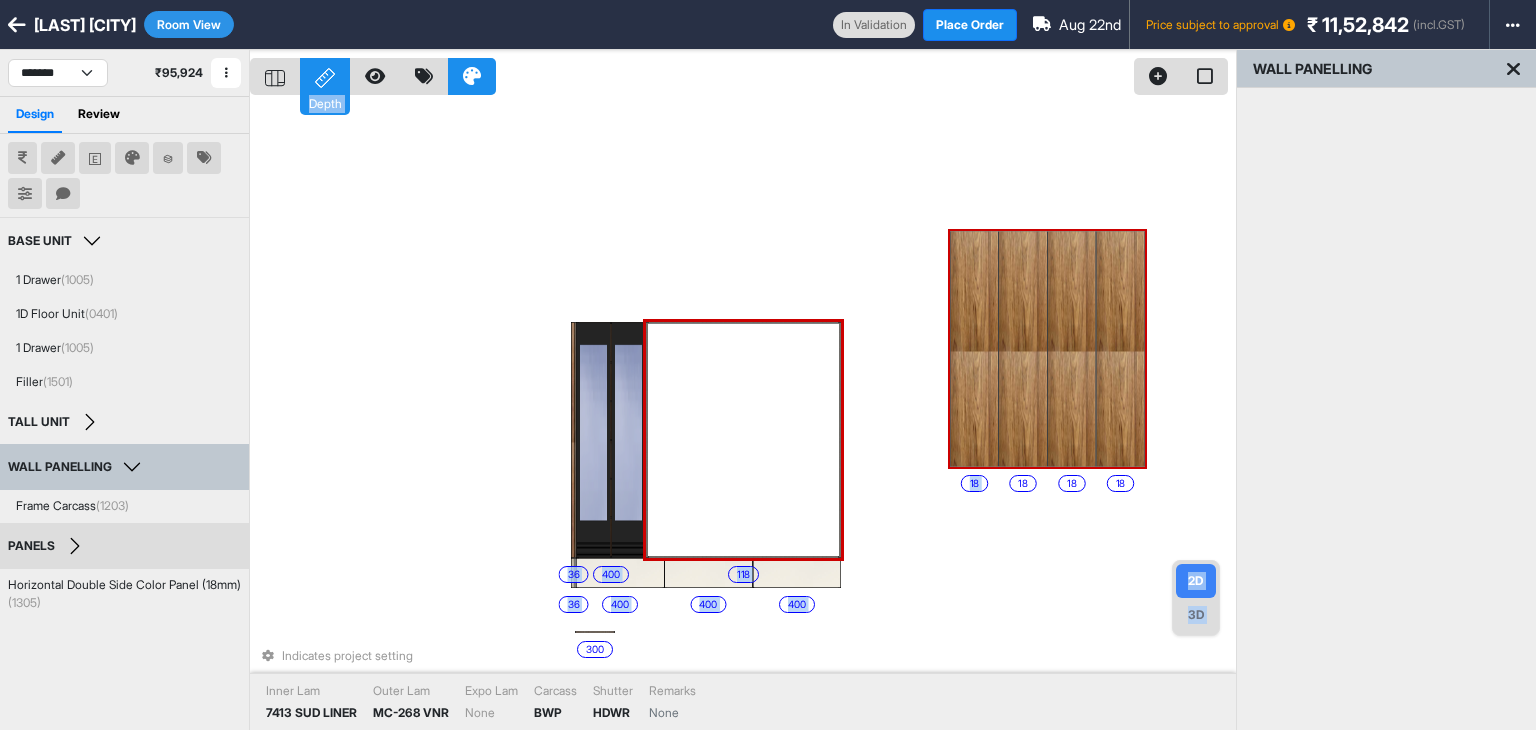 click at bounding box center [1022, 349] 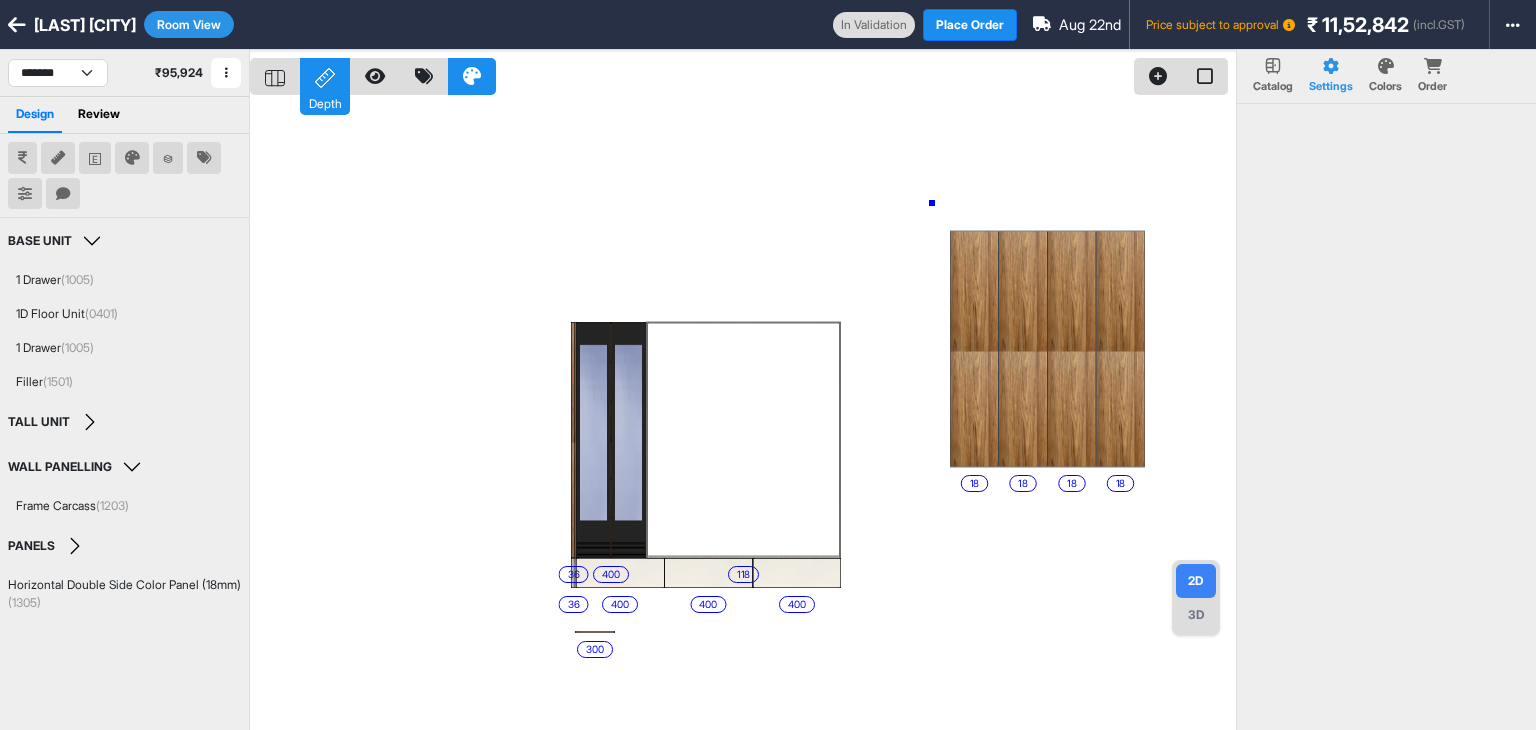 click on "400   400   400   36   eq eq eq eq eq eq 400   36   118   18   18   18   18   300" at bounding box center (743, 415) 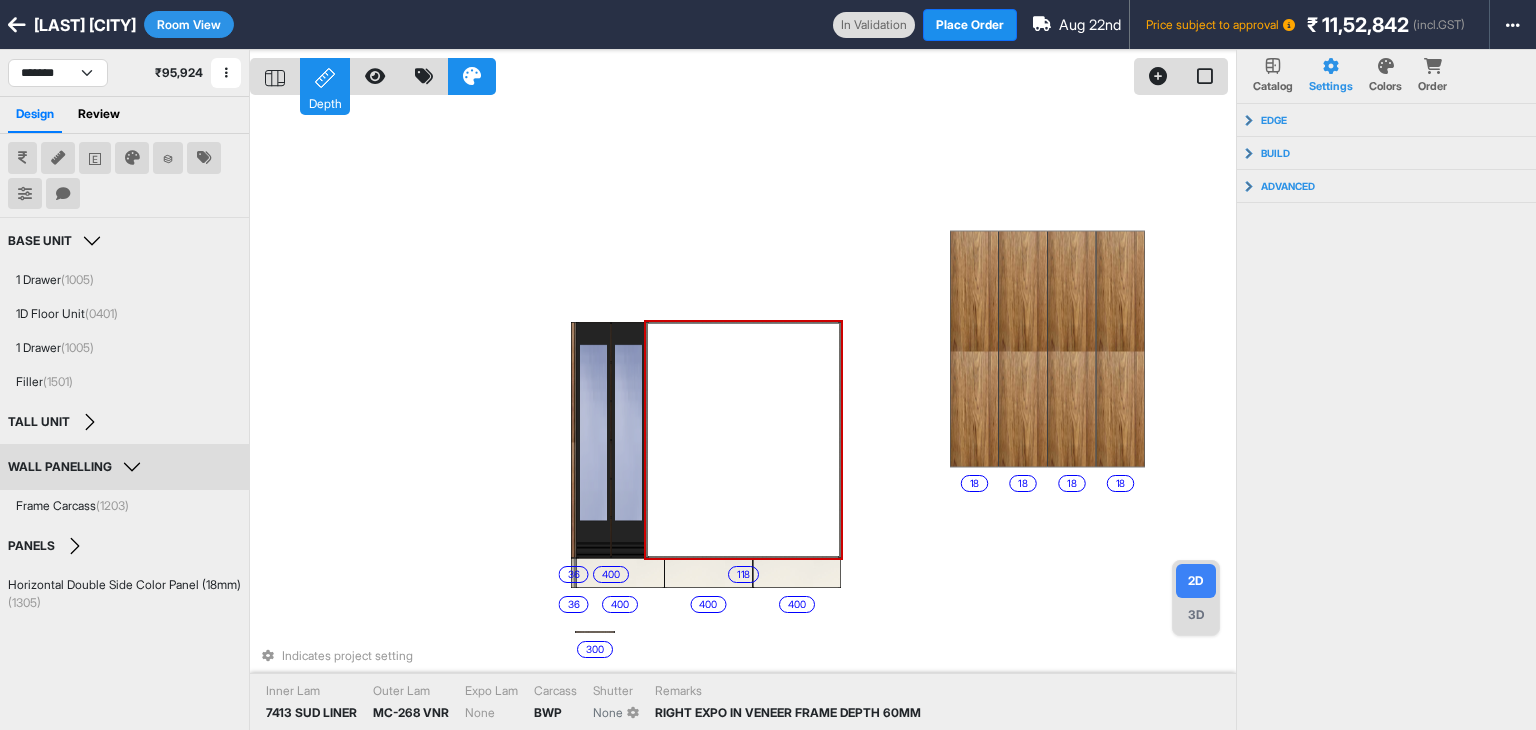 click at bounding box center [743, 440] 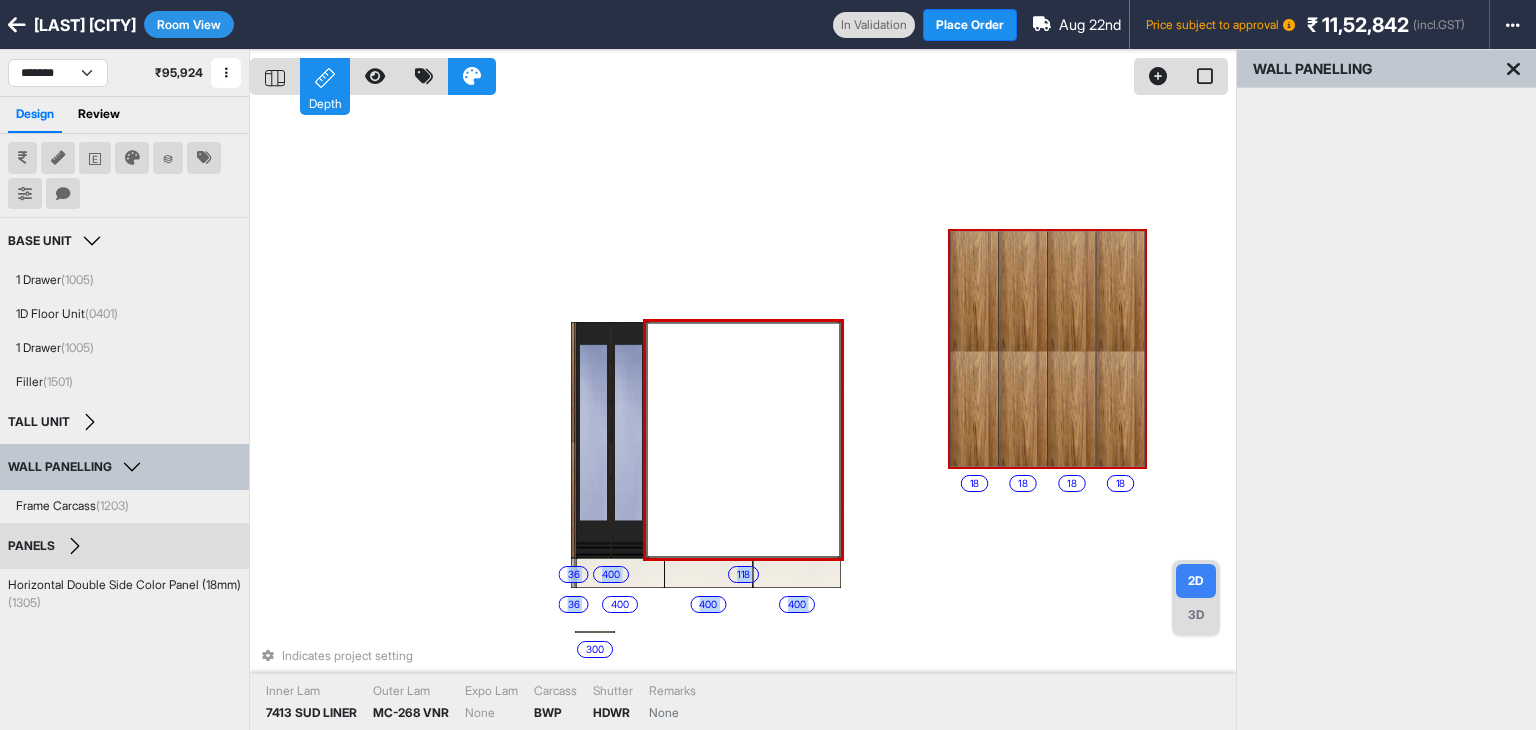 click at bounding box center [974, 349] 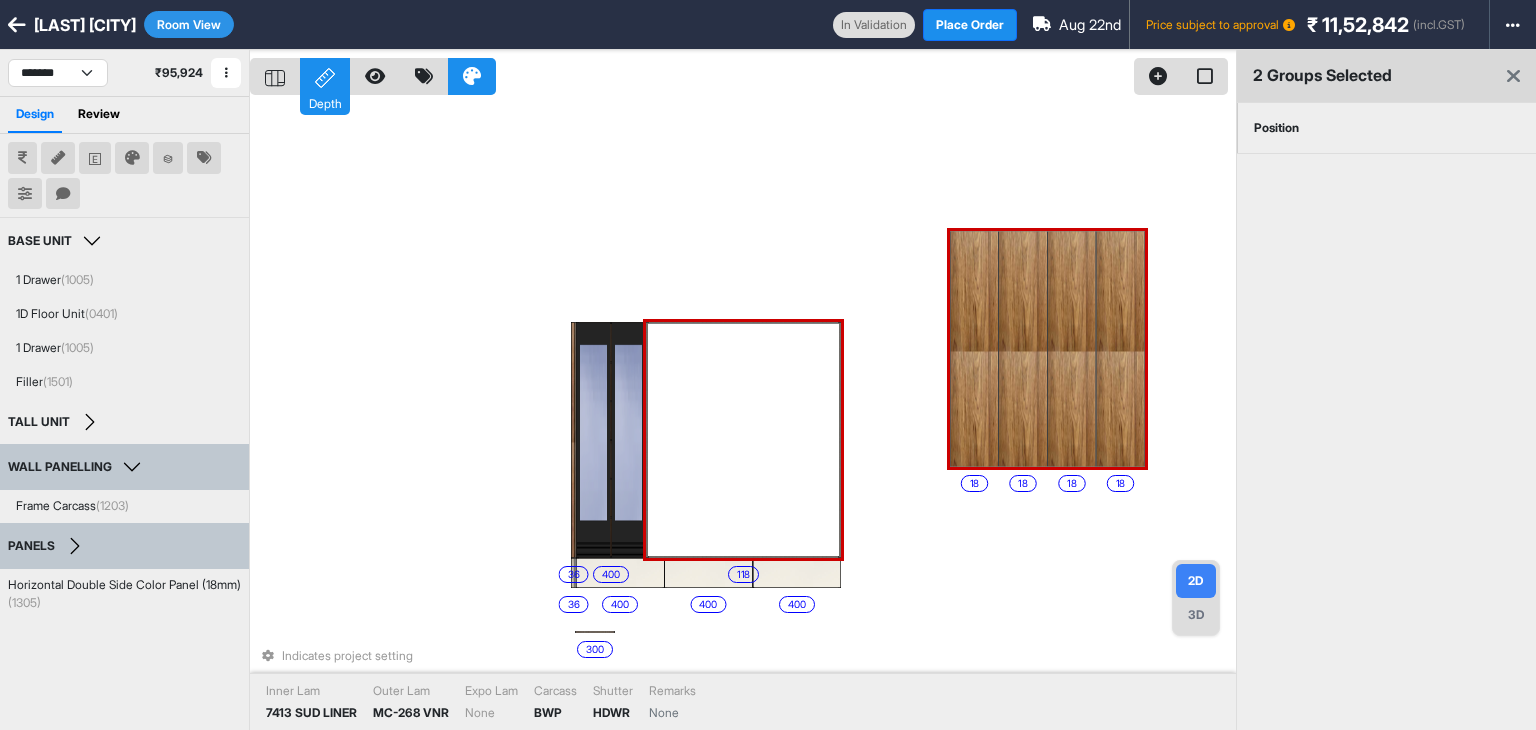 click on "Position" at bounding box center [1276, 128] 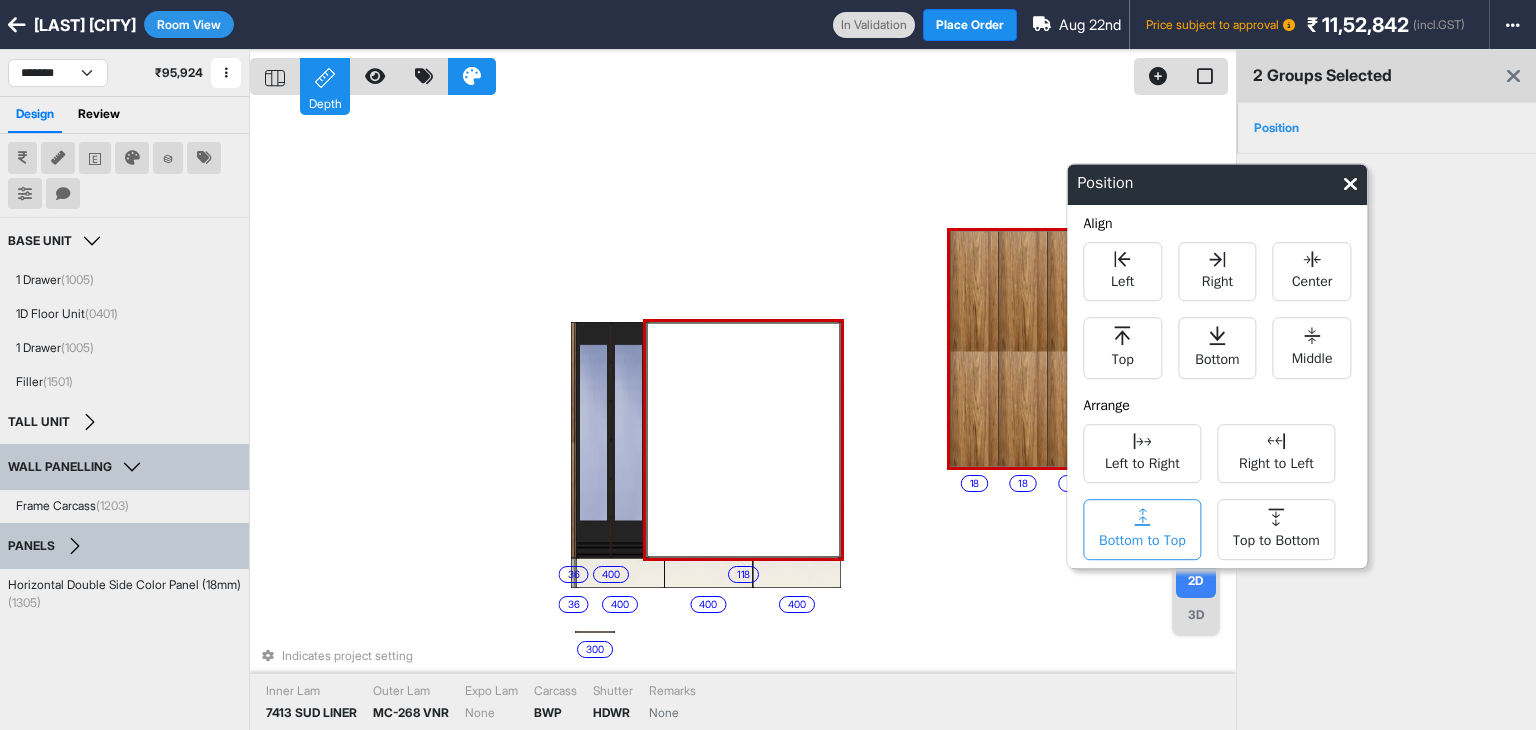 click 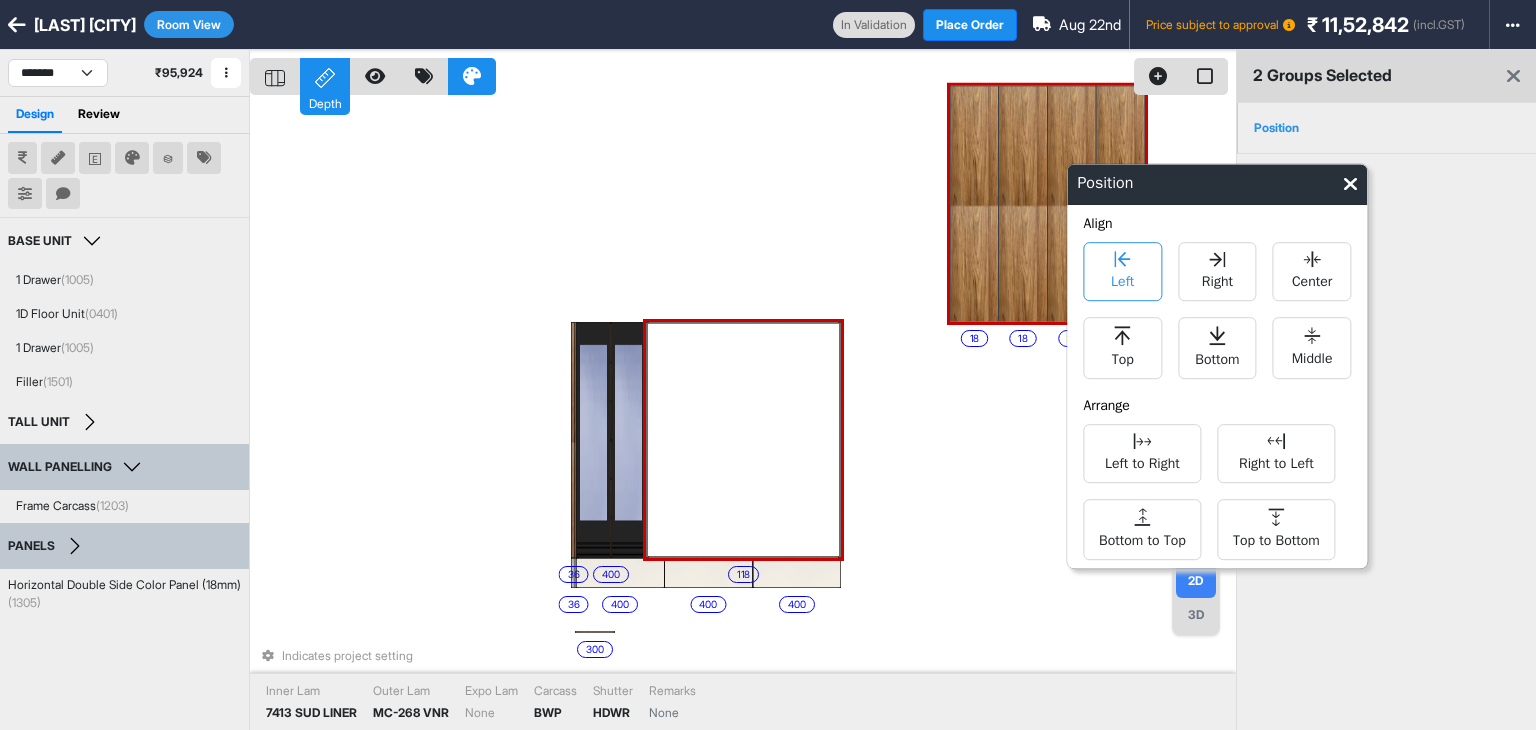 click on "Left" at bounding box center [1122, 279] 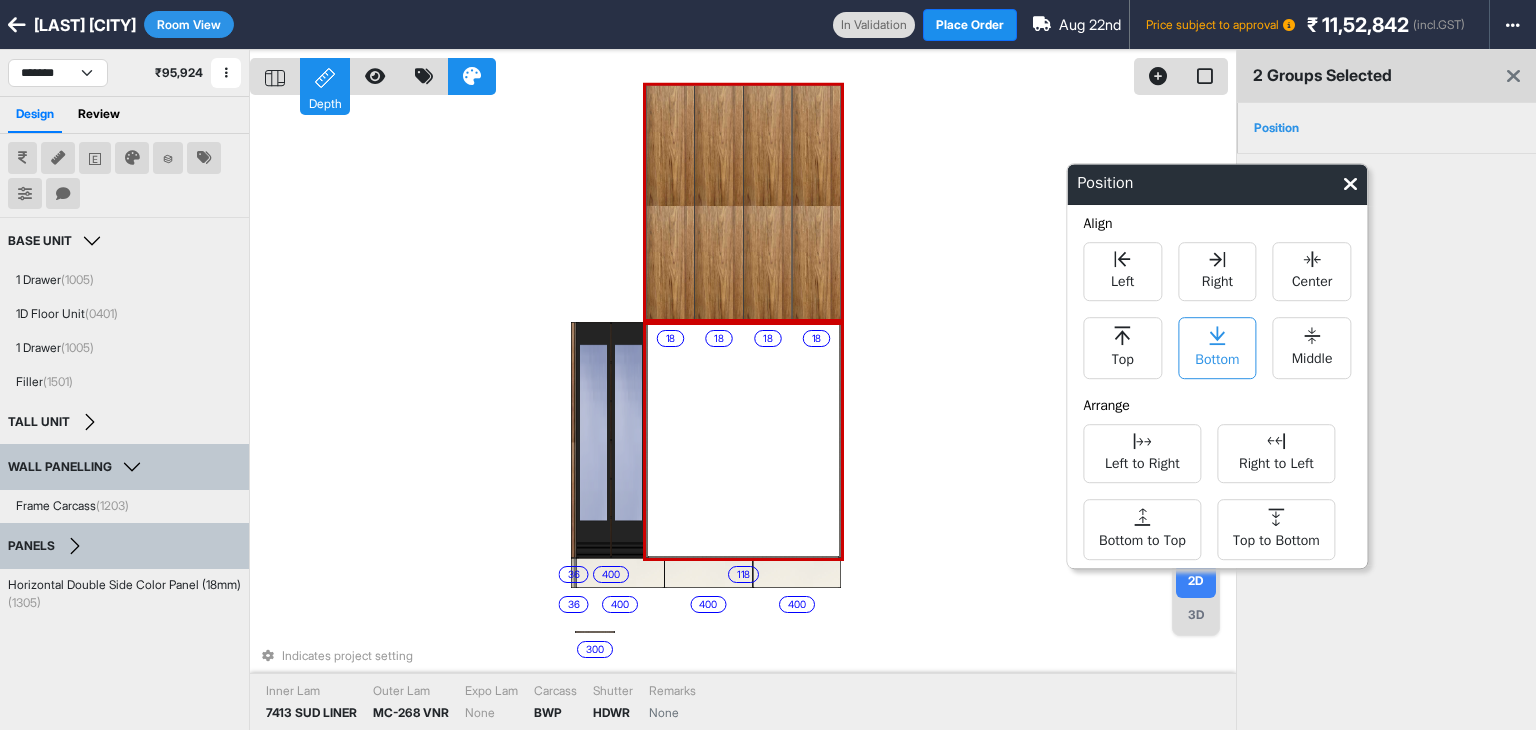 click on "Bottom" at bounding box center (1217, 357) 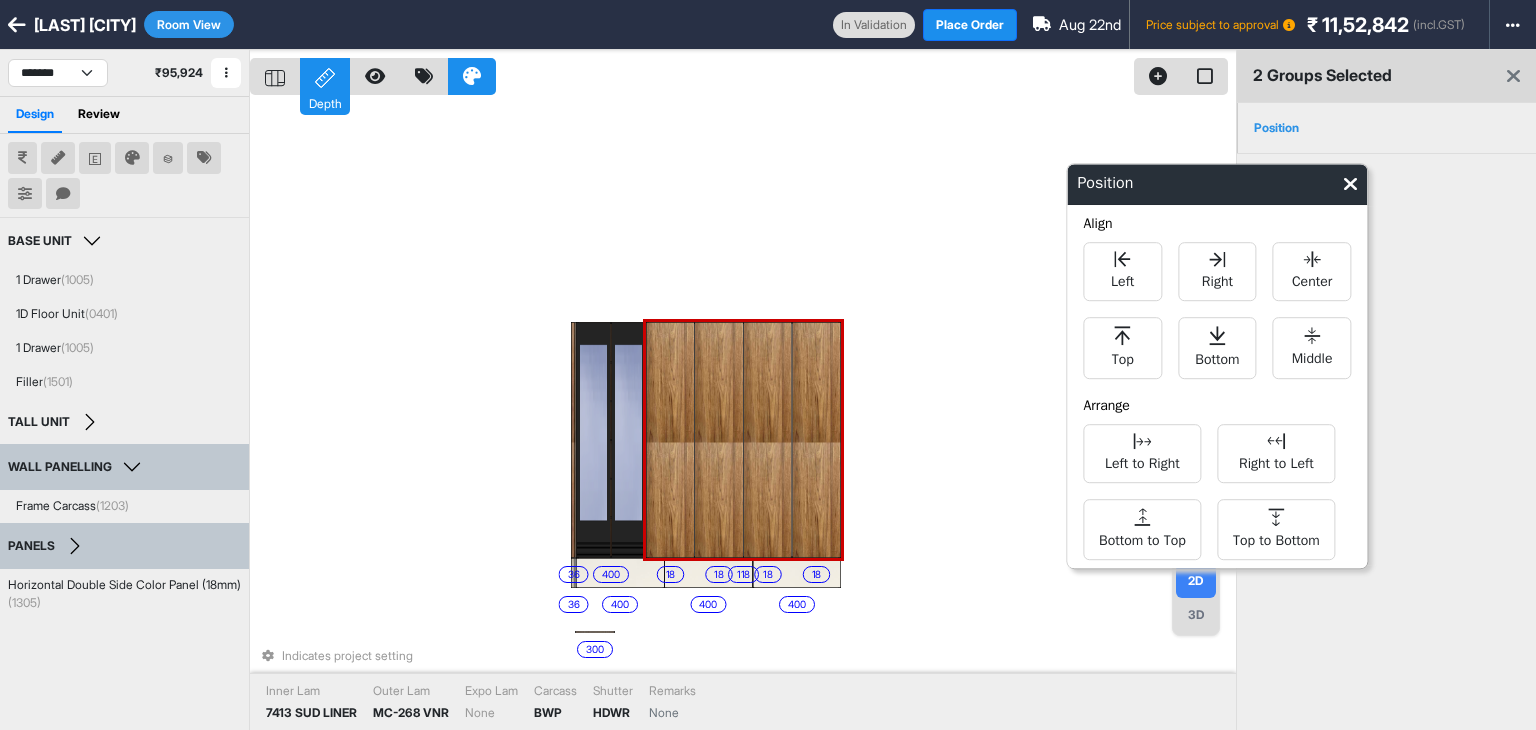 click on "400   400   400   36   eq eq eq eq eq eq 400   36   118   18   18   18   18   300   Indicates project setting Inner Lam 7413 SUD LINER Outer Lam MC-268 VNR Expo Lam None Carcass BWP Shutter HDWR Remarks None" at bounding box center (743, 415) 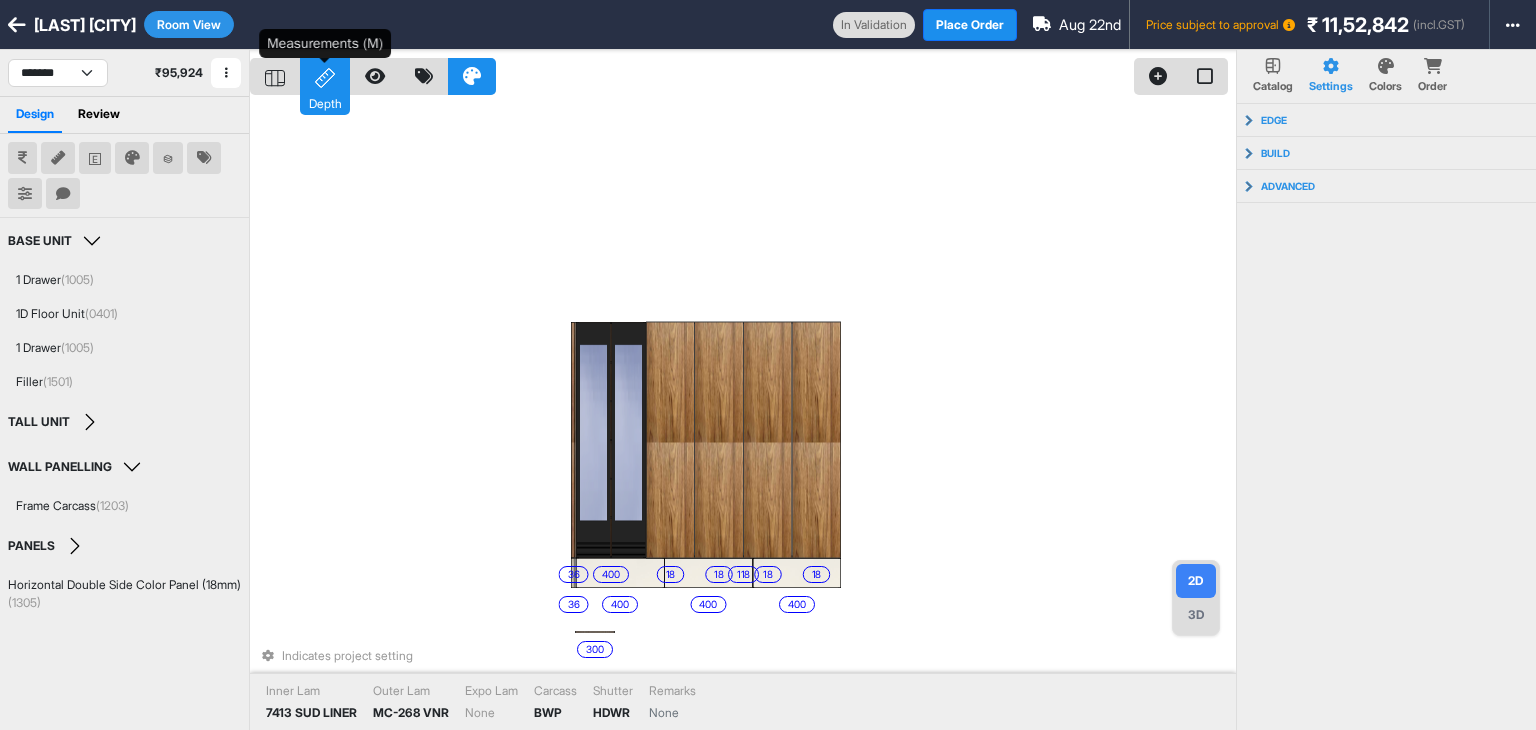 click 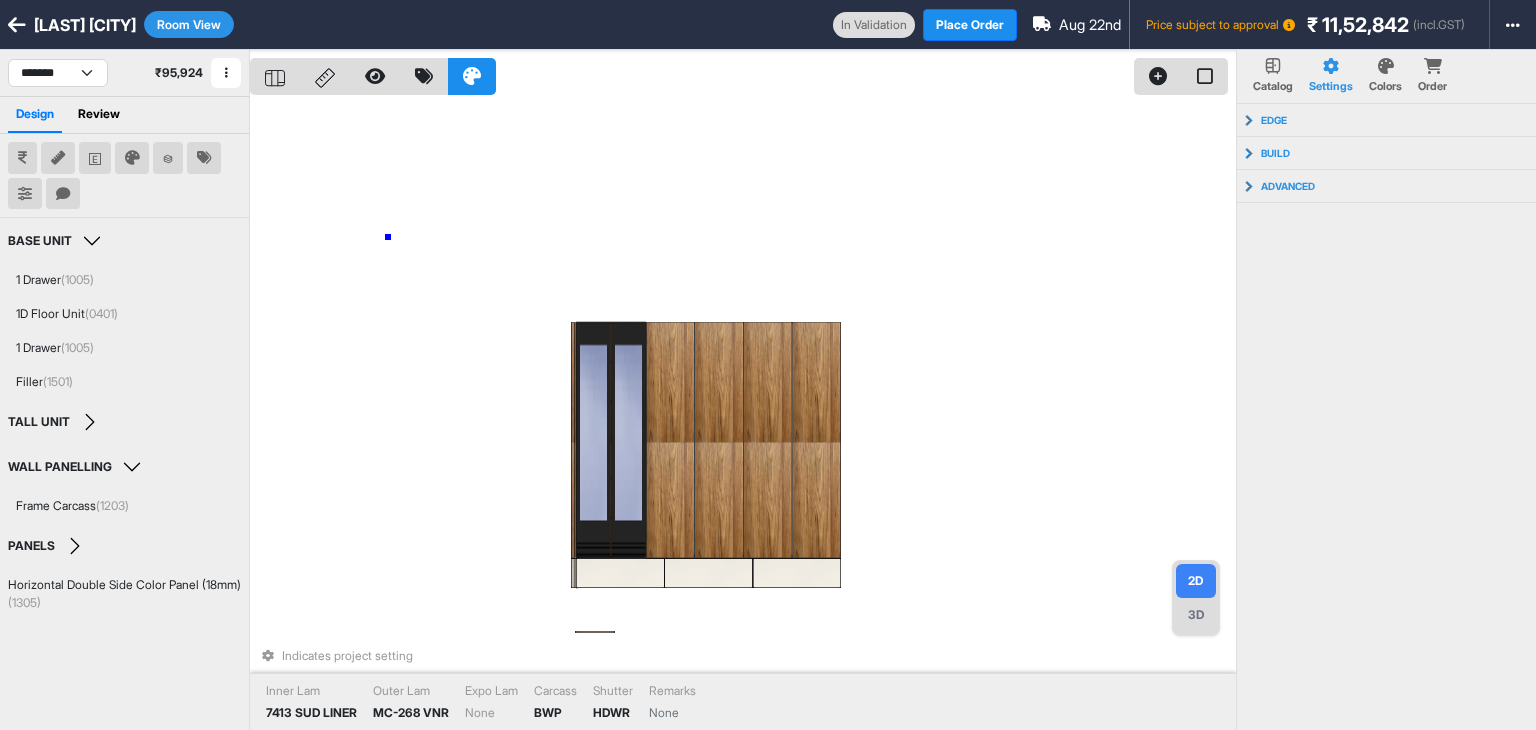 click on "Indicates project setting Inner Lam 7413 SUD LINER Outer Lam MC-268 VNR Expo Lam None Carcass BWP Shutter HDWR Remarks None" at bounding box center (743, 415) 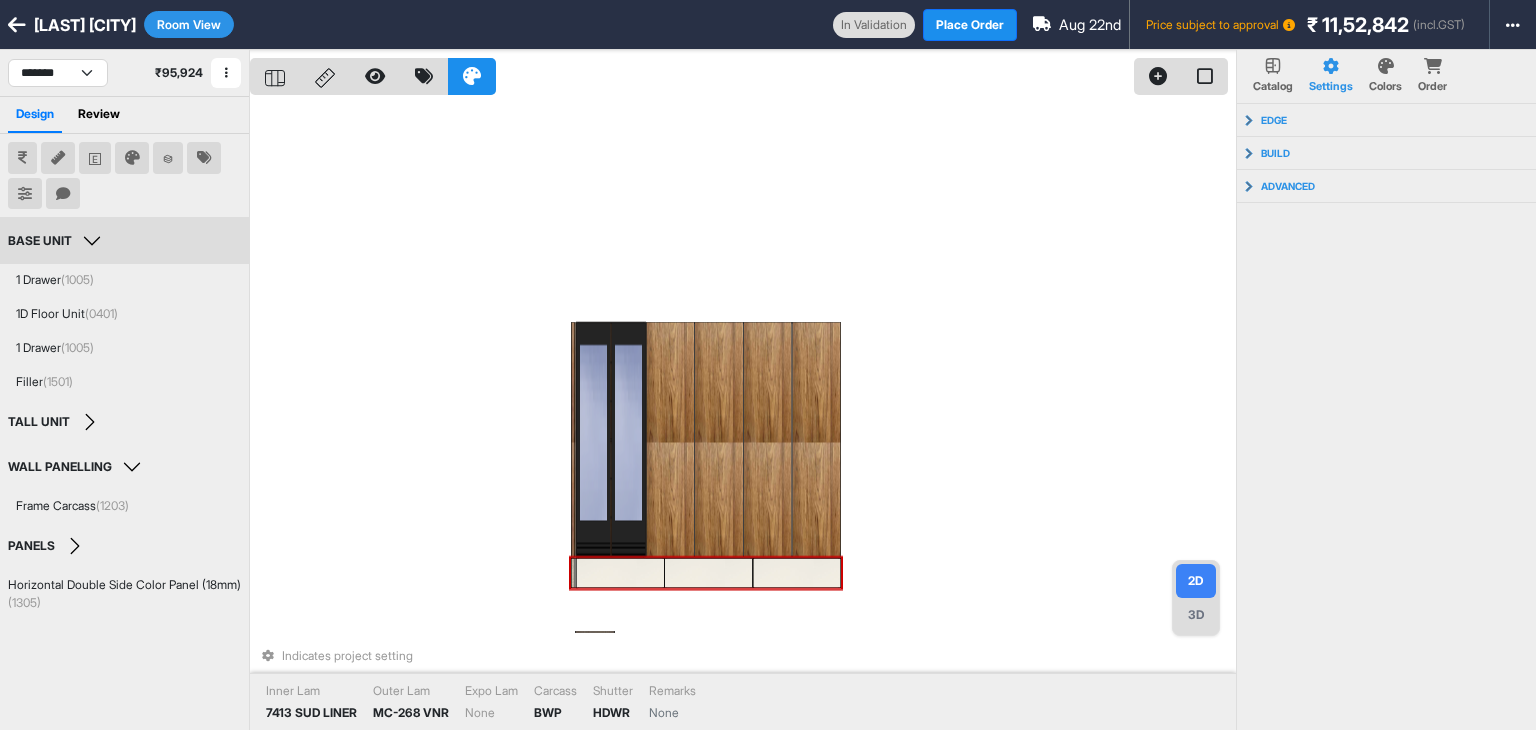 click on "BASE UNIT" at bounding box center (57, 241) 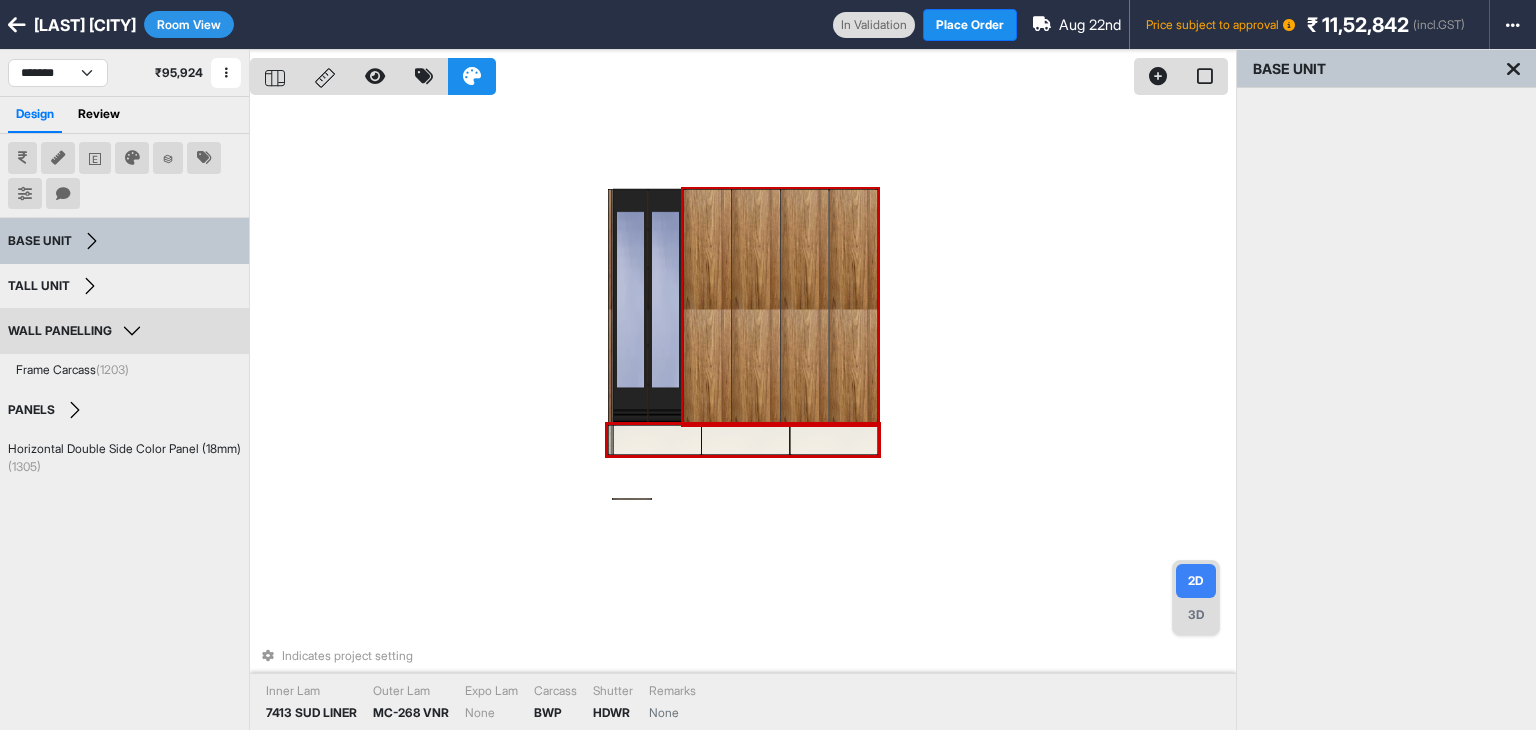 click on "WALL PANELLING" at bounding box center [77, 331] 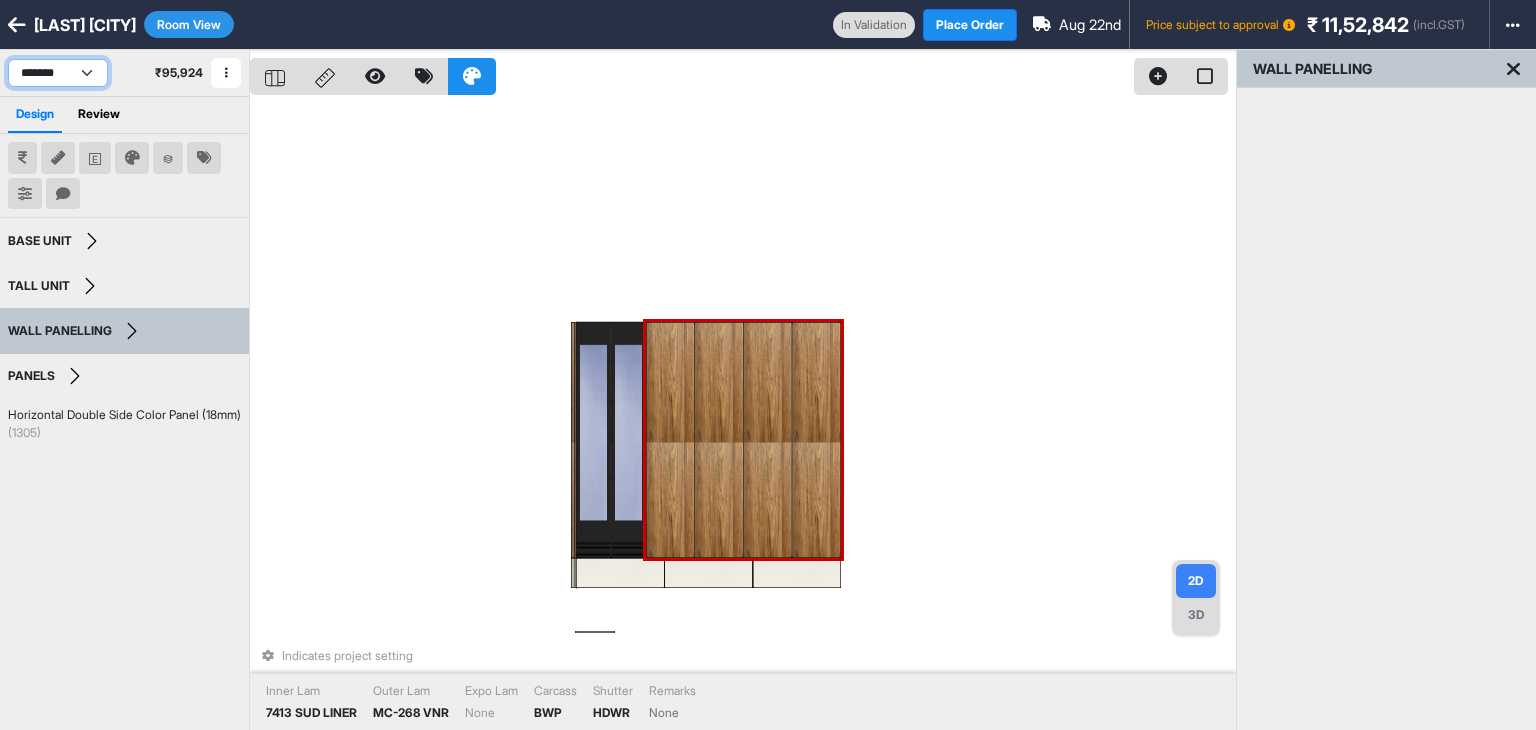 click on "**********" at bounding box center (58, 73) 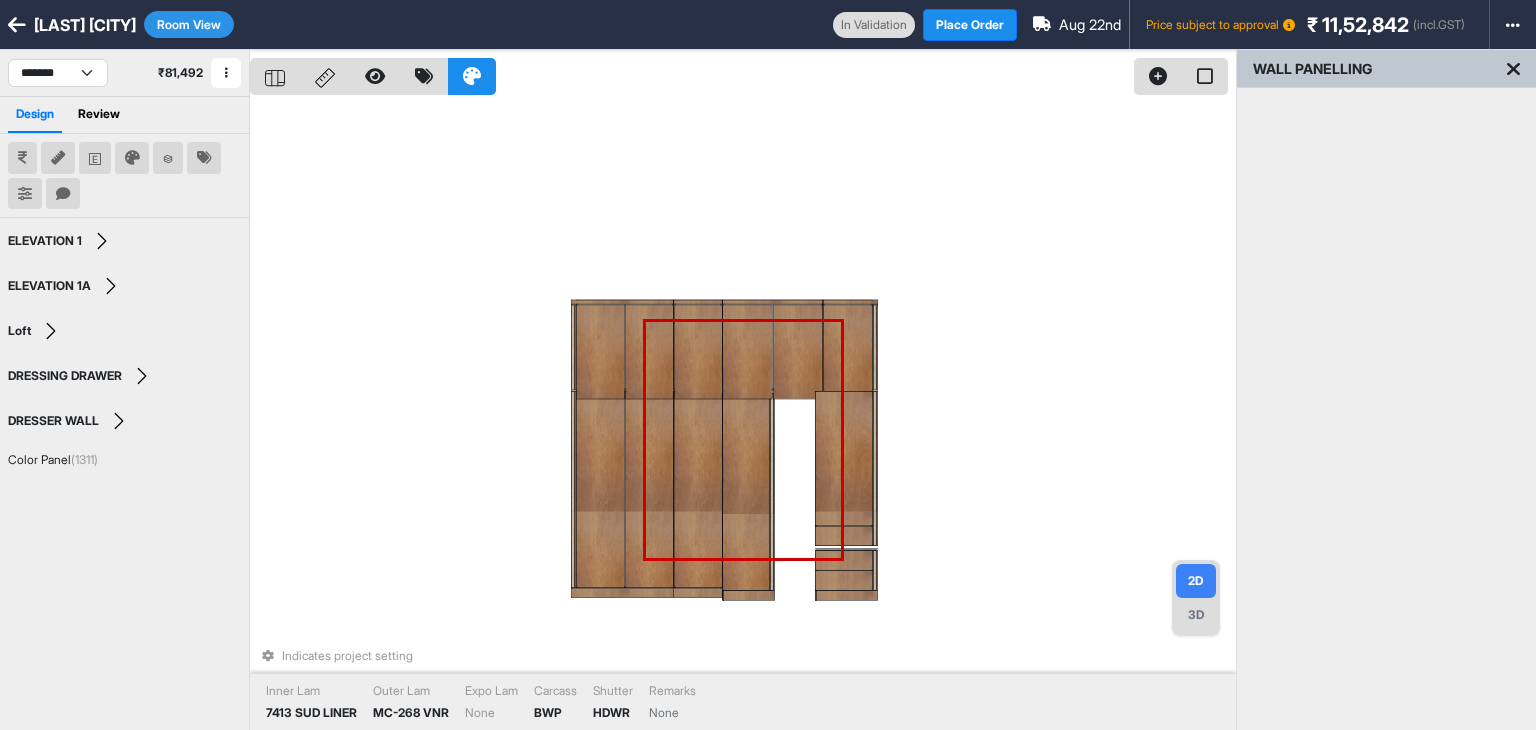 click on "Indicates project setting Inner Lam 7413 SUD LINER Outer Lam MC-268 VNR Expo Lam None Carcass BWP Shutter HDWR Remarks None" at bounding box center [743, 415] 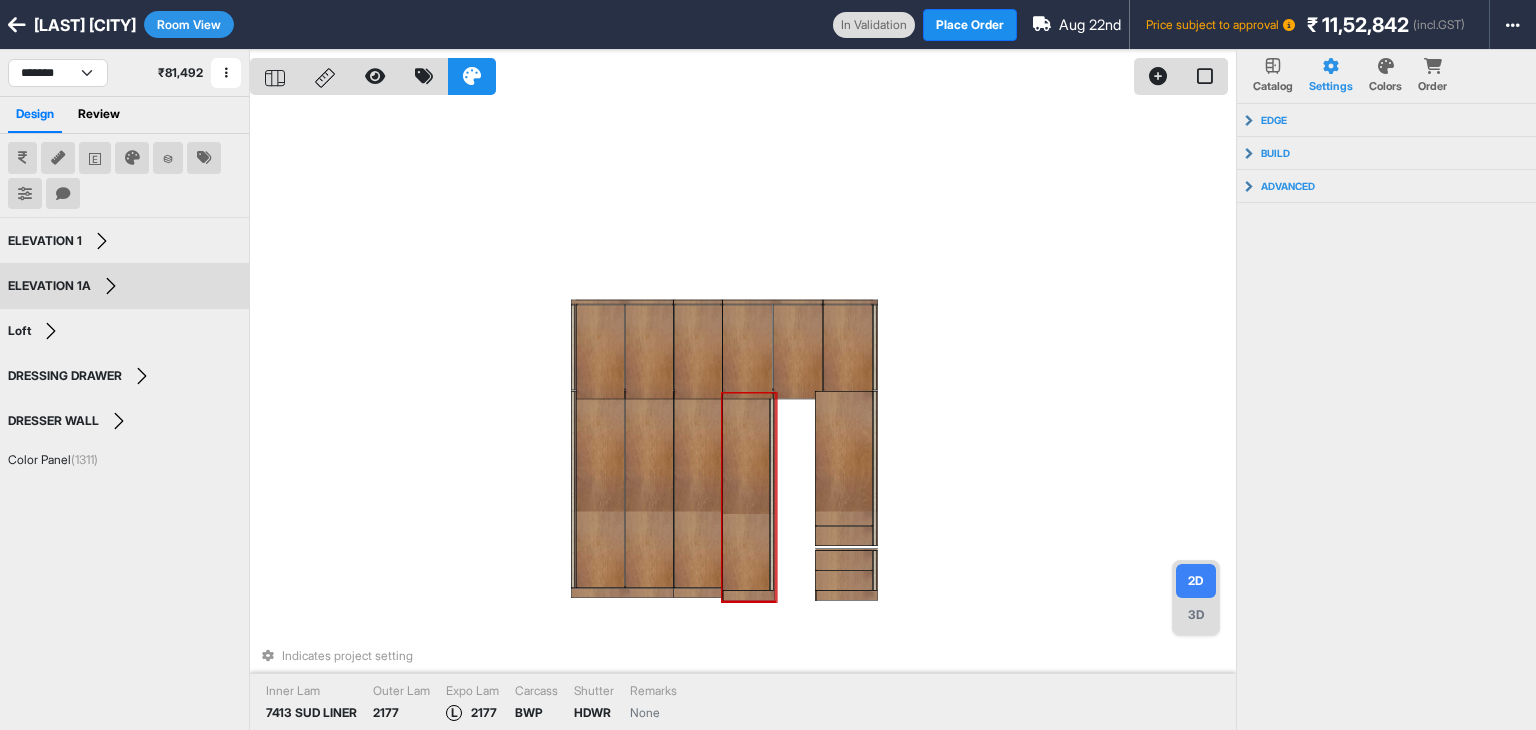 click at bounding box center (745, 492) 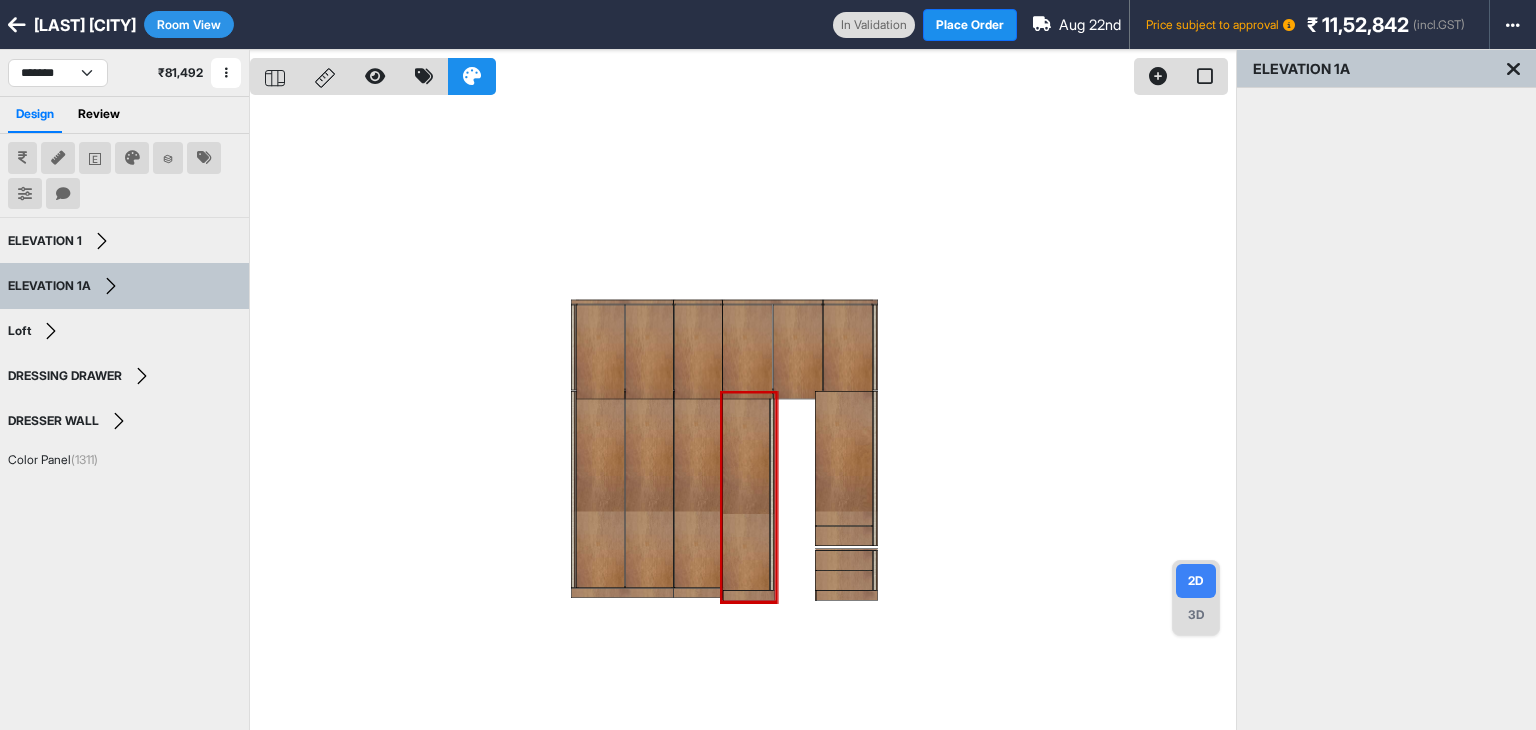 click on "Room View" at bounding box center [189, 24] 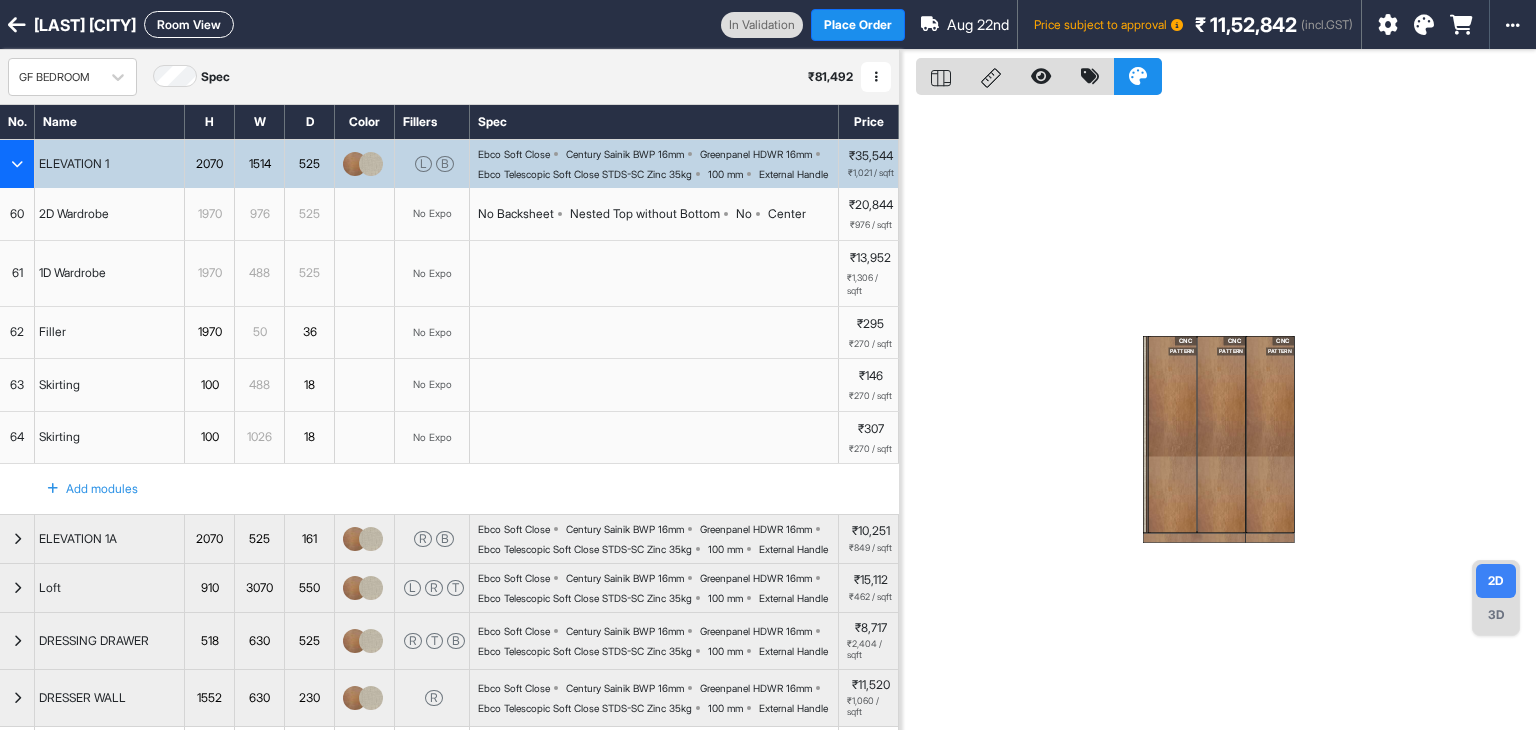 click at bounding box center [17, 164] 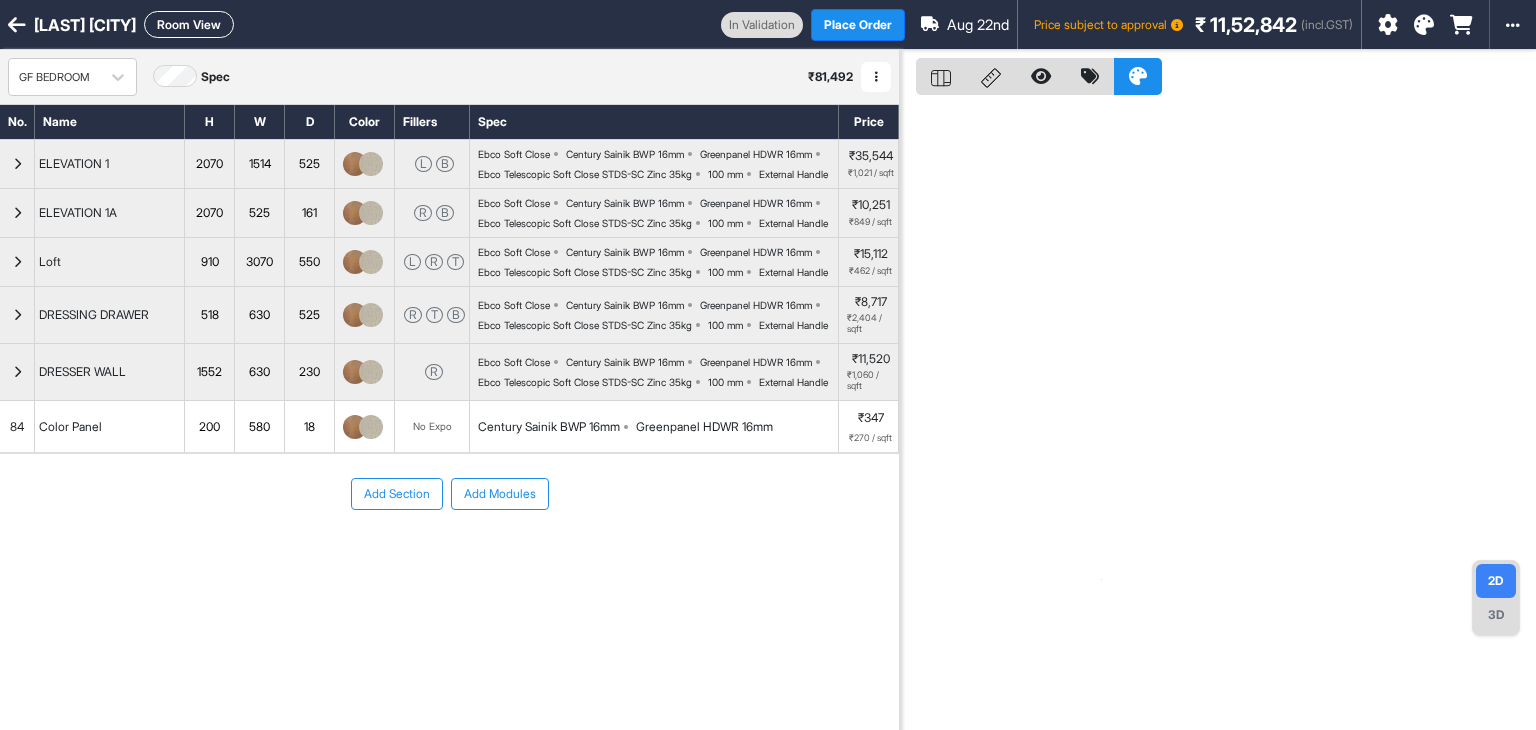 click on "Room View" at bounding box center (189, 24) 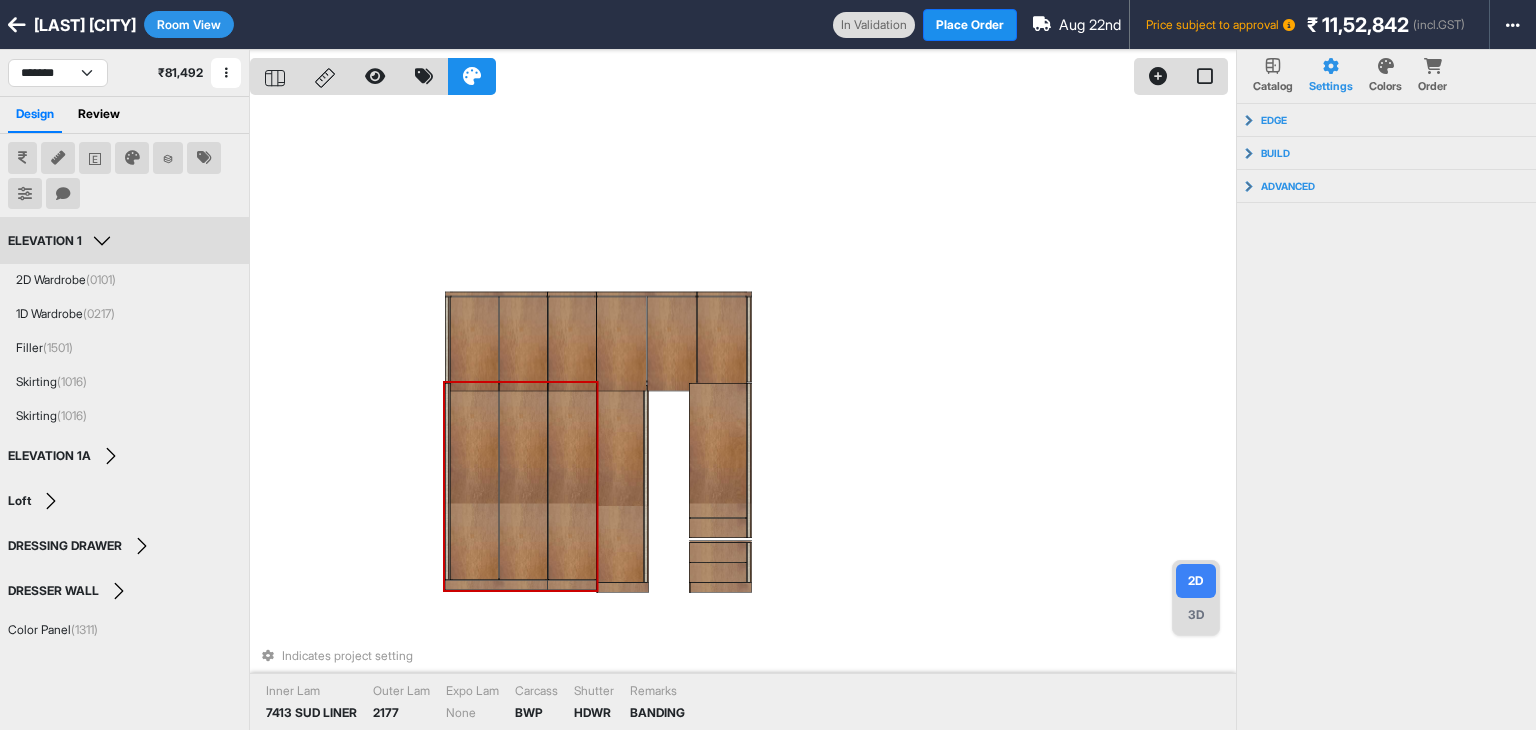 click at bounding box center (572, 481) 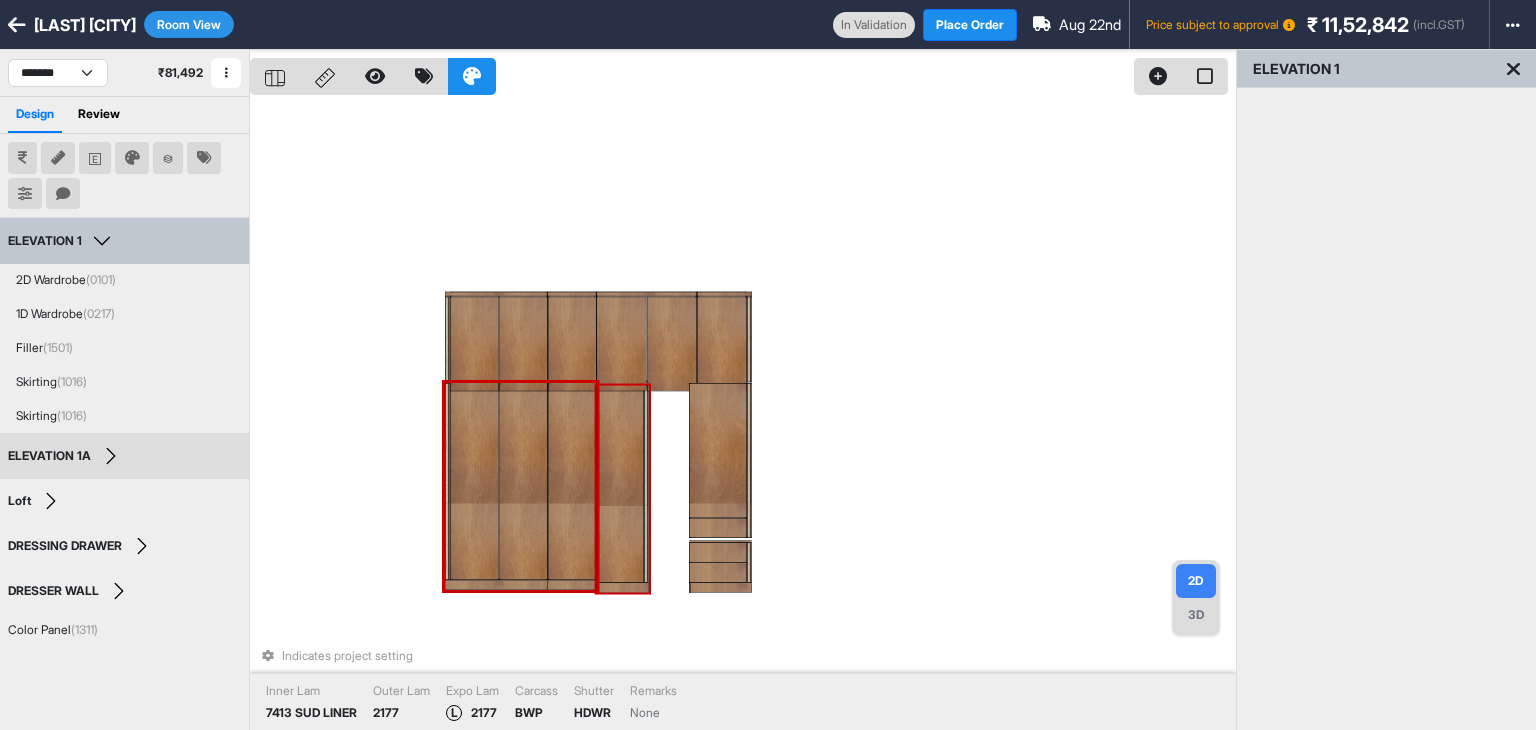 click at bounding box center [620, 484] 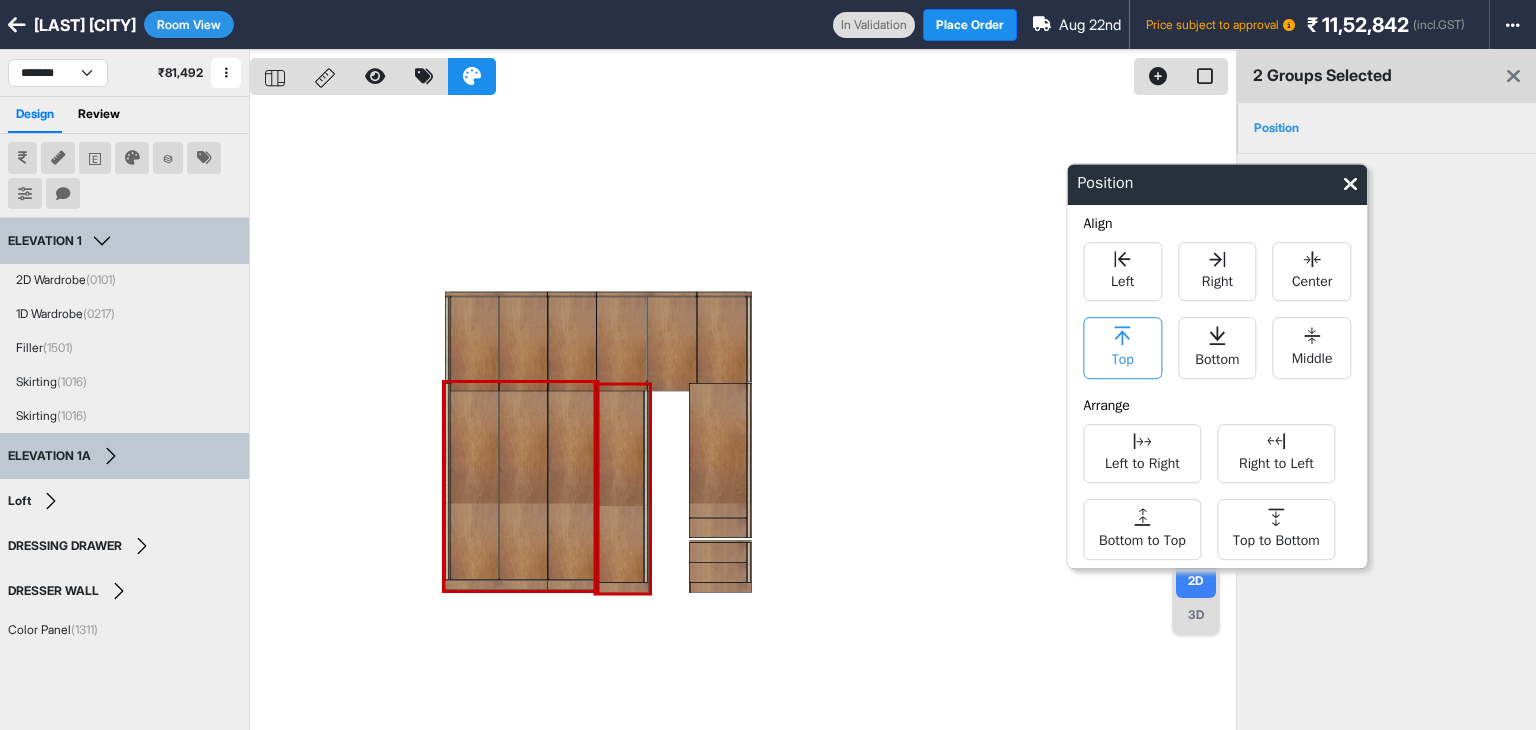 click on "Top" at bounding box center [1122, 348] 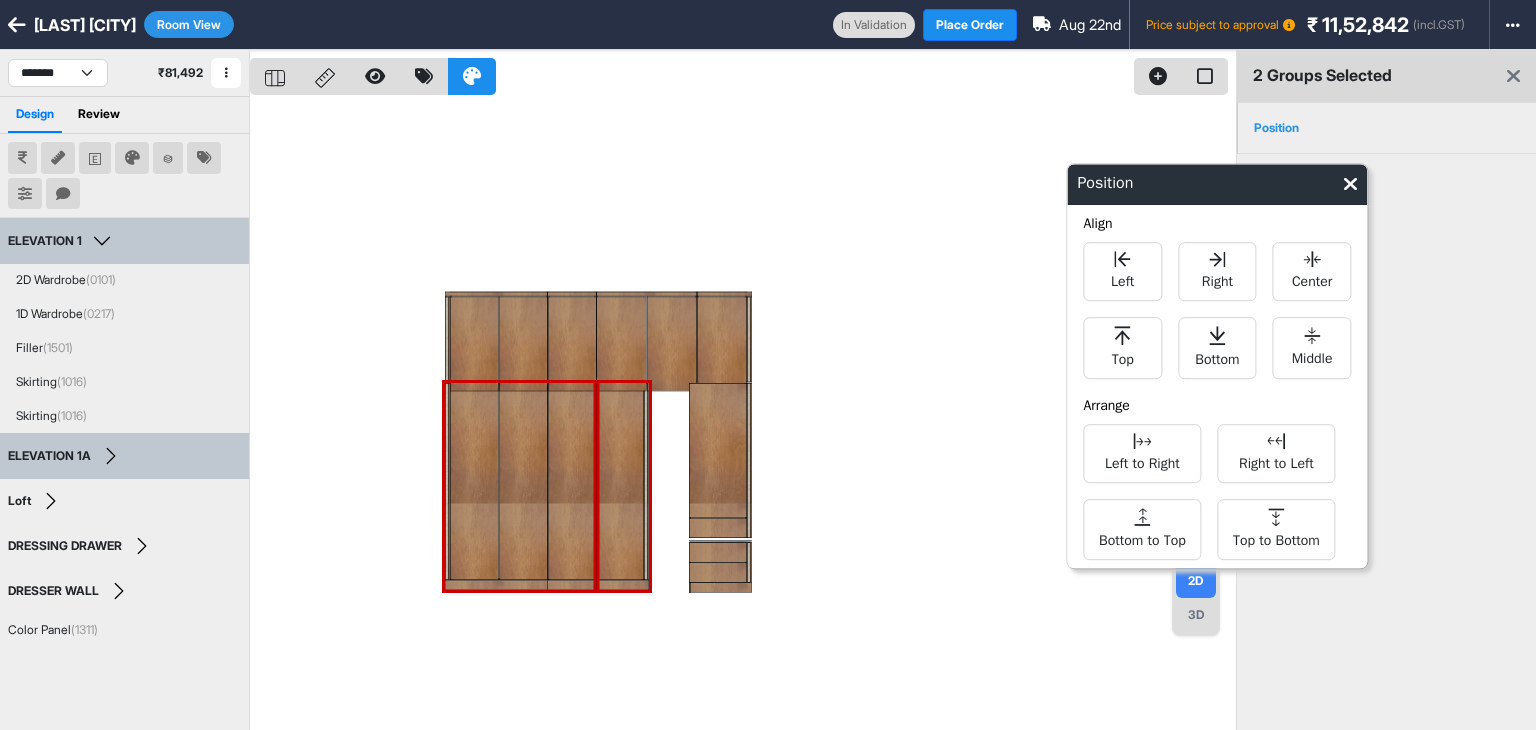 click at bounding box center [743, 415] 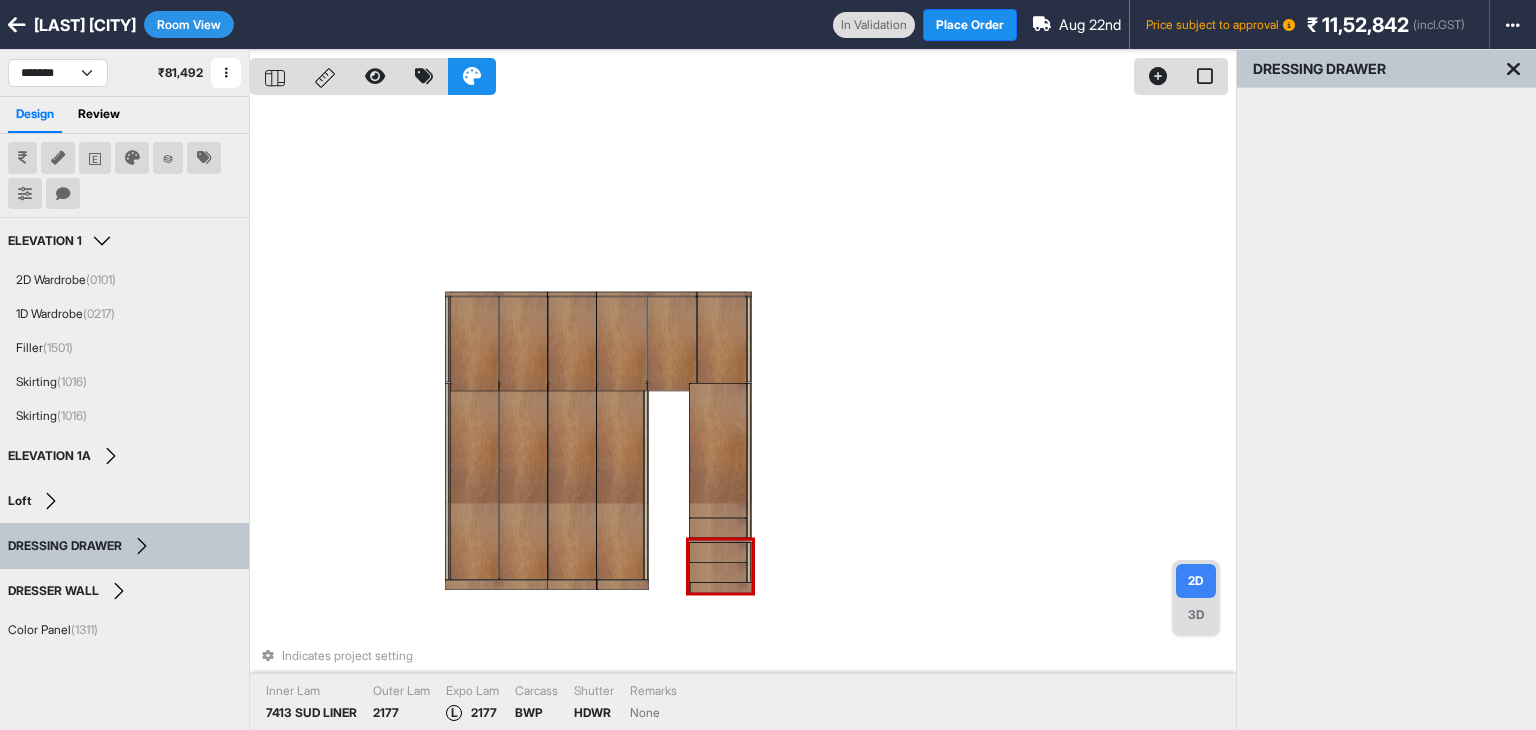 click at bounding box center [718, 553] 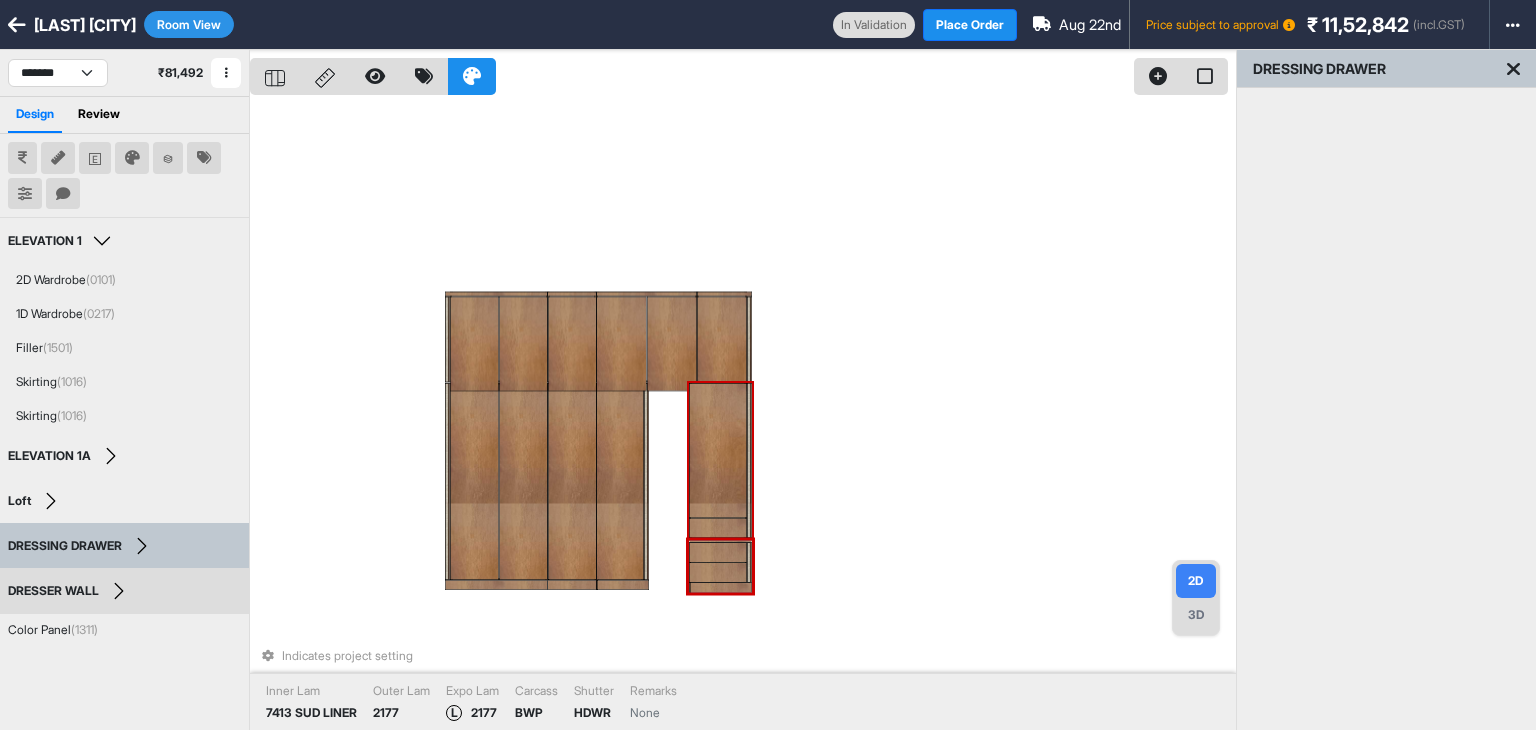 click at bounding box center [718, 450] 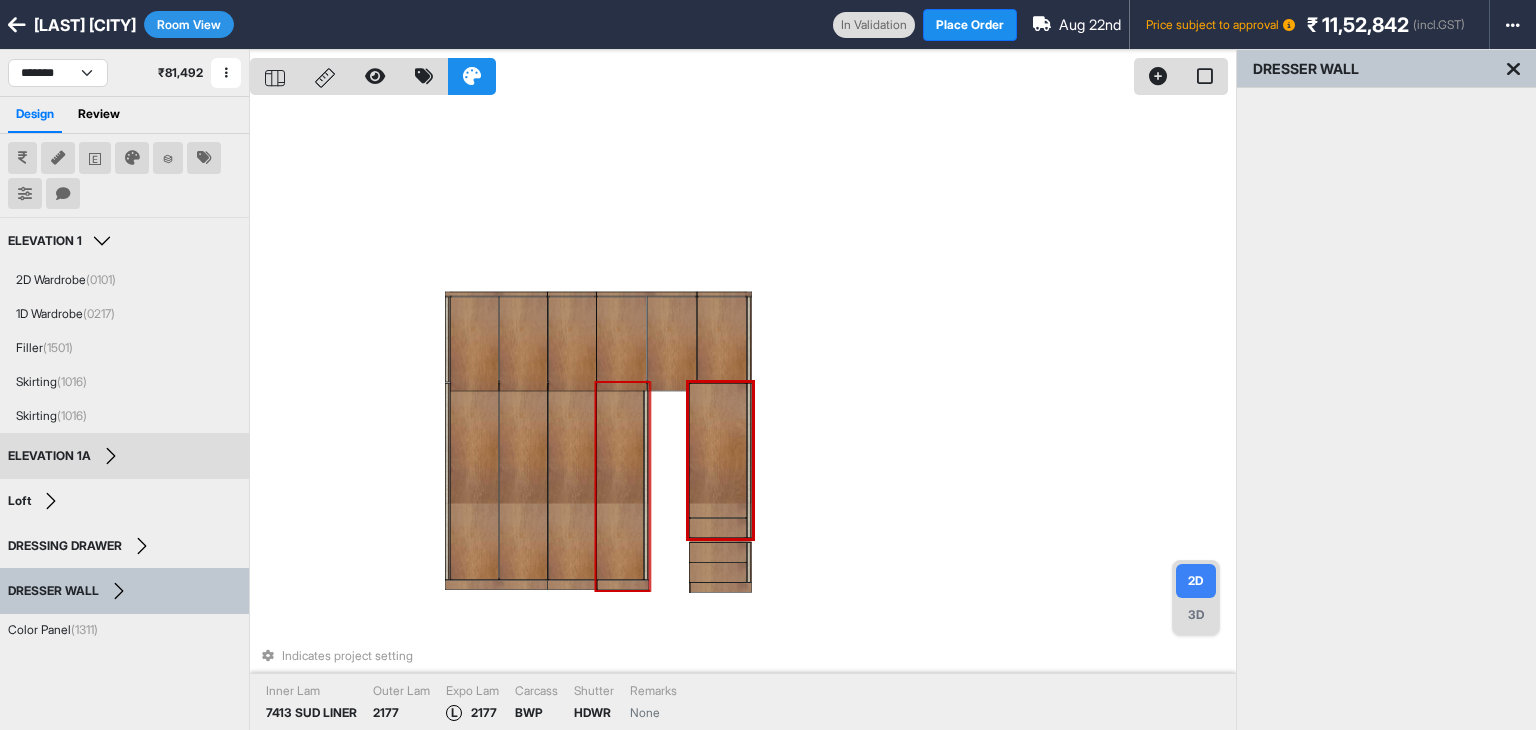 click at bounding box center (620, 481) 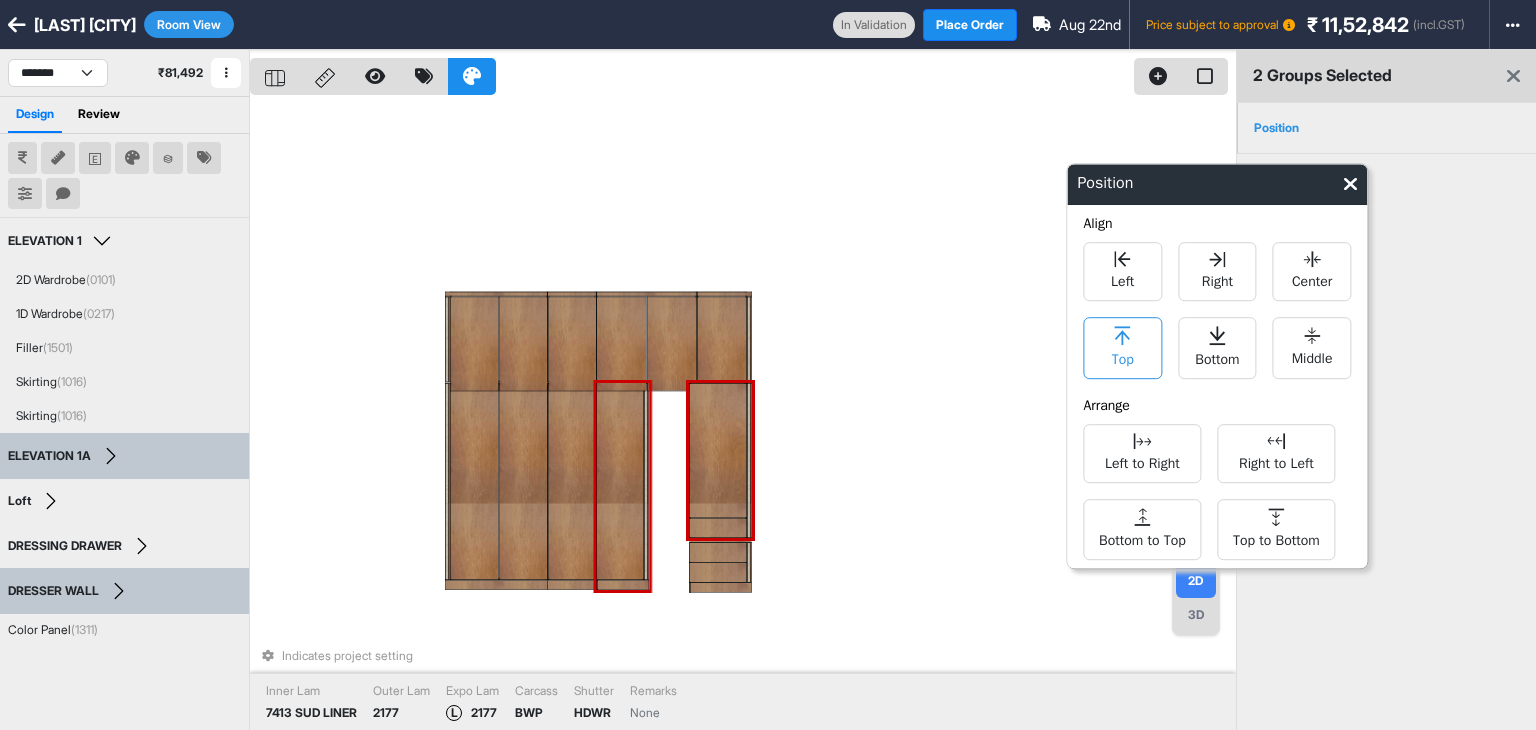 click on "Top" at bounding box center [1122, 348] 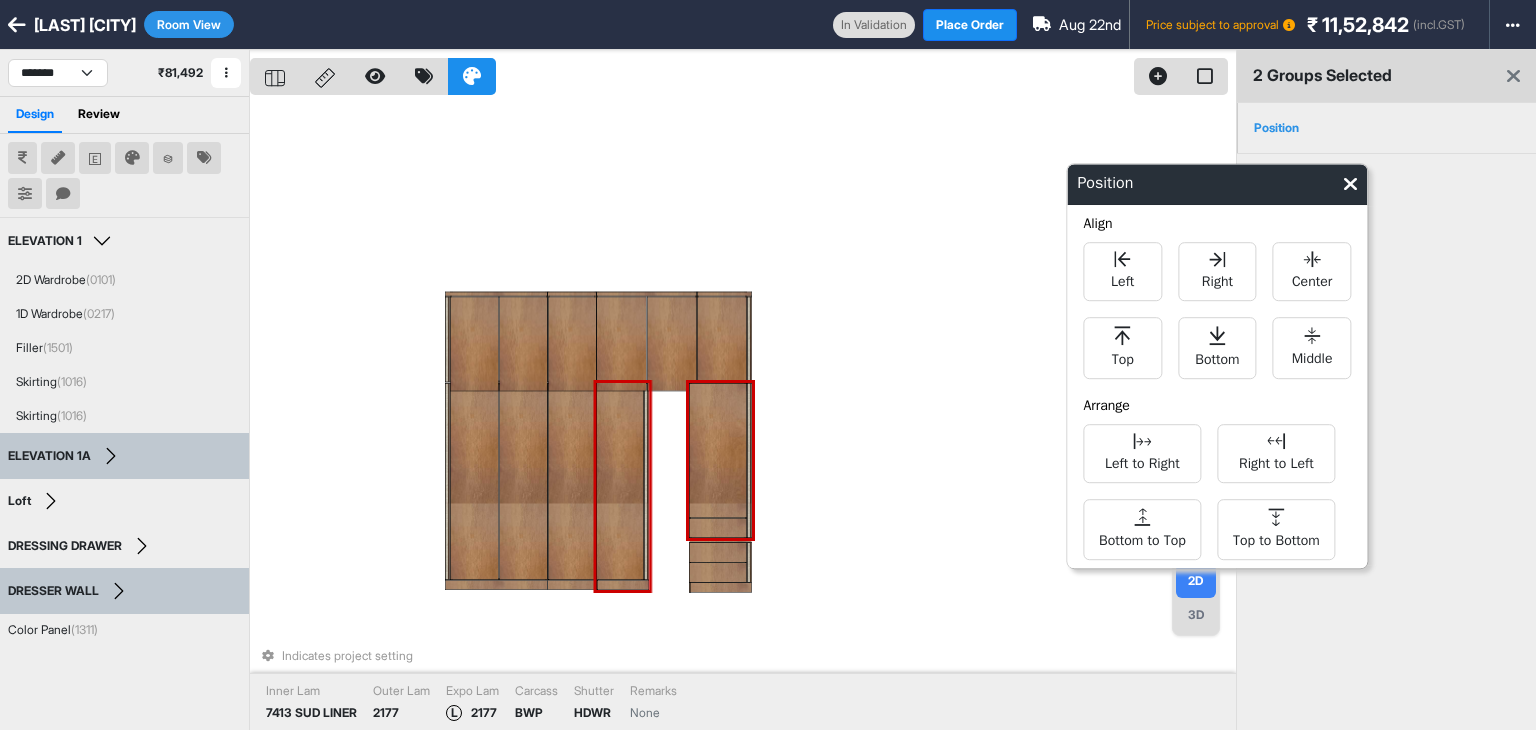 click on "Indicates project setting Inner Lam 7413 SUD LINER Outer Lam 2177 Expo Lam L 2177 Carcass BWP Shutter HDWR Remarks None" at bounding box center (743, 415) 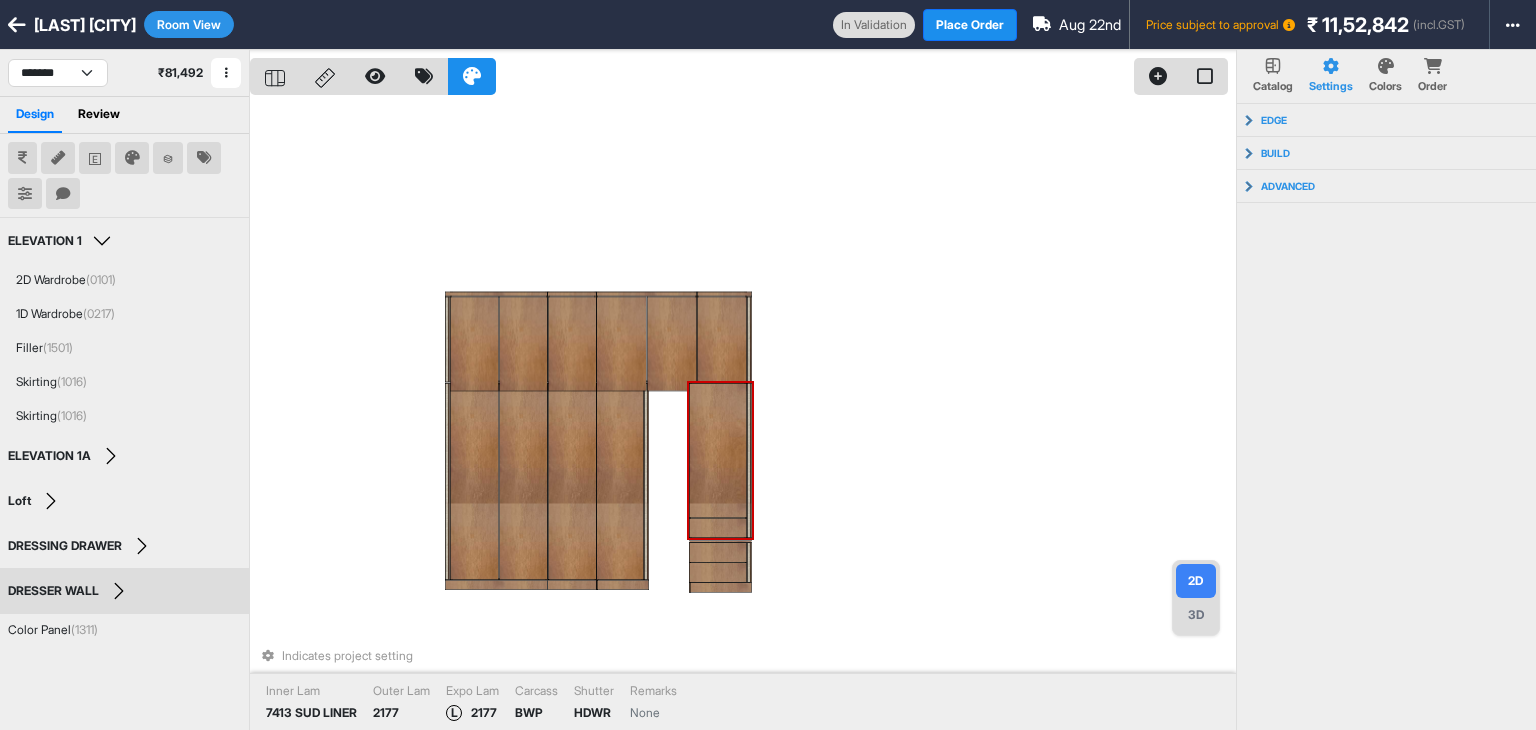 click at bounding box center (718, 450) 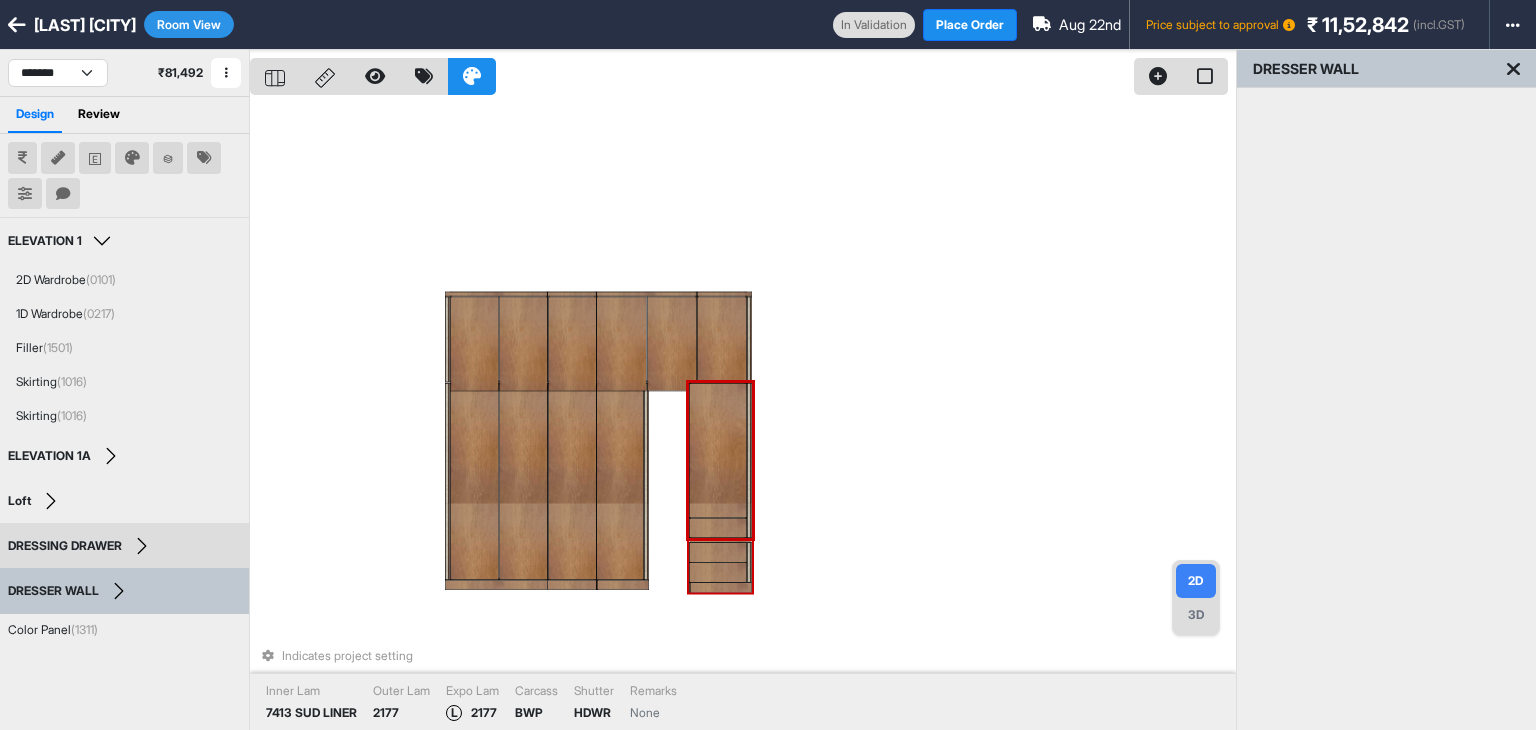 click at bounding box center (718, 573) 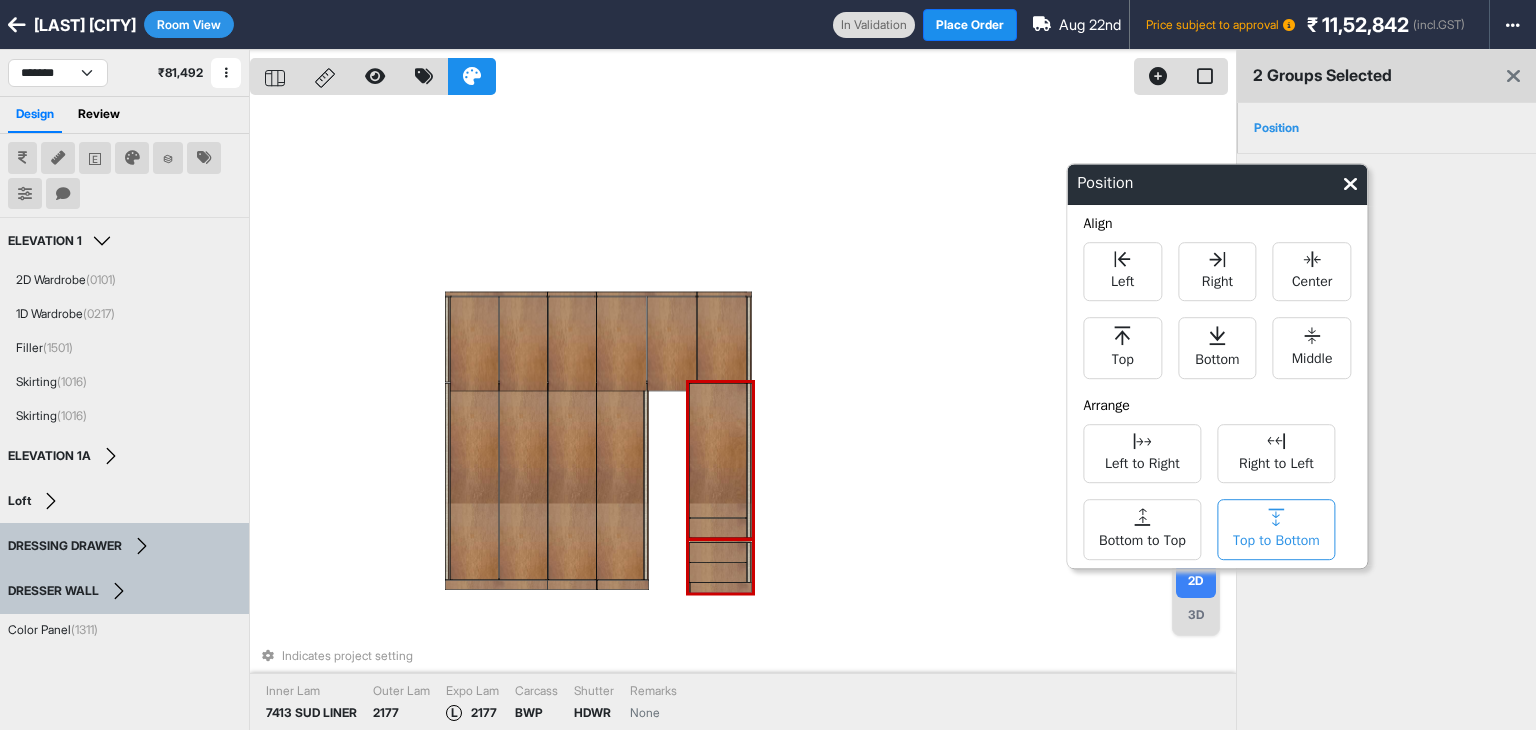 click on "Top to Bottom" at bounding box center [1276, 529] 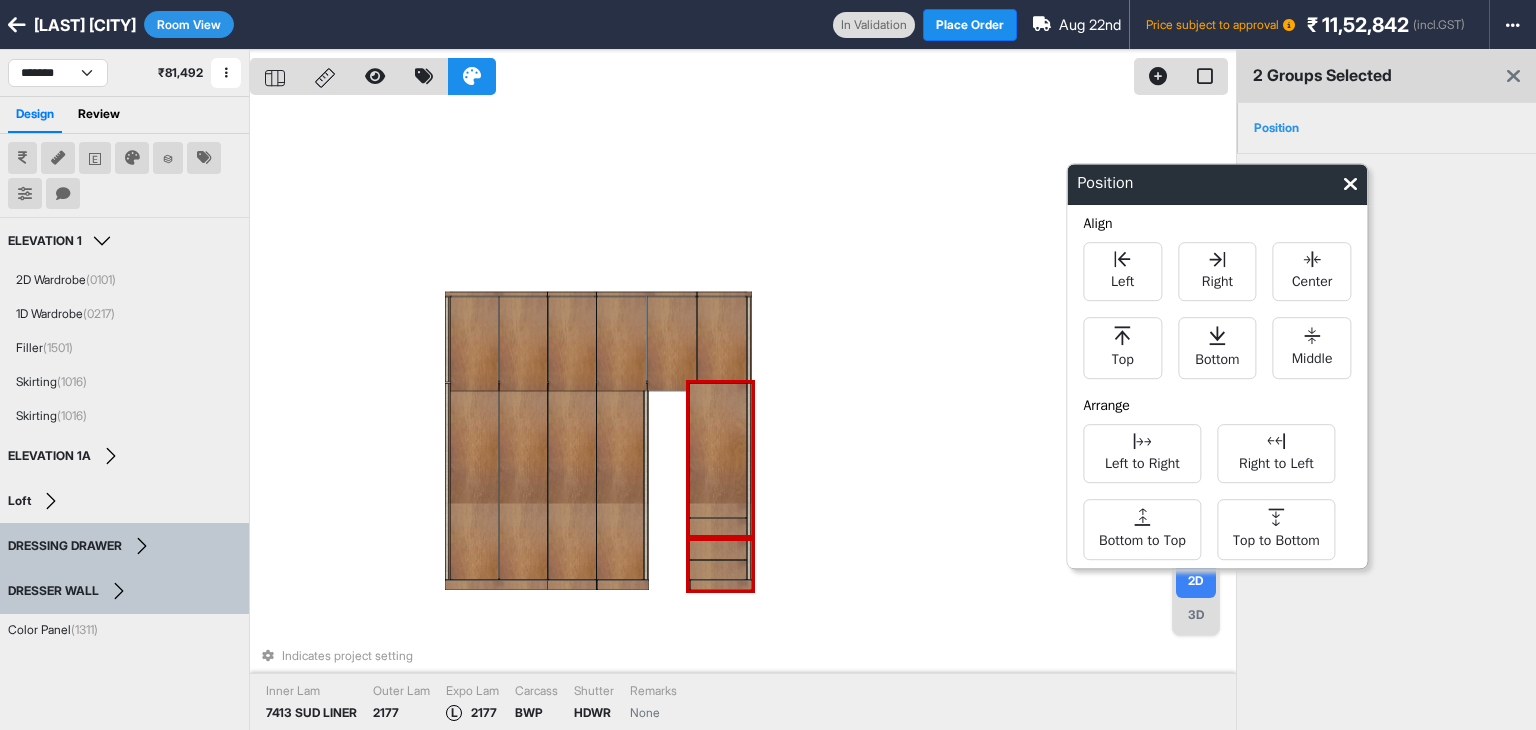 click on "Indicates project setting Inner Lam 7413 SUD LINER Outer Lam 2177 Expo Lam L 2177 Carcass BWP Shutter HDWR Remarks None" at bounding box center (743, 415) 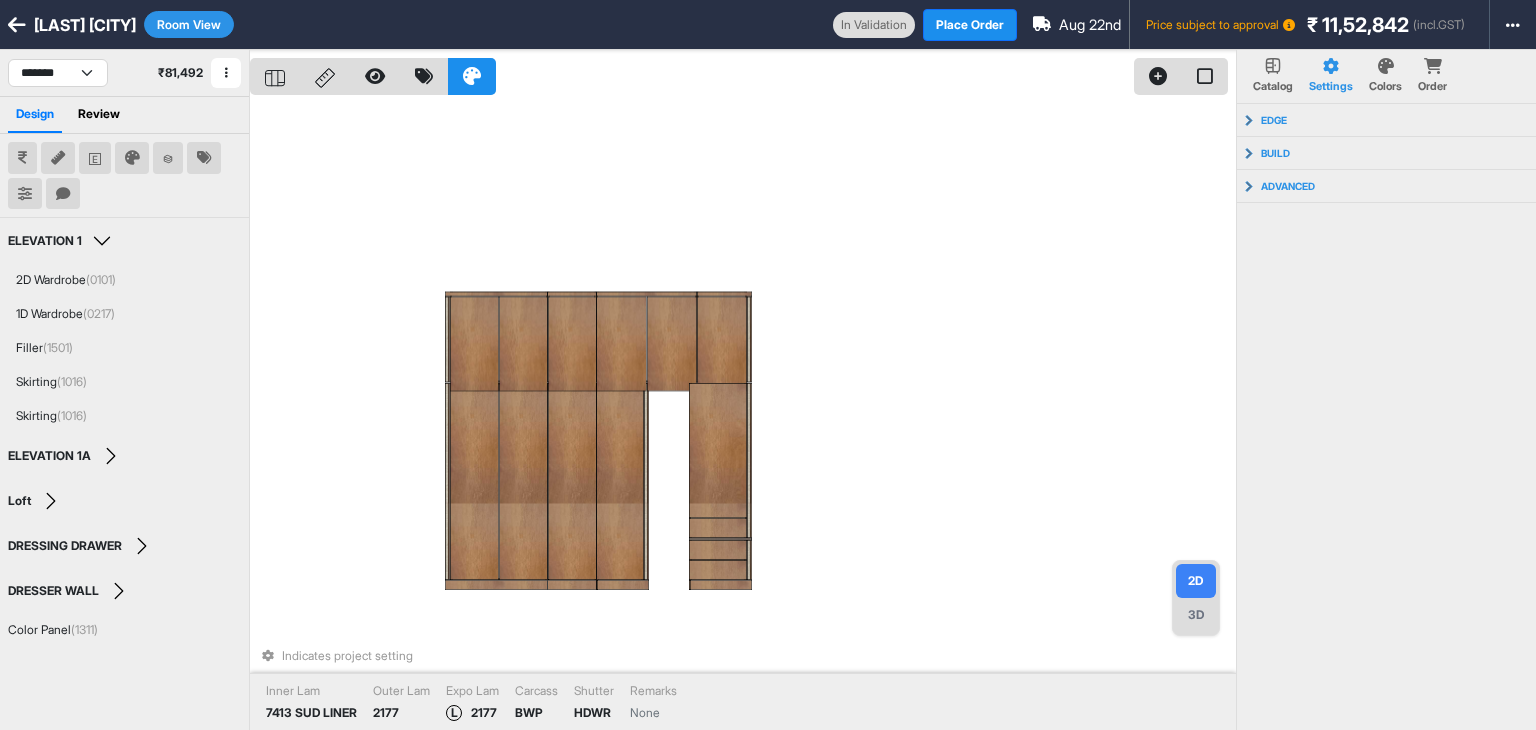 click on "Indicates project setting Inner Lam 7413 SUD LINER Outer Lam 2177 Expo Lam L 2177 Carcass BWP Shutter HDWR Remarks None" at bounding box center (743, 415) 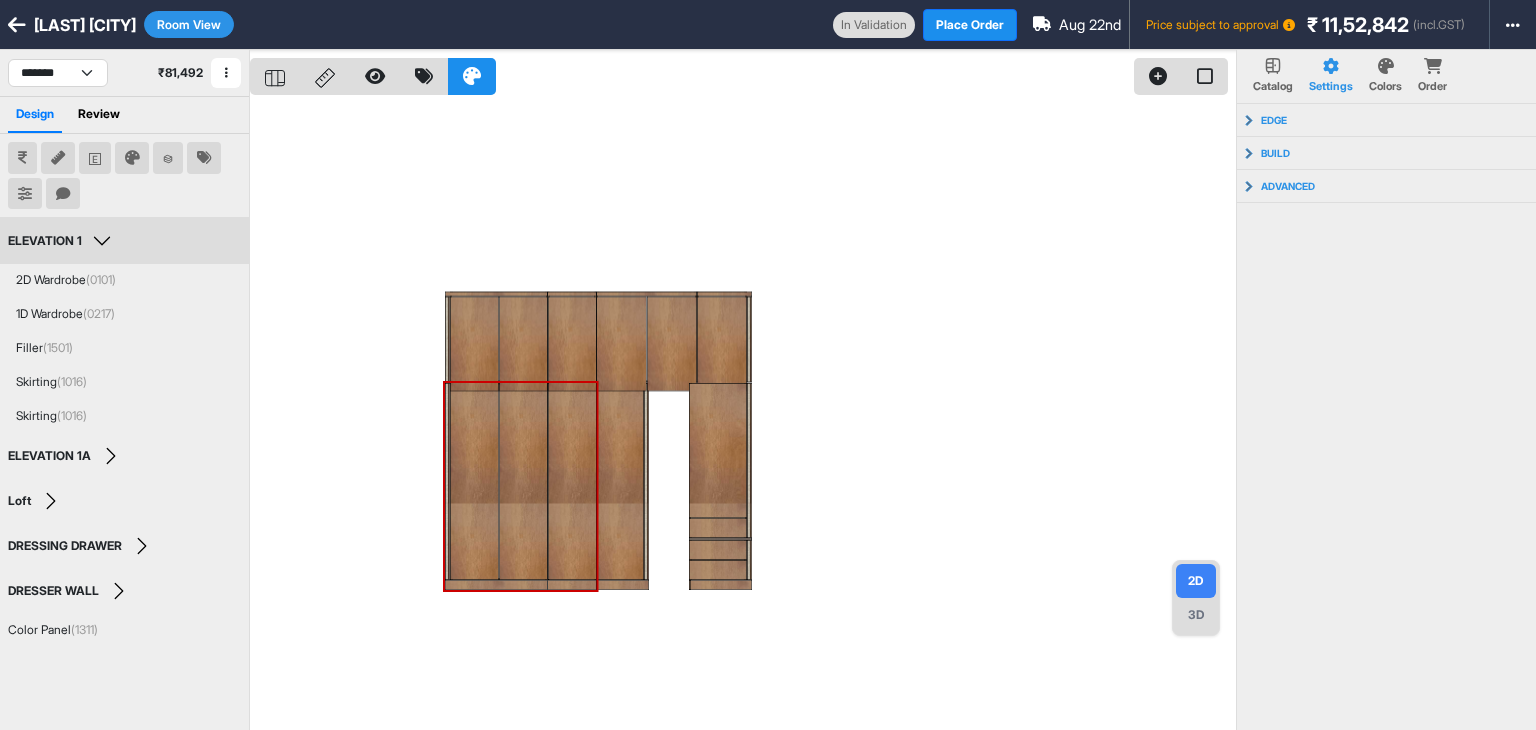 click on "ELEVATION 1" at bounding box center (62, 241) 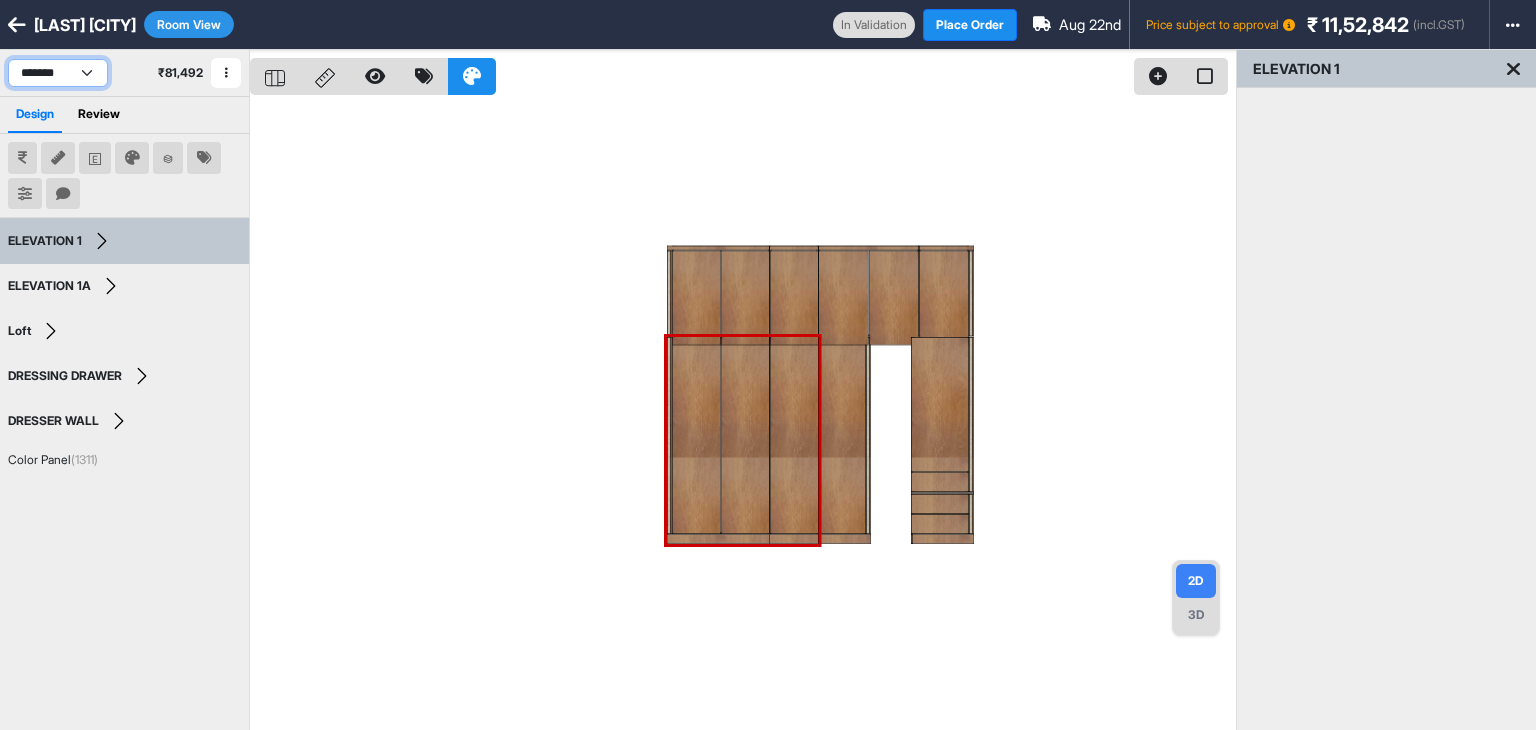 click on "**********" at bounding box center [58, 73] 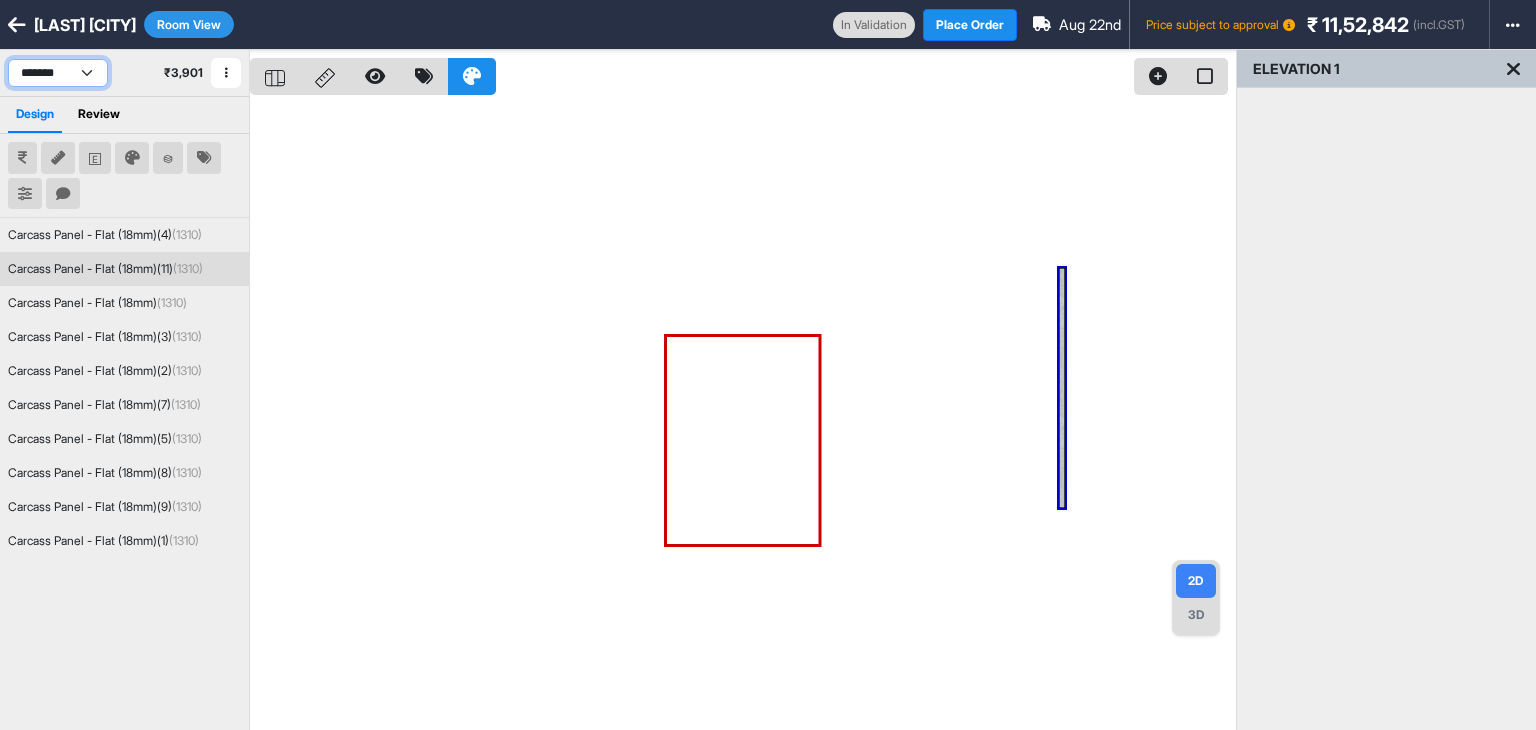 click on "**********" at bounding box center [58, 73] 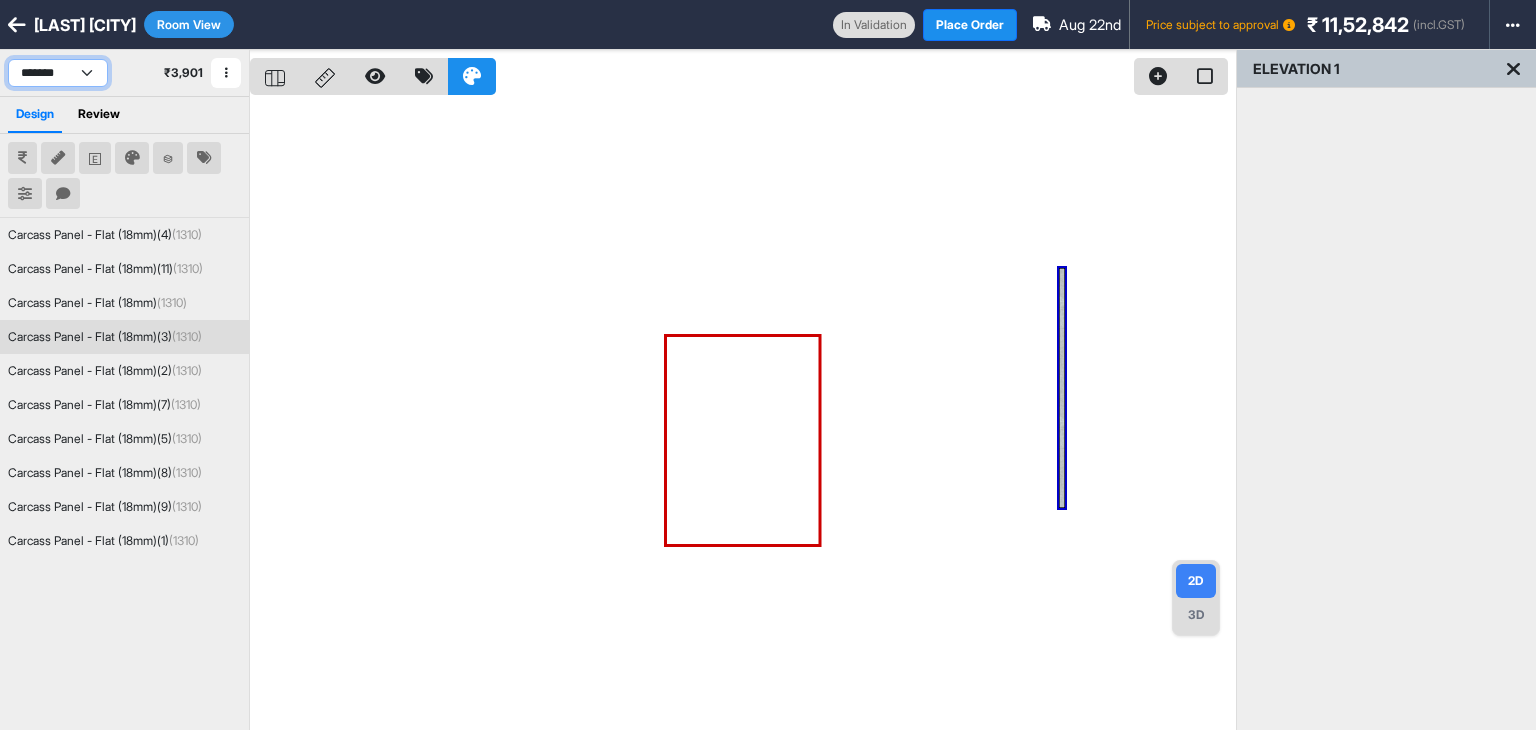 select on "****" 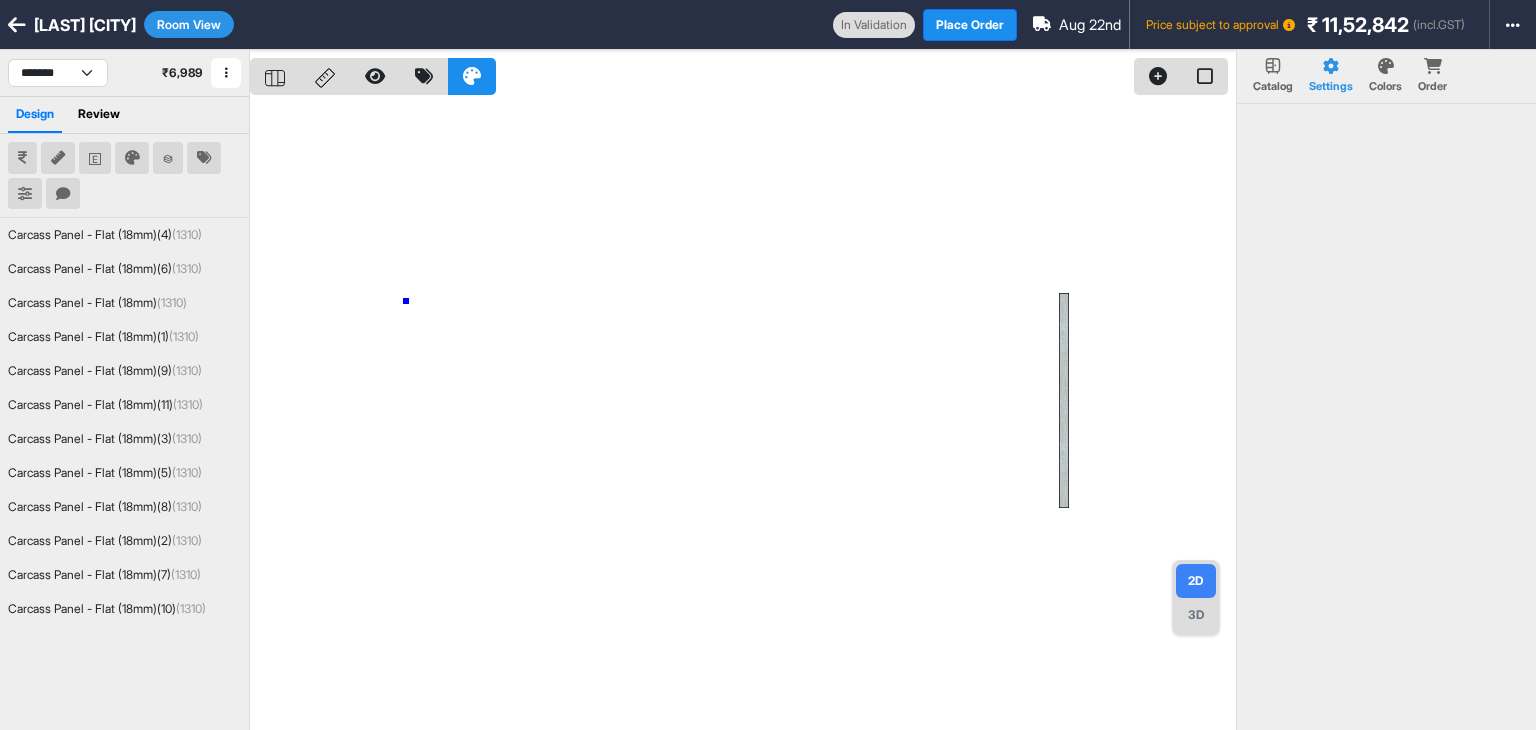 click at bounding box center (743, 415) 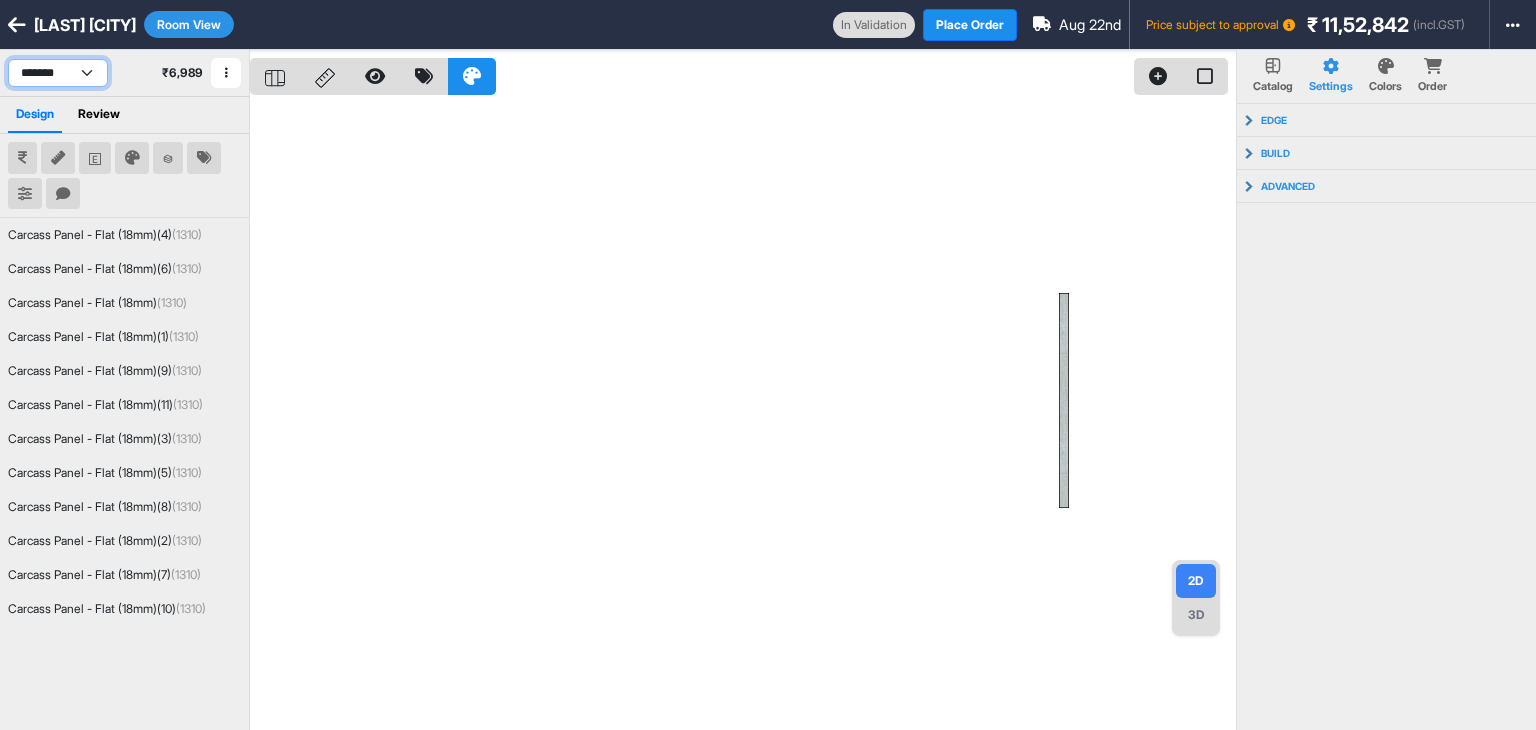 drag, startPoint x: 81, startPoint y: 68, endPoint x: 84, endPoint y: 82, distance: 14.3178215 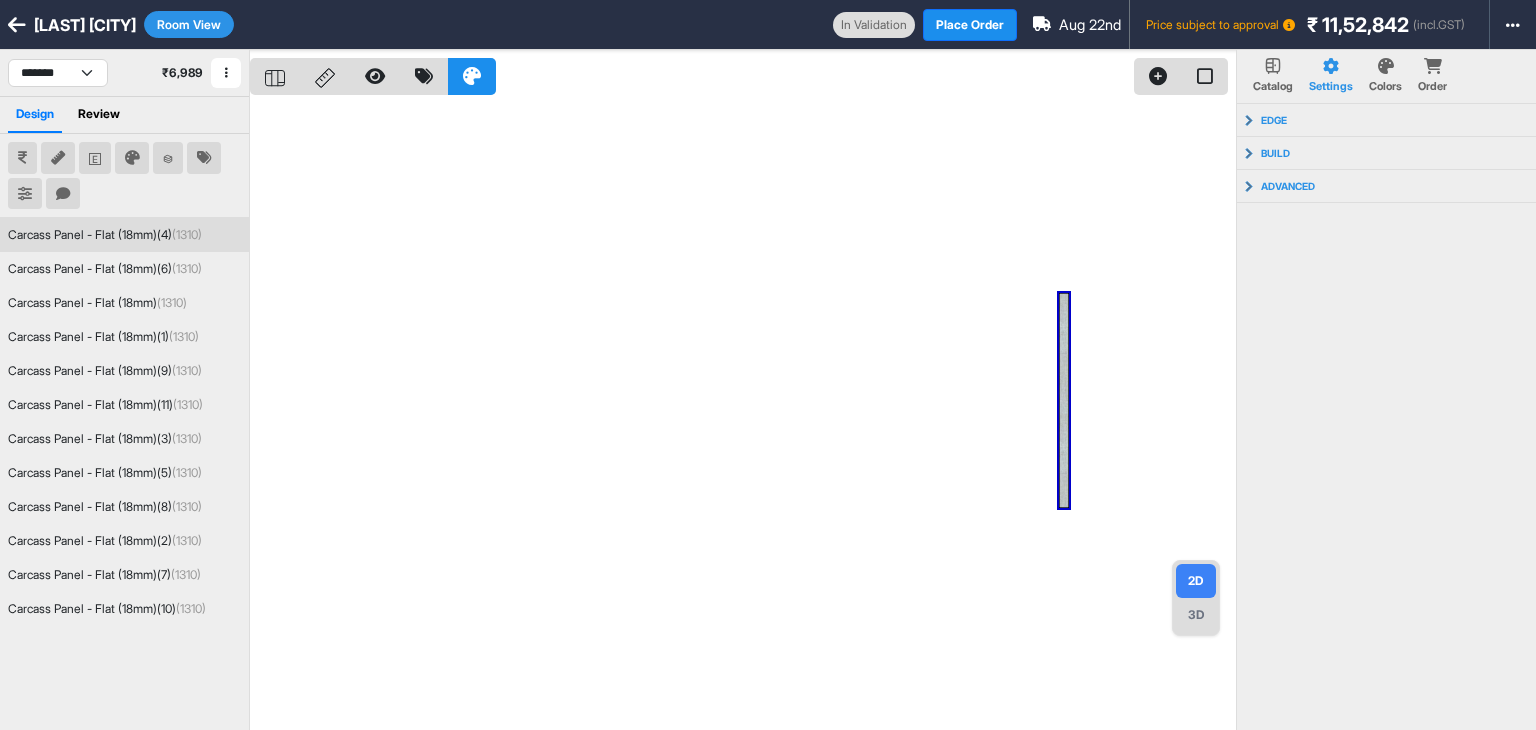click at bounding box center [743, 415] 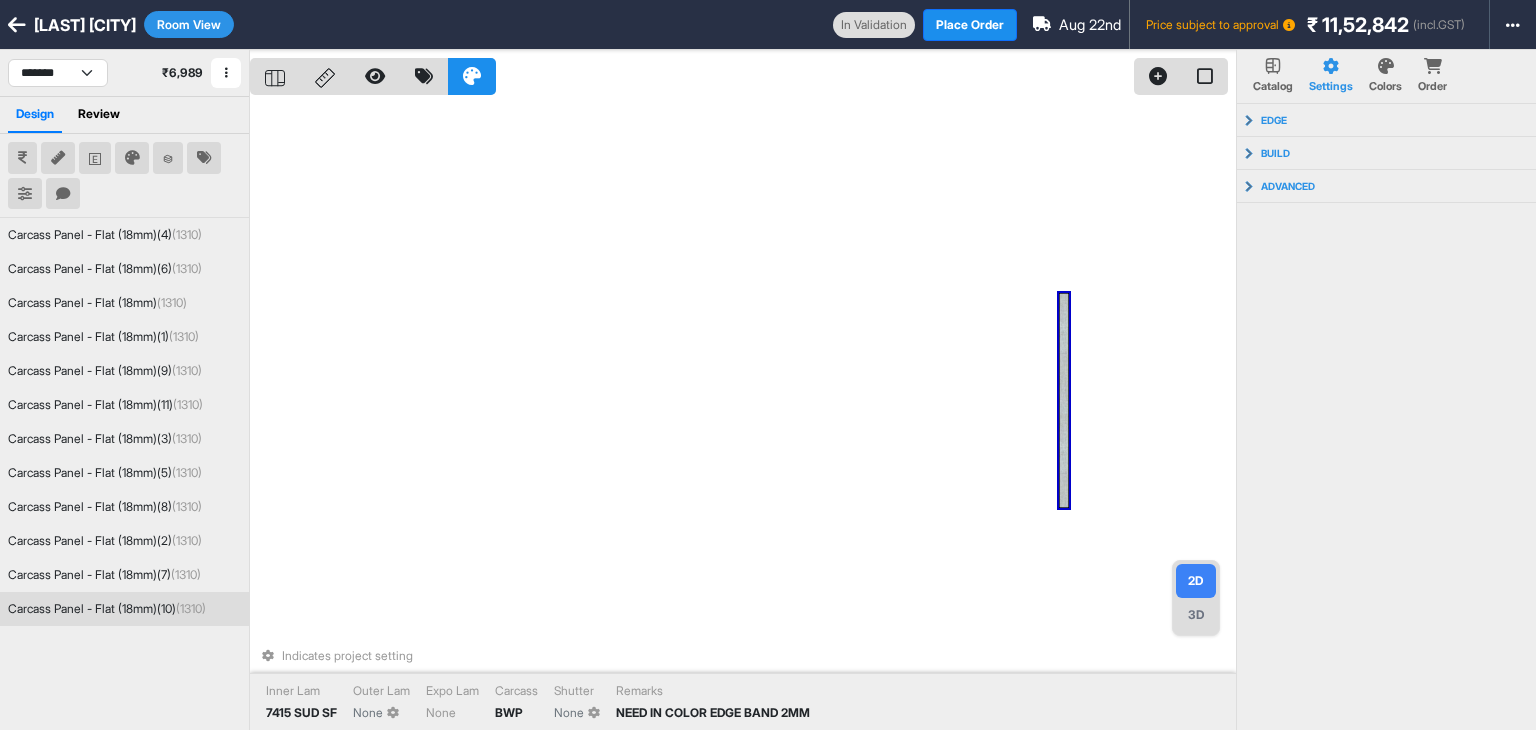 click on "Indicates project setting Inner Lam 7415 SUD SF Outer Lam None Expo Lam None Carcass BWP Shutter None Remarks NEED IN COLOR EDGE BAND 2MM" at bounding box center [743, 415] 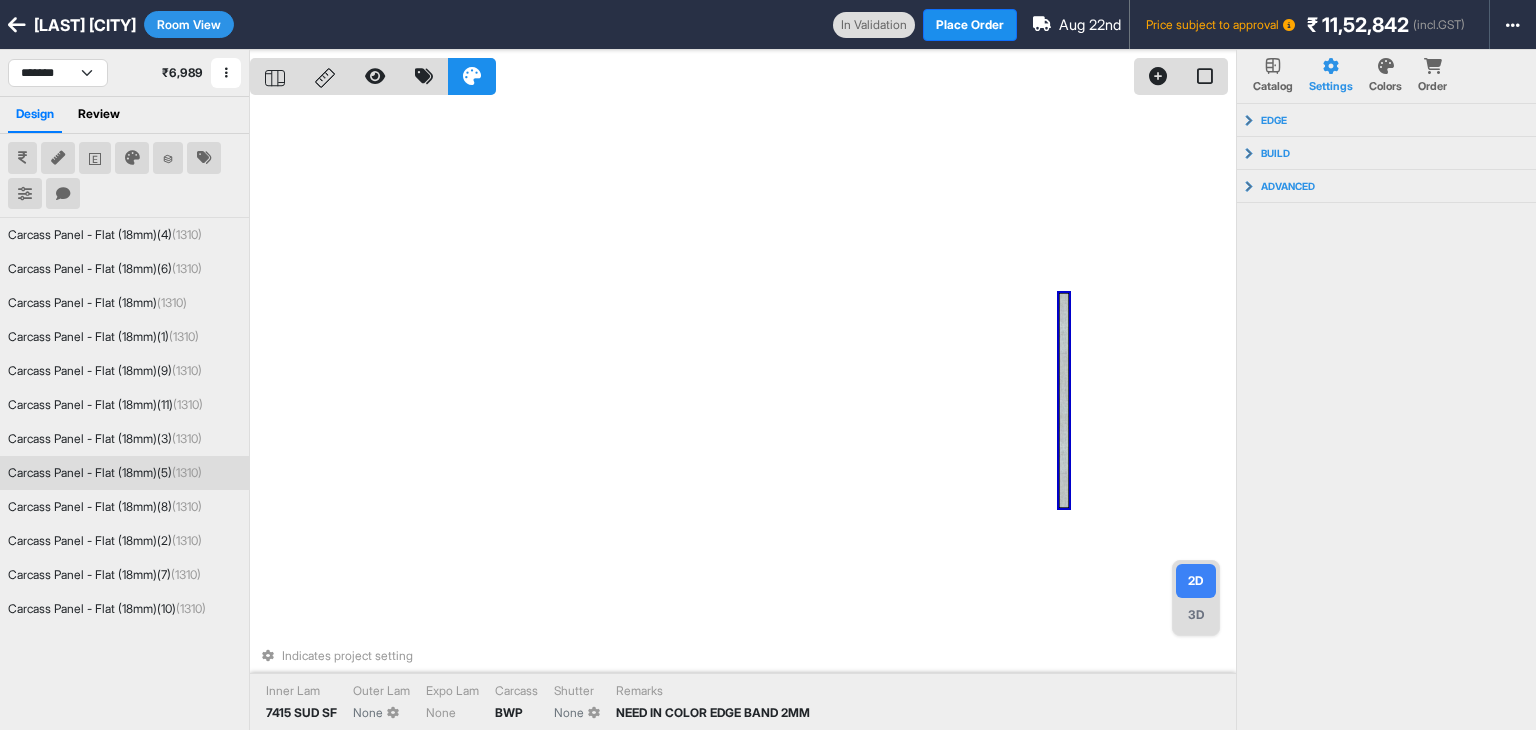 click at bounding box center [1386, 66] 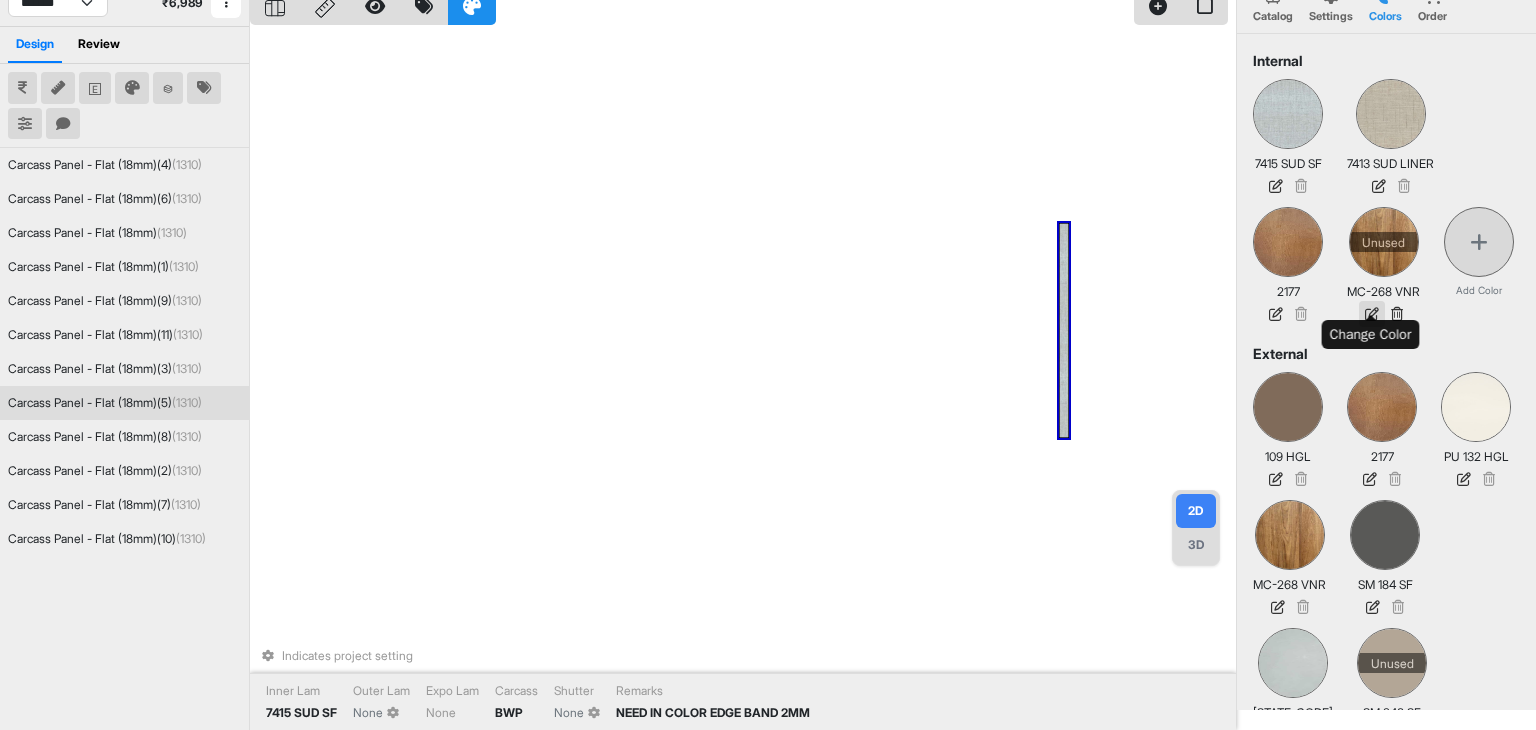 scroll, scrollTop: 76, scrollLeft: 0, axis: vertical 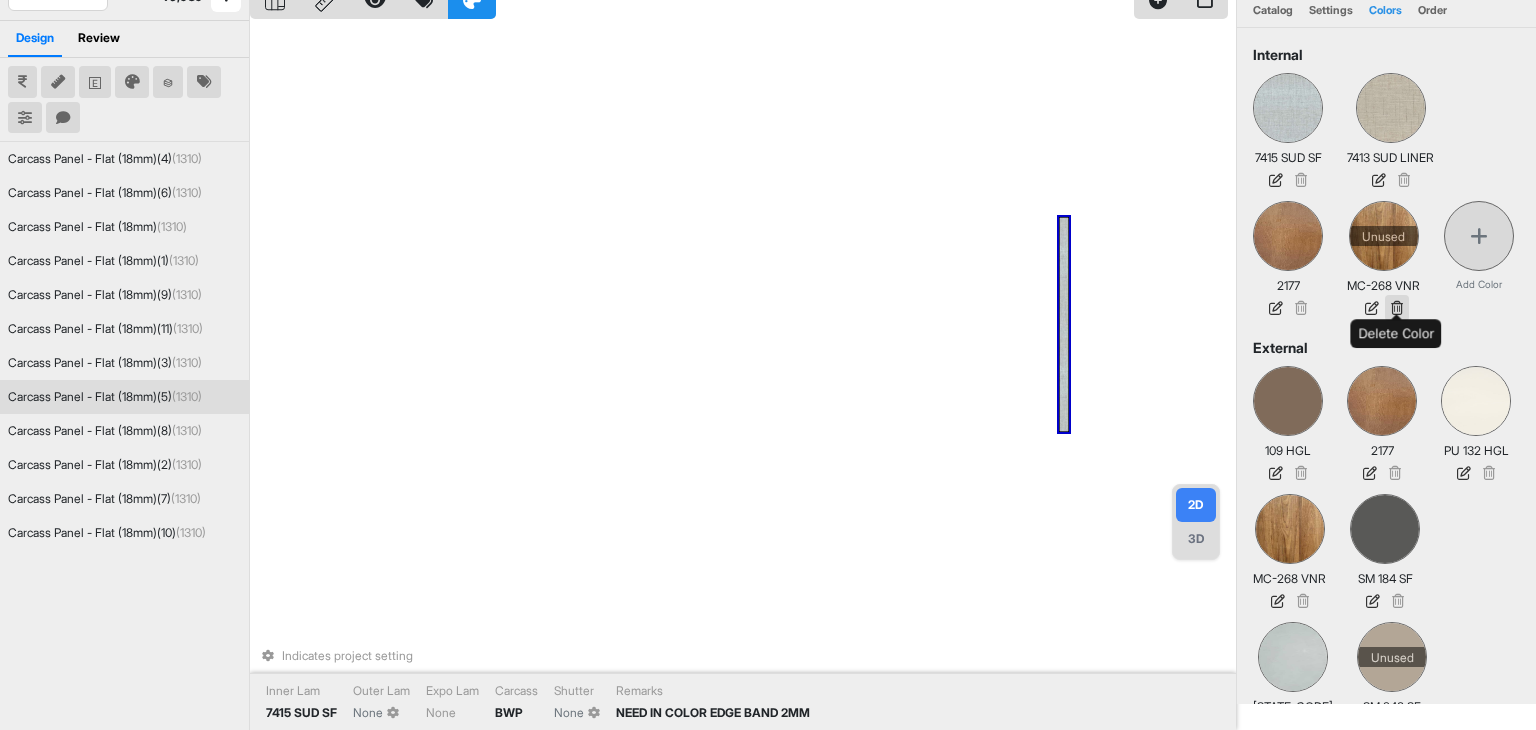 click at bounding box center (1397, 308) 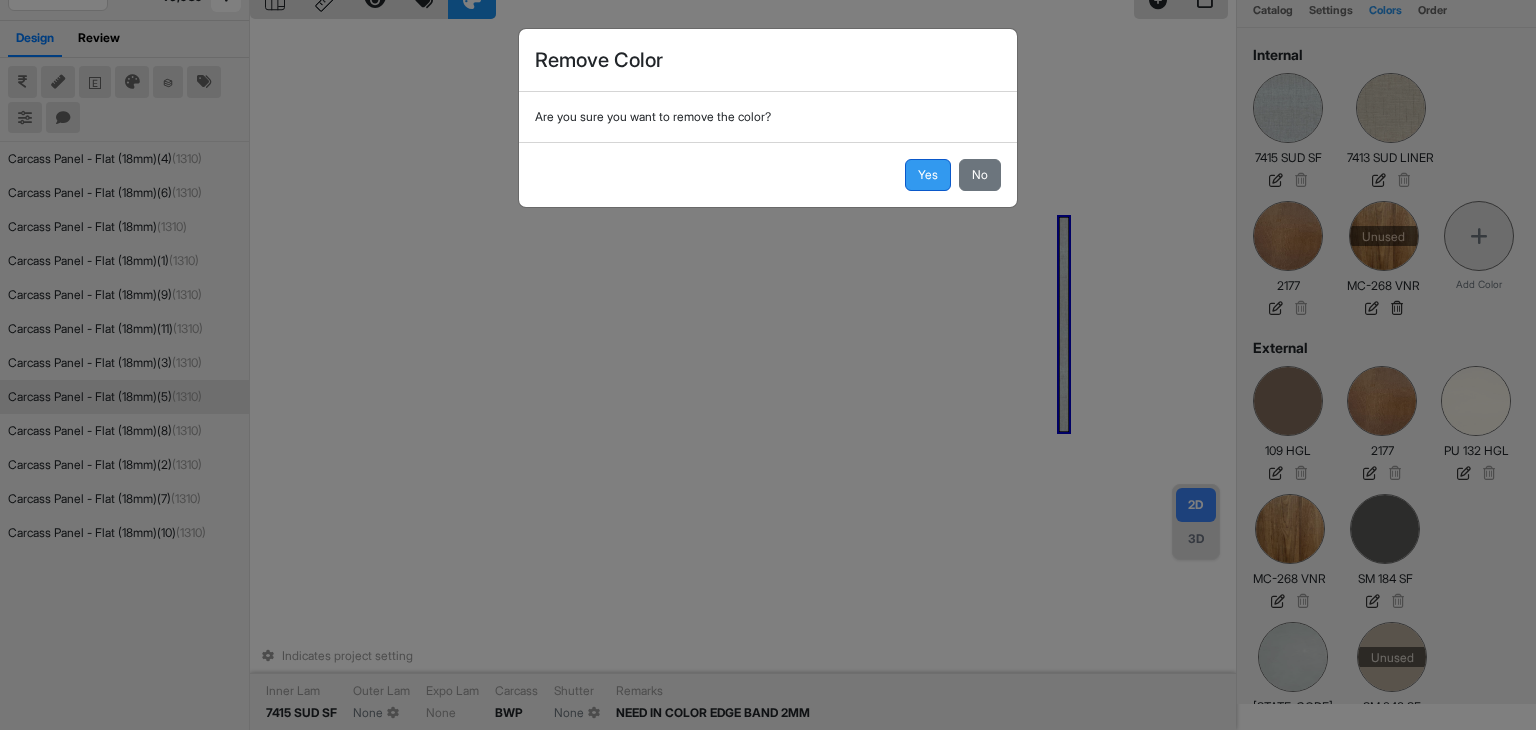 click on "Yes" at bounding box center (928, 175) 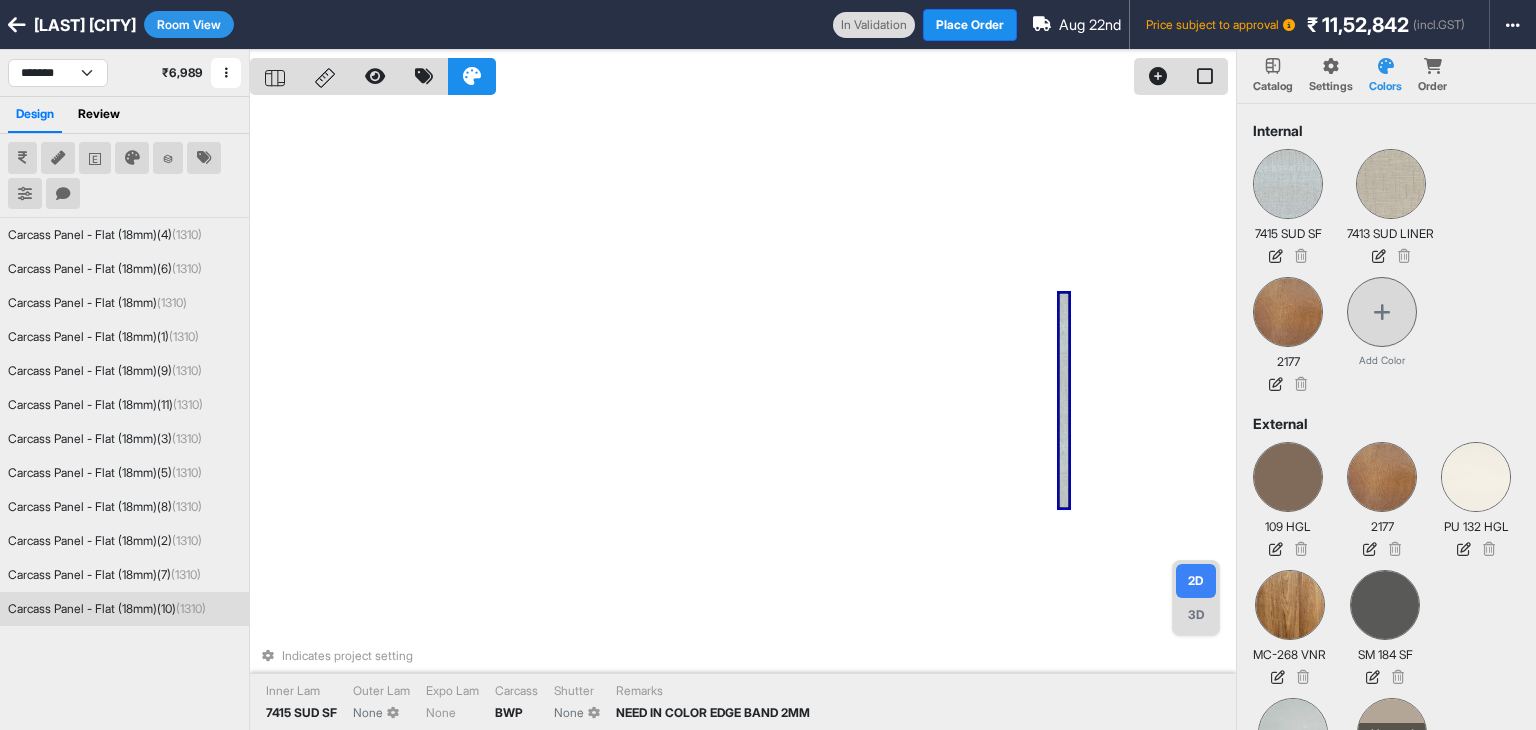 scroll, scrollTop: 217, scrollLeft: 0, axis: vertical 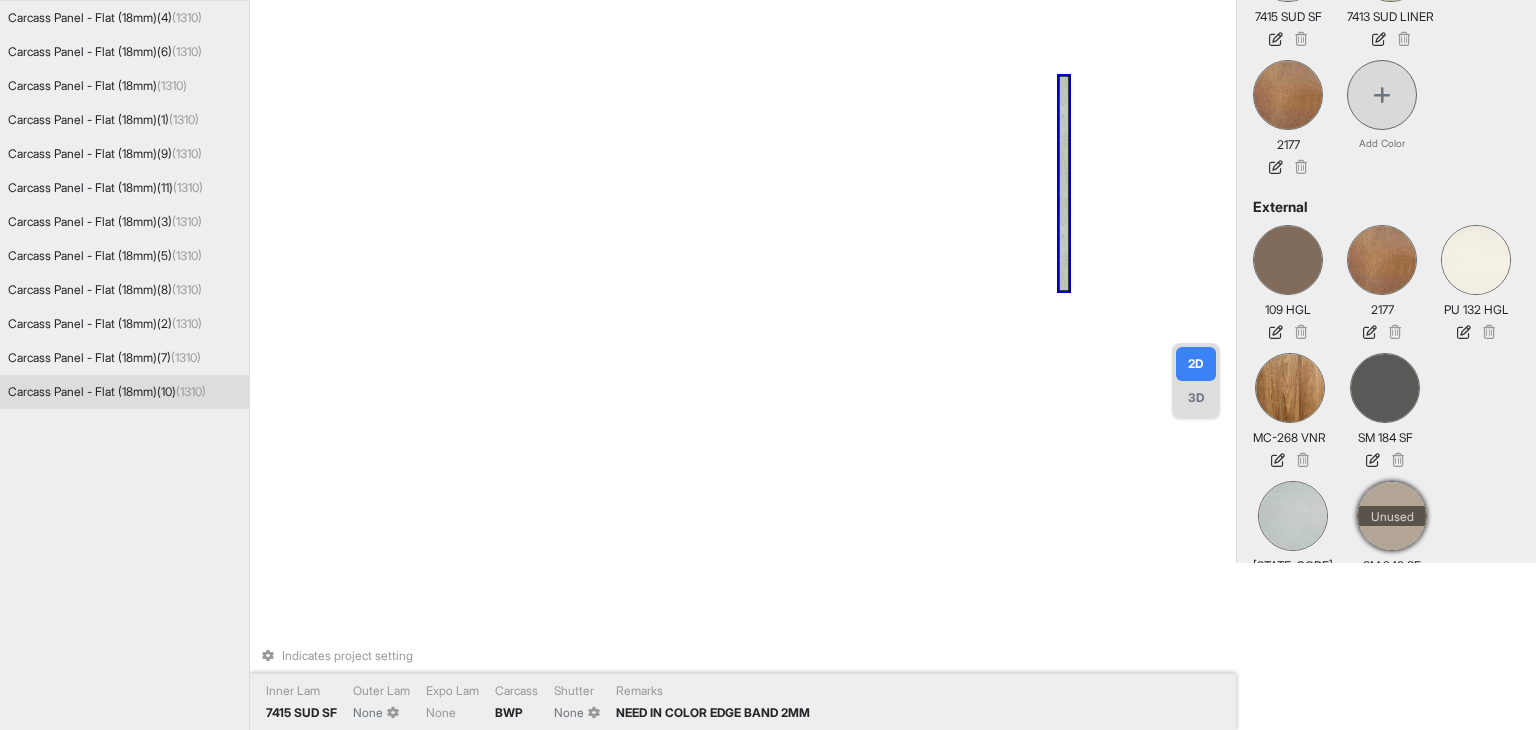 click at bounding box center [1392, 516] 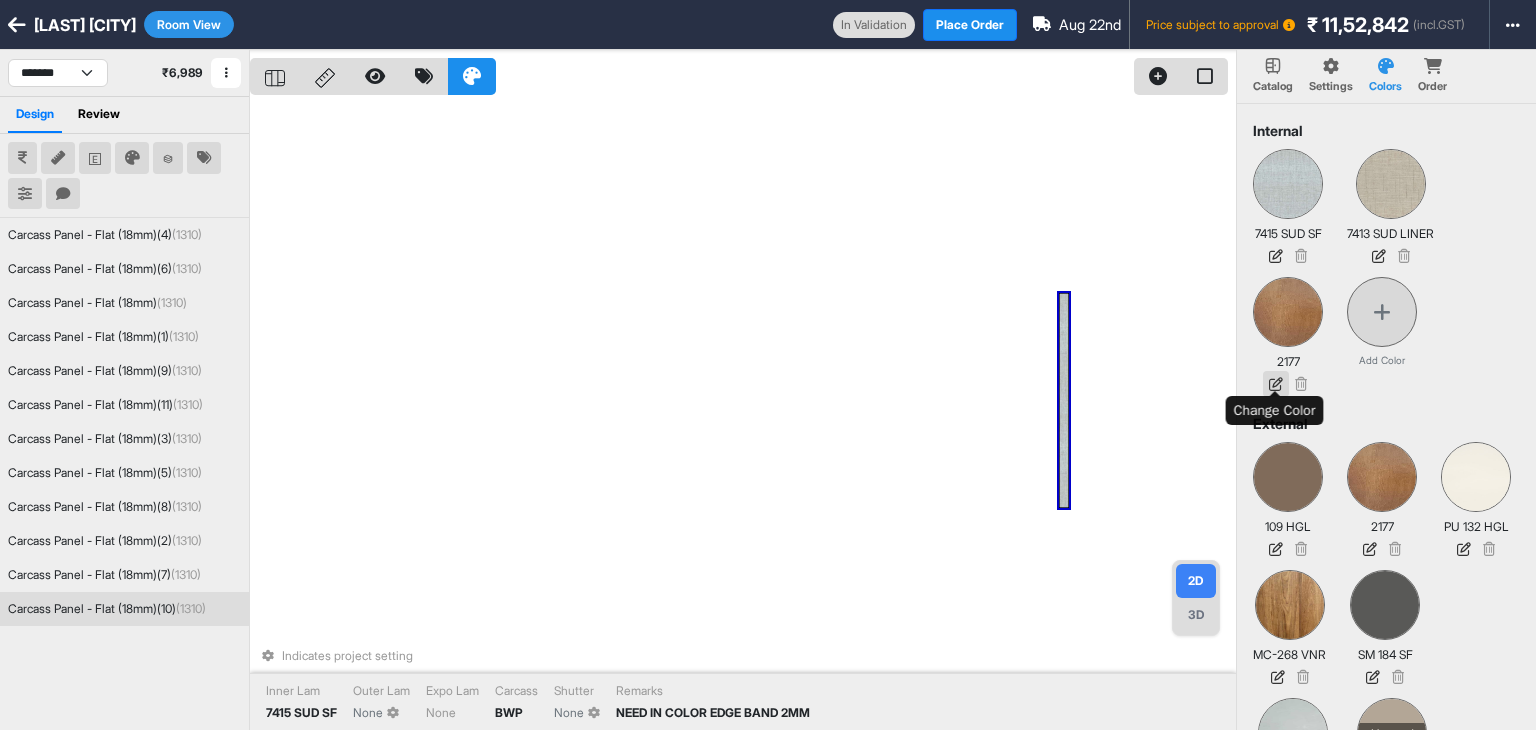 scroll, scrollTop: 217, scrollLeft: 0, axis: vertical 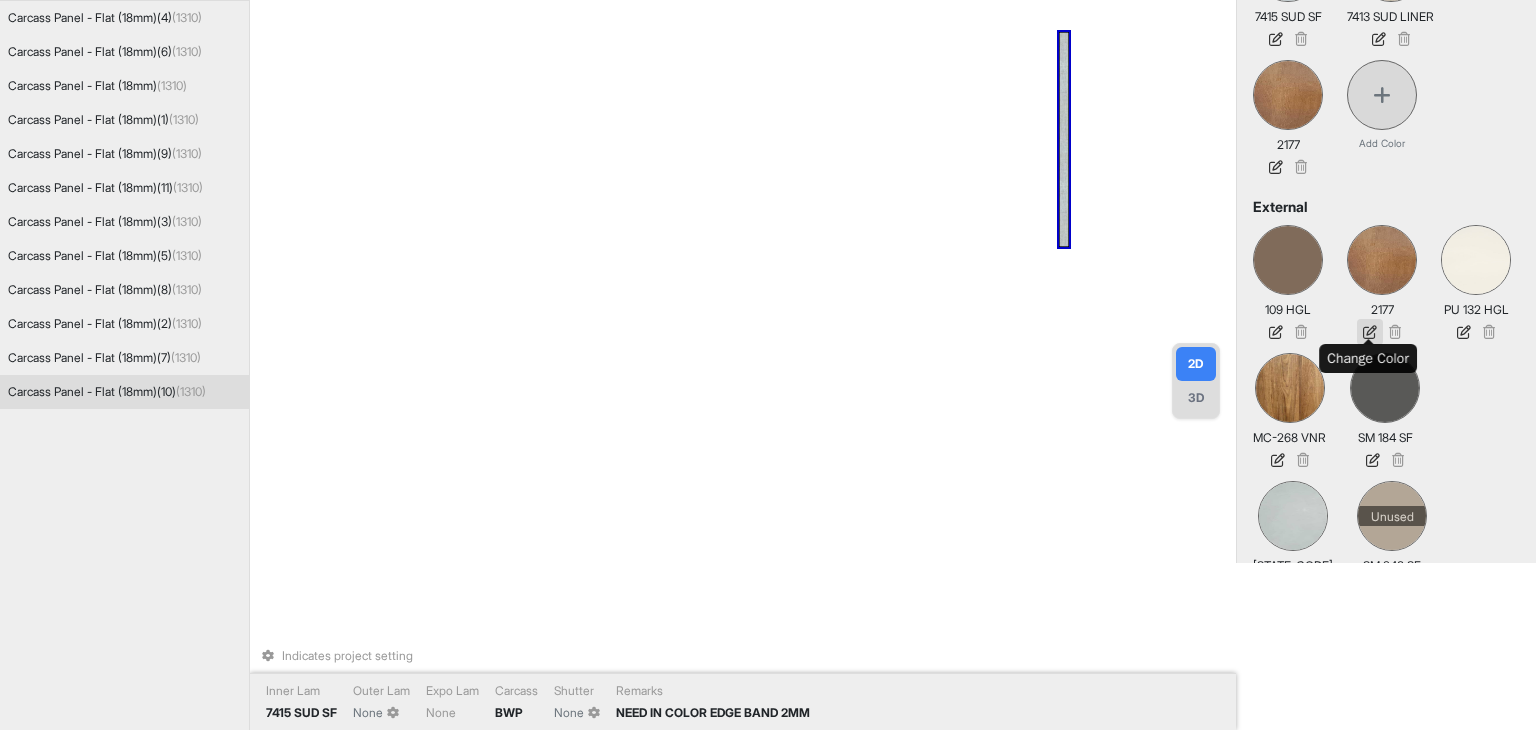 click at bounding box center (1370, 332) 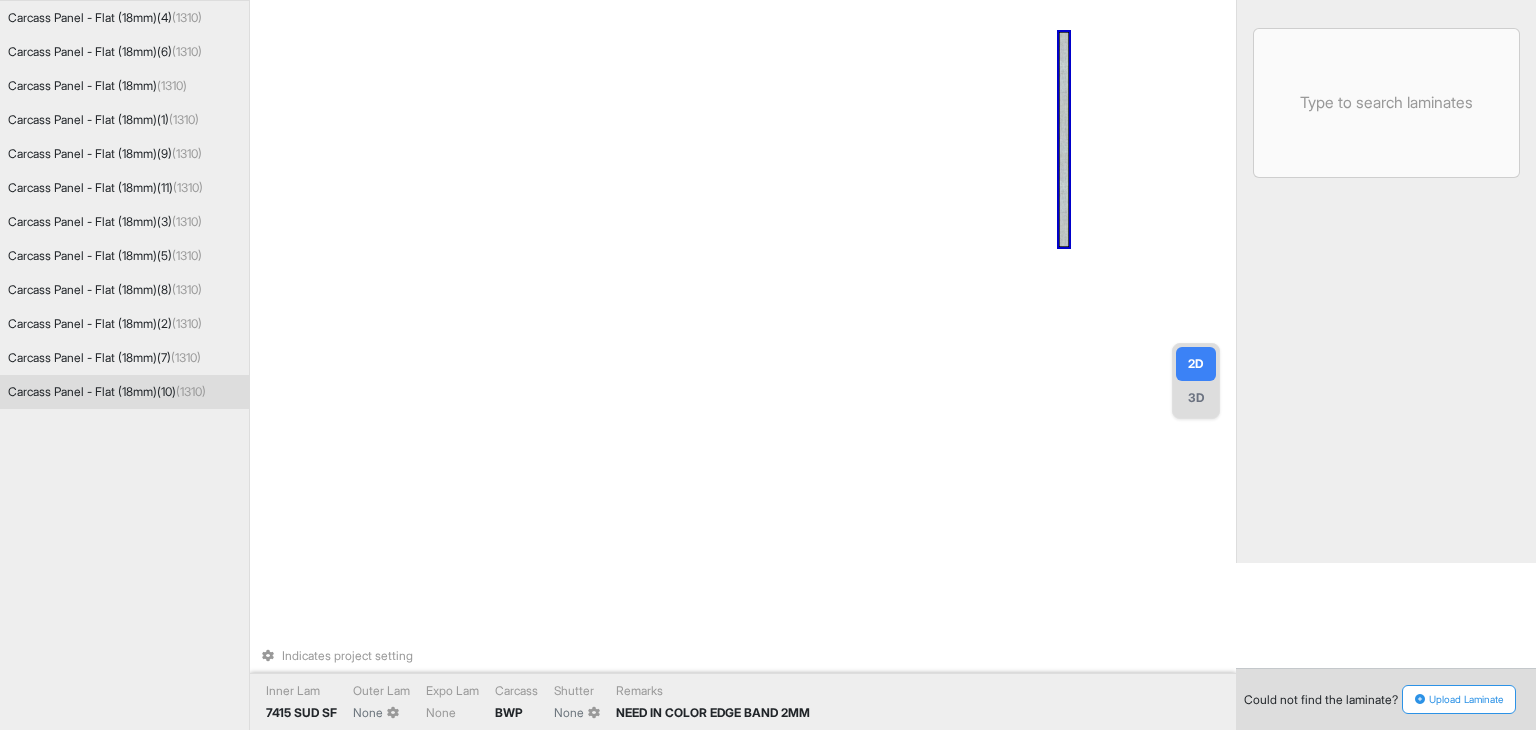 scroll, scrollTop: 0, scrollLeft: 0, axis: both 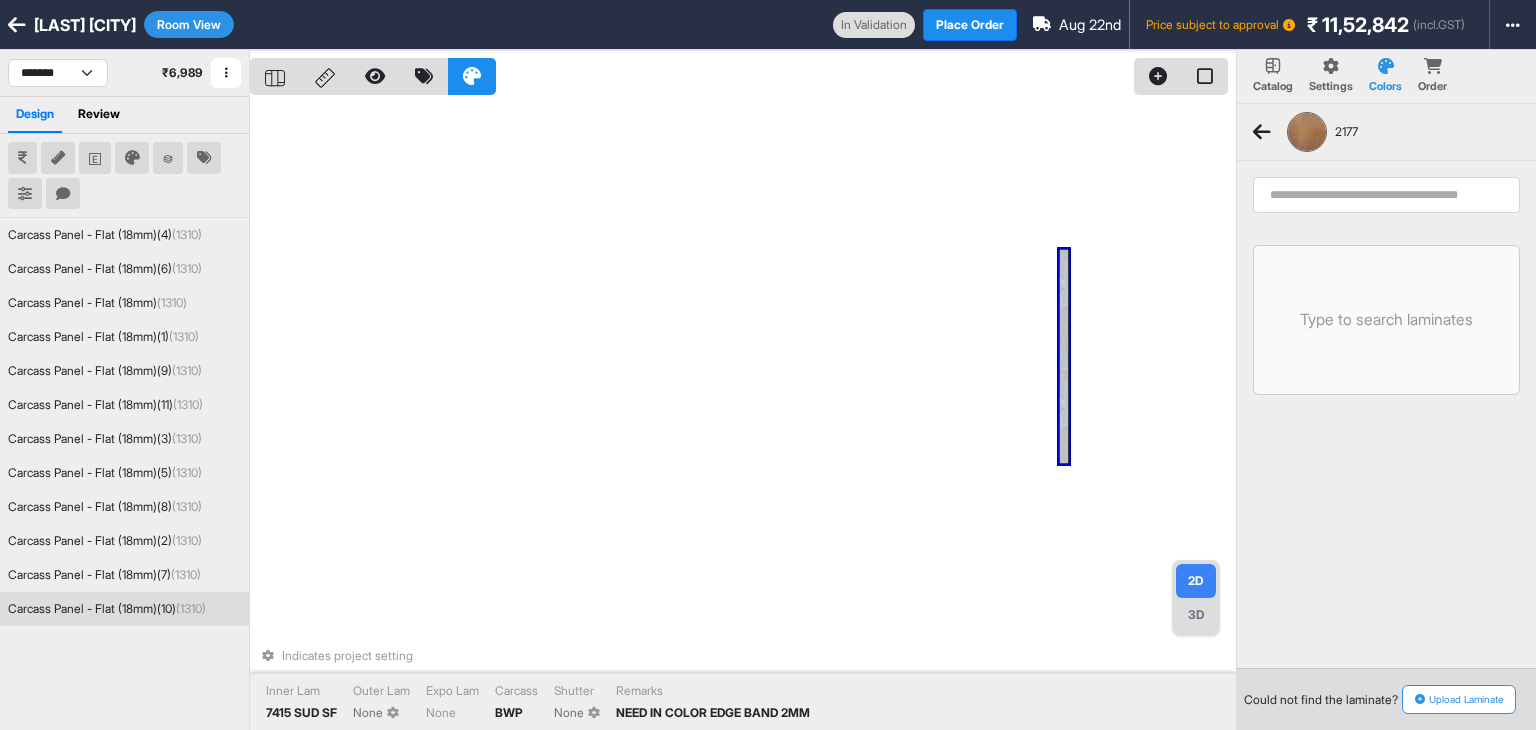 click on "Upload Laminate" at bounding box center [1459, 699] 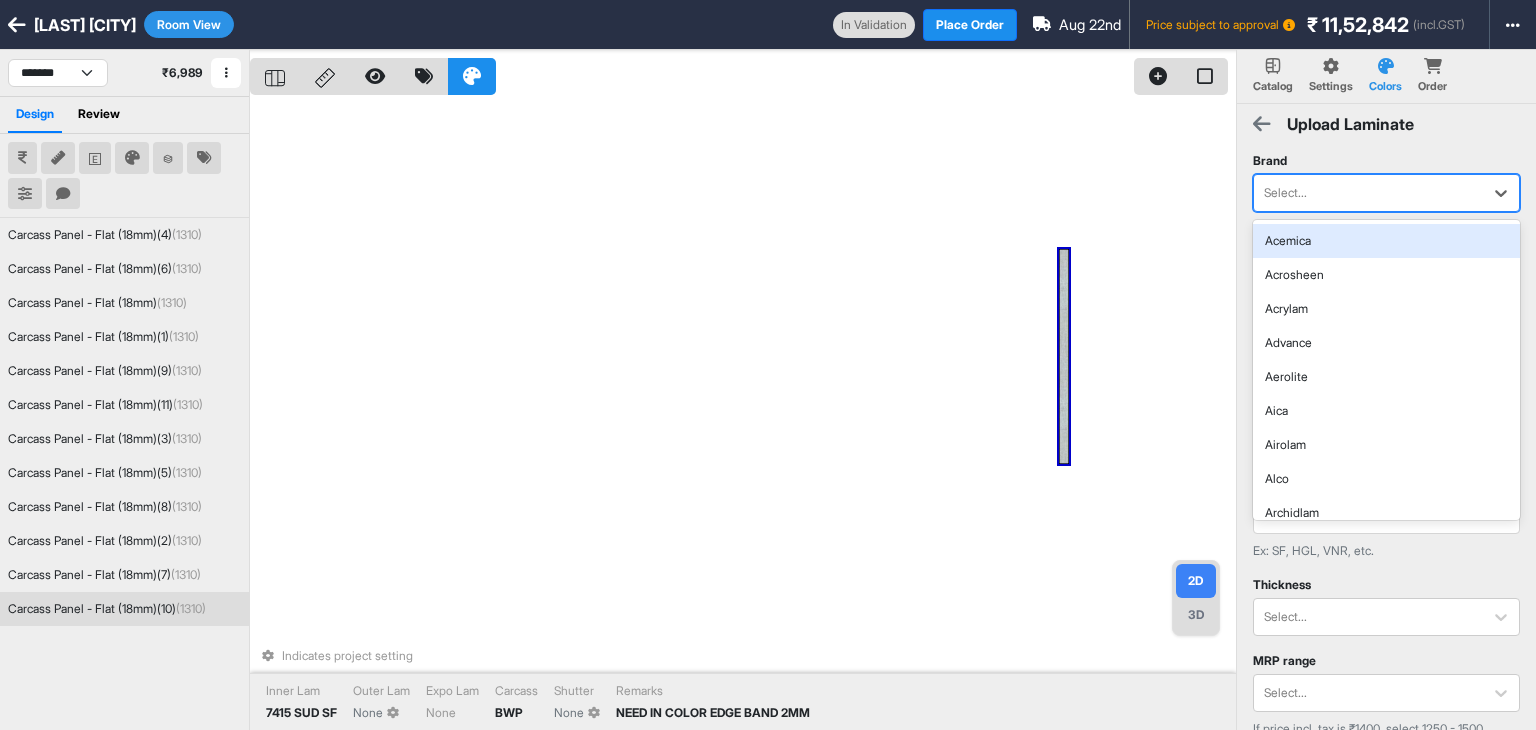 click at bounding box center (1368, 193) 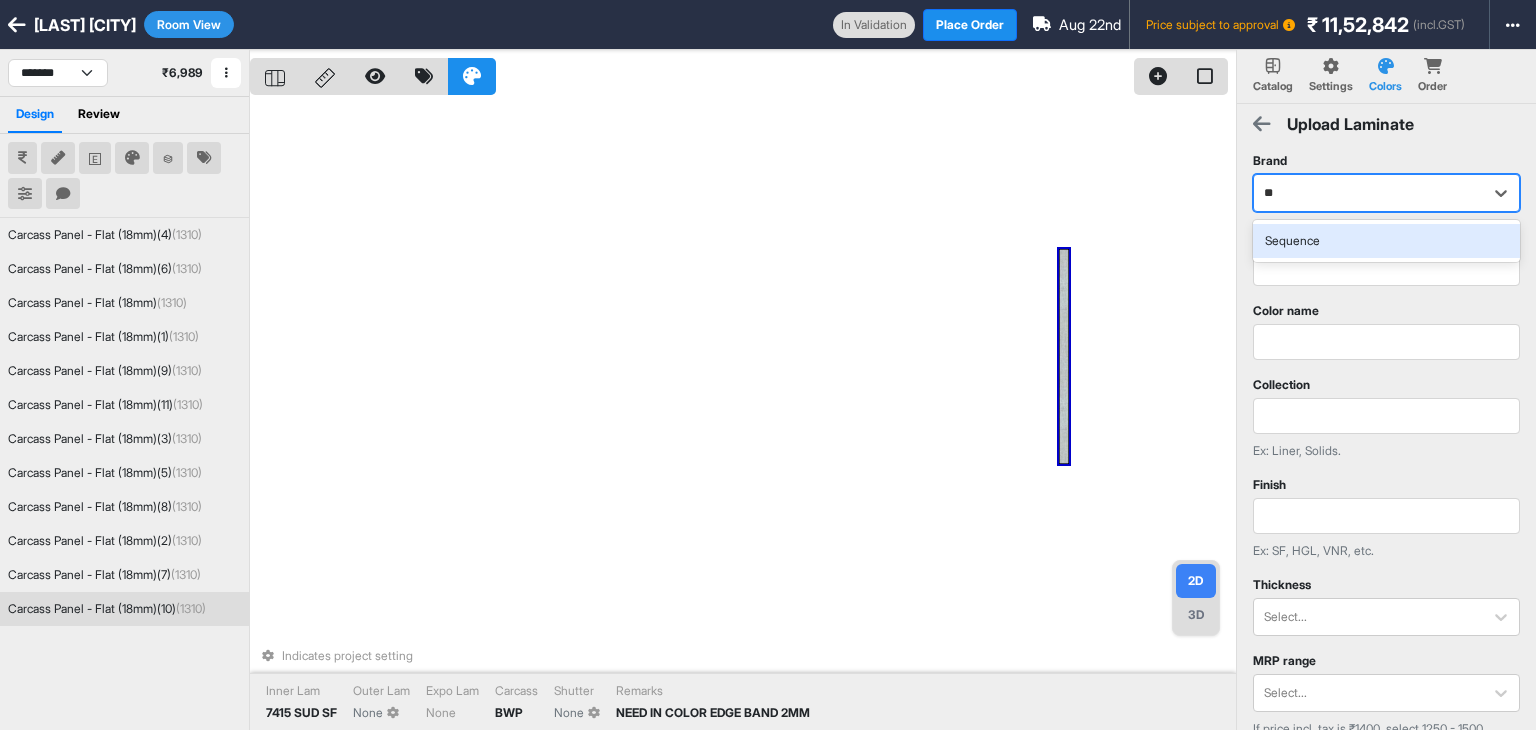 type on "***" 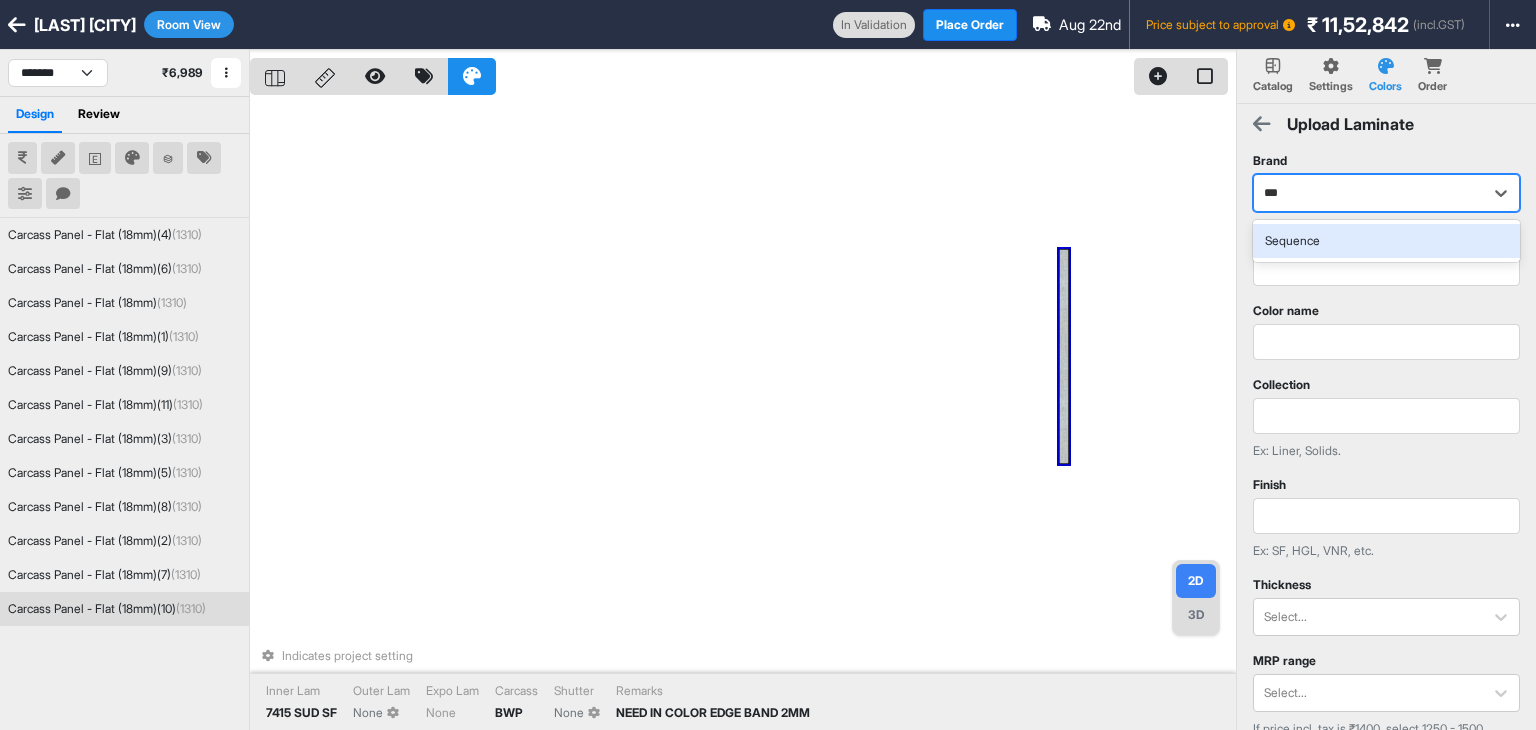 click on "Sequence" at bounding box center (1386, 241) 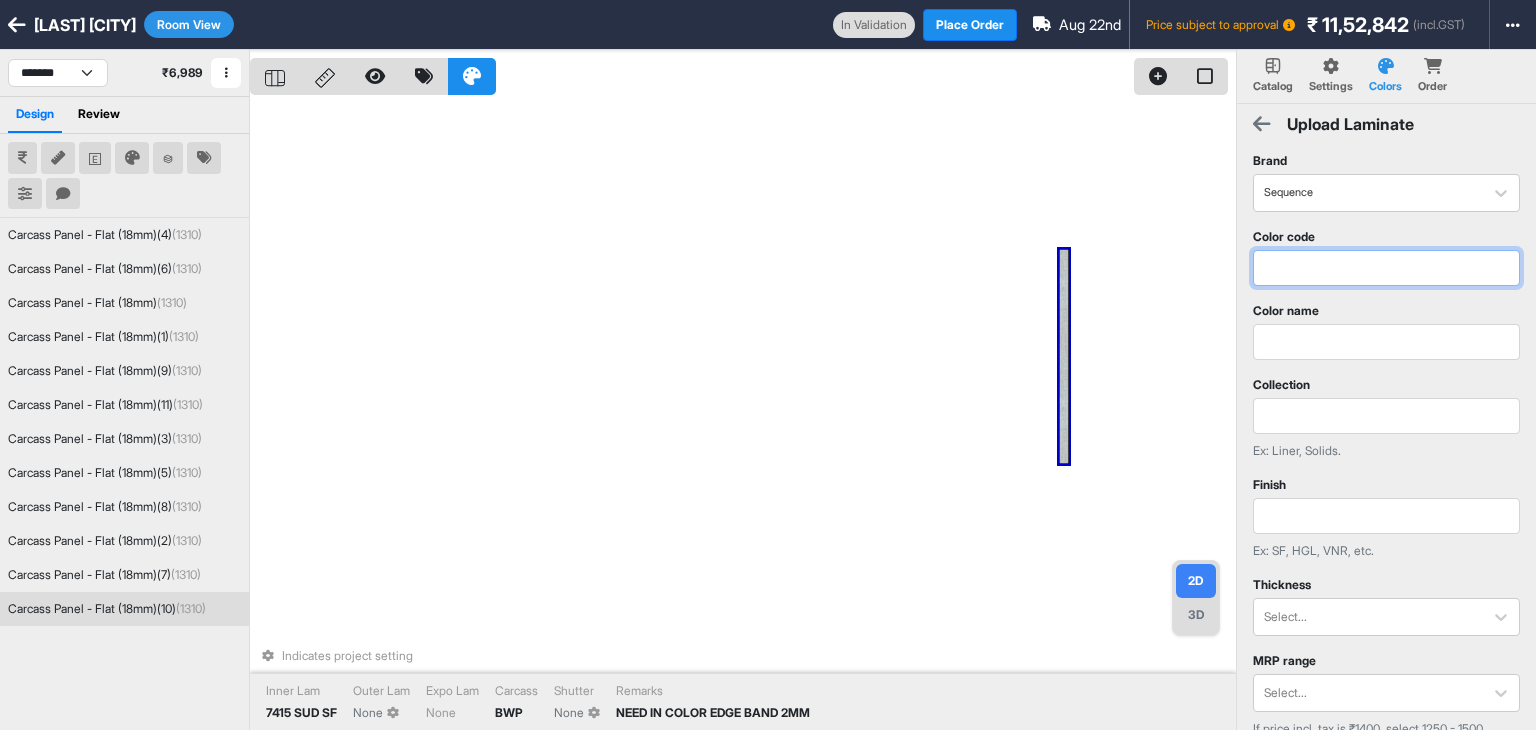click at bounding box center (1386, 268) 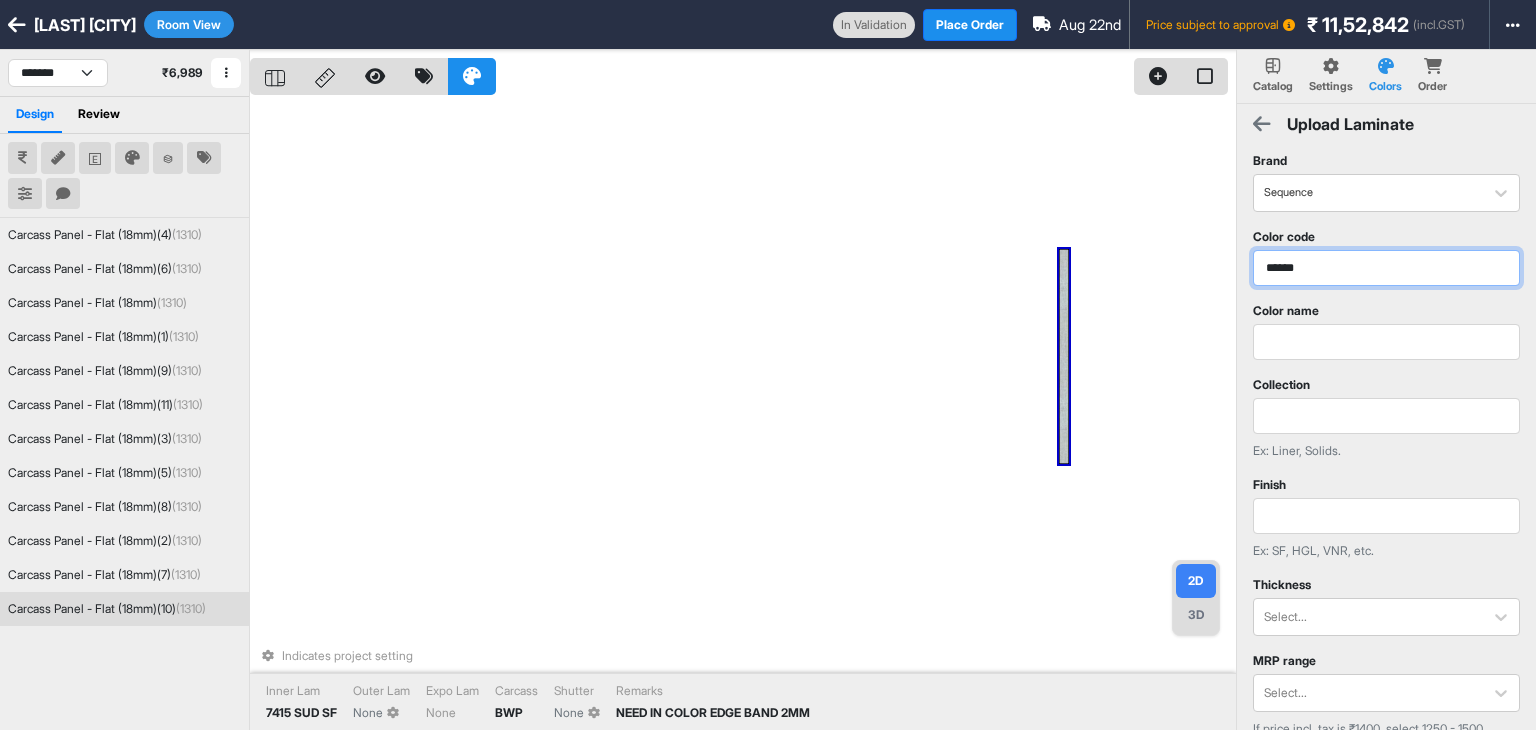 type on "******" 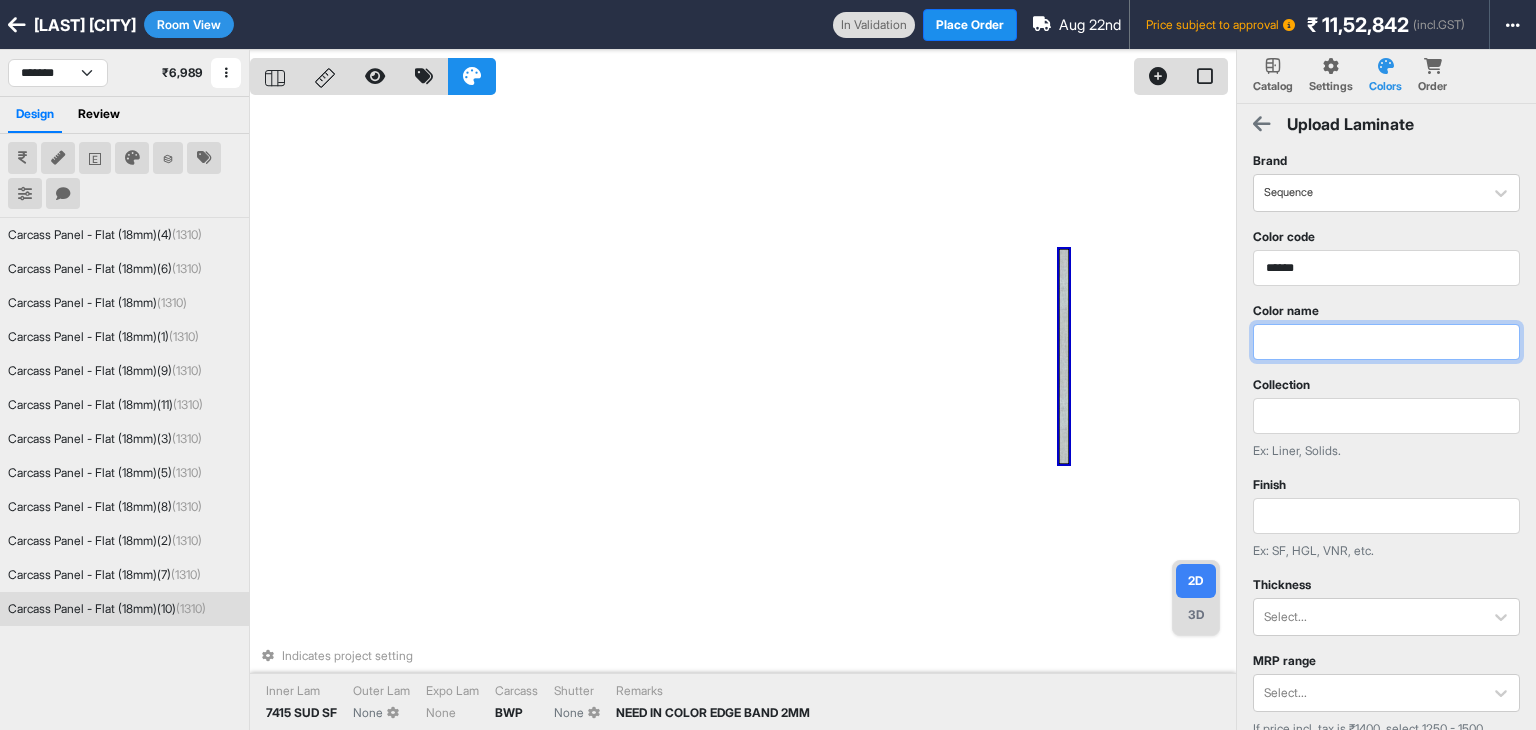 click at bounding box center [1386, 342] 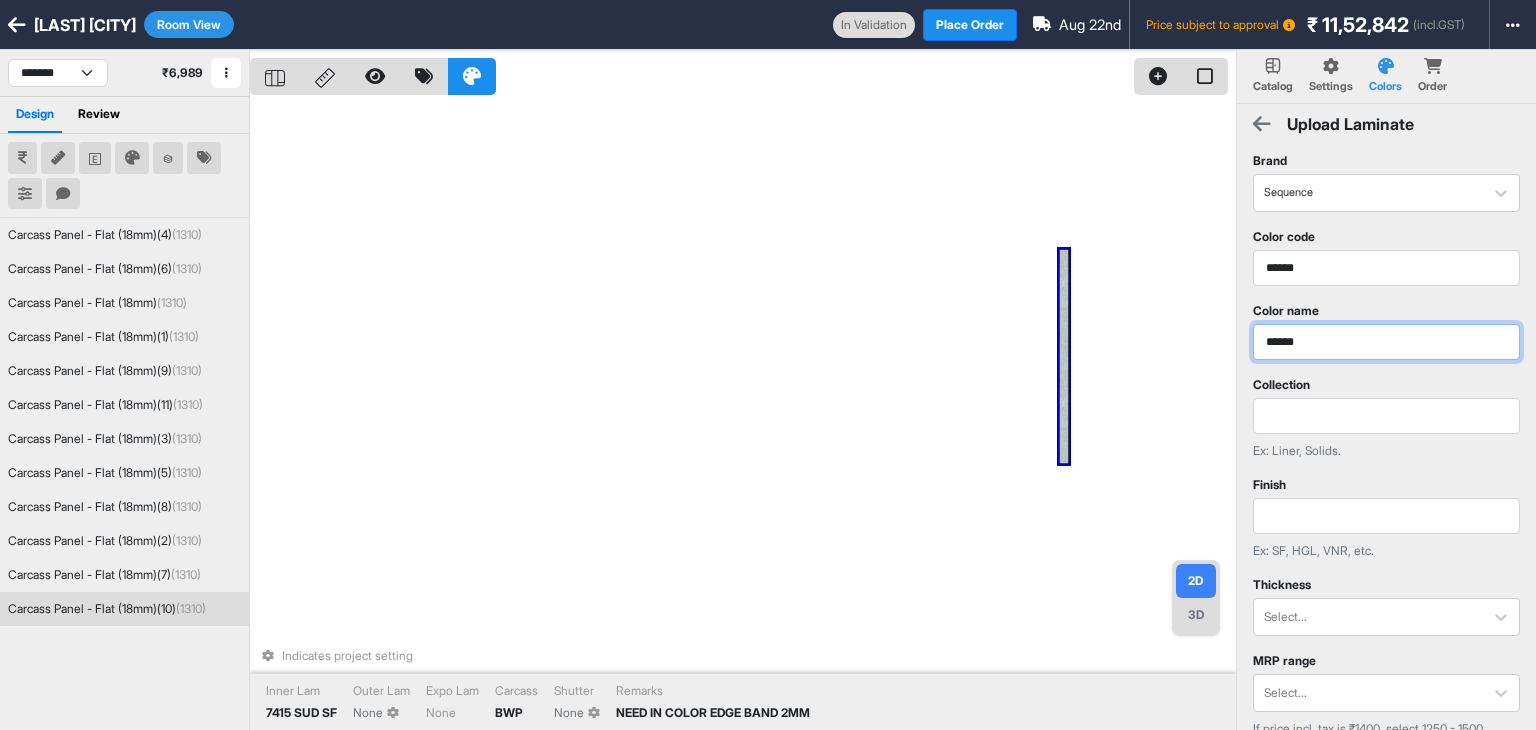 type on "******" 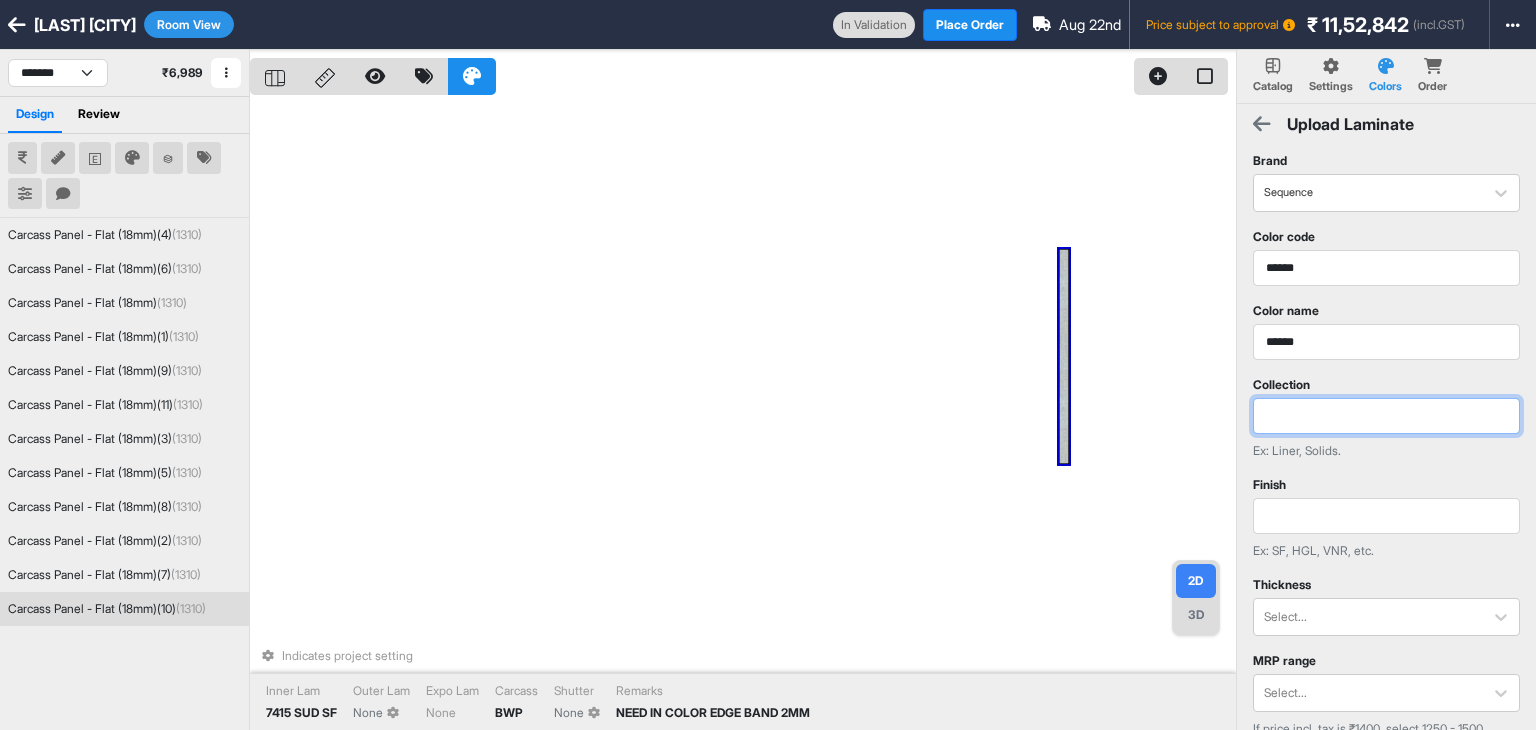 click at bounding box center [1386, 416] 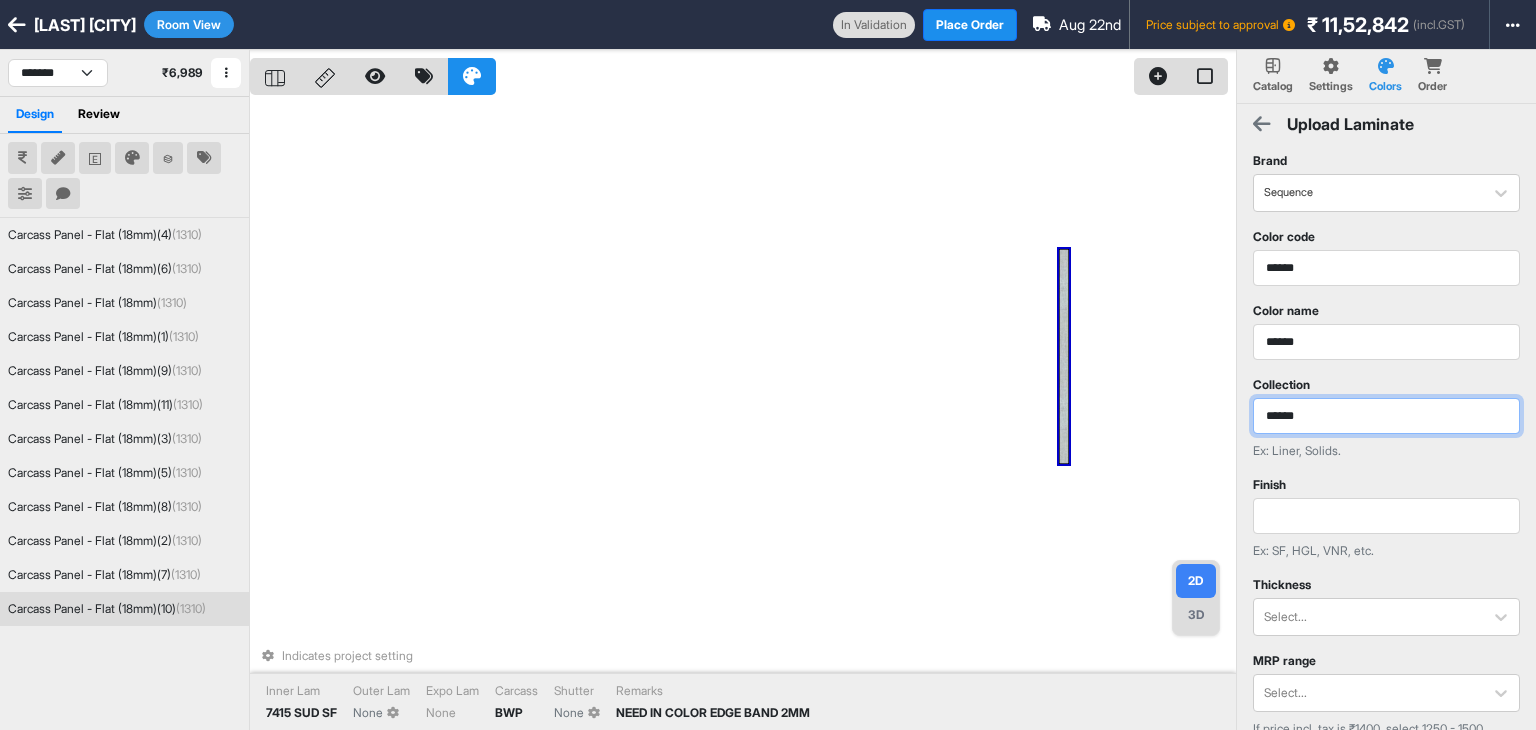 type on "******" 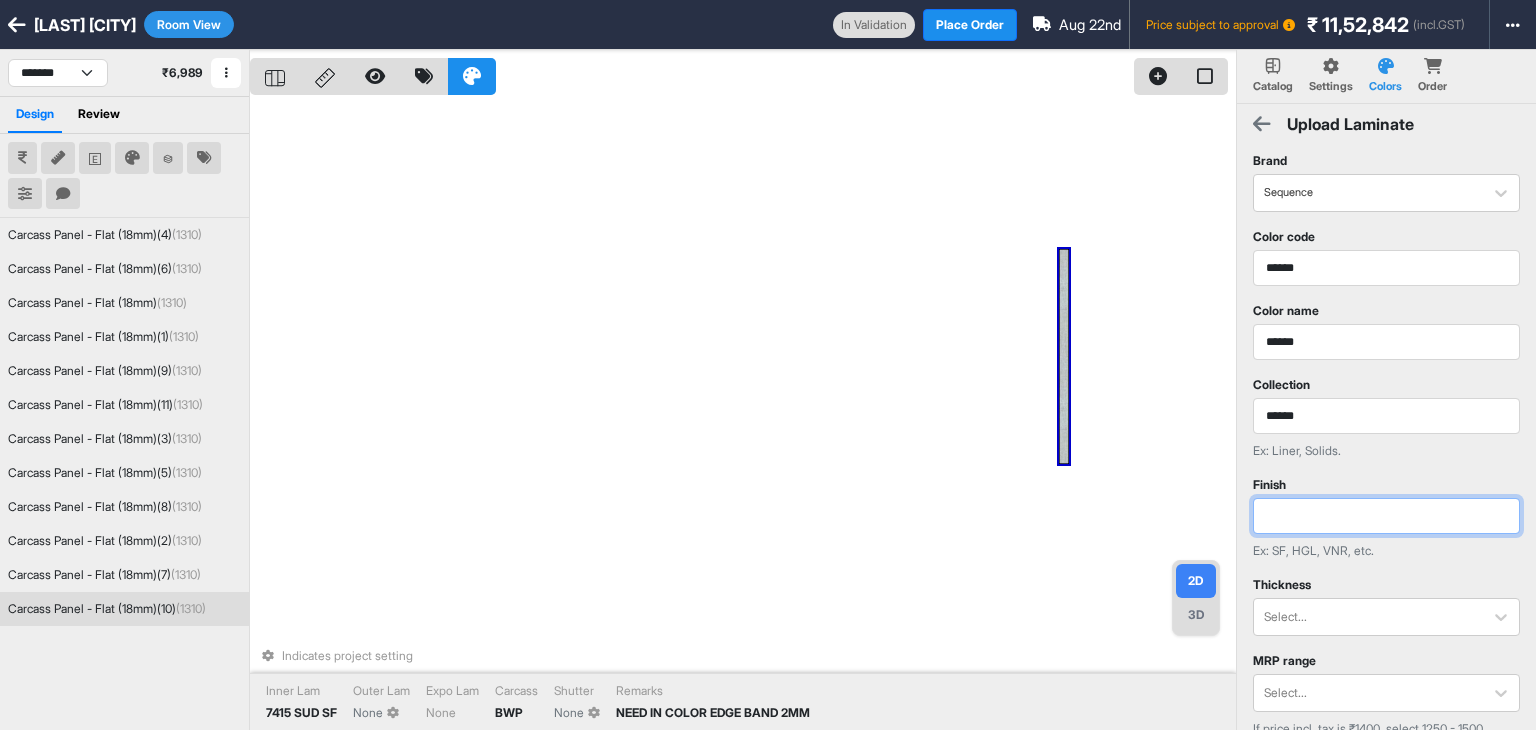 click at bounding box center [1386, 516] 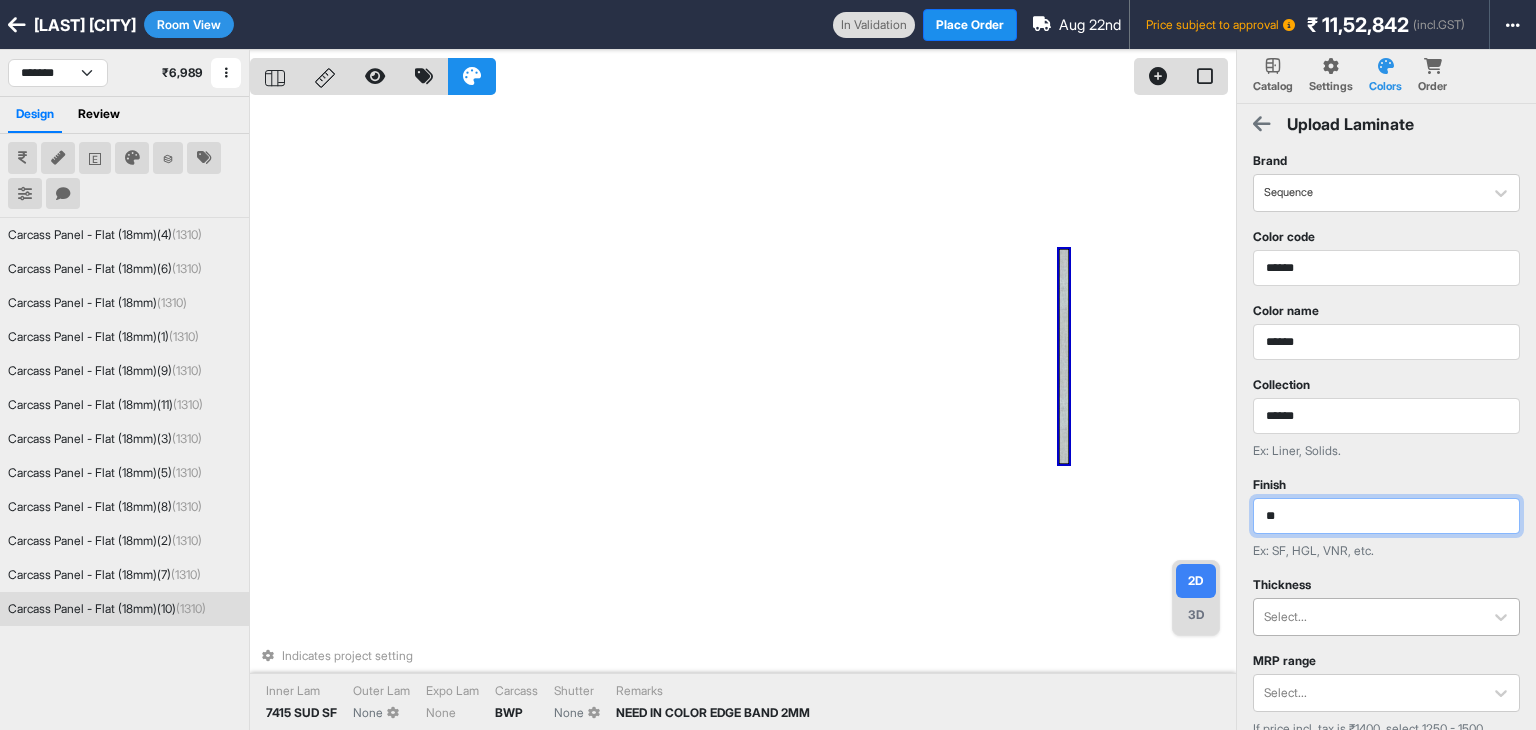 type on "**" 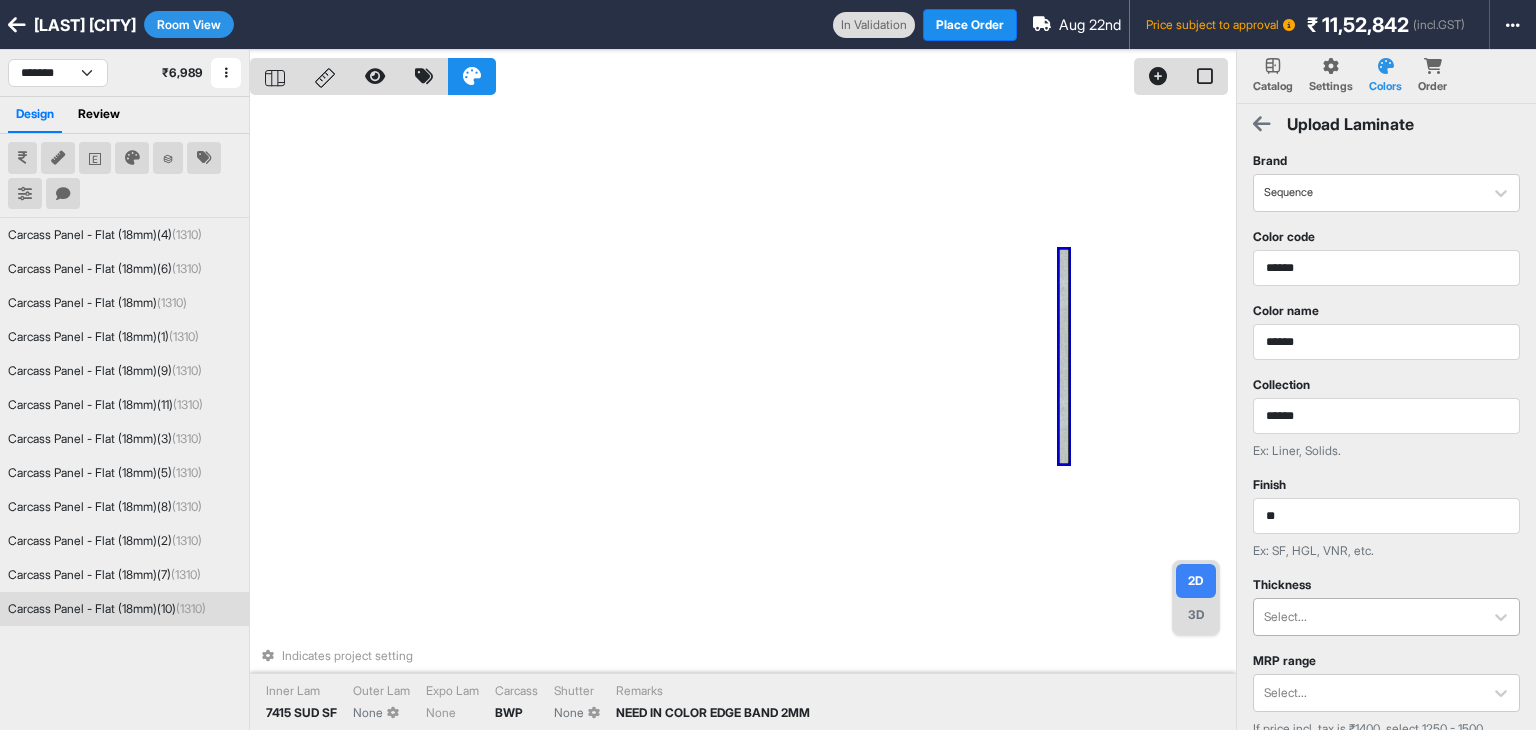 click at bounding box center (1368, 617) 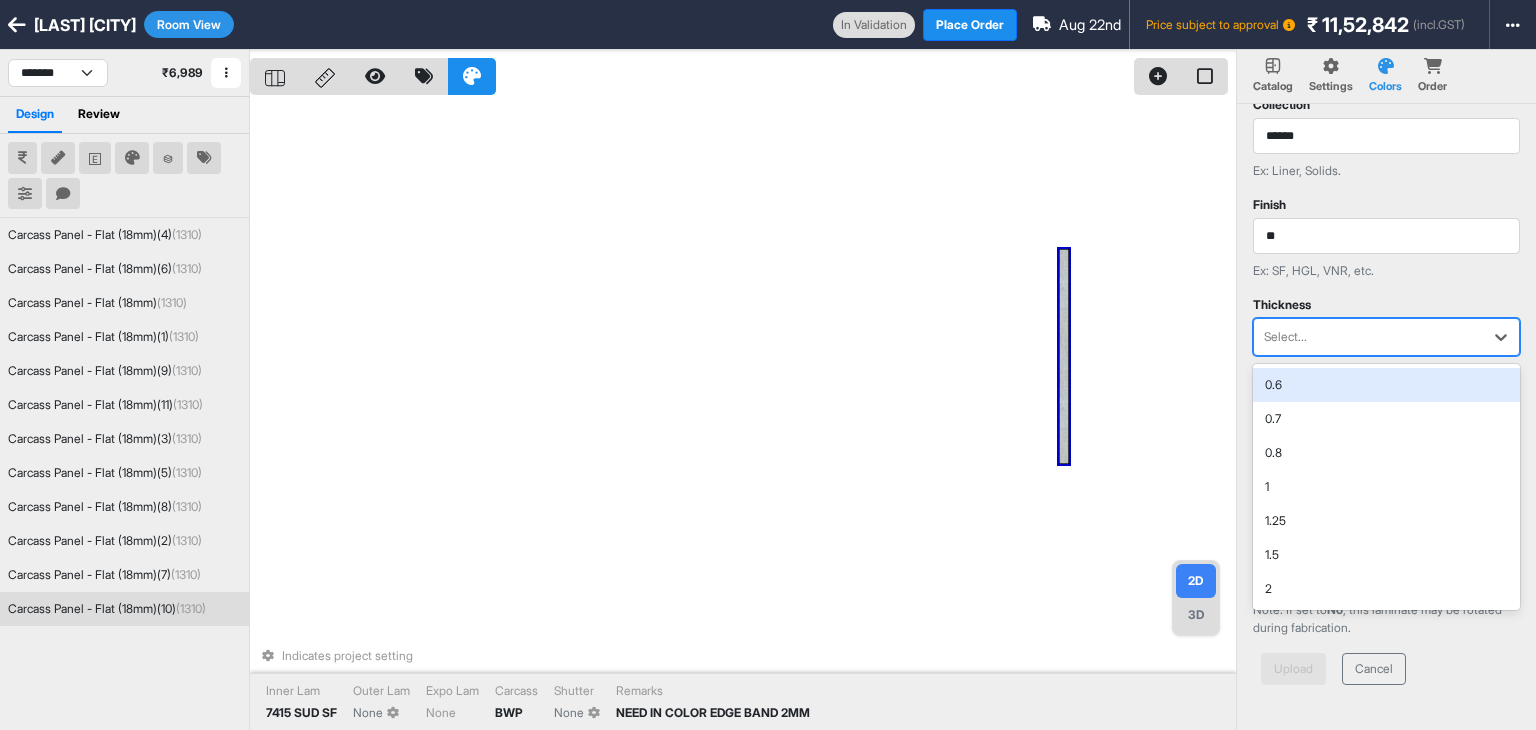 scroll, scrollTop: 296, scrollLeft: 0, axis: vertical 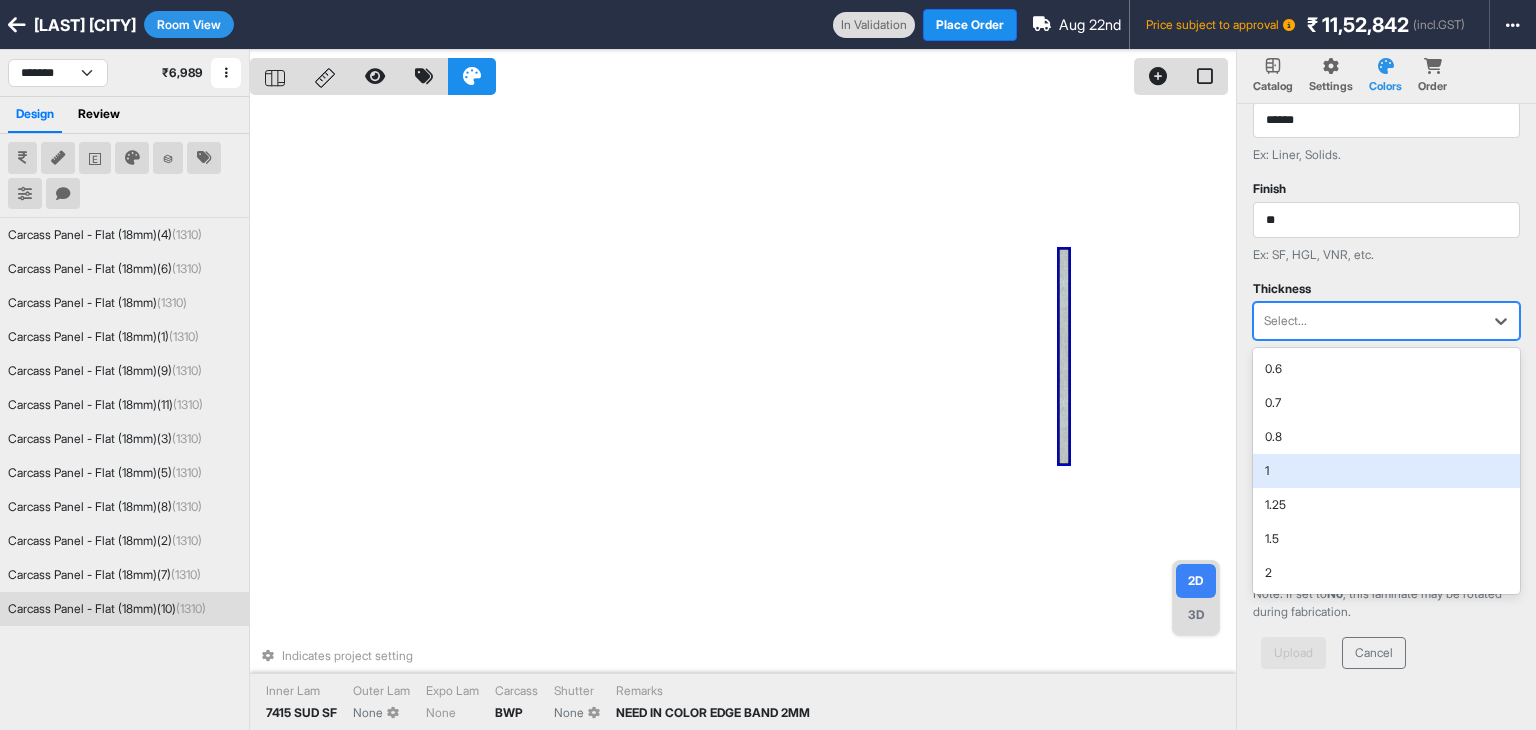 click on "1" at bounding box center (1386, 471) 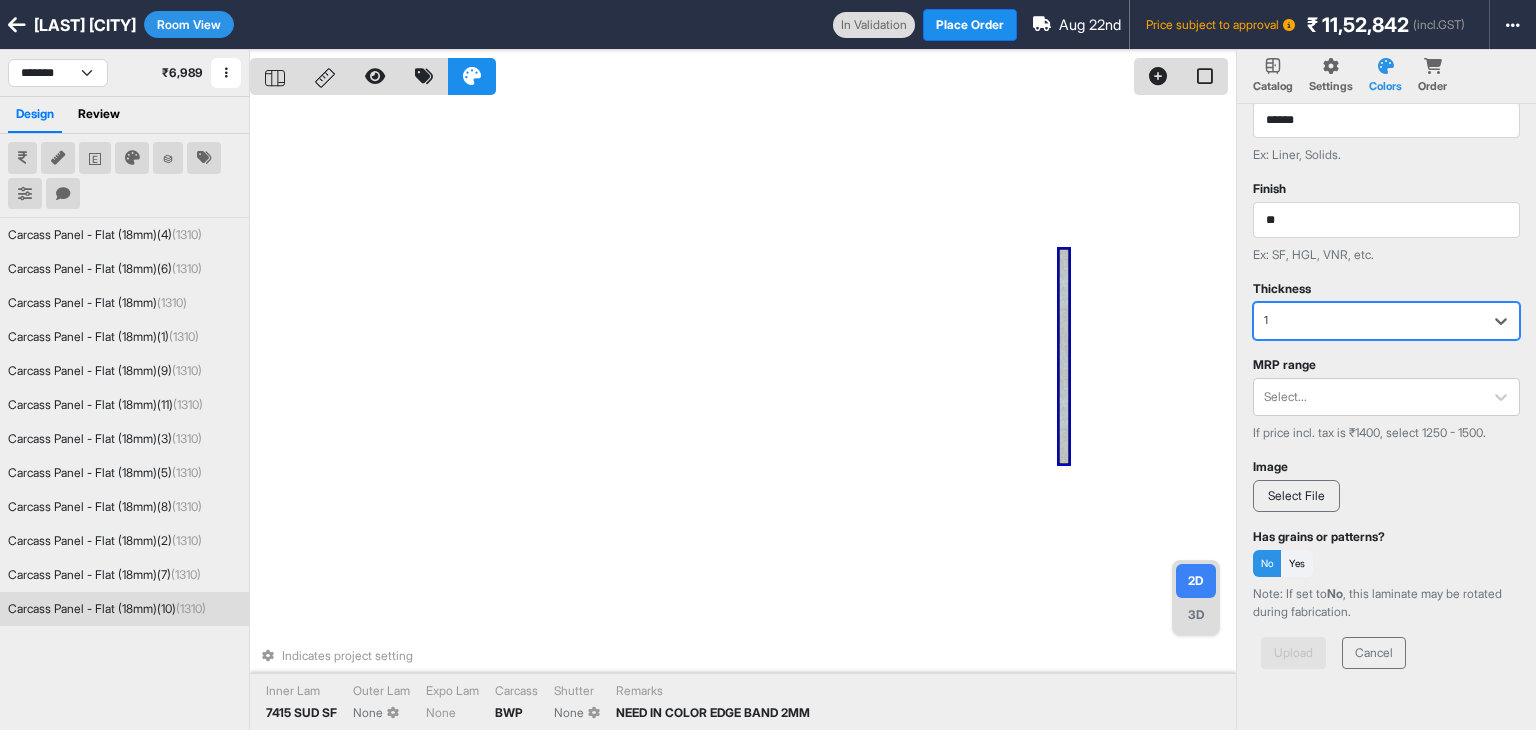 click on "Select File" at bounding box center (1296, 496) 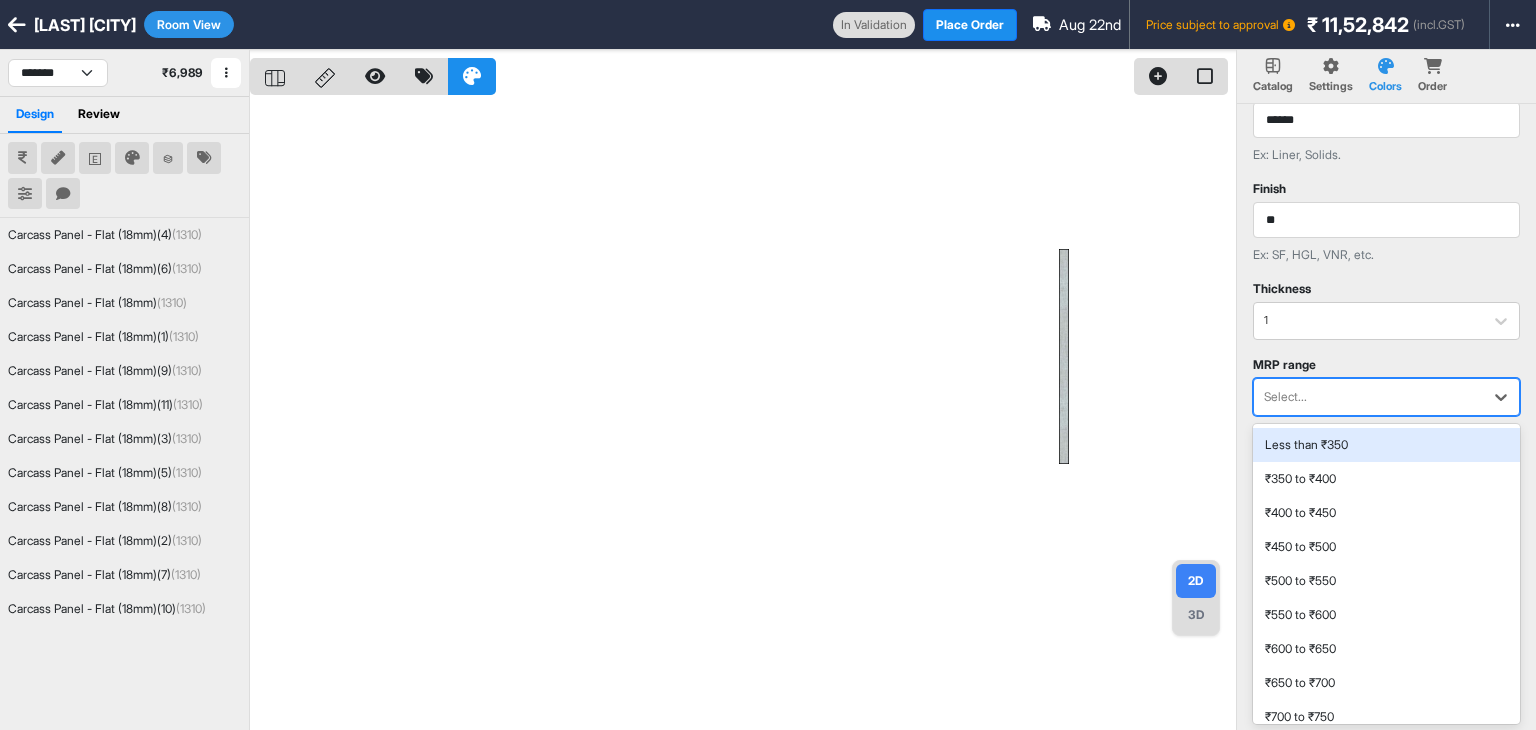 click at bounding box center [1368, 397] 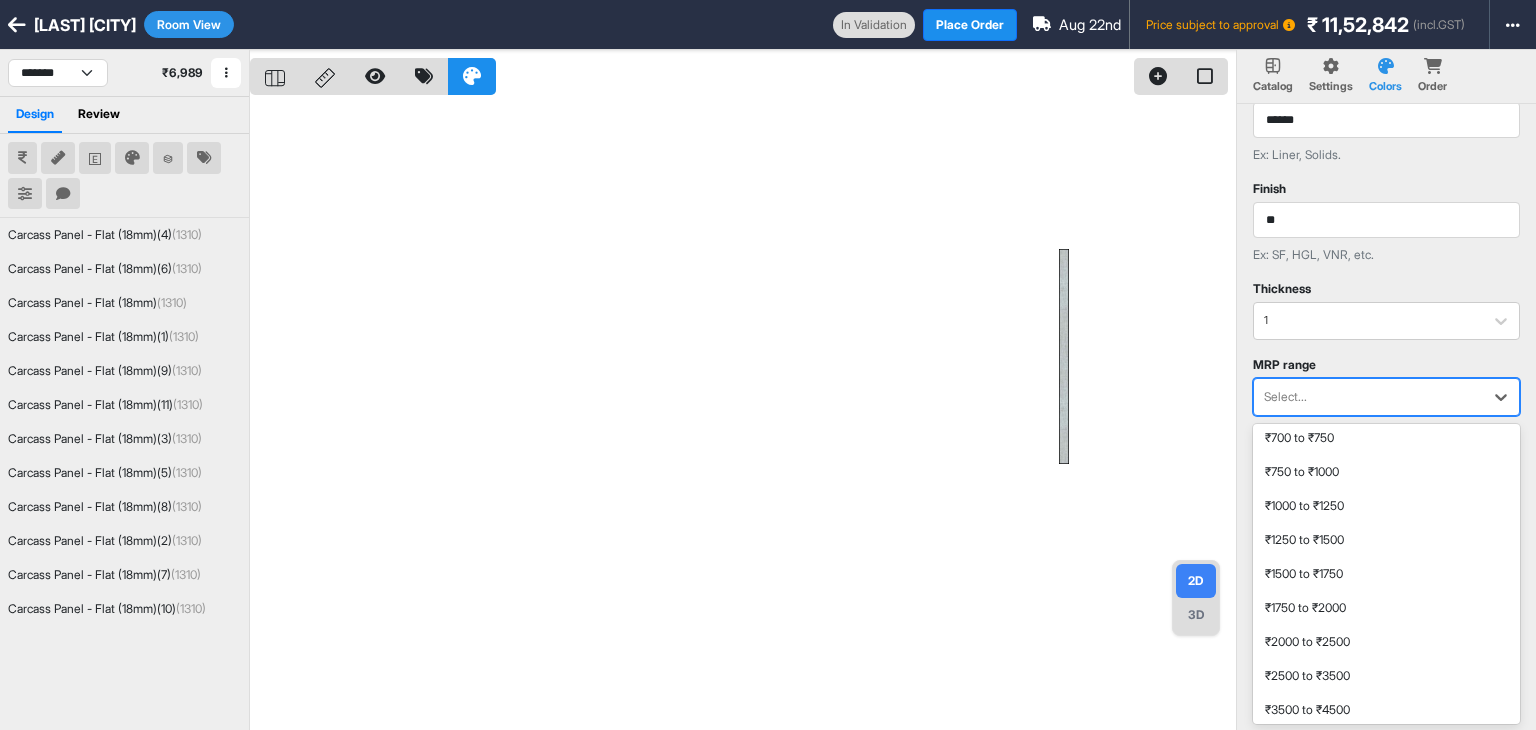 scroll, scrollTop: 282, scrollLeft: 0, axis: vertical 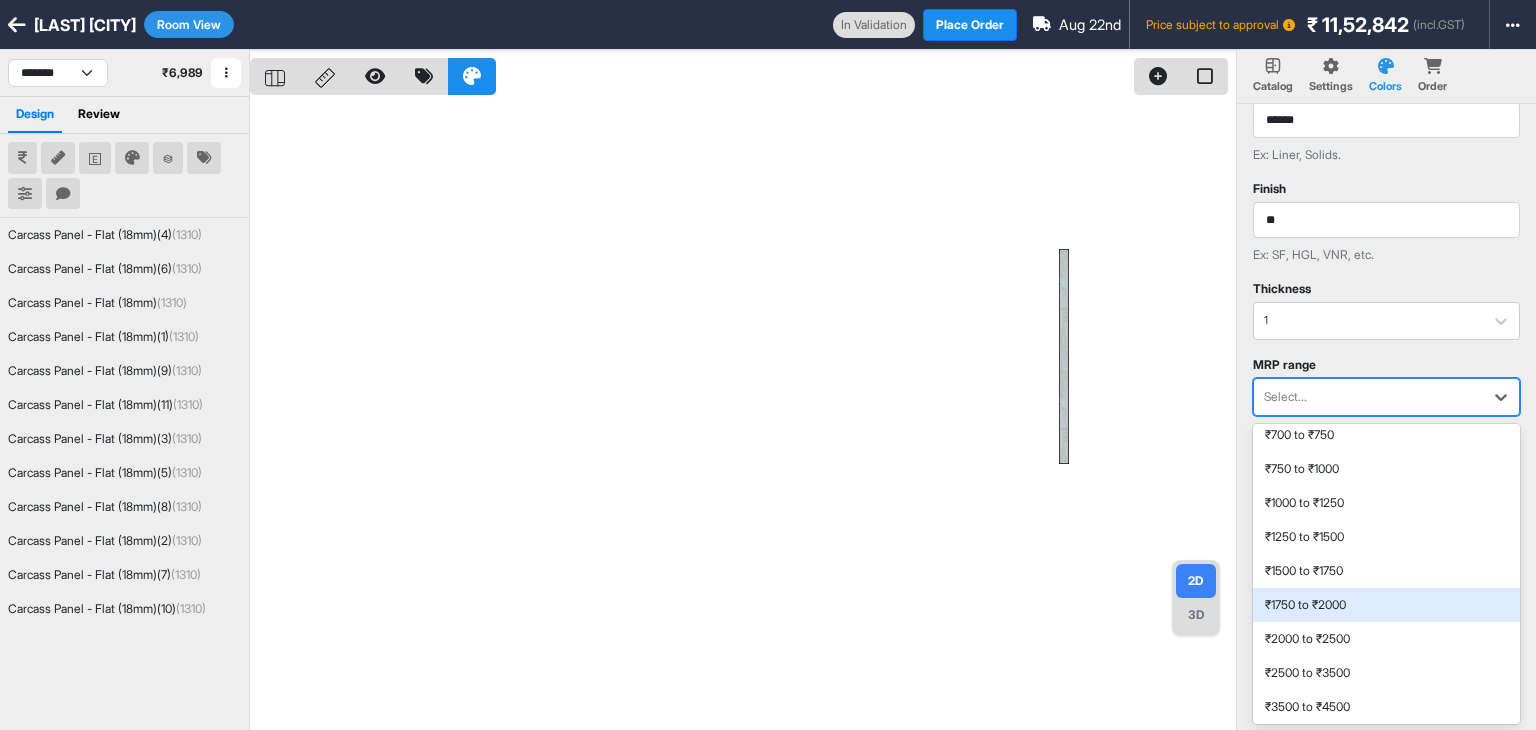 click on "₹1750 to ₹2000" at bounding box center (1386, 605) 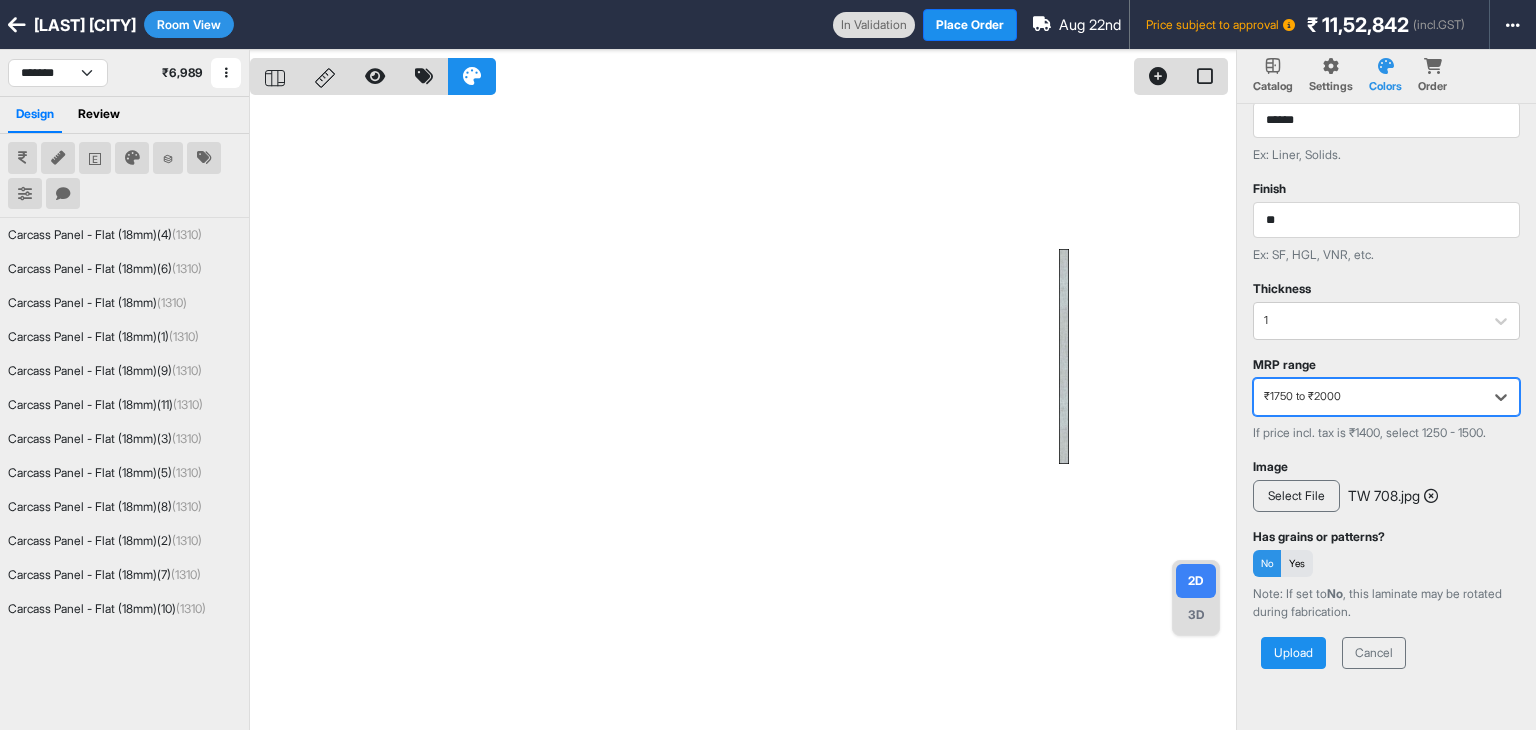 click on "Yes" at bounding box center (1297, 563) 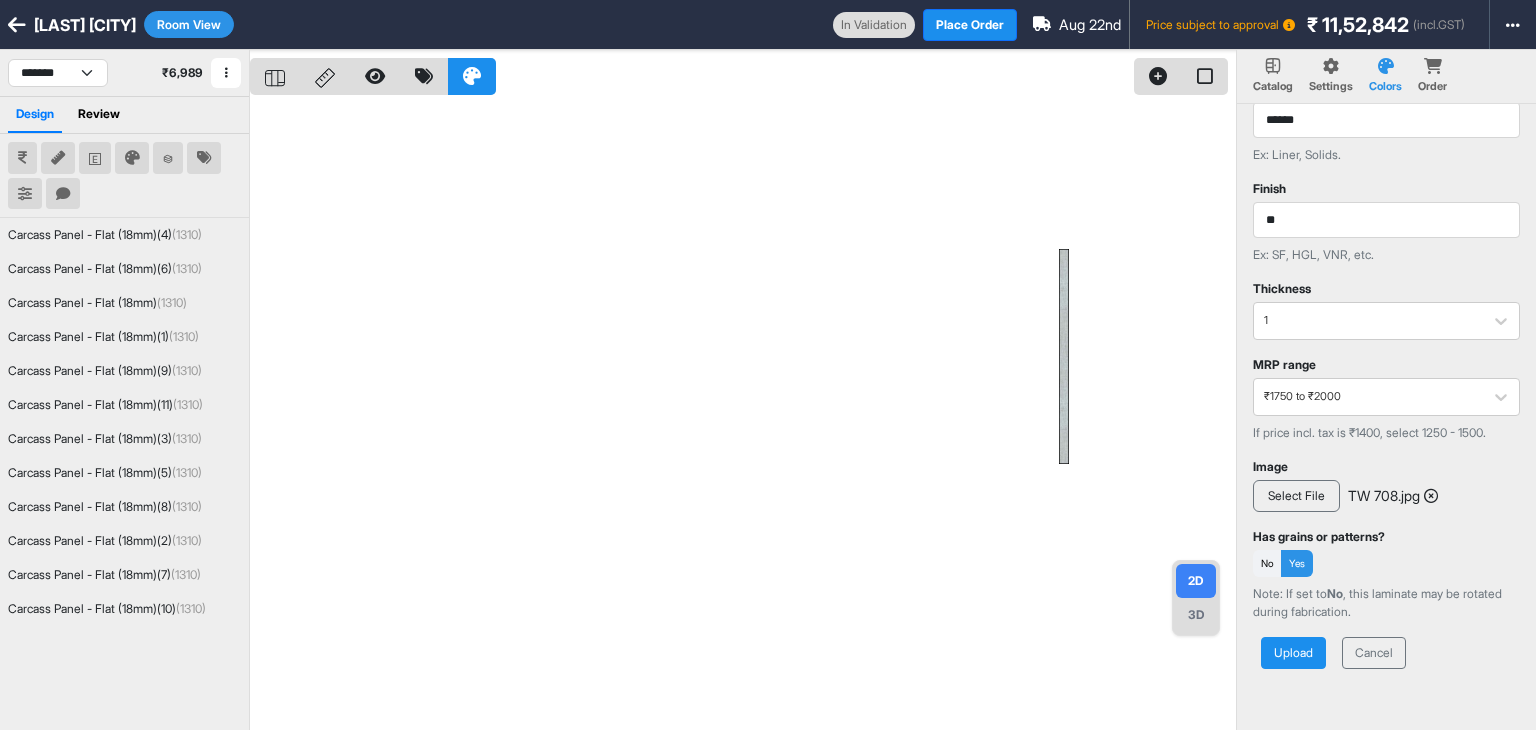 click on "Upload" at bounding box center [1293, 653] 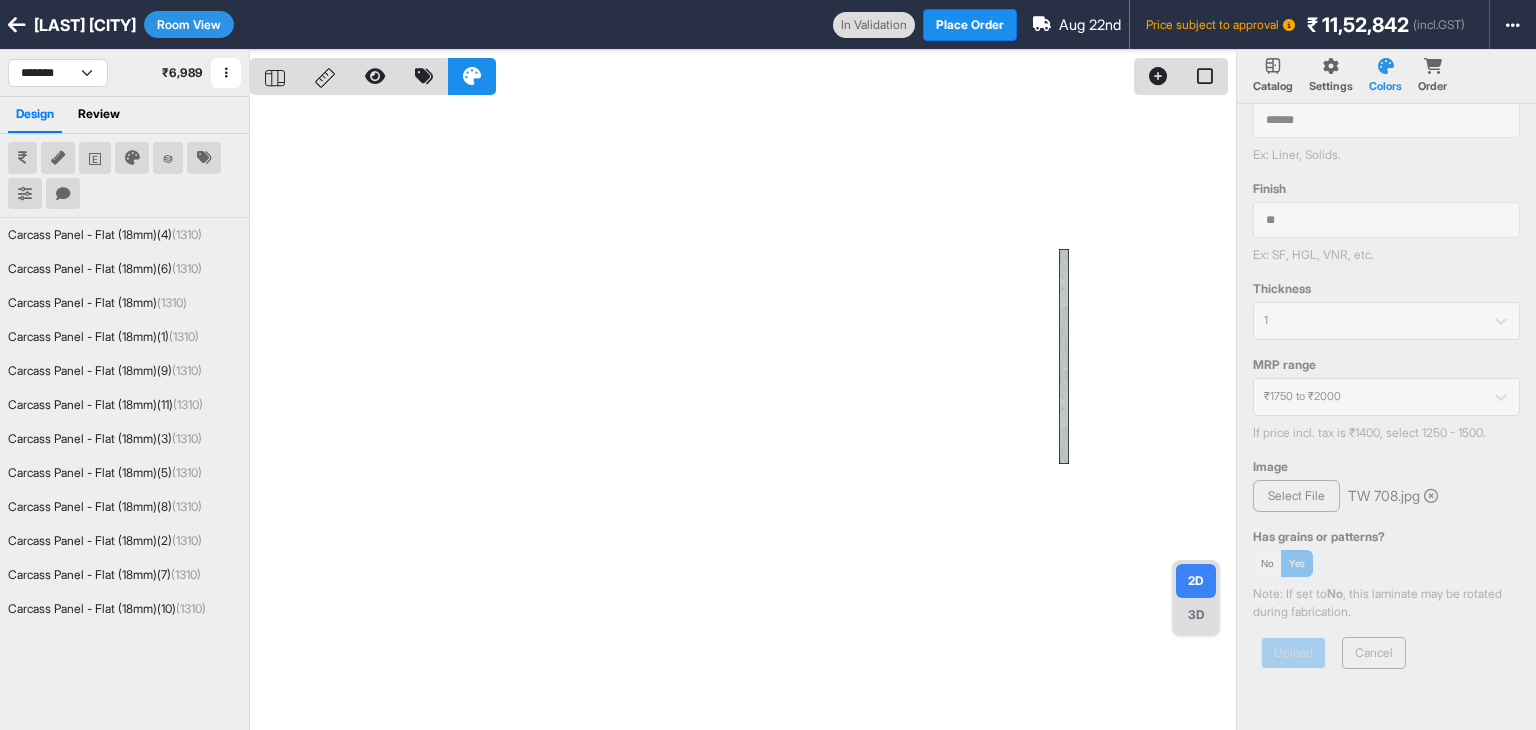 scroll, scrollTop: 0, scrollLeft: 0, axis: both 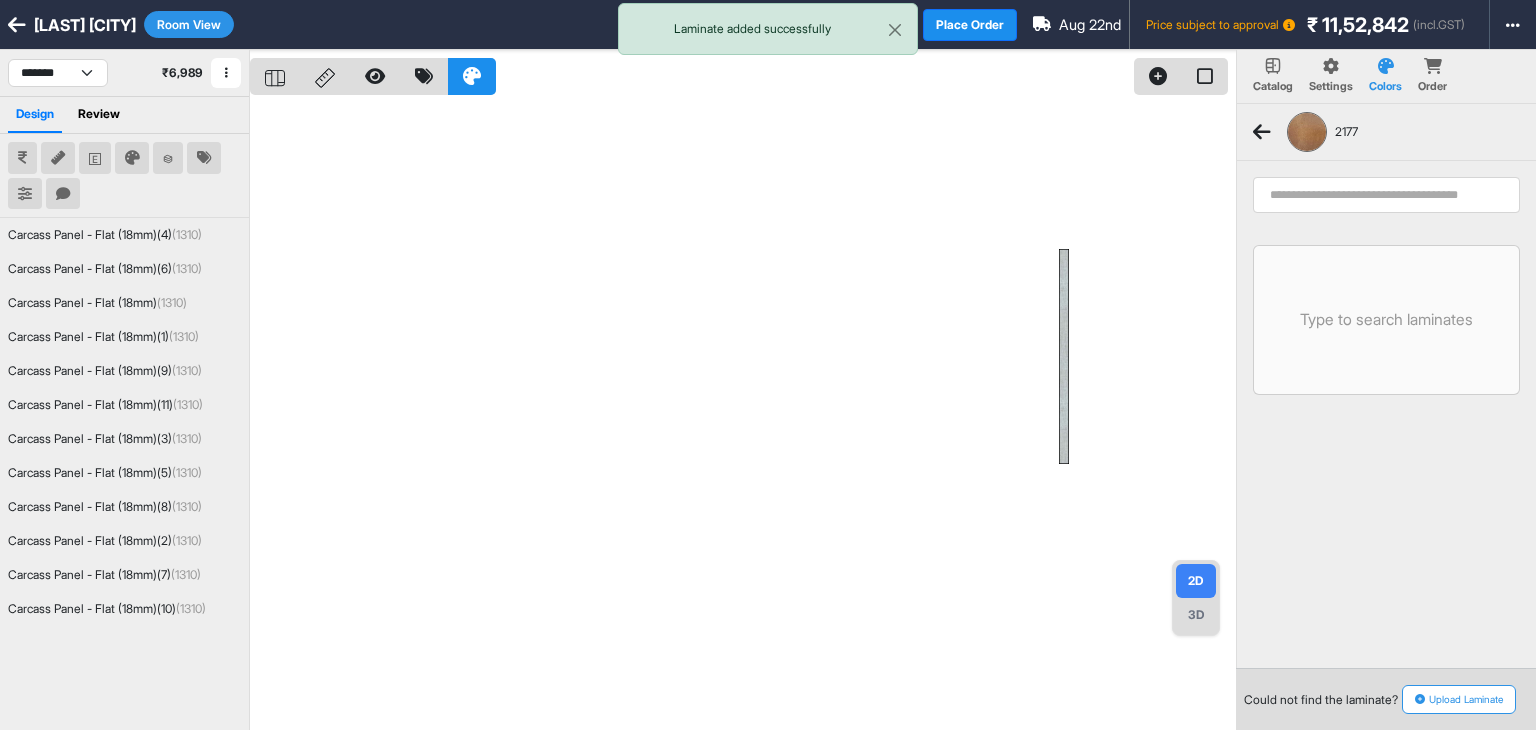 click at bounding box center (1262, 132) 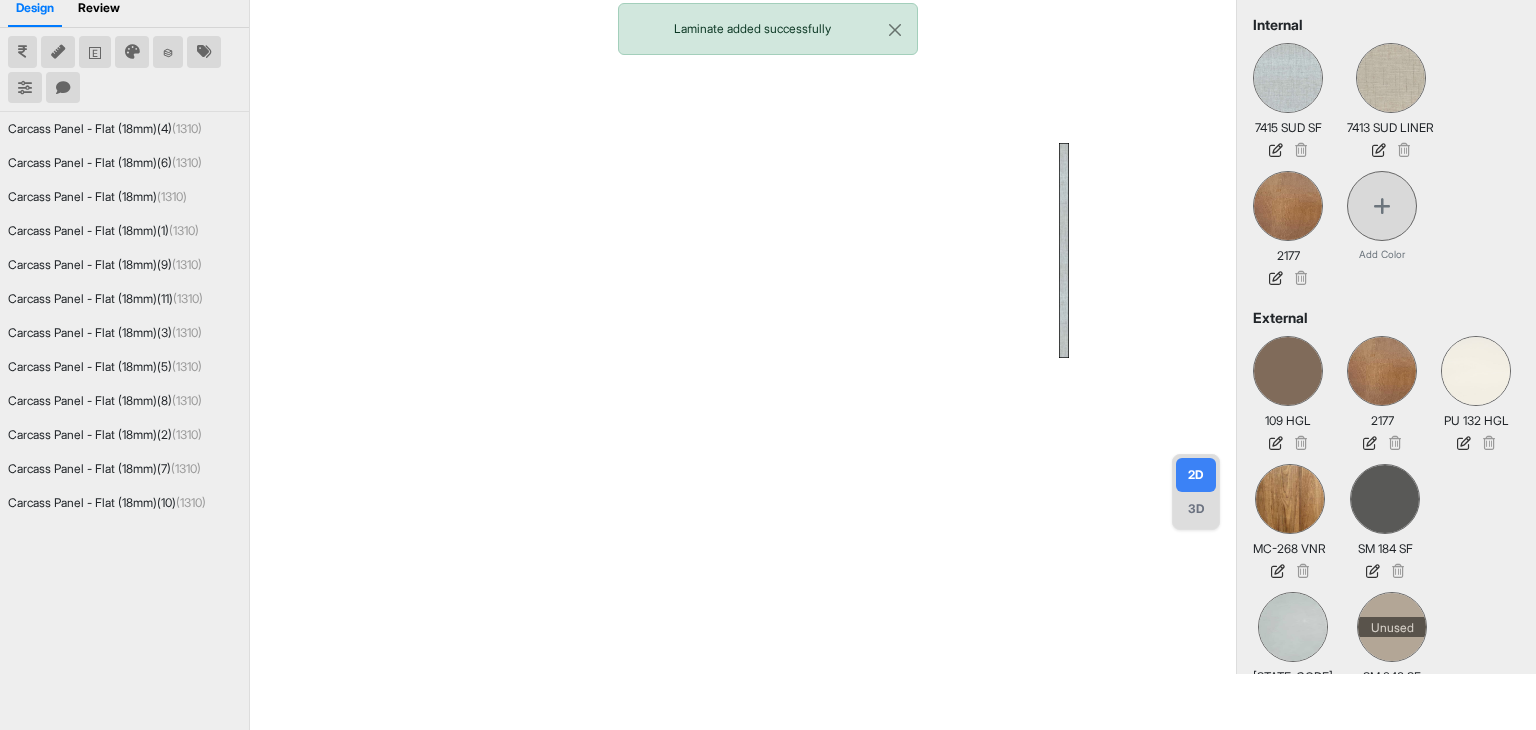 scroll, scrollTop: 132, scrollLeft: 0, axis: vertical 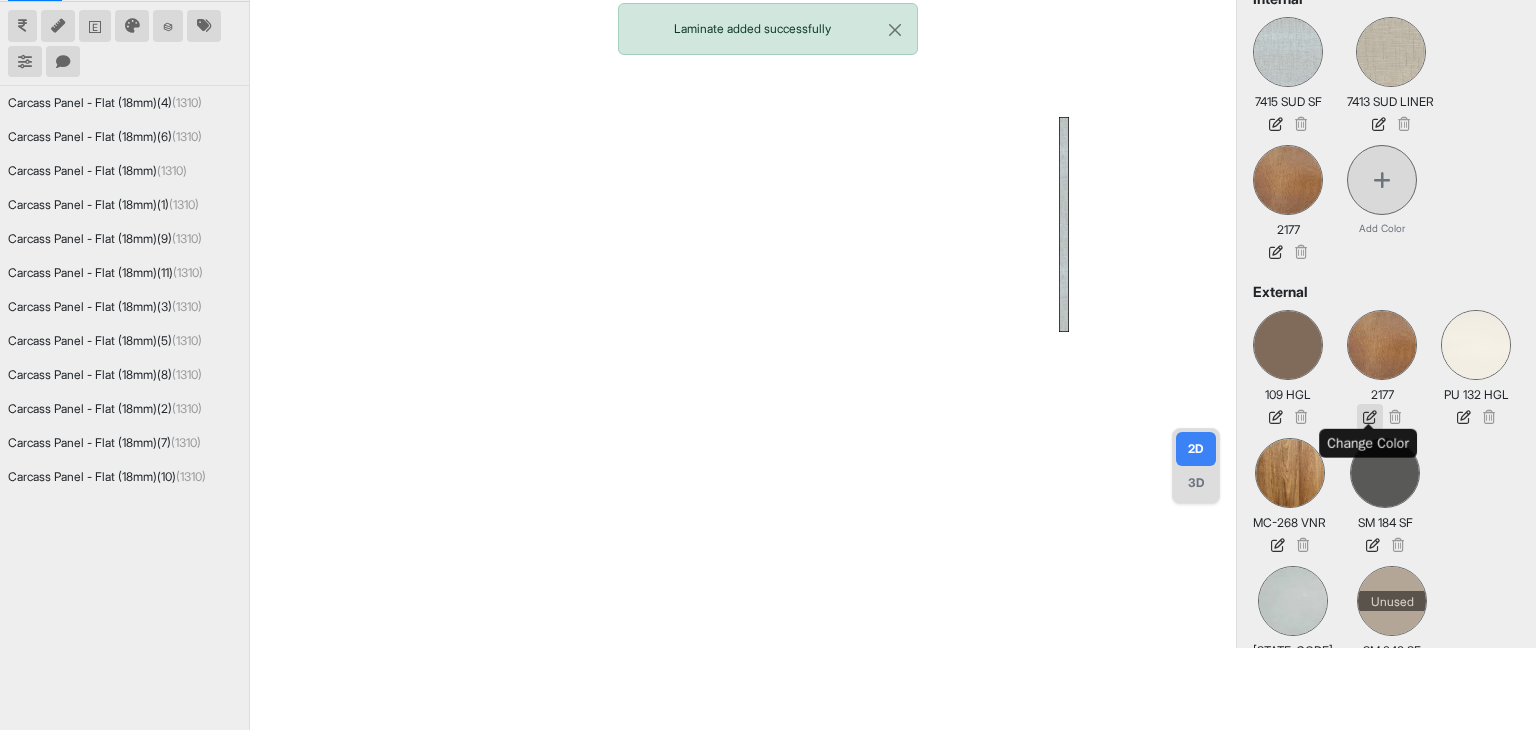 click at bounding box center (1370, 417) 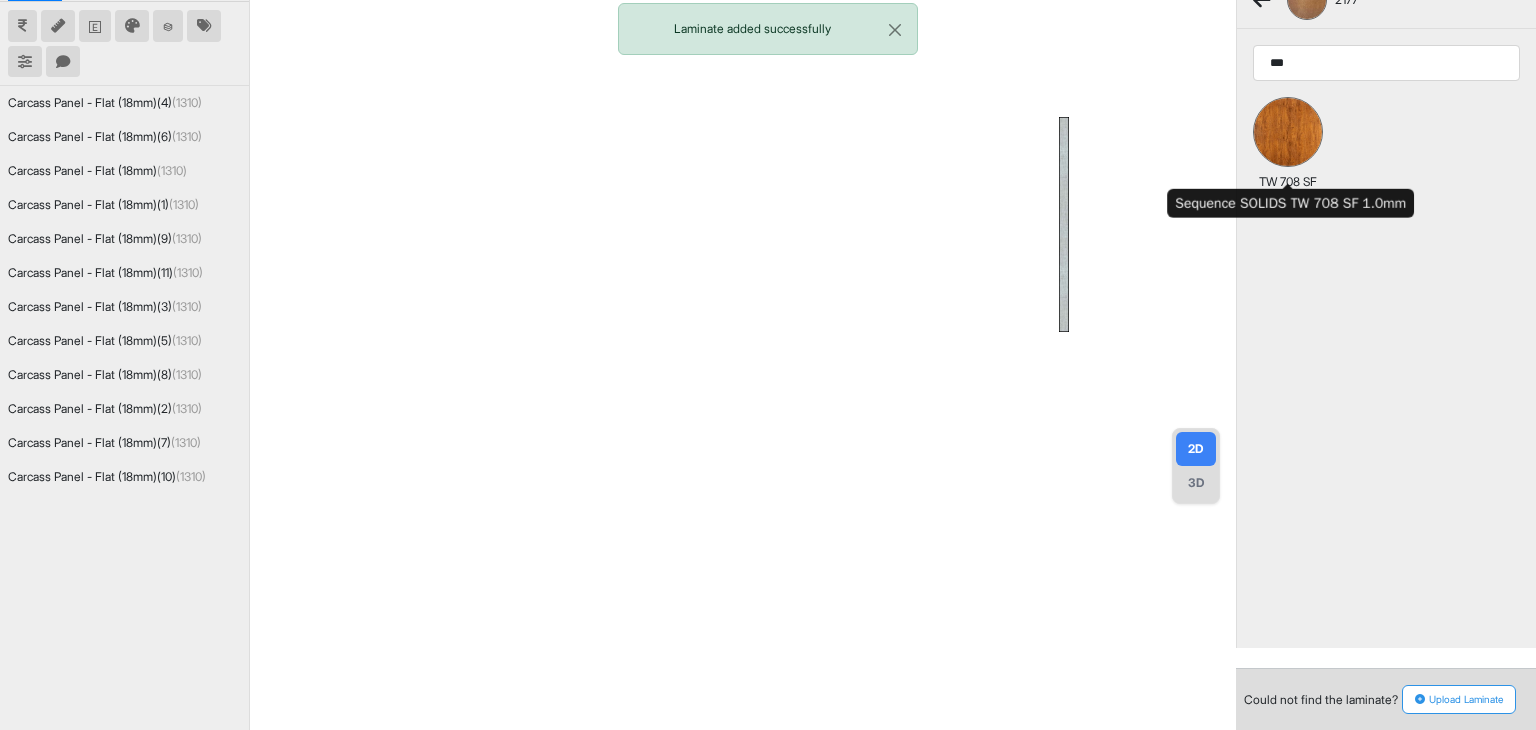 type on "***" 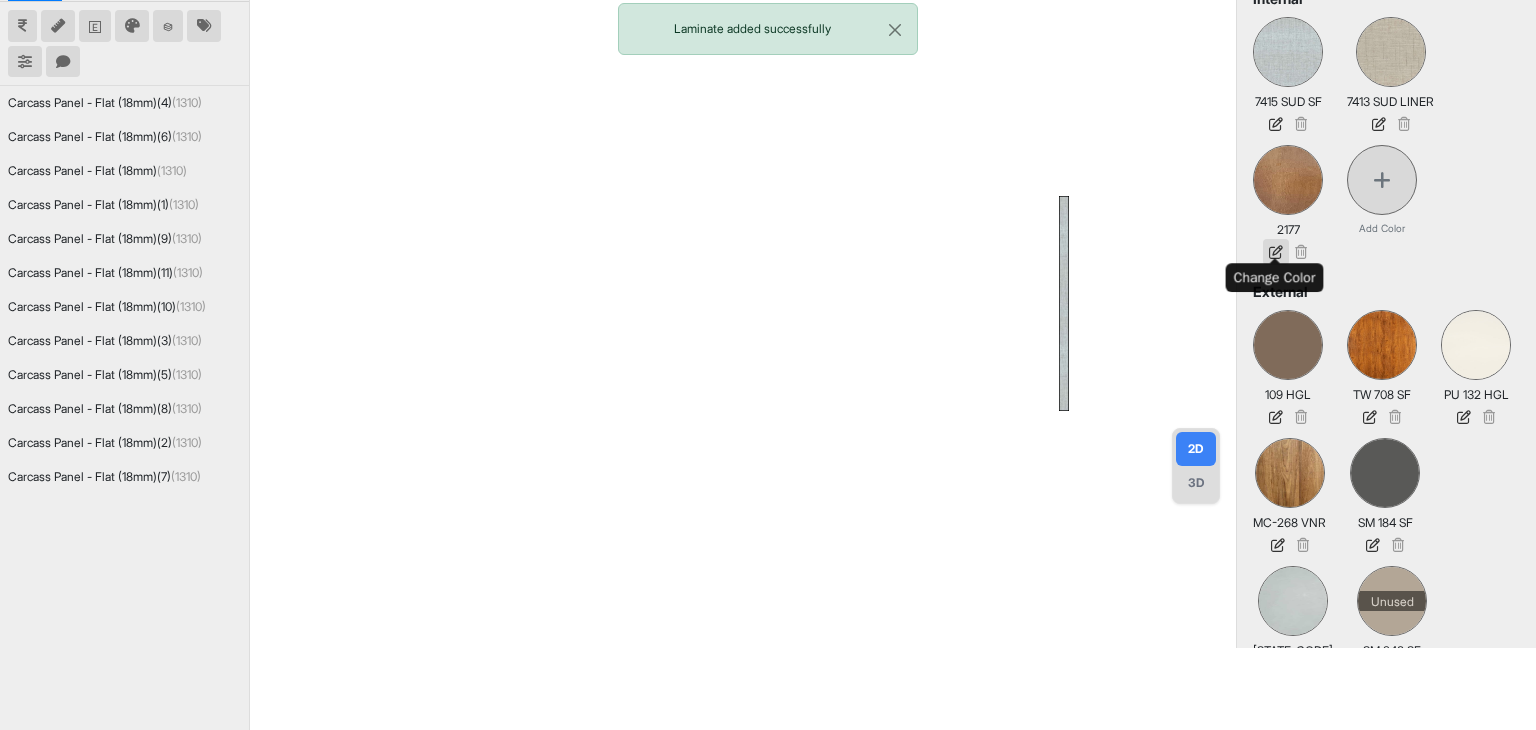click at bounding box center [1276, 252] 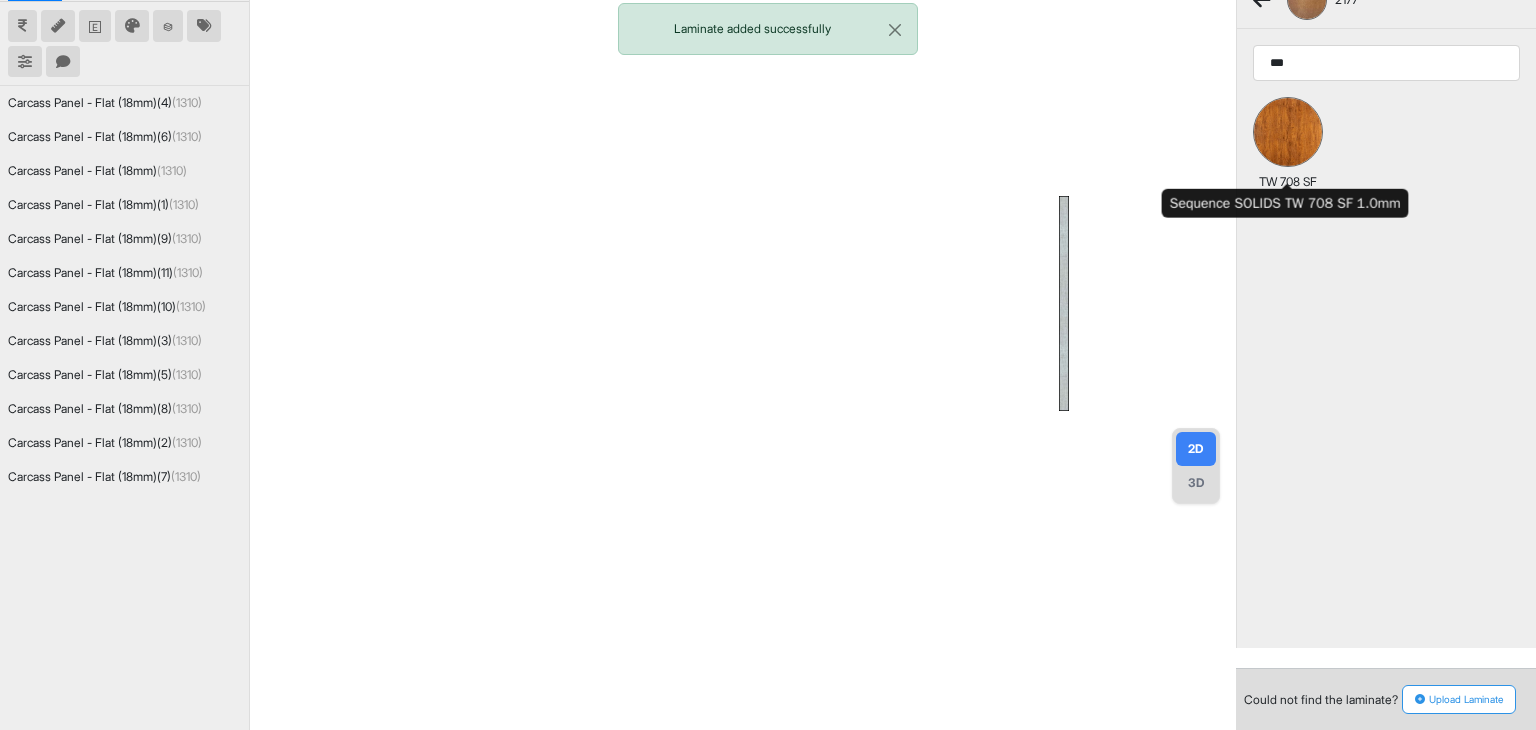 type on "***" 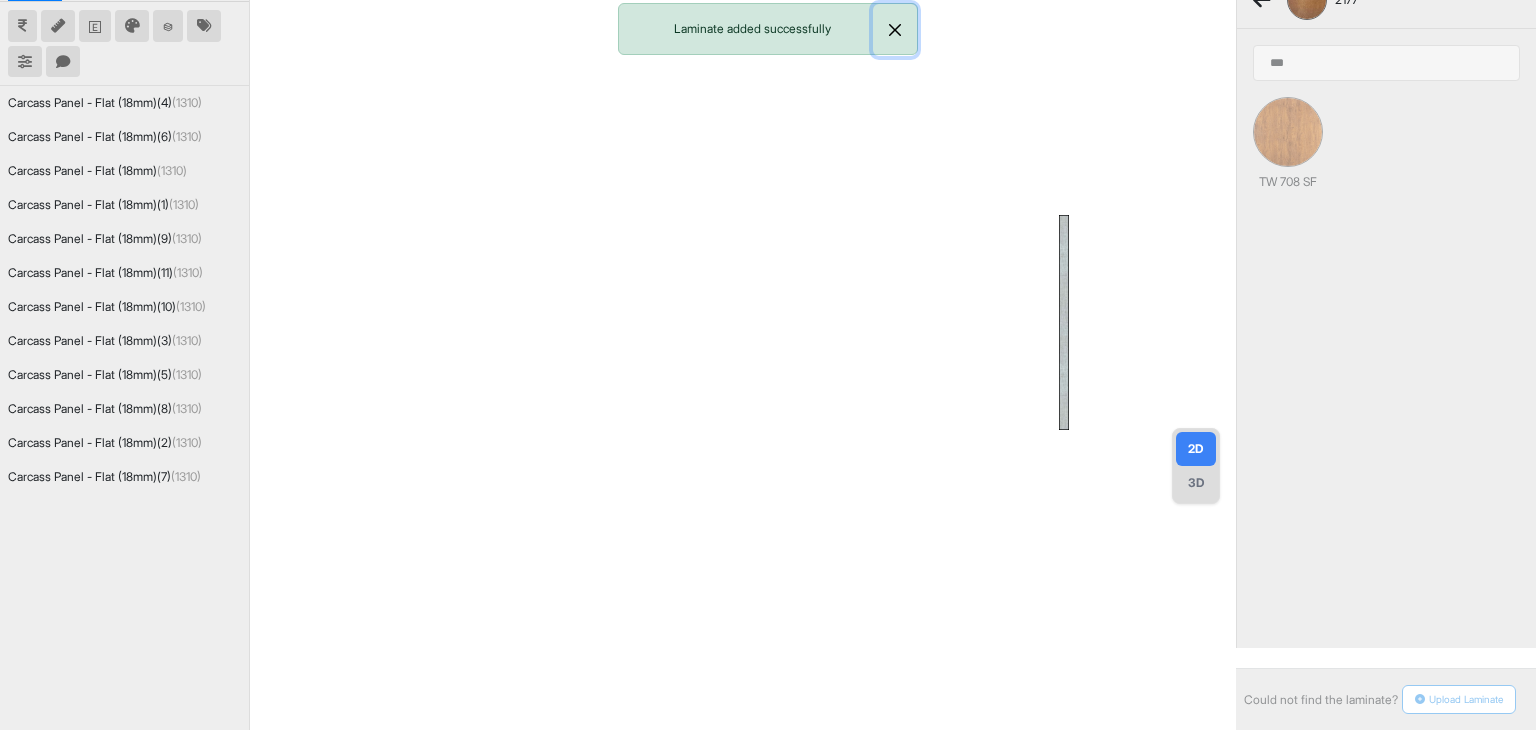 click at bounding box center [895, 30] 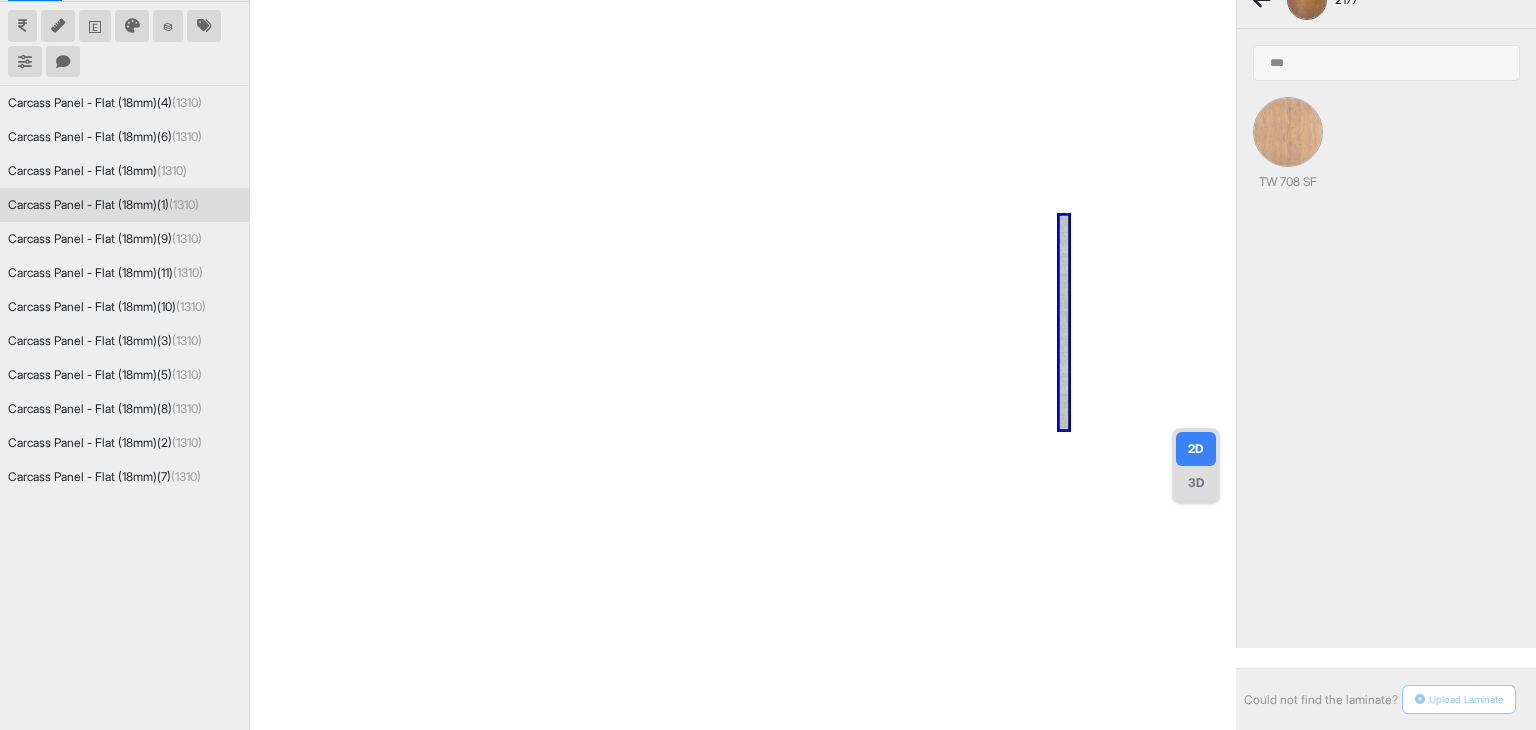 scroll, scrollTop: 0, scrollLeft: 0, axis: both 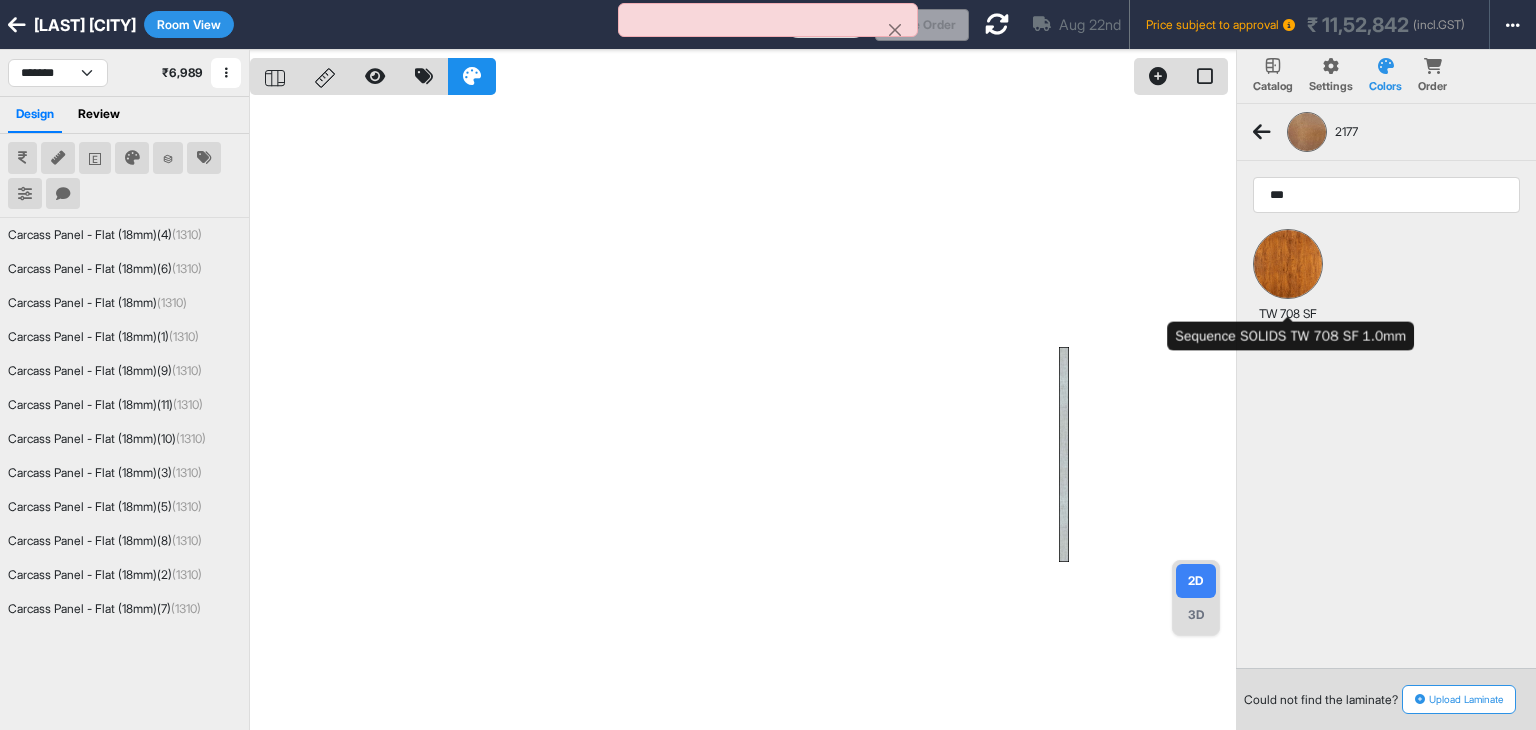 click at bounding box center [1288, 264] 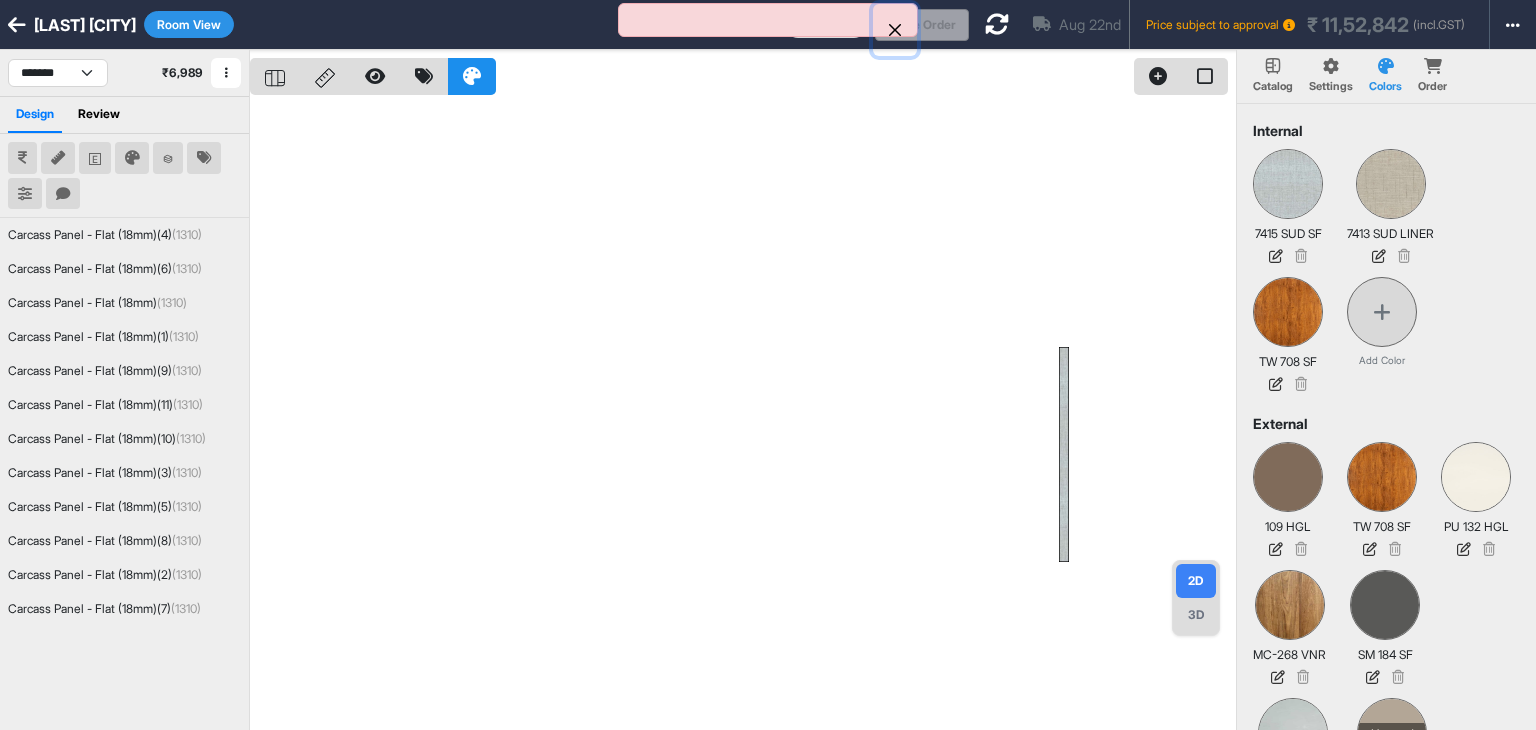 click at bounding box center (895, 30) 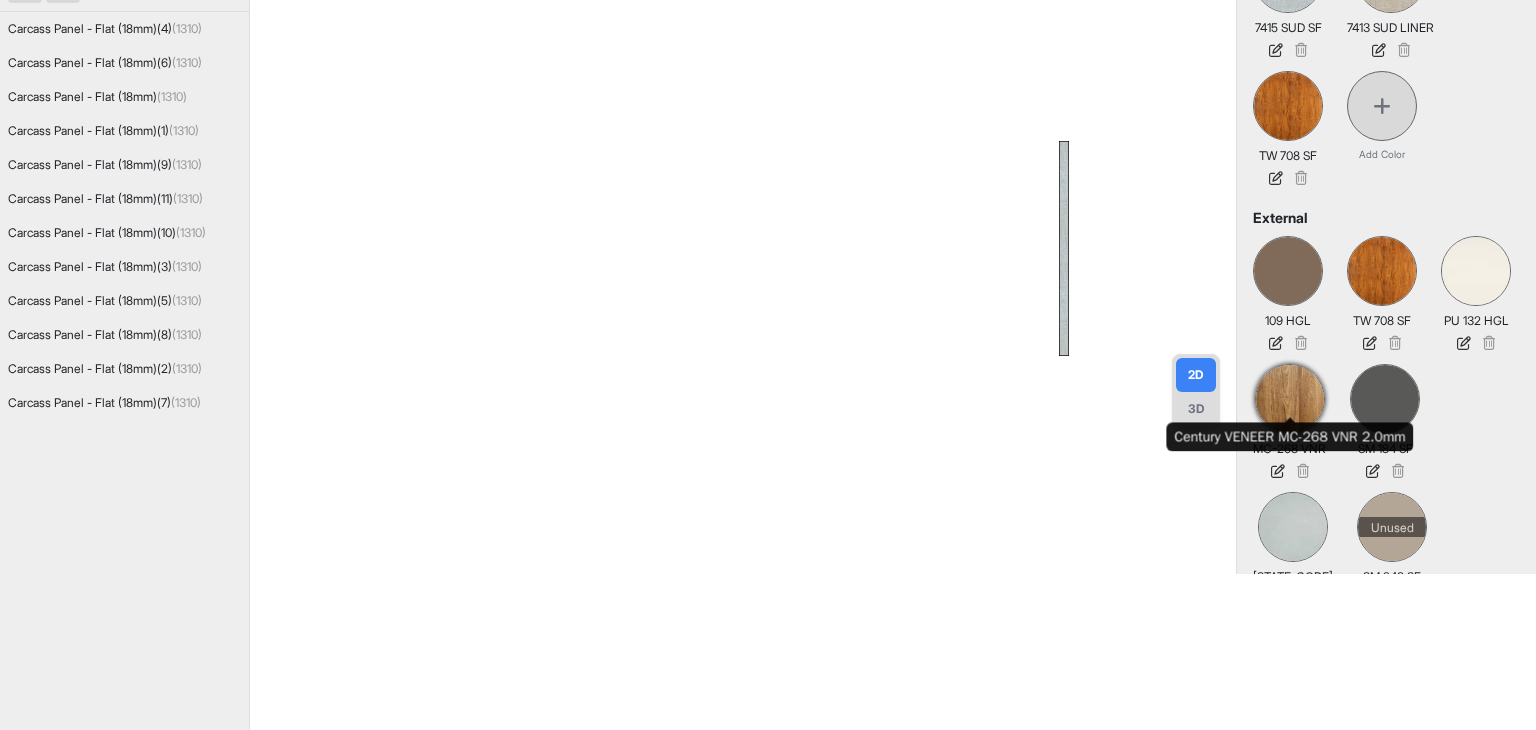 scroll, scrollTop: 217, scrollLeft: 0, axis: vertical 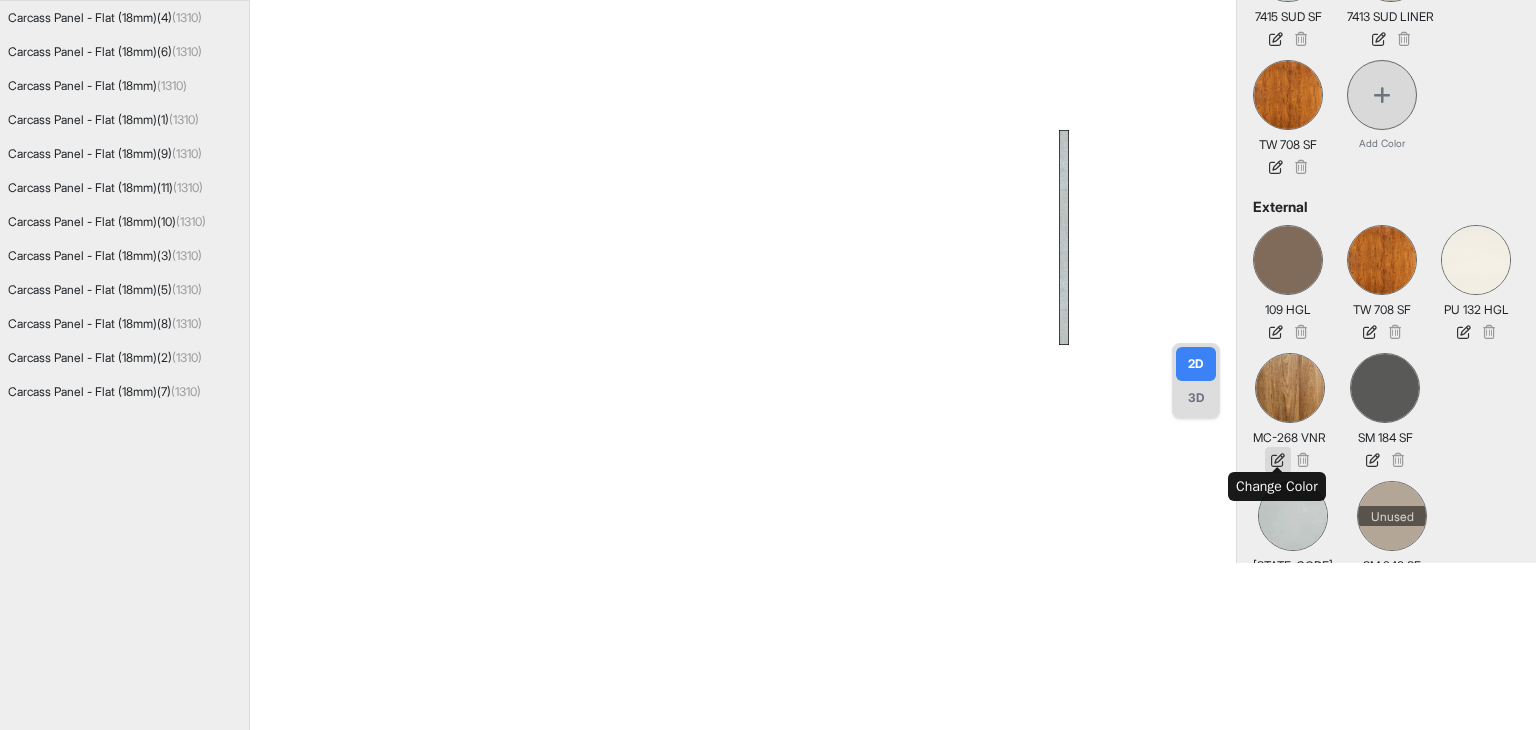 click at bounding box center [1278, 460] 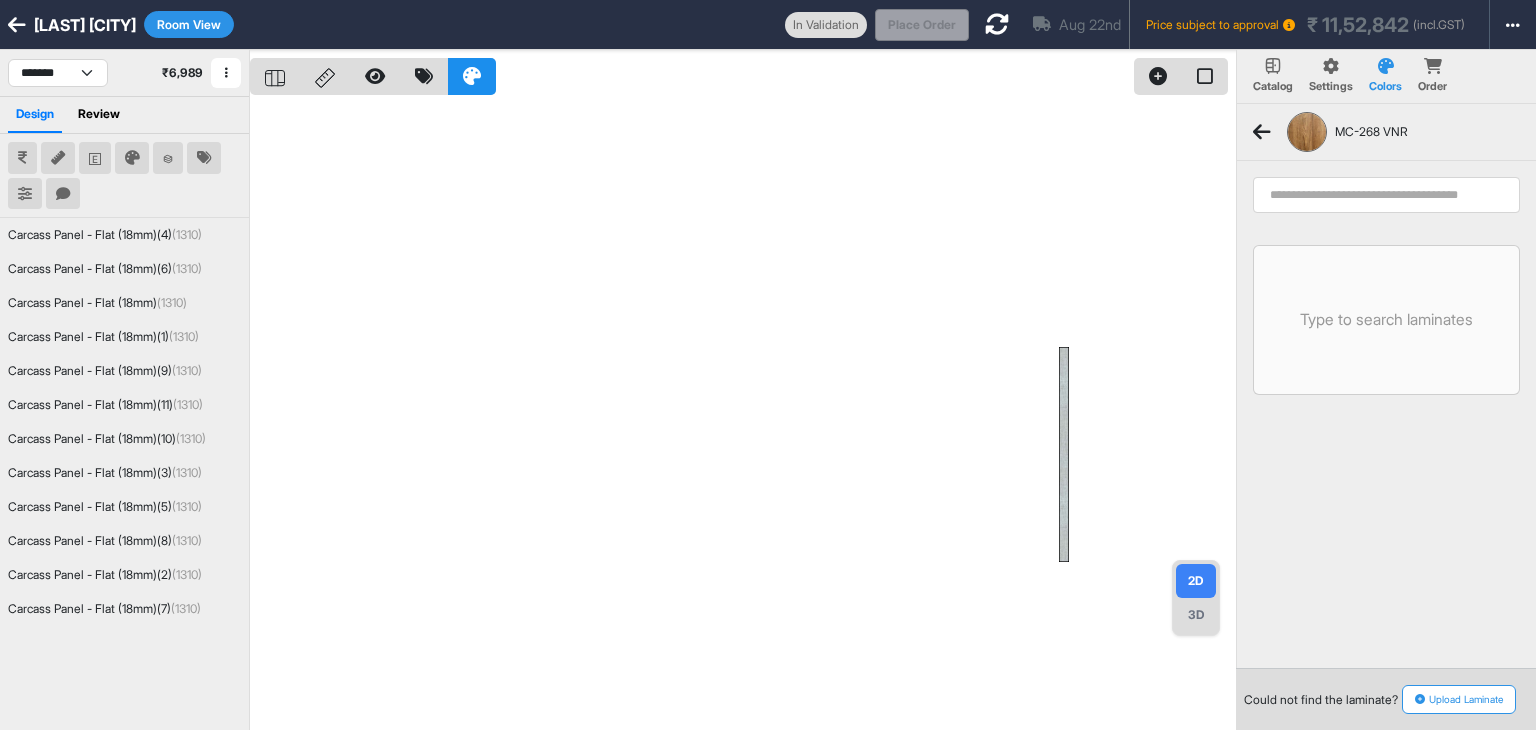 click on "Upload Laminate" at bounding box center (1459, 699) 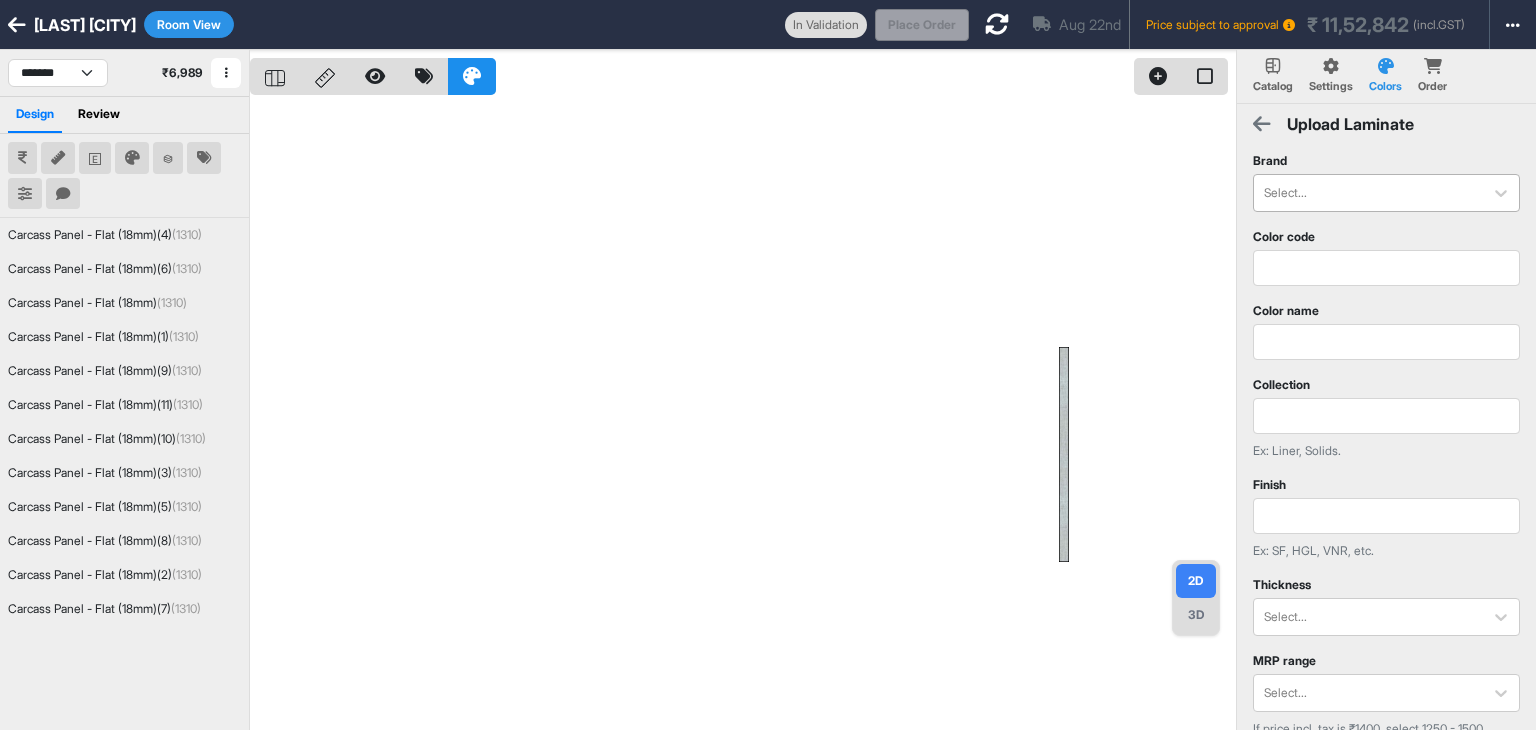 click at bounding box center (1368, 193) 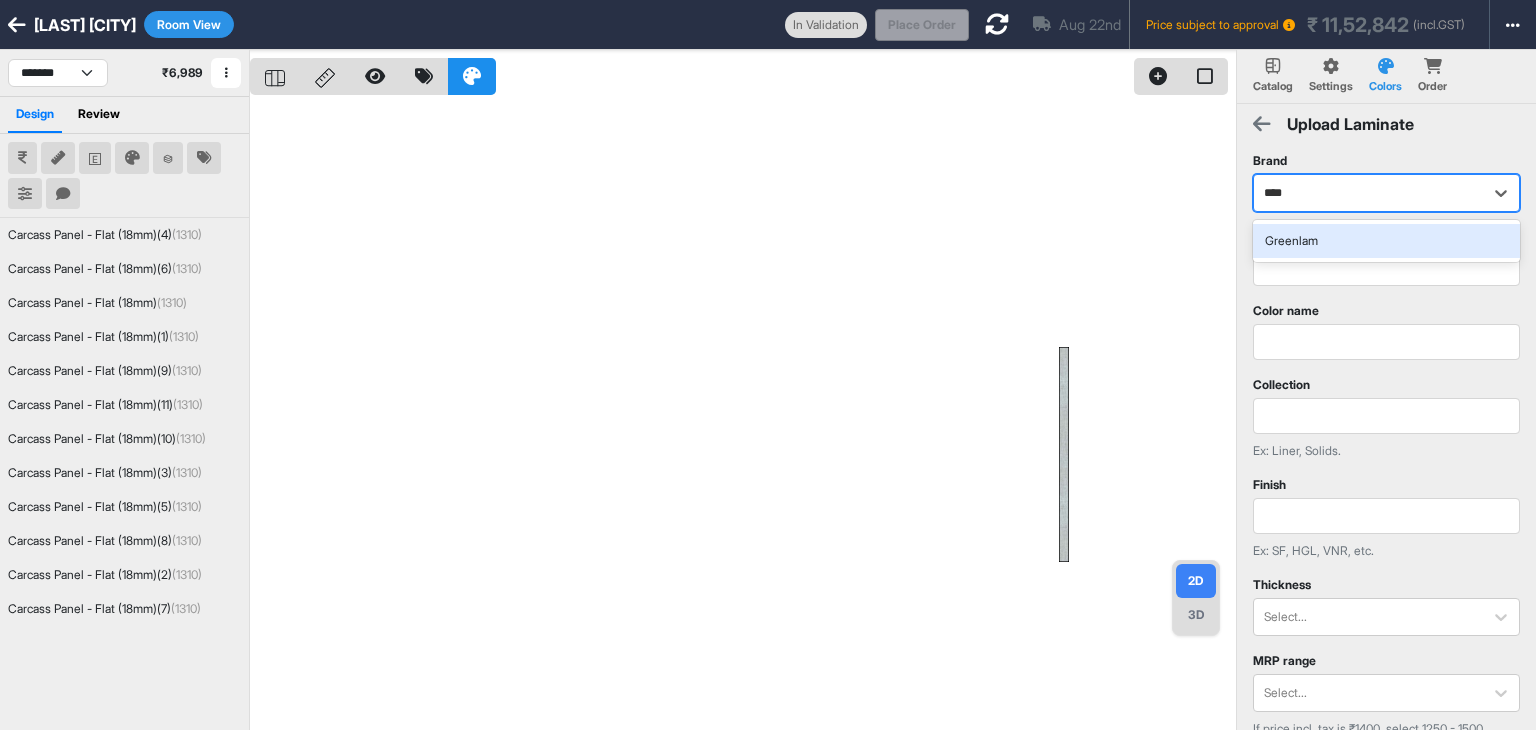 type on "*****" 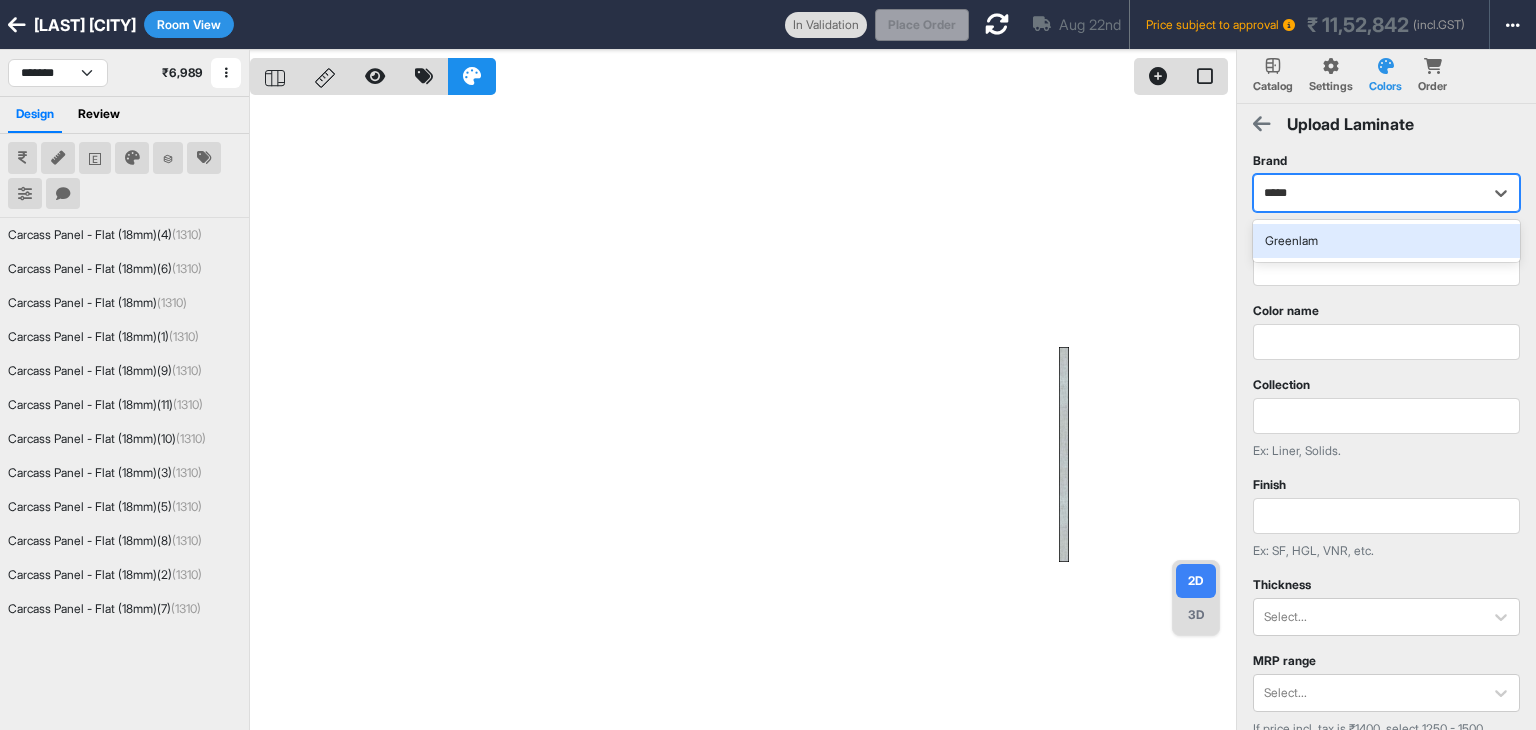 click on "Greenlam" at bounding box center (1386, 241) 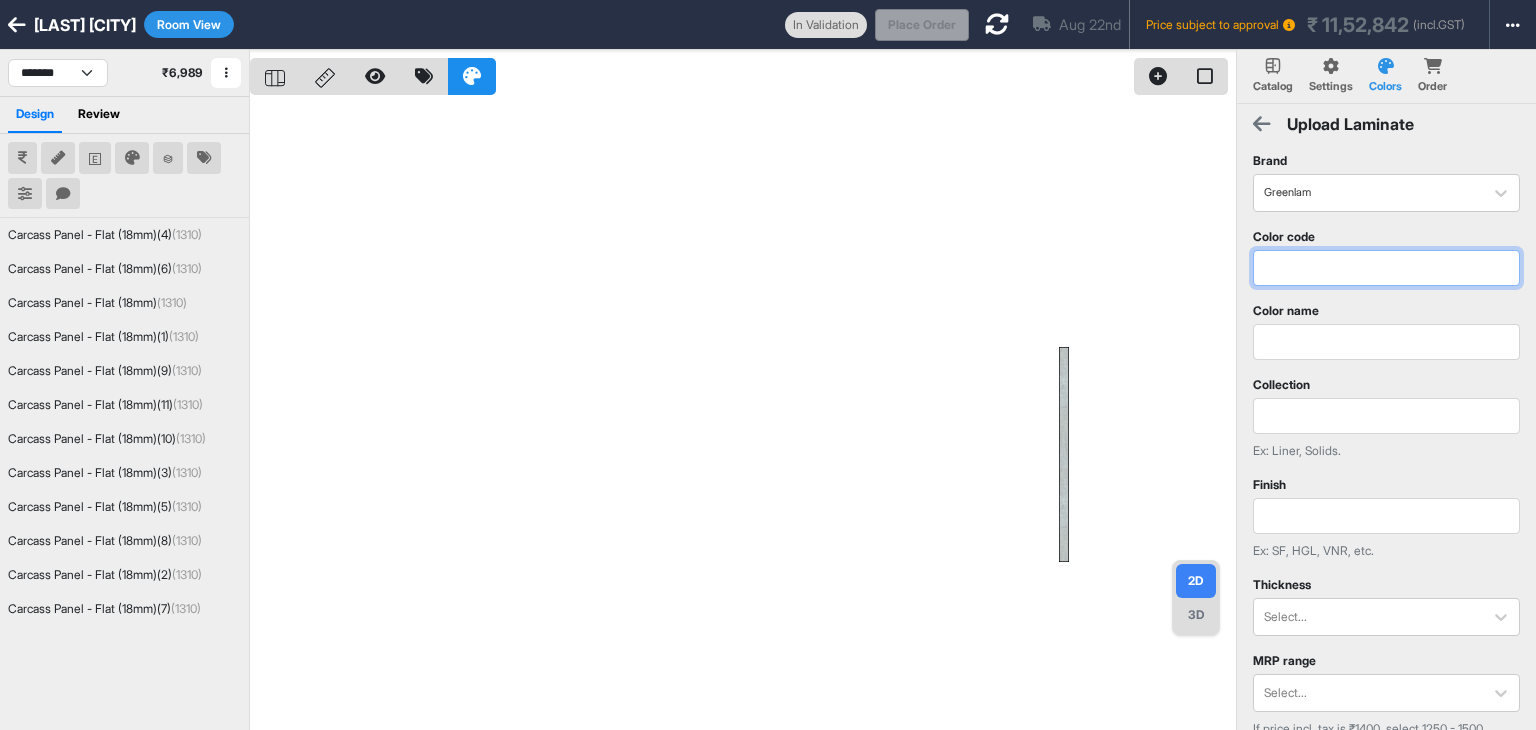 click at bounding box center [1386, 268] 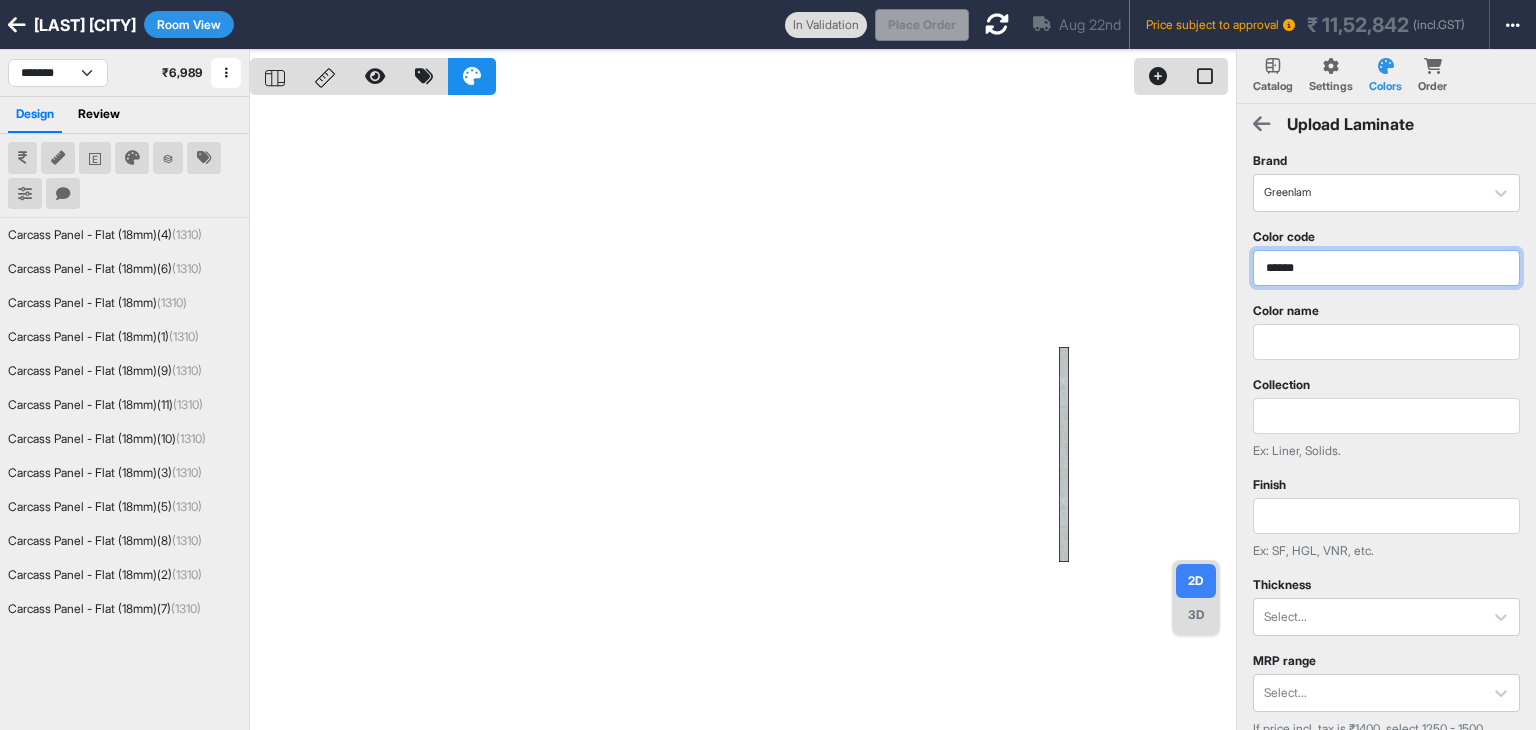 type on "******" 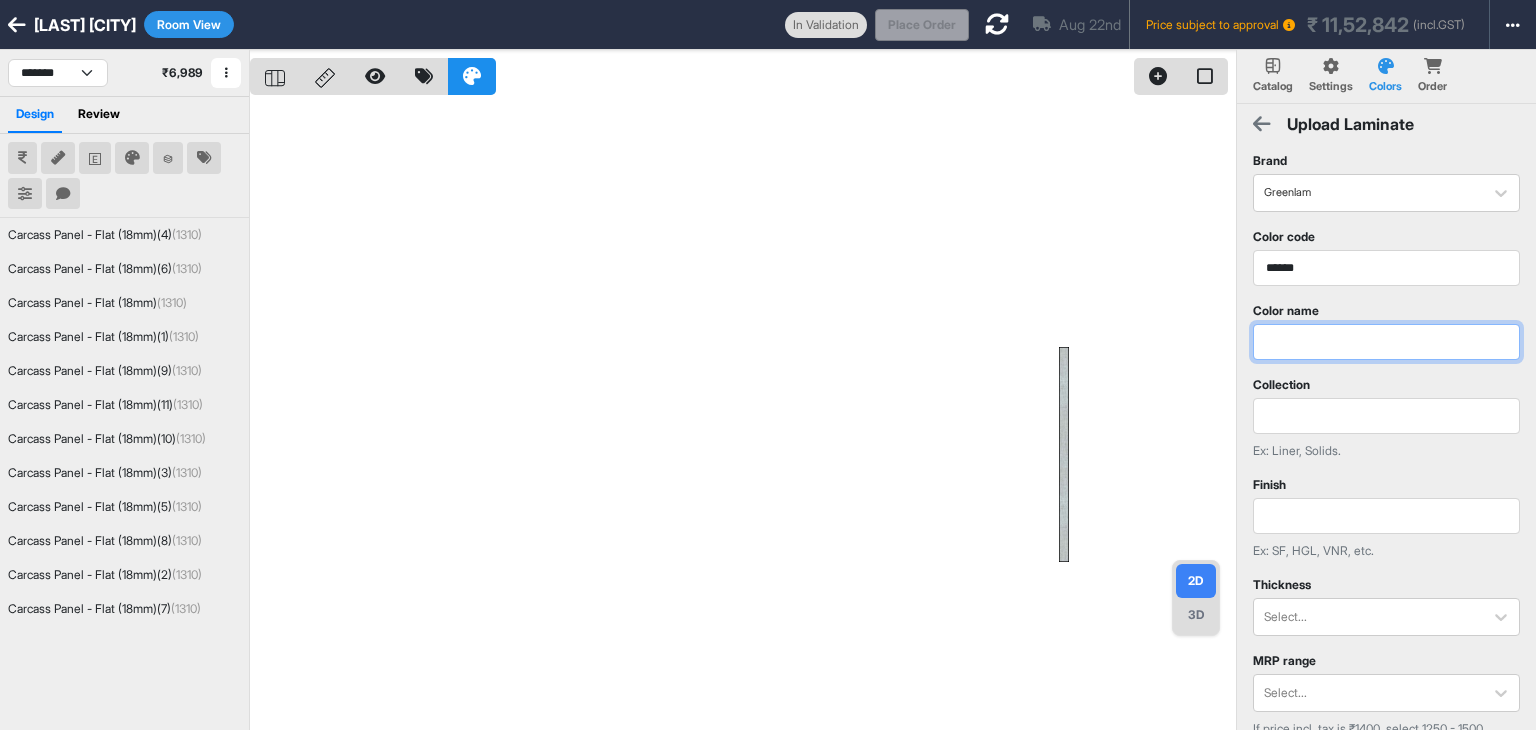 click at bounding box center [1386, 342] 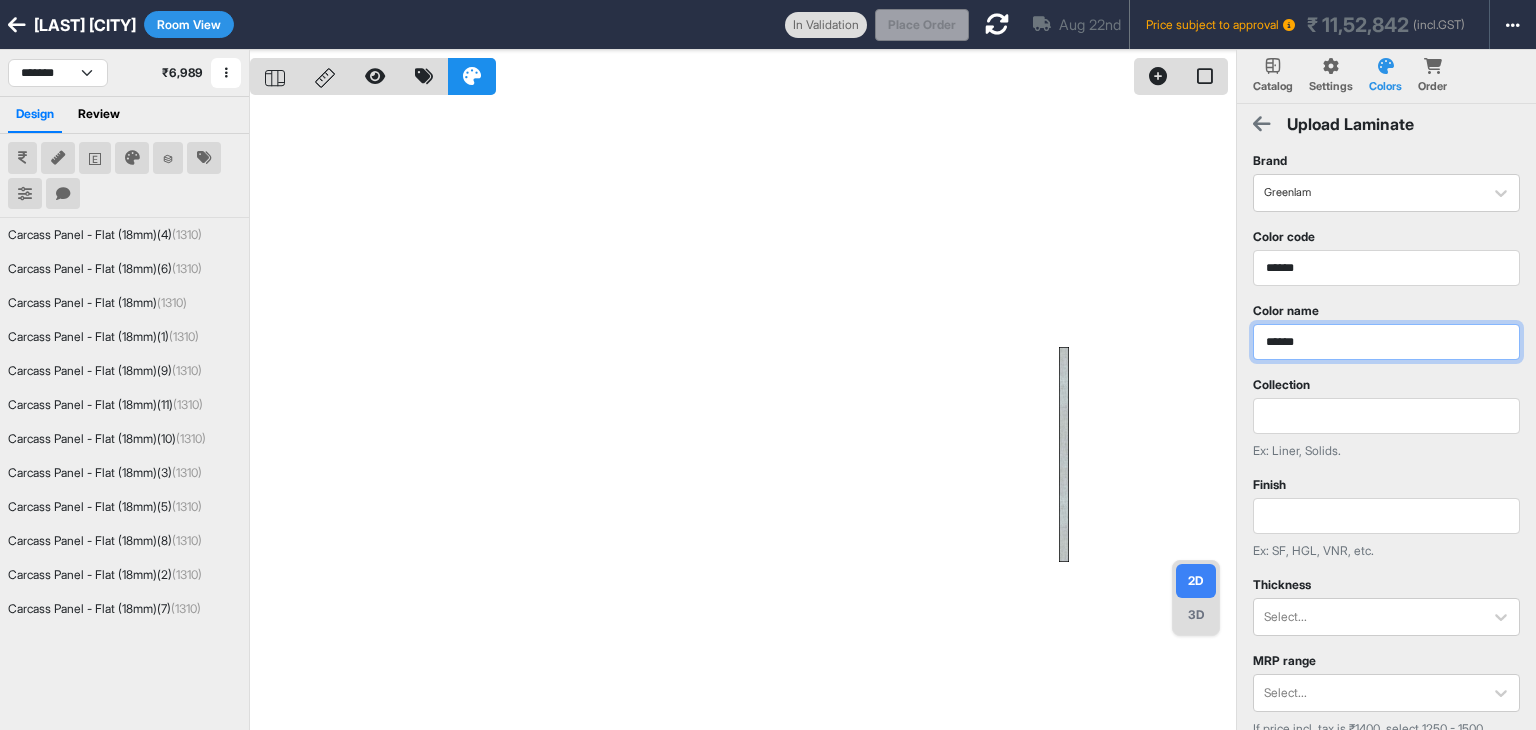 type on "******" 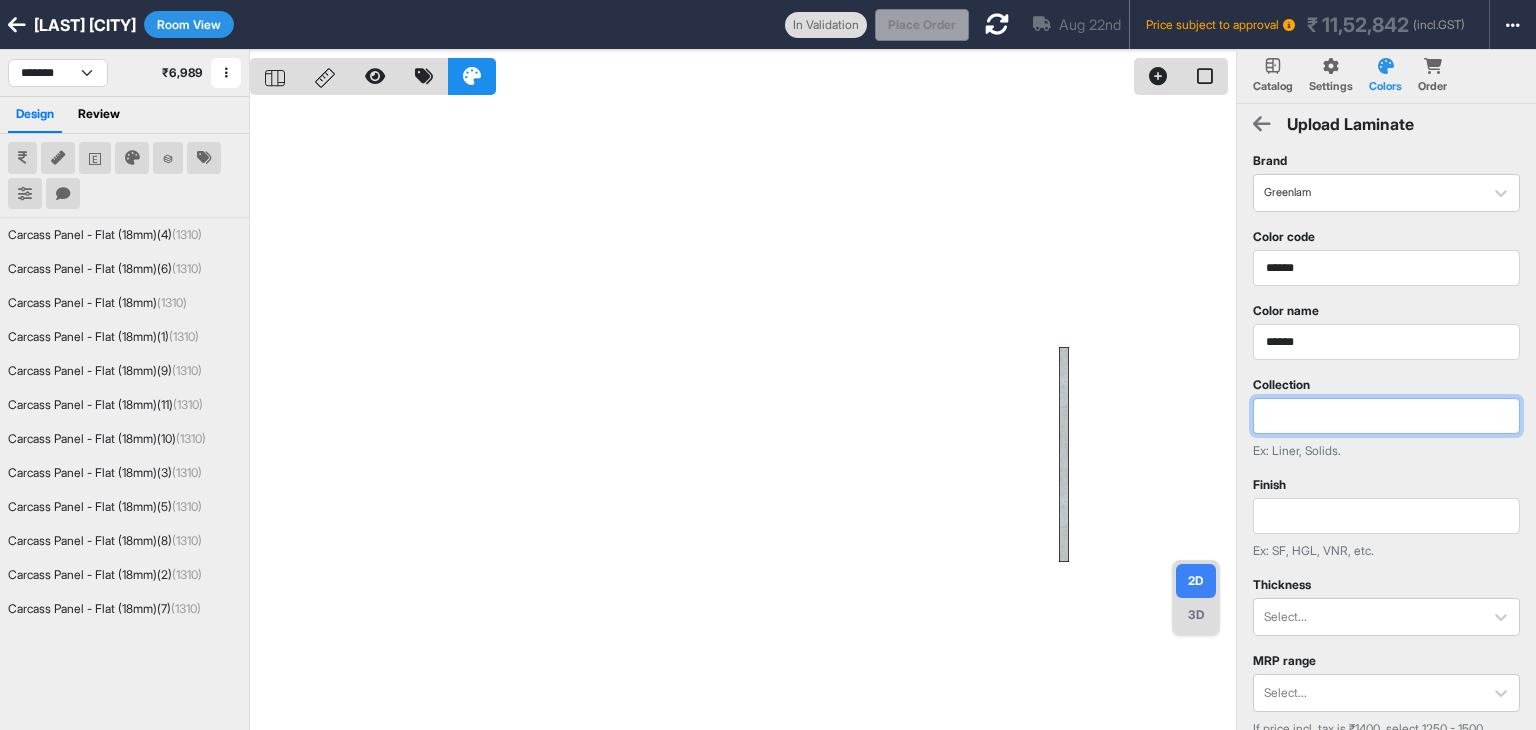 click at bounding box center (1386, 416) 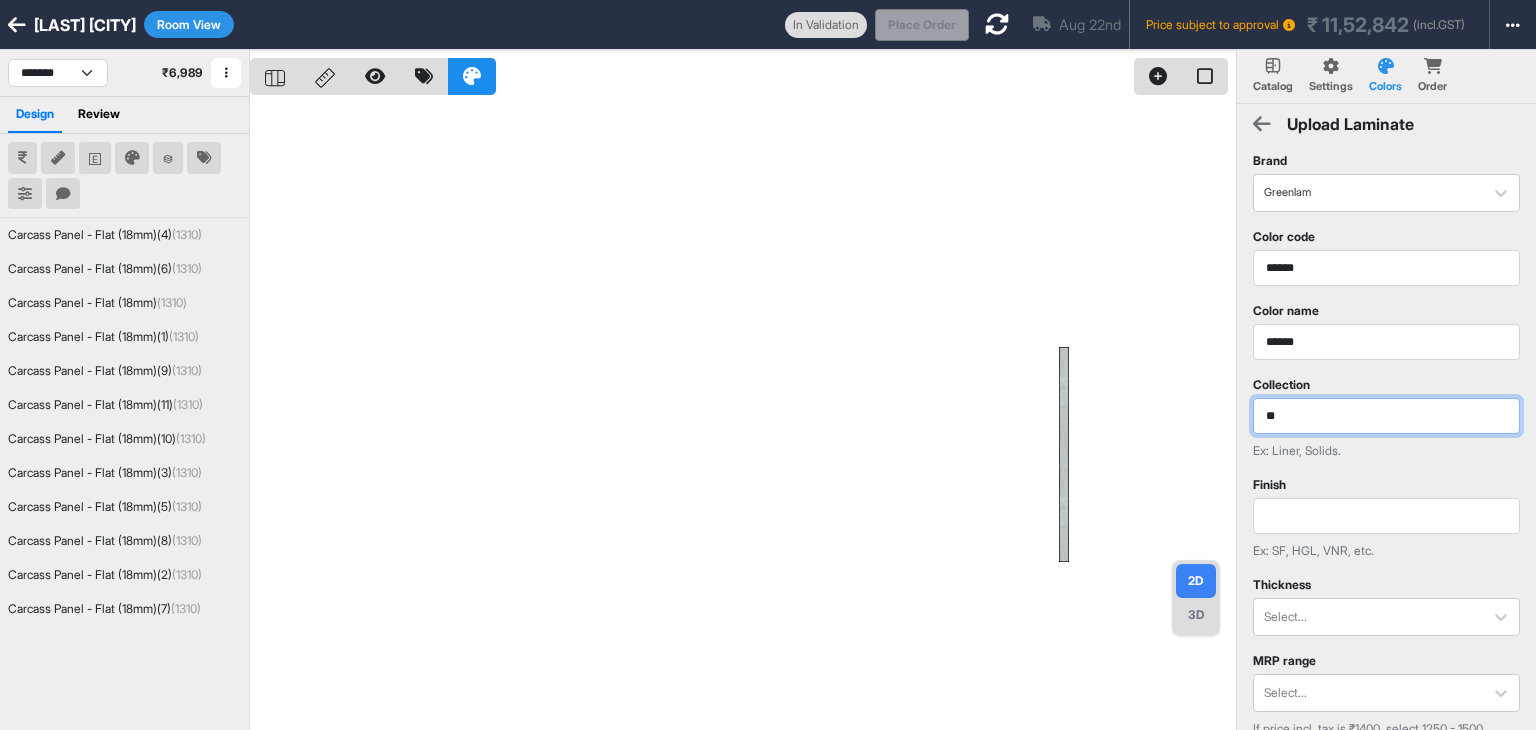 type on "*" 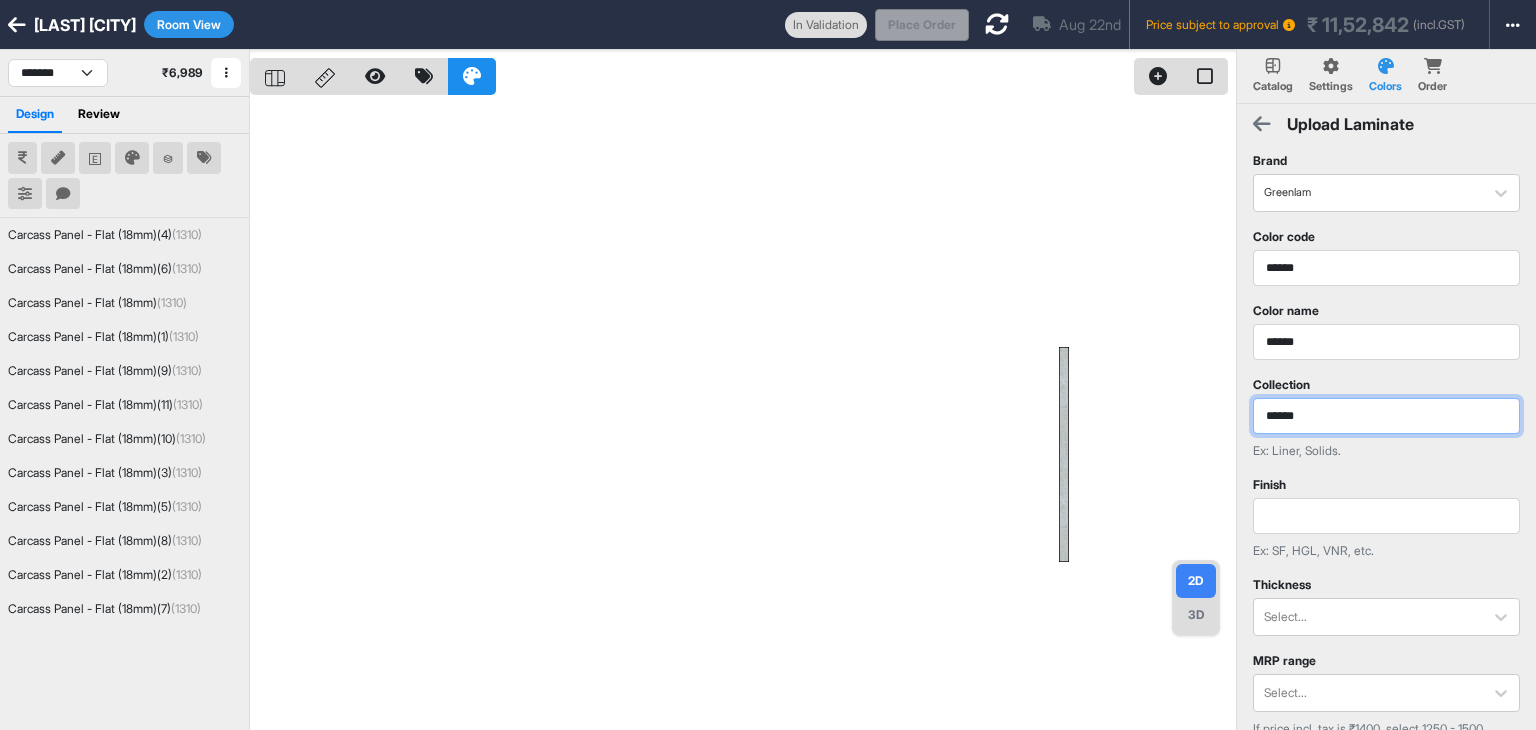 type on "******" 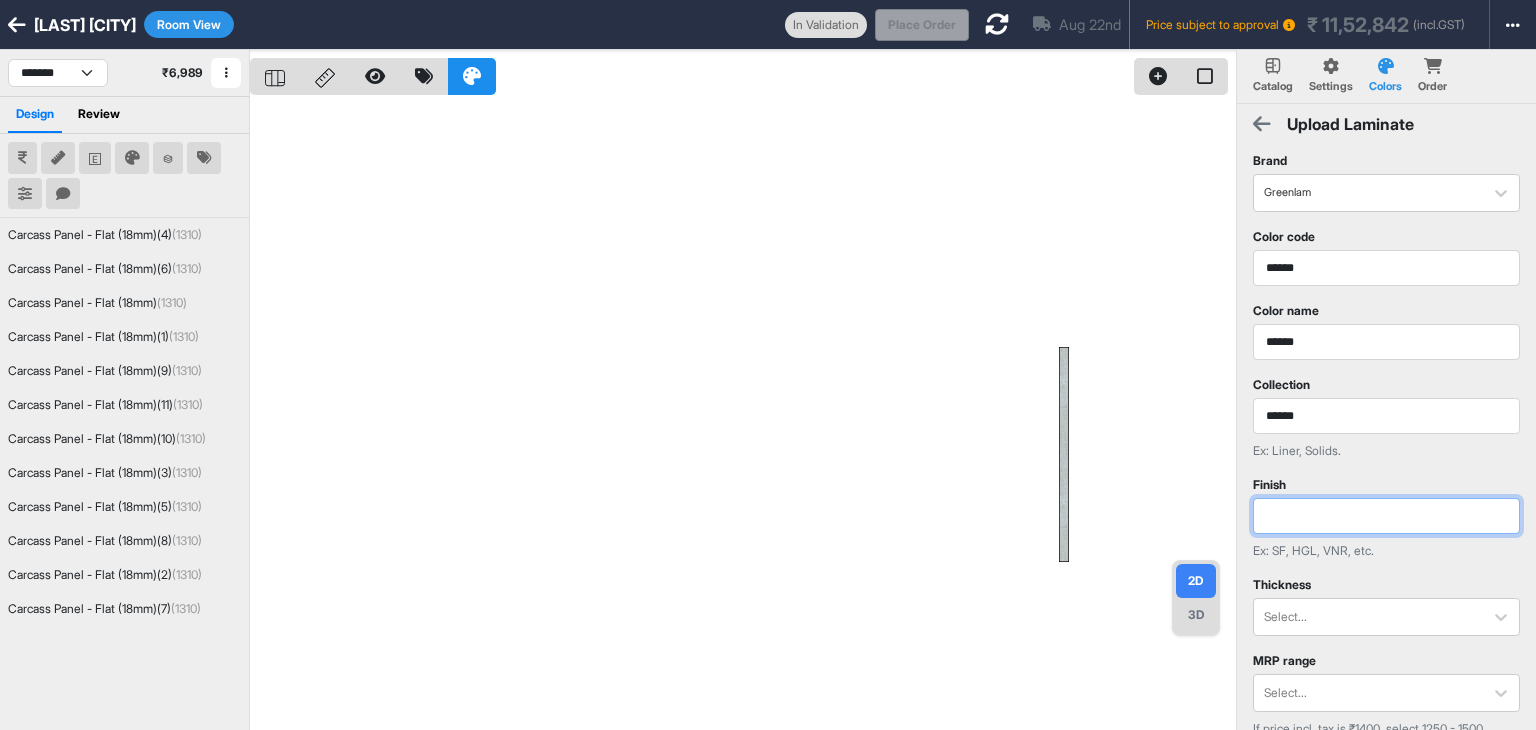 click at bounding box center (1386, 516) 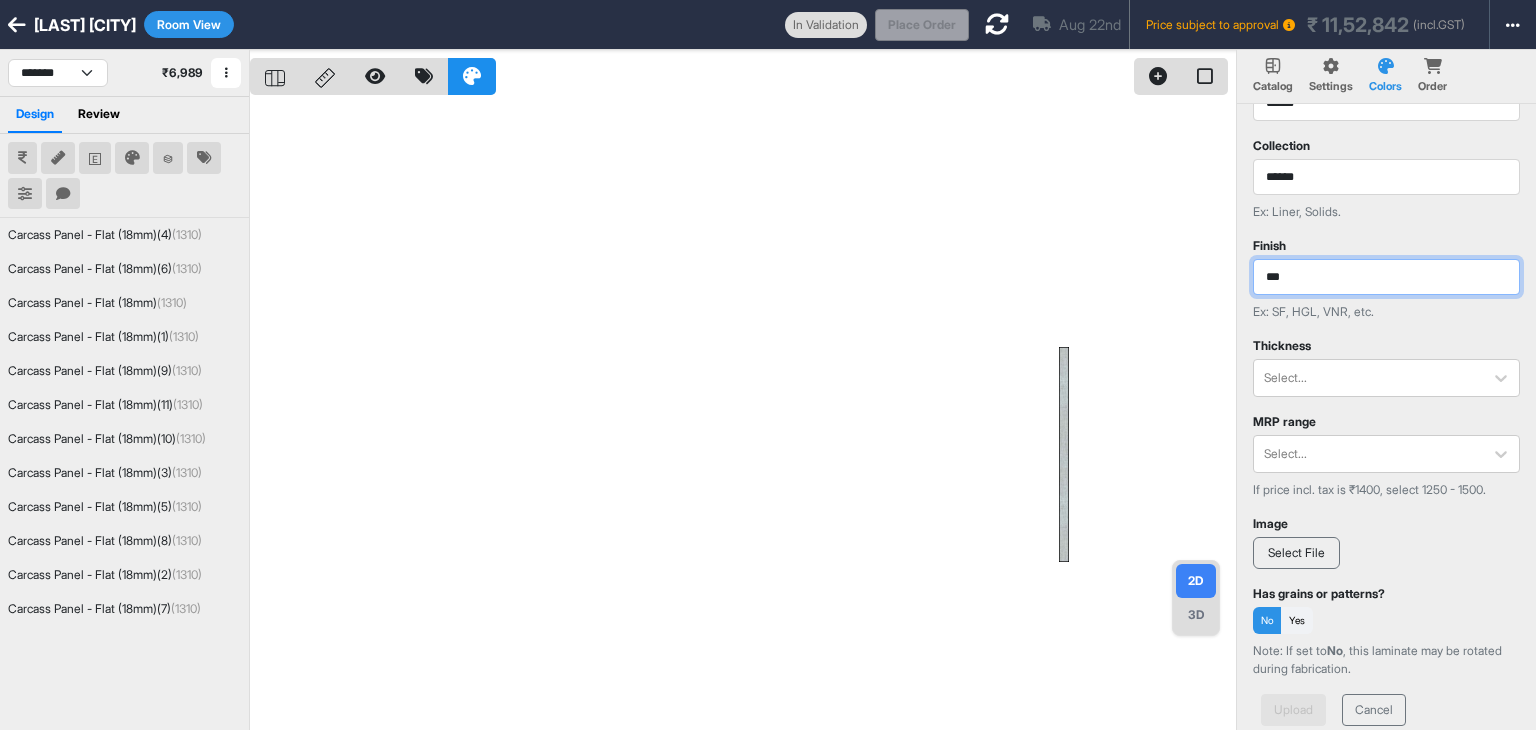 scroll, scrollTop: 248, scrollLeft: 0, axis: vertical 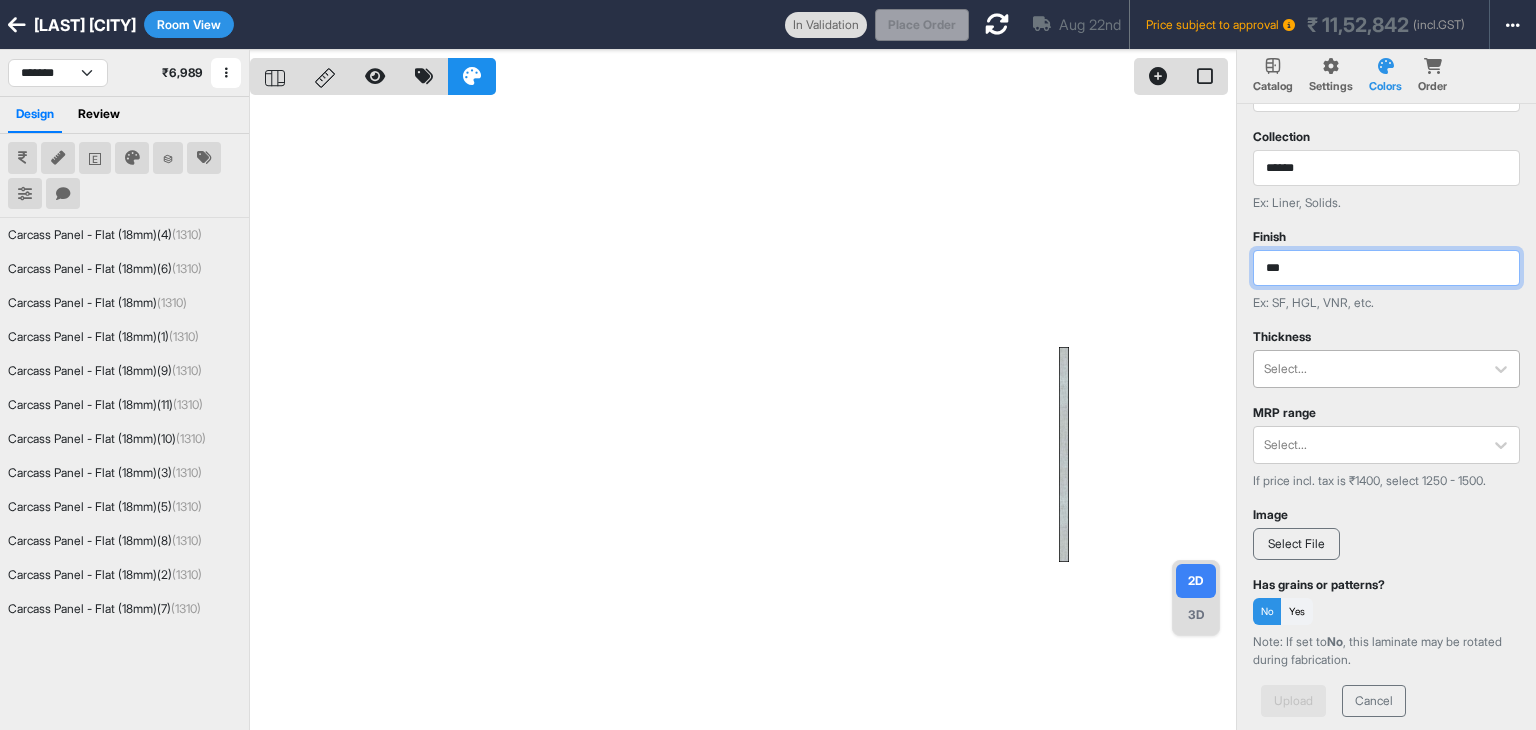 type on "***" 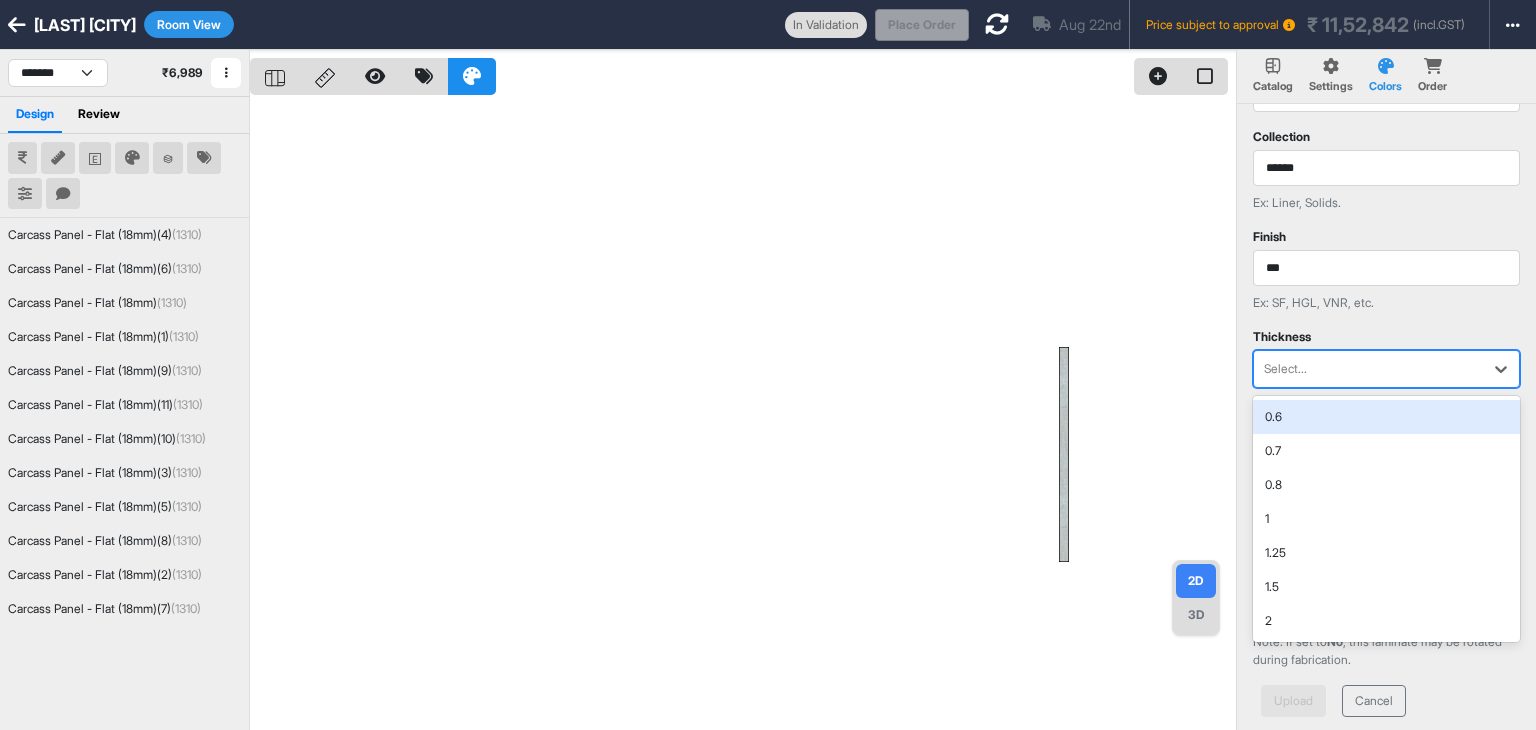 drag, startPoint x: 1313, startPoint y: 373, endPoint x: 1314, endPoint y: 385, distance: 12.0415945 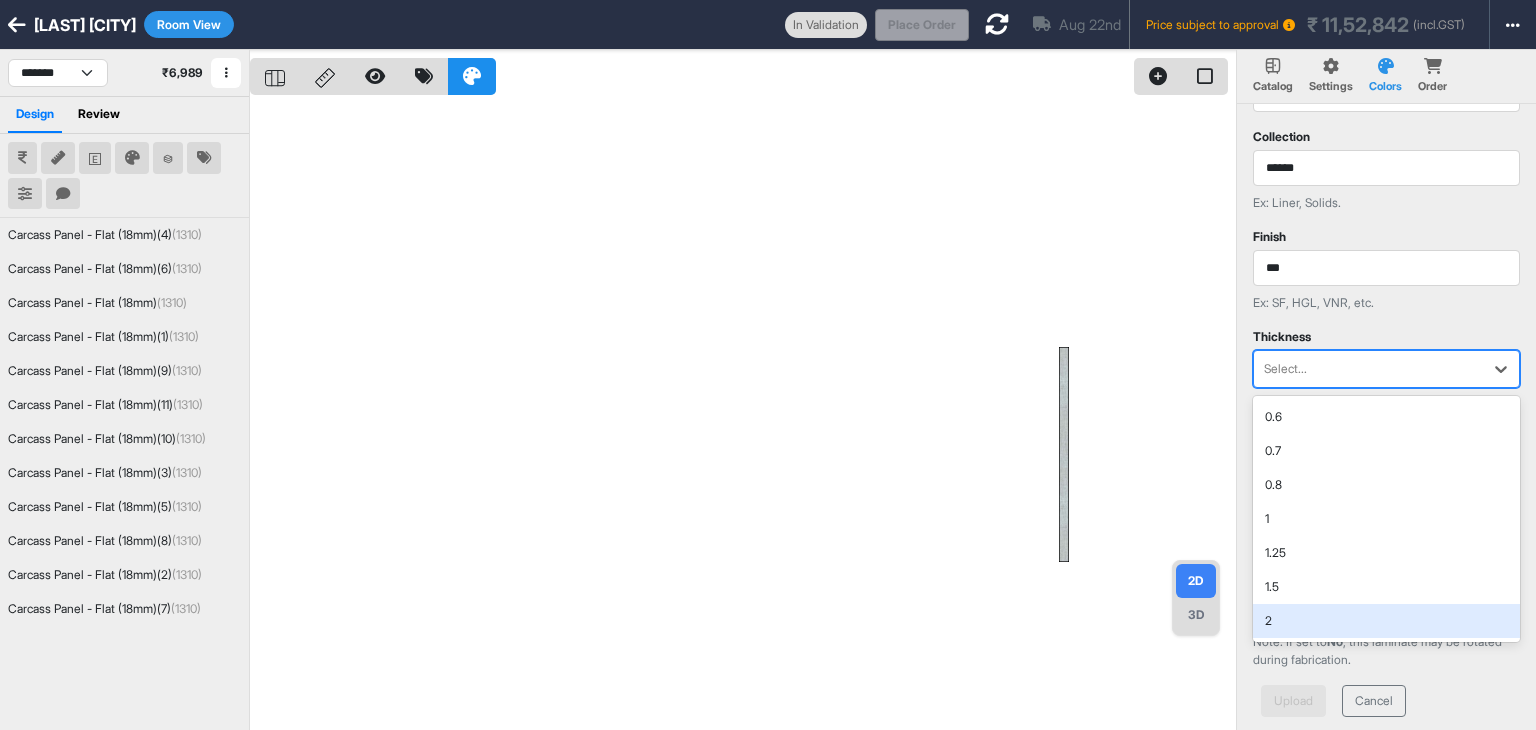 click on "2" at bounding box center (1386, 621) 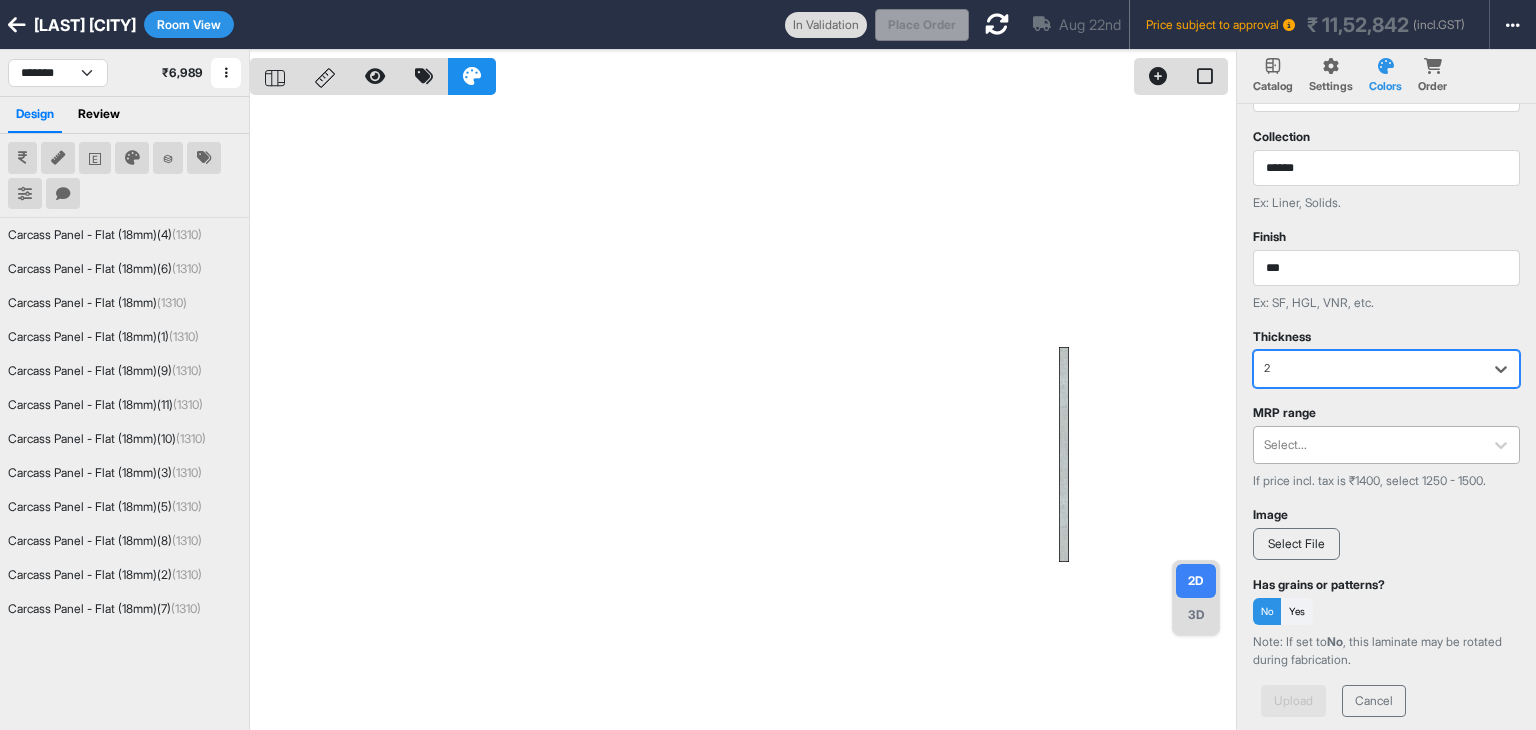 click at bounding box center (1368, 445) 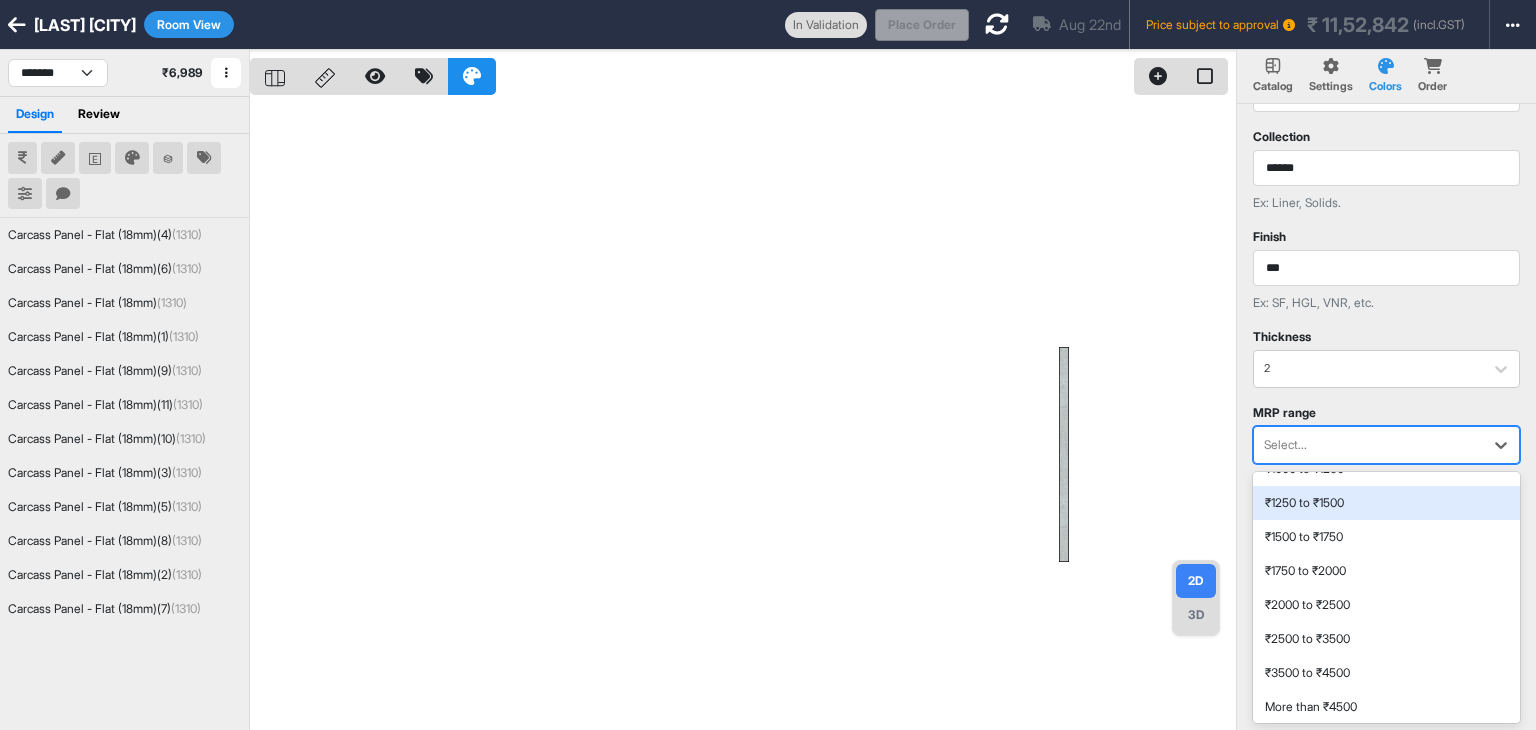 scroll, scrollTop: 363, scrollLeft: 0, axis: vertical 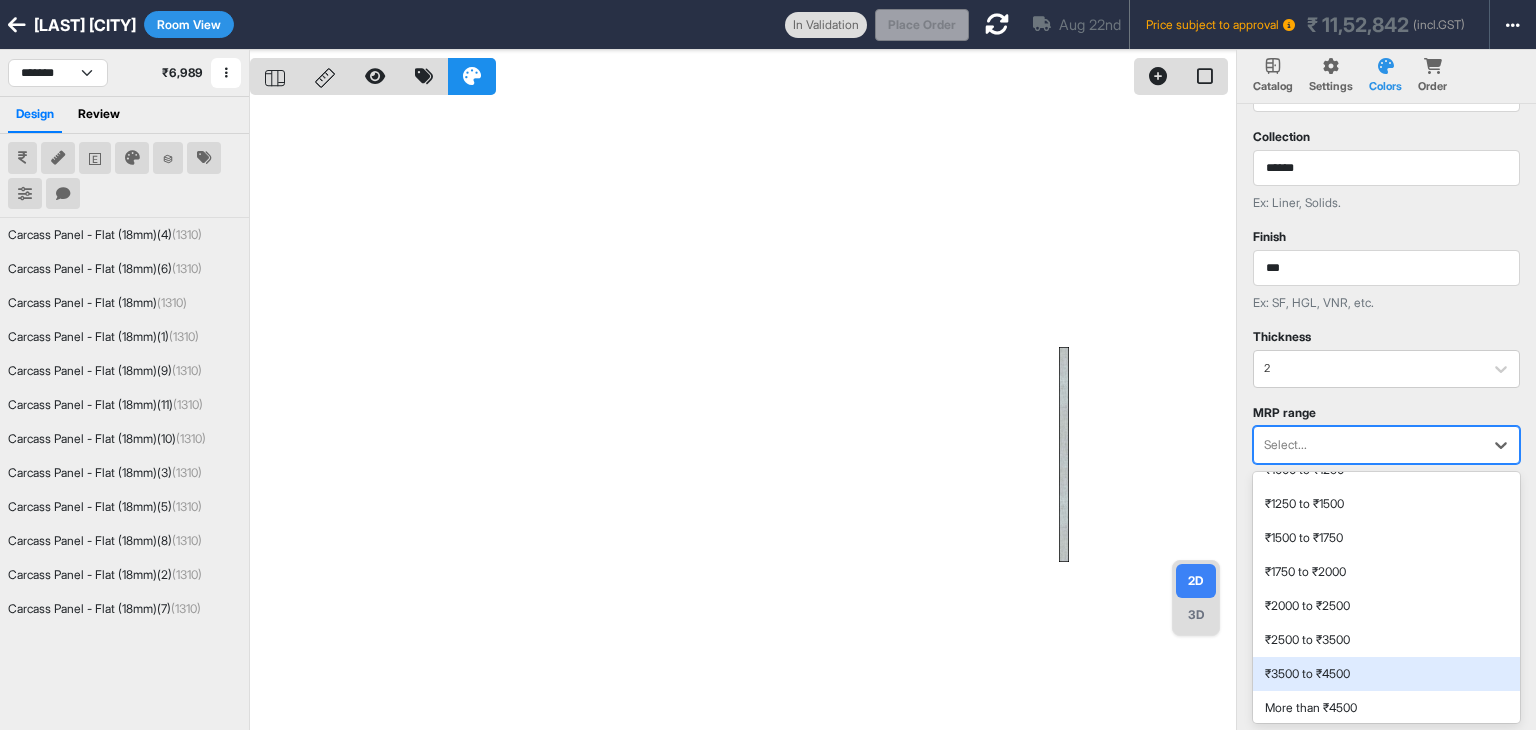 click on "₹3500 to ₹4500" at bounding box center (1386, 674) 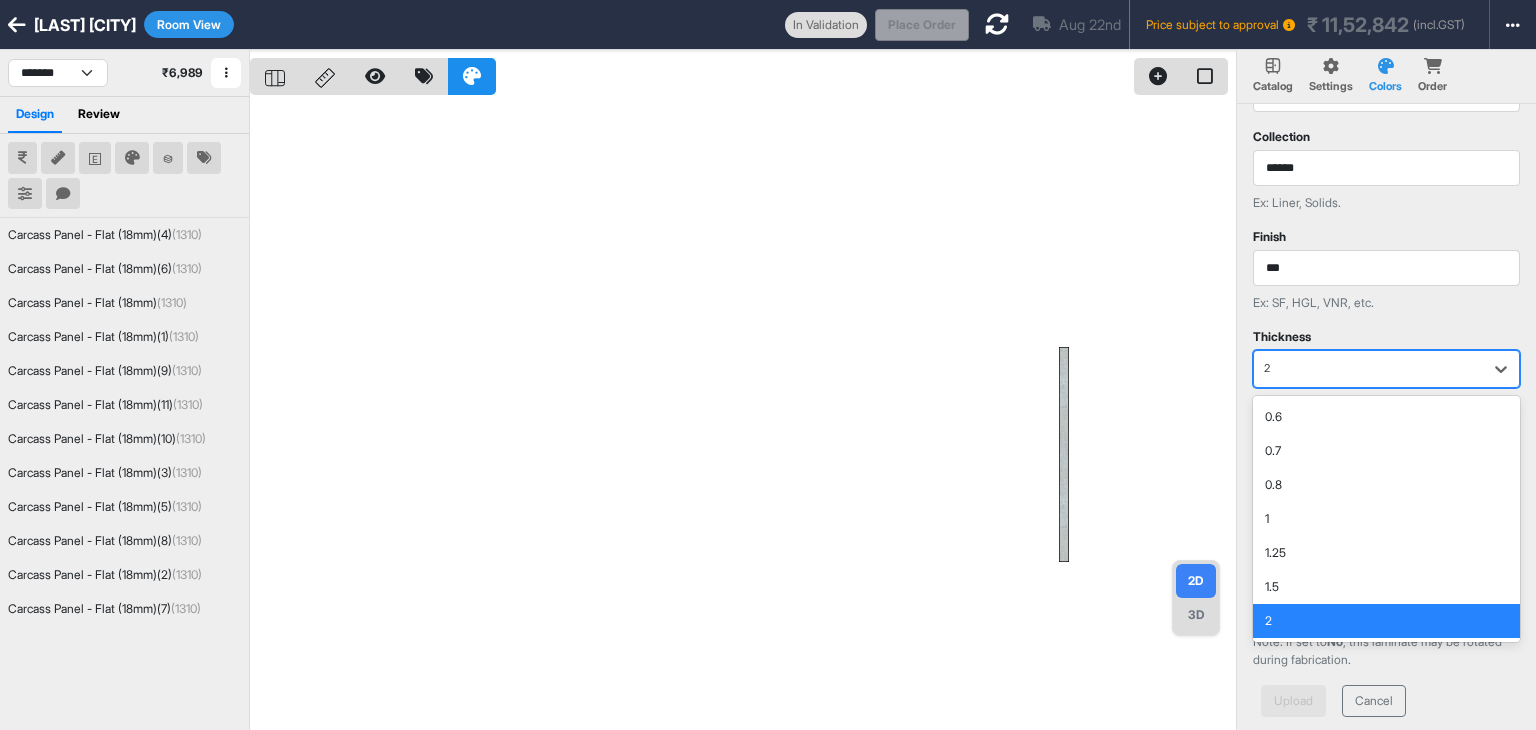 click at bounding box center (1368, 369) 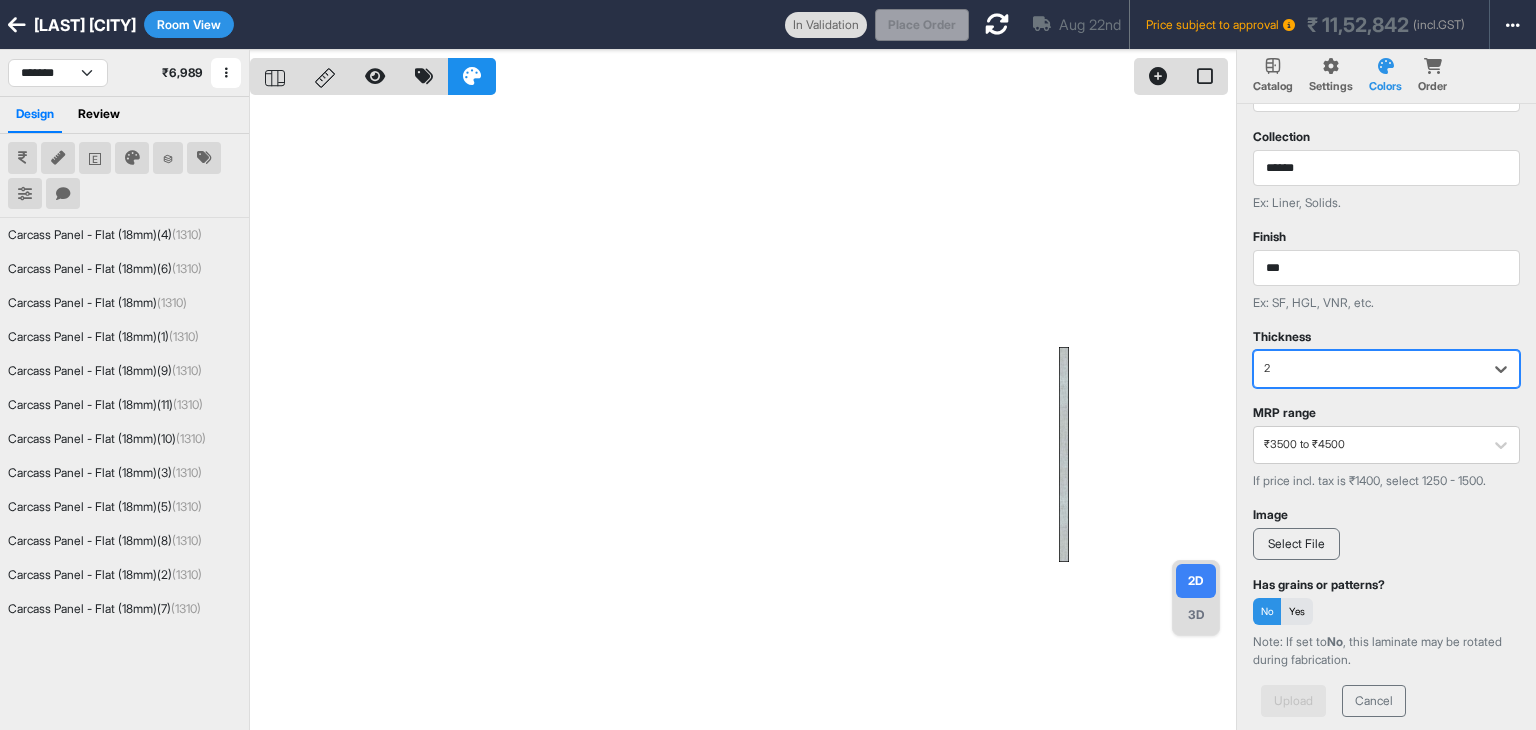 click on "Yes" at bounding box center [1297, 611] 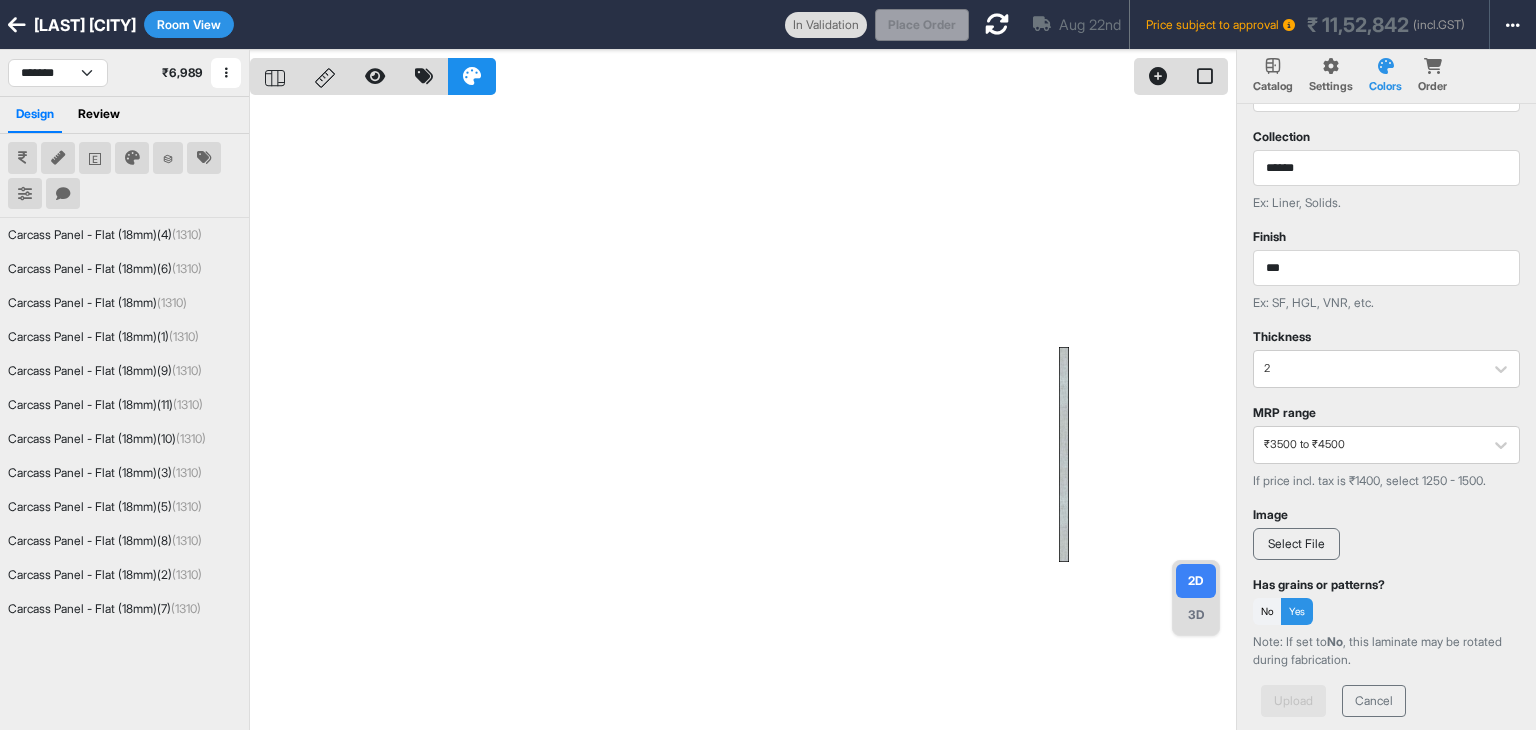 click on "Select File" at bounding box center [1296, 544] 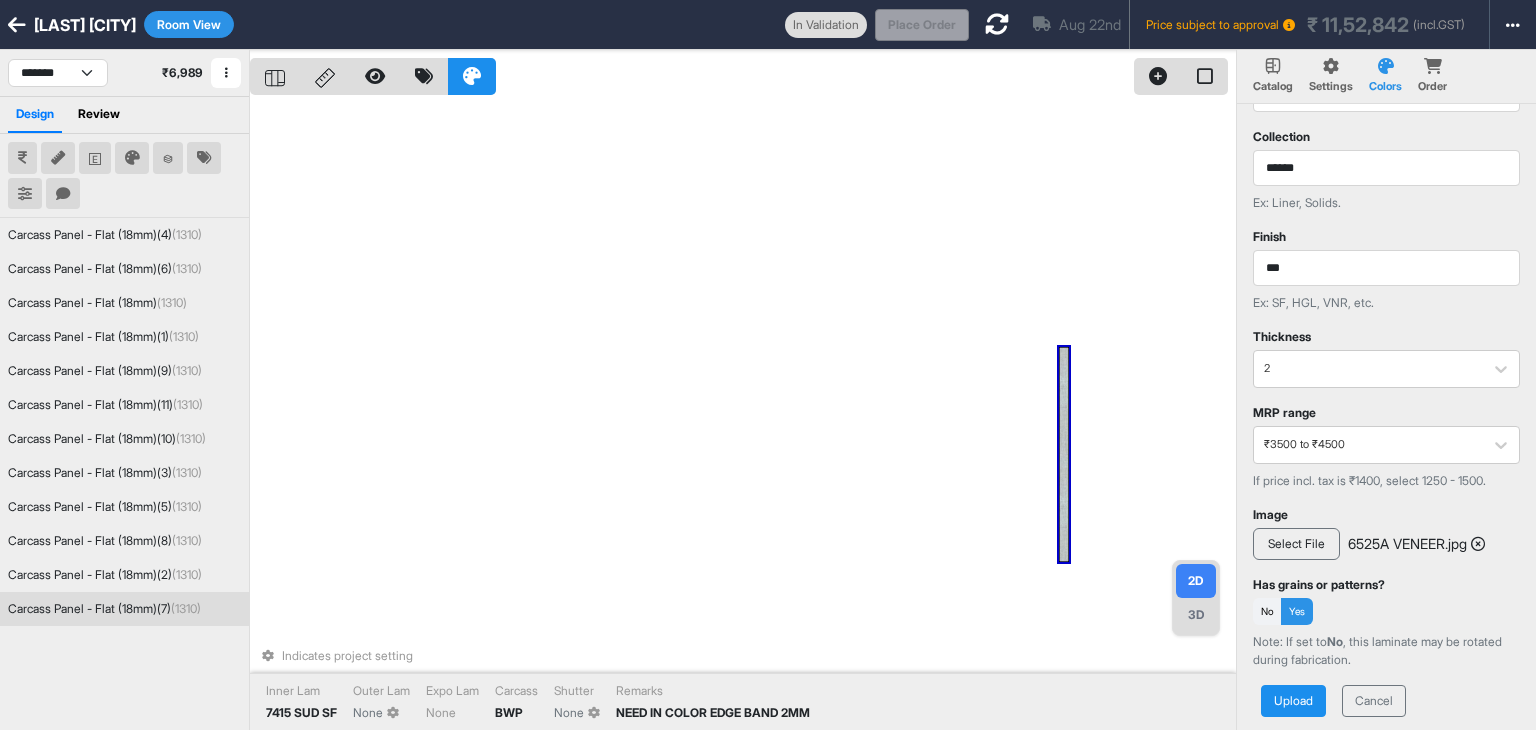 click on "Upload" at bounding box center (1293, 701) 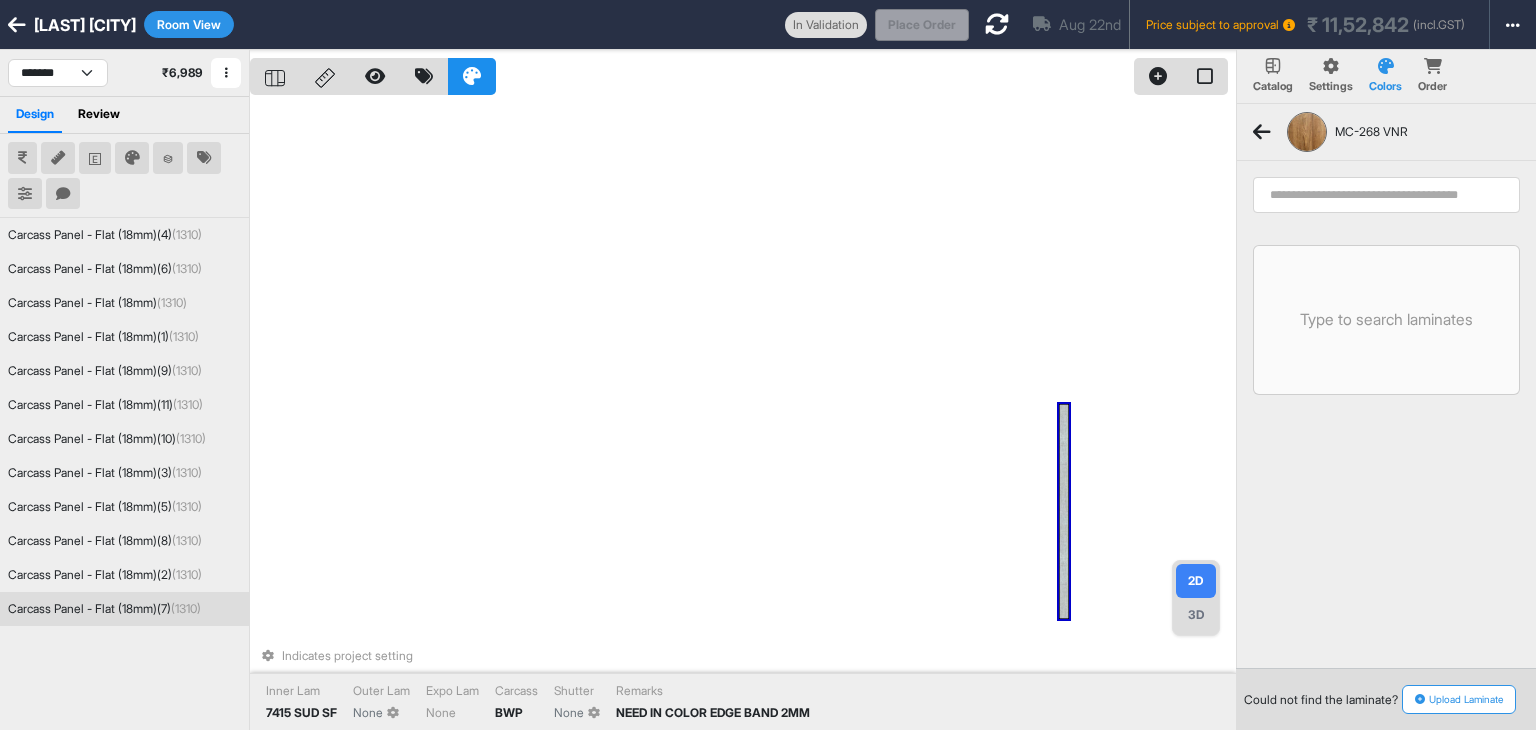scroll, scrollTop: 0, scrollLeft: 0, axis: both 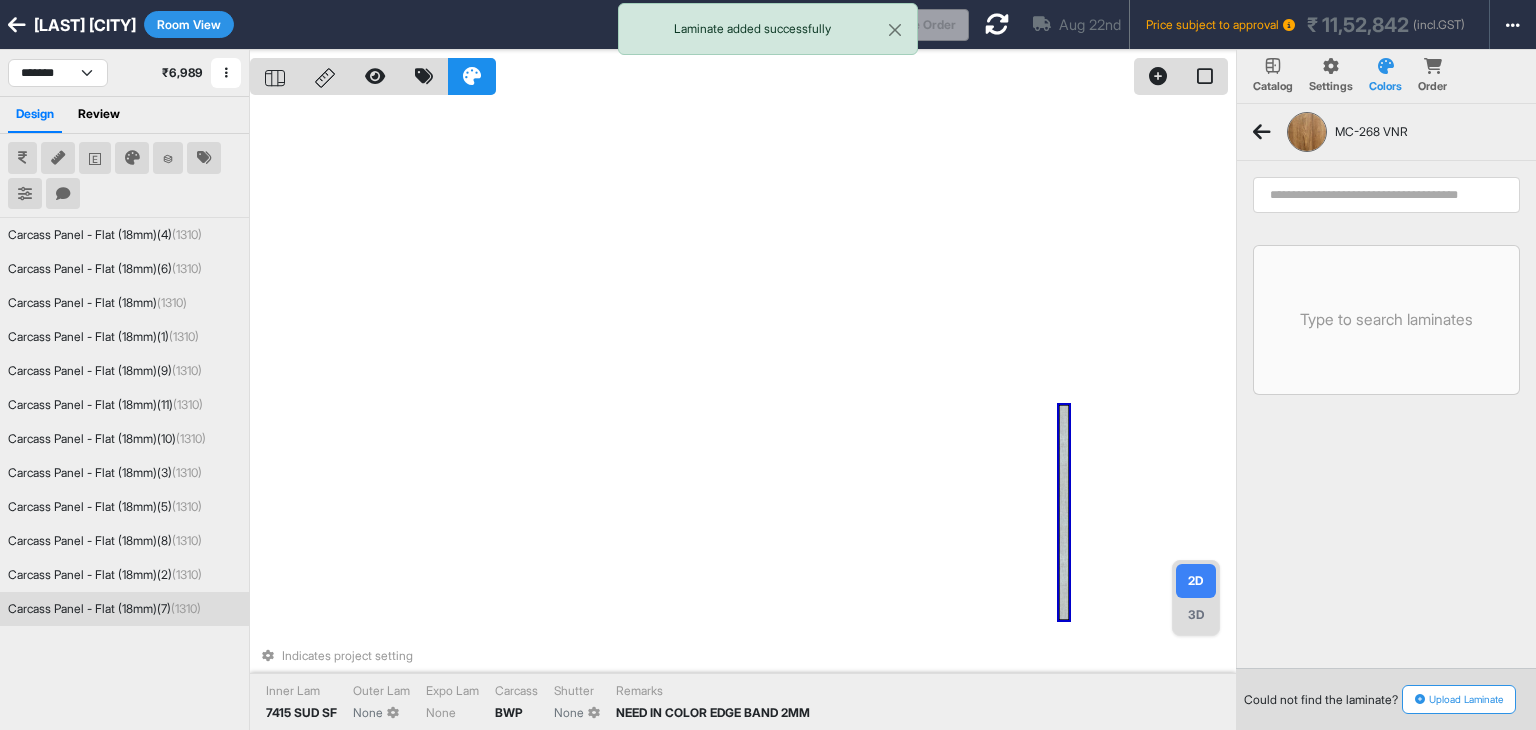 click at bounding box center (1262, 132) 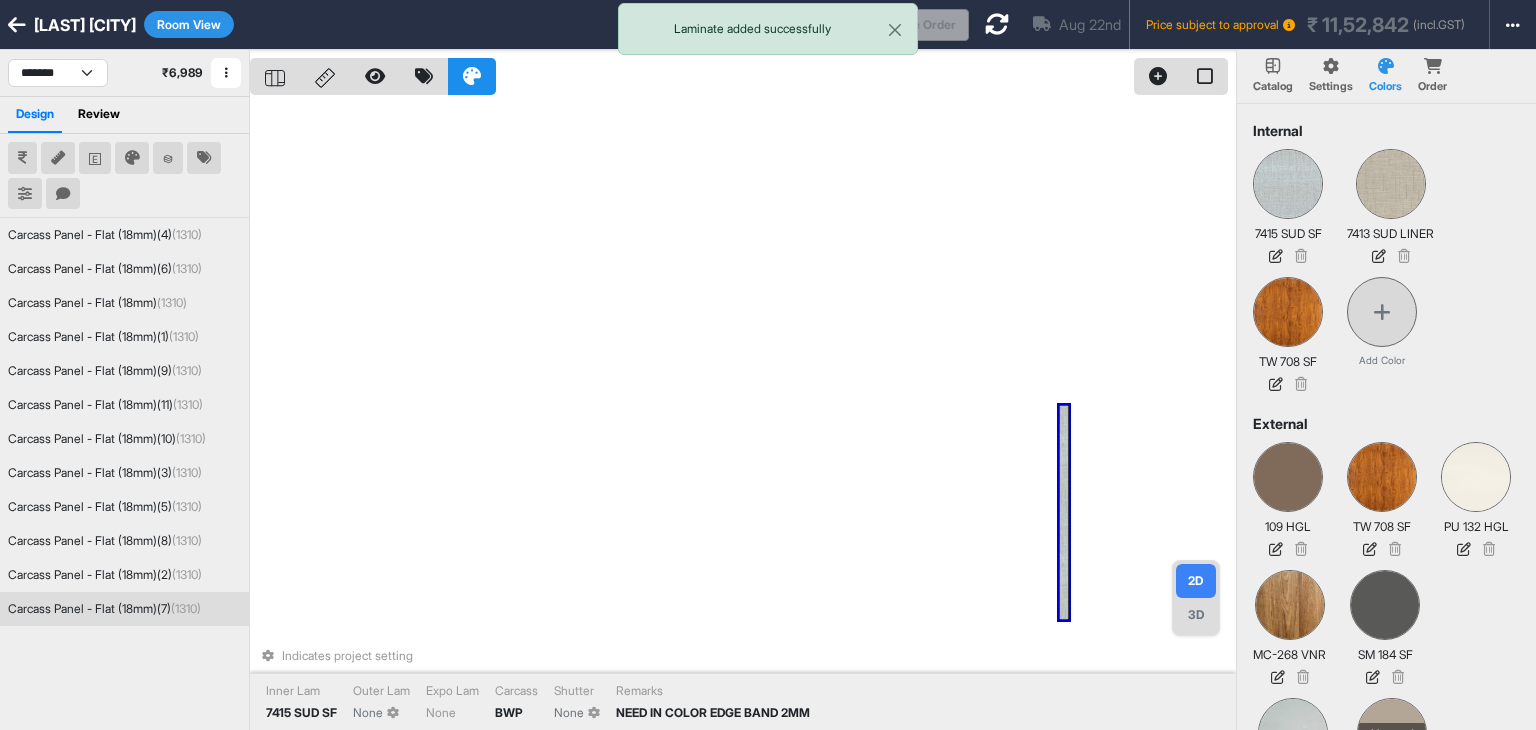 scroll, scrollTop: 217, scrollLeft: 0, axis: vertical 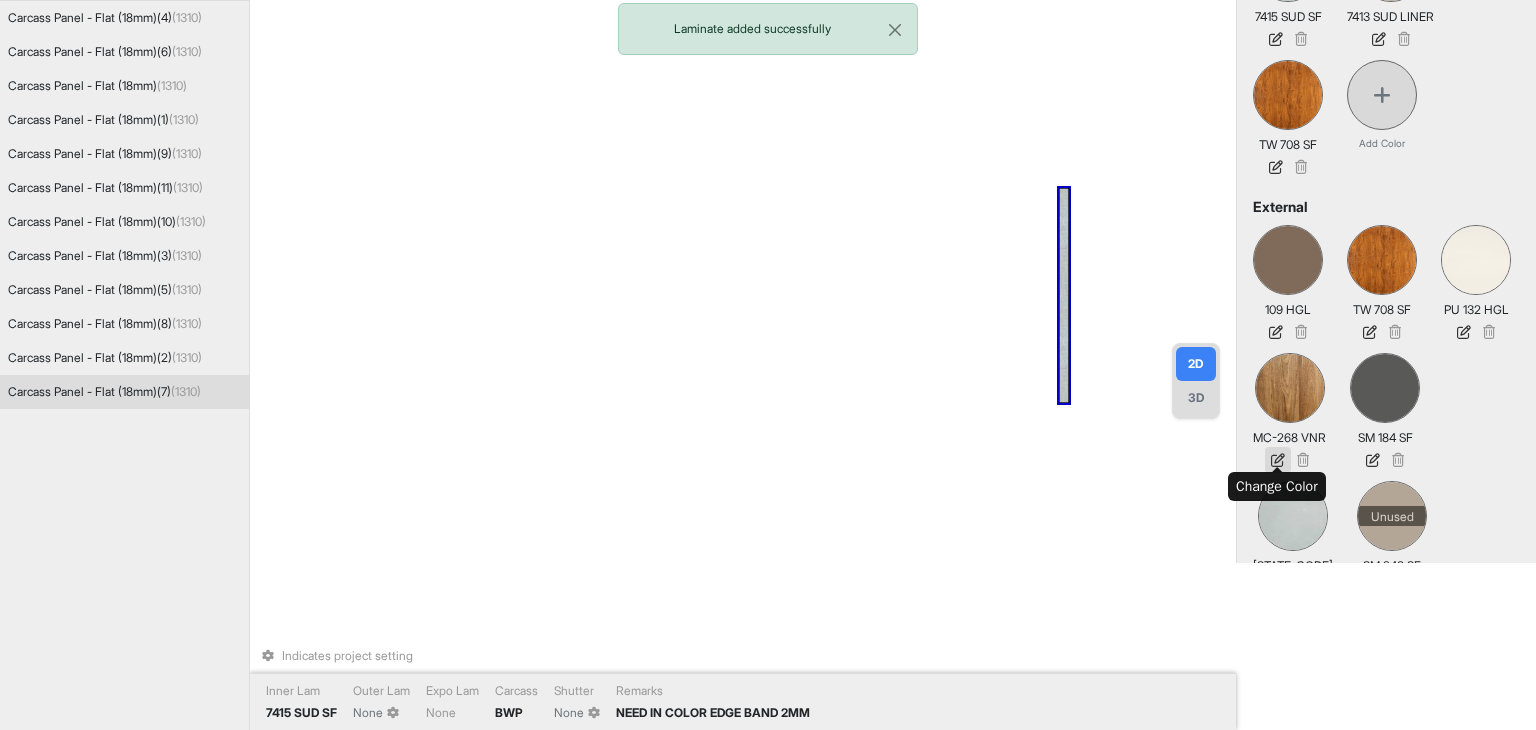 click at bounding box center [1278, 460] 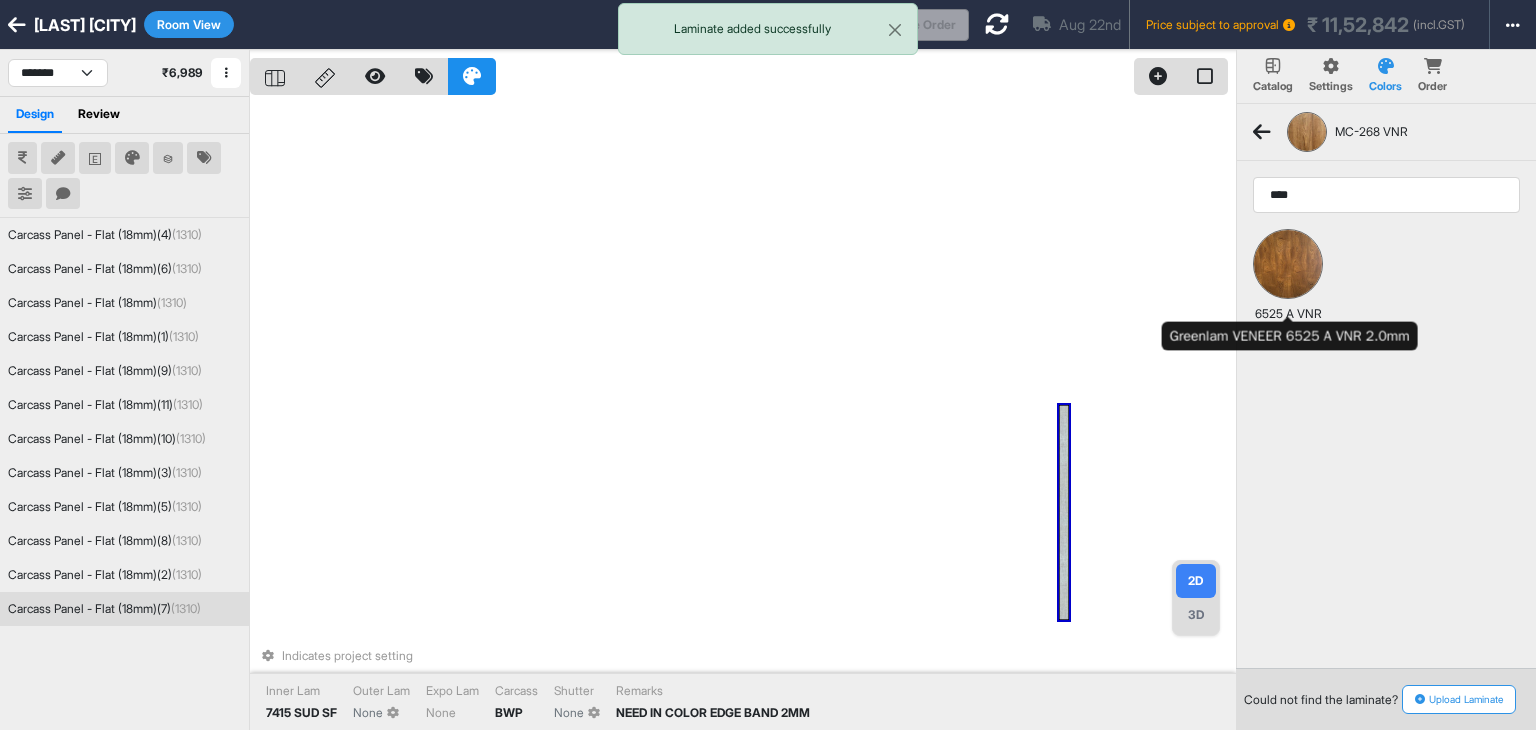 type on "****" 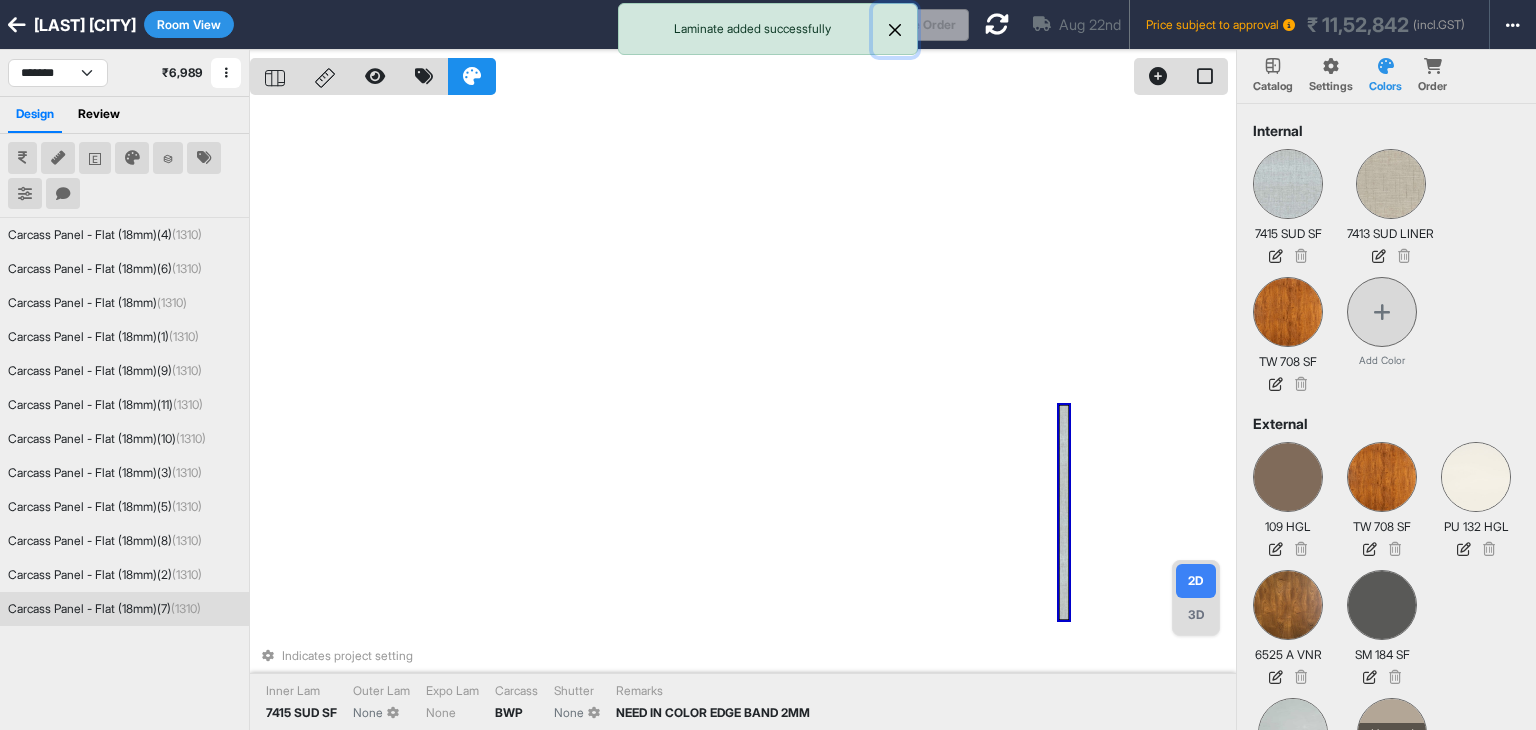 click at bounding box center (895, 30) 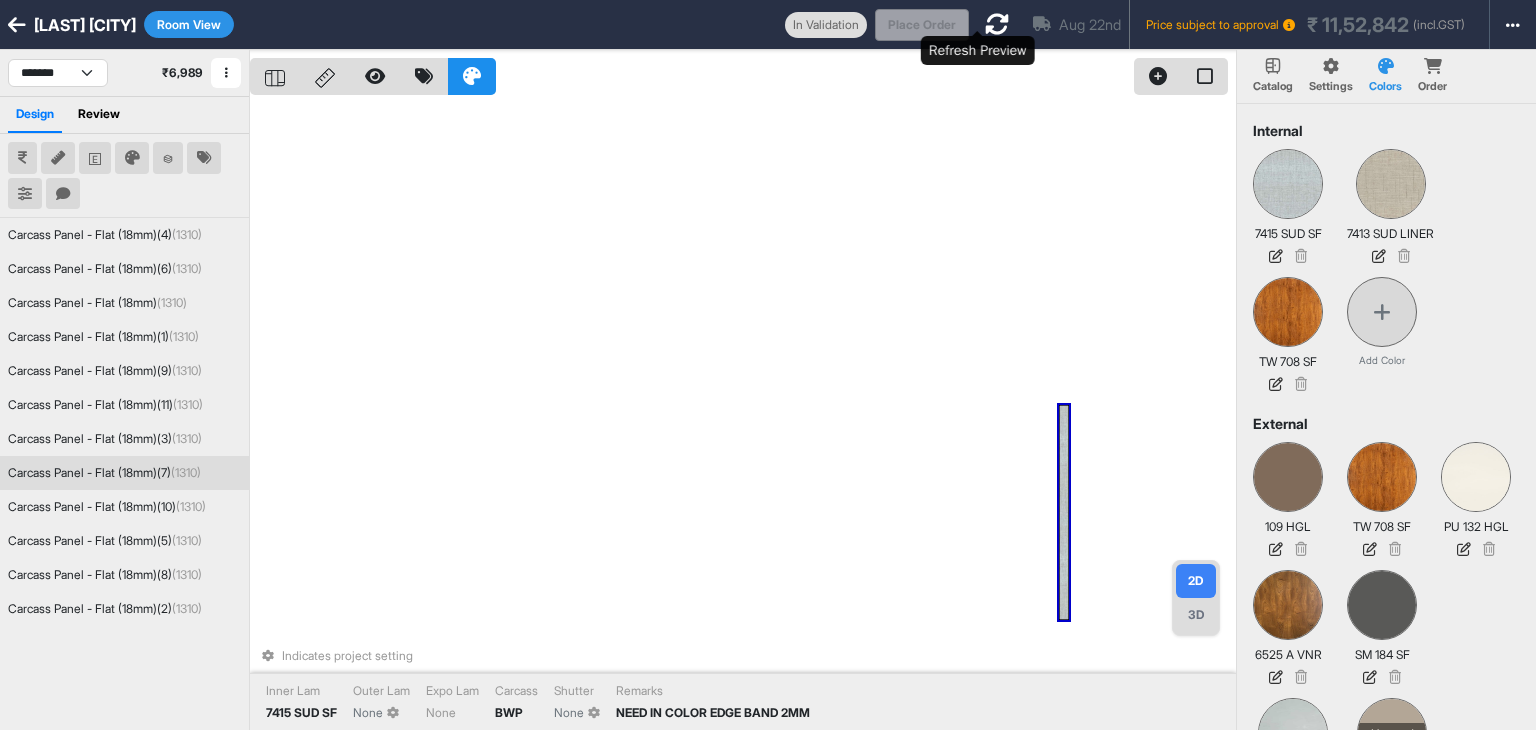 click at bounding box center (997, 24) 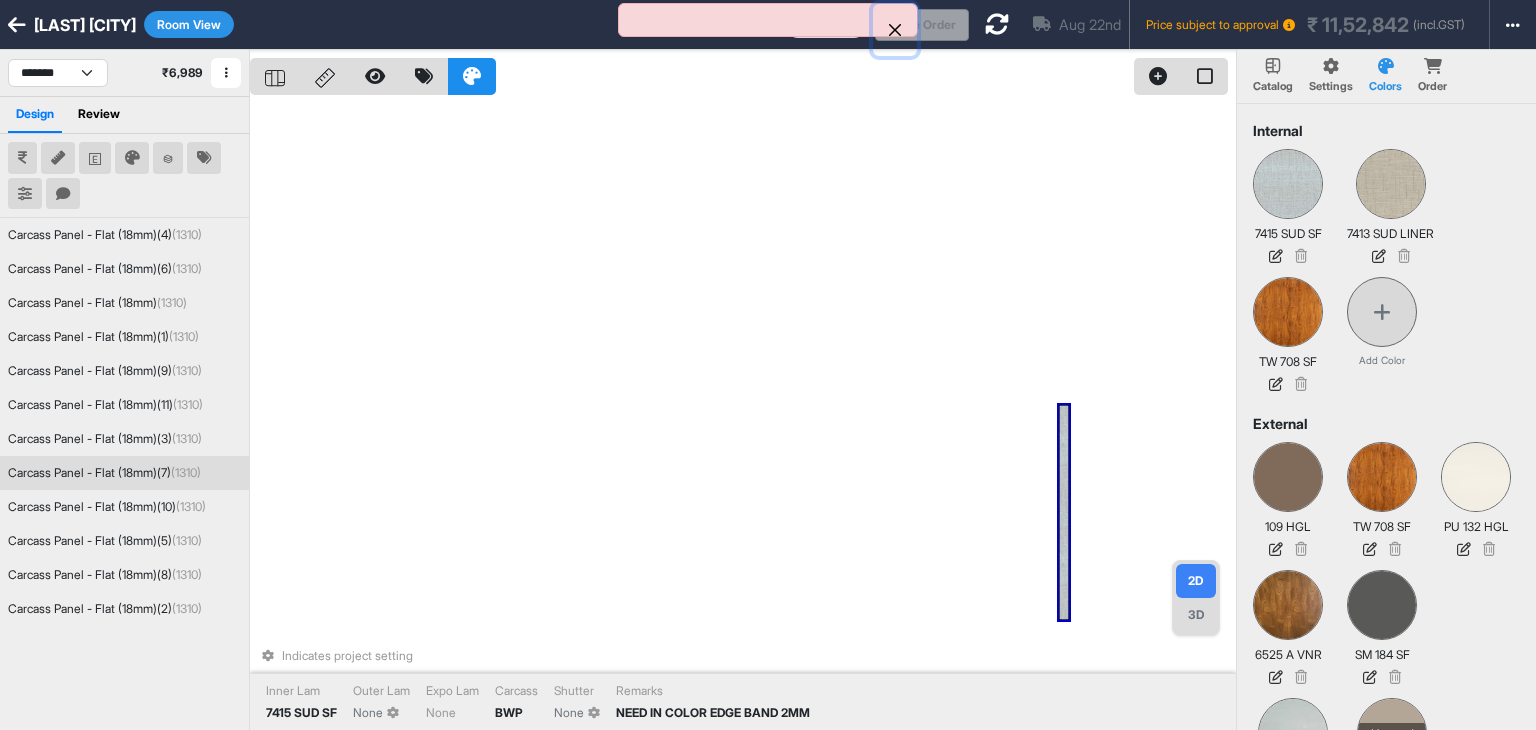 click at bounding box center [895, 30] 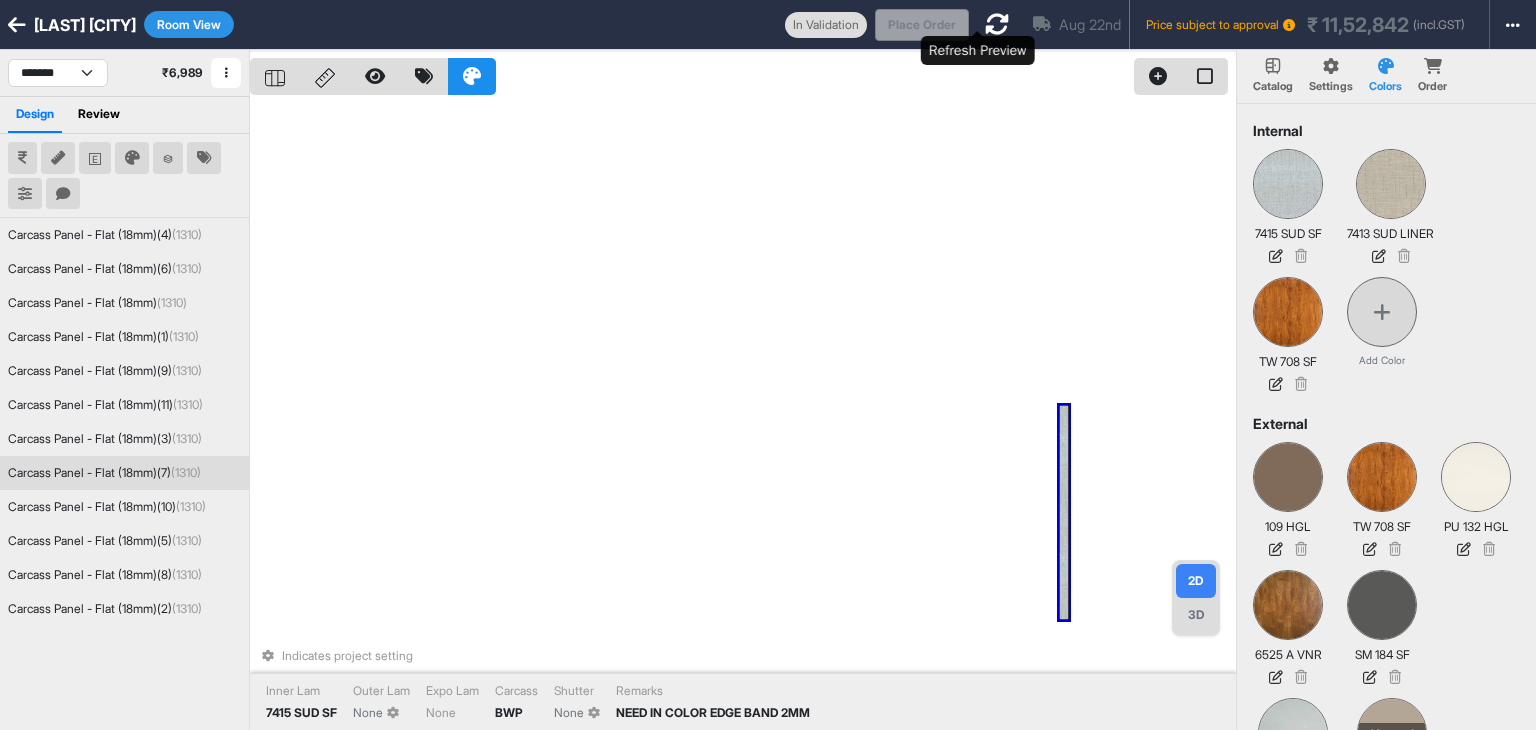 click at bounding box center (997, 24) 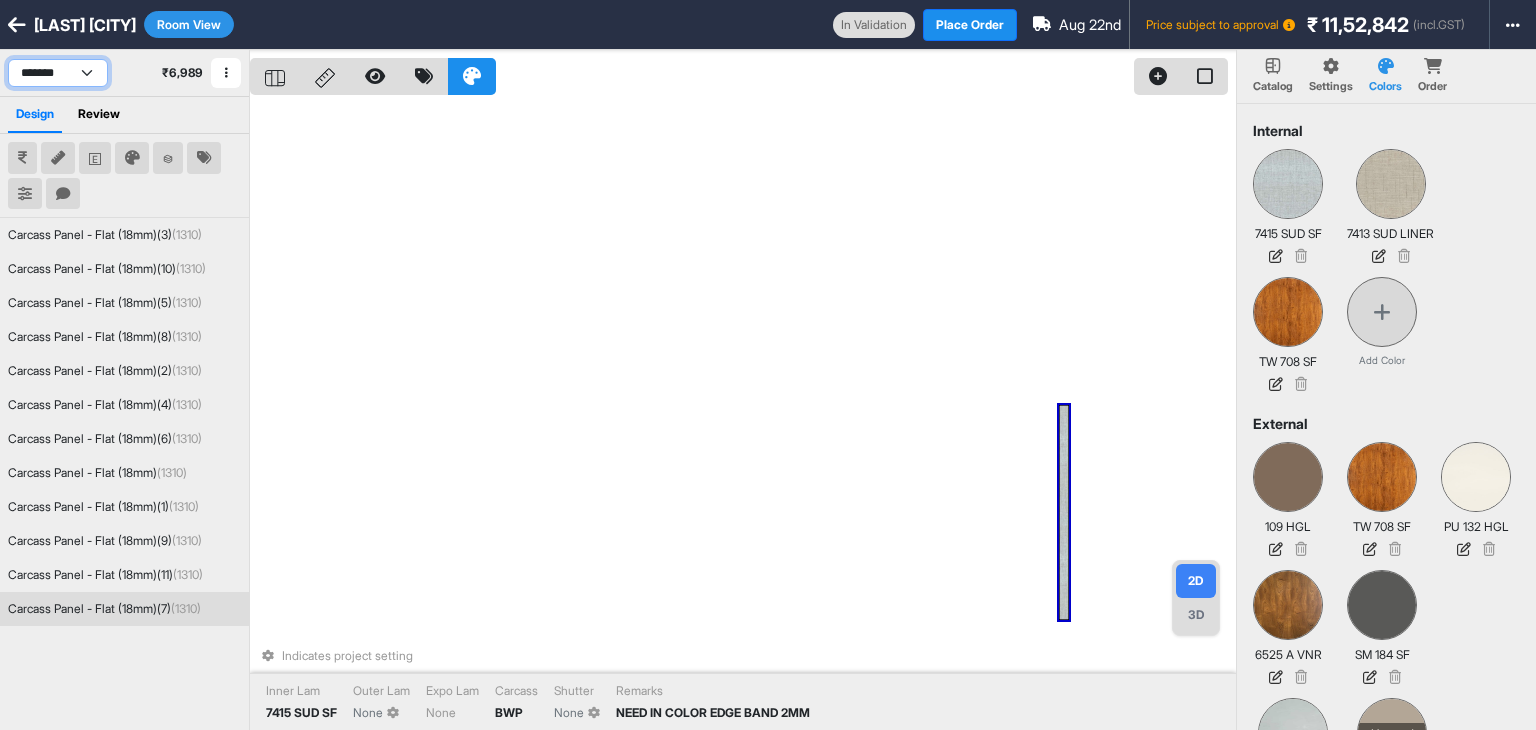 click on "**********" at bounding box center [58, 73] 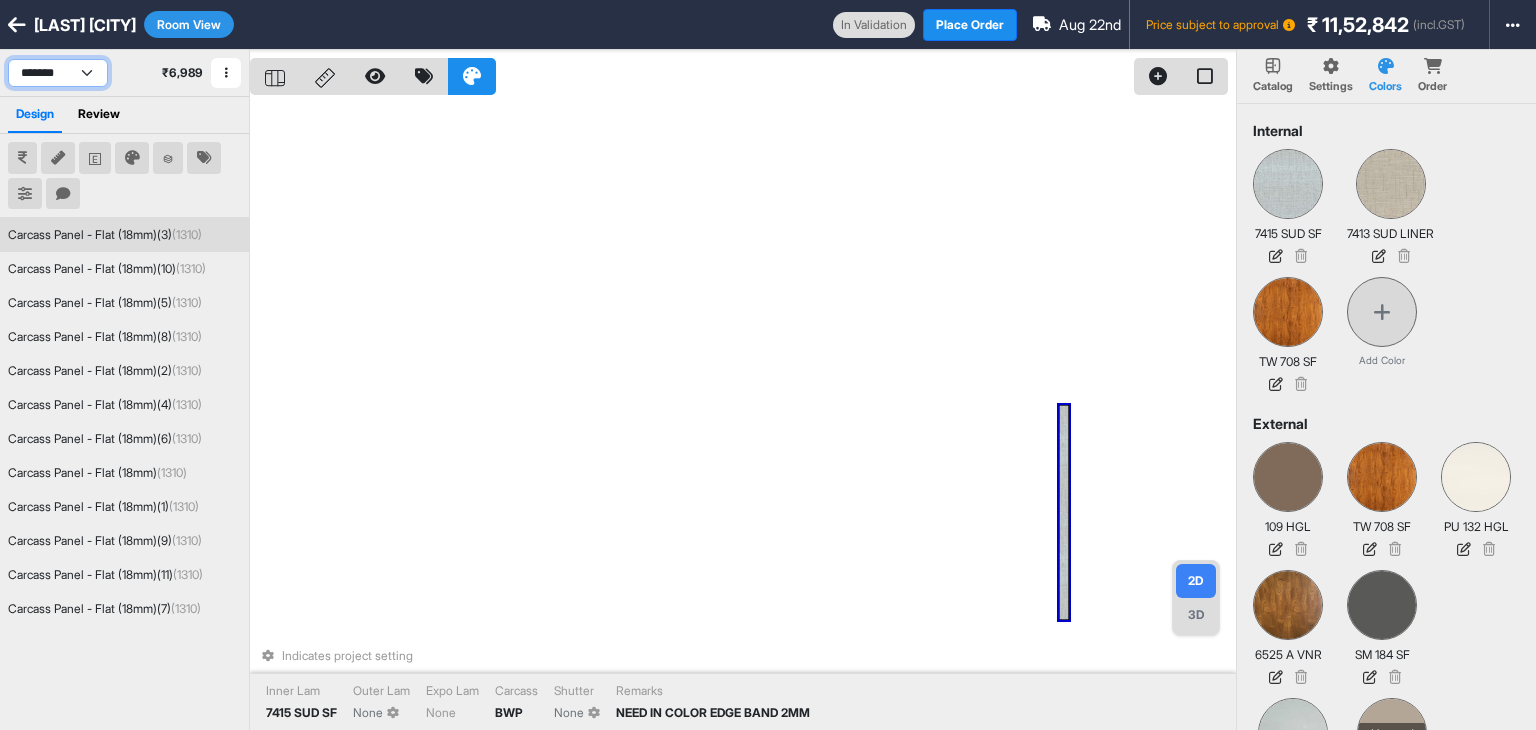 select on "****" 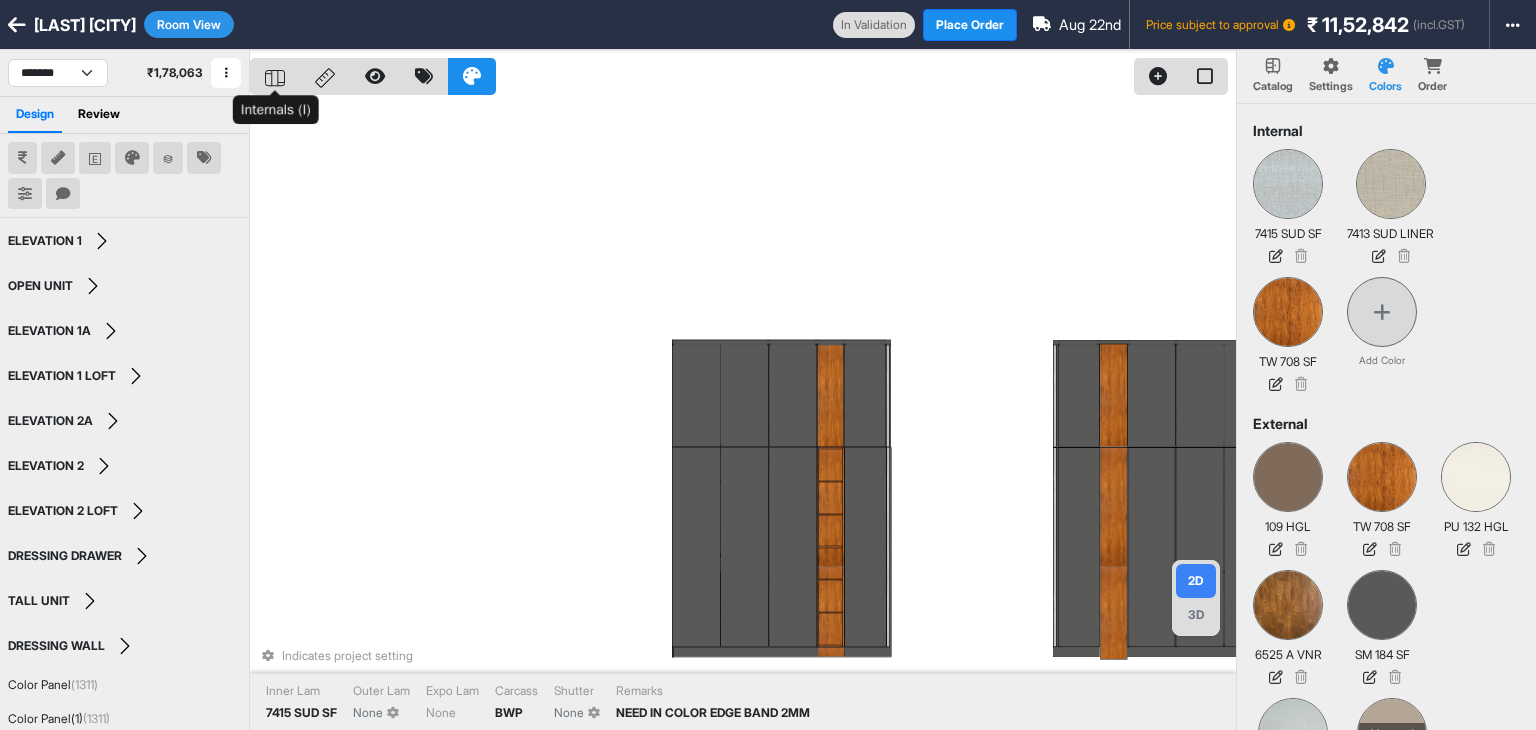 click 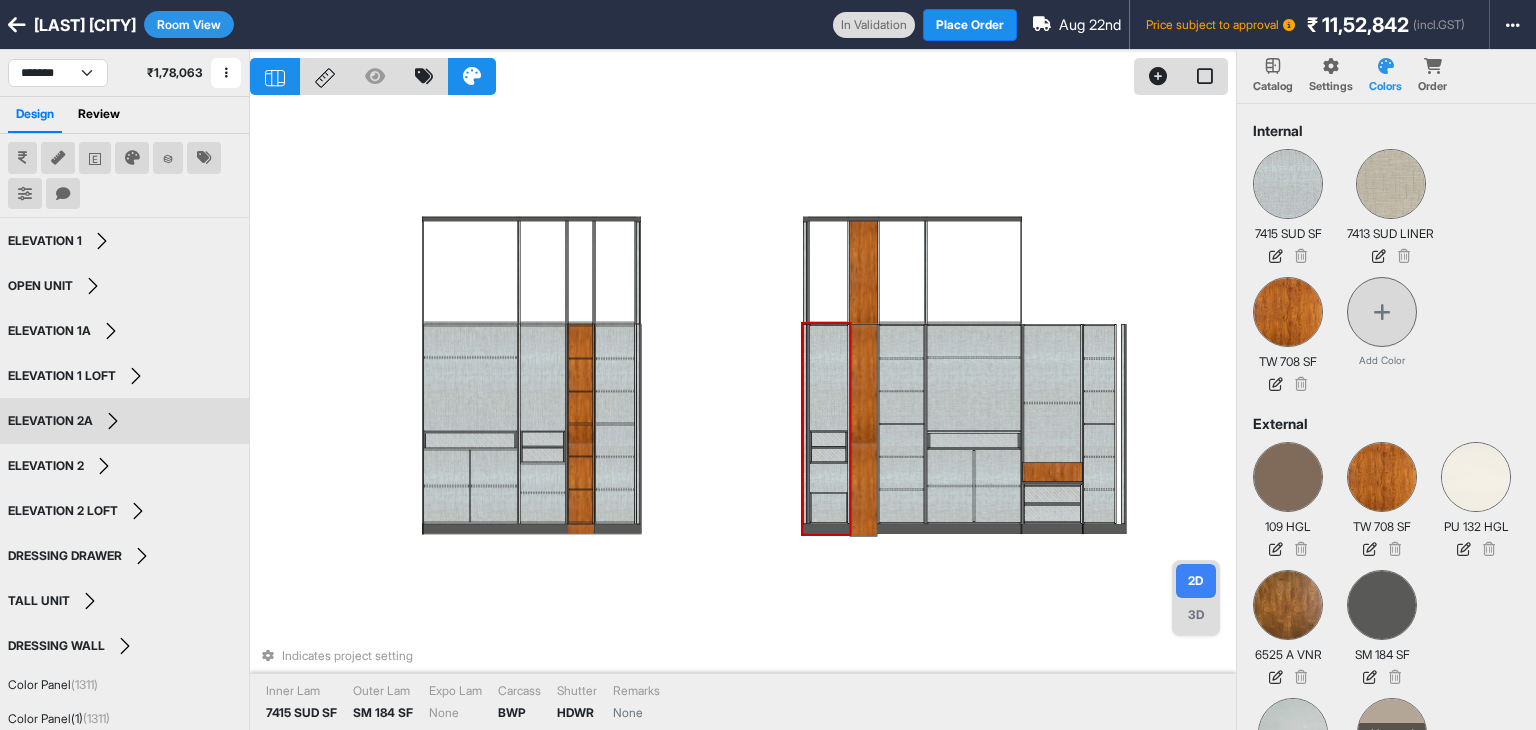 click at bounding box center (829, 508) 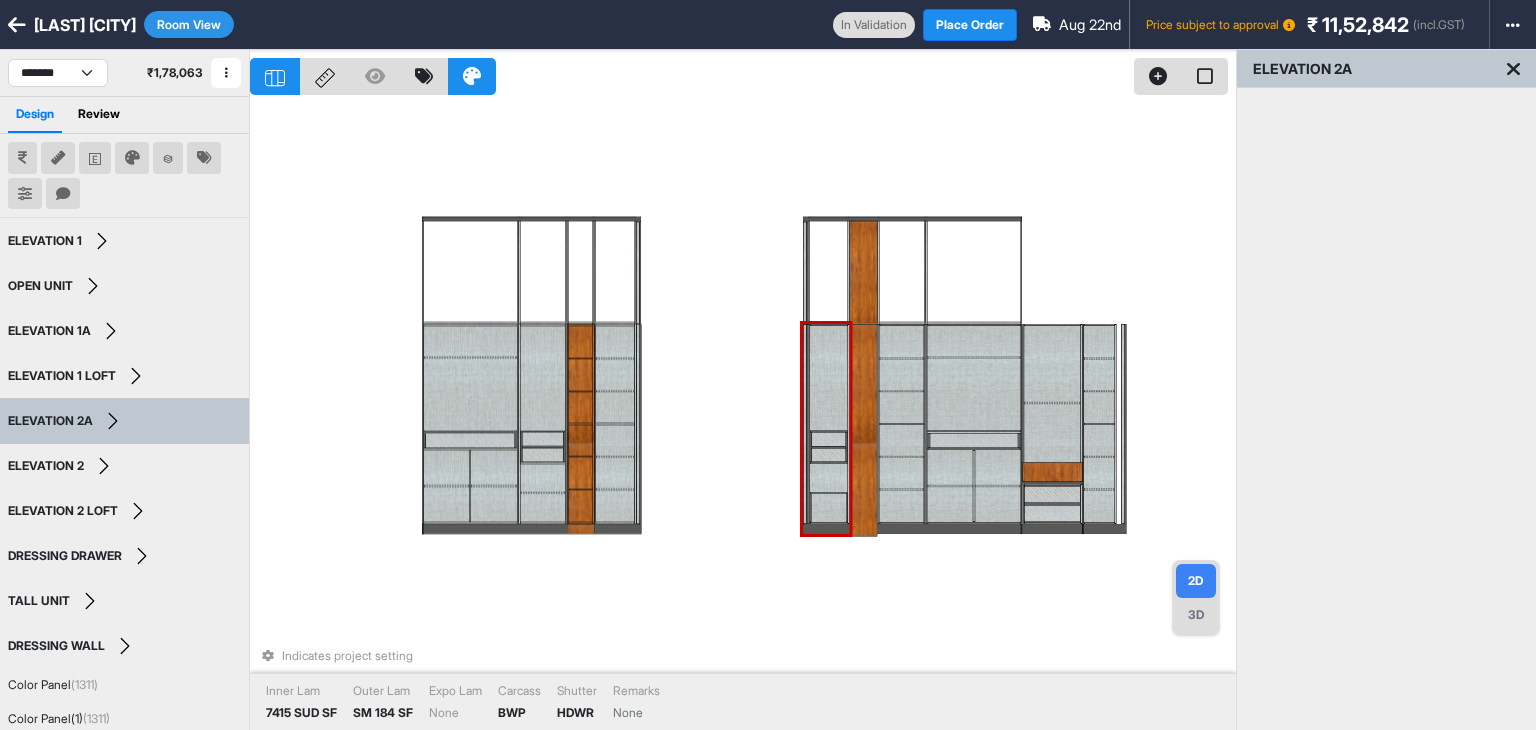 click at bounding box center [829, 508] 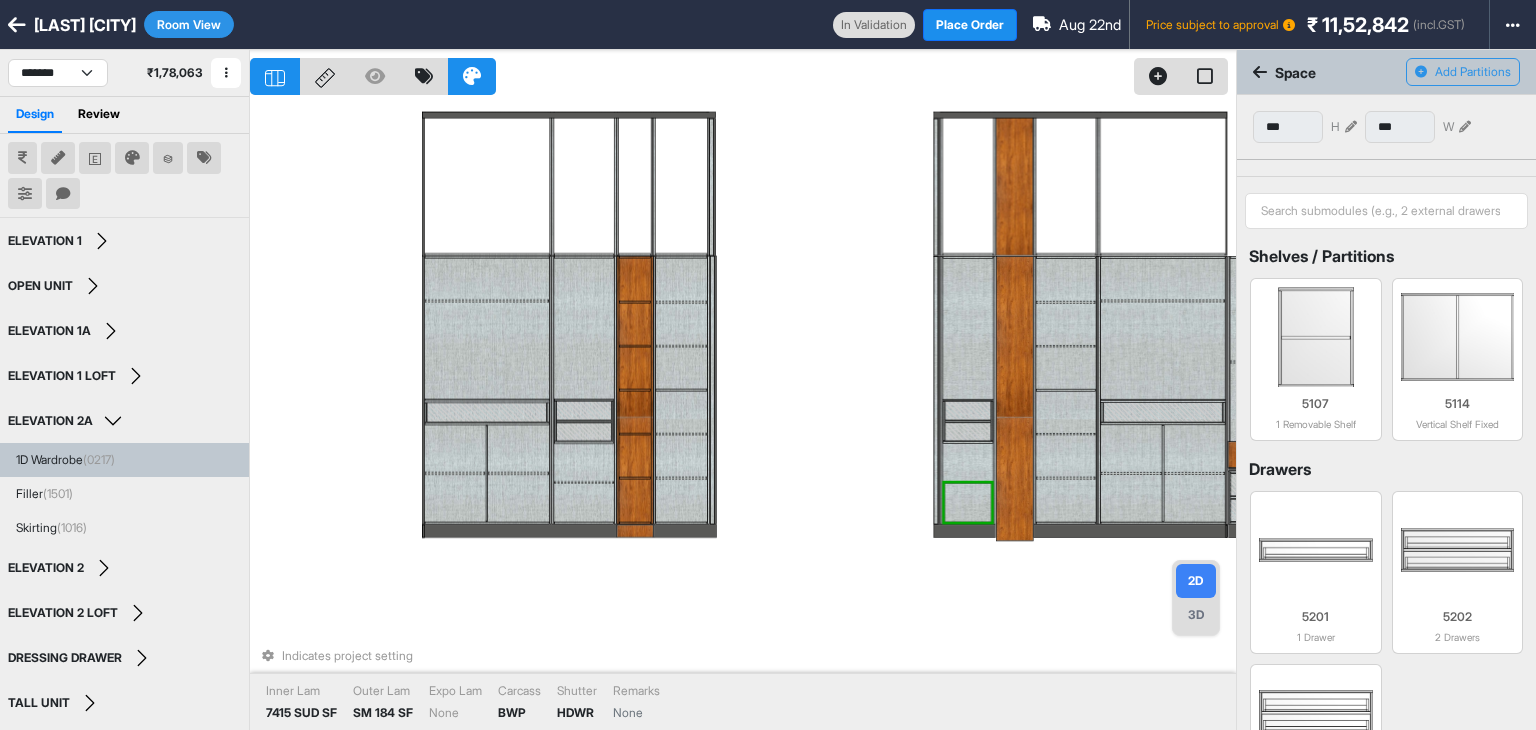 click at bounding box center (968, 462) 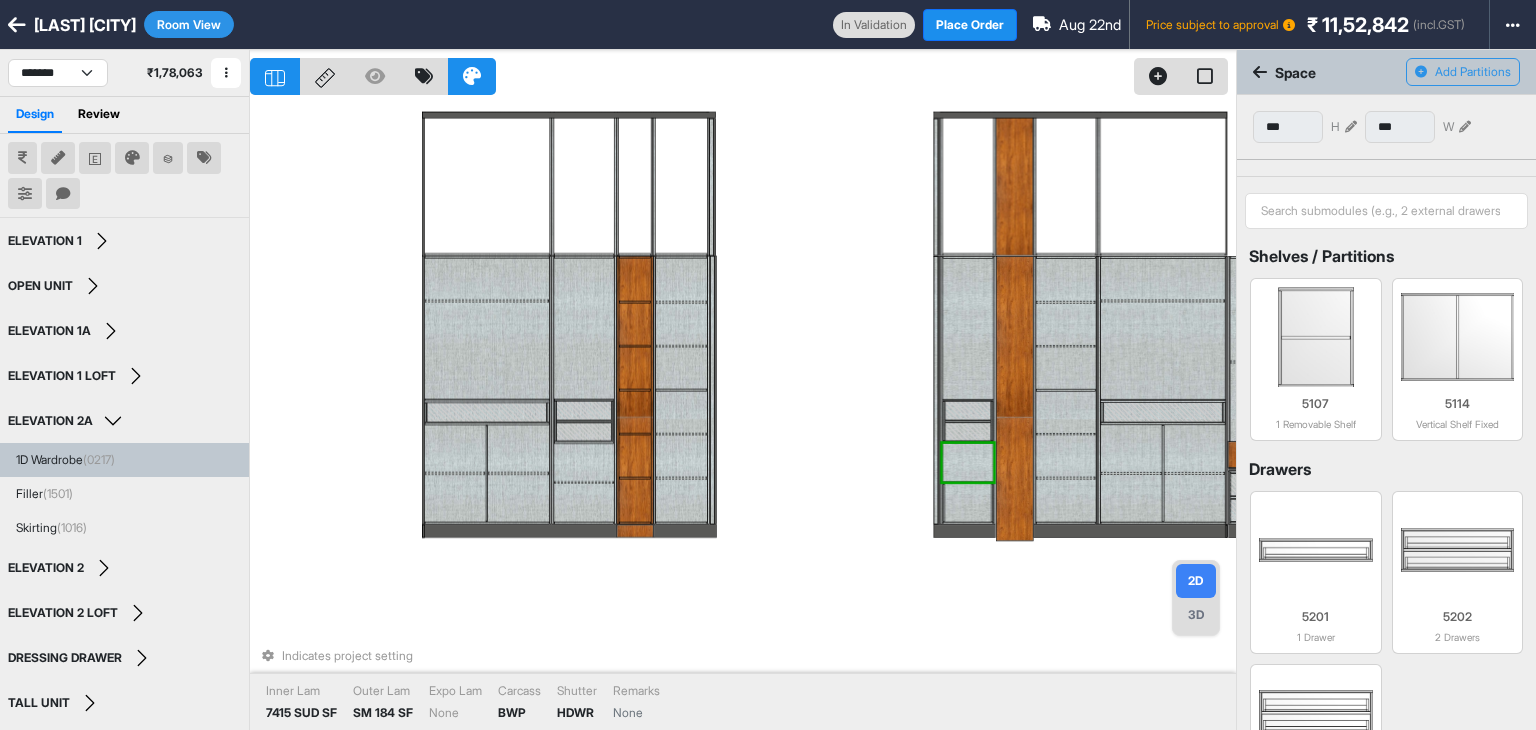 click at bounding box center (968, 503) 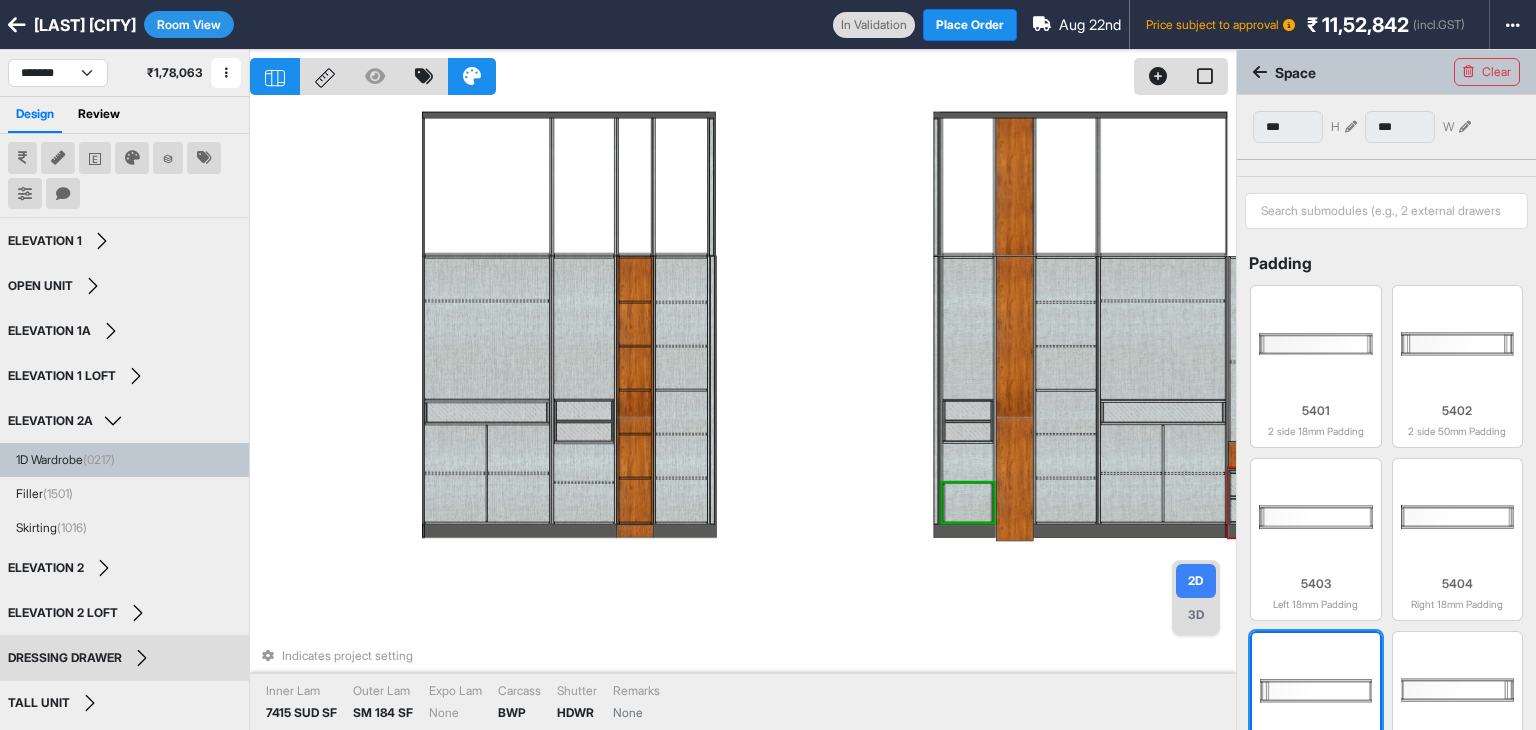scroll, scrollTop: 805, scrollLeft: 0, axis: vertical 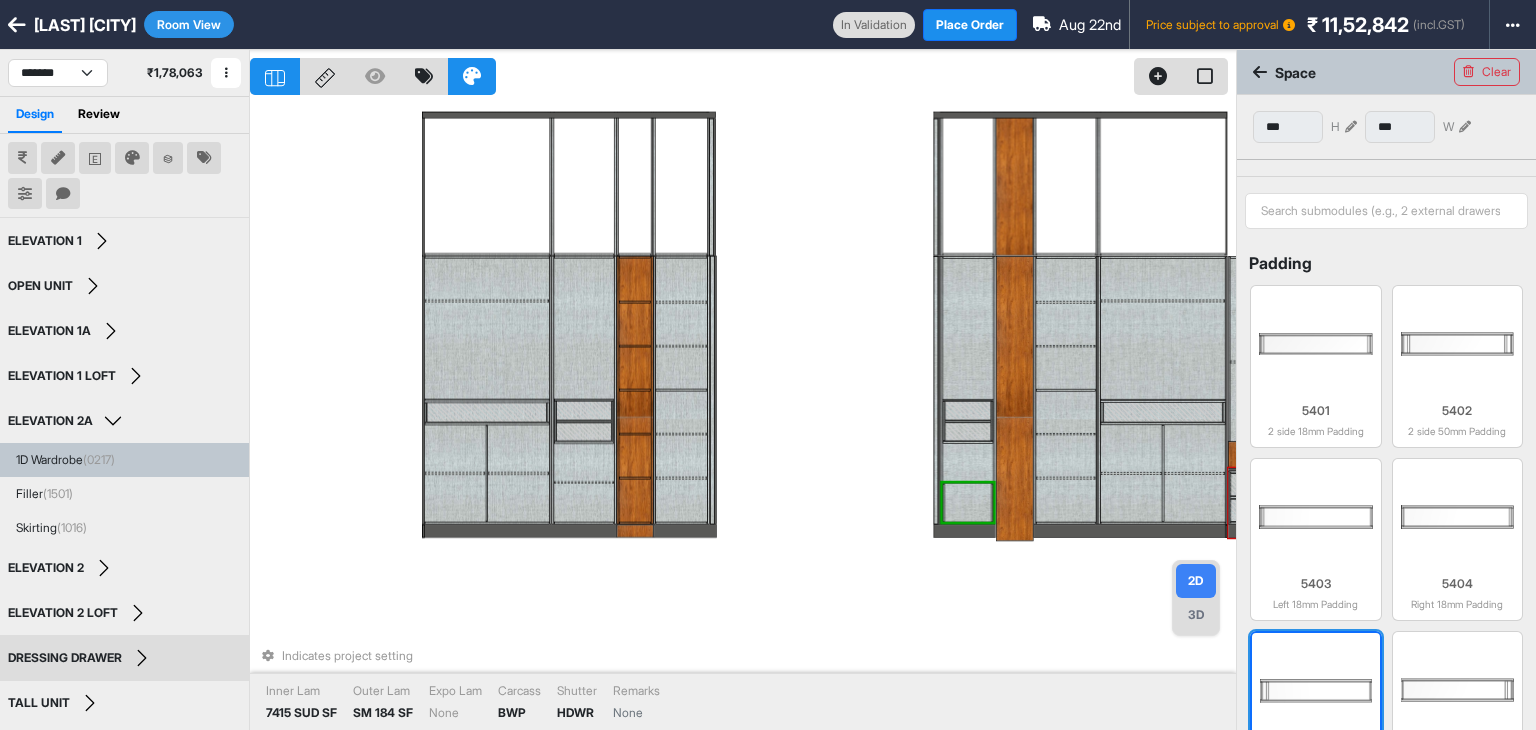click at bounding box center (1316, 691) 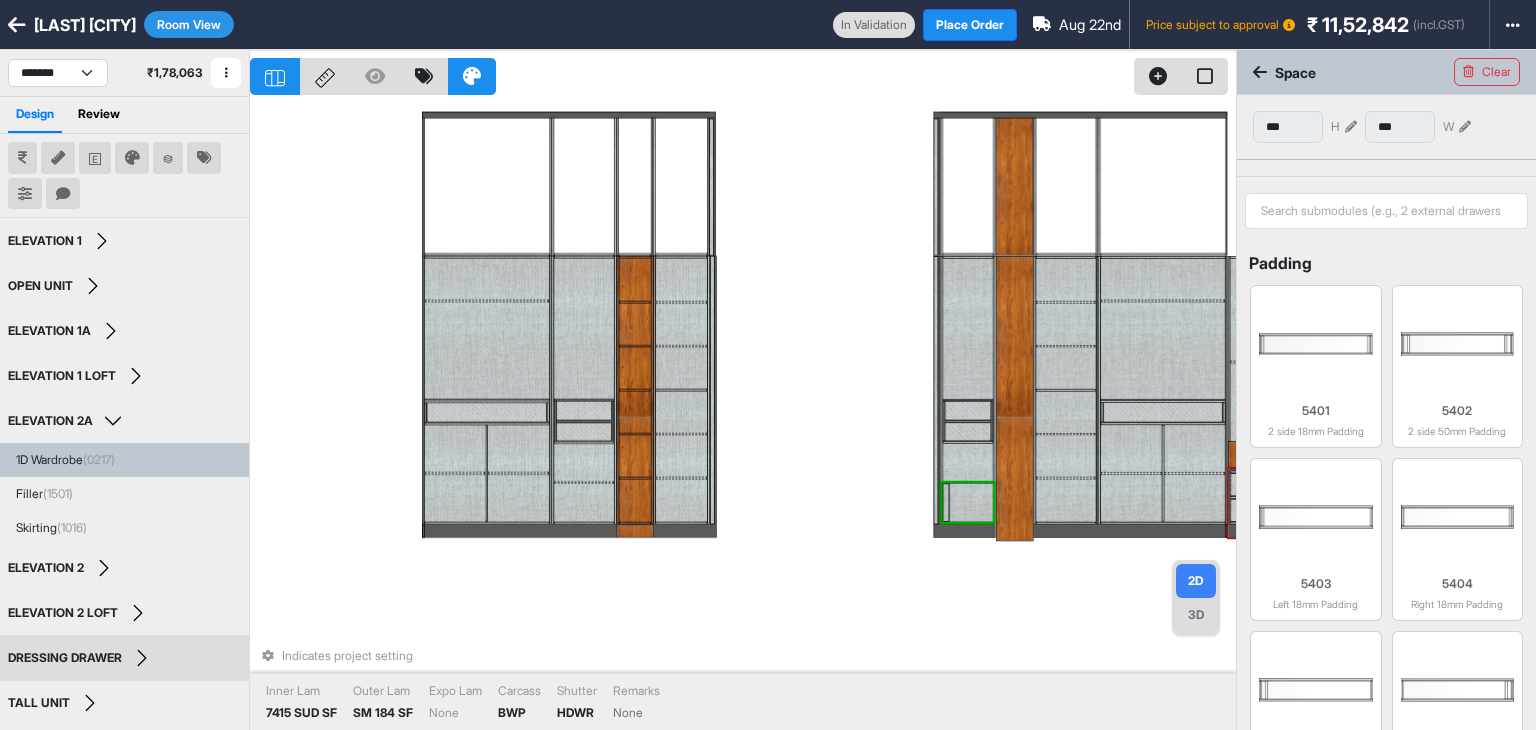 scroll, scrollTop: 804, scrollLeft: 0, axis: vertical 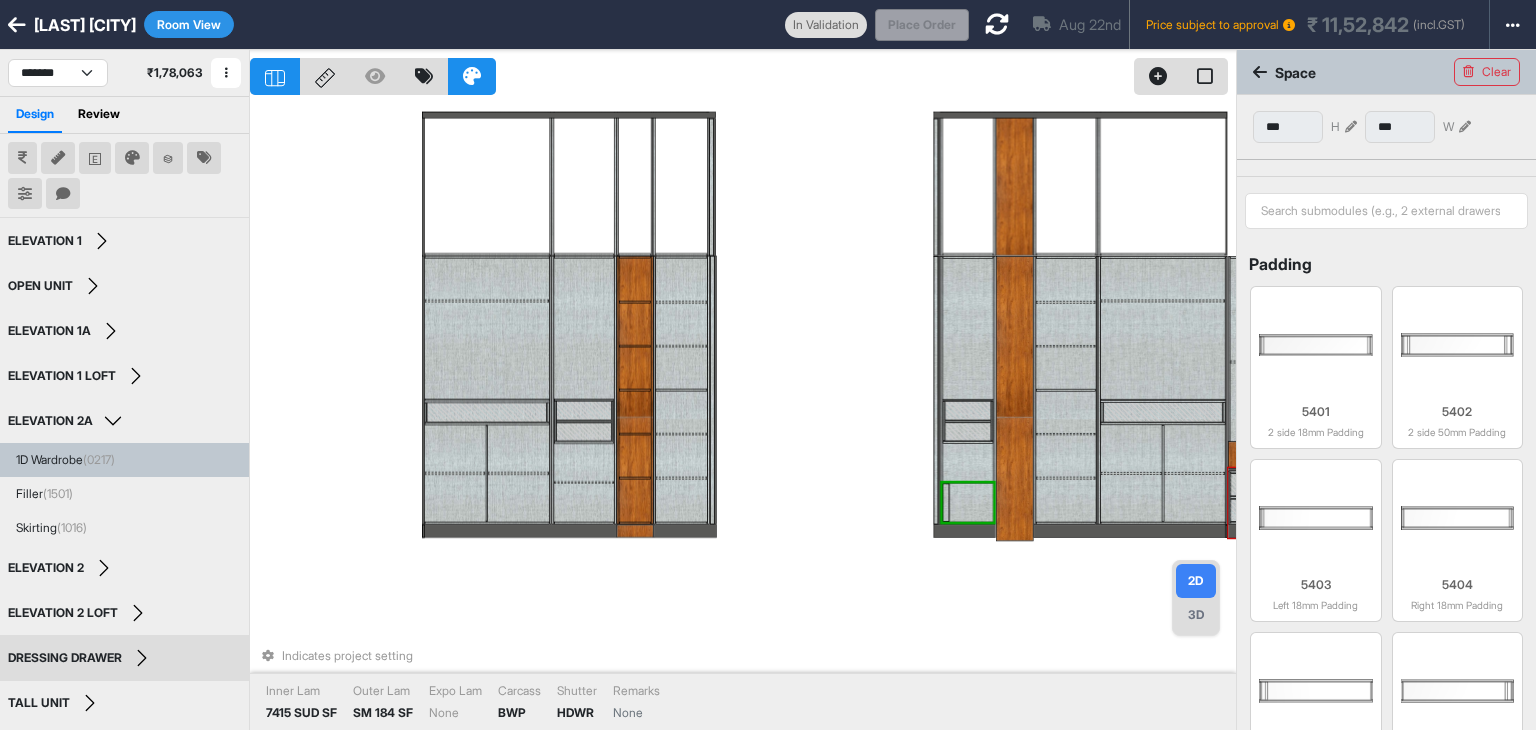 click on "Indicates project setting Inner Lam 7415 SUD SF Outer Lam SM 184 SF Expo Lam None Carcass BWP Shutter HDWR Remarks None" at bounding box center (743, 415) 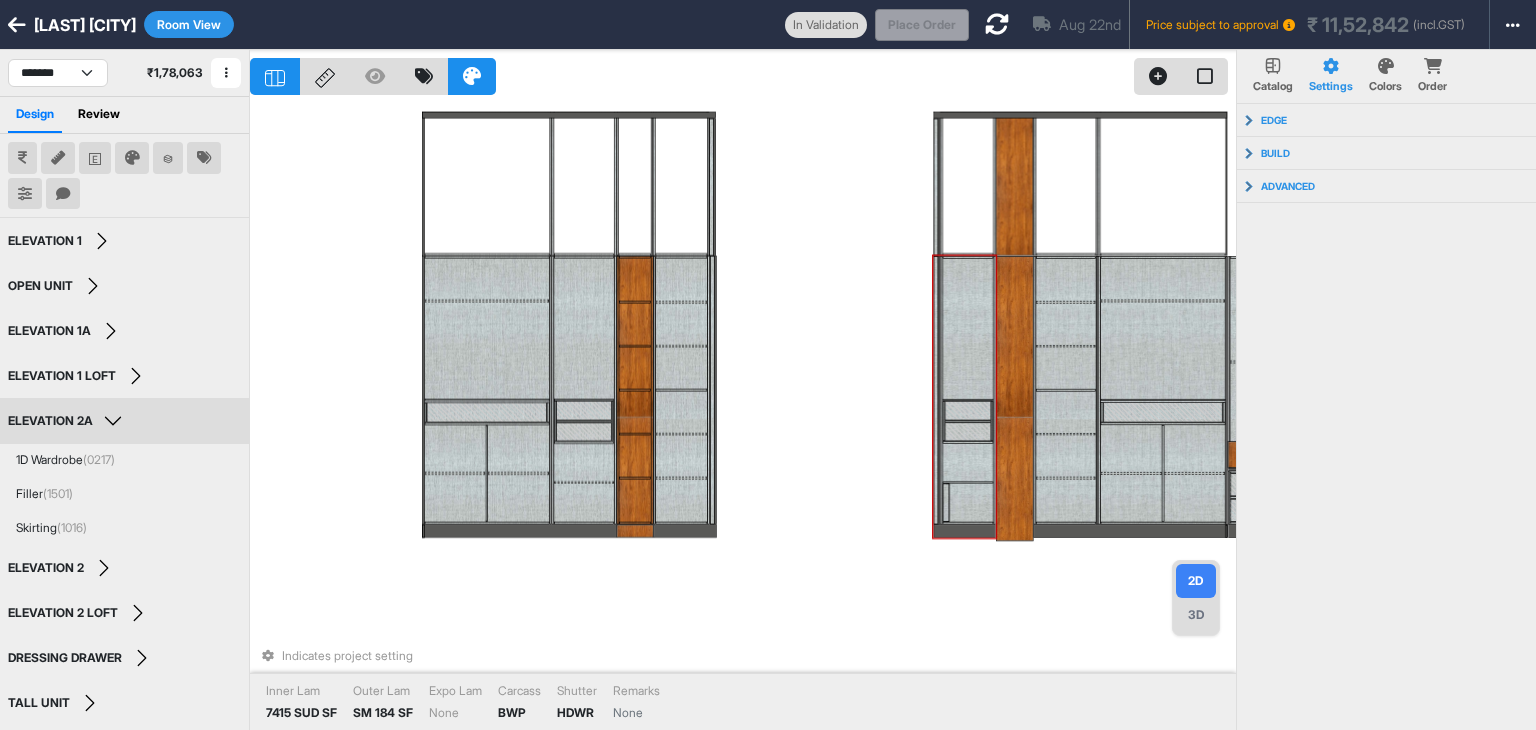 click at bounding box center [972, 503] 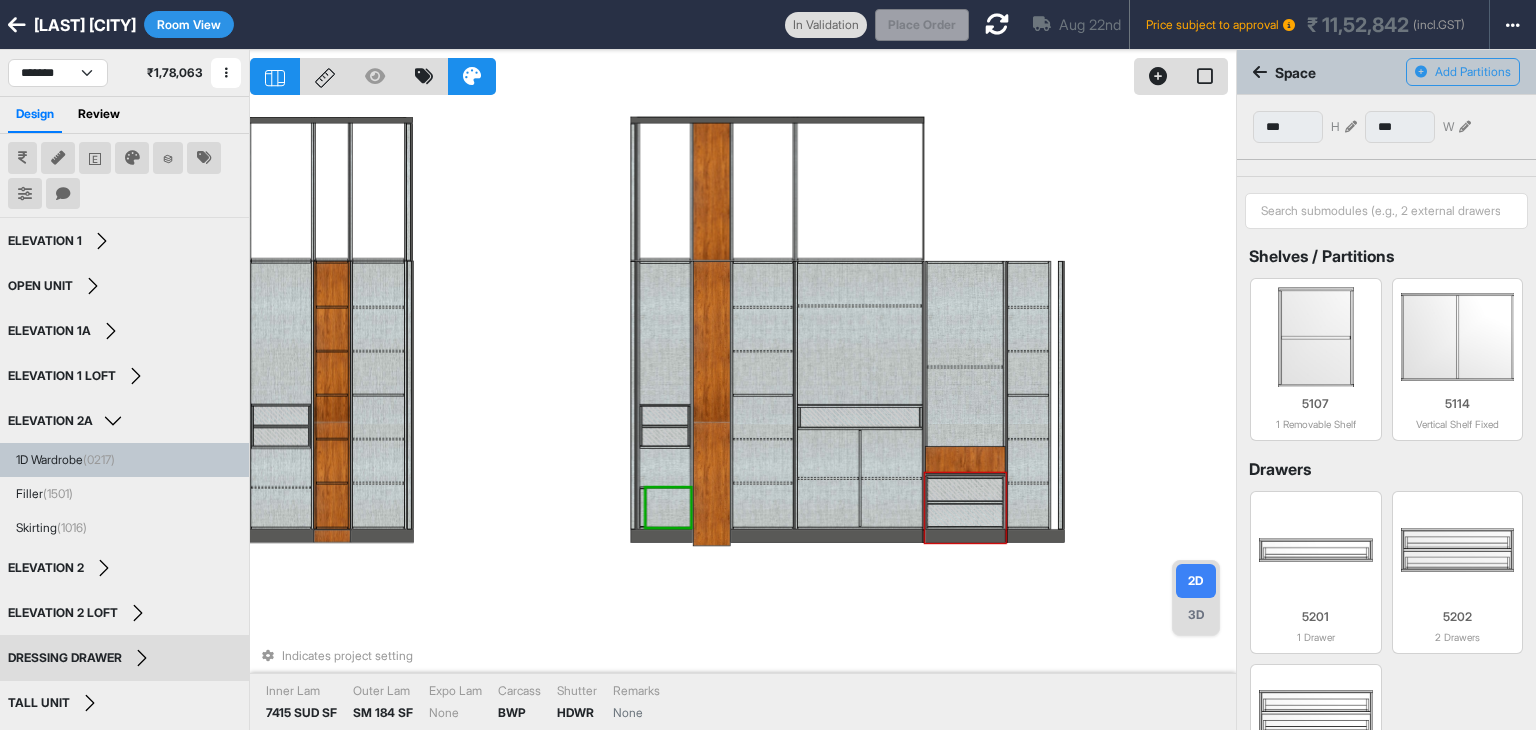 click on "Indicates project setting Inner Lam 7415 SUD SF Outer Lam SM 184 SF Expo Lam None Carcass BWP Shutter HDWR Remarks None" at bounding box center [743, 415] 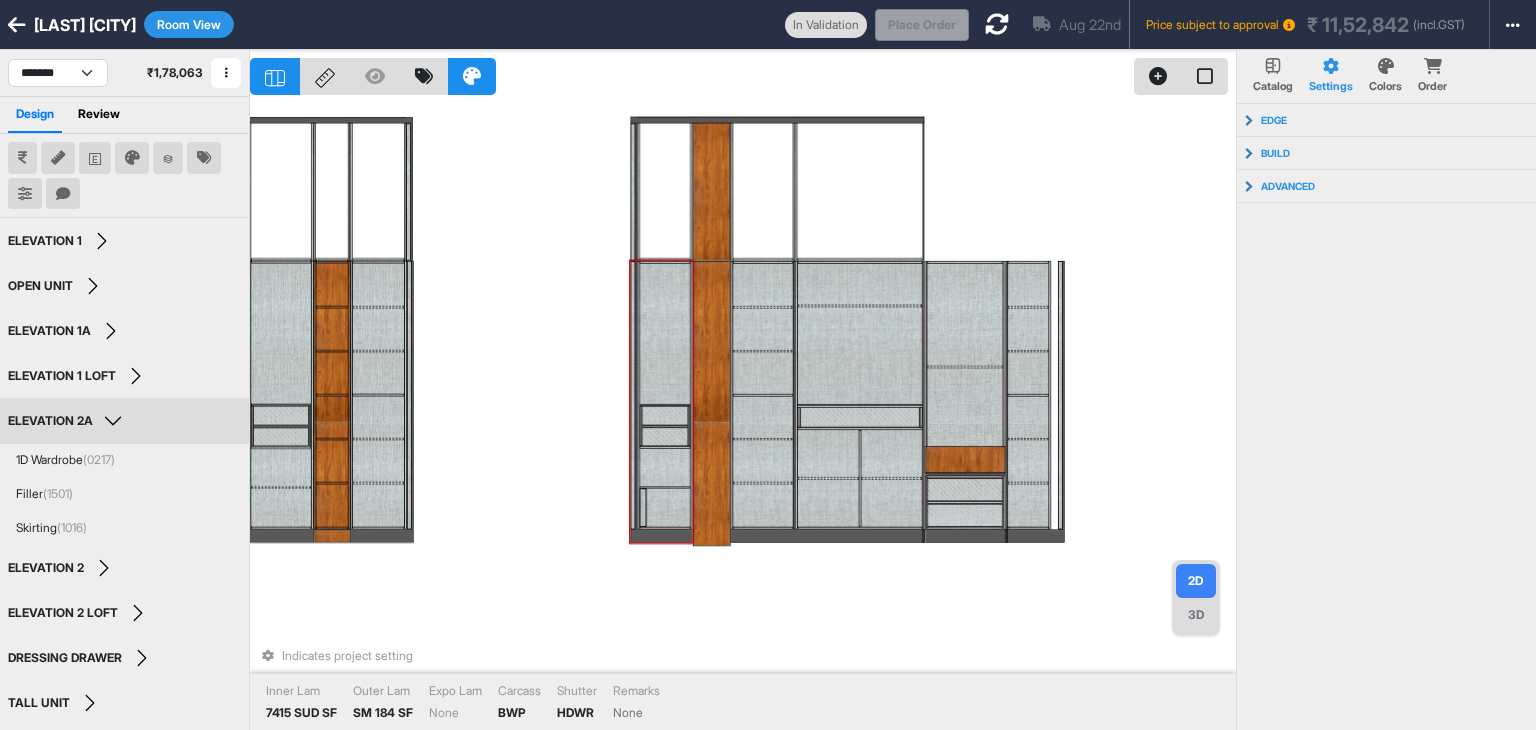 click at bounding box center [668, 508] 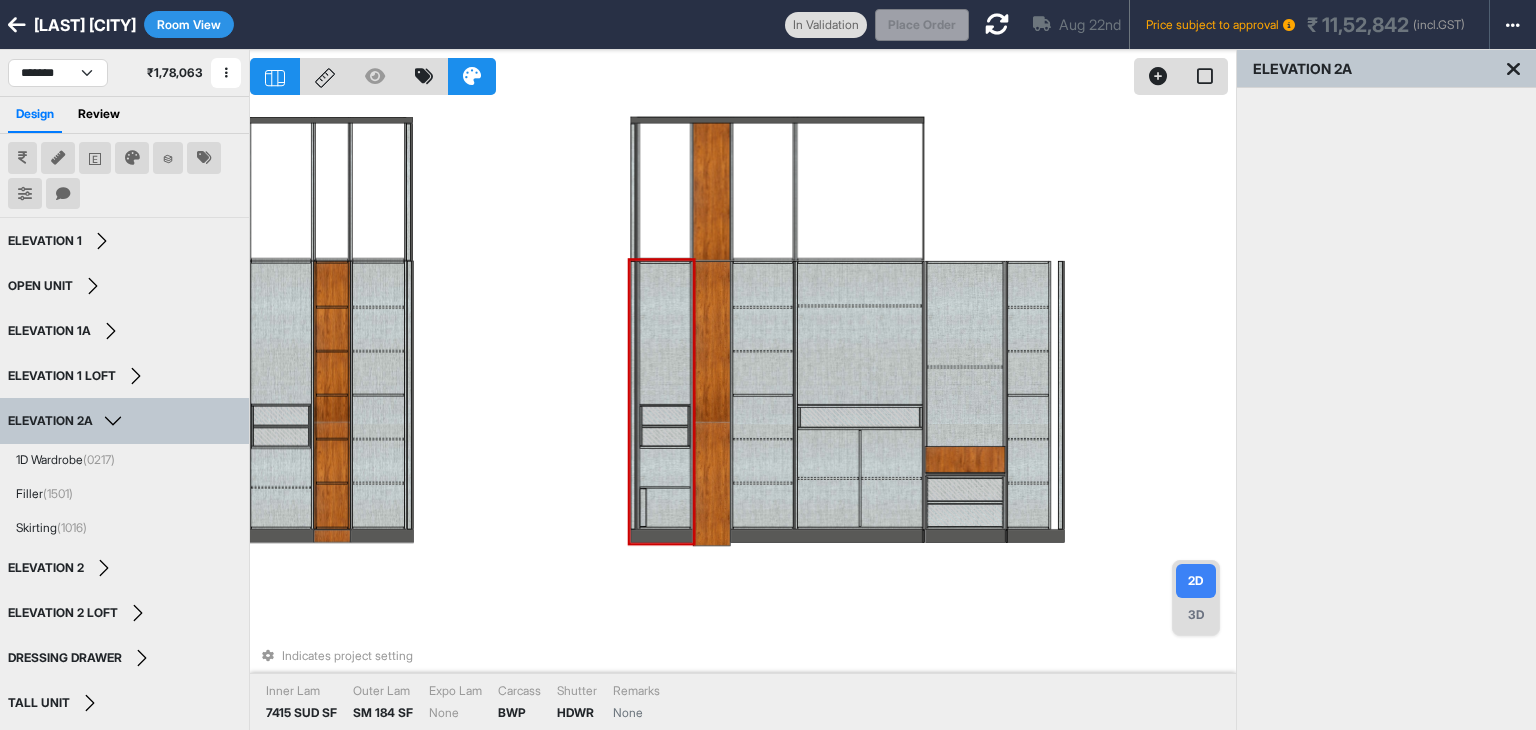 click at bounding box center (668, 508) 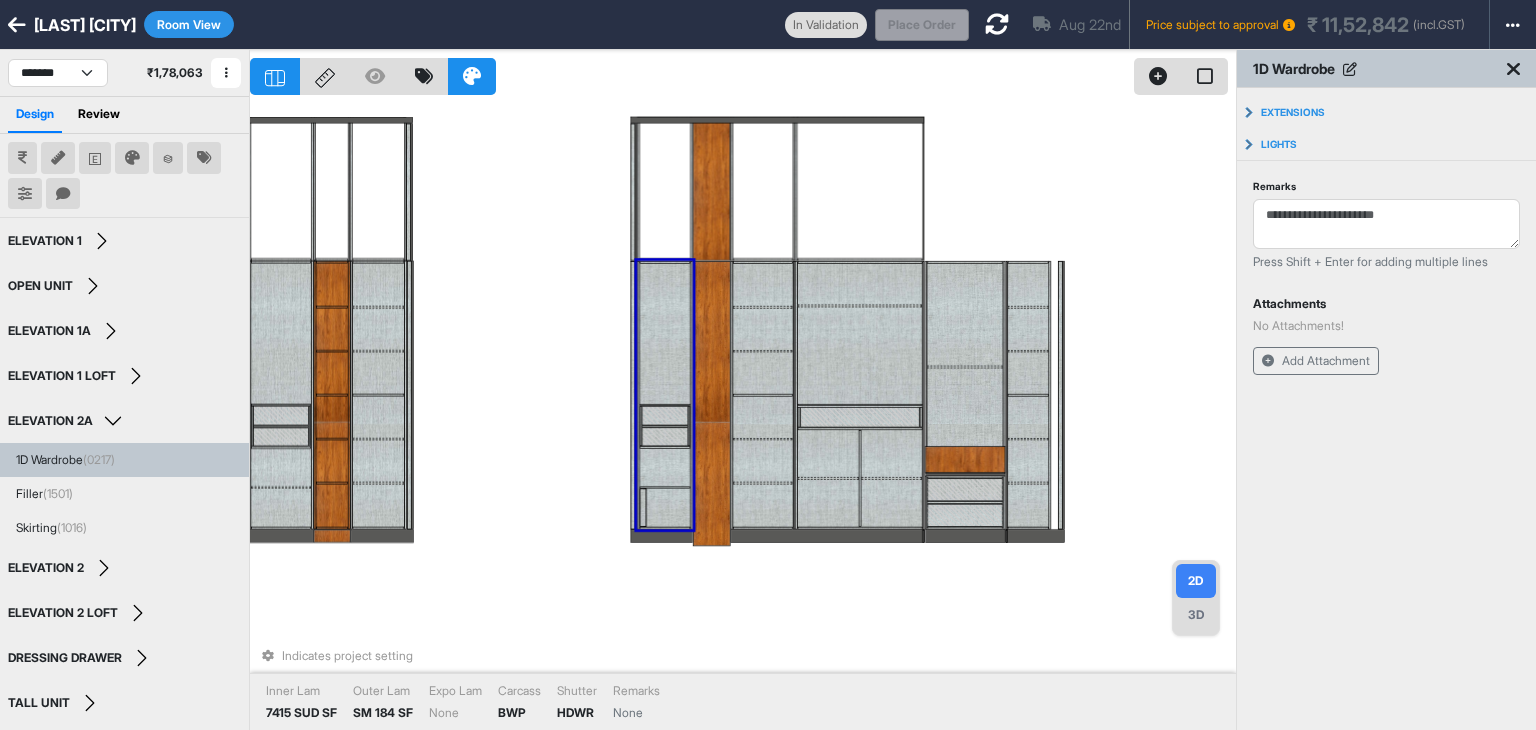 click at bounding box center [664, 467] 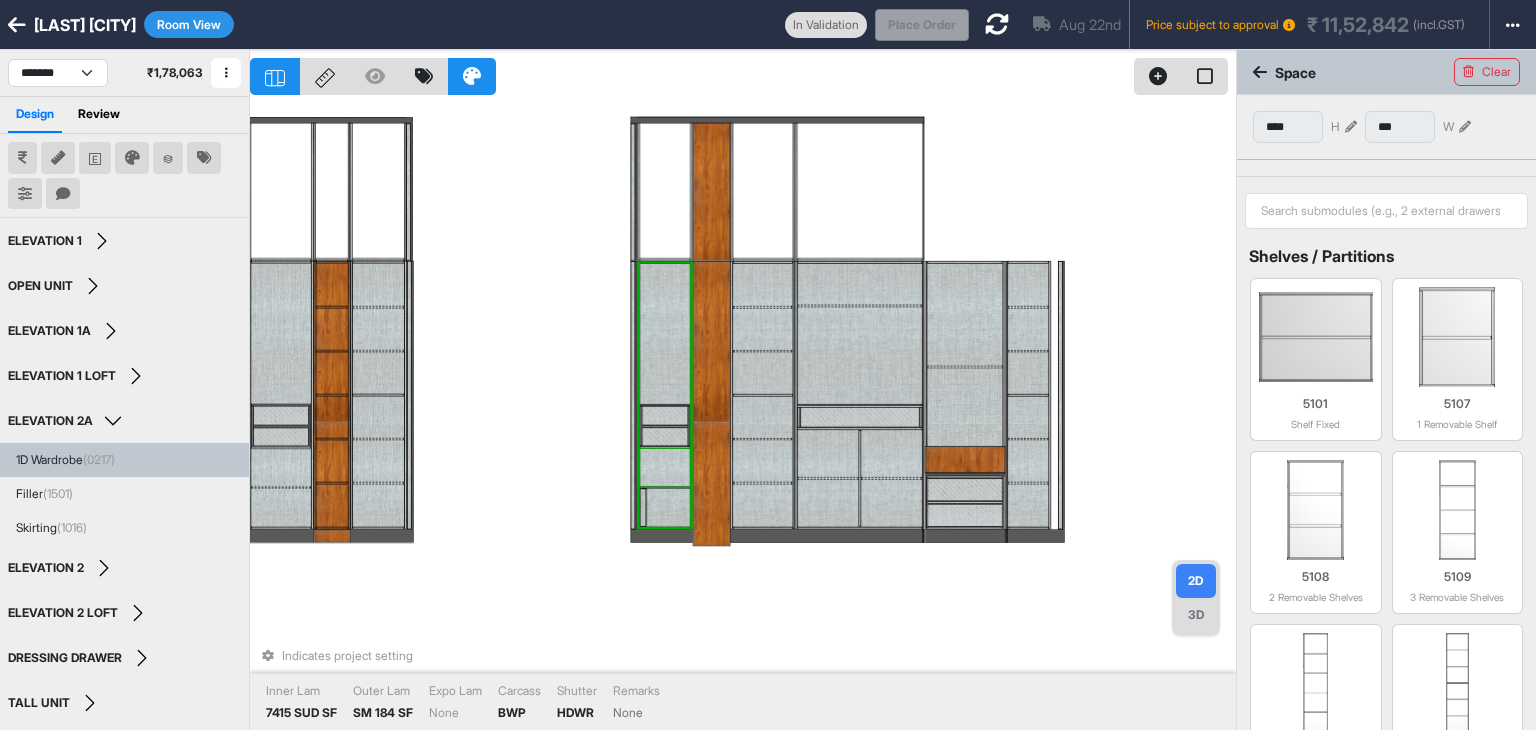 click at bounding box center (664, 467) 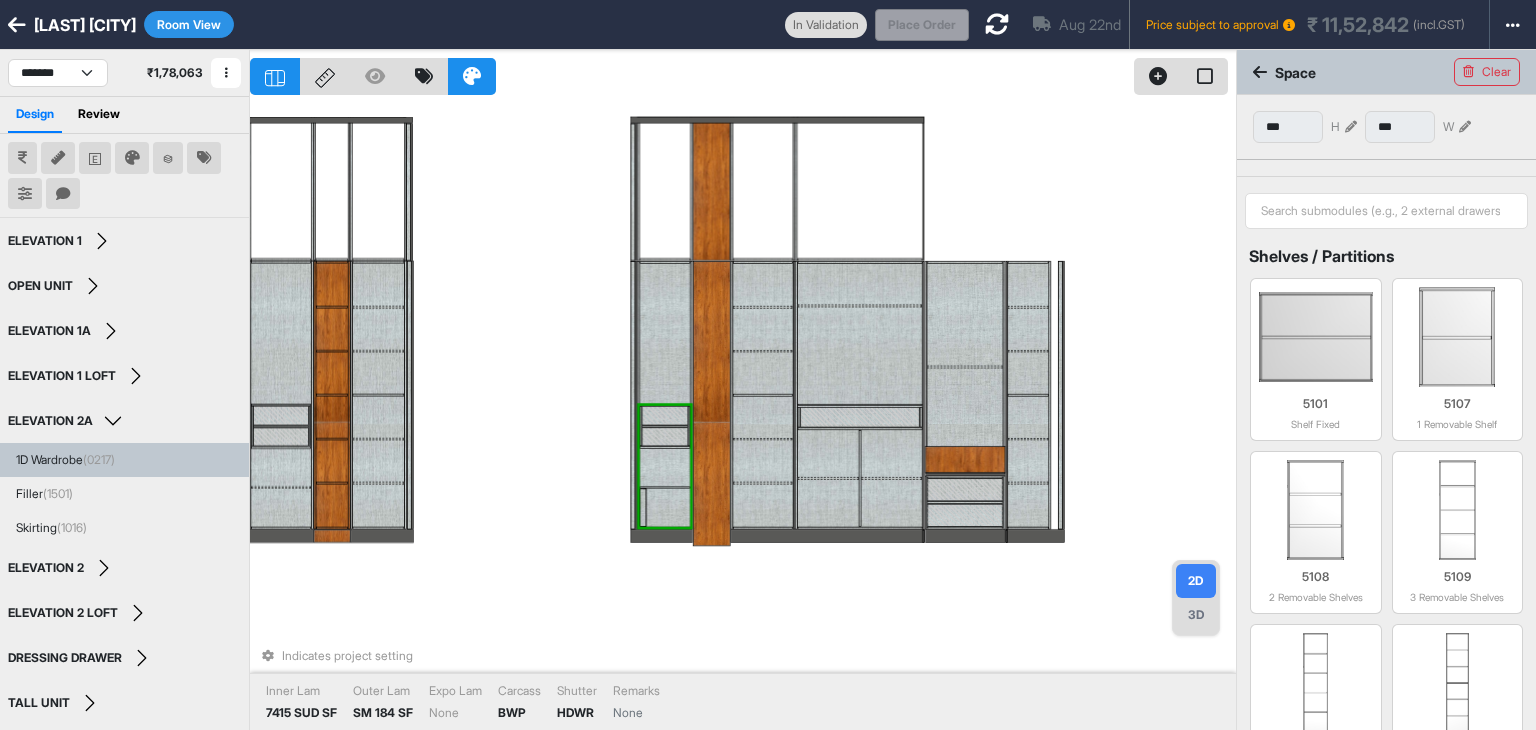 click at bounding box center [668, 508] 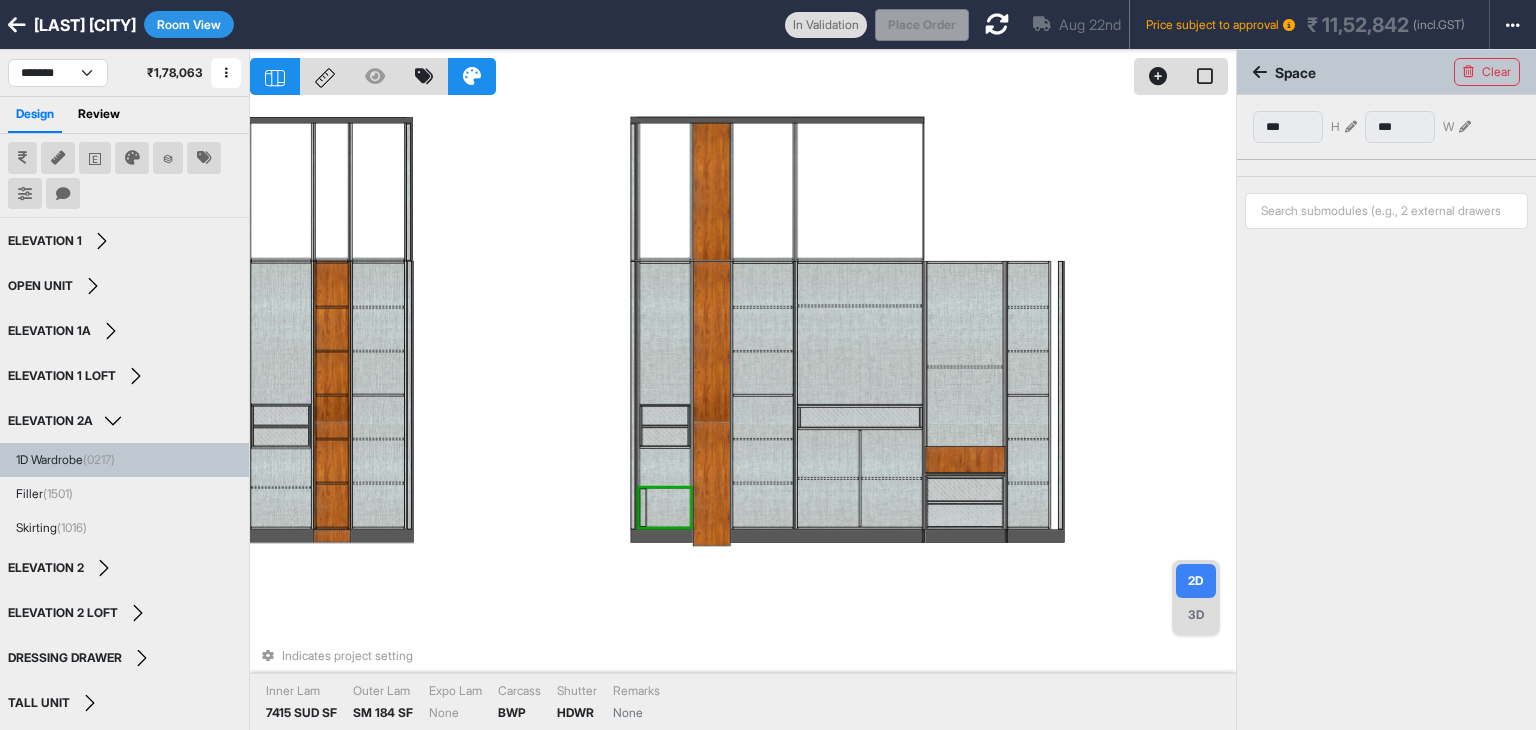 type on "***" 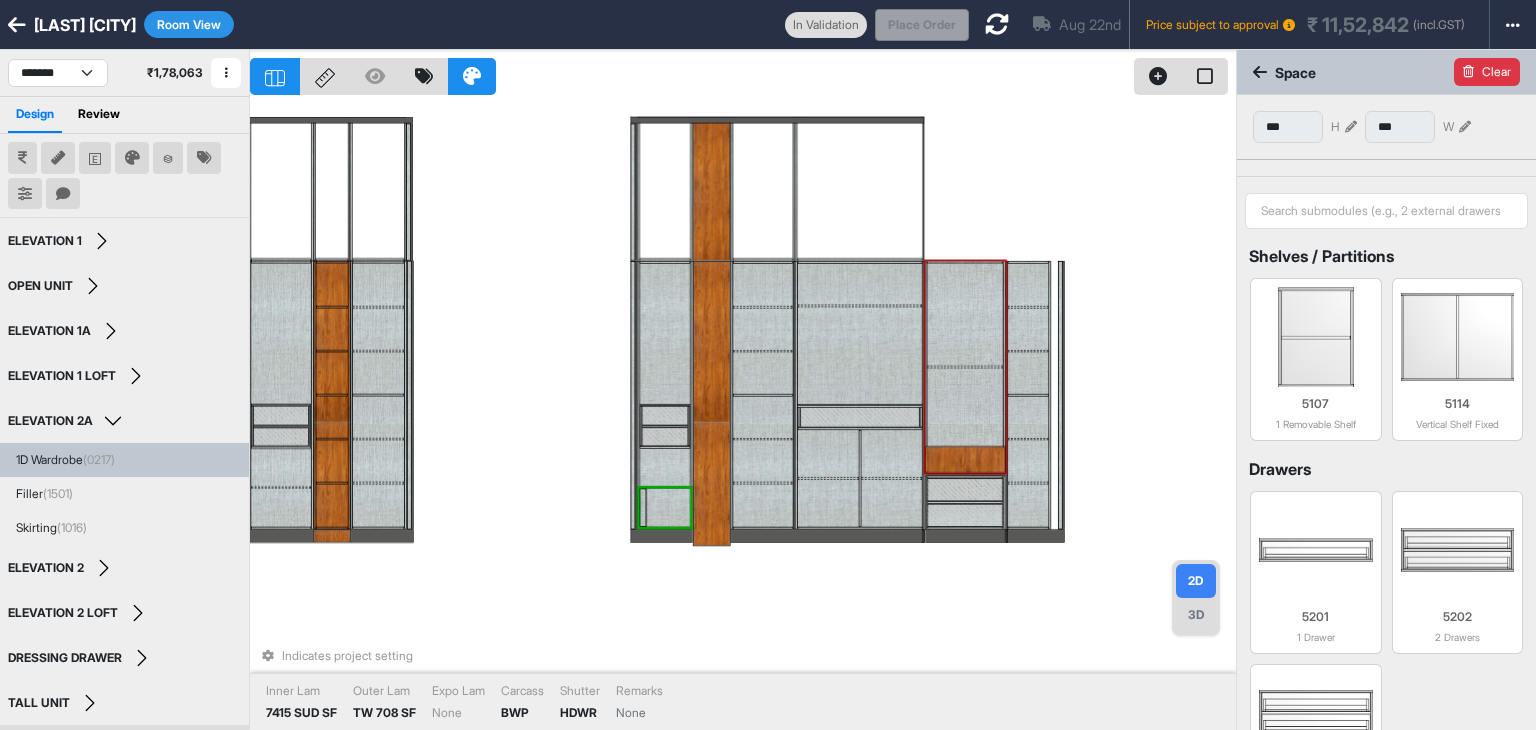 click on "Clear" at bounding box center [1487, 72] 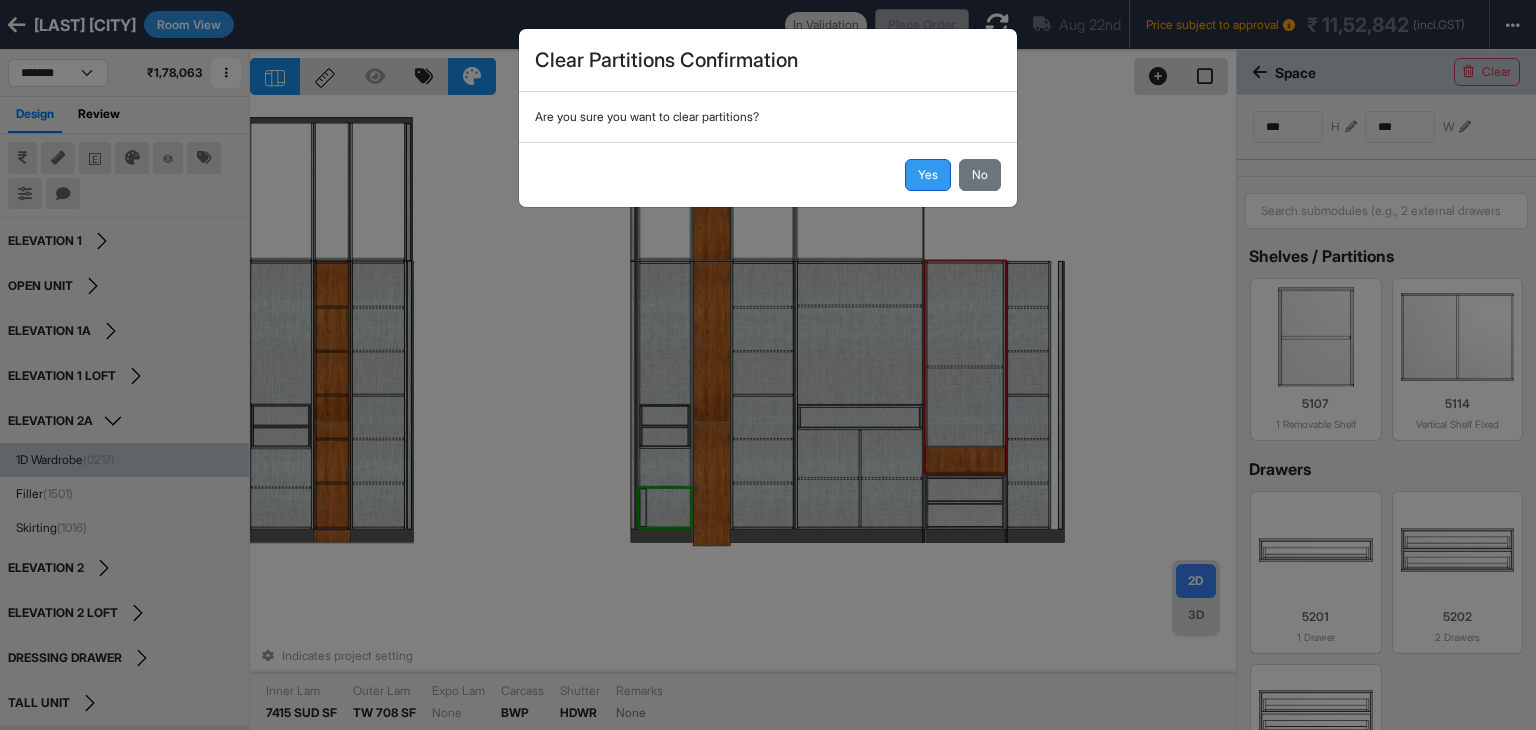 click on "Yes" at bounding box center (928, 175) 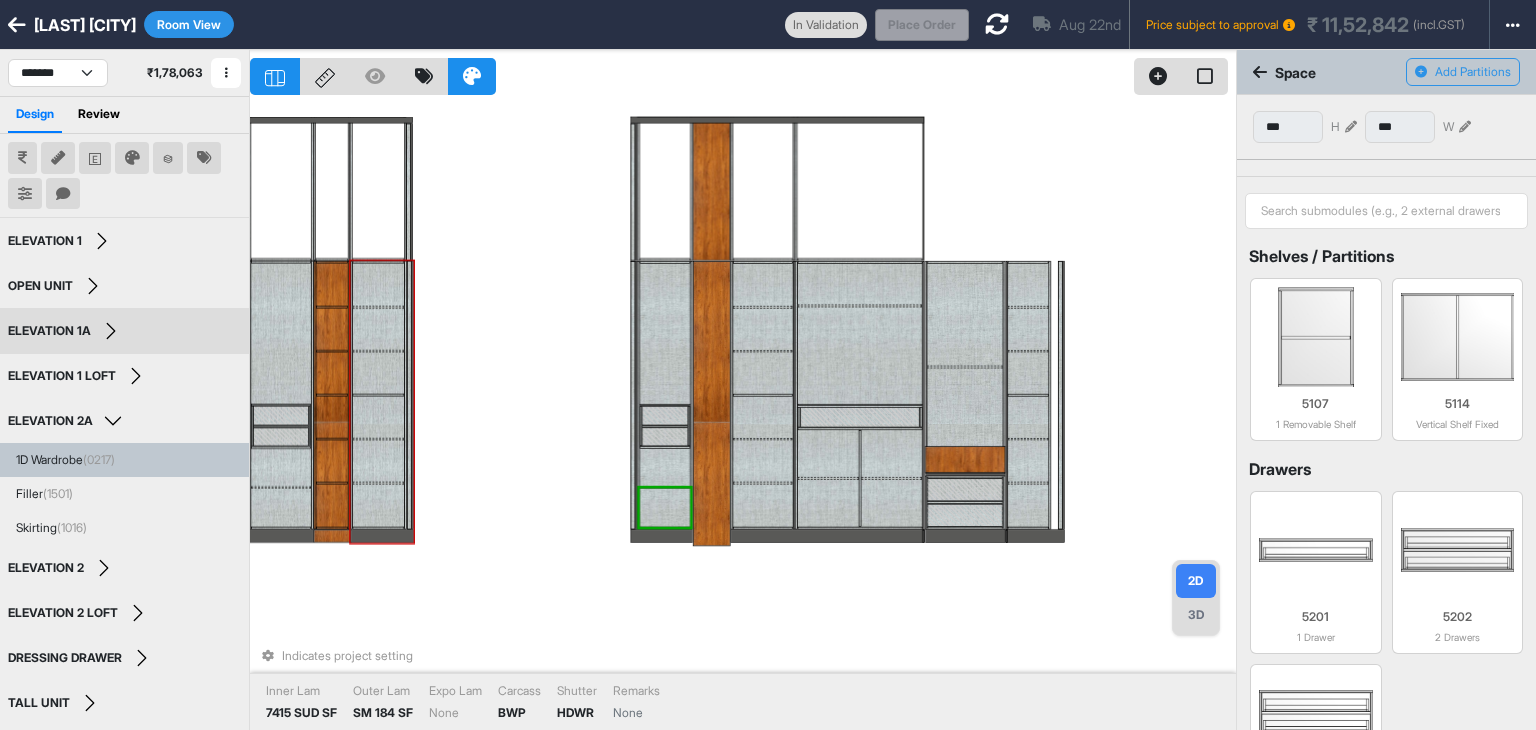 click on "Indicates project setting Inner Lam 7415 SUD SF Outer Lam SM 184 SF Expo Lam None Carcass BWP Shutter HDWR Remarks None" at bounding box center (743, 415) 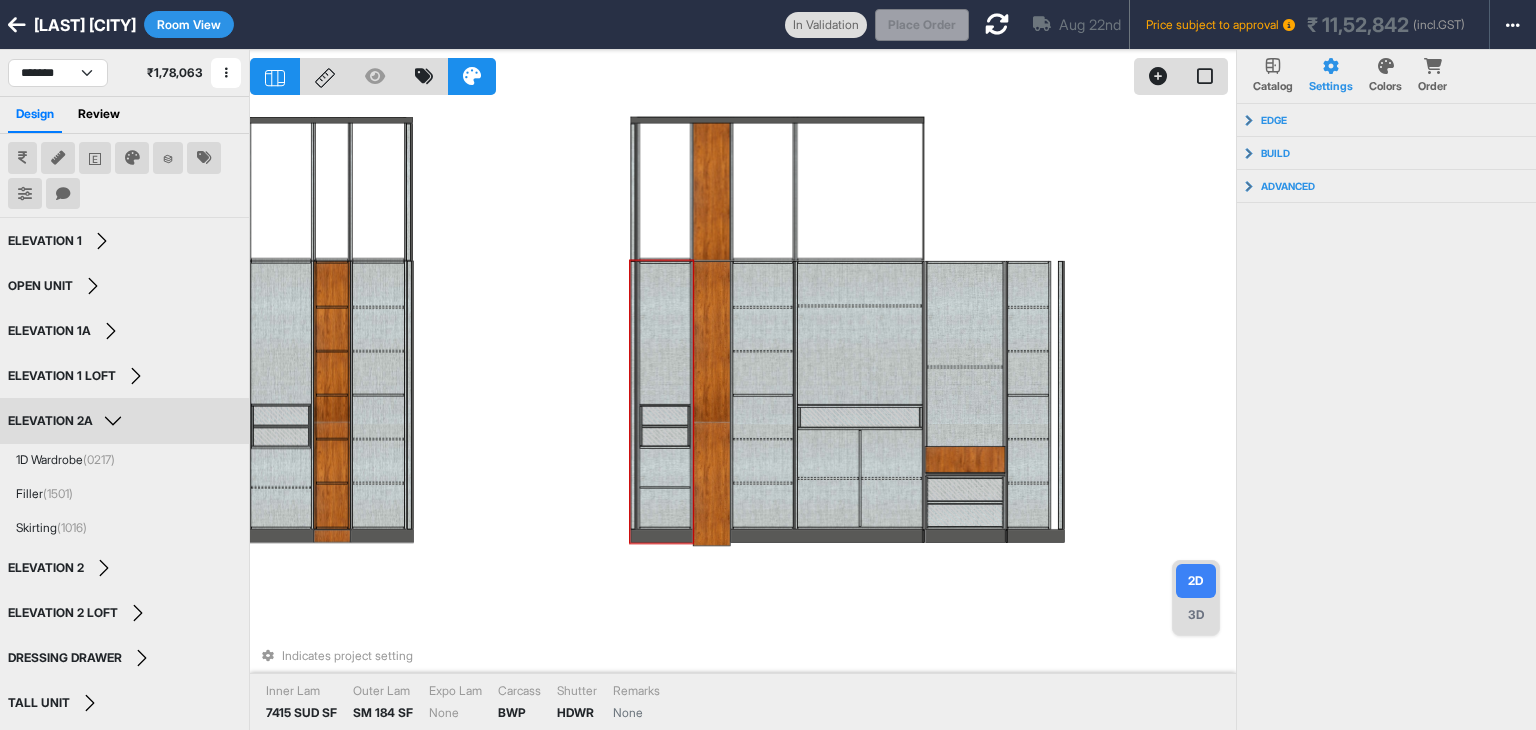click at bounding box center [664, 508] 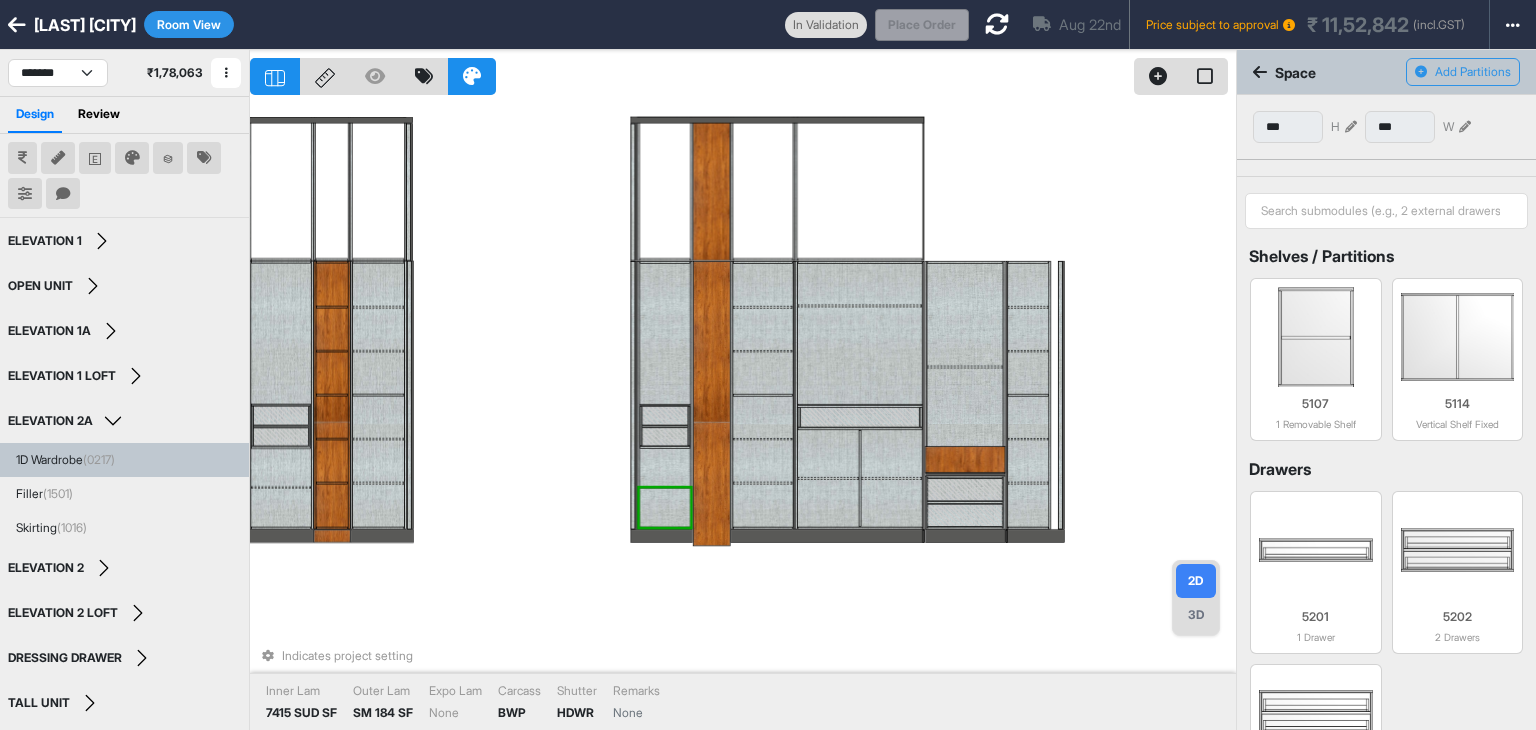click at bounding box center [664, 487] 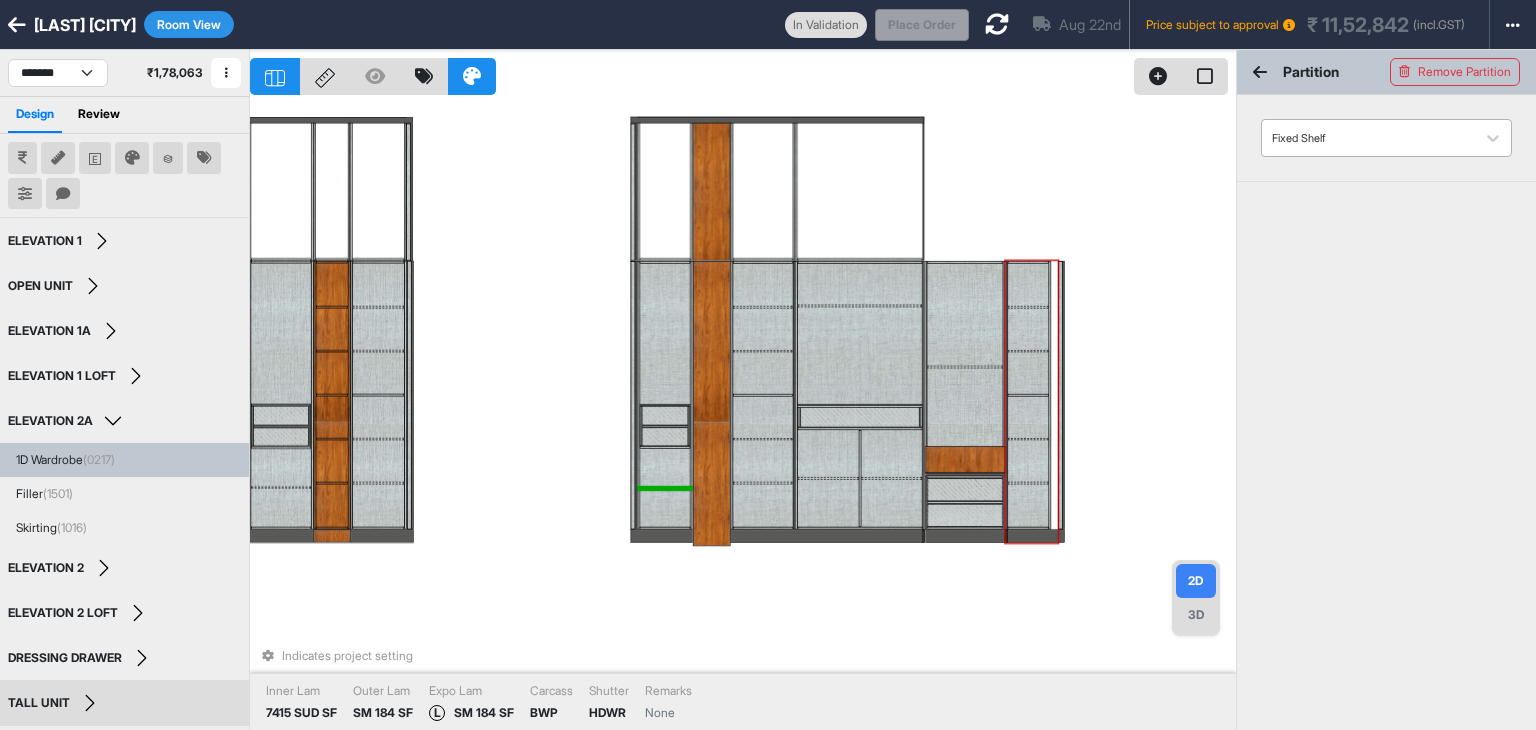 click at bounding box center (1368, 138) 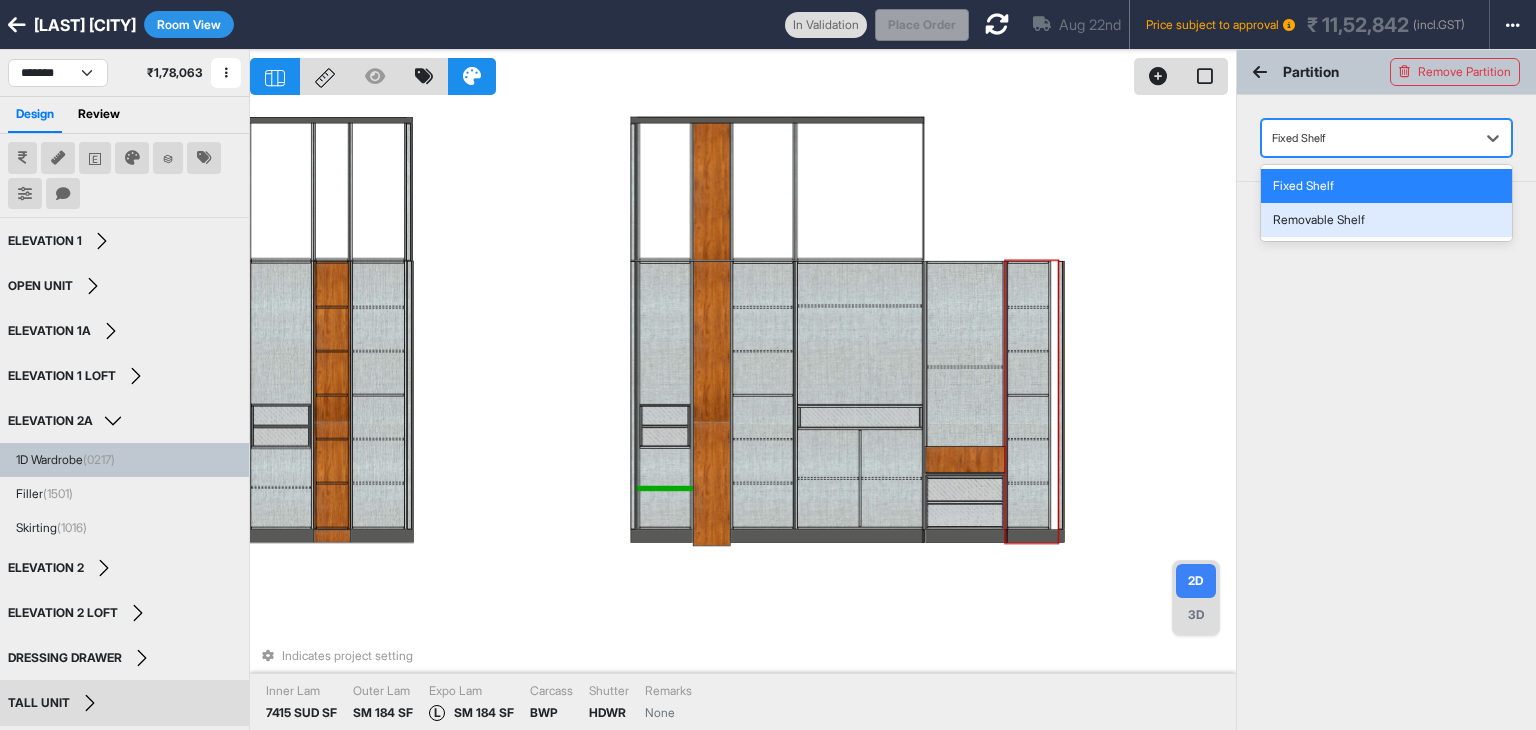 click on "Removable Shelf" at bounding box center [1386, 220] 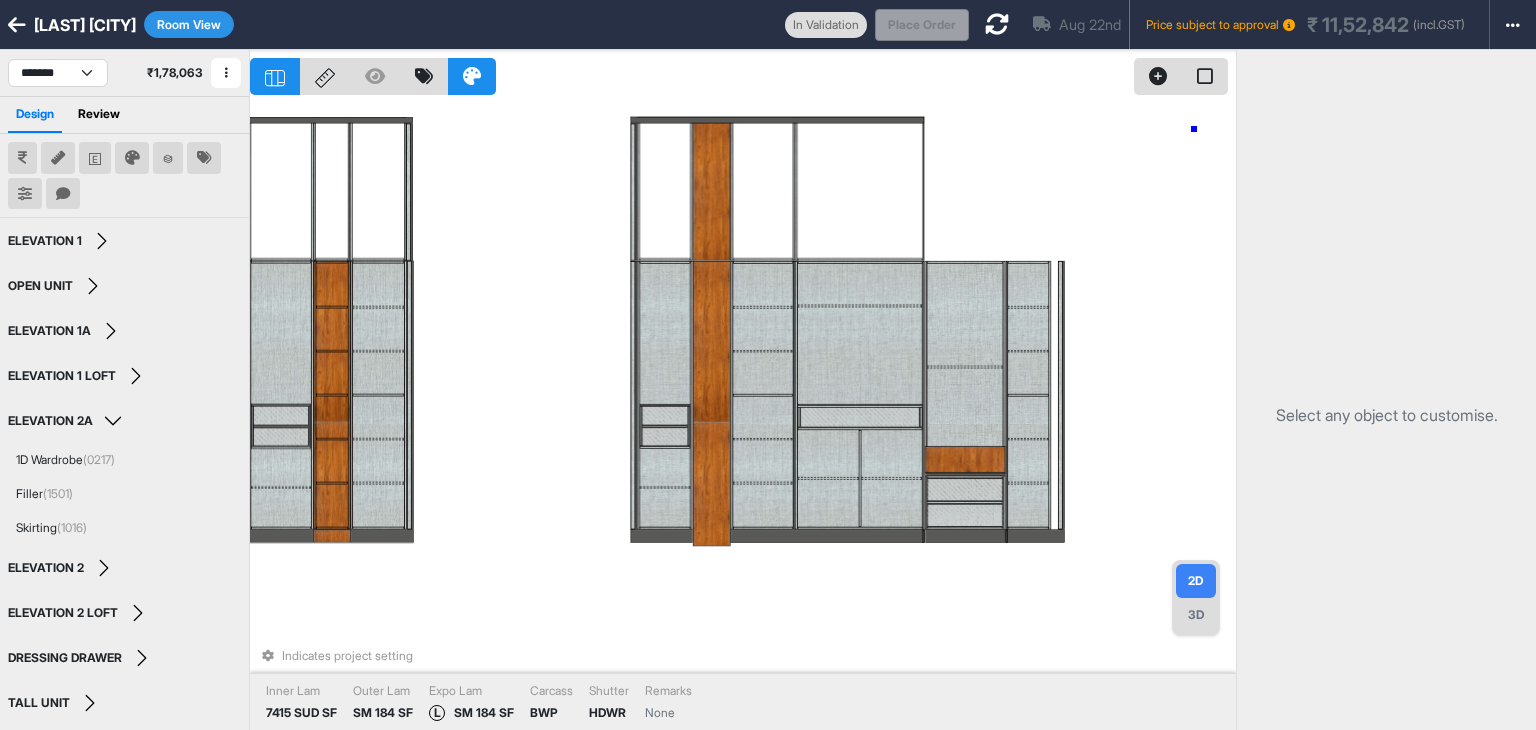 click on "Indicates project setting Inner Lam 7415 SUD SF Outer Lam SM 184 SF Expo Lam L SM 184 SF Carcass BWP Shutter HDWR Remarks None" at bounding box center (743, 415) 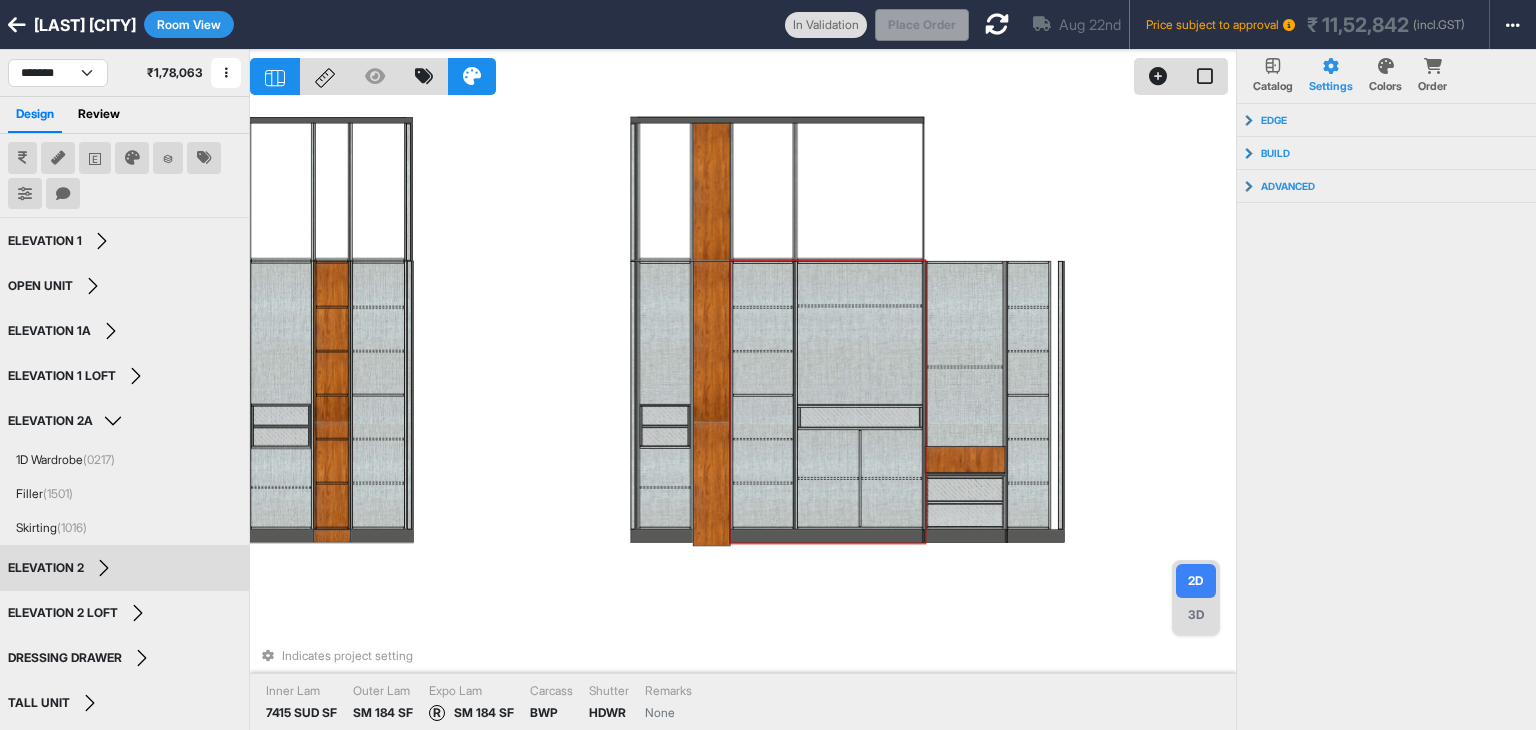 click at bounding box center [859, 478] 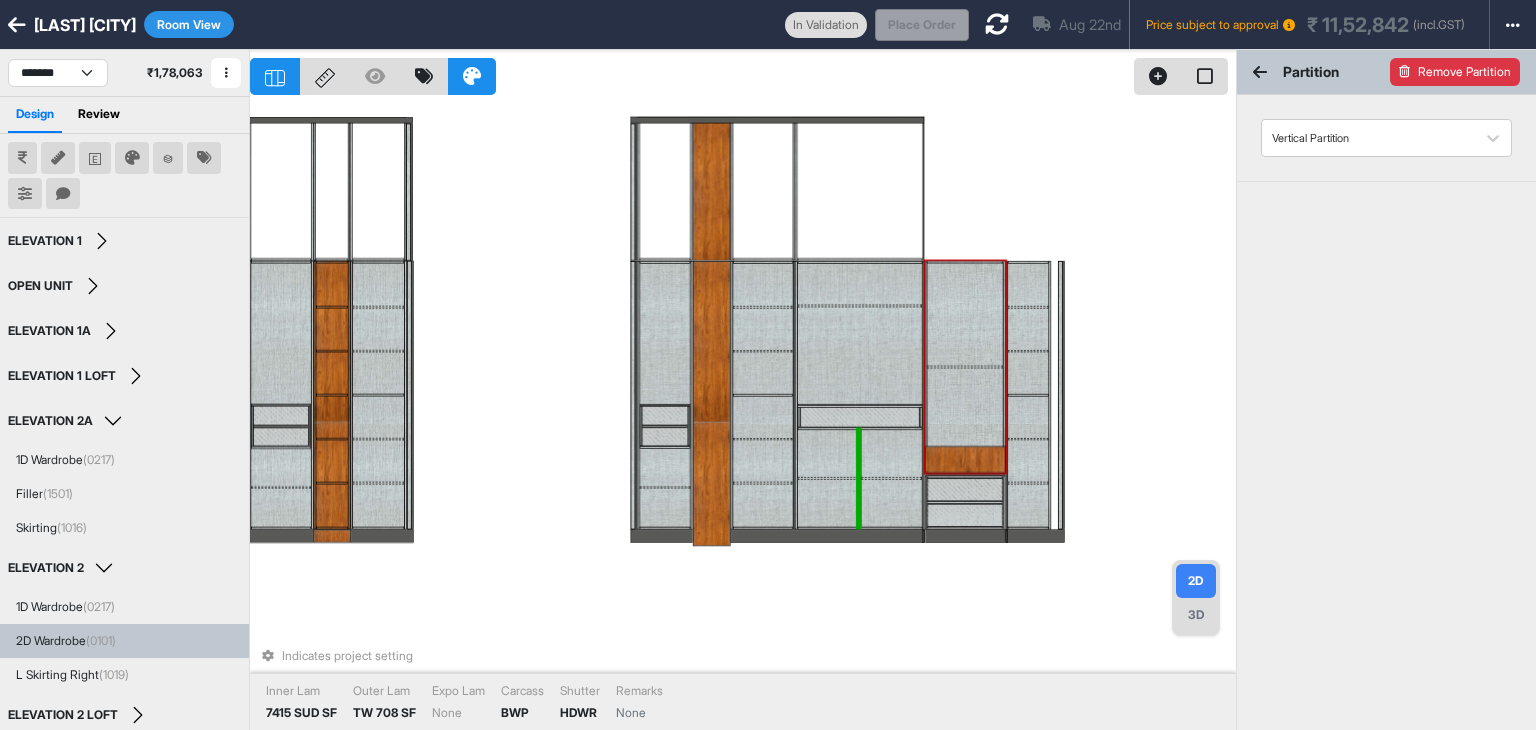 click on "Remove Partition" at bounding box center [1455, 72] 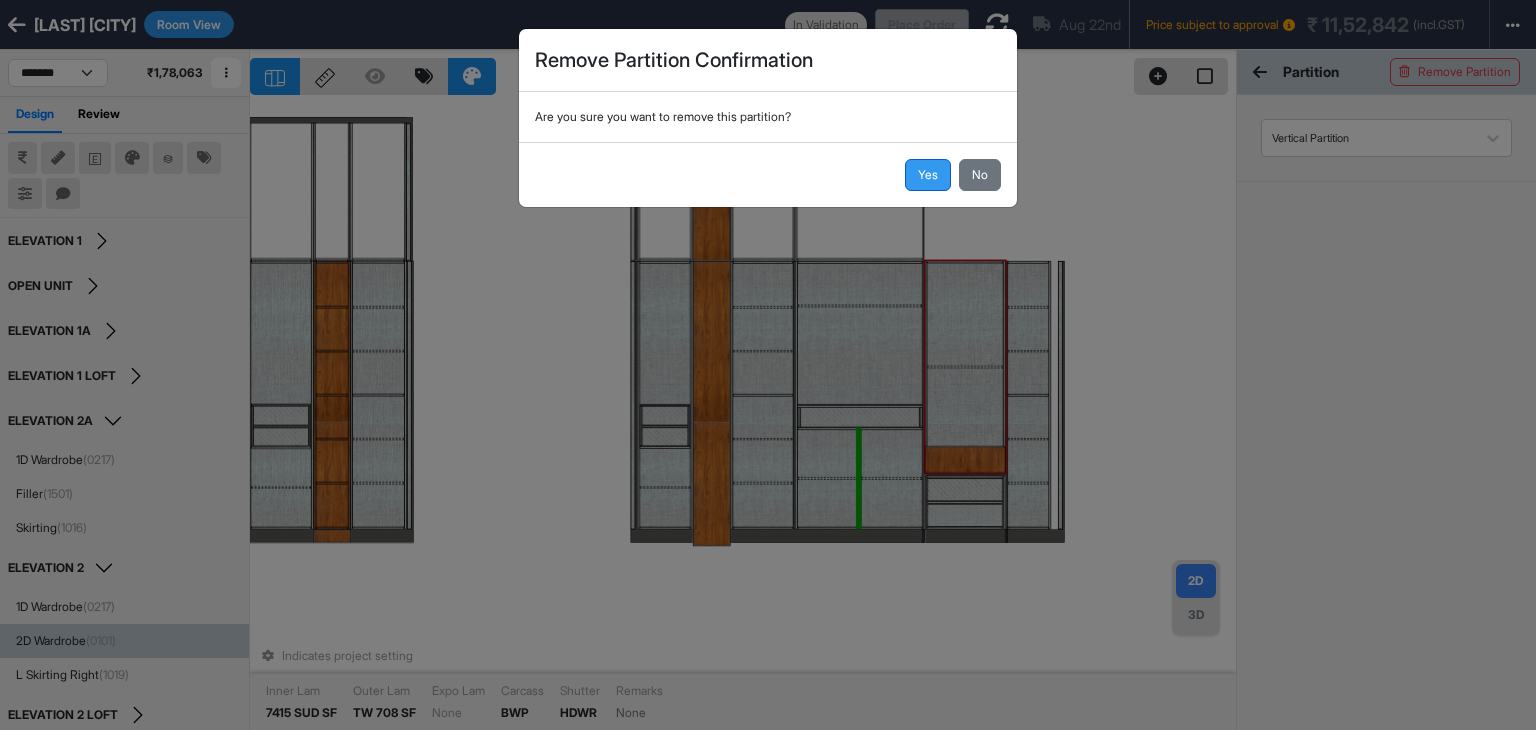 click on "Yes" at bounding box center [928, 175] 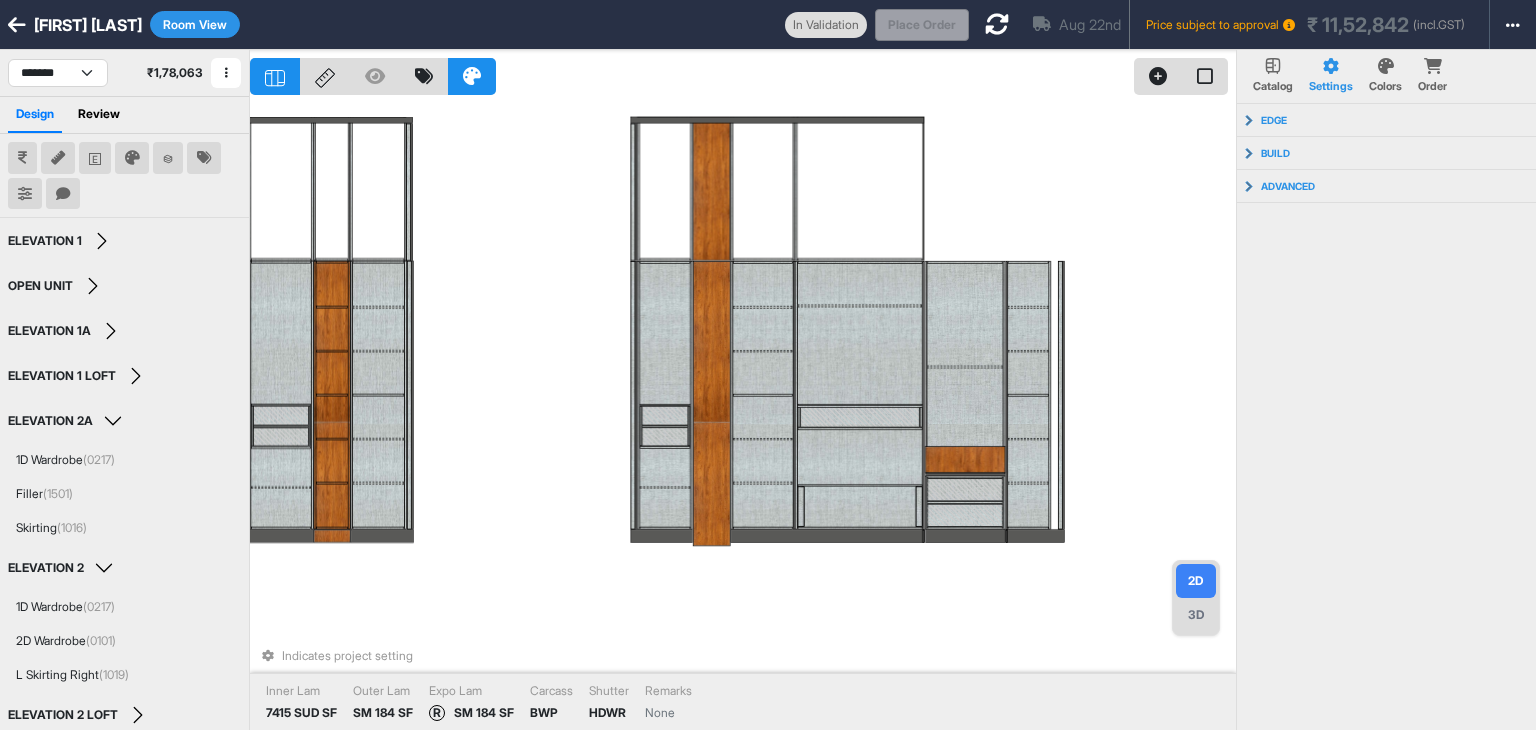 select on "****" 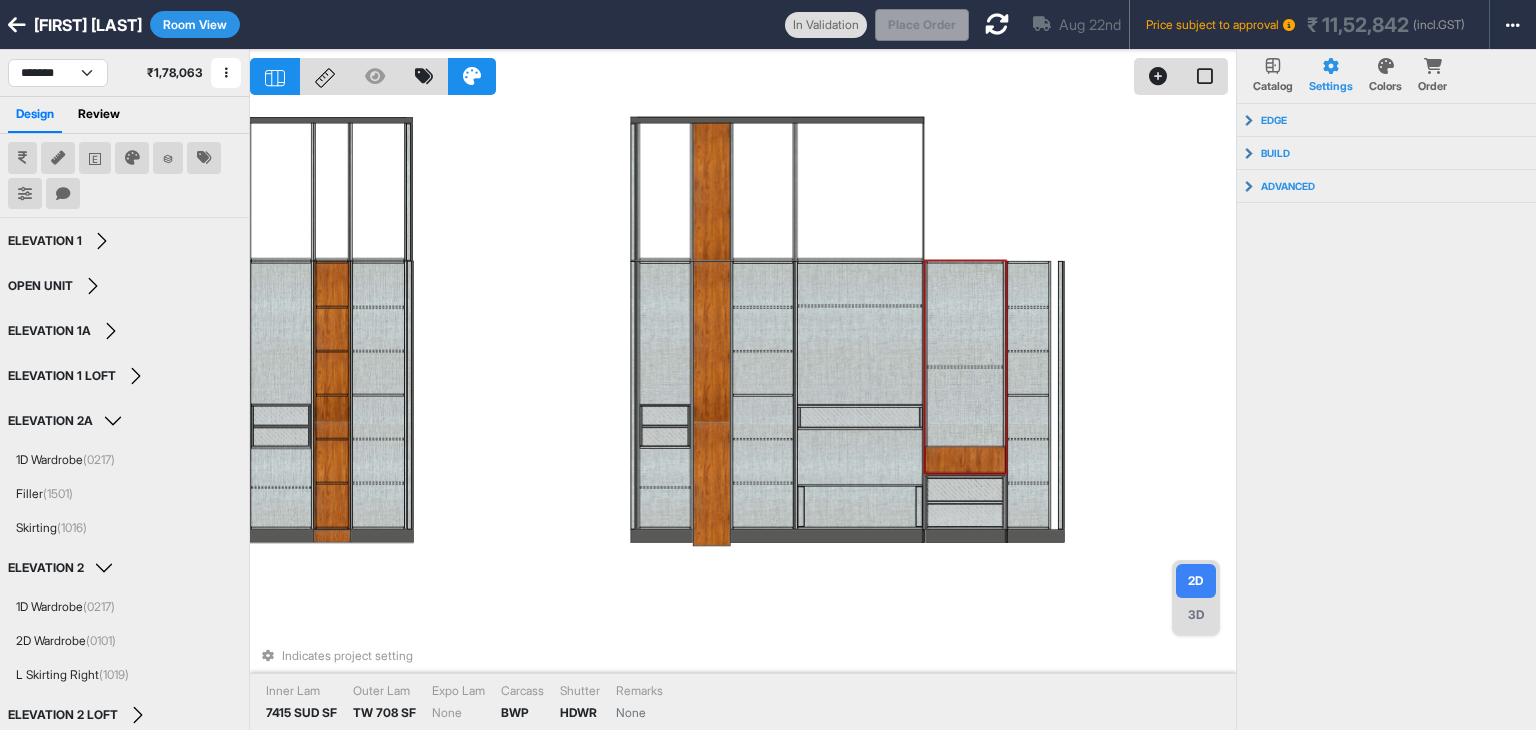 click at bounding box center (964, 367) 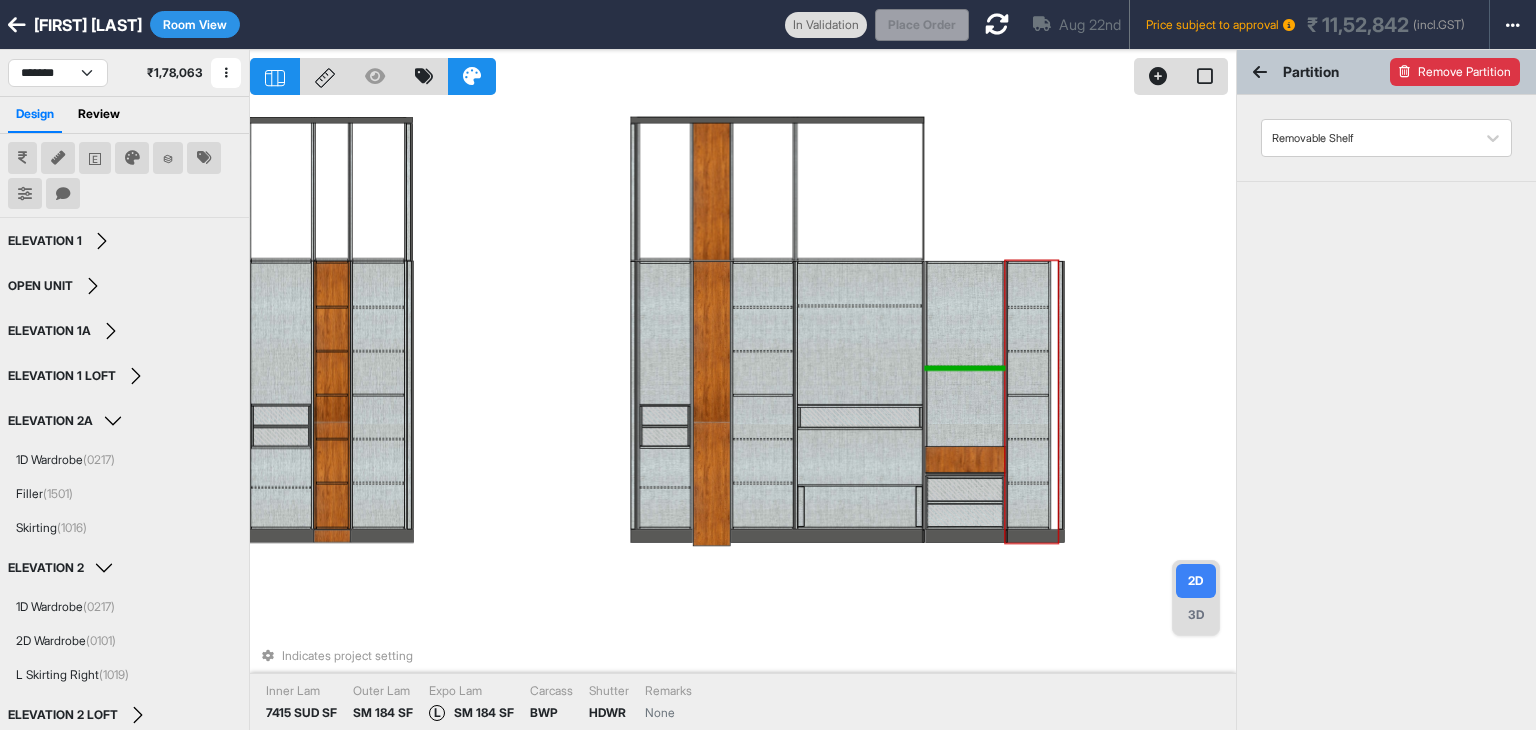 click on "Remove Partition" at bounding box center [1455, 72] 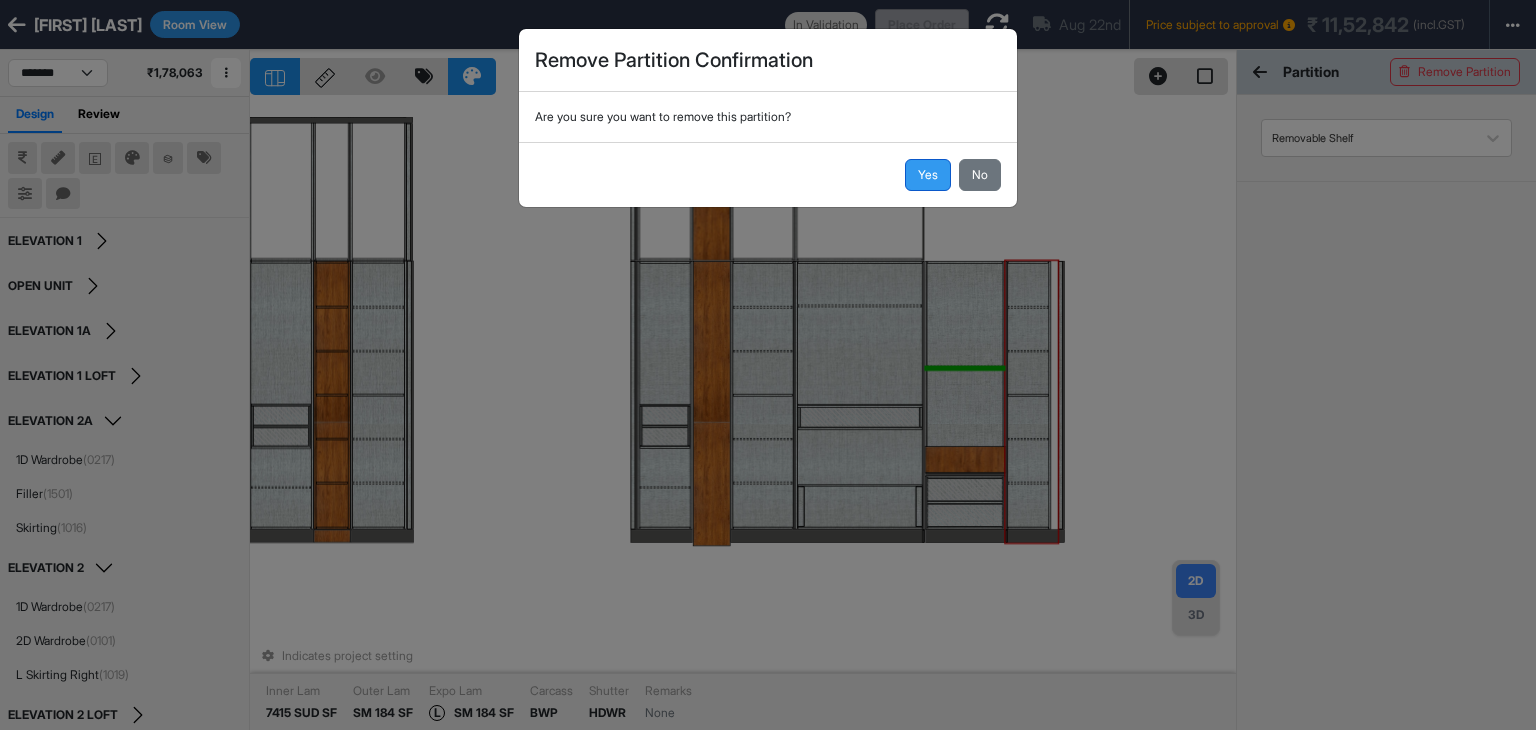click on "Yes" at bounding box center [928, 175] 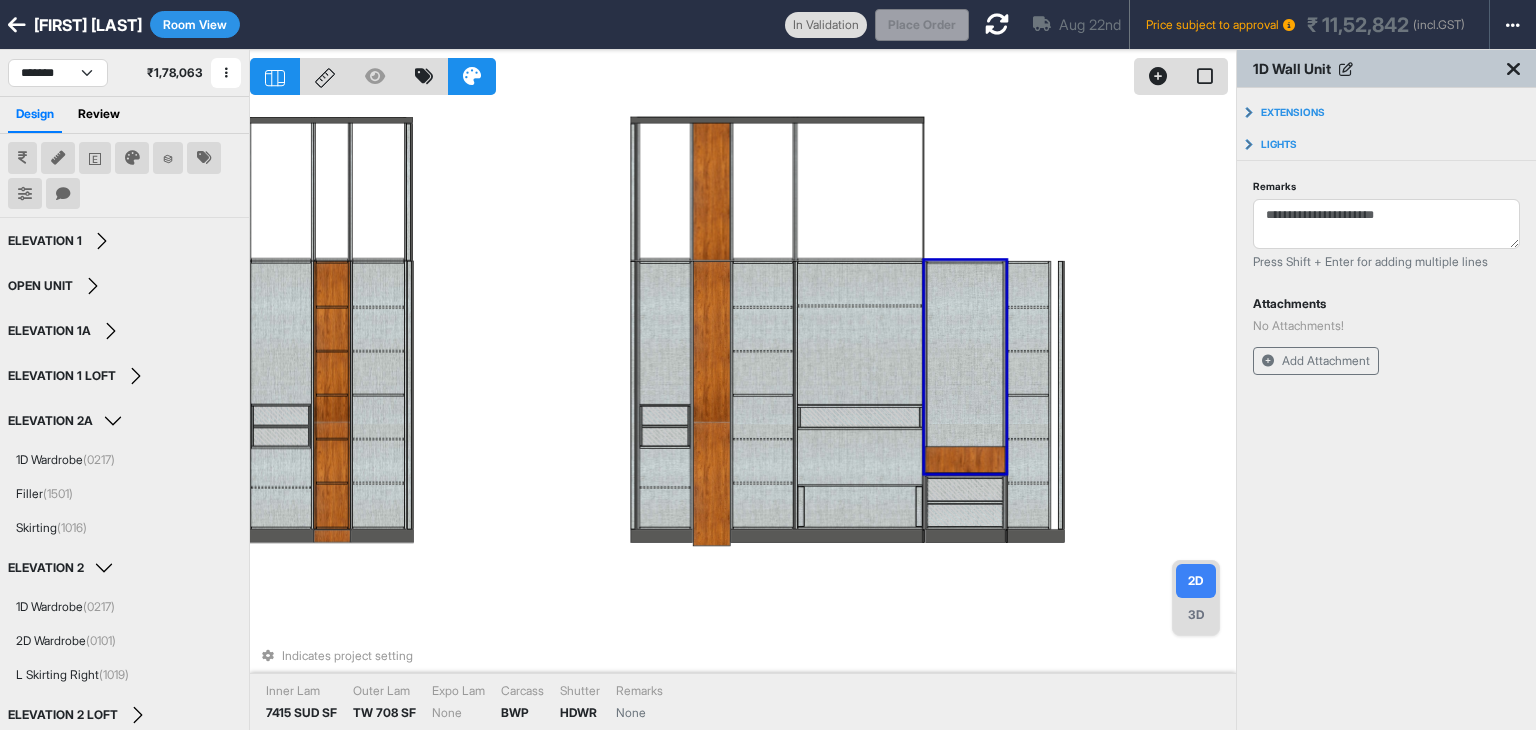 click at bounding box center (965, 367) 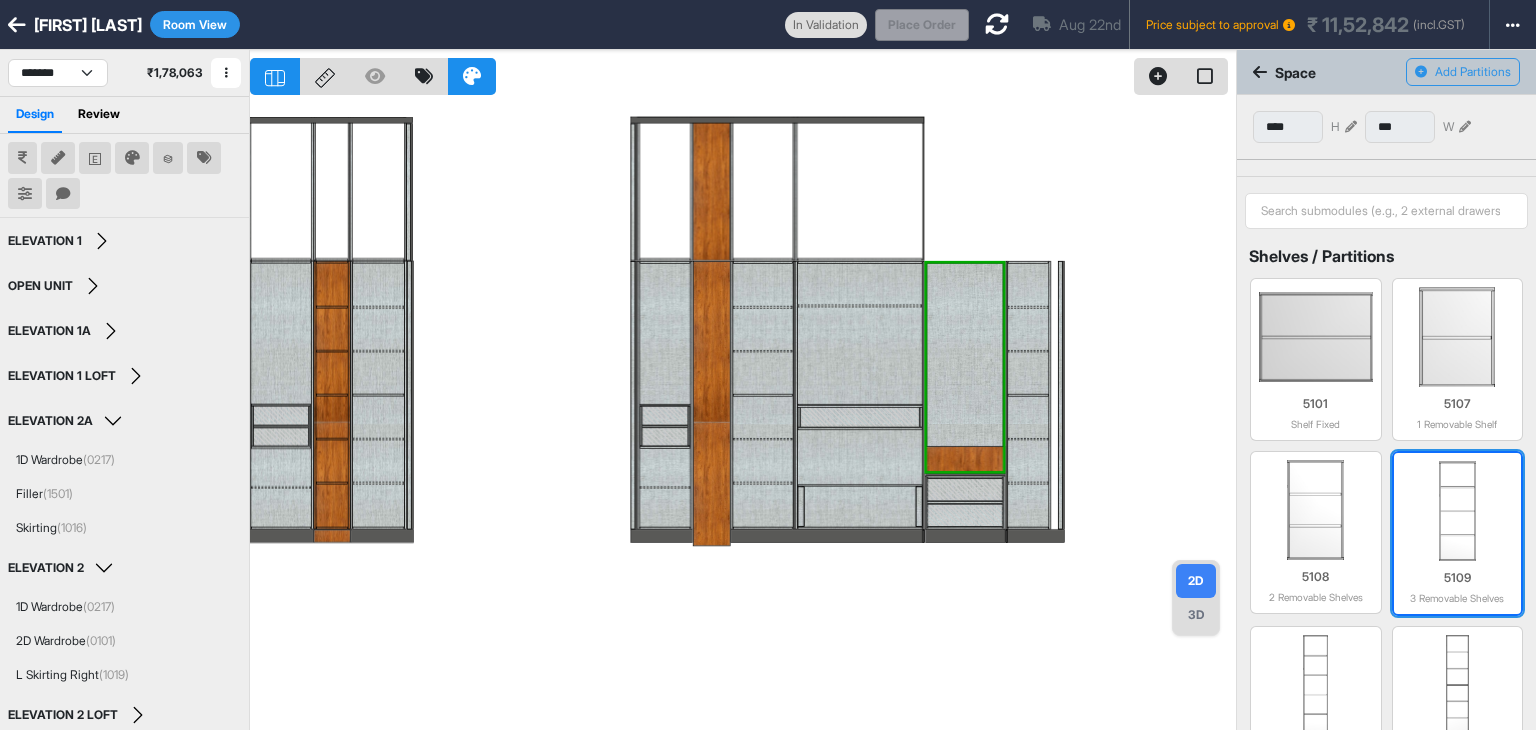 click at bounding box center (1458, 511) 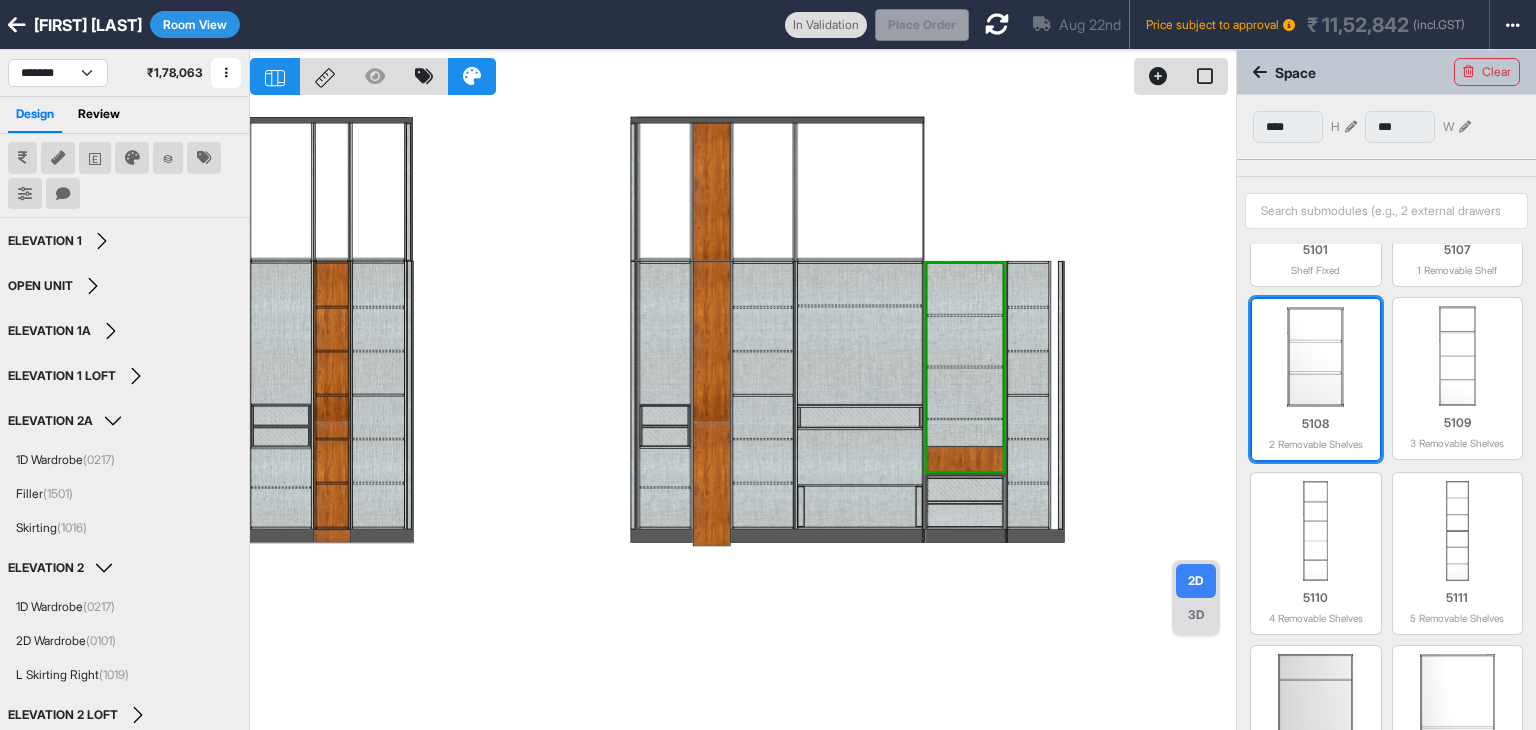 scroll, scrollTop: 155, scrollLeft: 0, axis: vertical 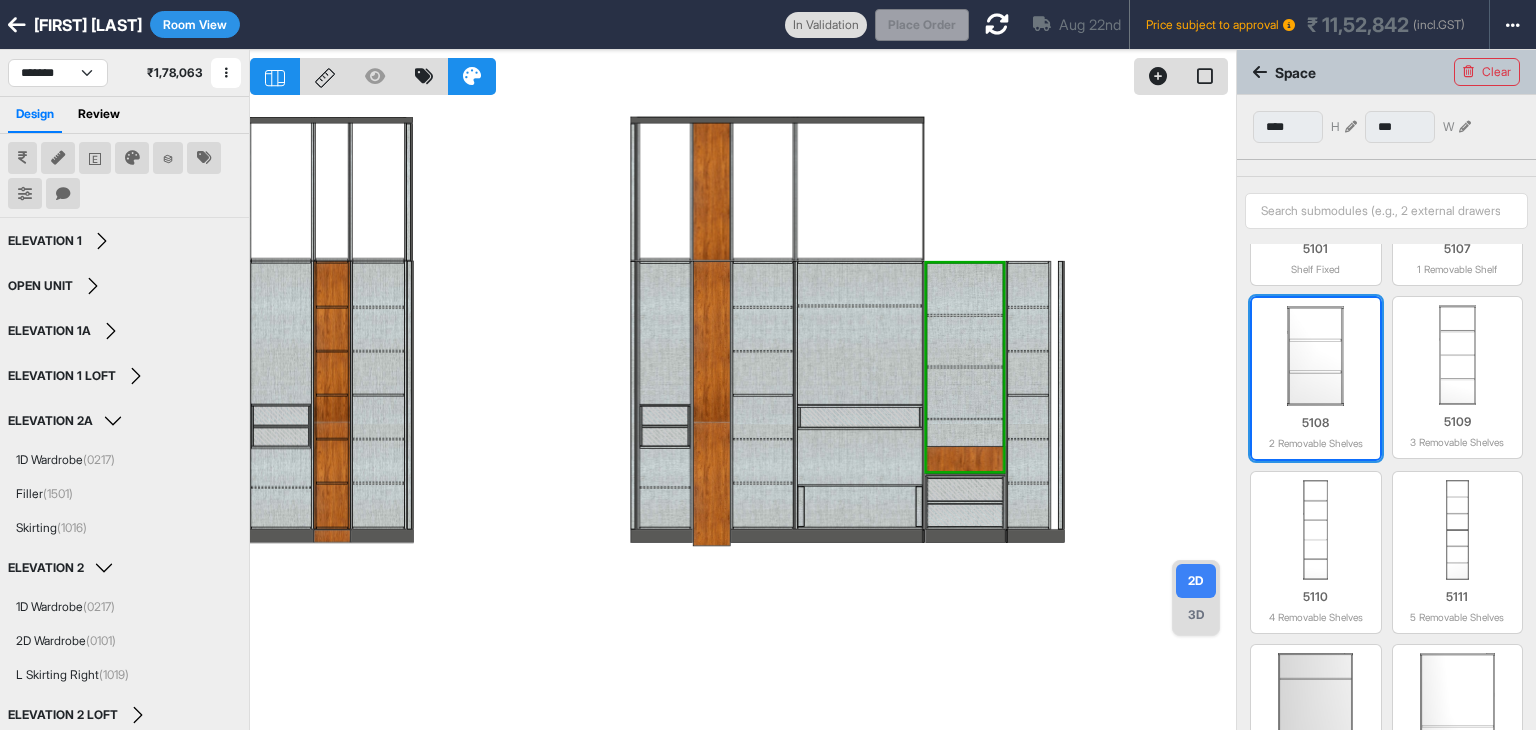 click at bounding box center [1316, 530] 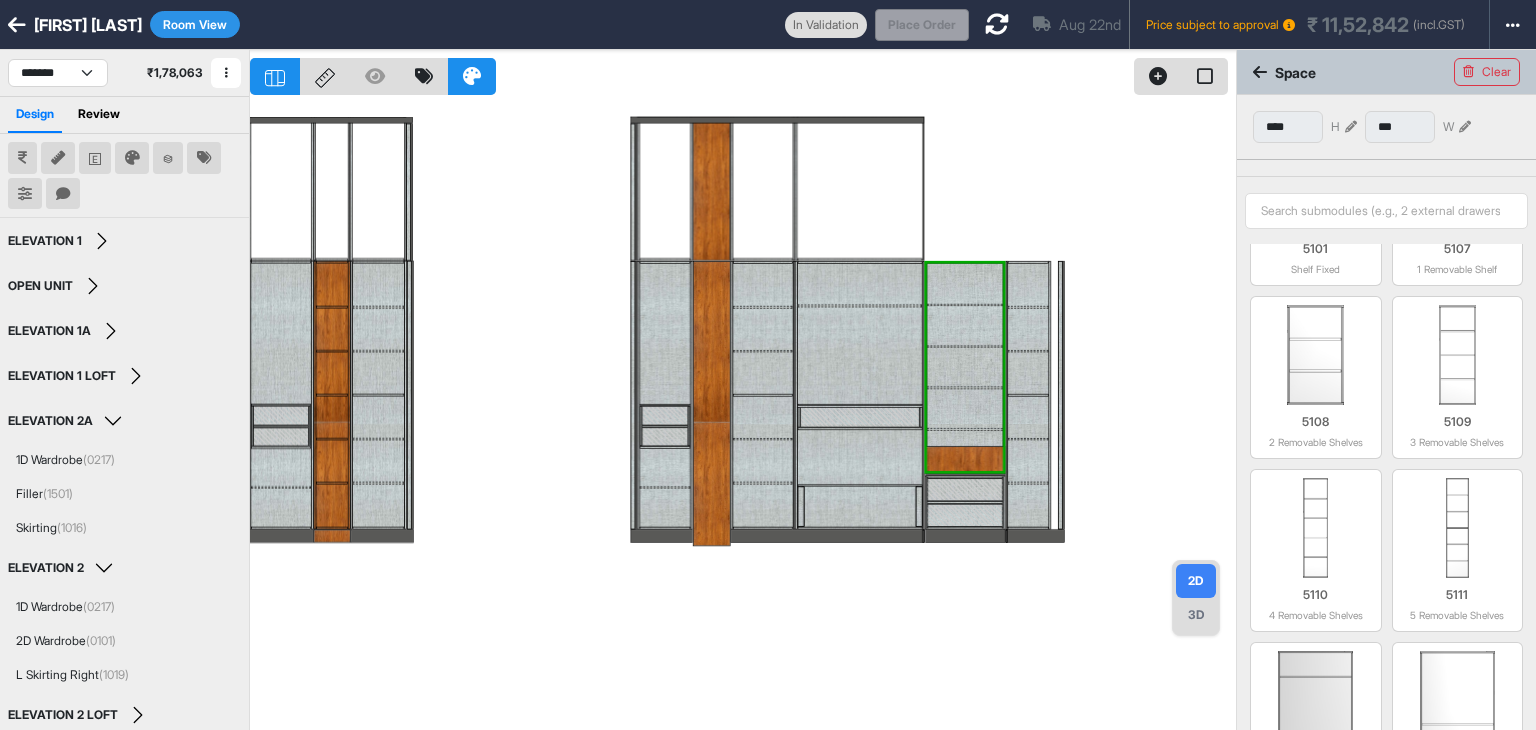 click at bounding box center [743, 415] 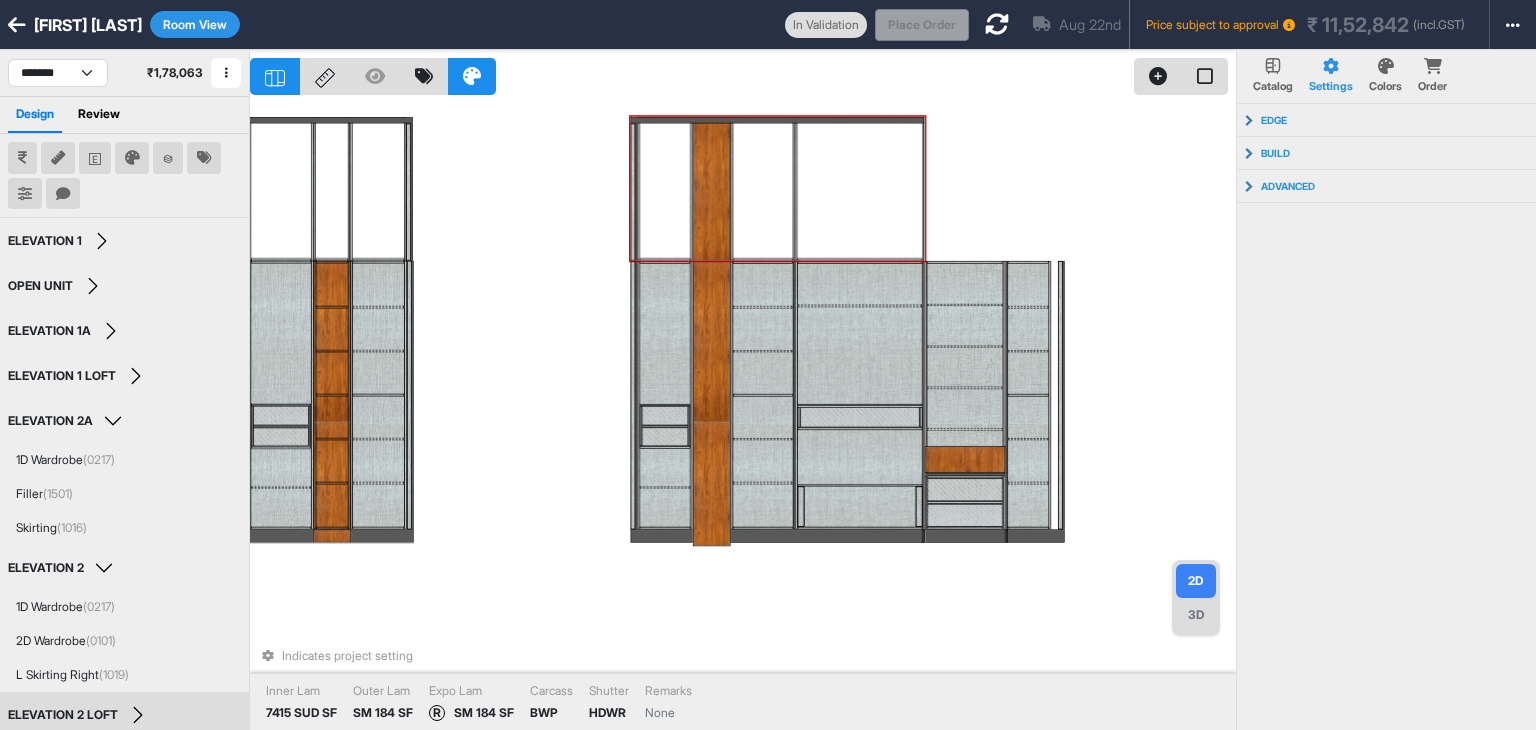 click on "Room View" at bounding box center [195, 24] 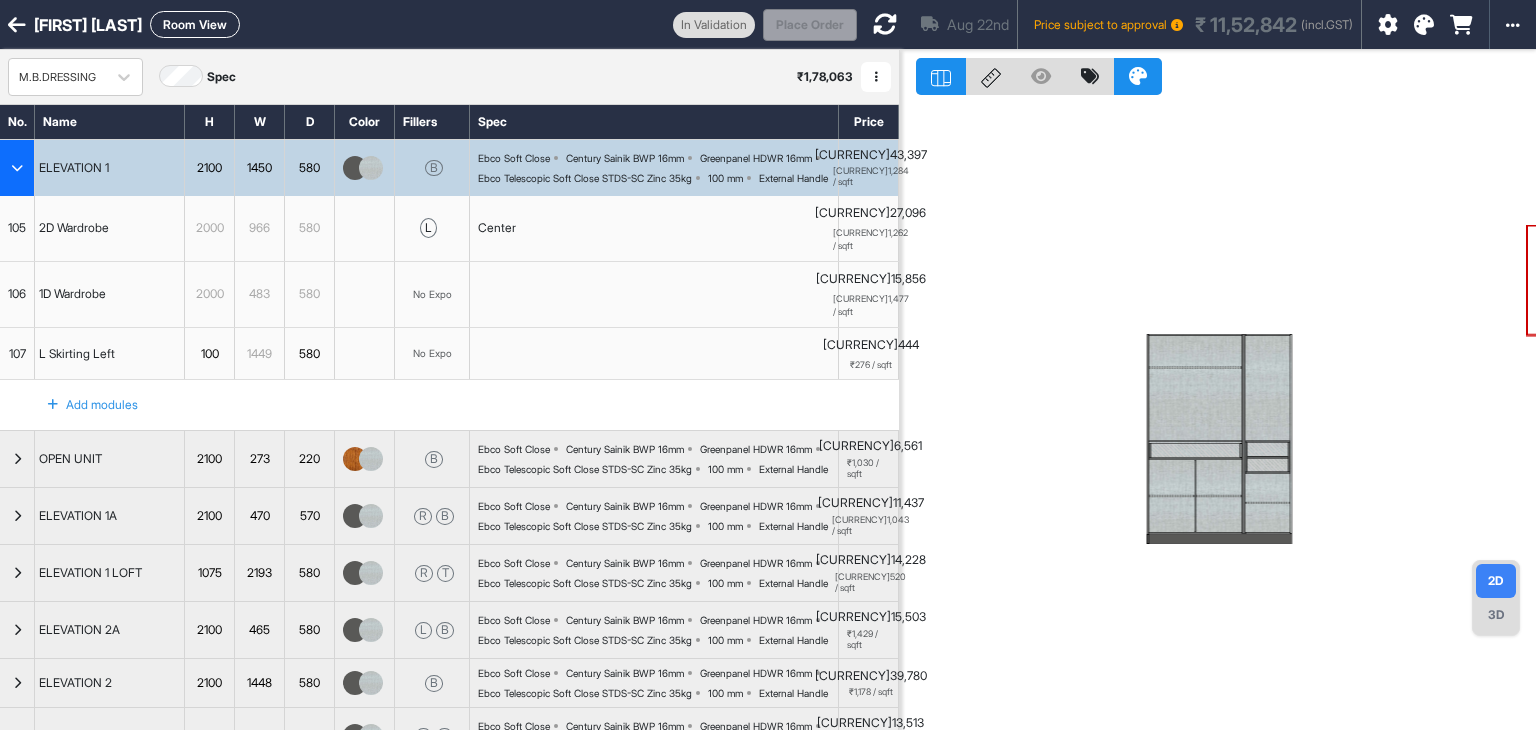click at bounding box center [17, 168] 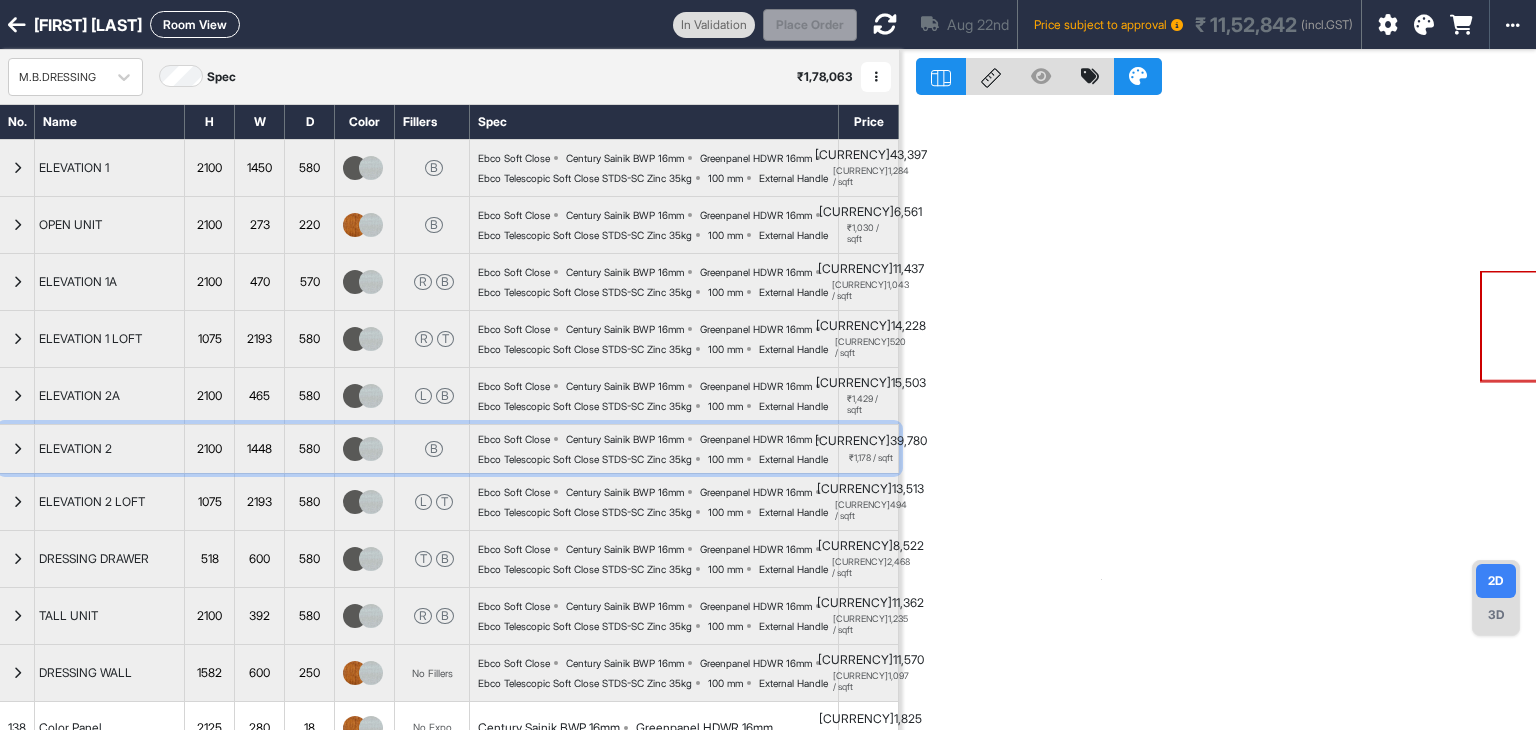 click at bounding box center (17, 449) 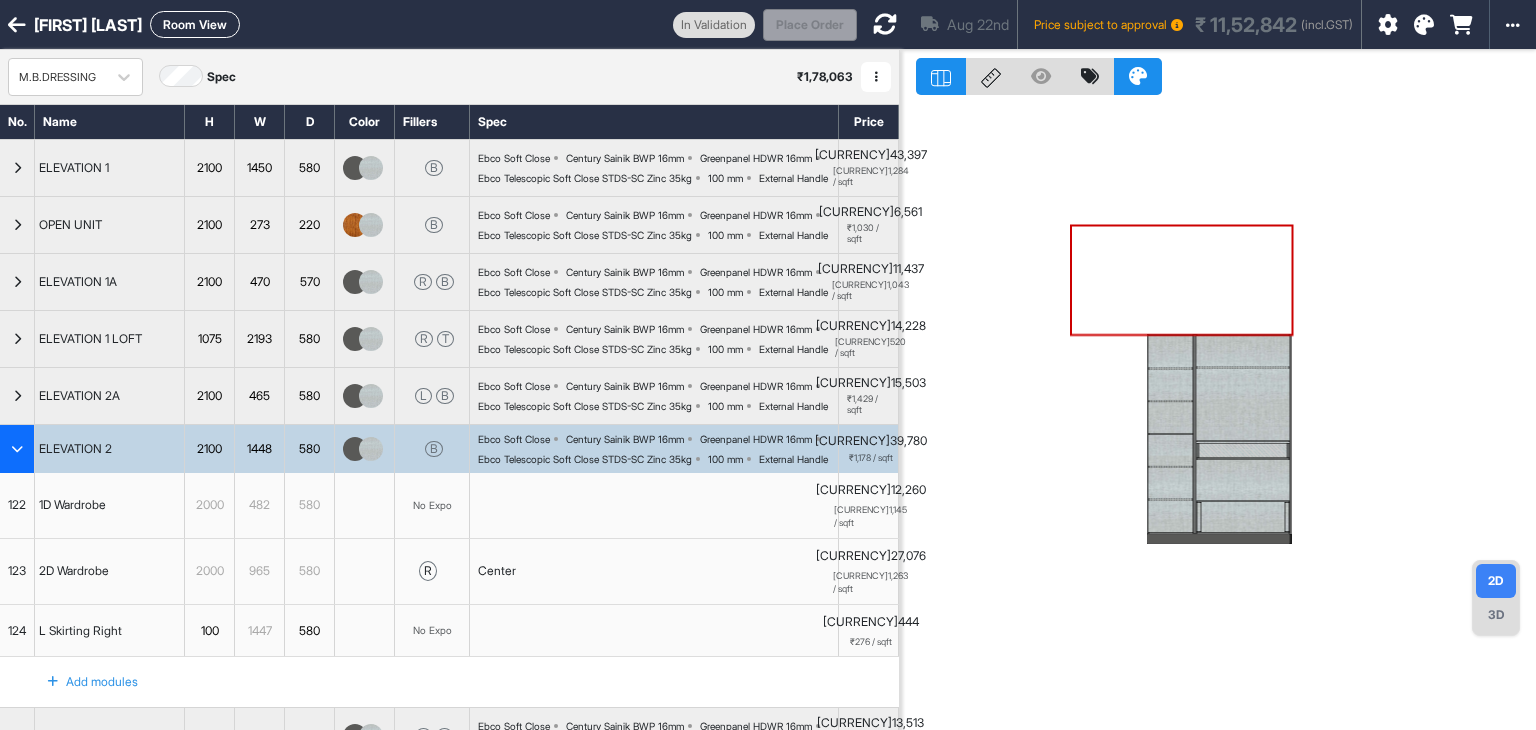 click on "2D Wardrobe" at bounding box center [74, 571] 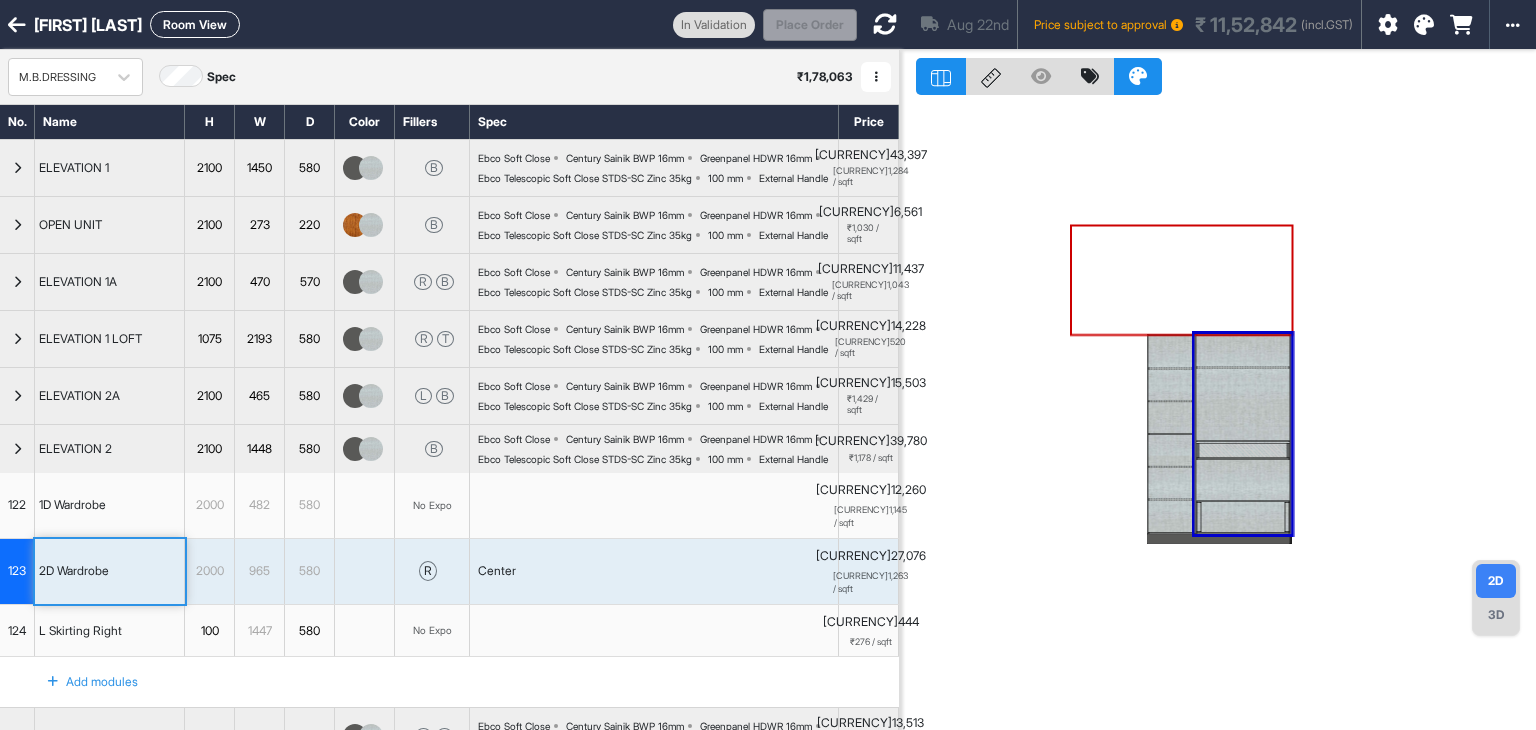 click on "Center" at bounding box center [654, 571] 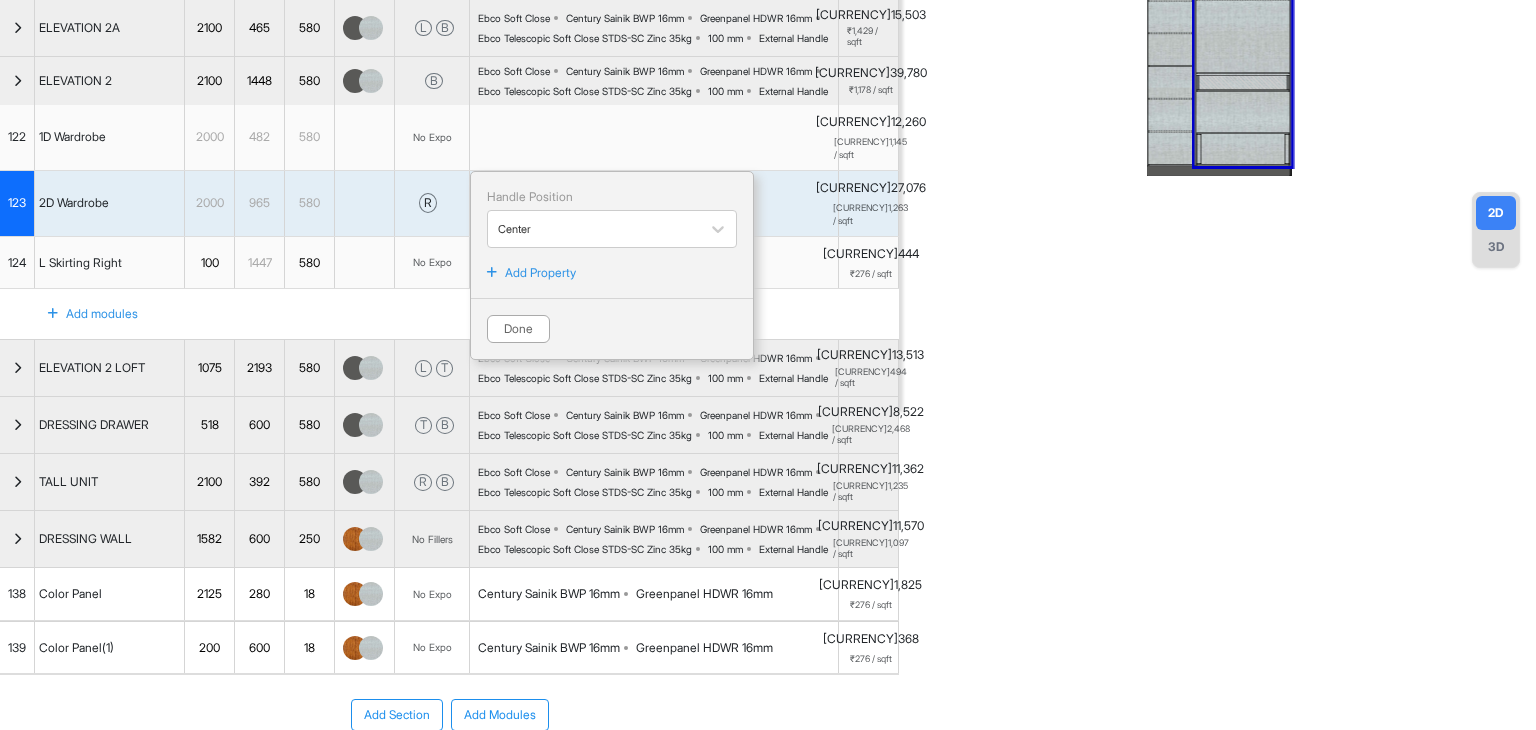 scroll, scrollTop: 428, scrollLeft: 0, axis: vertical 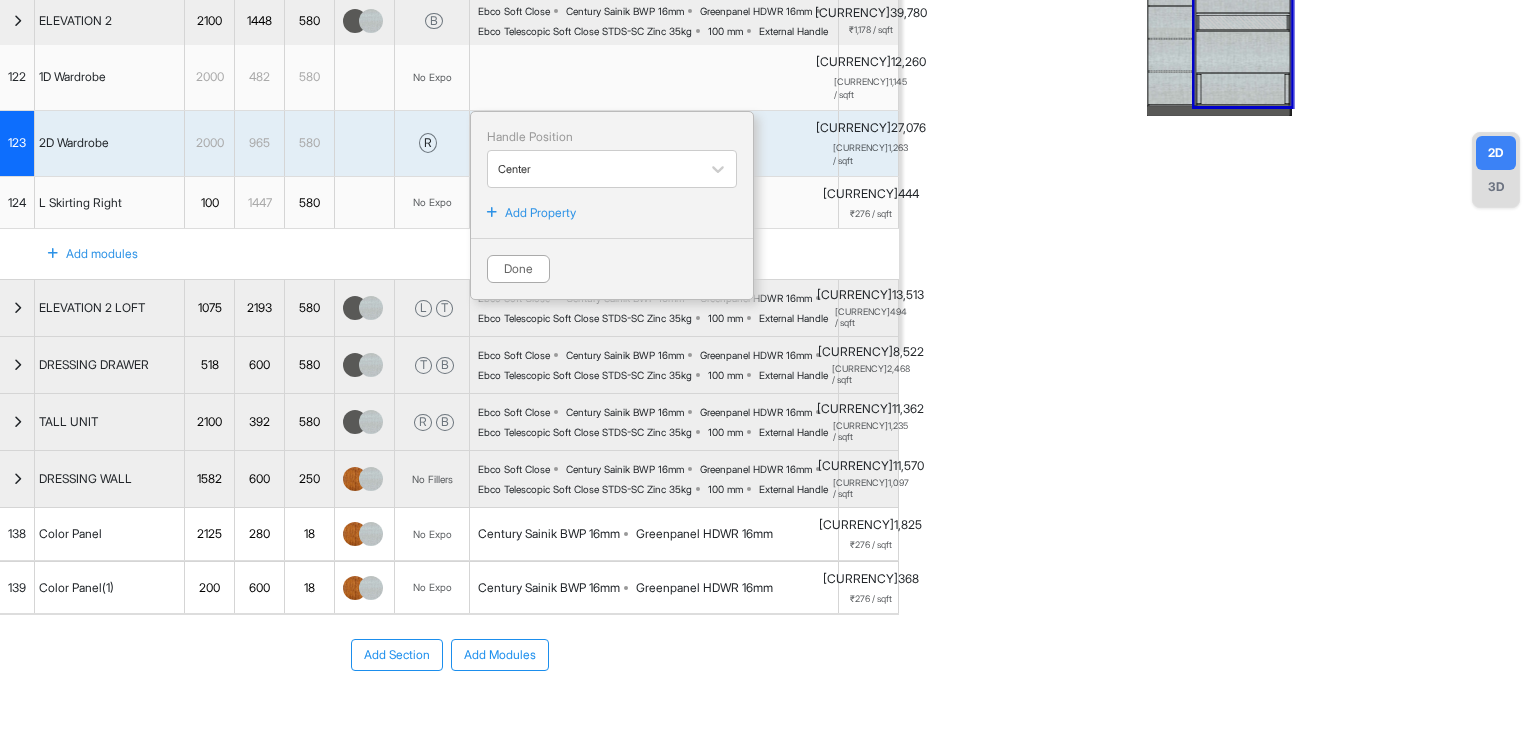 click on "Add Property" at bounding box center (540, 213) 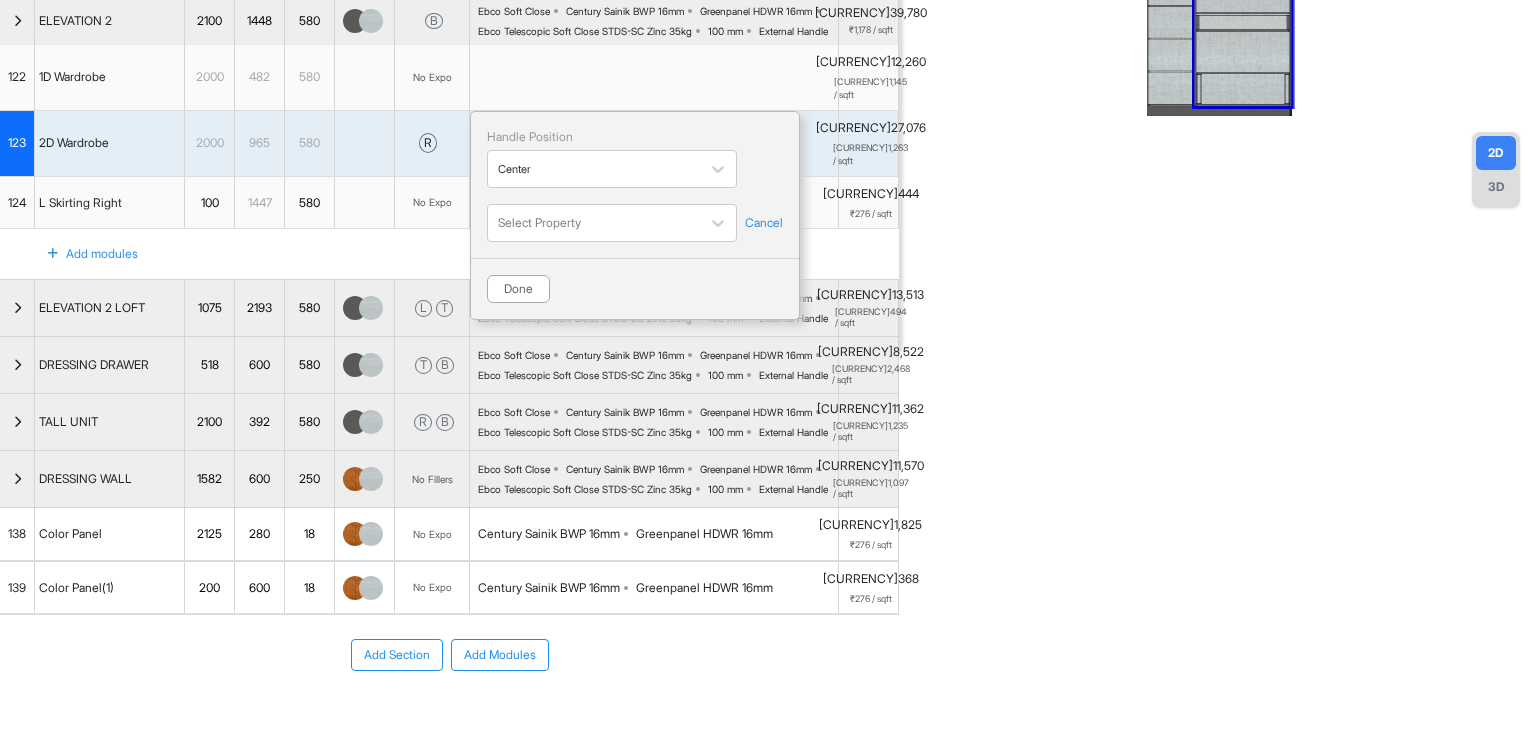 click on "Handle Position Center Select Property Cancel Done" at bounding box center (635, 215) 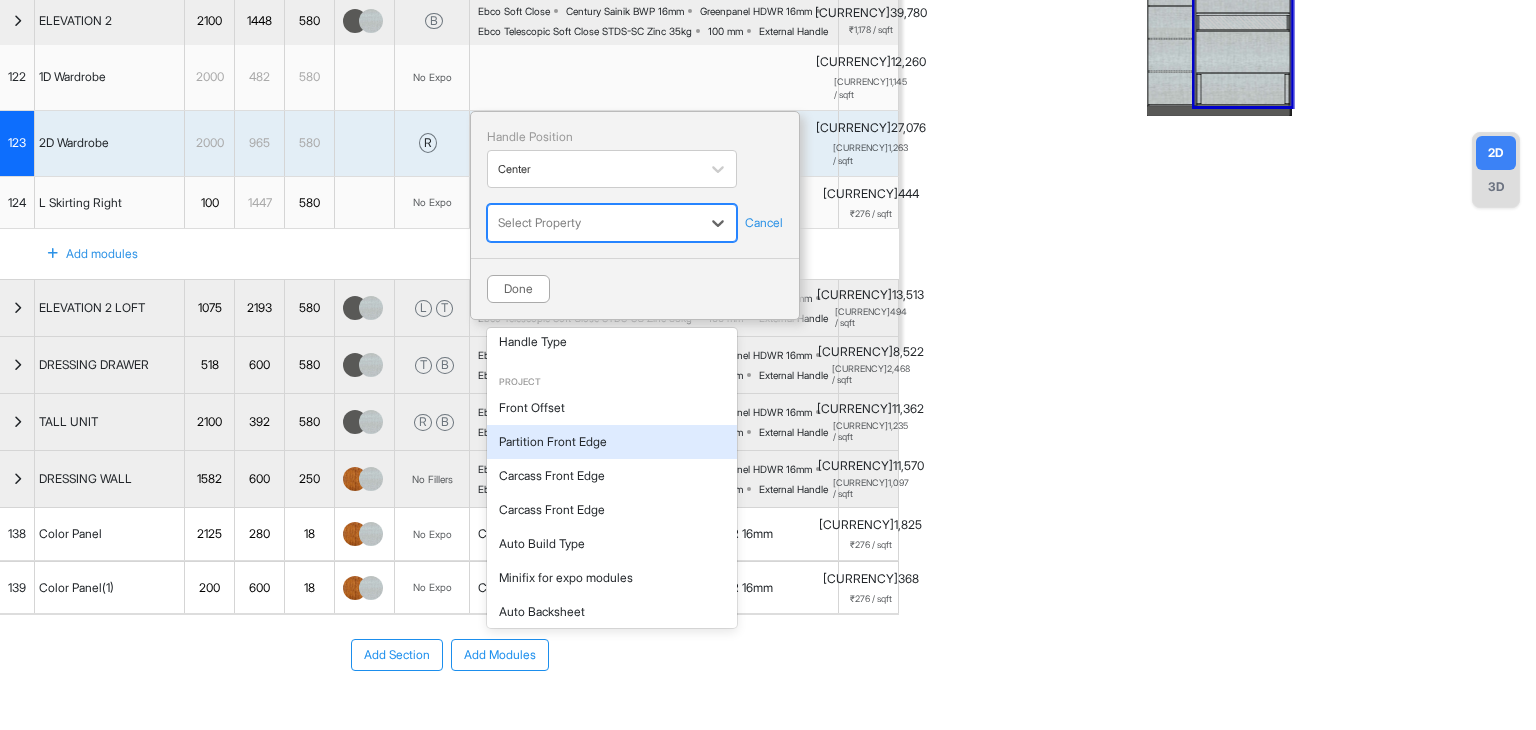 scroll, scrollTop: 364, scrollLeft: 0, axis: vertical 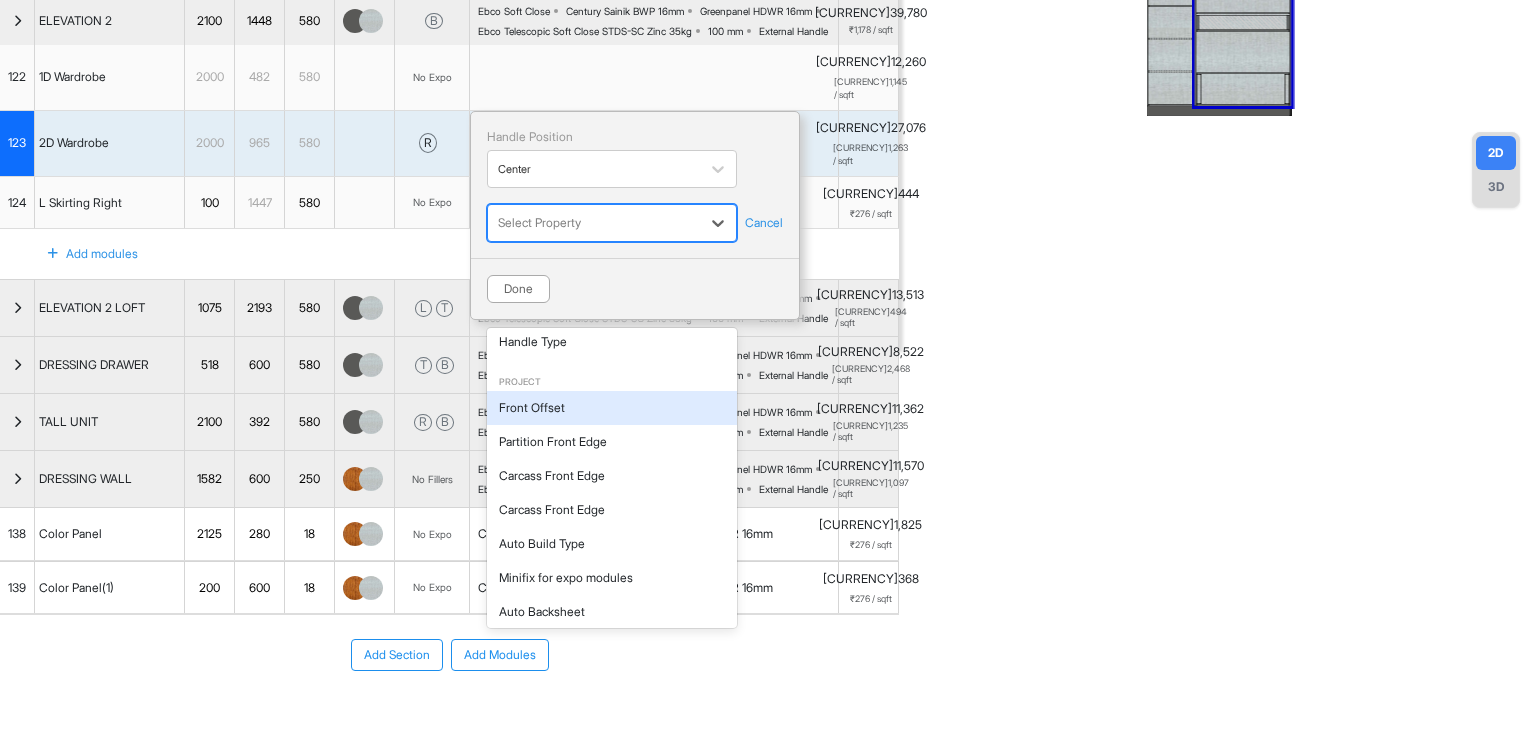 click on "Front Offset" at bounding box center [612, 408] 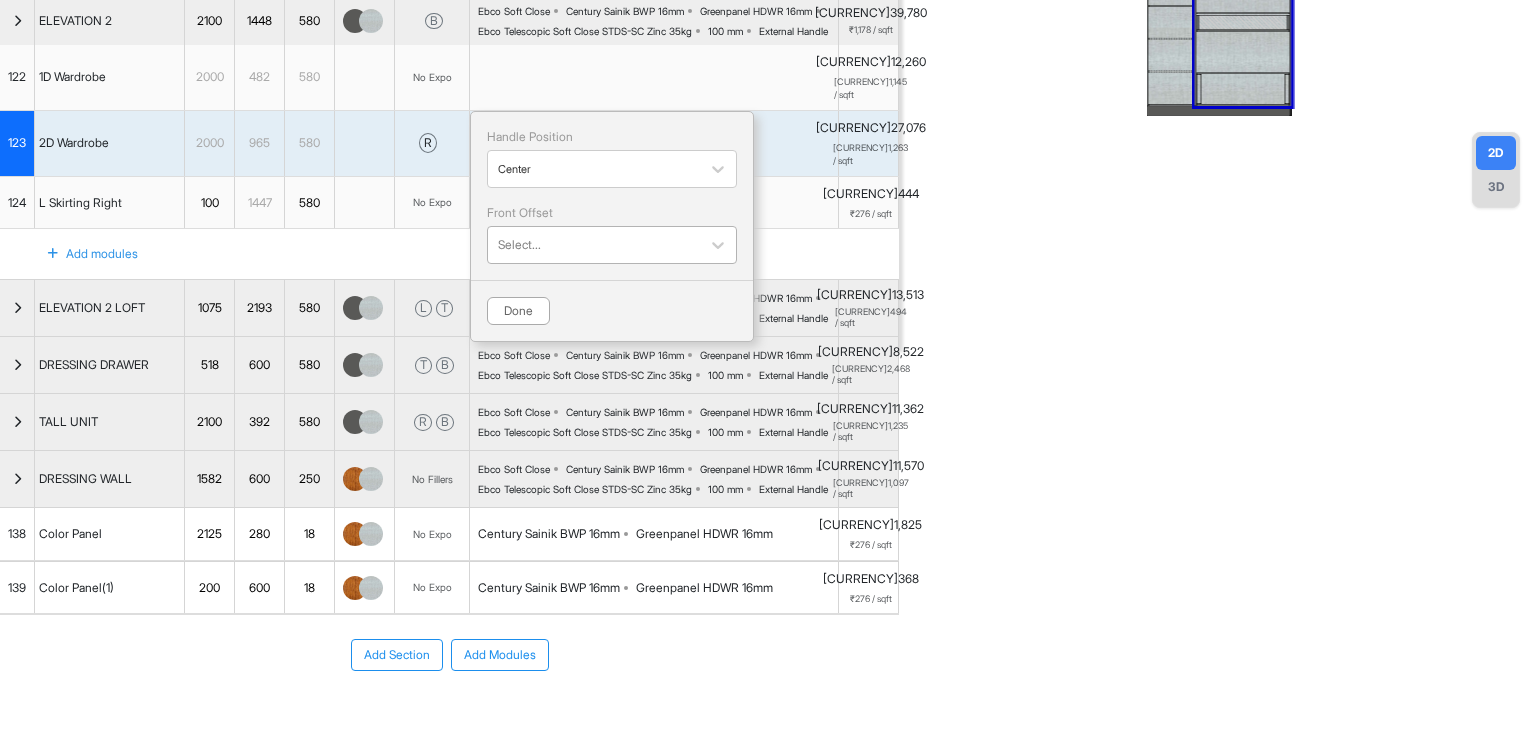 click at bounding box center [594, 245] 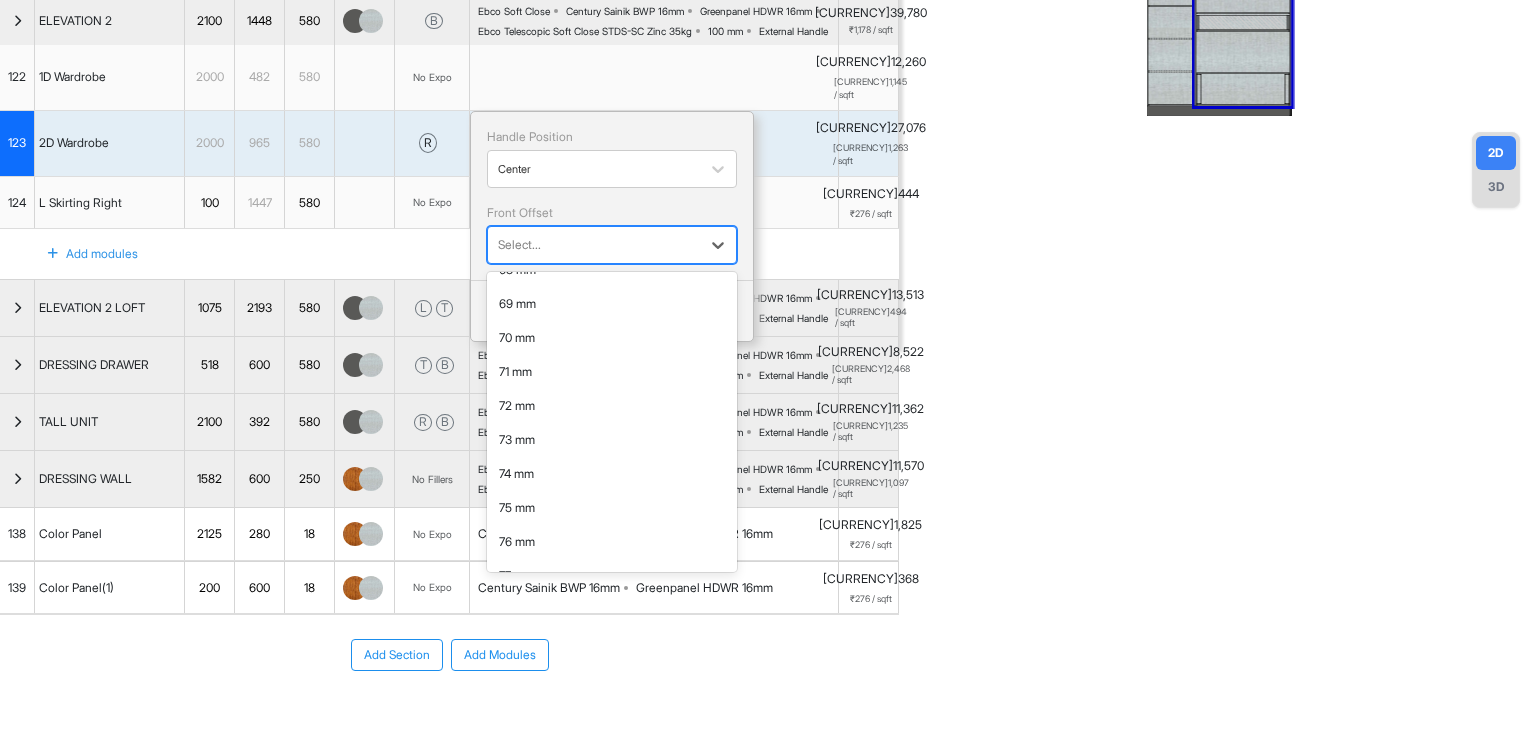 scroll, scrollTop: 2335, scrollLeft: 0, axis: vertical 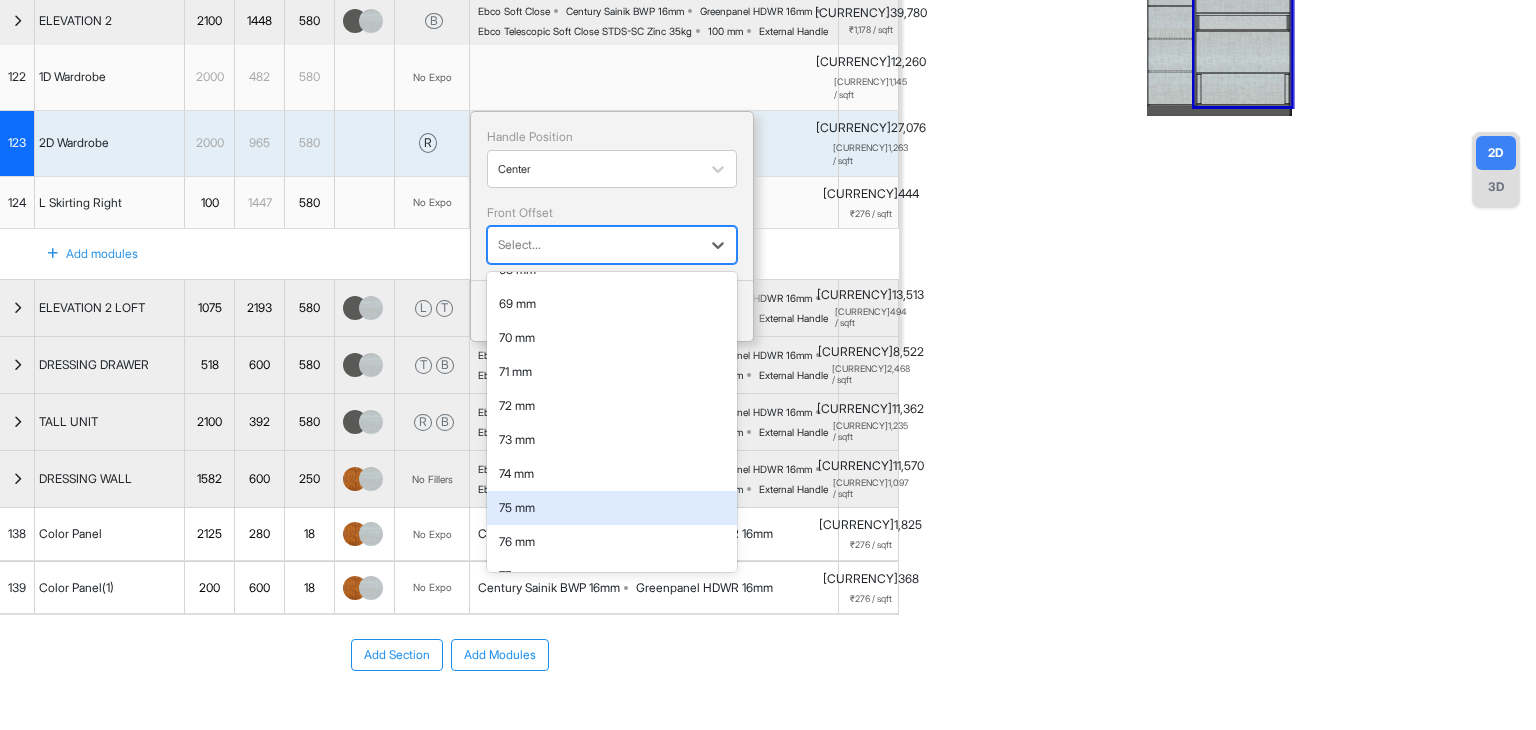 click on "75 mm" at bounding box center [612, 508] 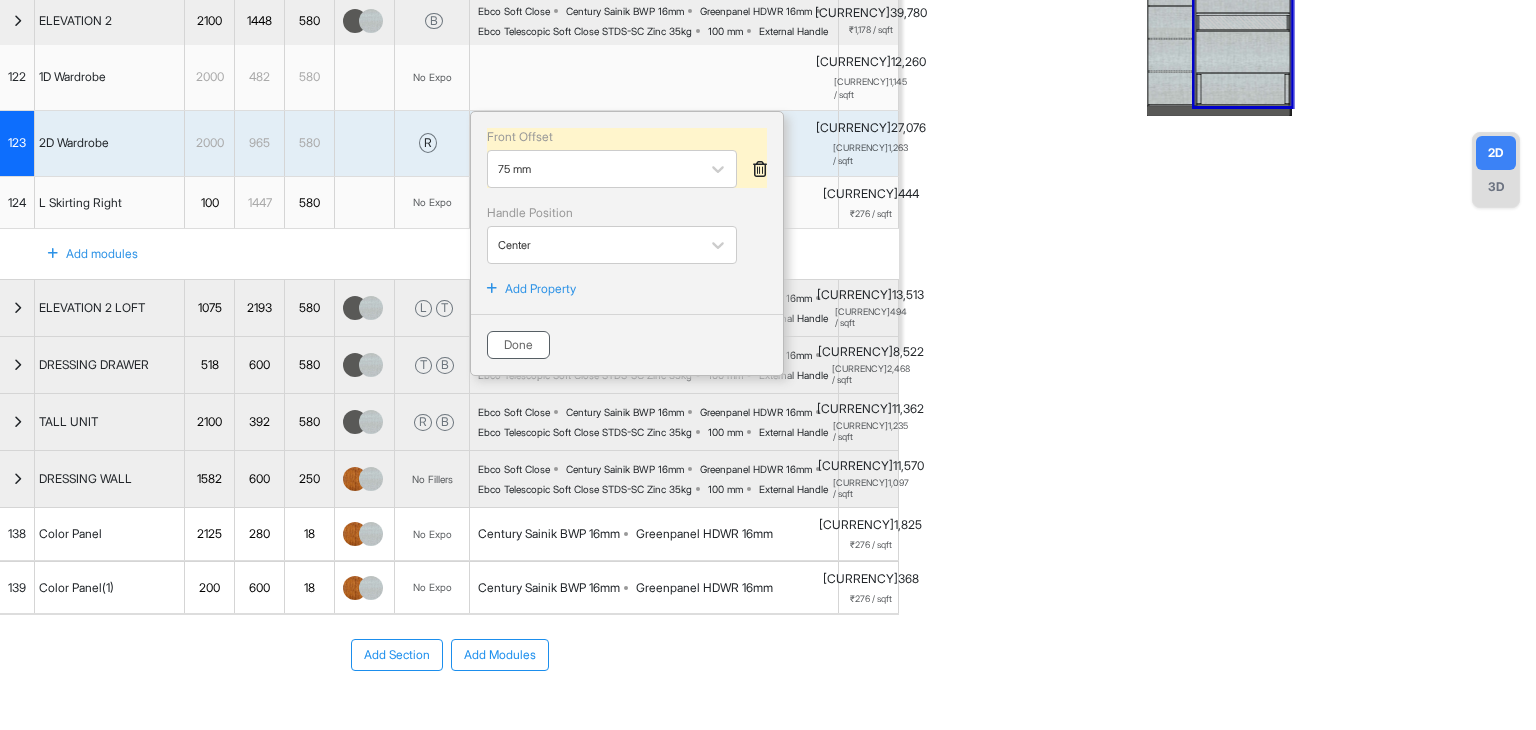 click on "Done" at bounding box center [518, 345] 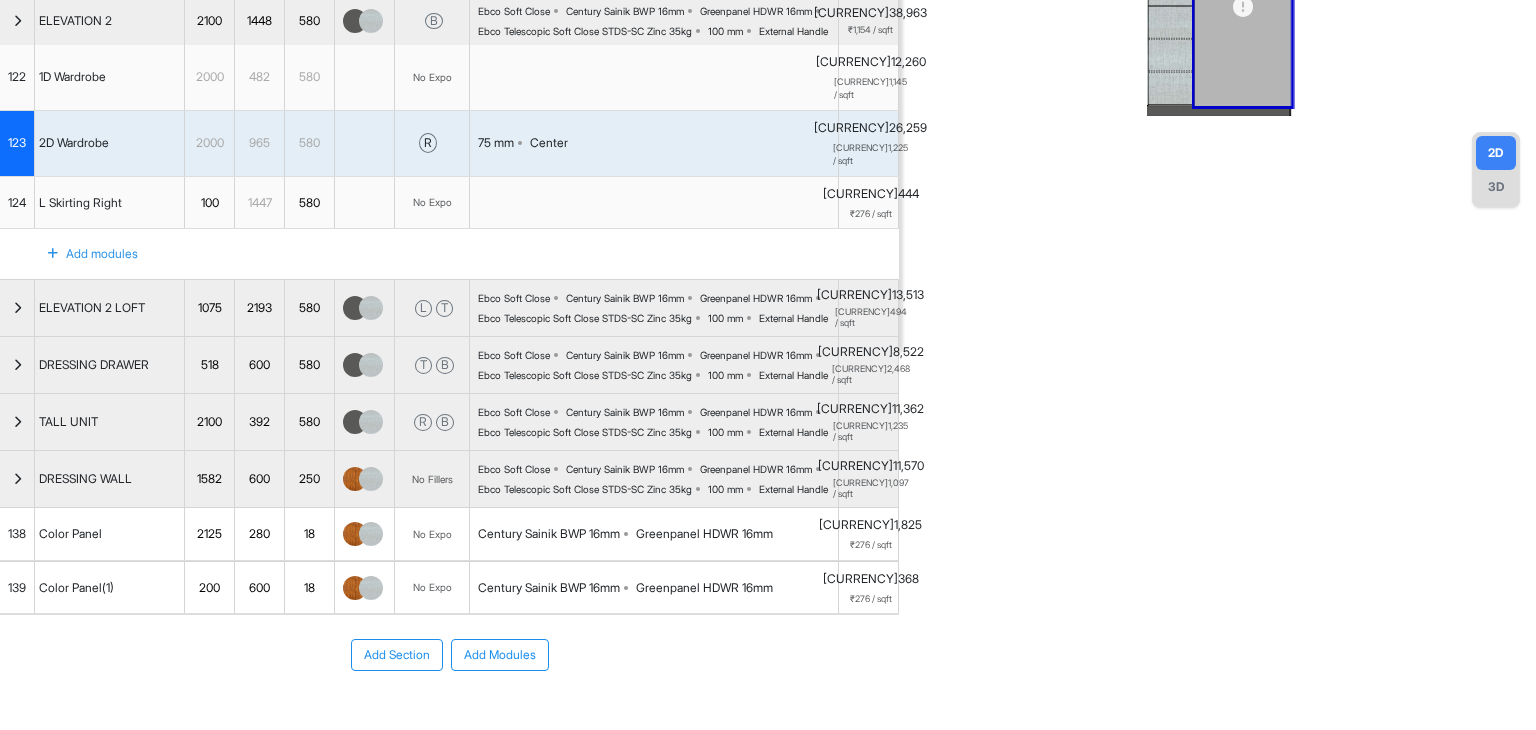 scroll, scrollTop: 0, scrollLeft: 0, axis: both 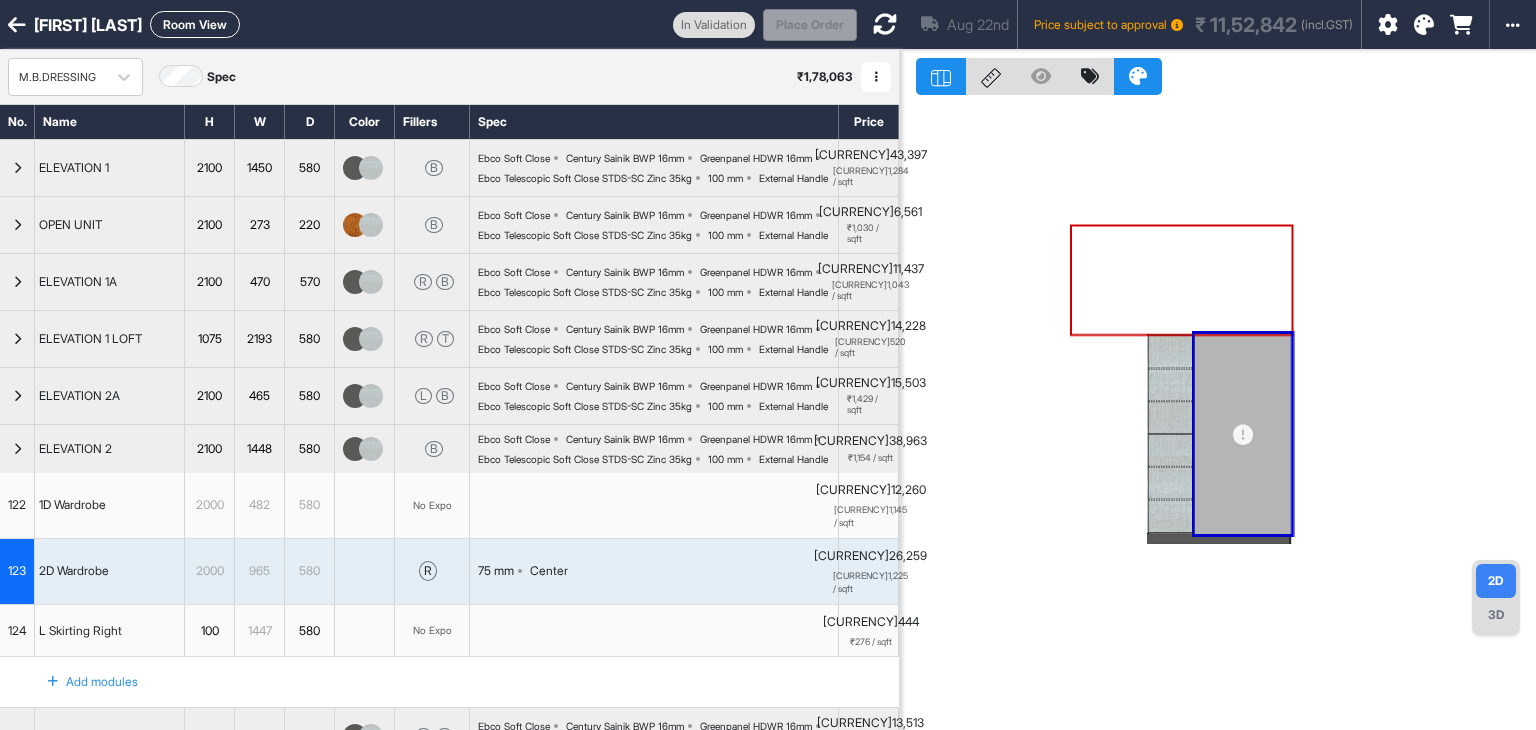 click at bounding box center [885, 24] 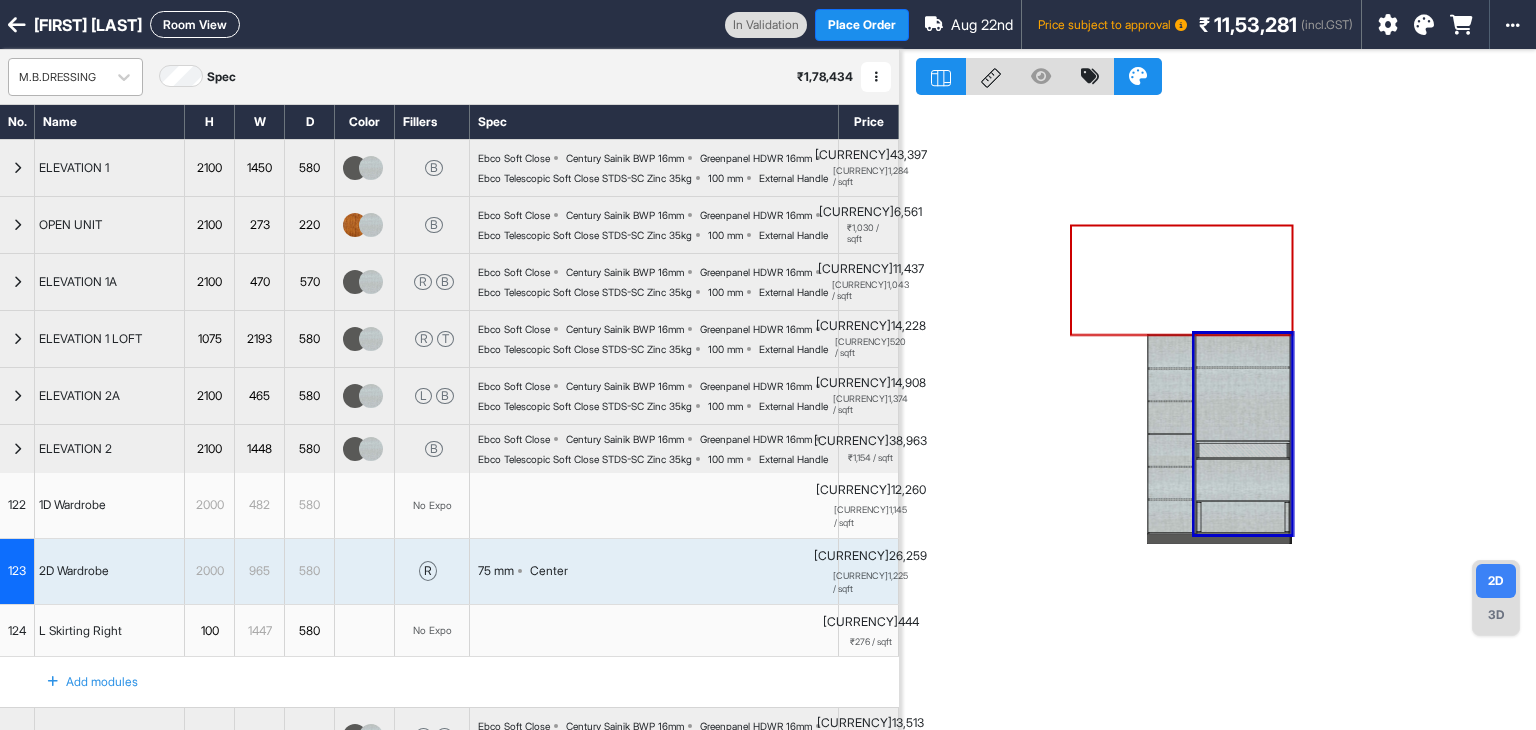click on "M.B.DRESSING" at bounding box center (57, 77) 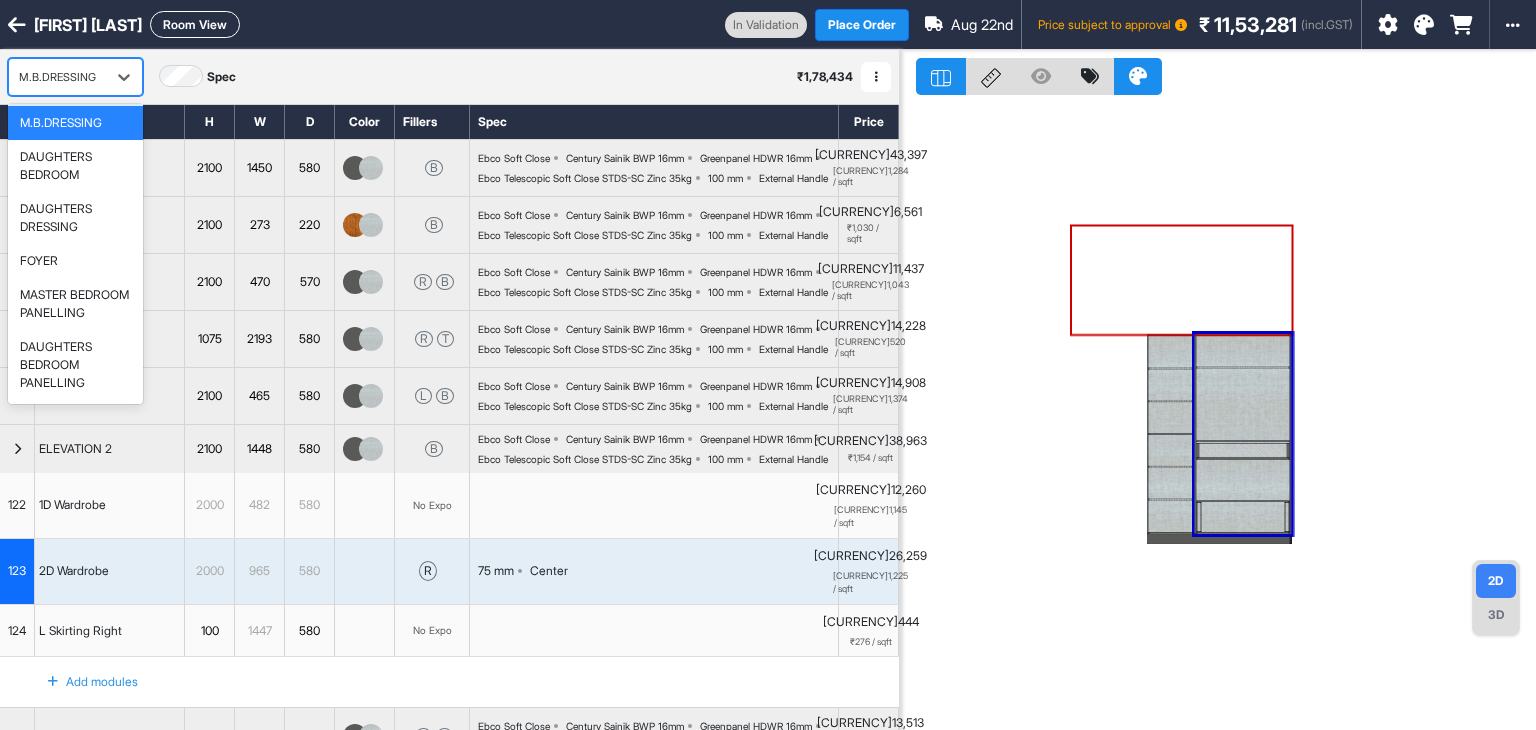 scroll, scrollTop: 224, scrollLeft: 0, axis: vertical 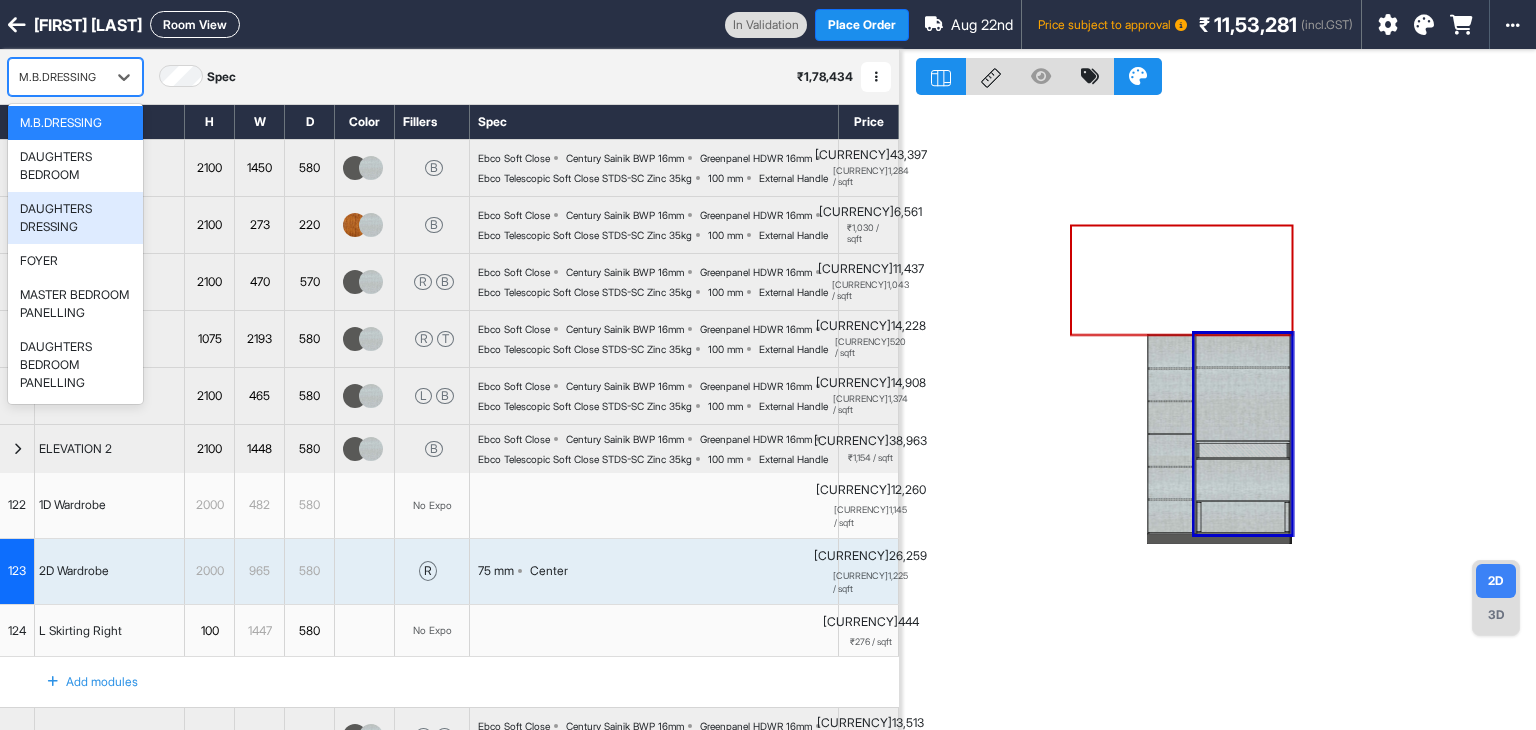click on "DAUGHTERS DRESSING" at bounding box center (75, 218) 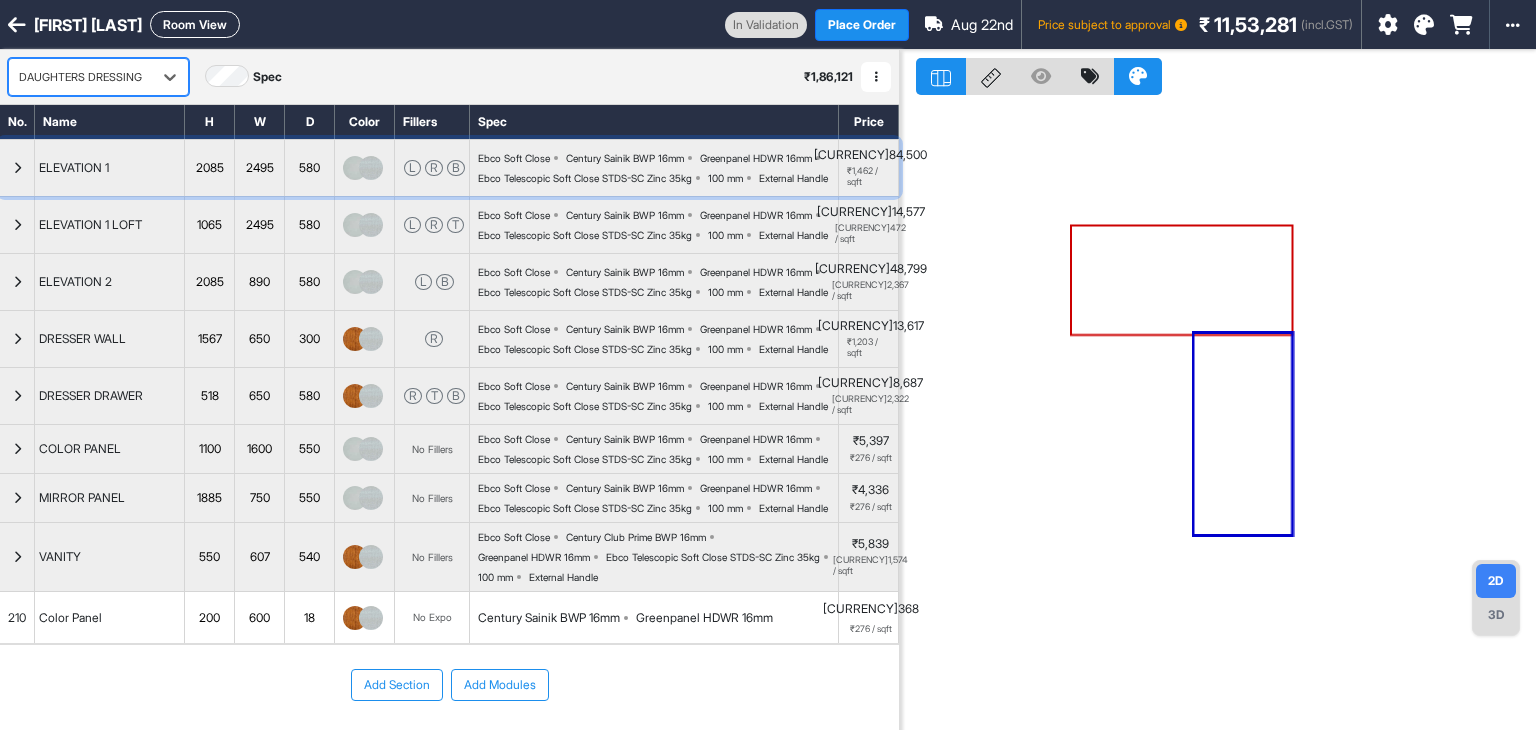 click at bounding box center [17, 168] 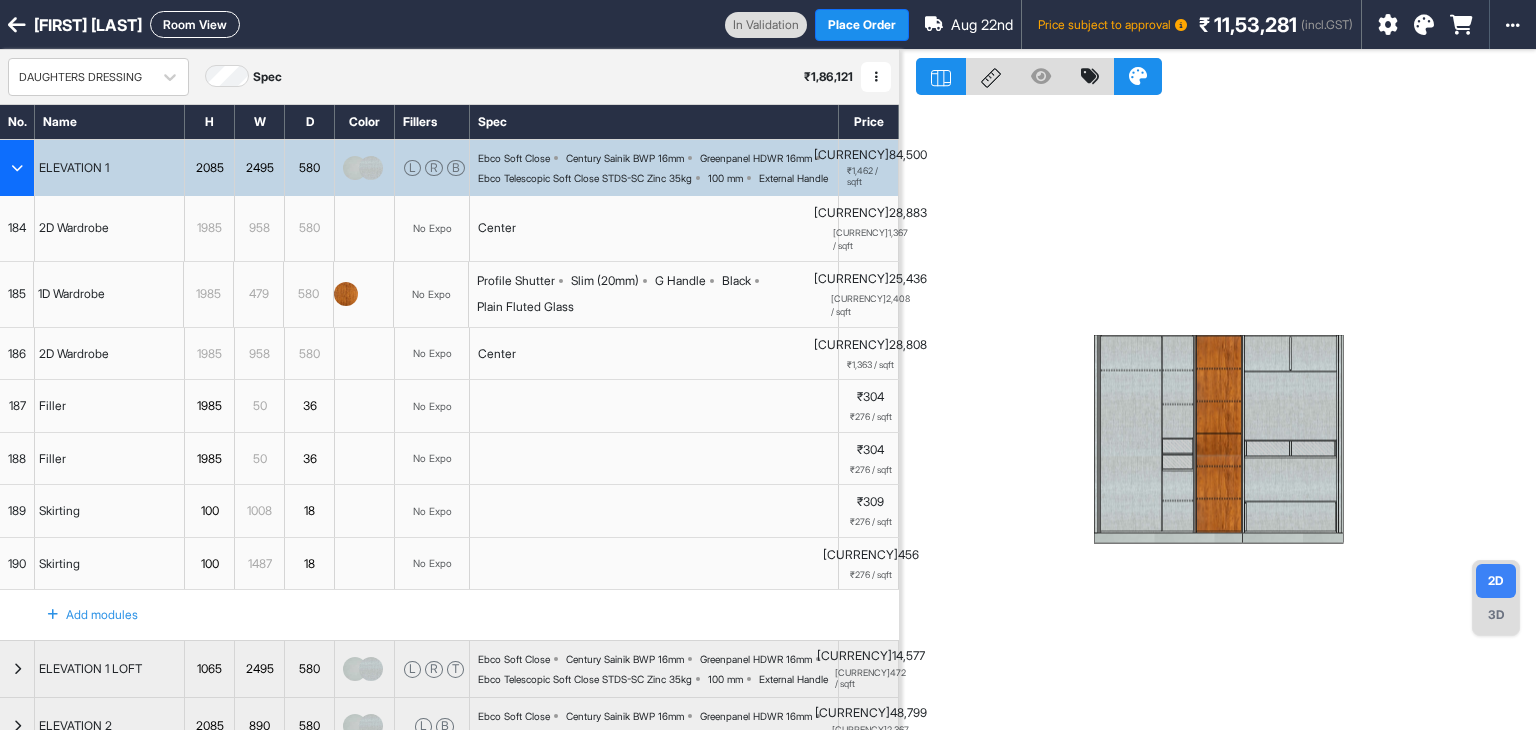 click on "Room View" at bounding box center (195, 24) 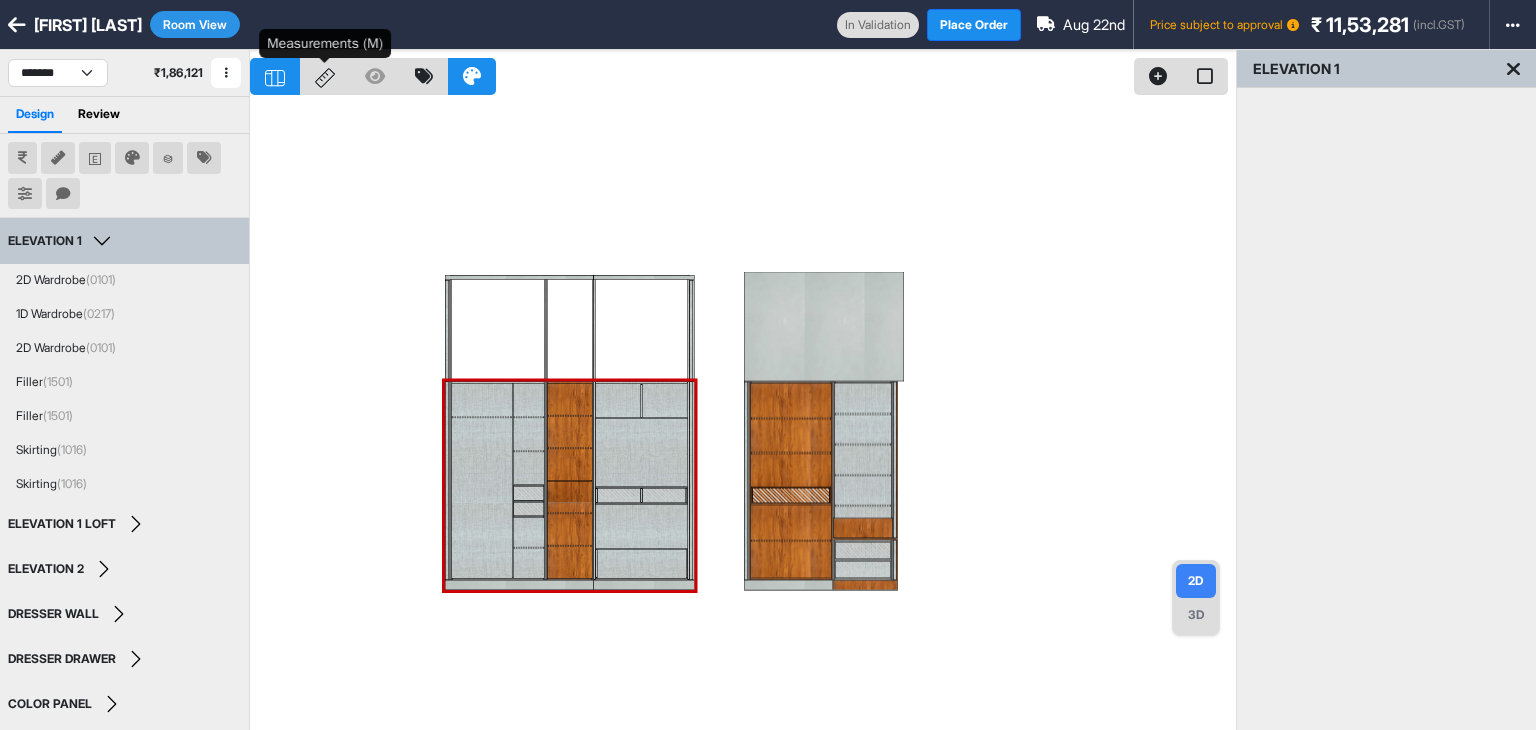 click 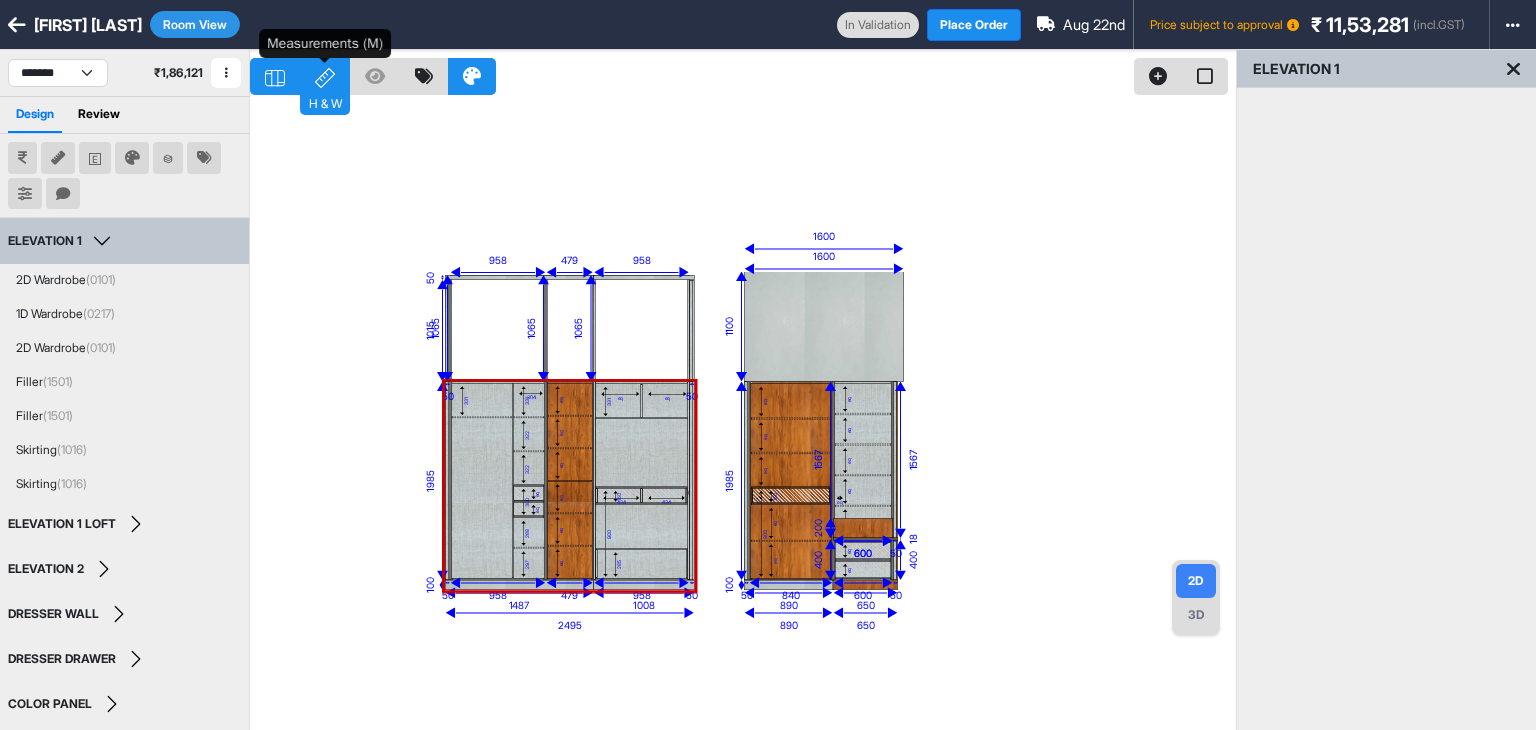 click 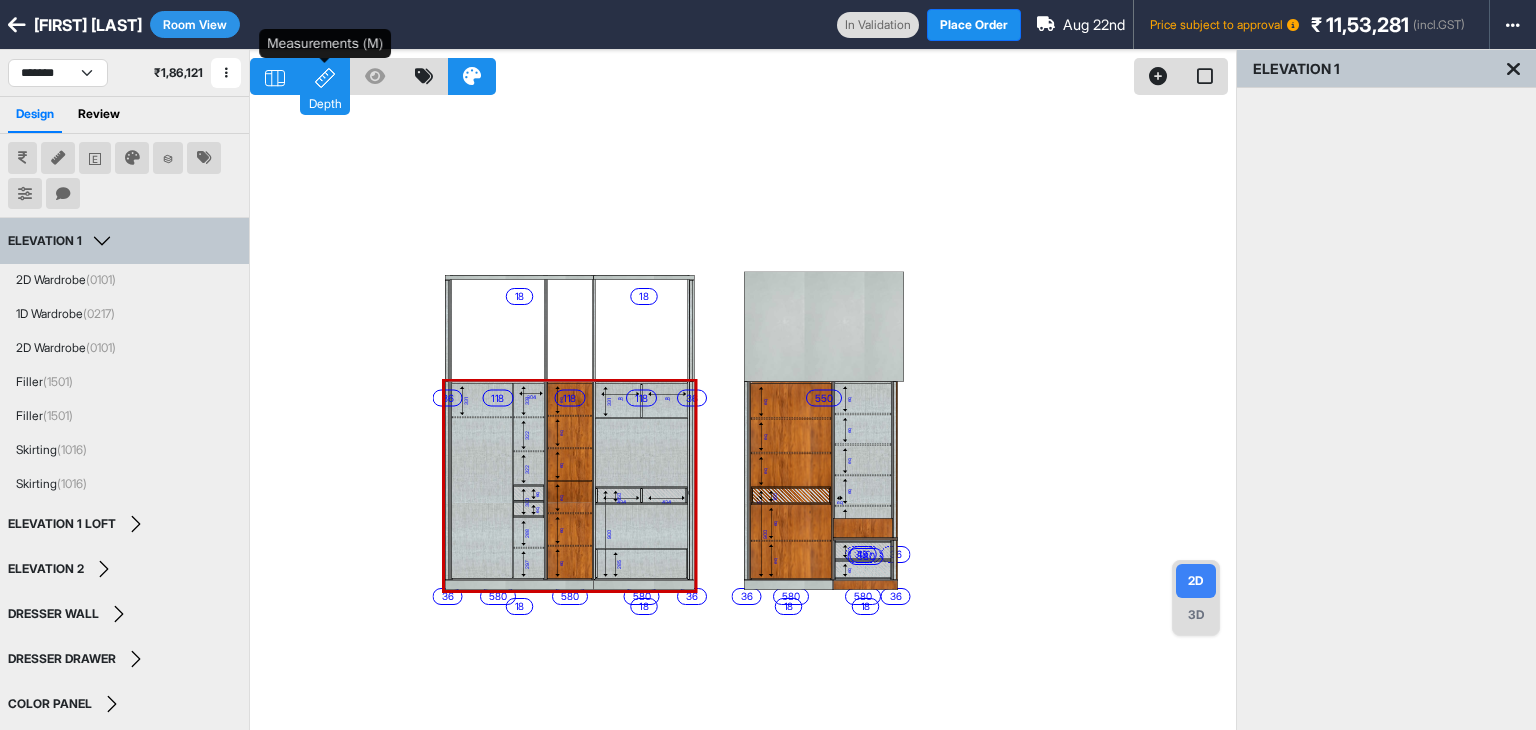 click 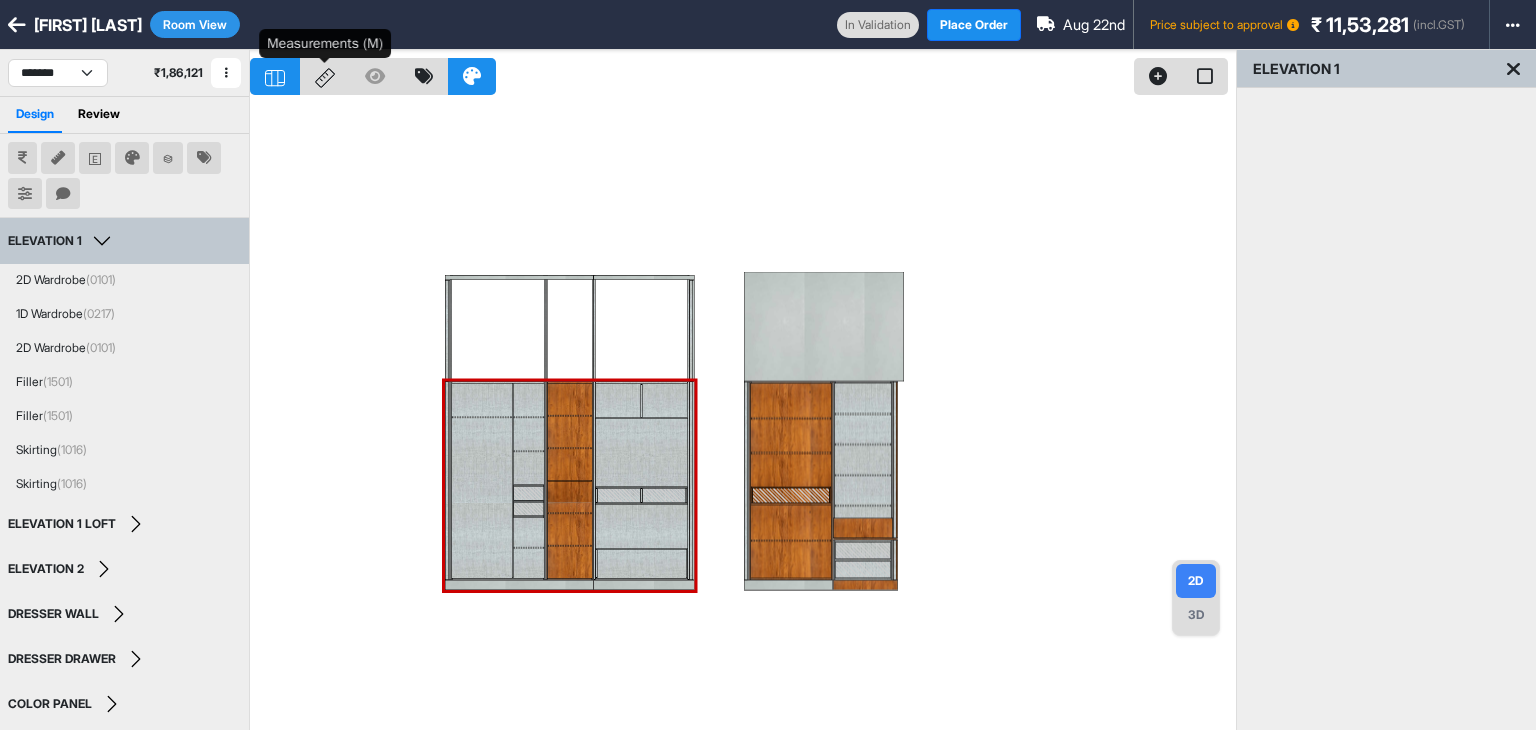 click 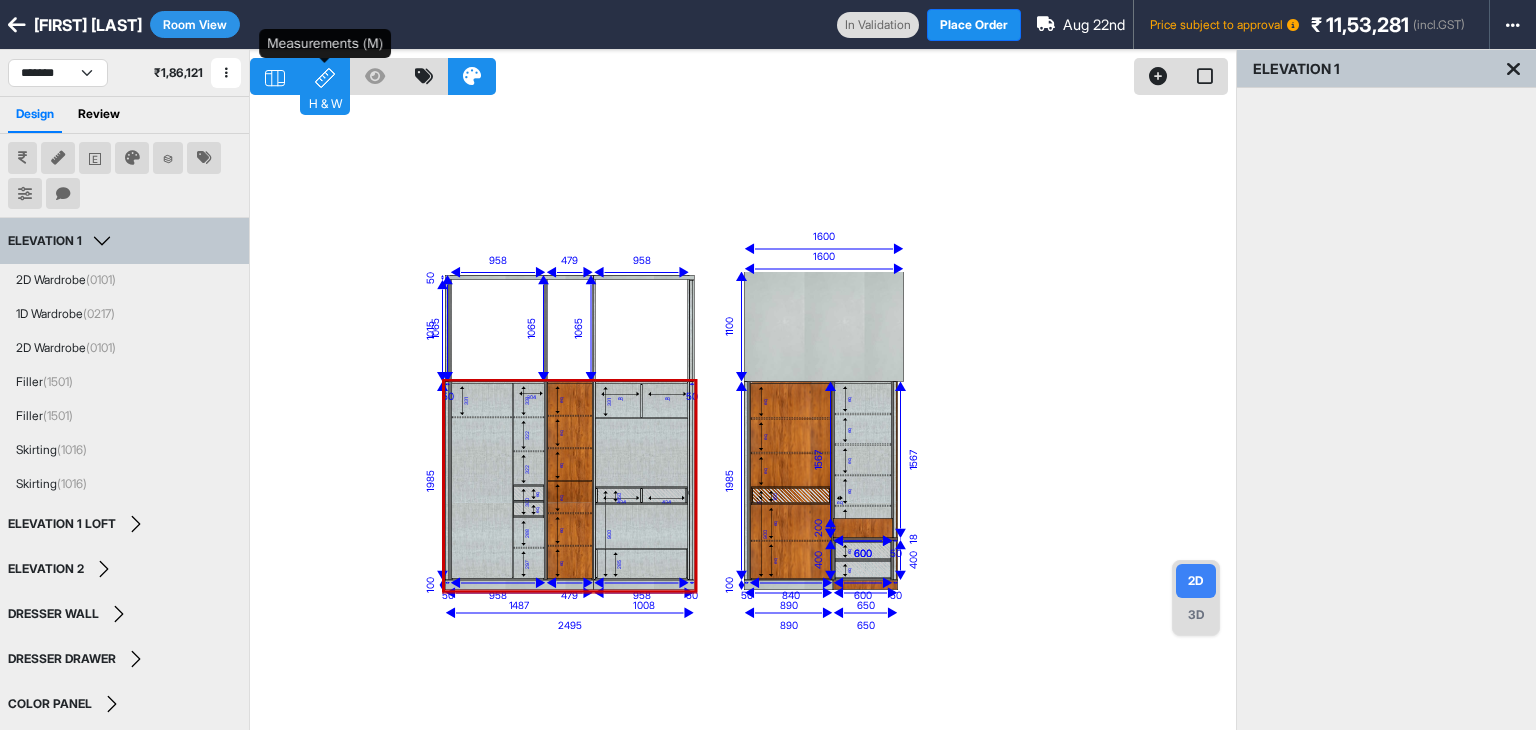 click 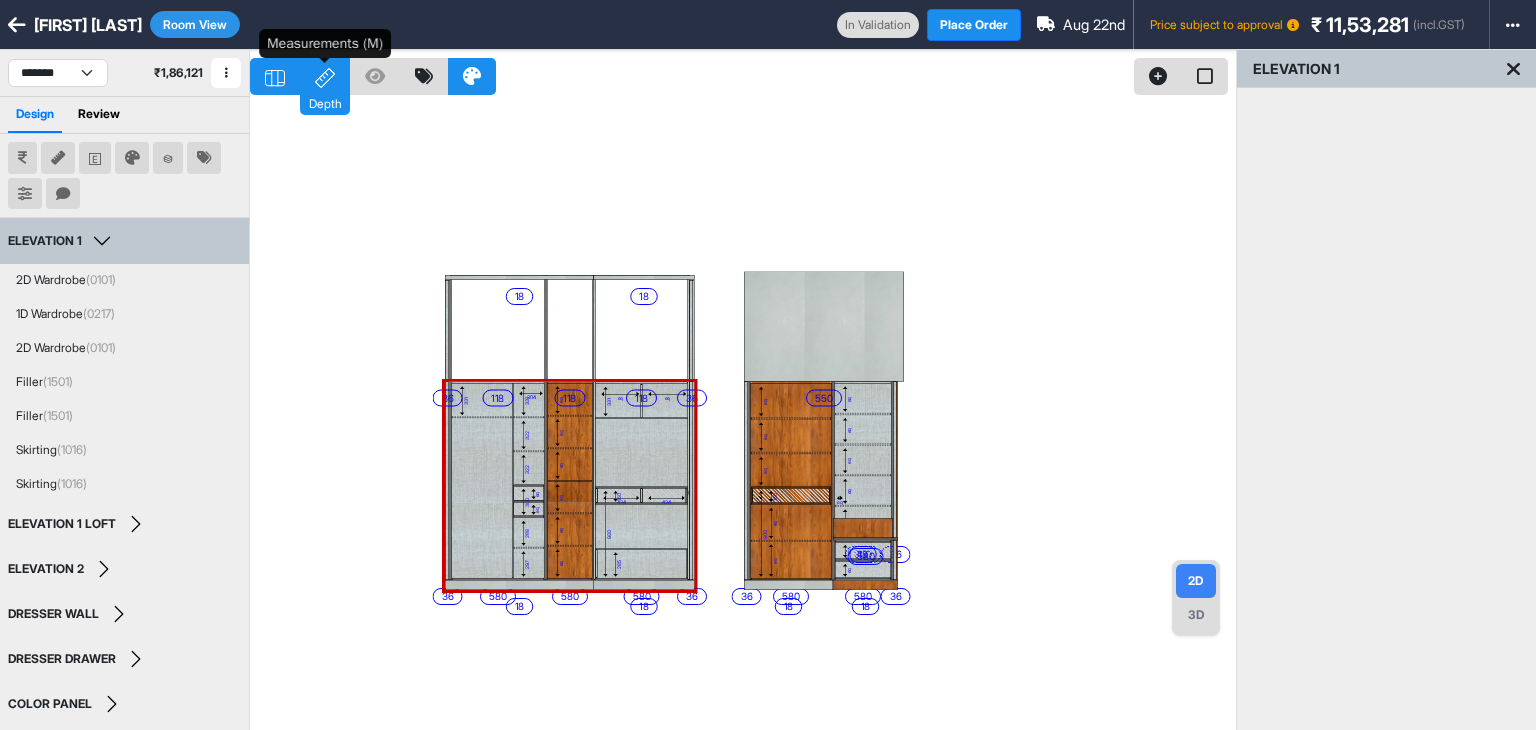 click 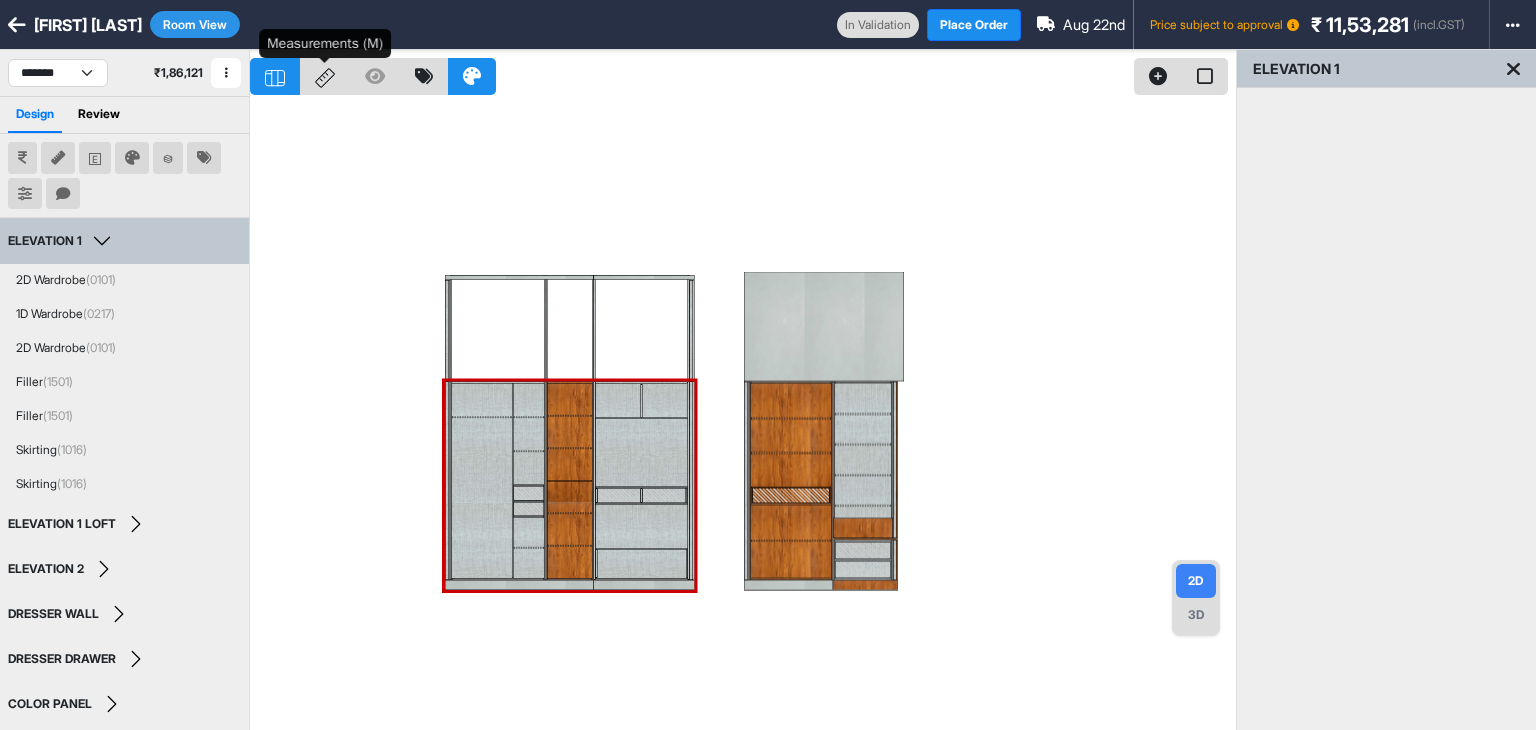 click 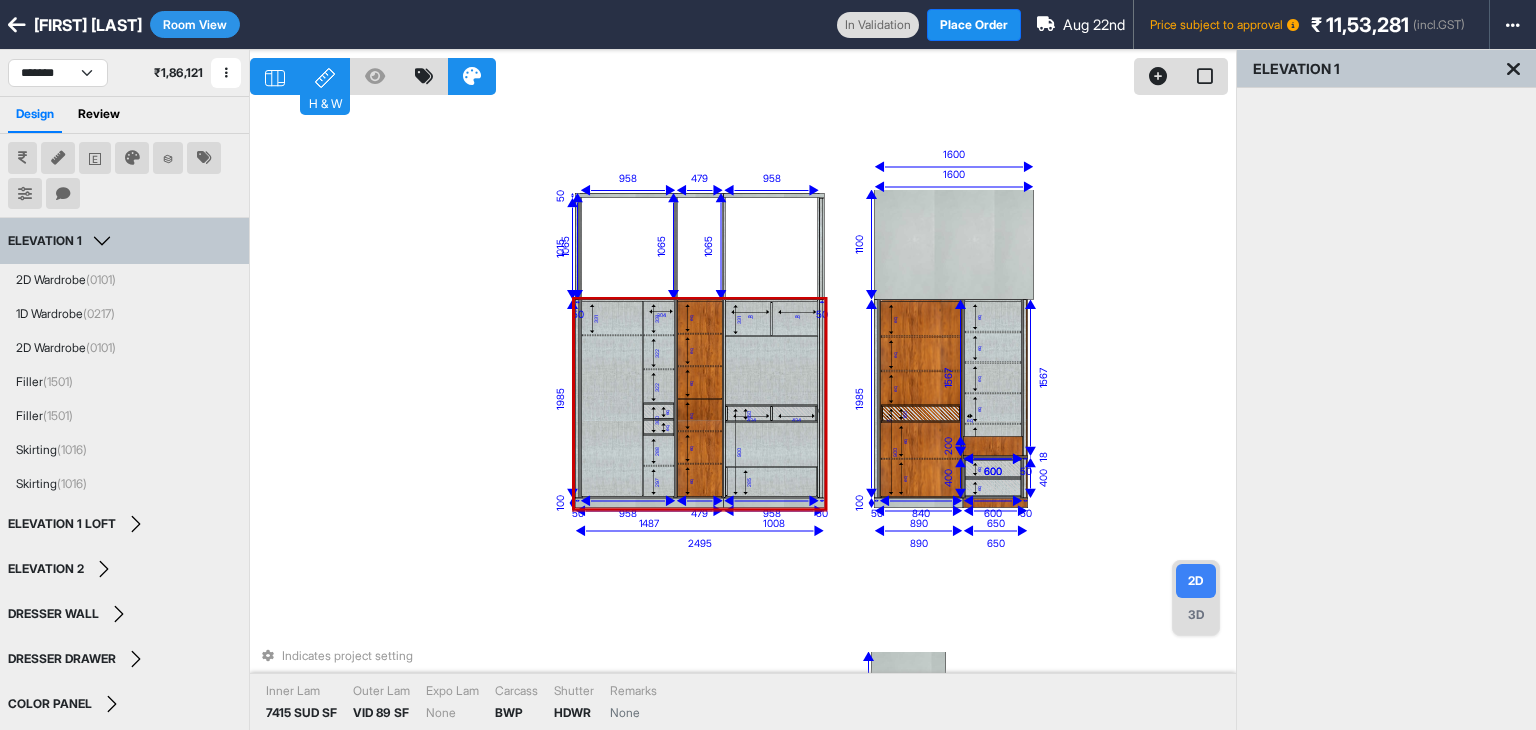 click at bounding box center (771, 482) 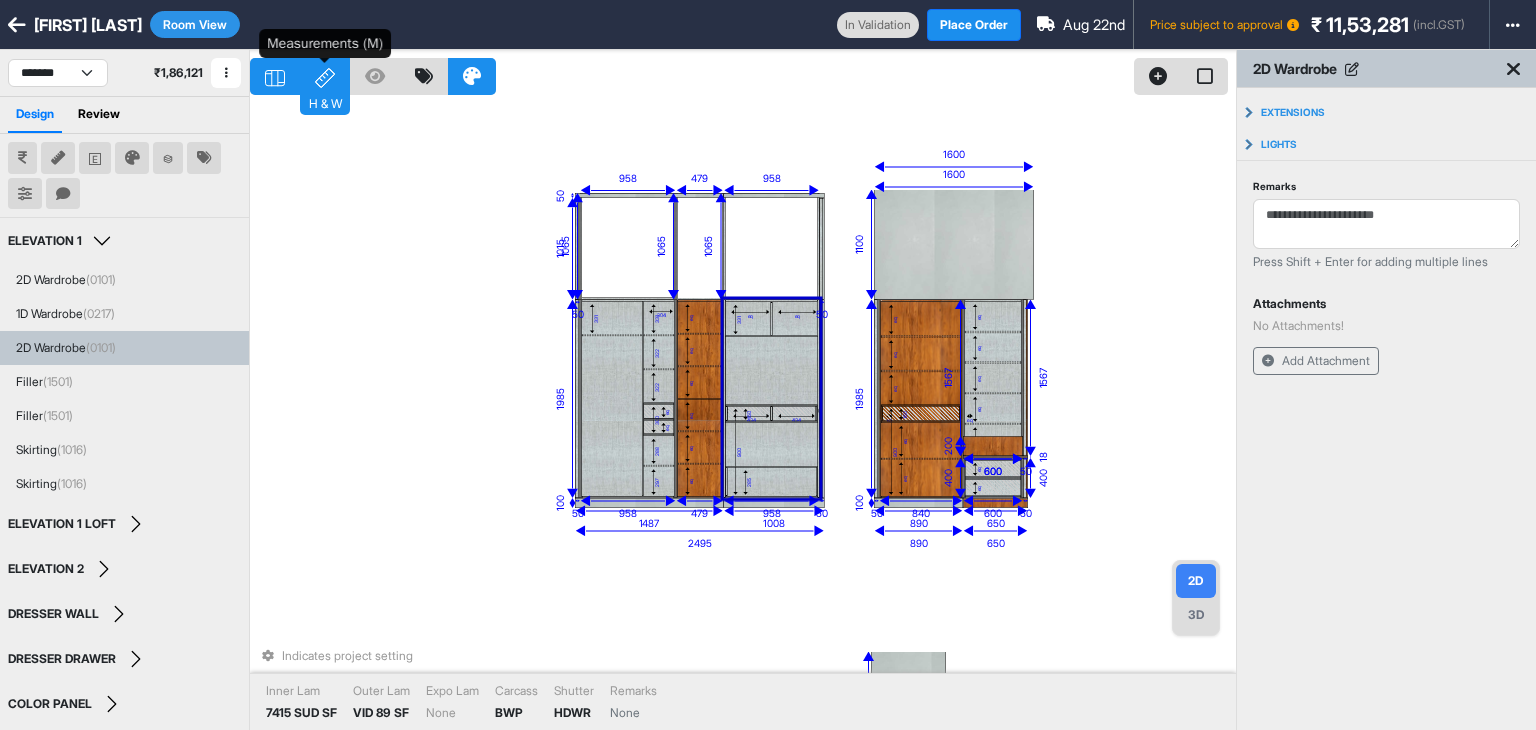 click 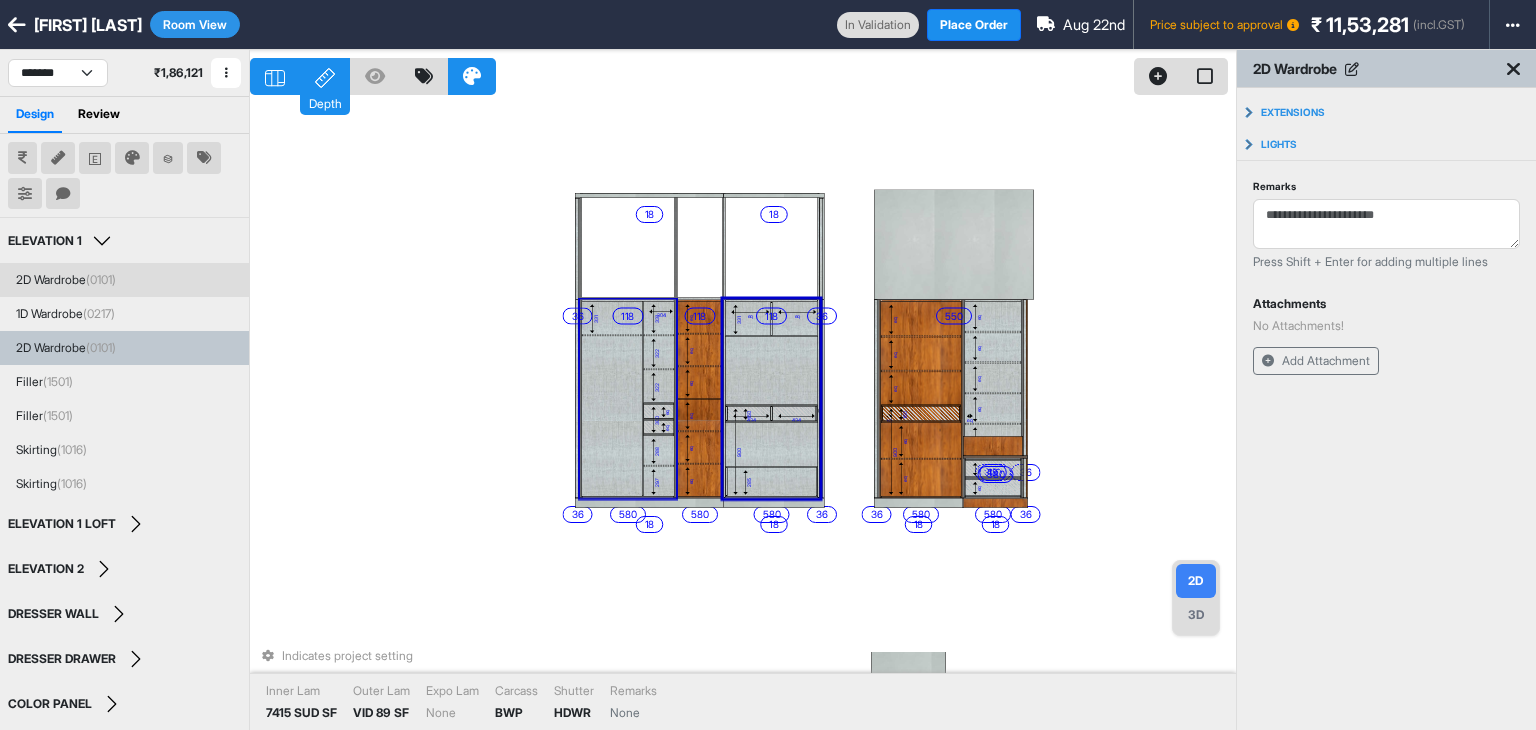 click 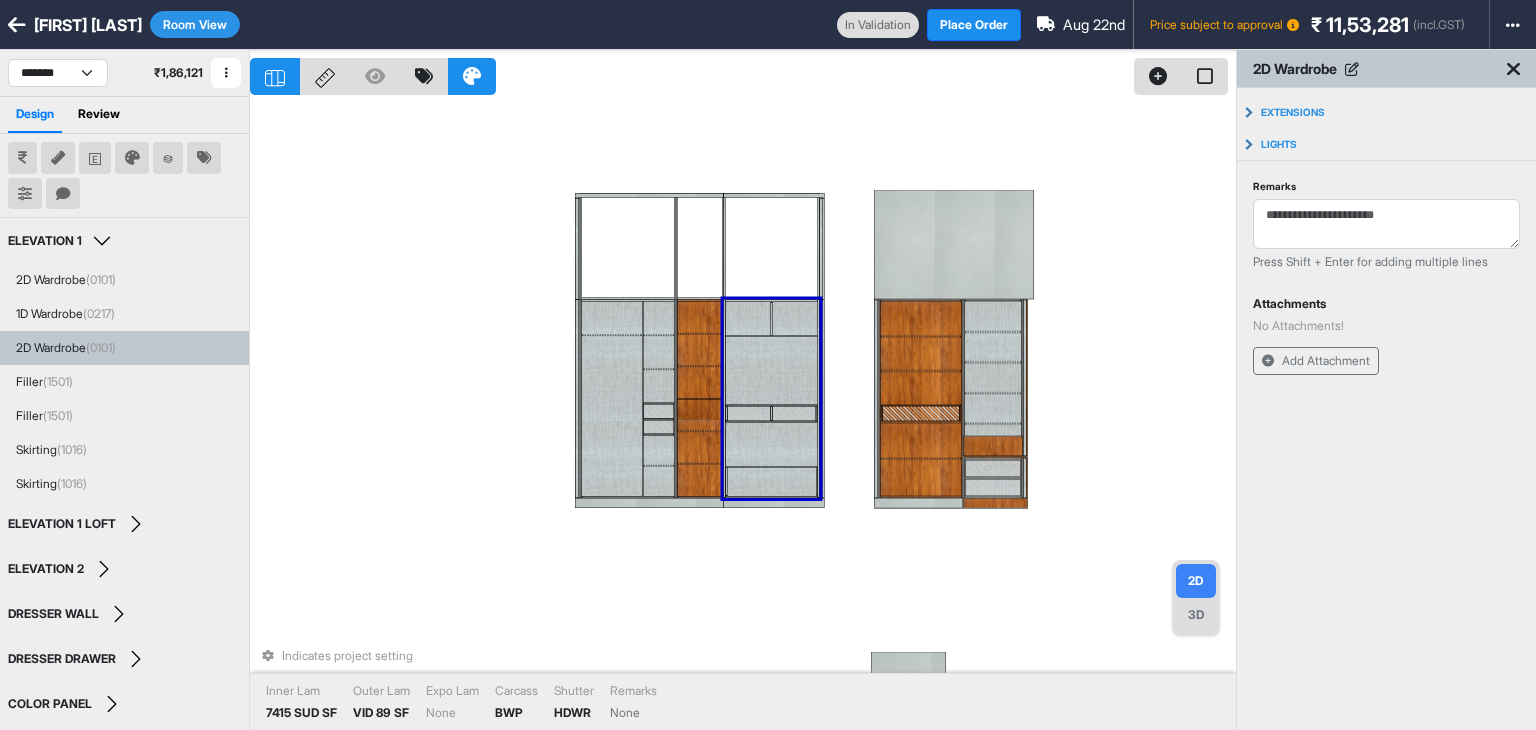 click at bounding box center [771, 482] 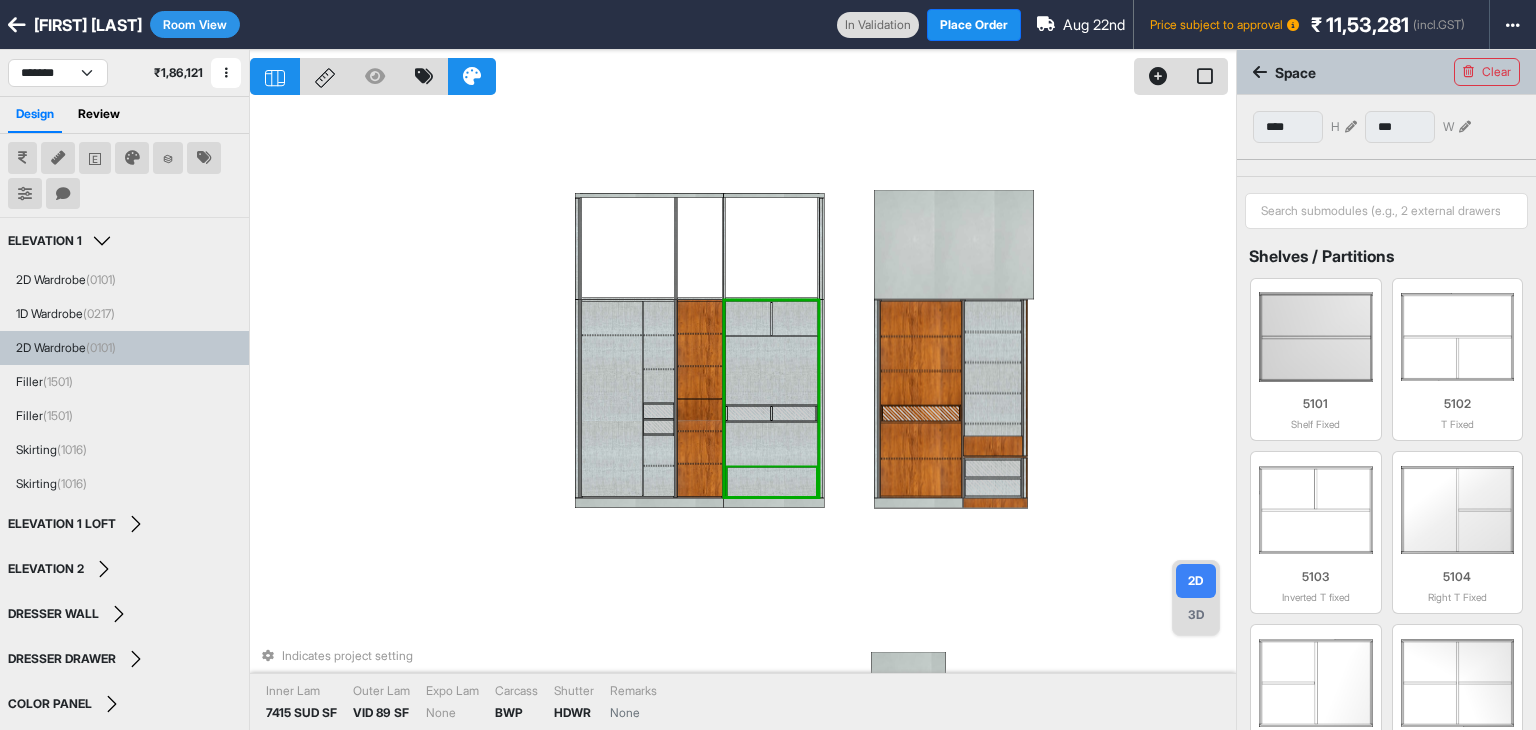 click at bounding box center (771, 482) 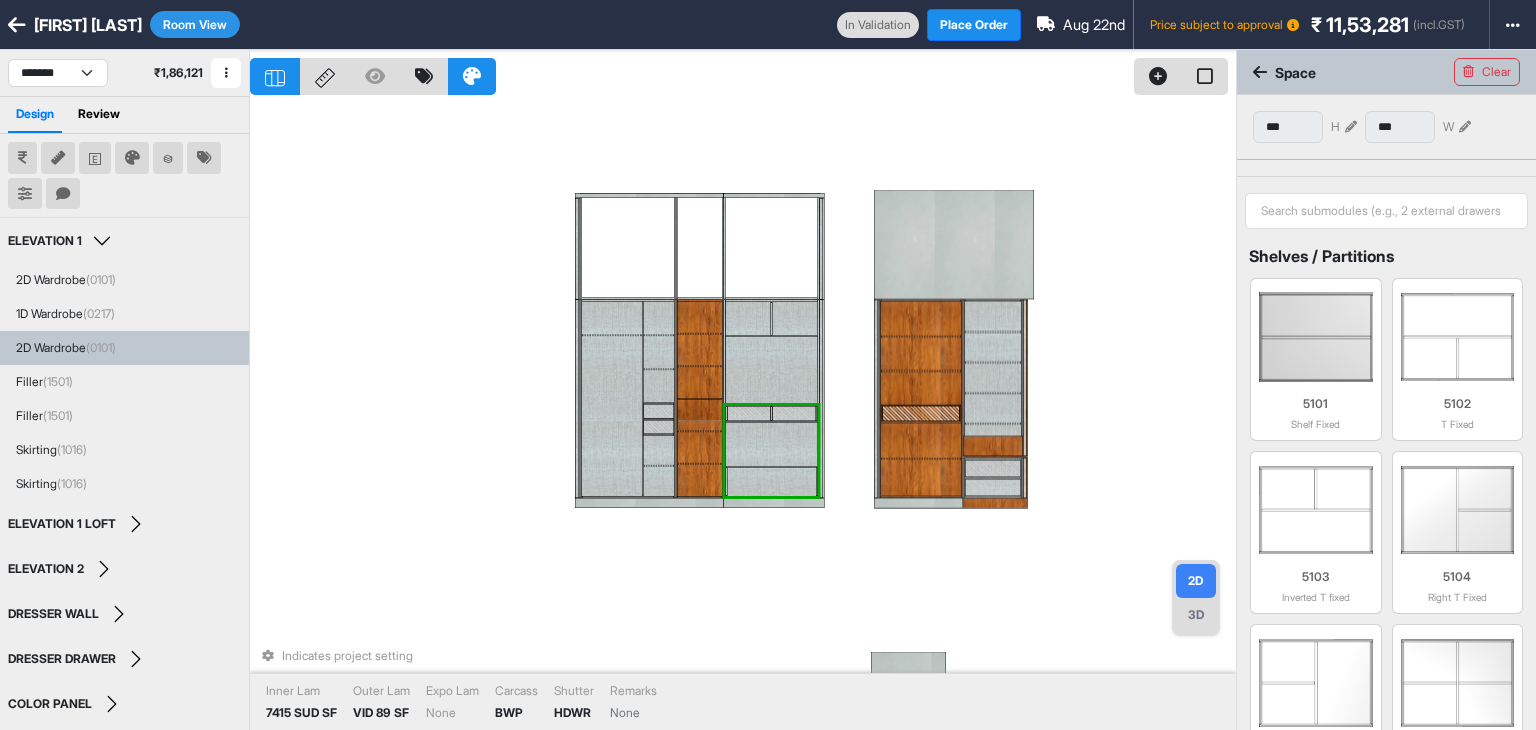 click at bounding box center [771, 482] 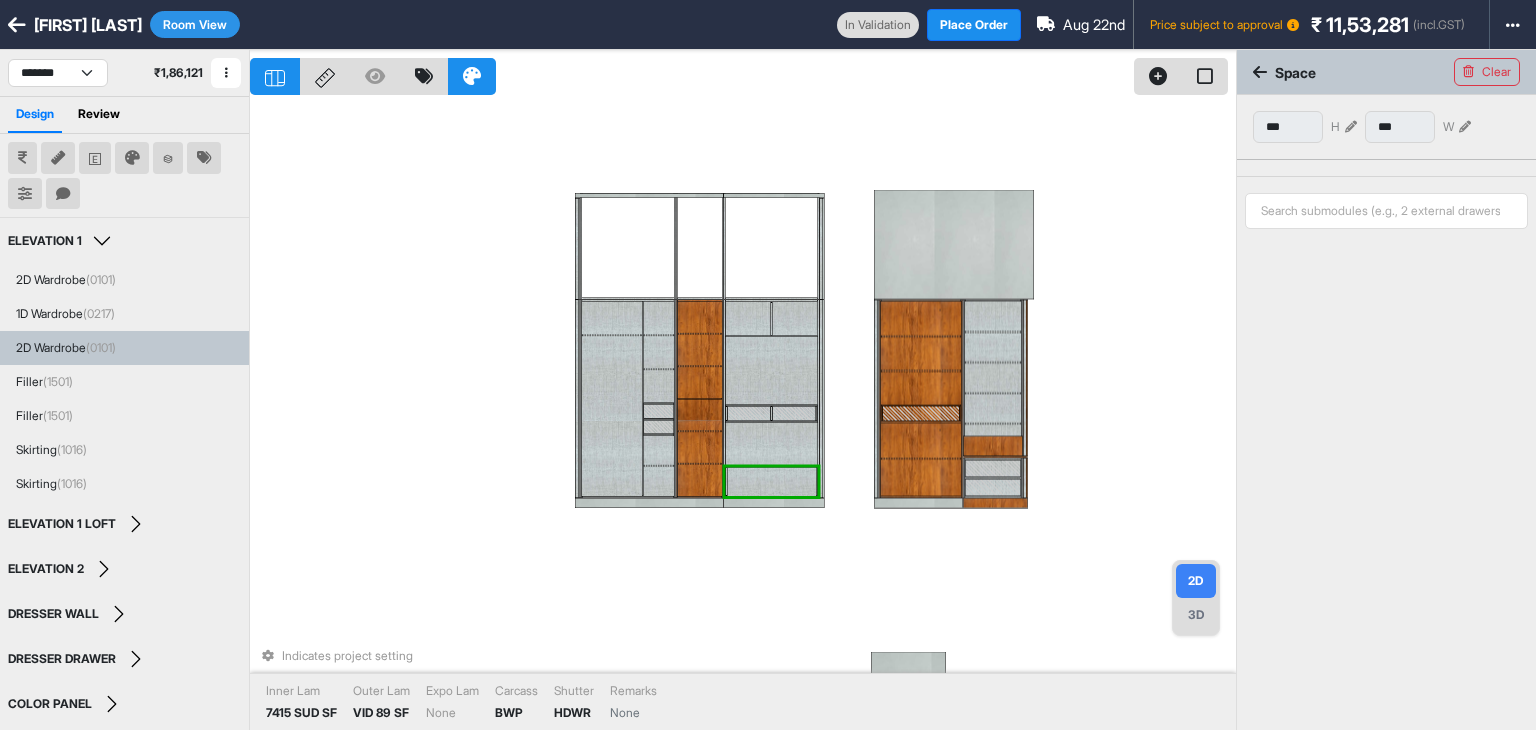 type on "***" 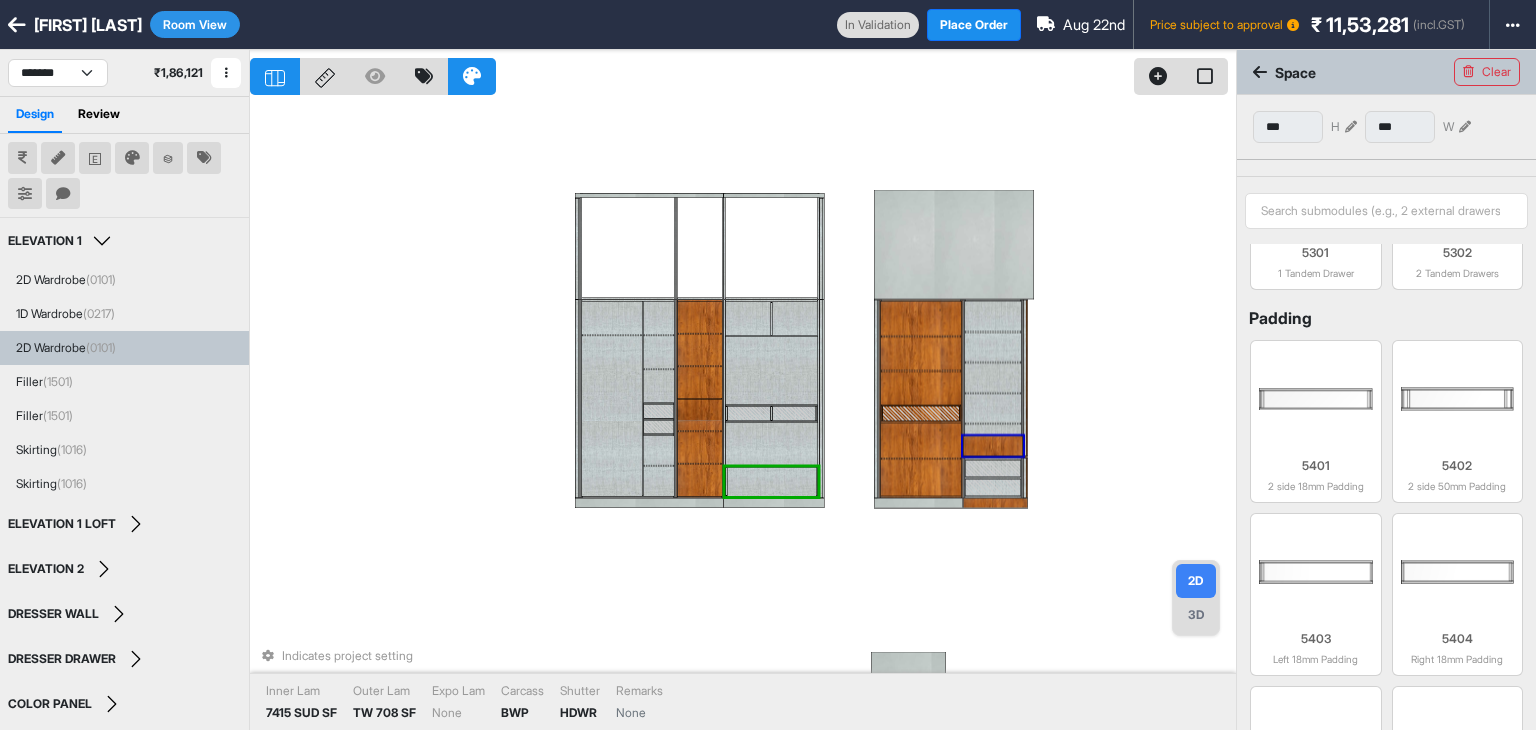 scroll, scrollTop: 977, scrollLeft: 0, axis: vertical 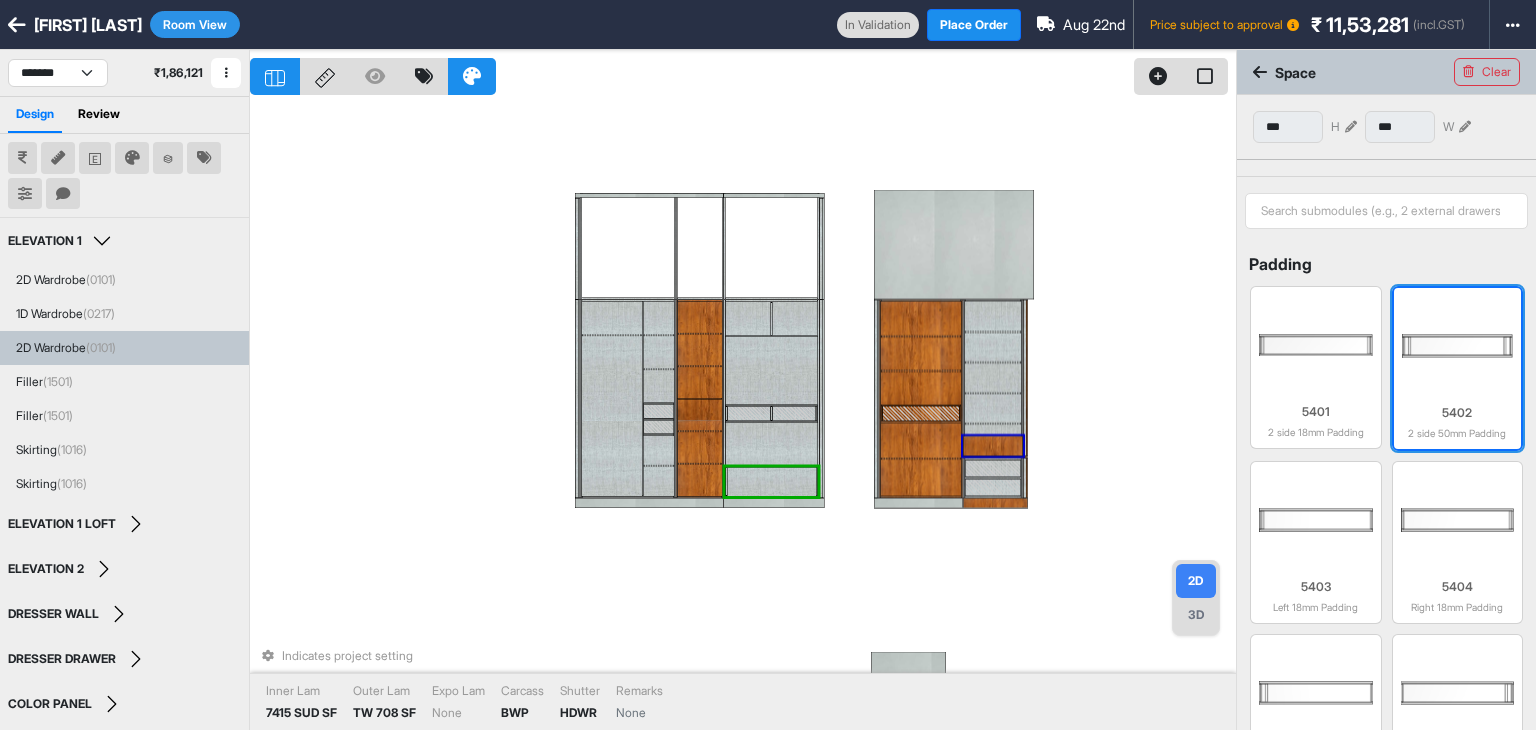 click at bounding box center (1458, 346) 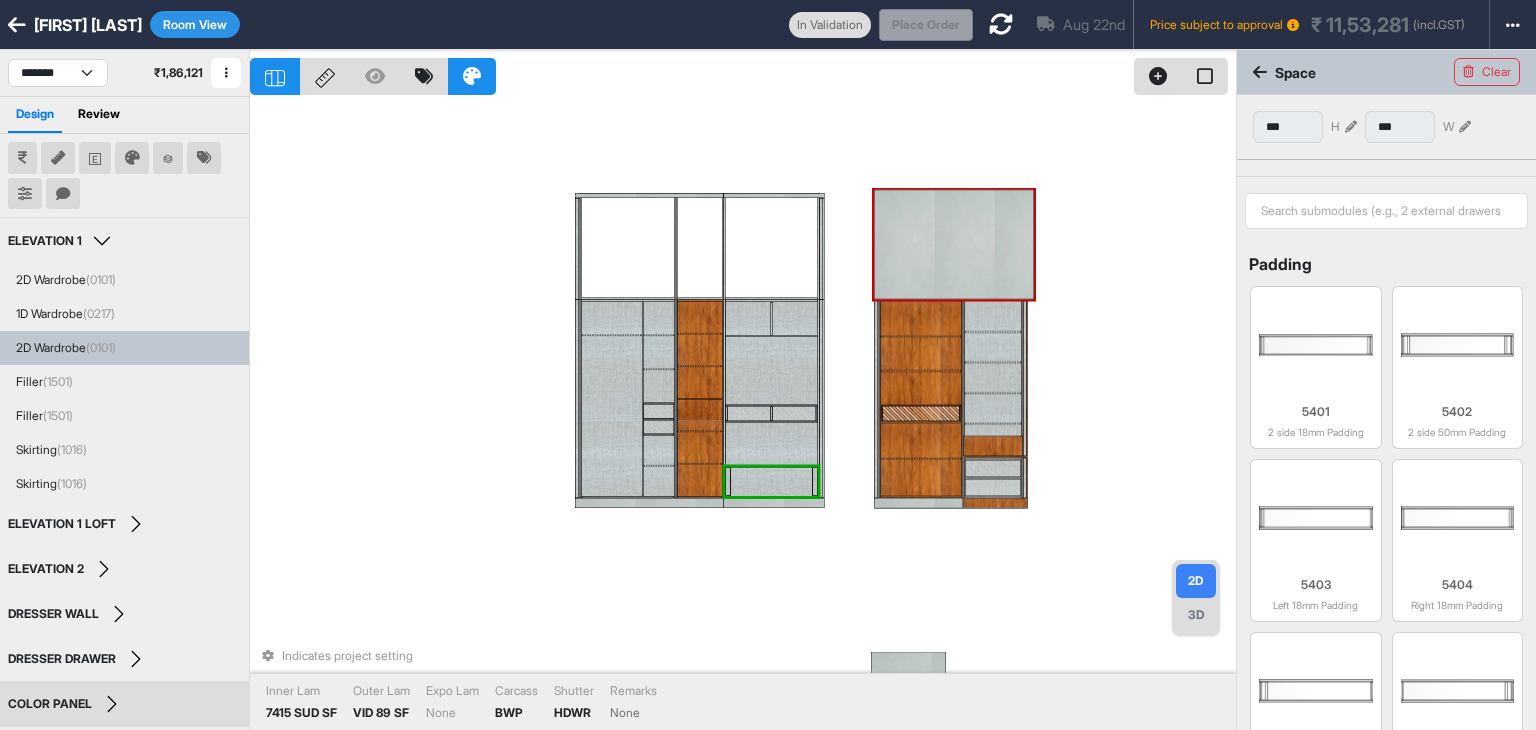 click on "Indicates project setting Inner Lam 7415 SUD SF Outer Lam VID 89 SF Expo Lam None Carcass BWP Shutter HDWR Remarks None" at bounding box center [743, 415] 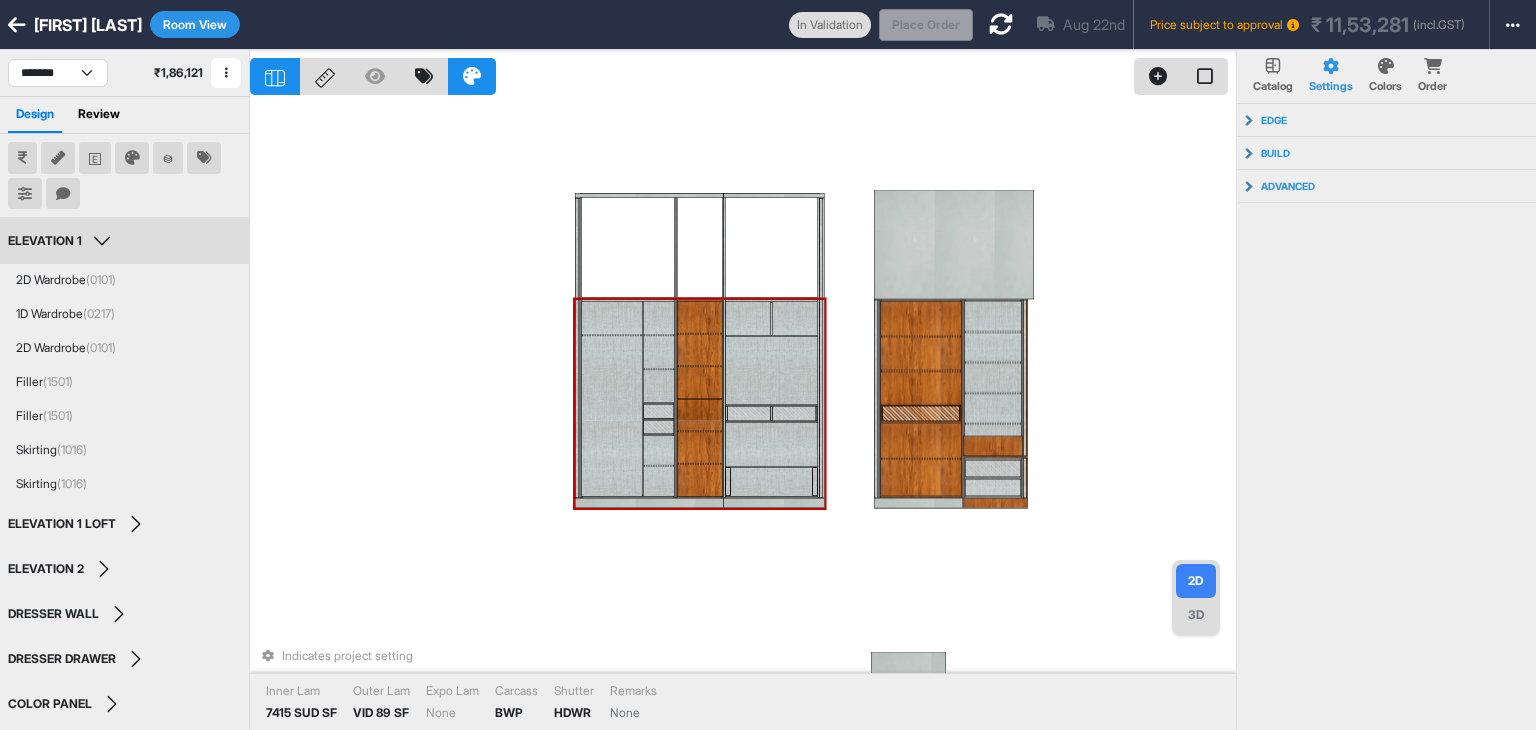 click at bounding box center (771, 482) 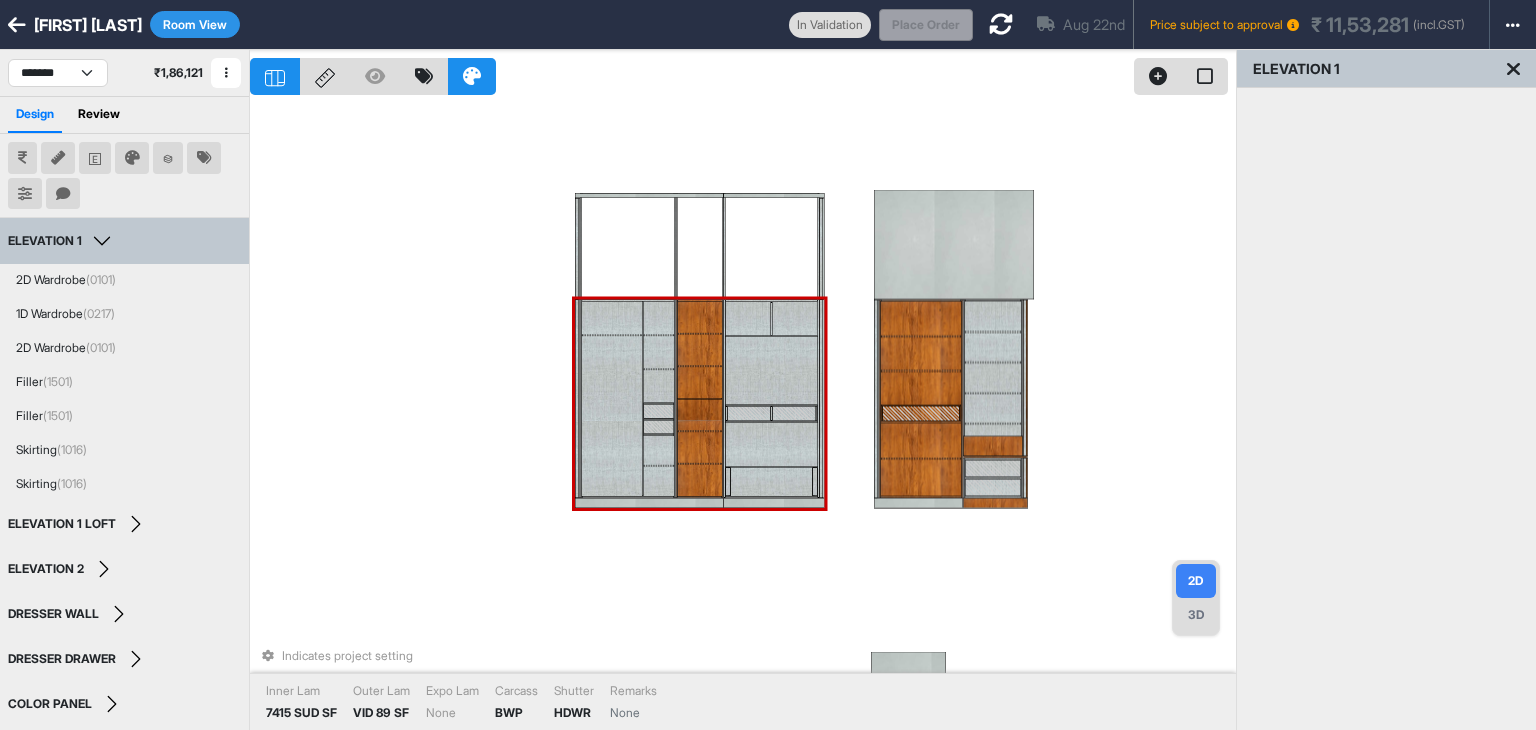 click at bounding box center (771, 482) 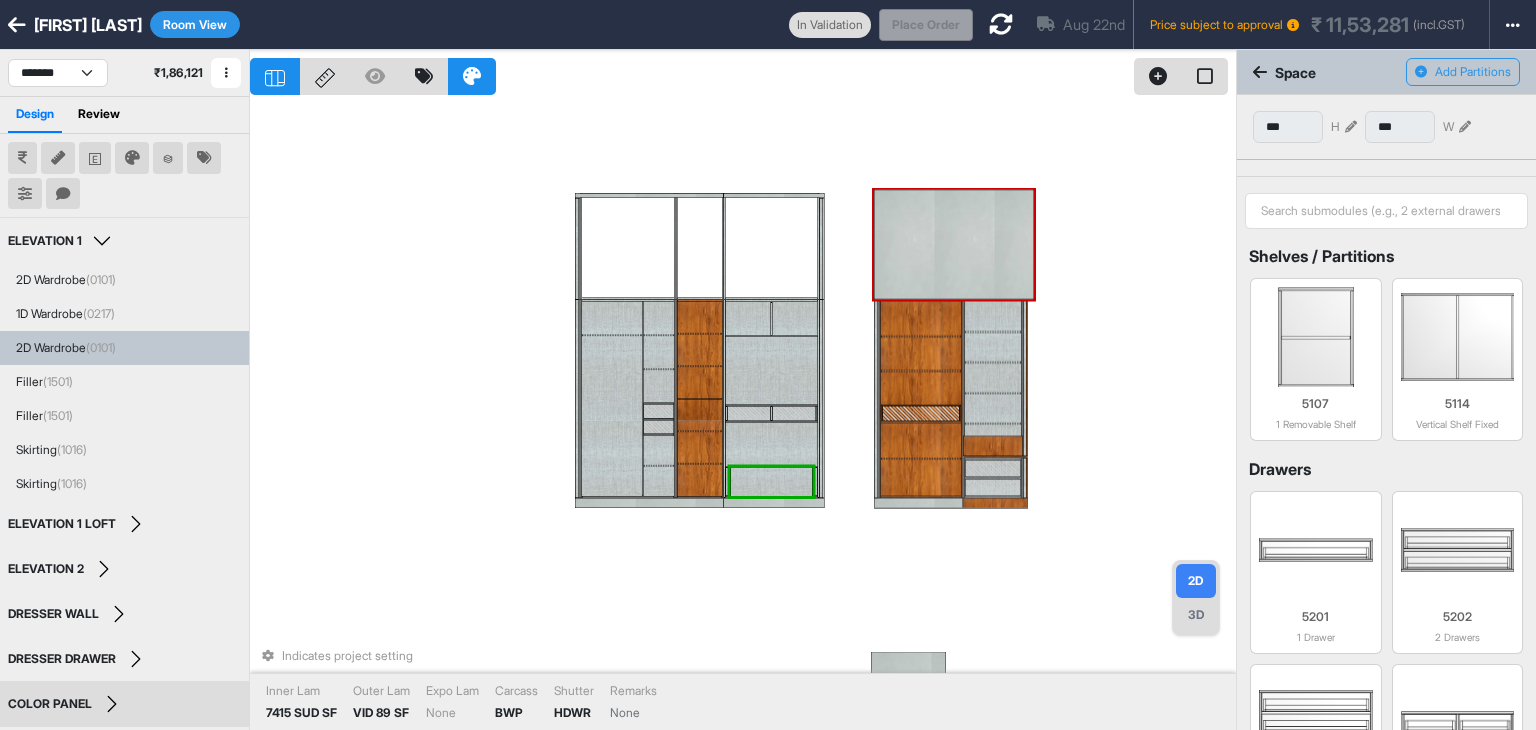click on "Indicates project setting Inner Lam 7415 SUD SF Outer Lam VID 89 SF Expo Lam None Carcass BWP Shutter HDWR Remarks None" at bounding box center (743, 415) 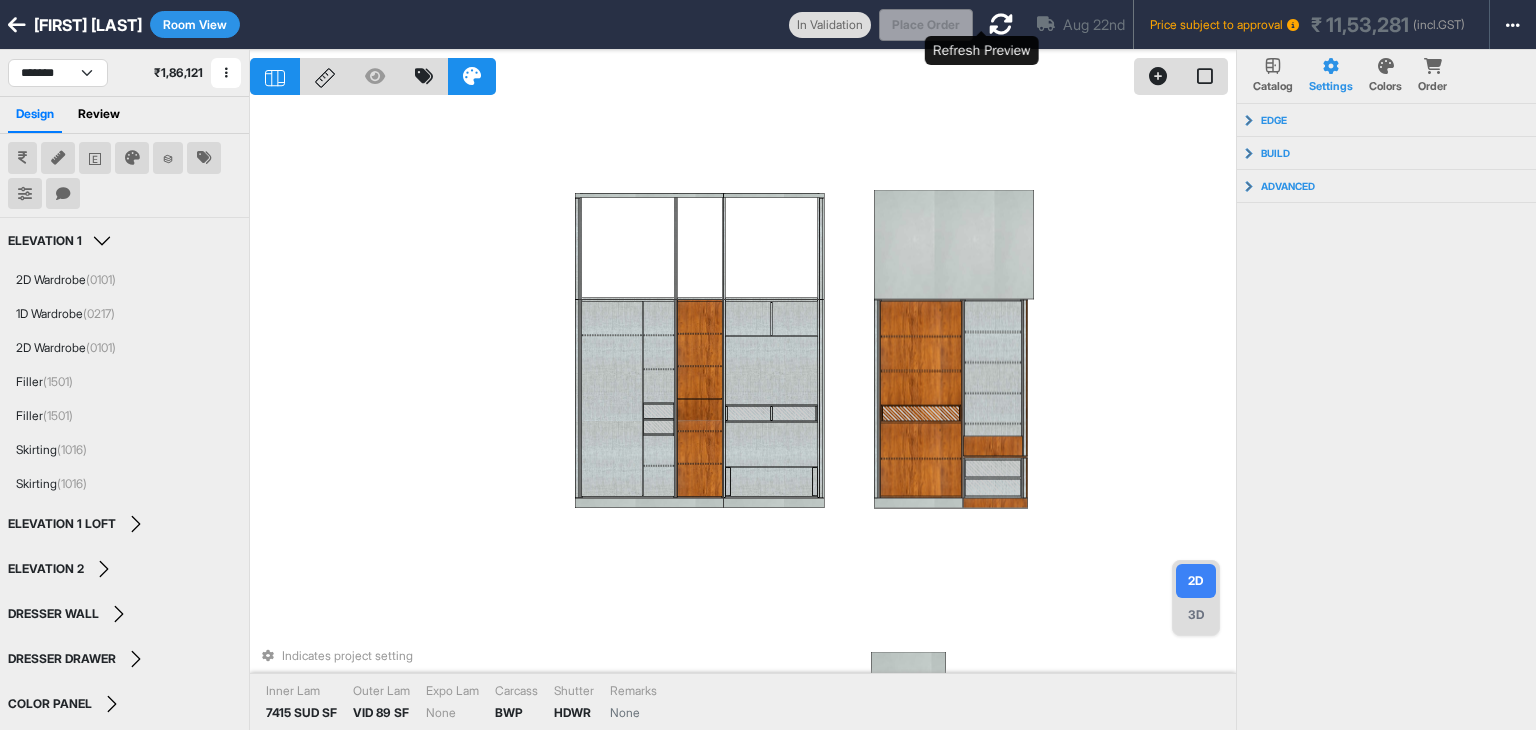 click at bounding box center (1001, 24) 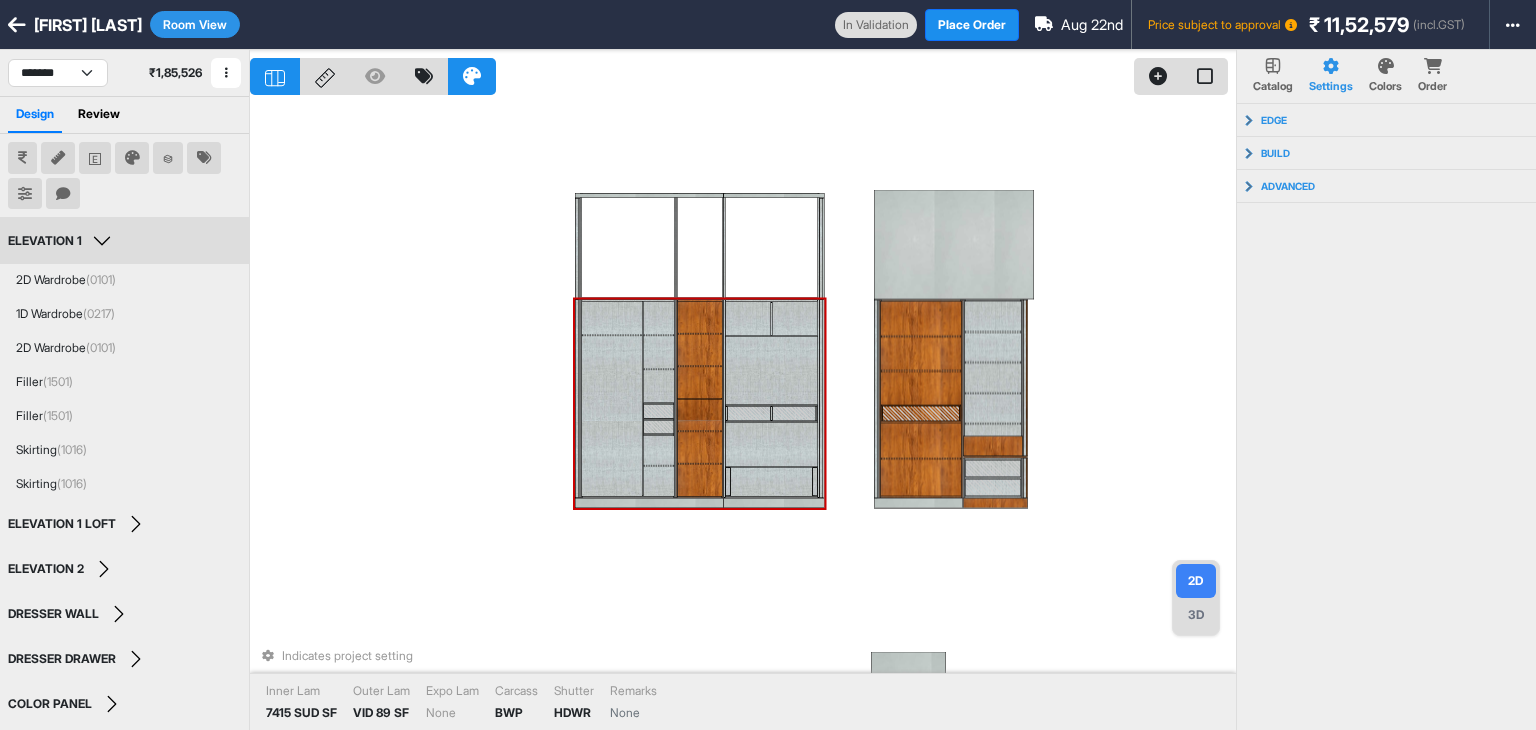 click on "ELEVATION 1" at bounding box center [62, 241] 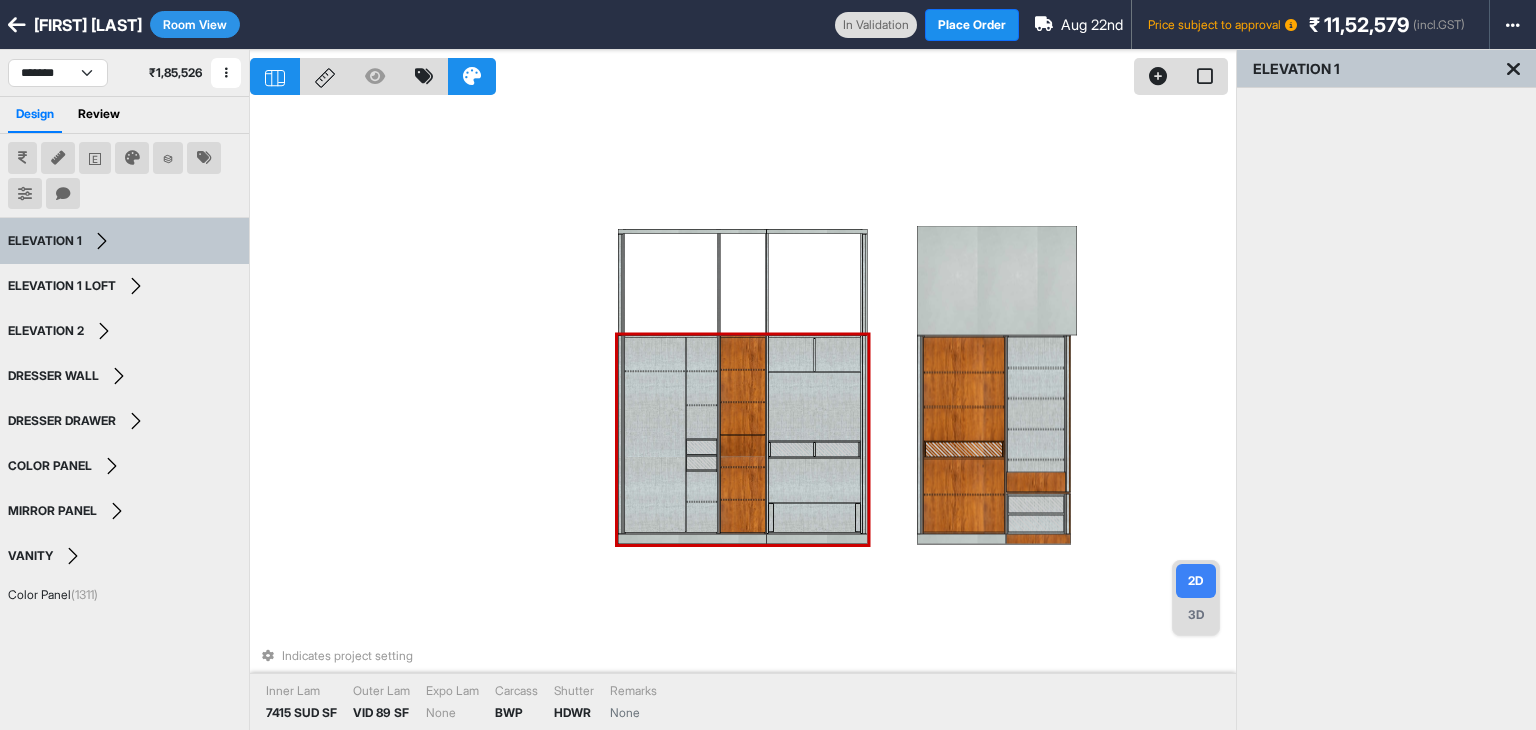 click on "Room View" at bounding box center (195, 24) 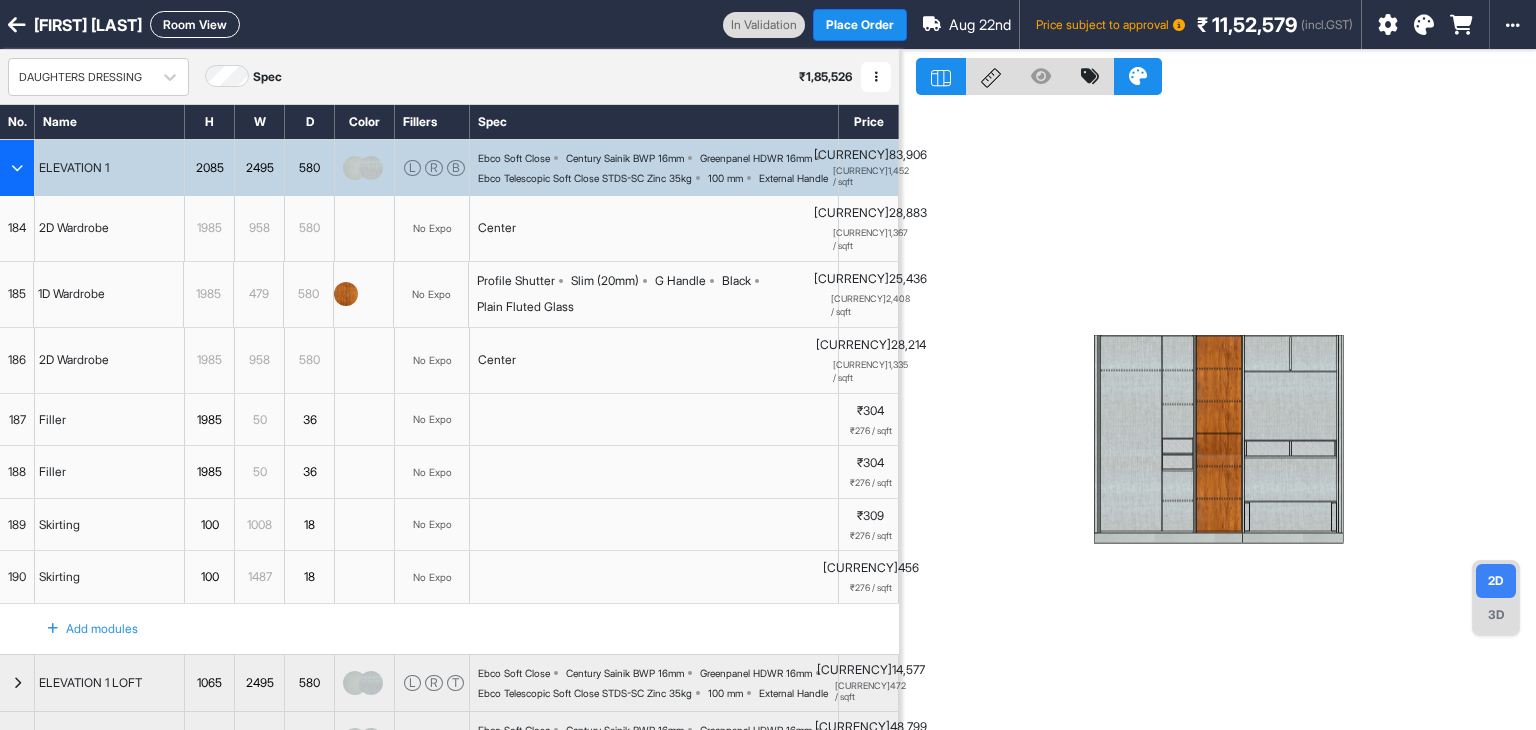 click at bounding box center [17, 168] 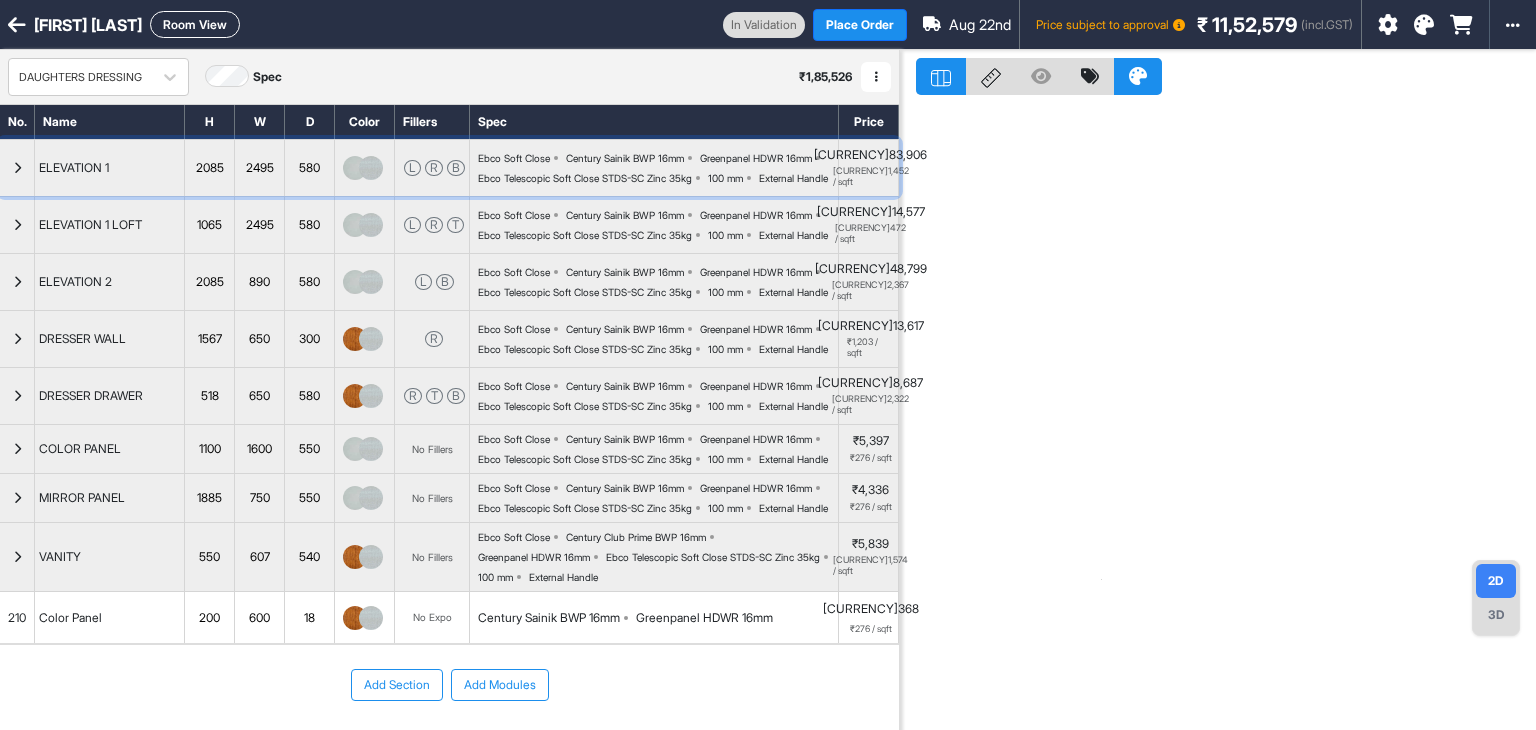 click at bounding box center [17, 168] 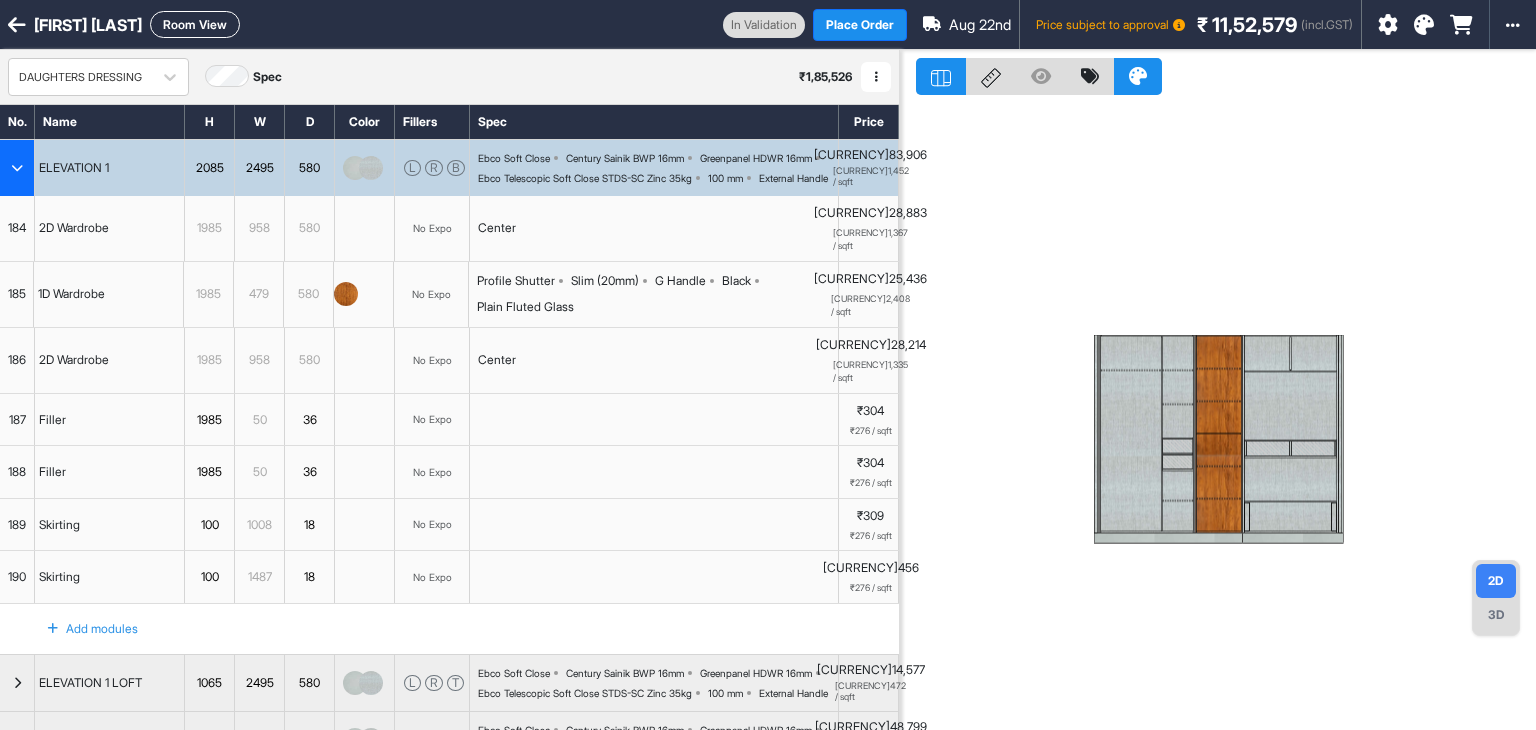 click on "185" at bounding box center (17, 294) 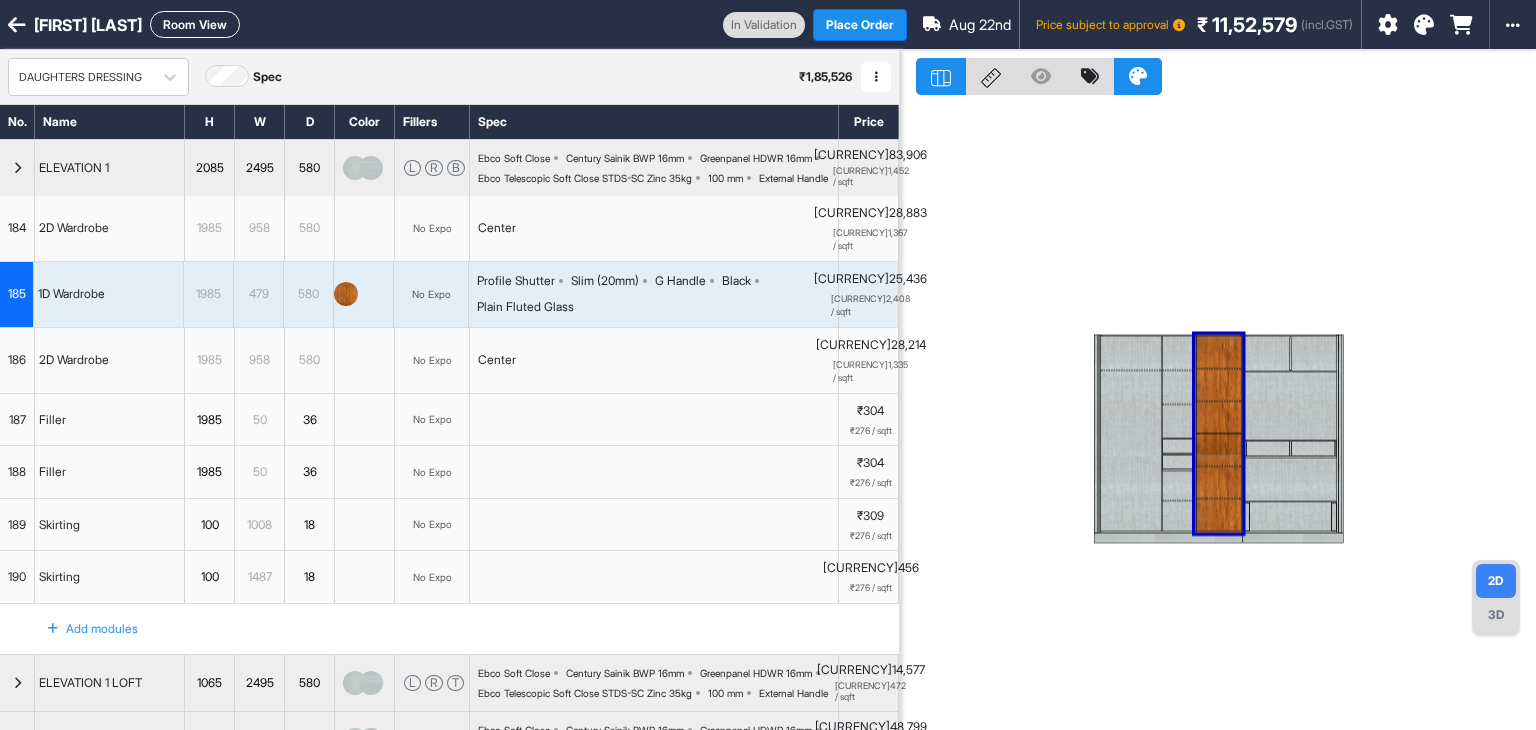 click on "186" at bounding box center [17, 360] 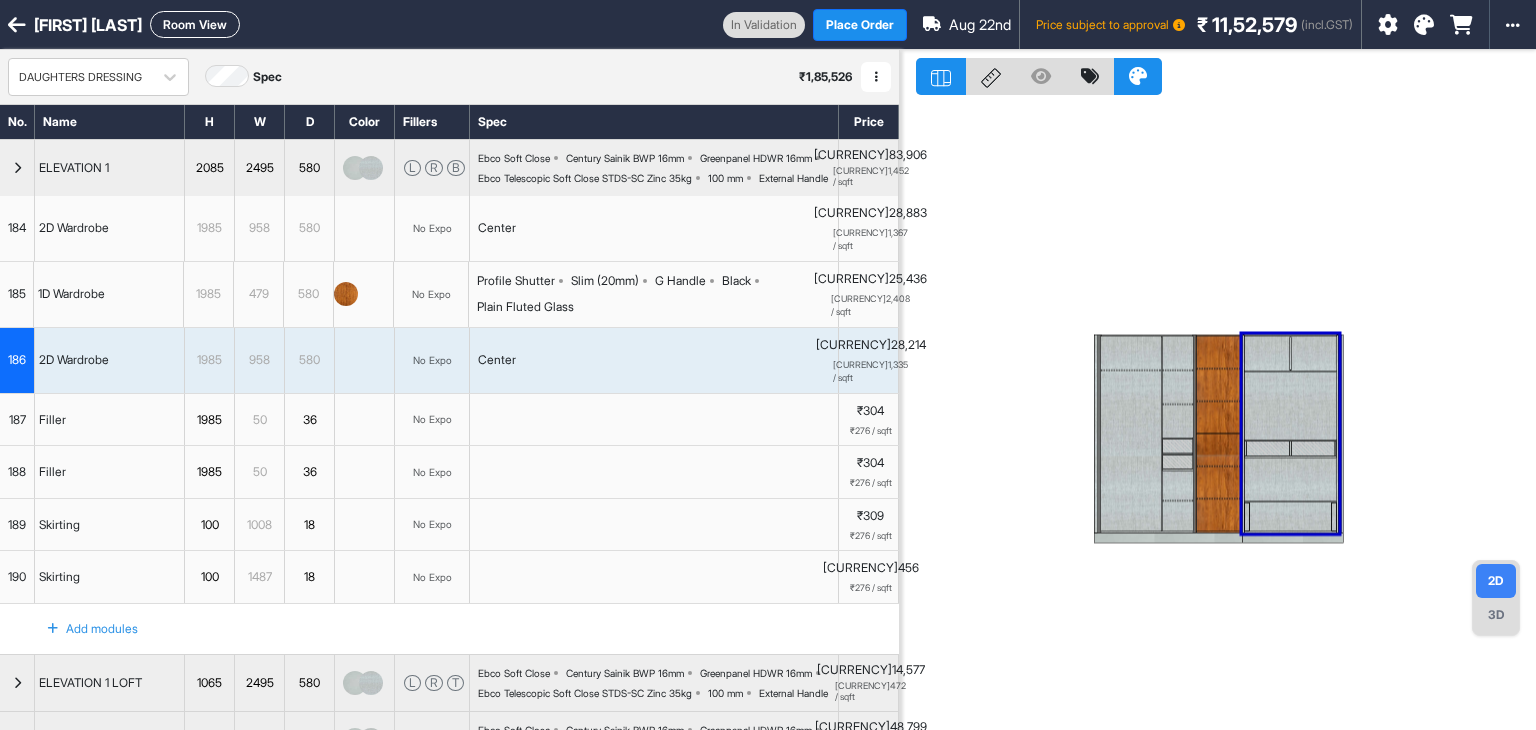 click on "Center" at bounding box center [654, 360] 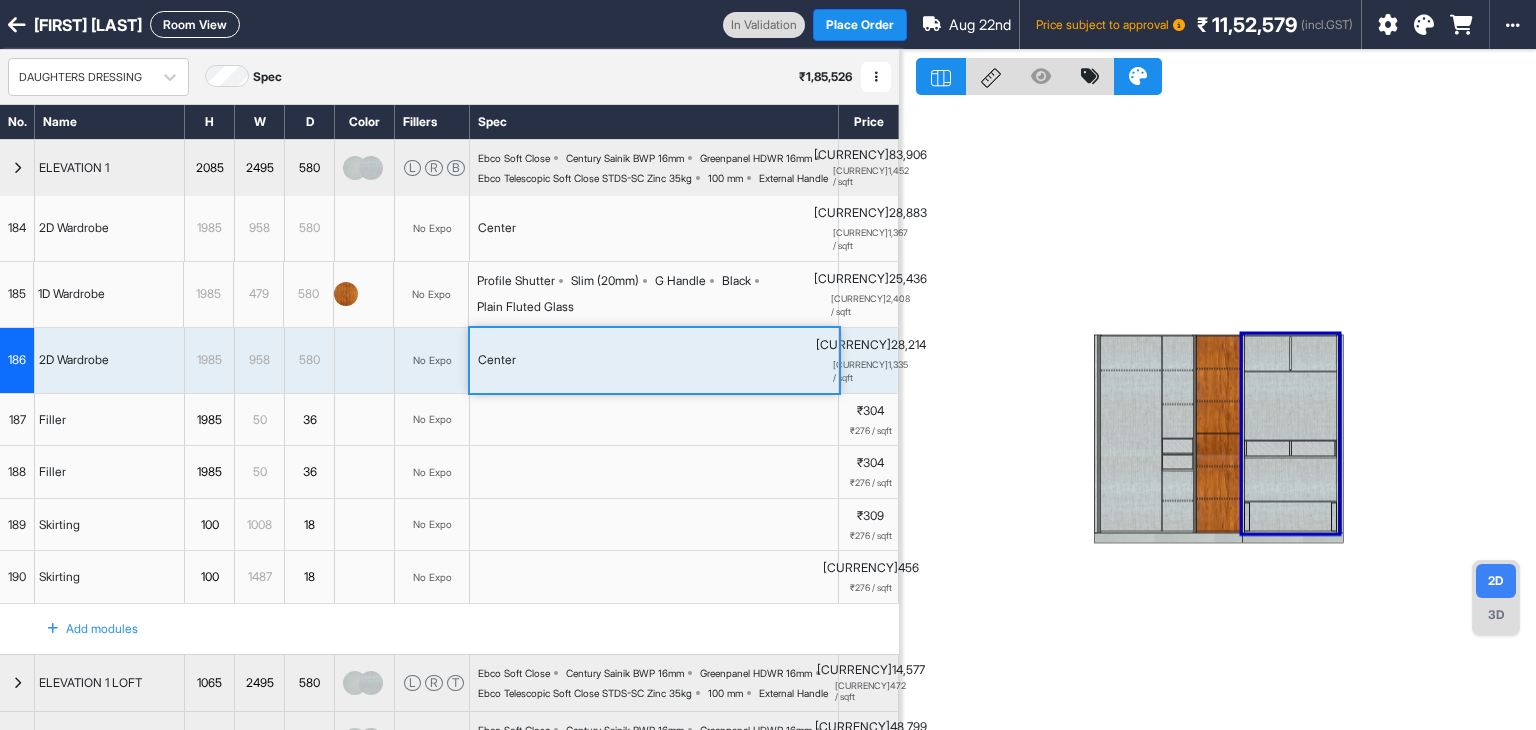 click on "Center" at bounding box center [654, 360] 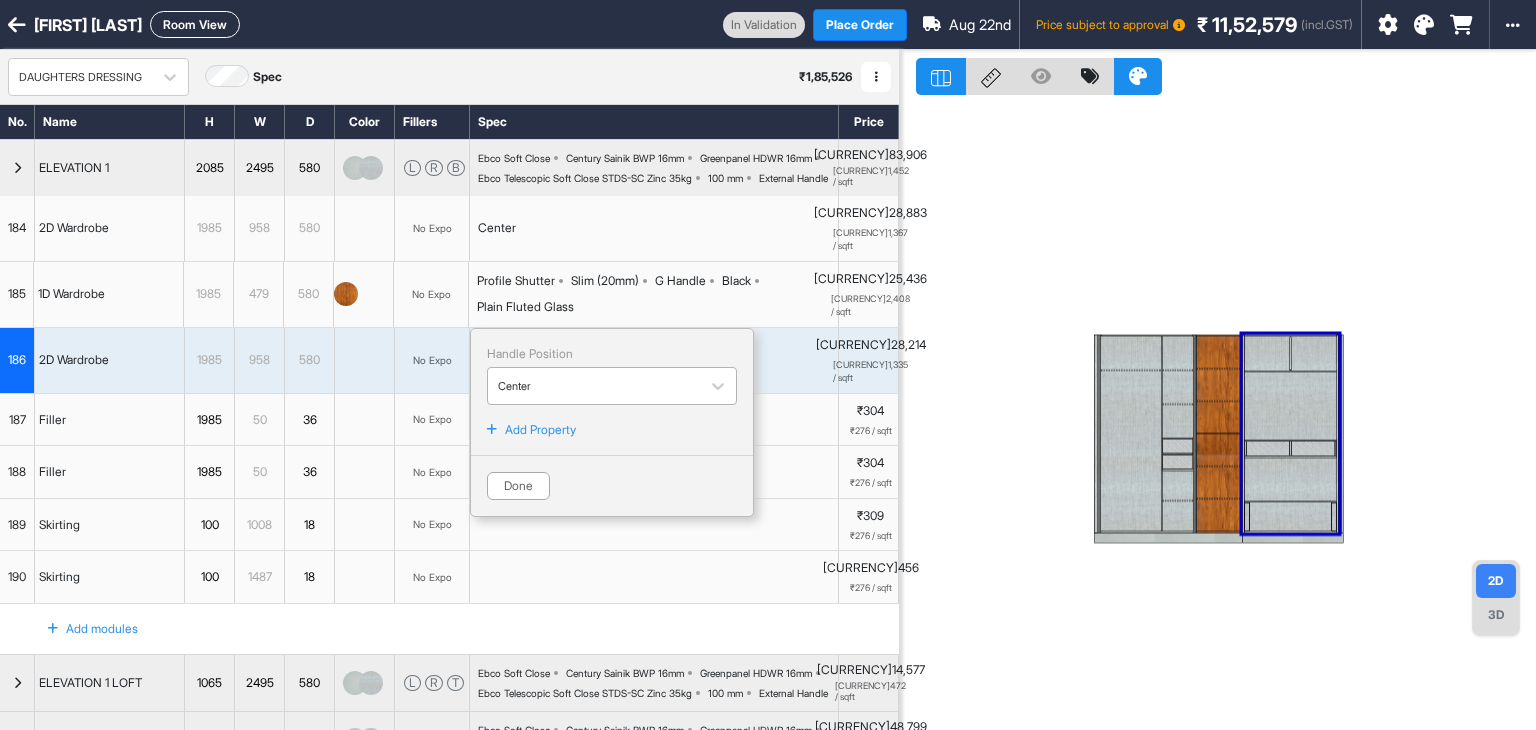 click on "Center" at bounding box center [612, 386] 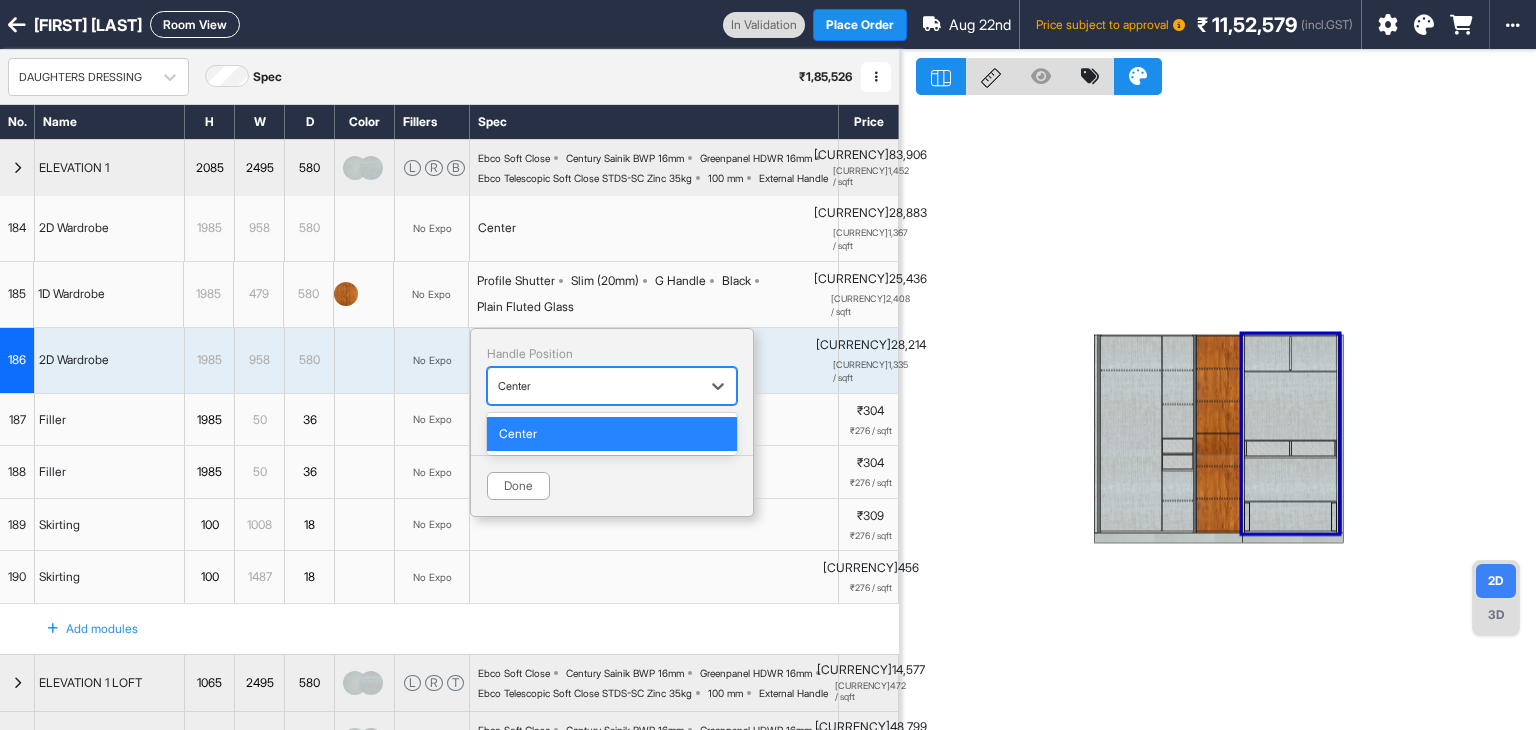 click at bounding box center [594, 386] 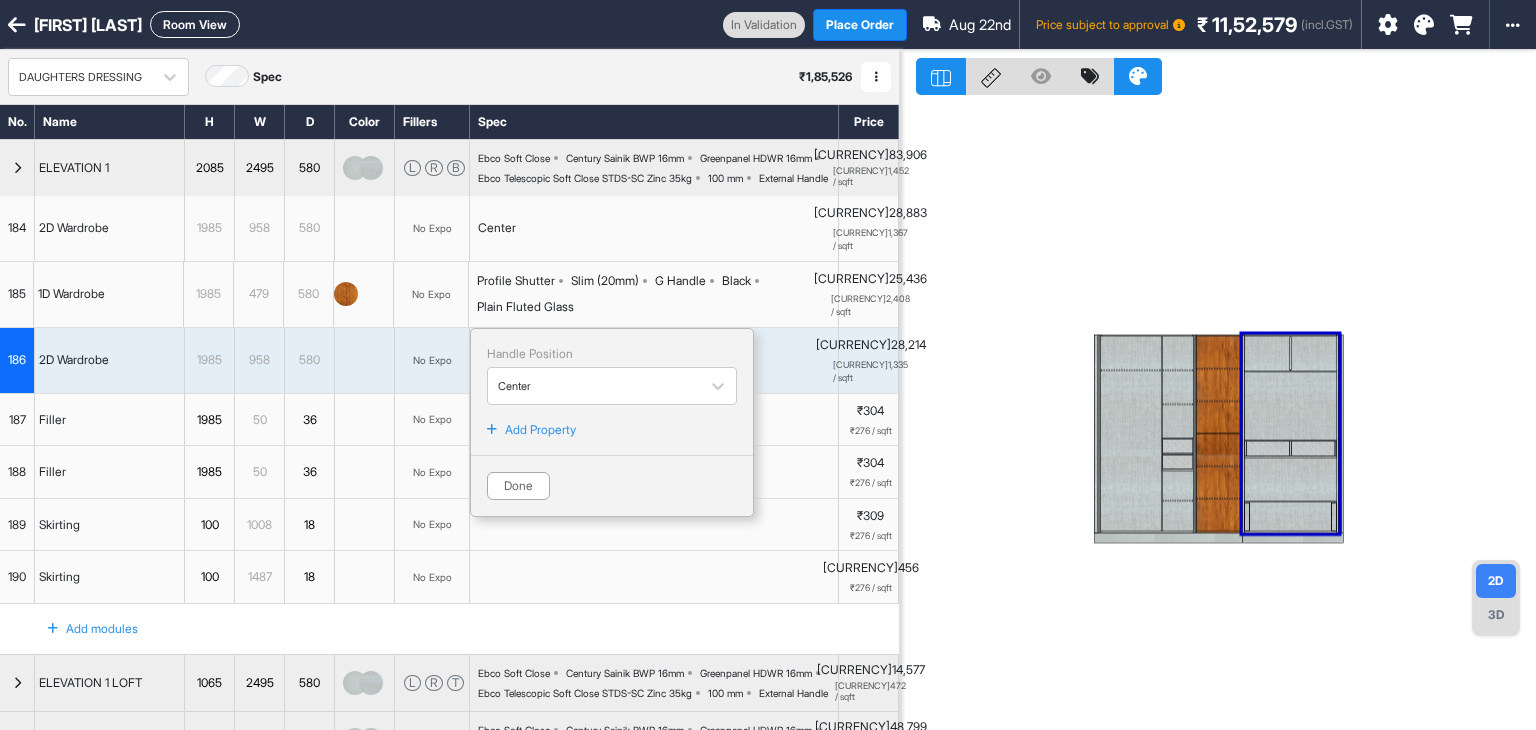click on "Add Property" at bounding box center [540, 430] 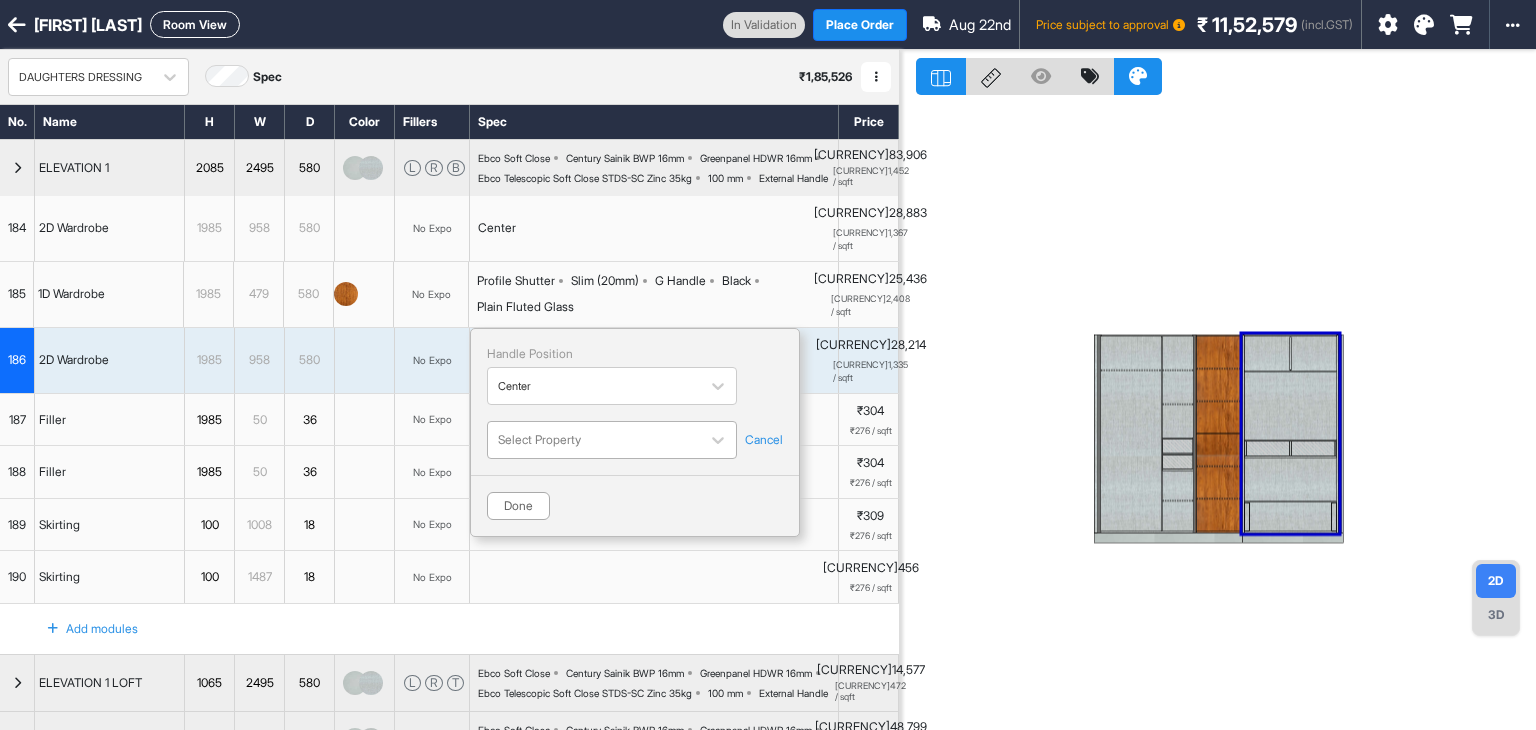 click at bounding box center (594, 440) 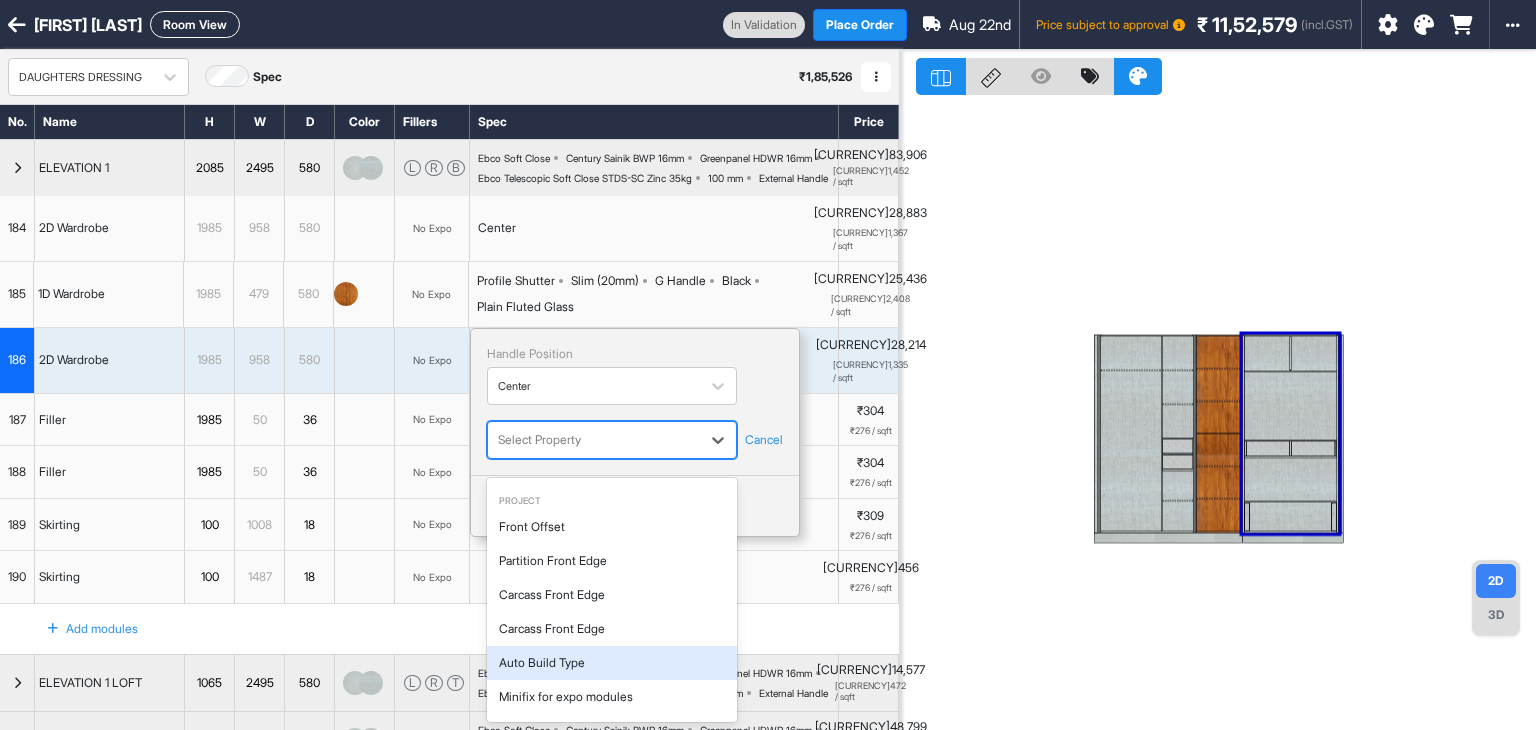 scroll, scrollTop: 393, scrollLeft: 0, axis: vertical 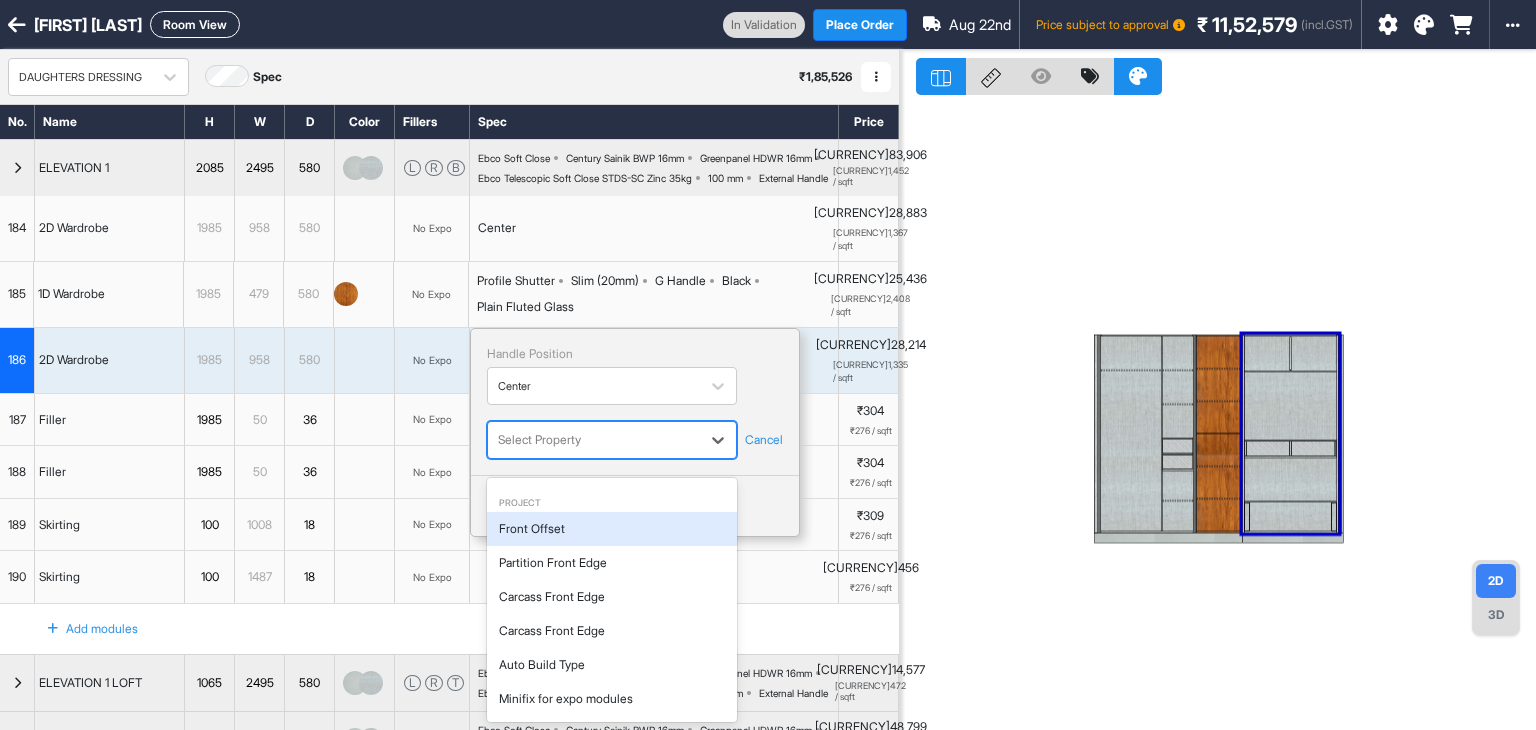 click on "Front Offset" at bounding box center [612, 529] 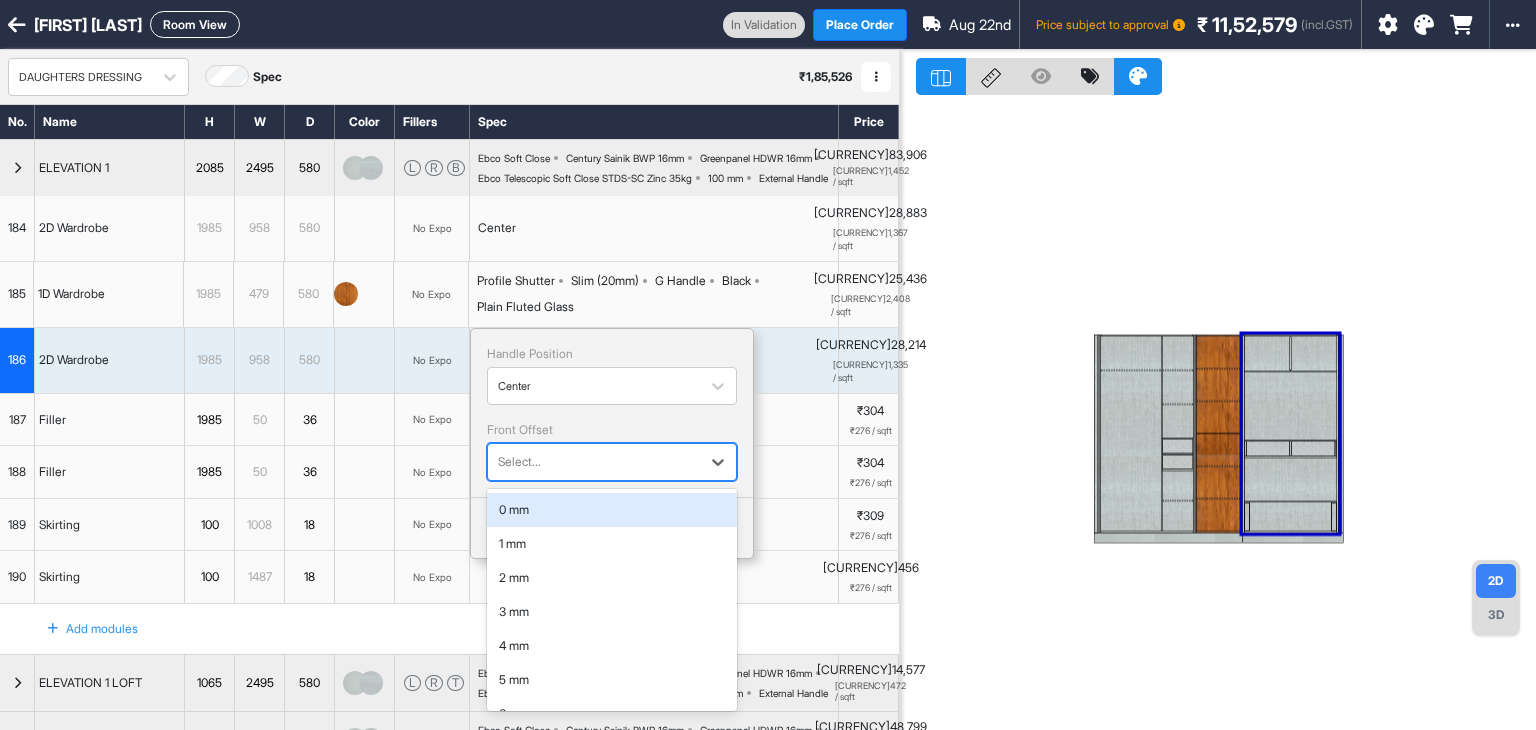 click at bounding box center [594, 462] 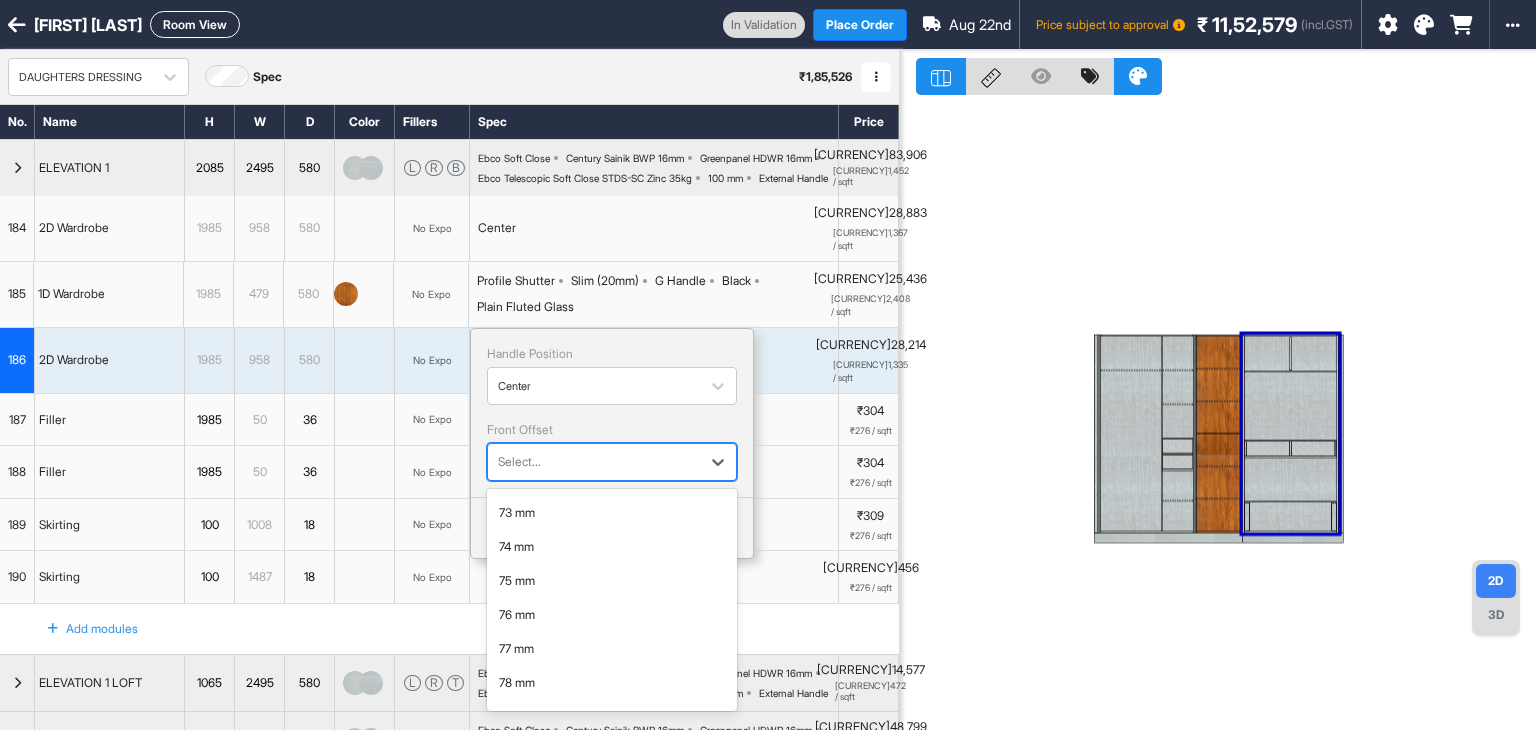 scroll, scrollTop: 2486, scrollLeft: 0, axis: vertical 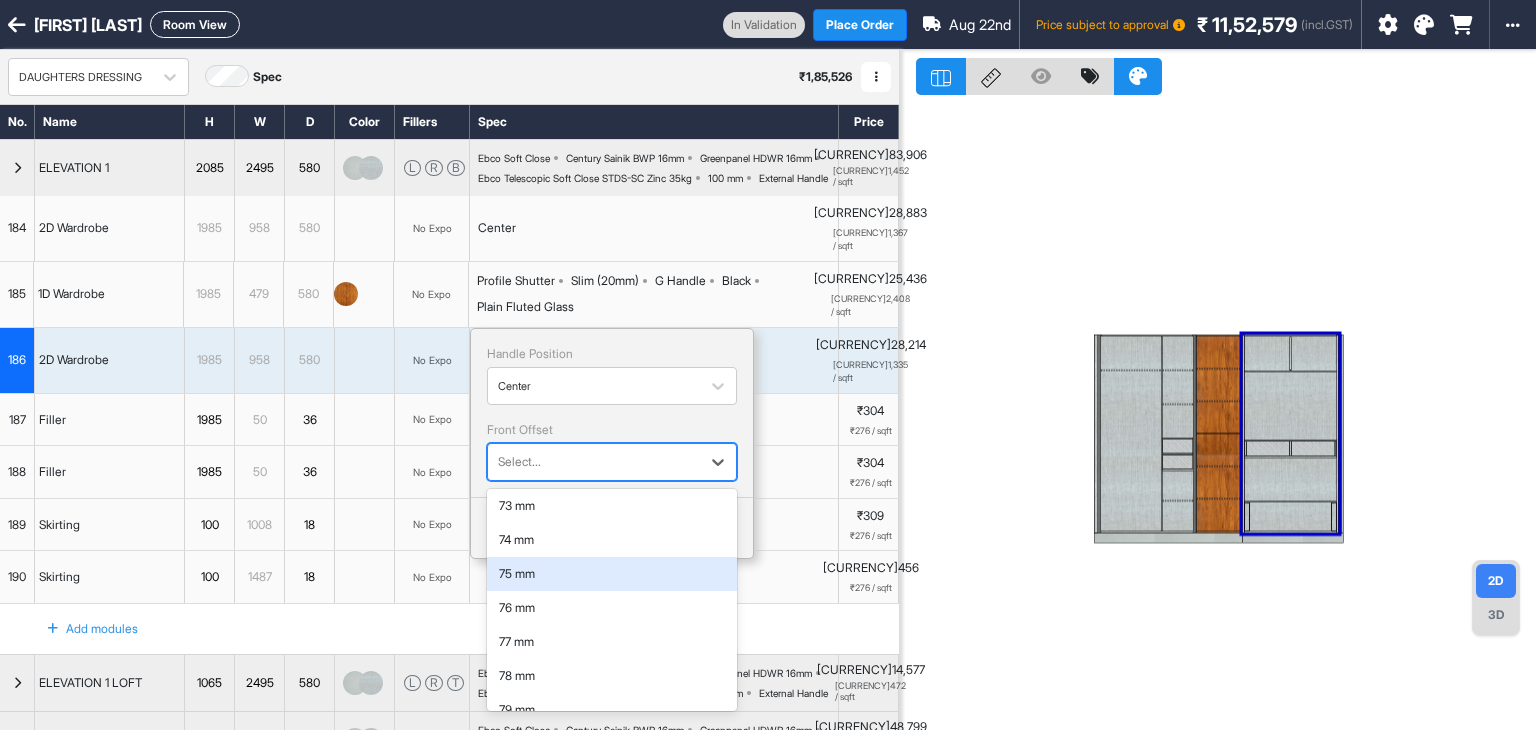 click on "75 mm" at bounding box center [612, 574] 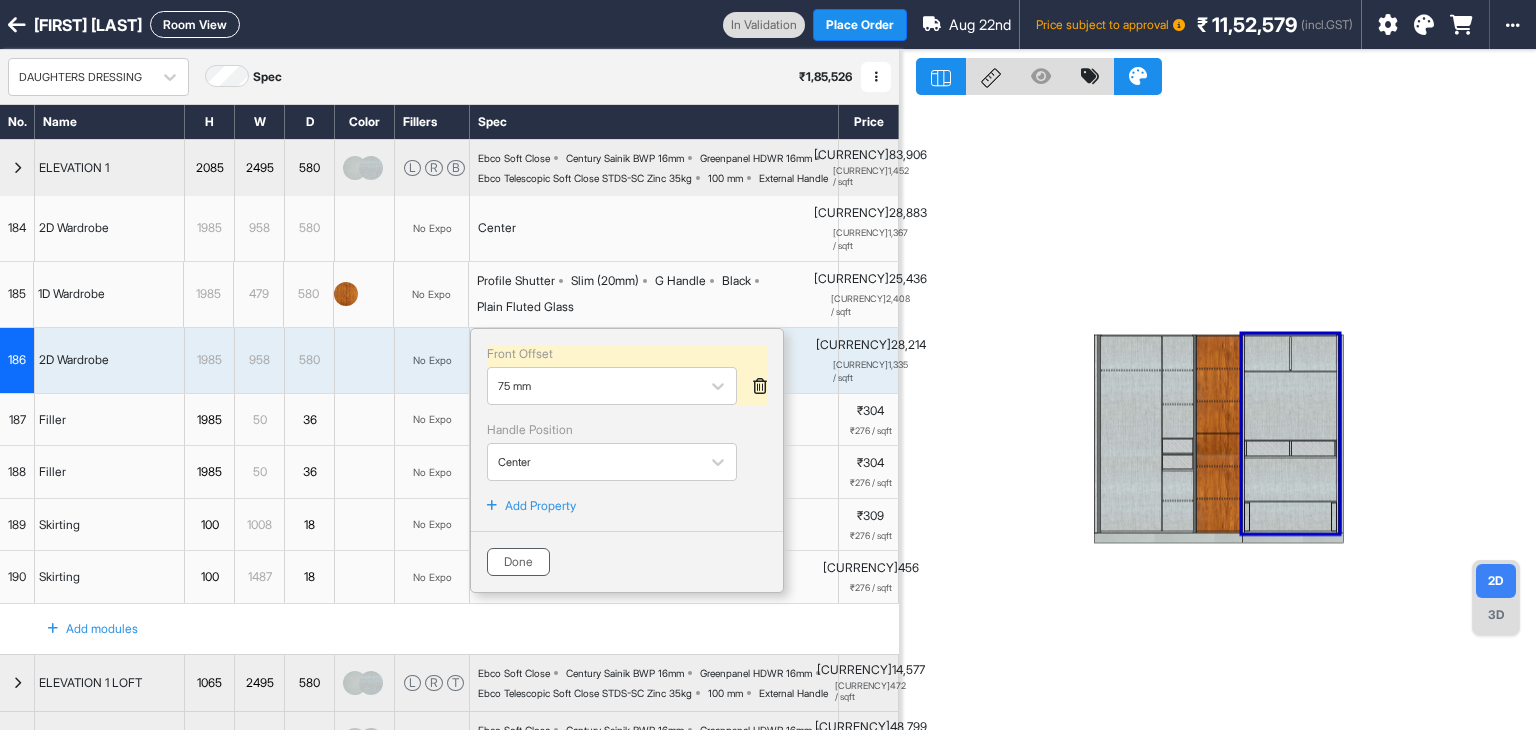 click on "Done" at bounding box center [518, 562] 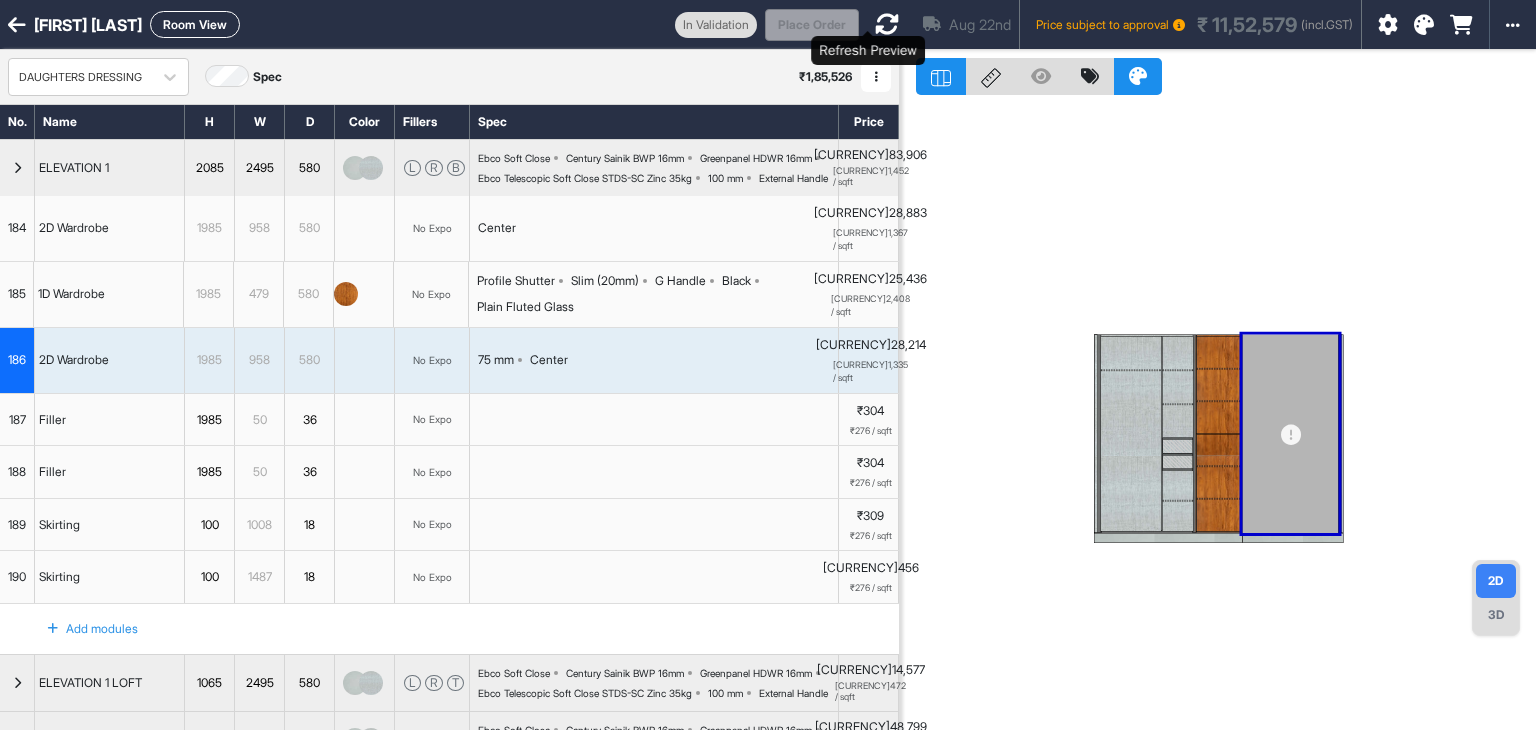 click at bounding box center [887, 24] 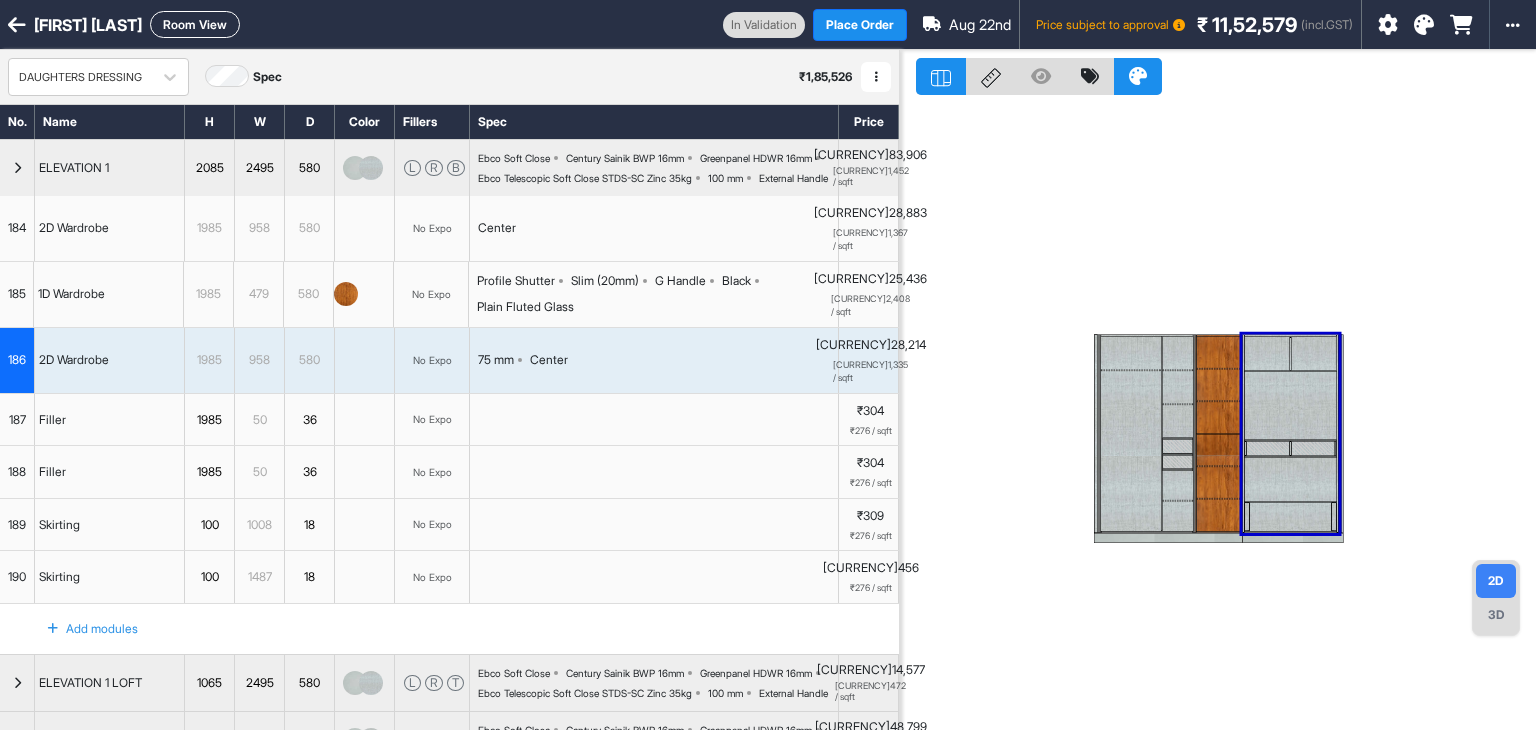 click at bounding box center (17, 168) 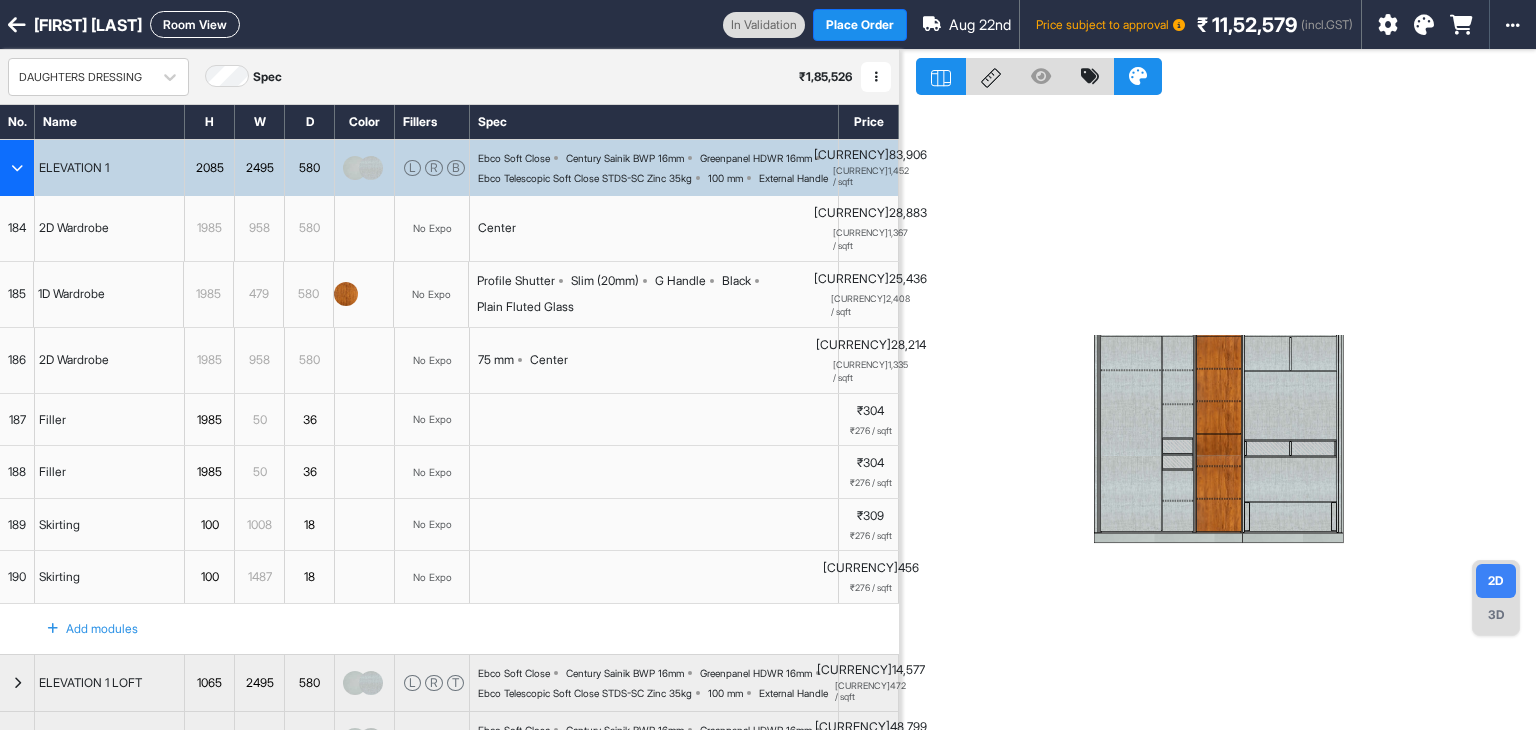 click at bounding box center (17, 168) 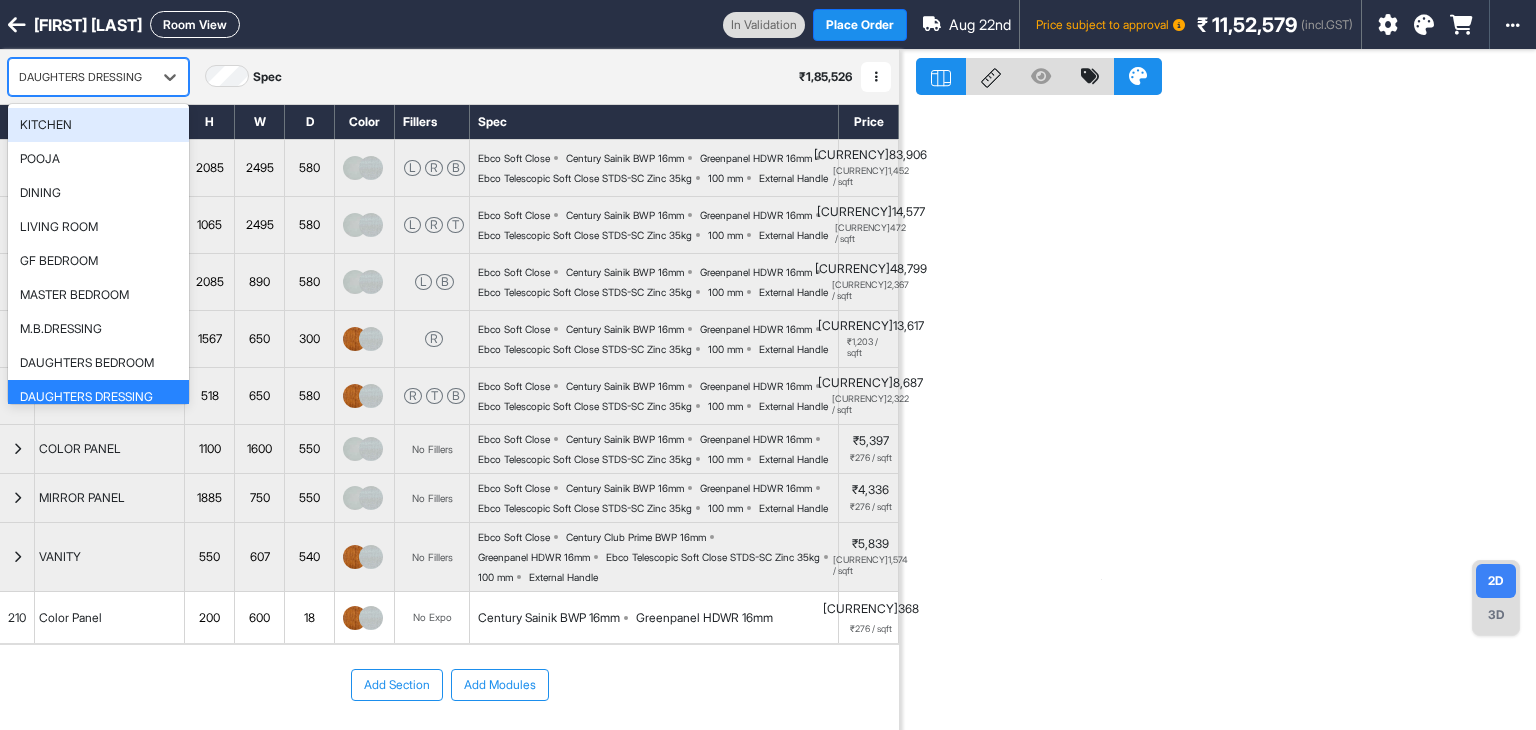 click on "DAUGHTERS DRESSING" at bounding box center [80, 77] 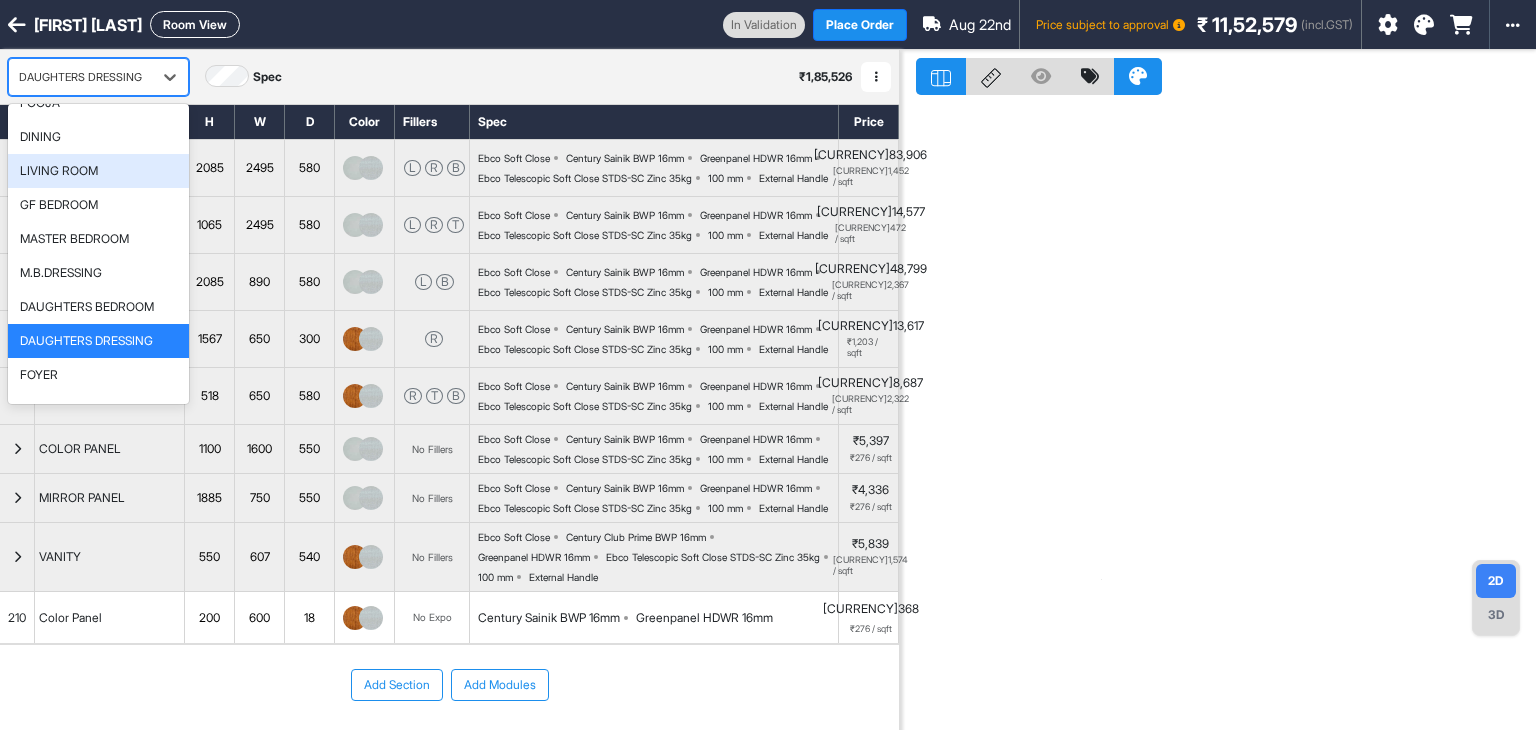 scroll, scrollTop: 0, scrollLeft: 0, axis: both 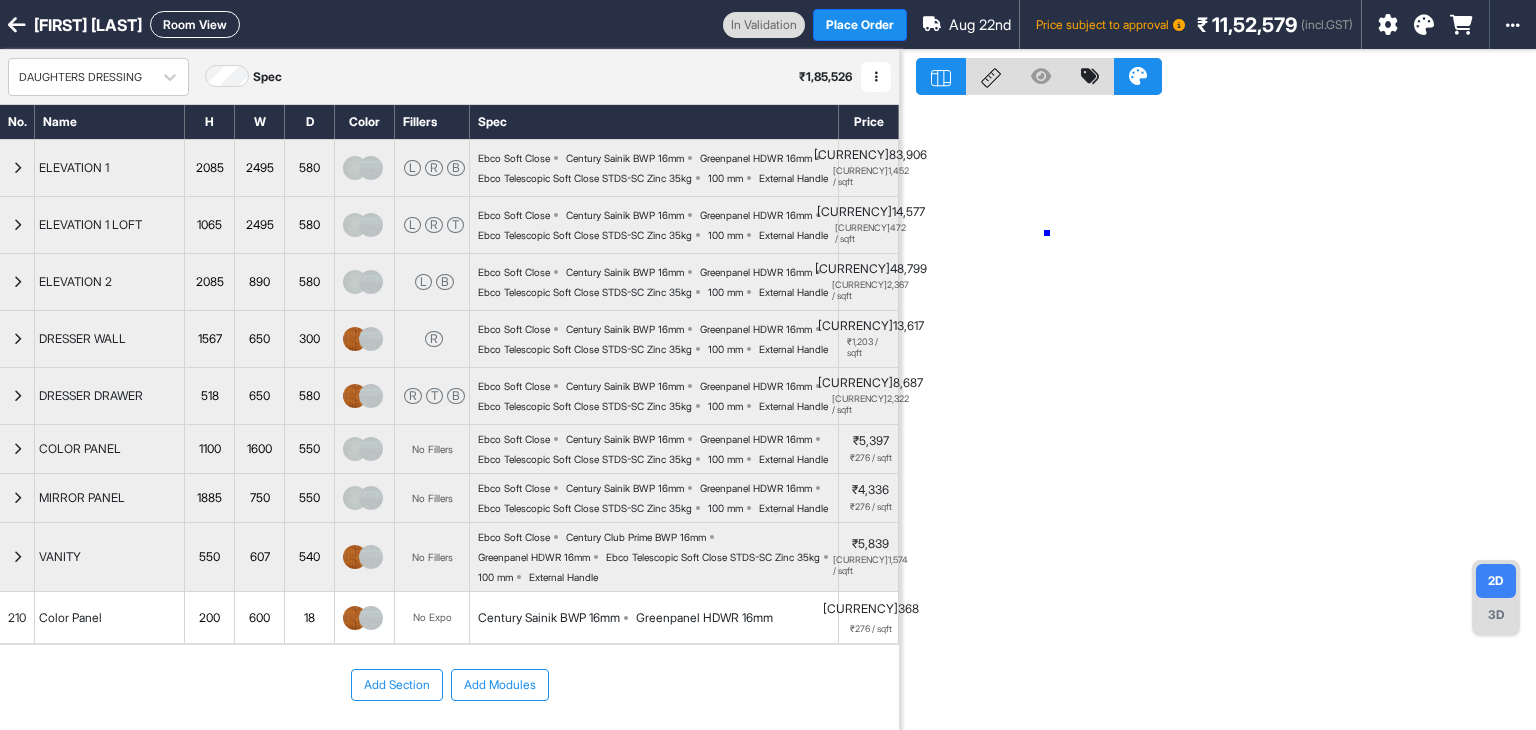 click at bounding box center [1218, 415] 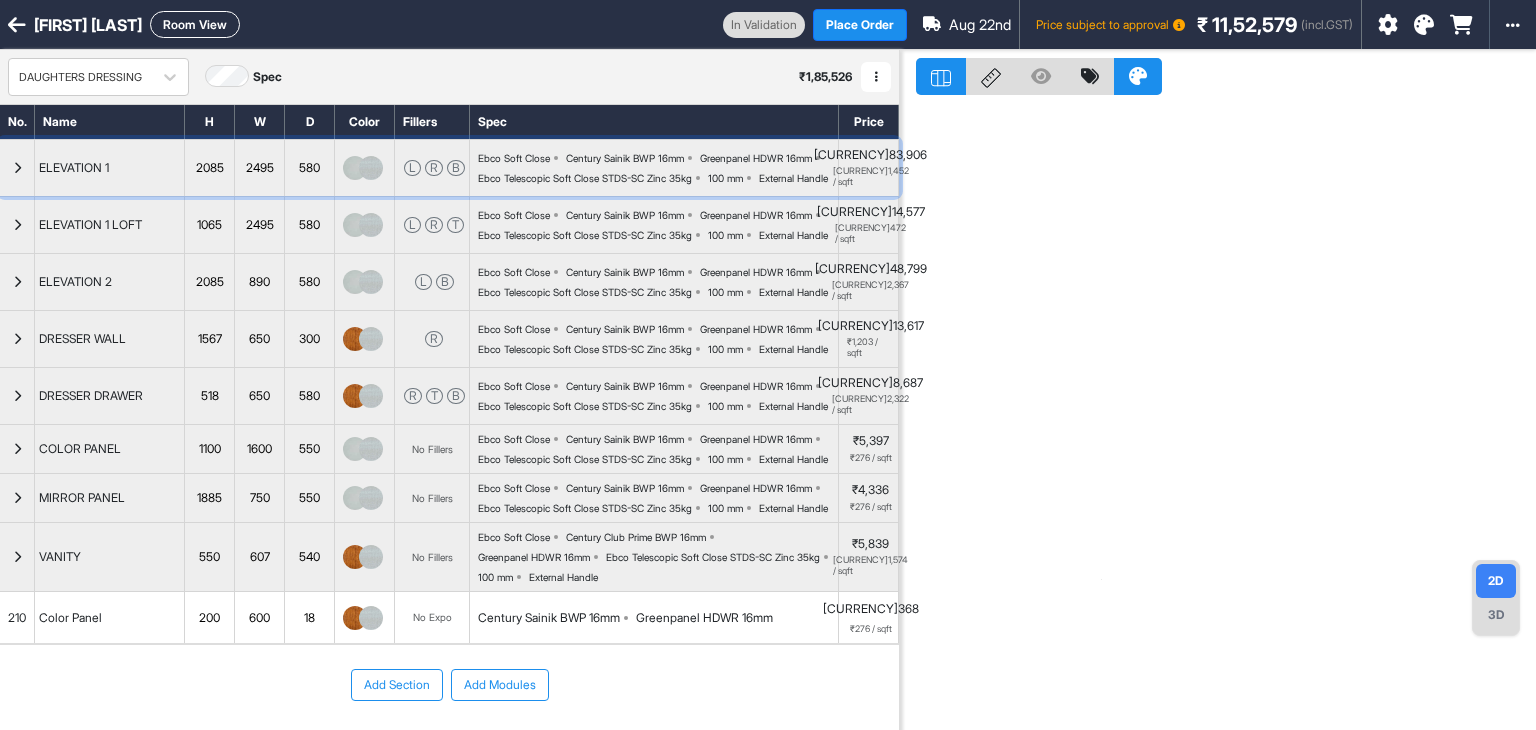 click at bounding box center (17, 168) 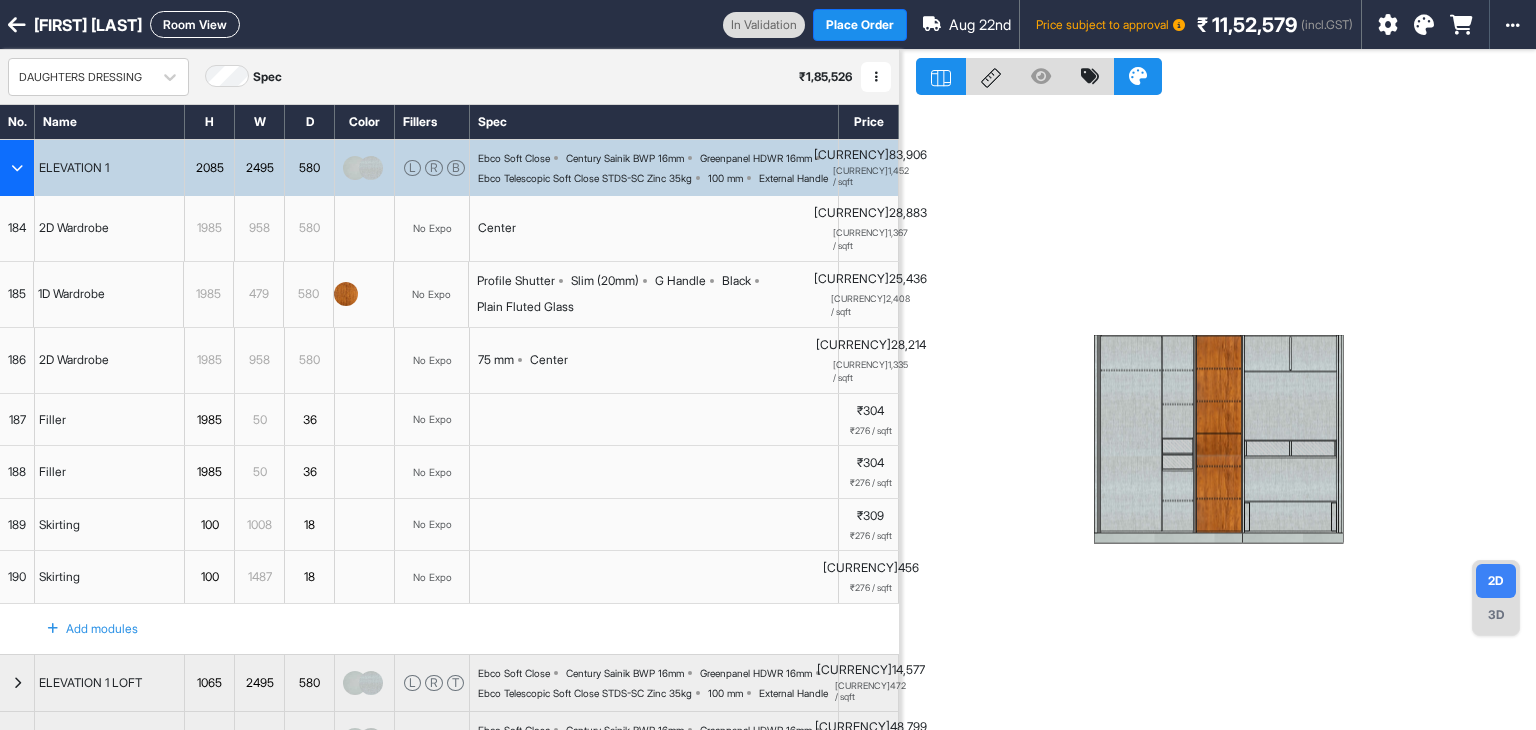 click on "Room View" at bounding box center (195, 24) 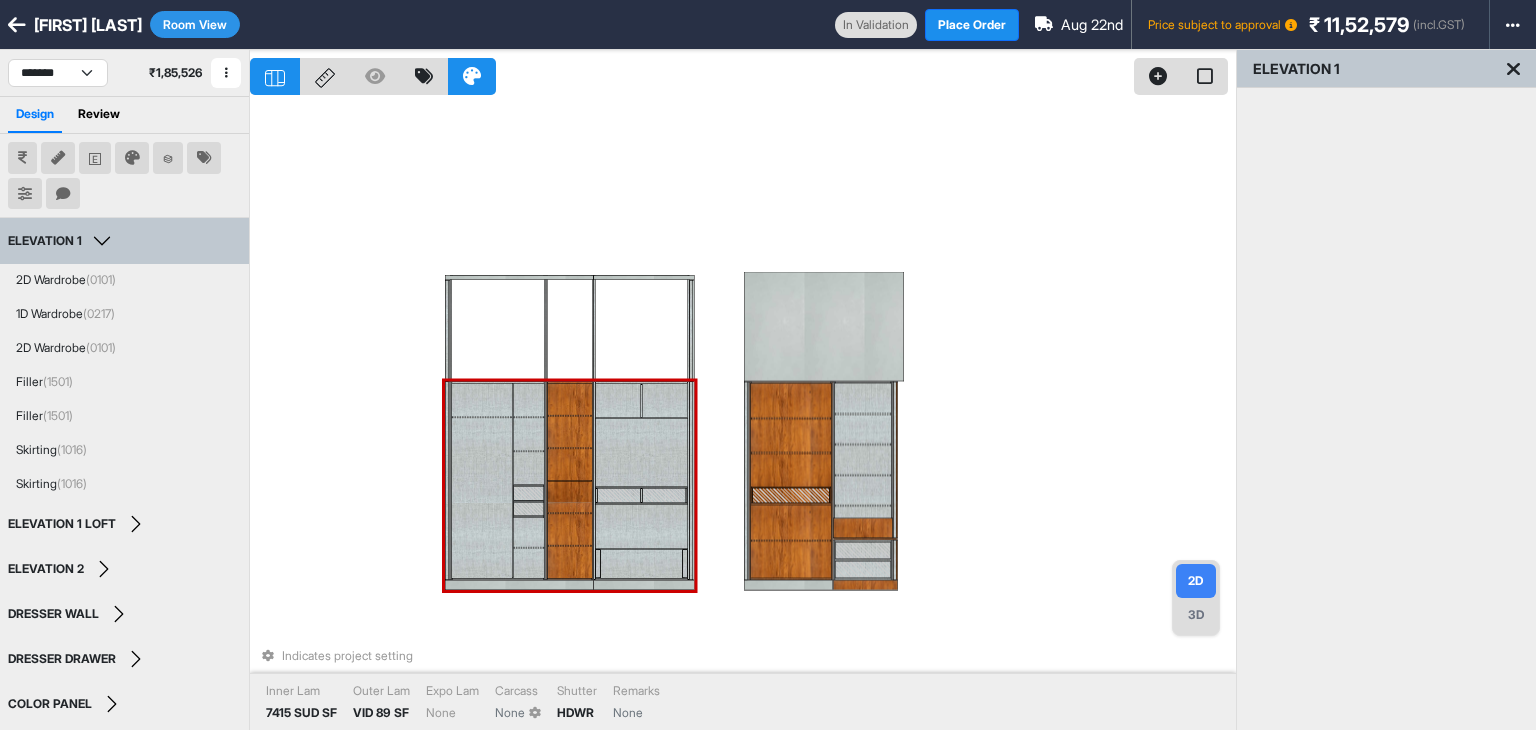 click on "ELEVATION 1" at bounding box center (62, 241) 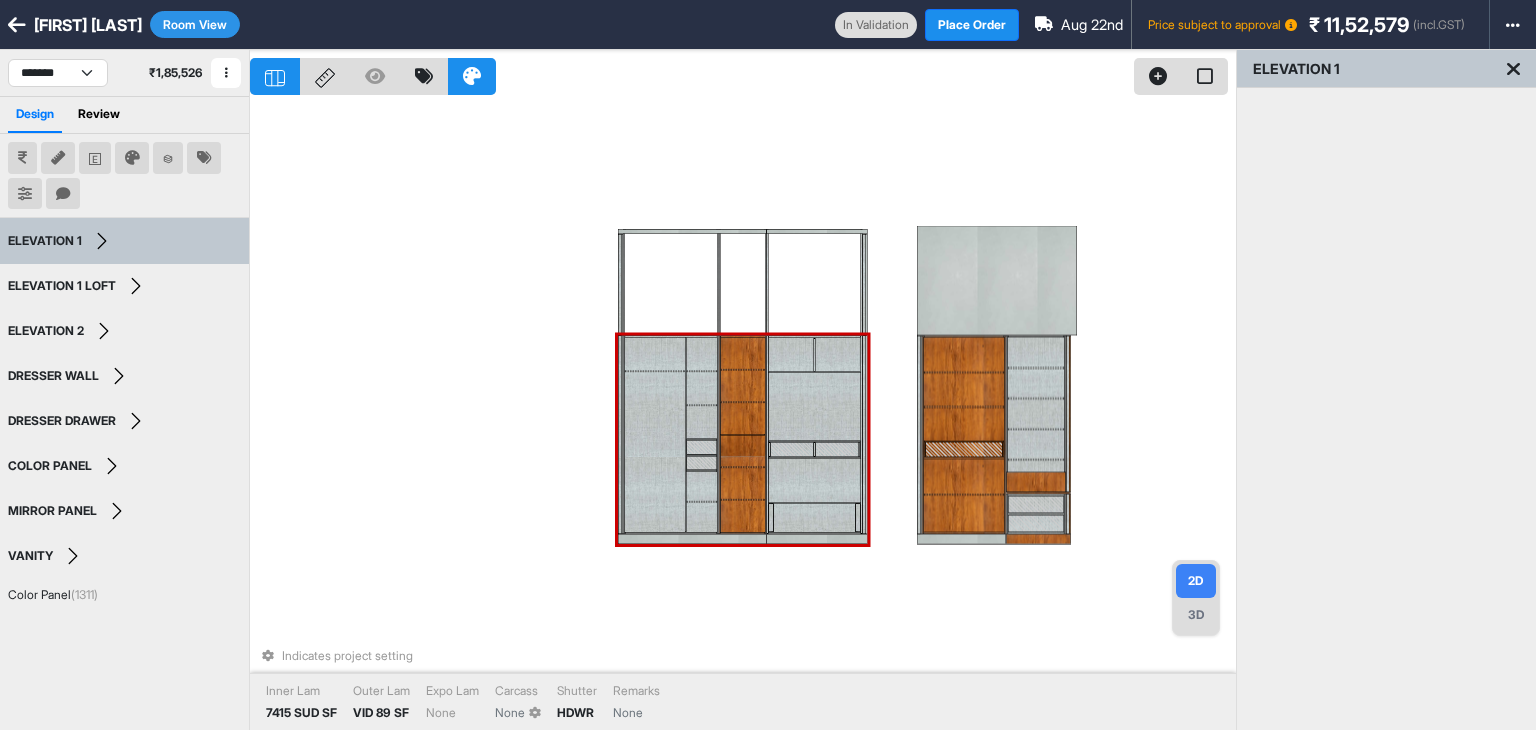 click 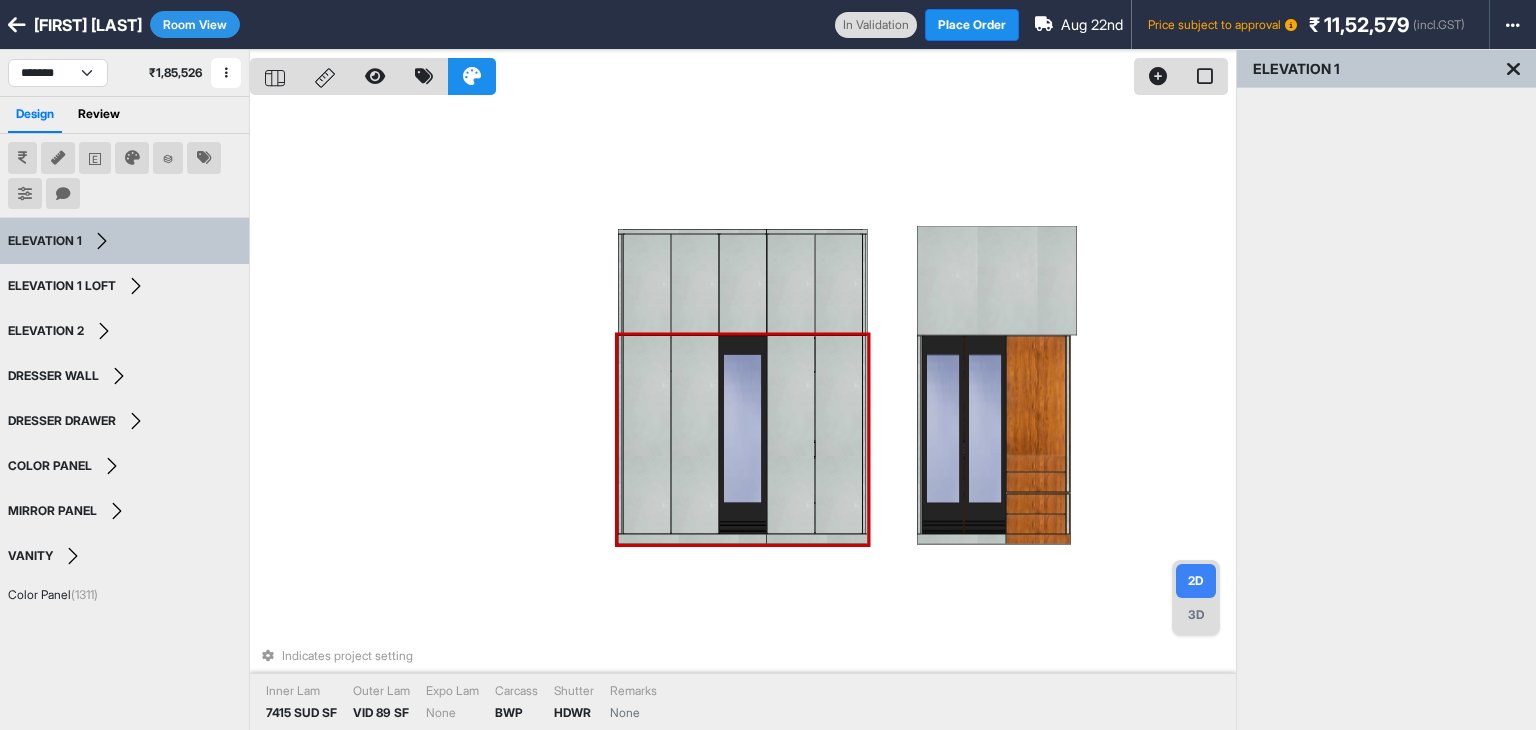 click at bounding box center [647, 435] 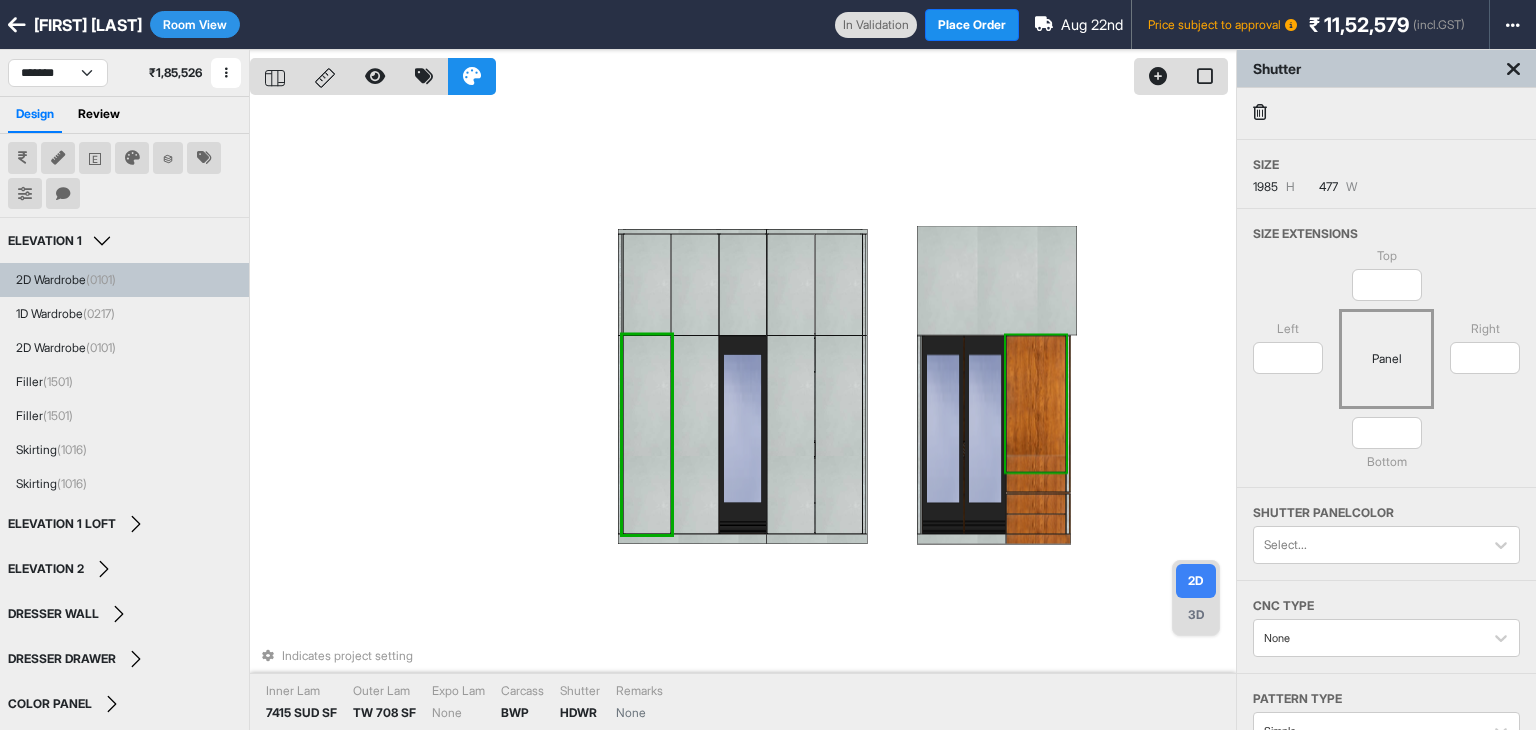 scroll, scrollTop: 217, scrollLeft: 0, axis: vertical 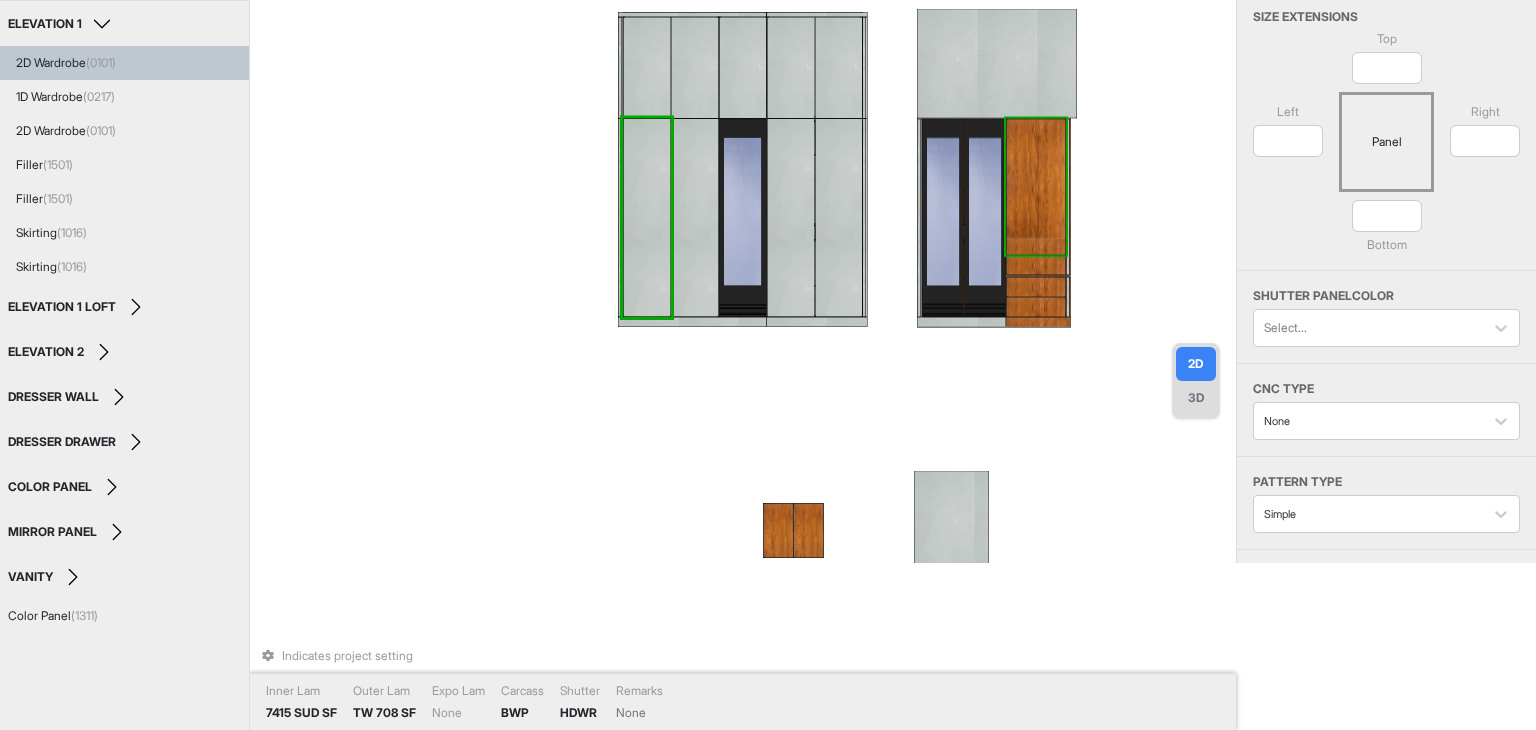 click on "Indicates project setting Inner Lam 7415 SUD SF Outer Lam TW 708 SF Expo Lam None Carcass BWP Shutter HDWR Remarks None" at bounding box center [743, 198] 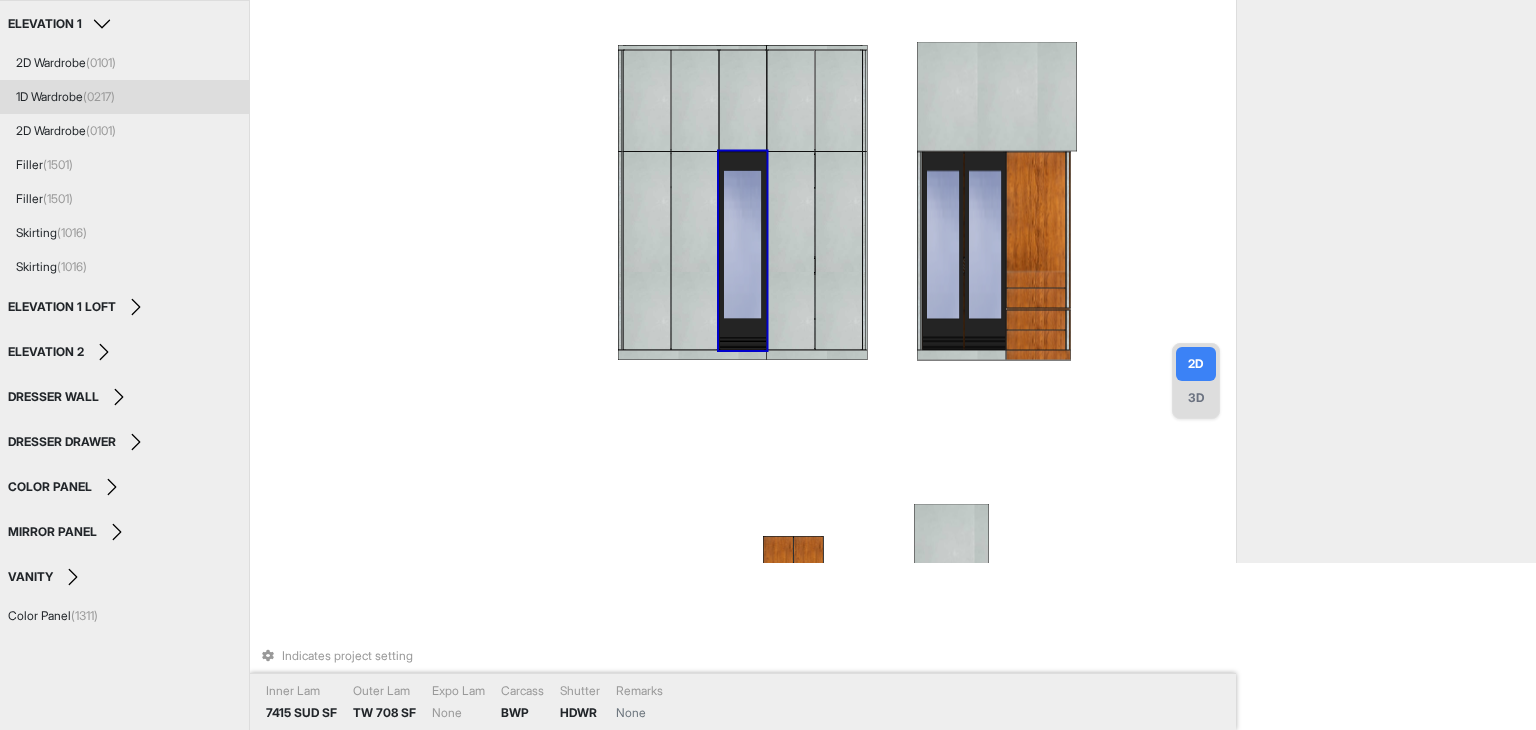 click on "1D Wardrobe  (0217)" at bounding box center (65, 97) 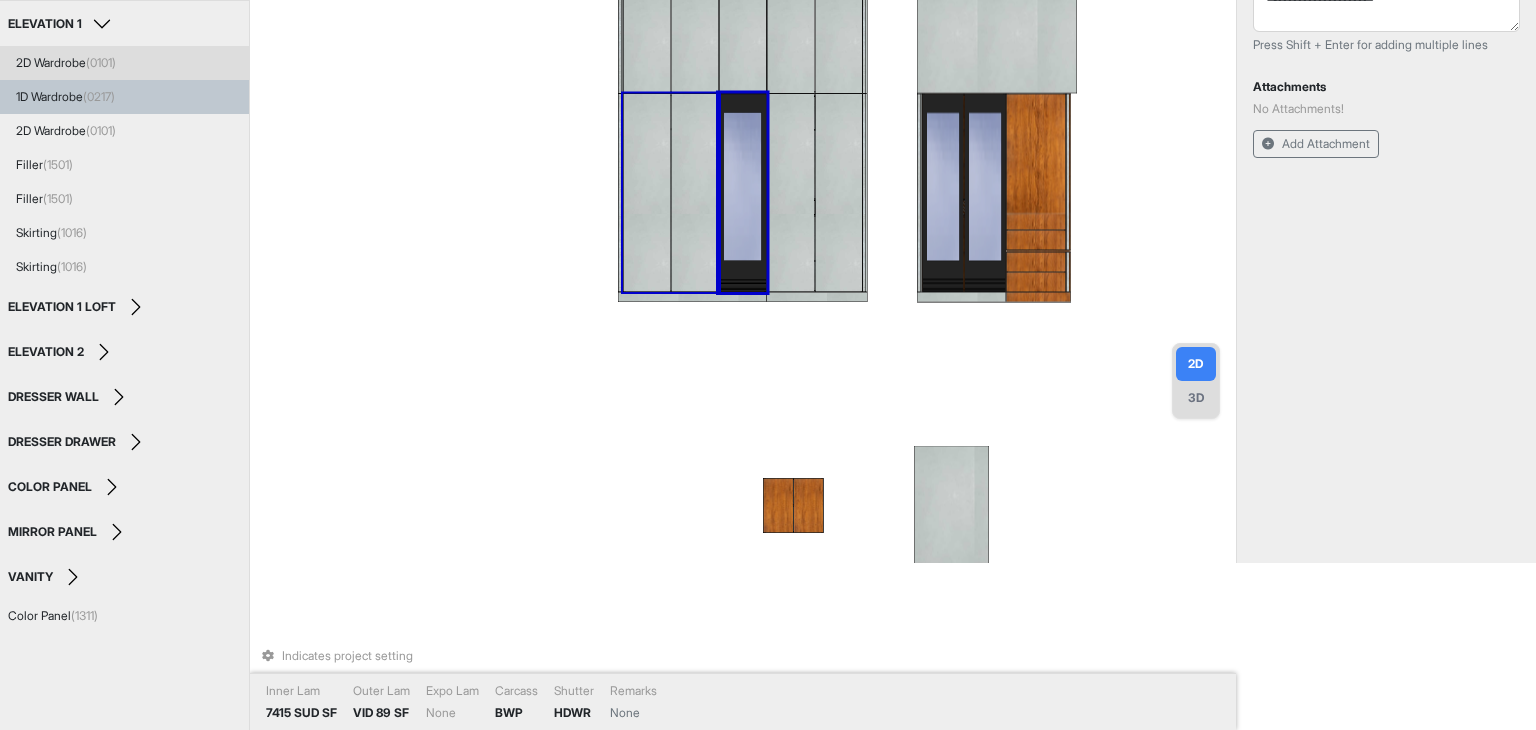 click at bounding box center [695, 193] 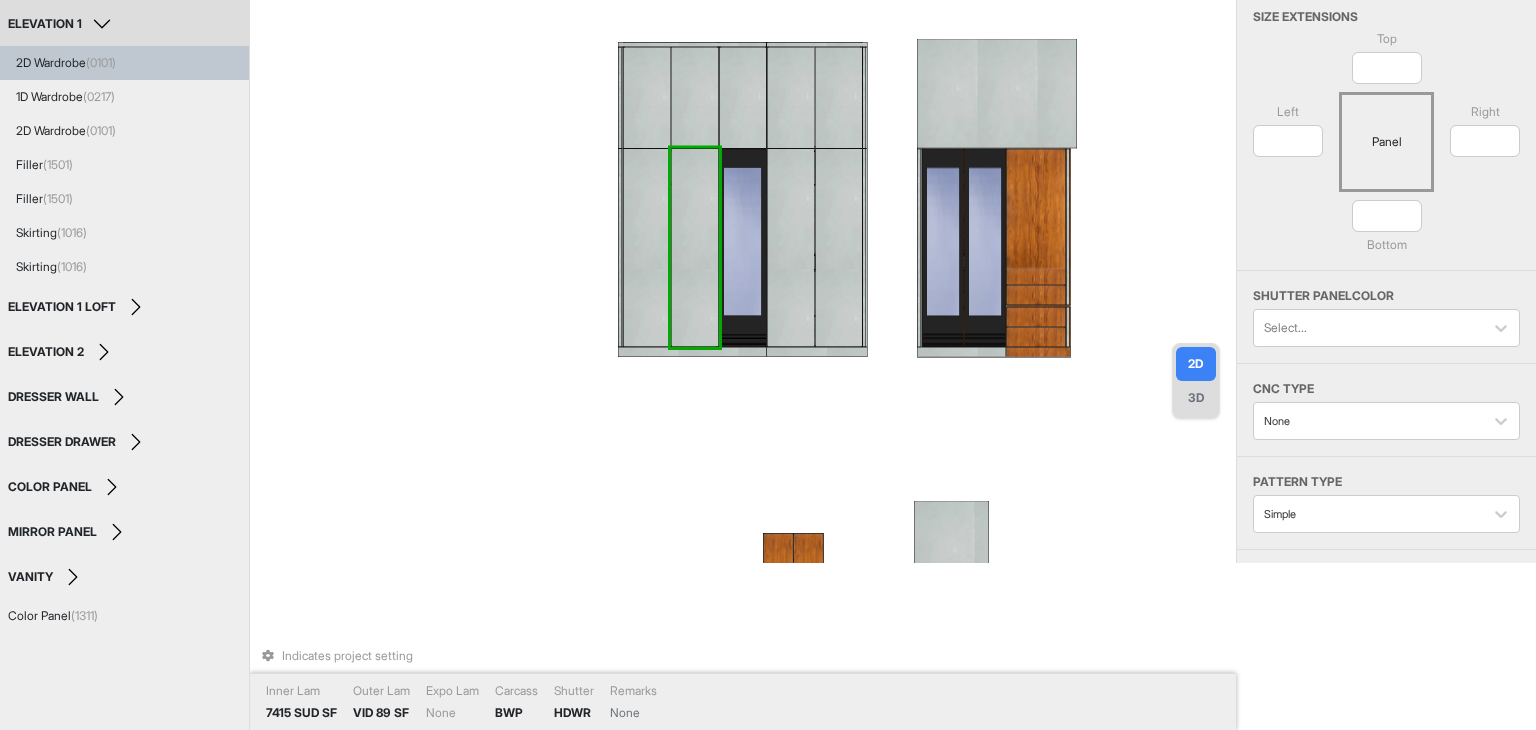 click on "ELEVATION 1" at bounding box center (62, 24) 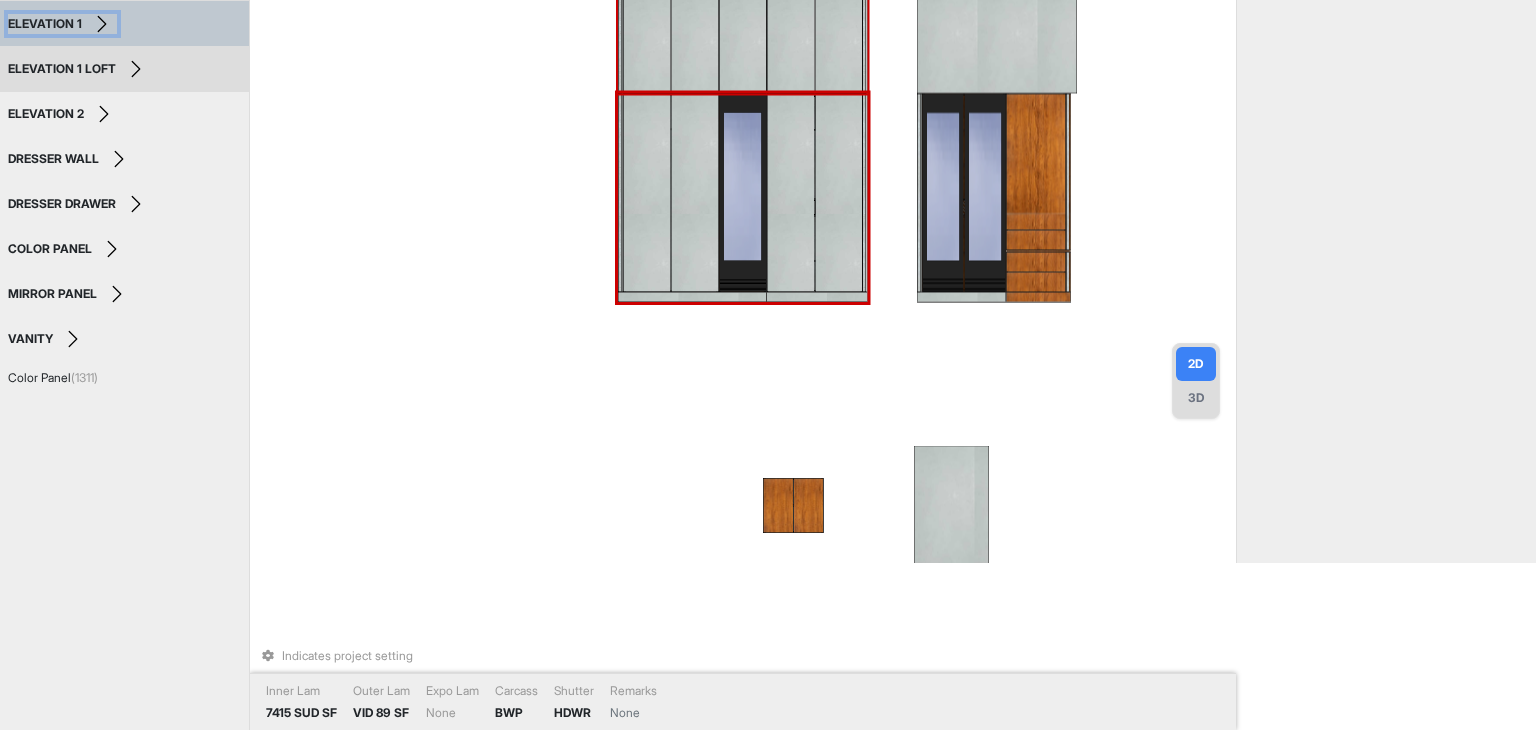 scroll, scrollTop: 0, scrollLeft: 0, axis: both 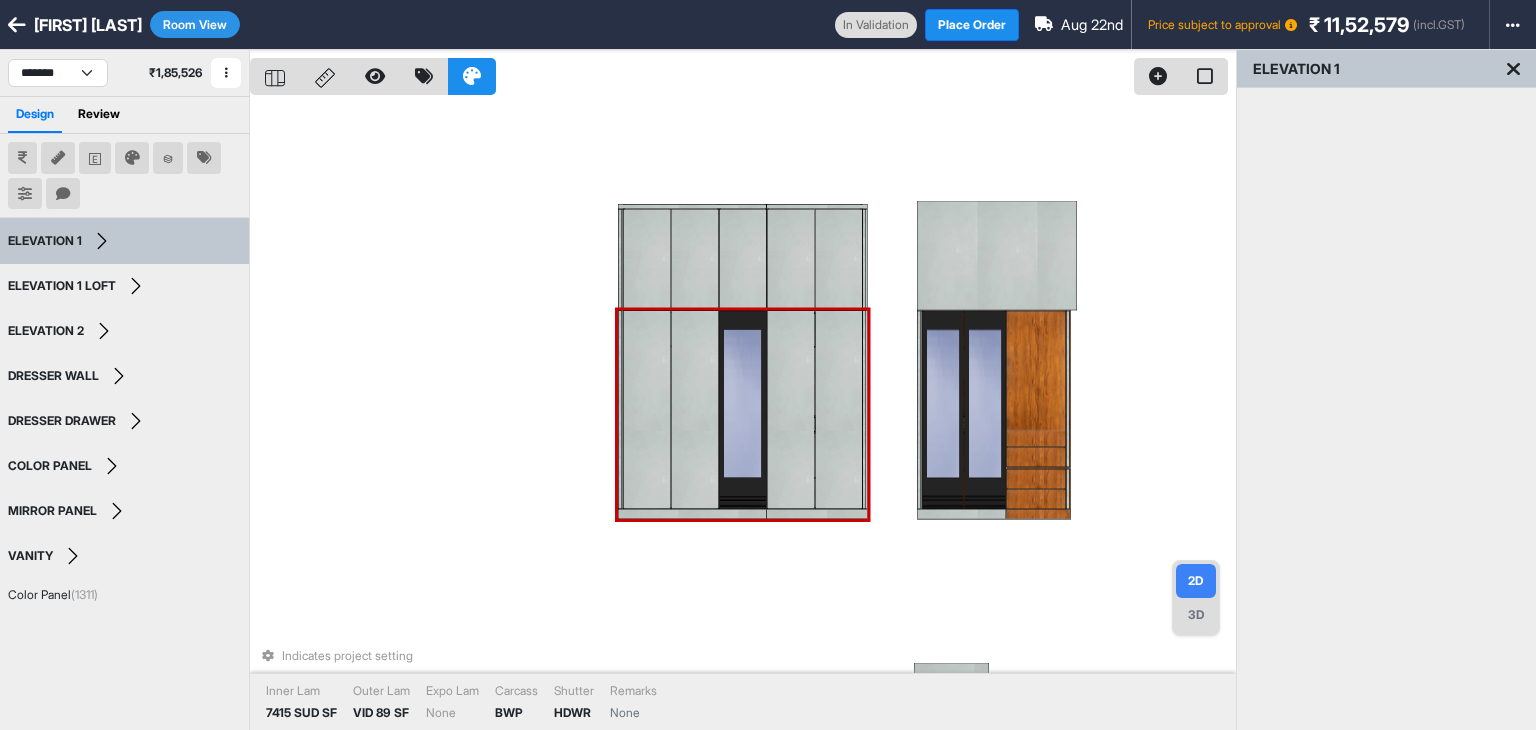 click on "Room View" at bounding box center [195, 24] 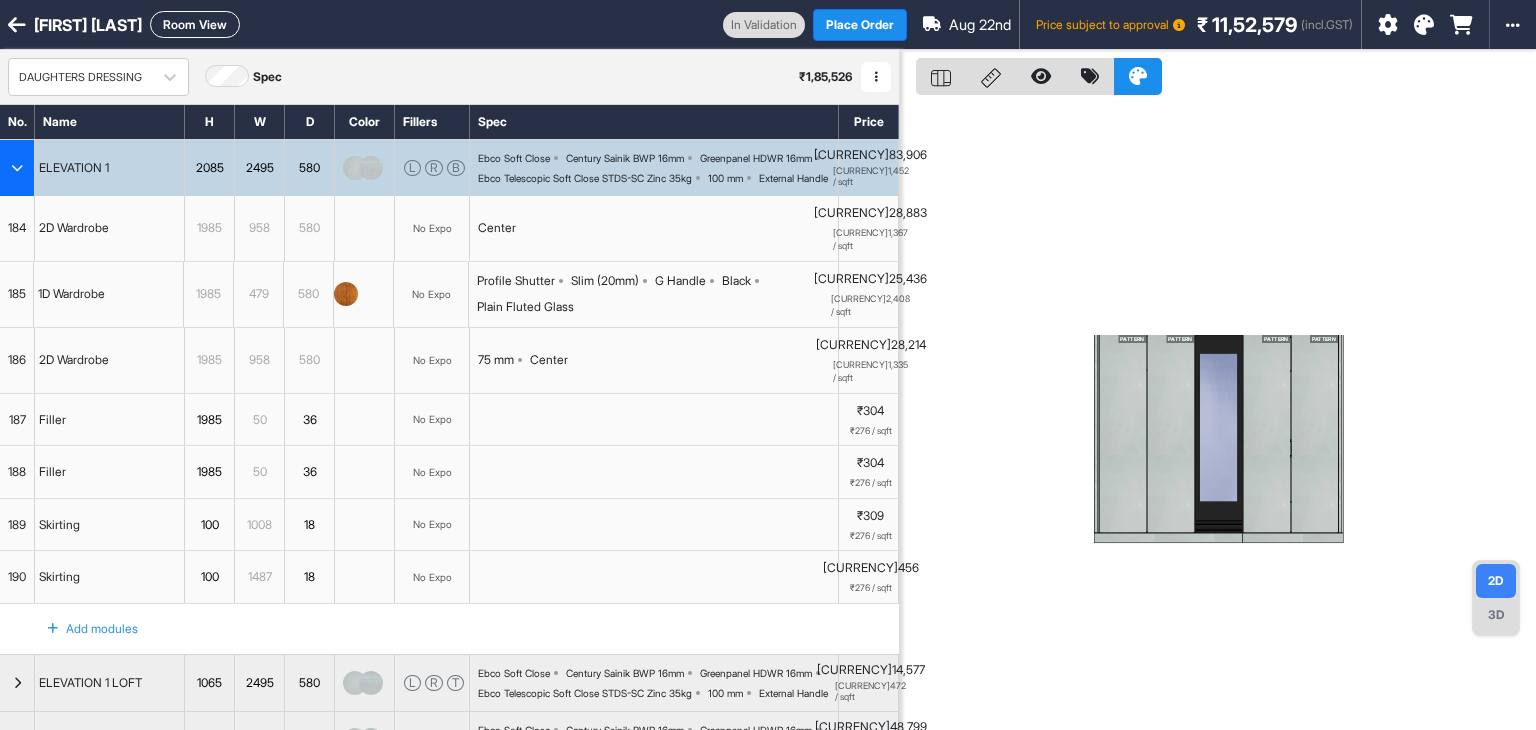 click at bounding box center (17, 168) 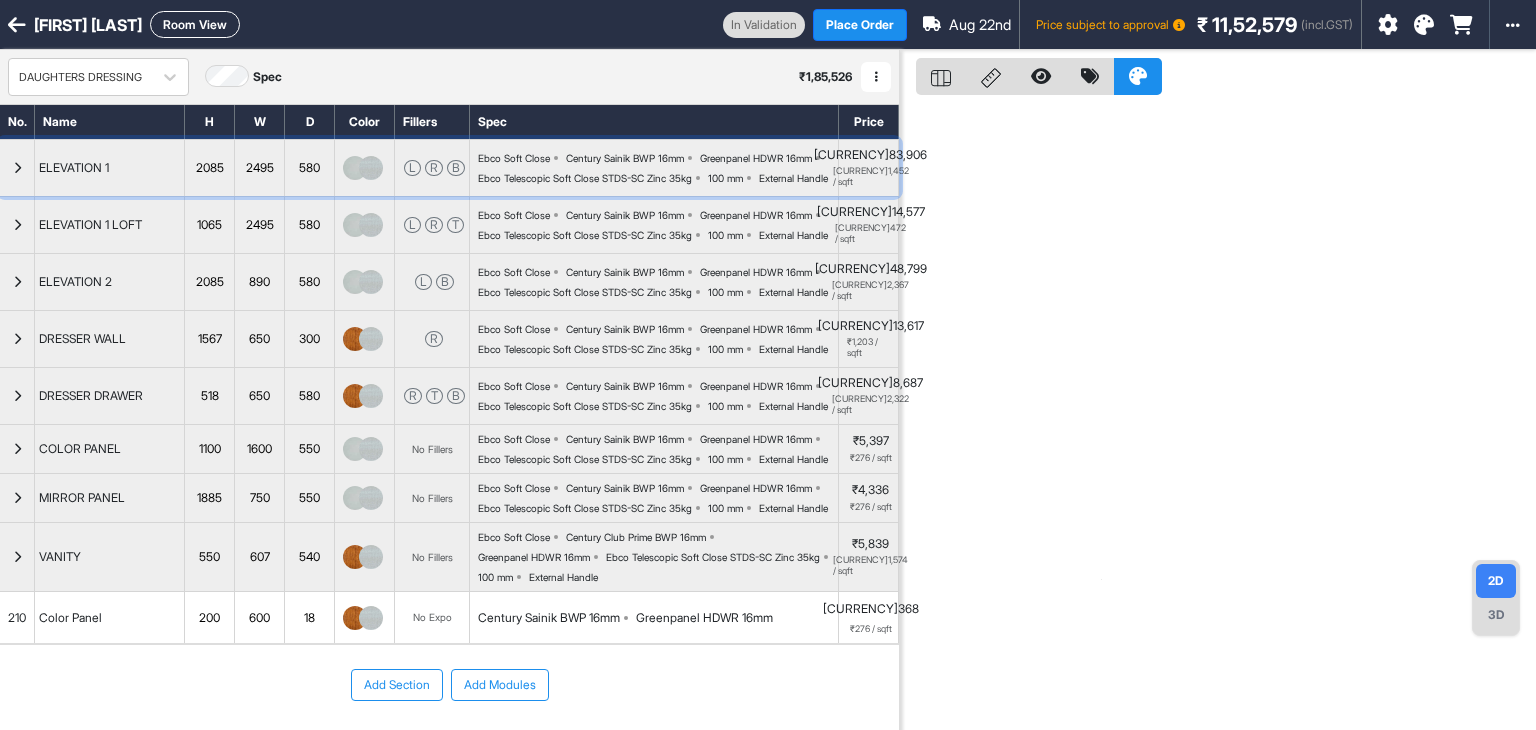 click at bounding box center (17, 168) 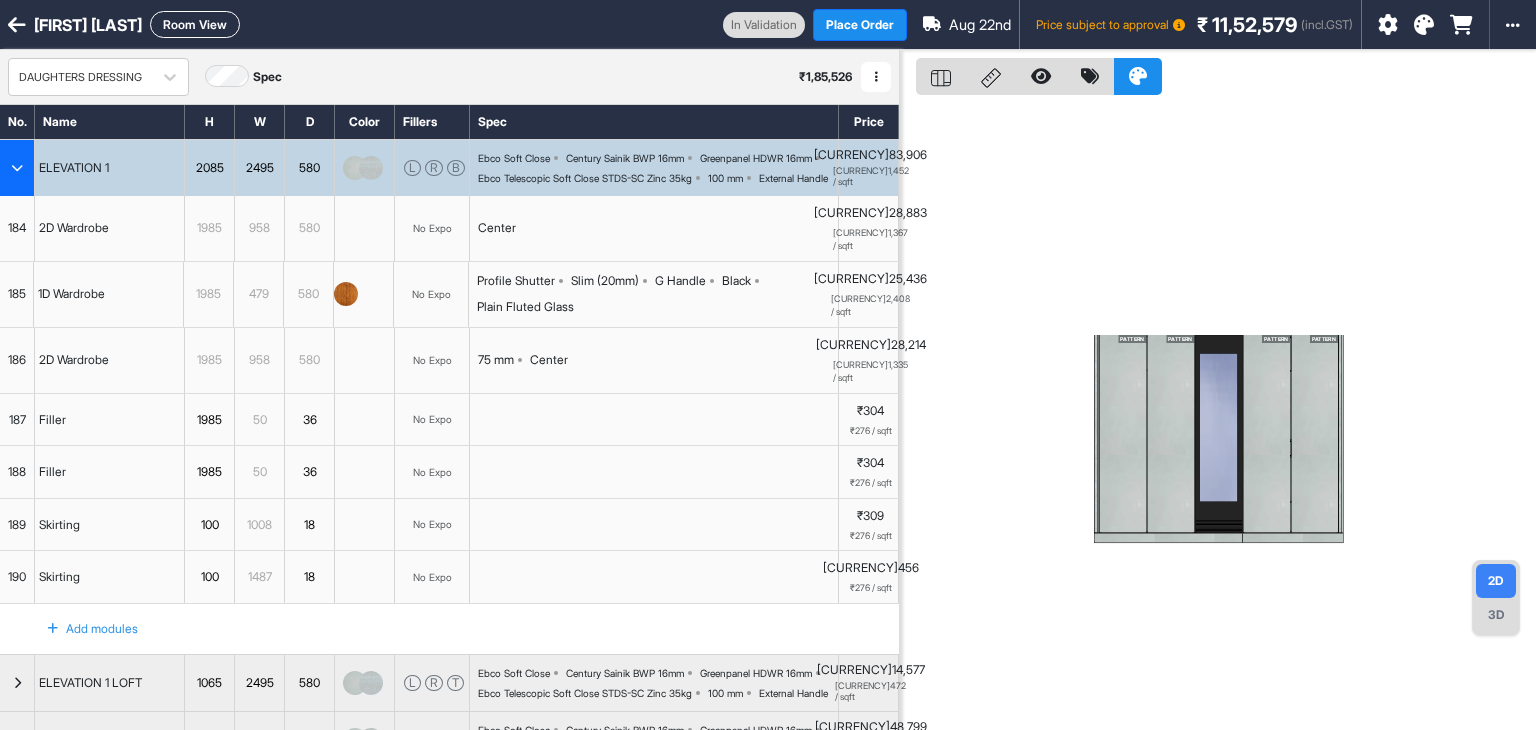 click at bounding box center [17, 168] 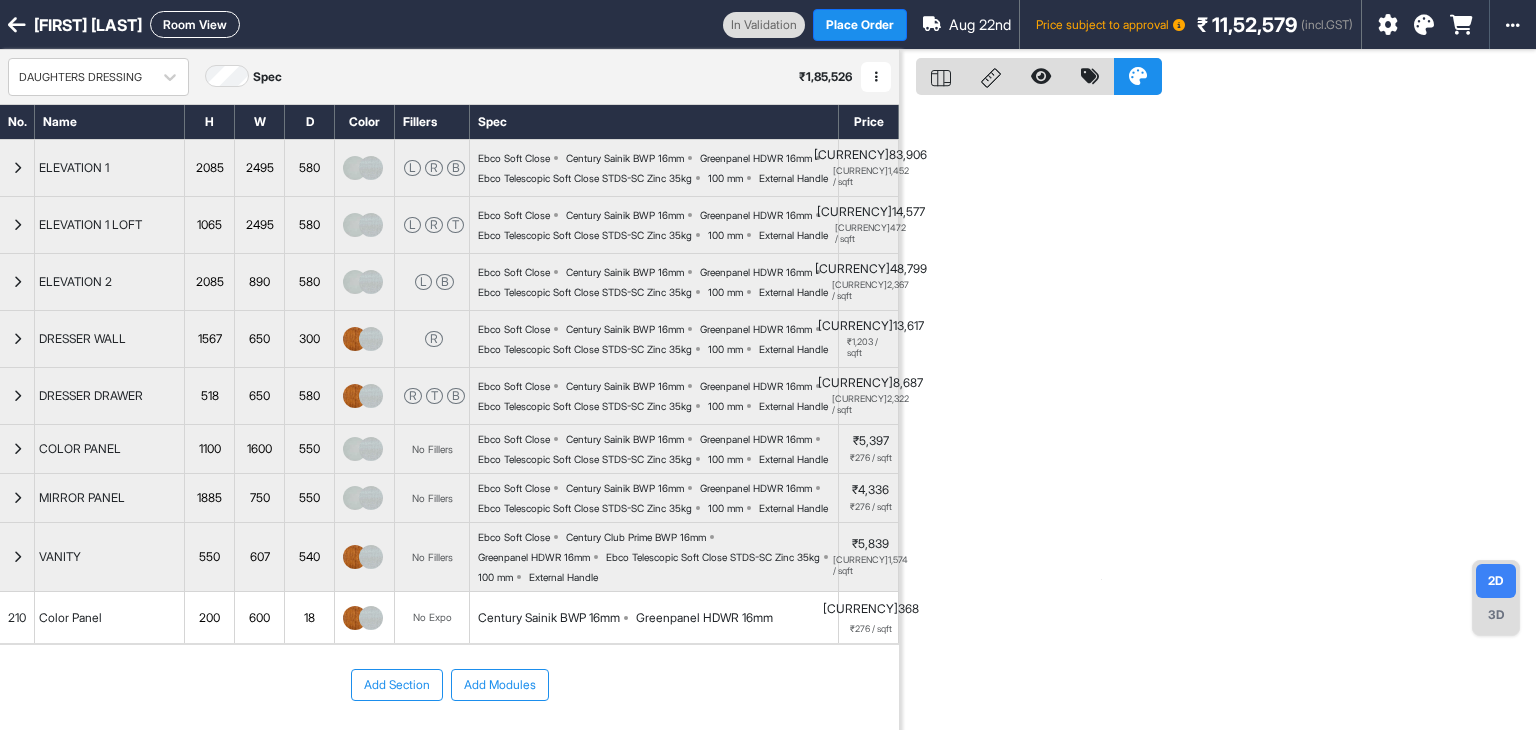 click at bounding box center [1218, 415] 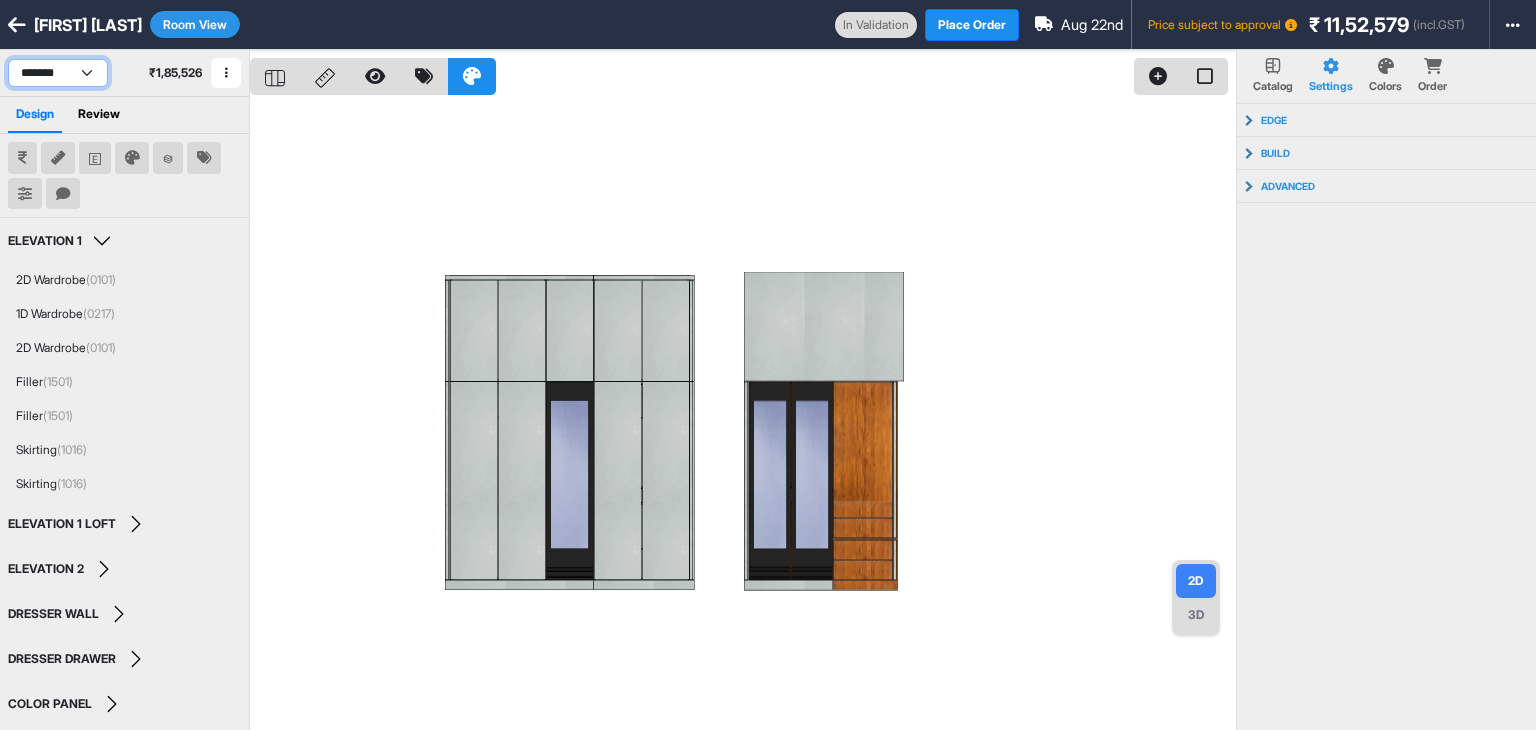 click on "**********" at bounding box center (58, 73) 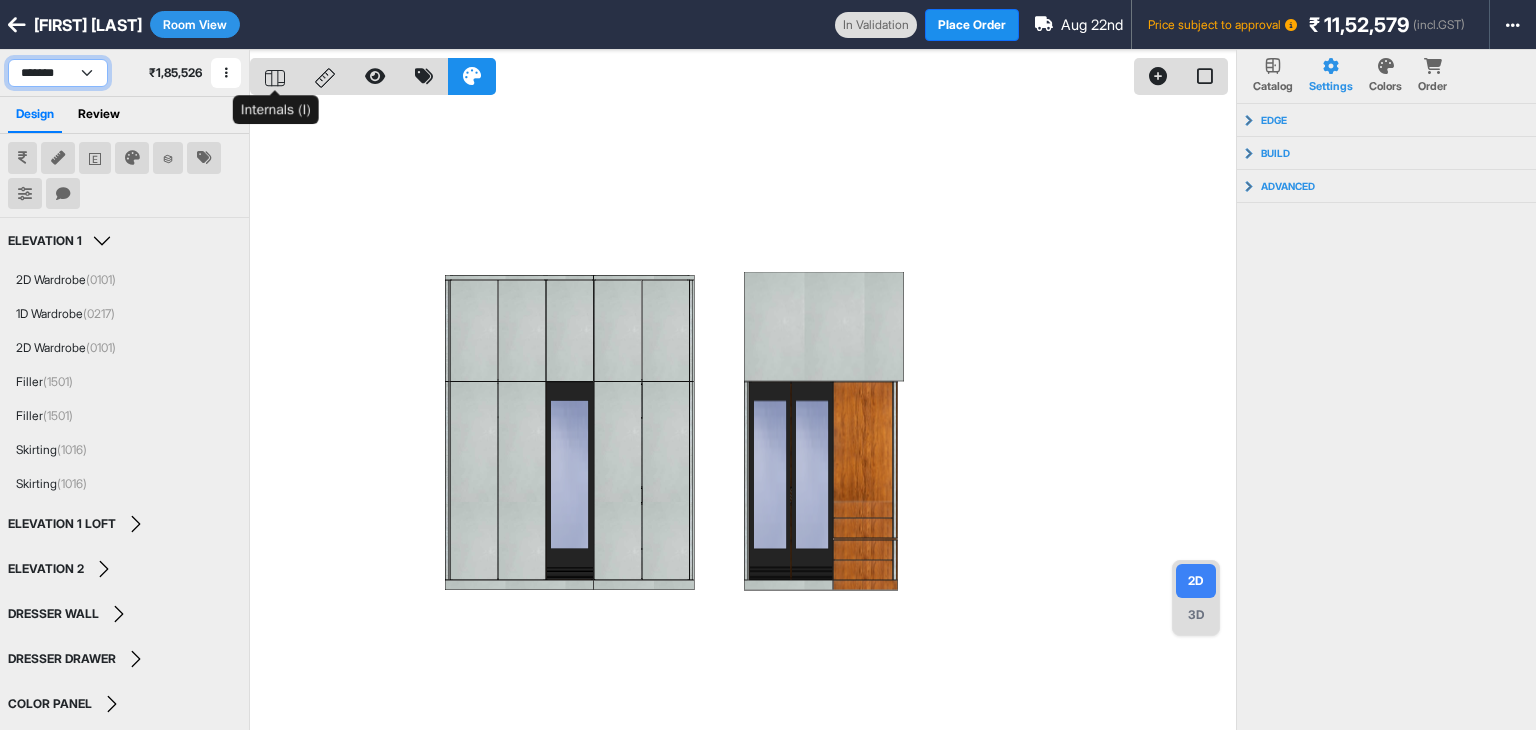 select on "****" 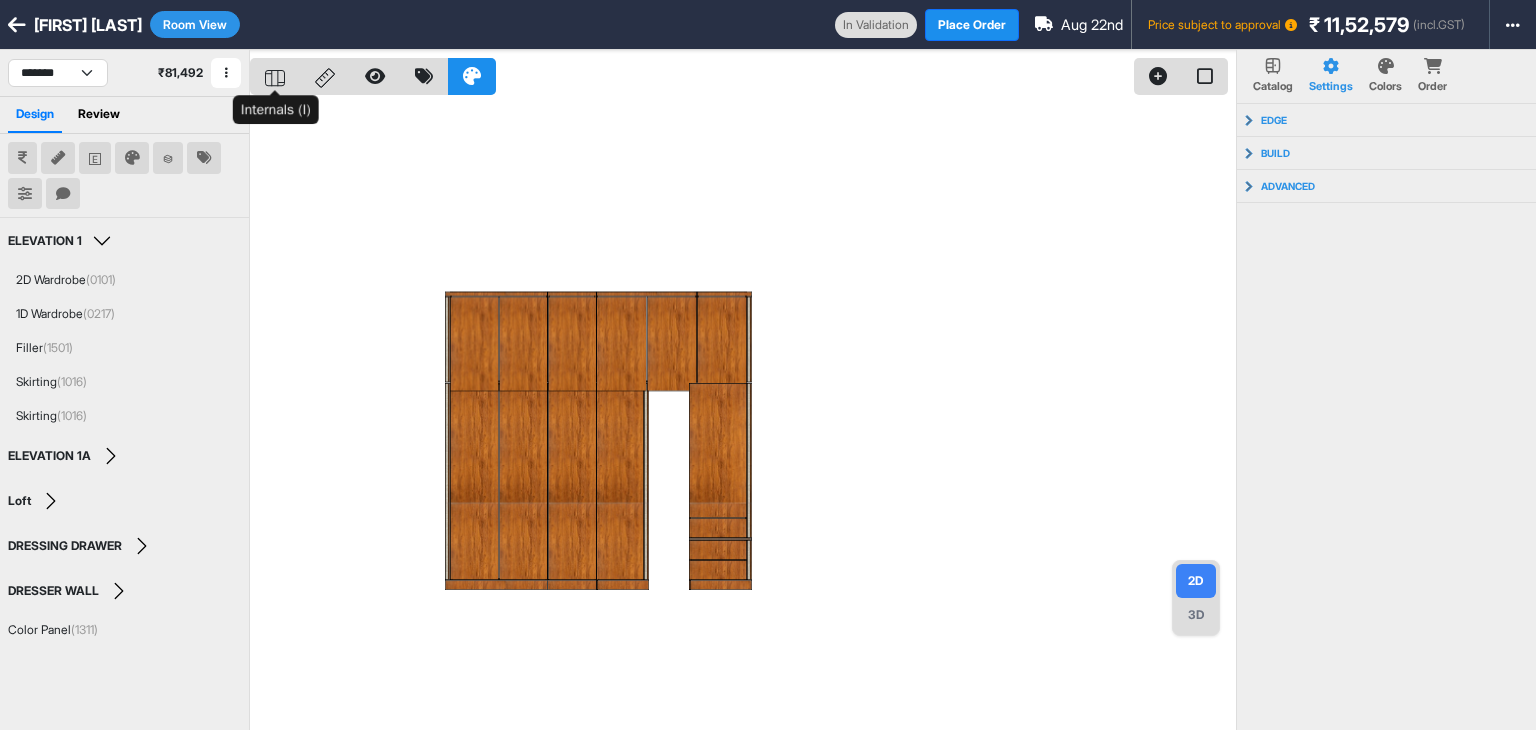 click at bounding box center (275, 76) 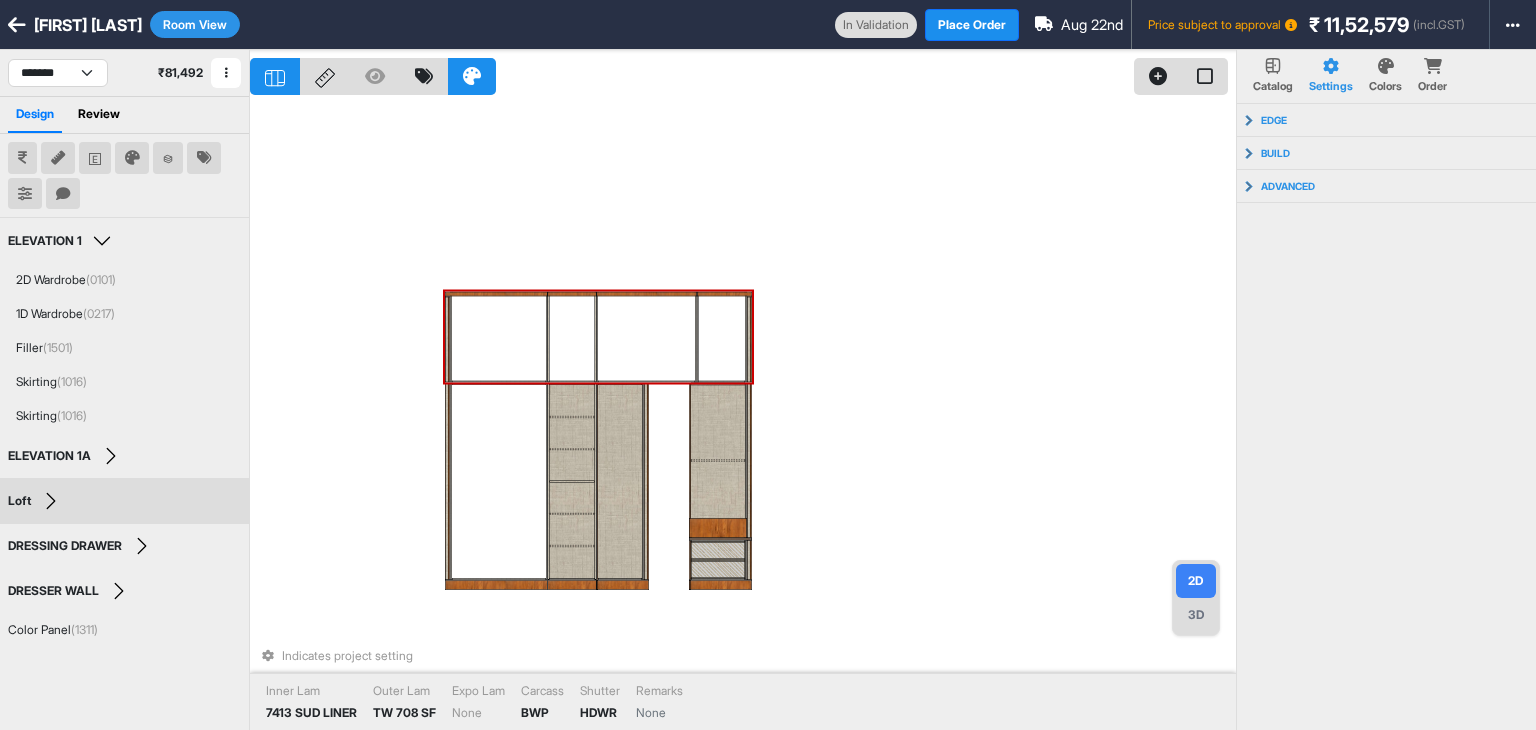 click on "3D" at bounding box center [1196, 615] 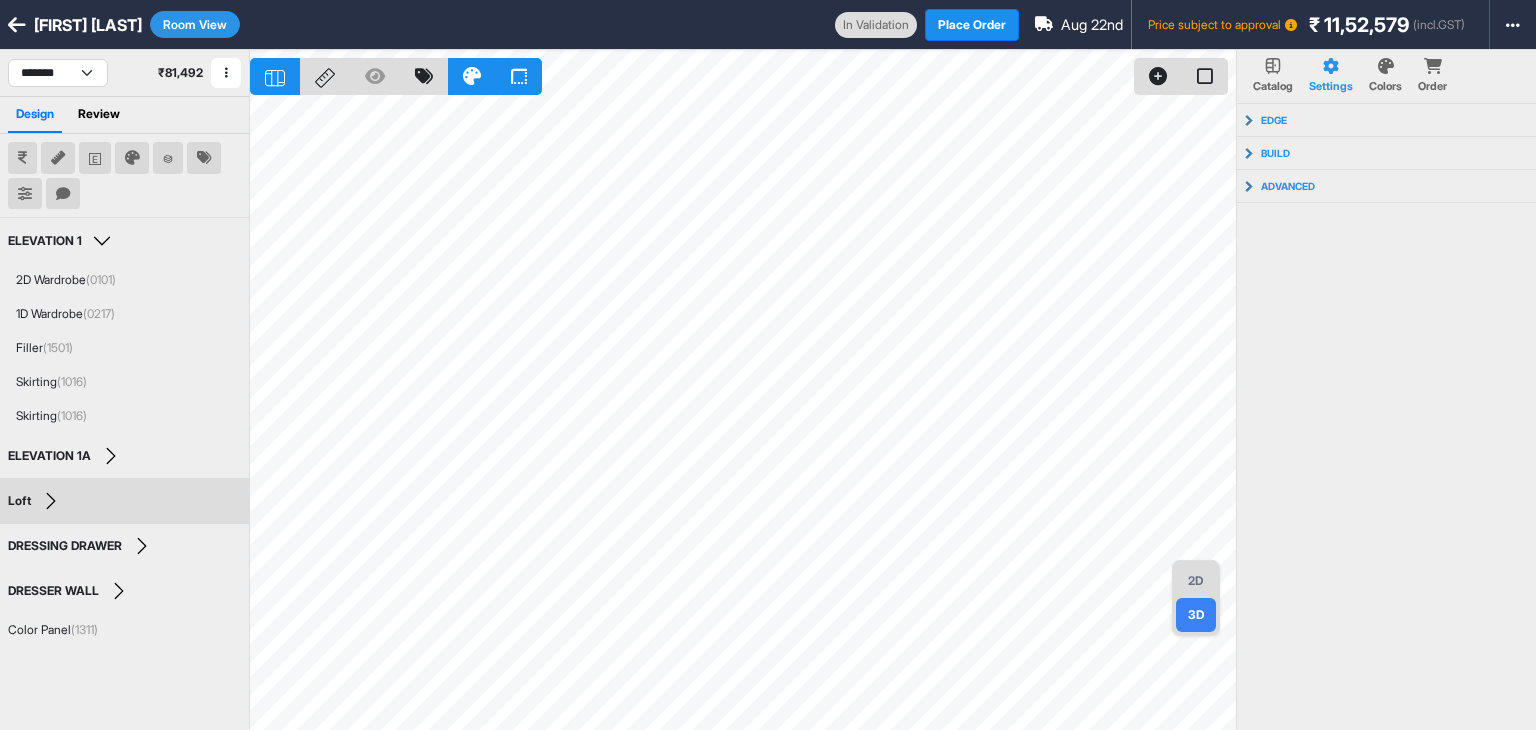 click on "2D" at bounding box center (1196, 581) 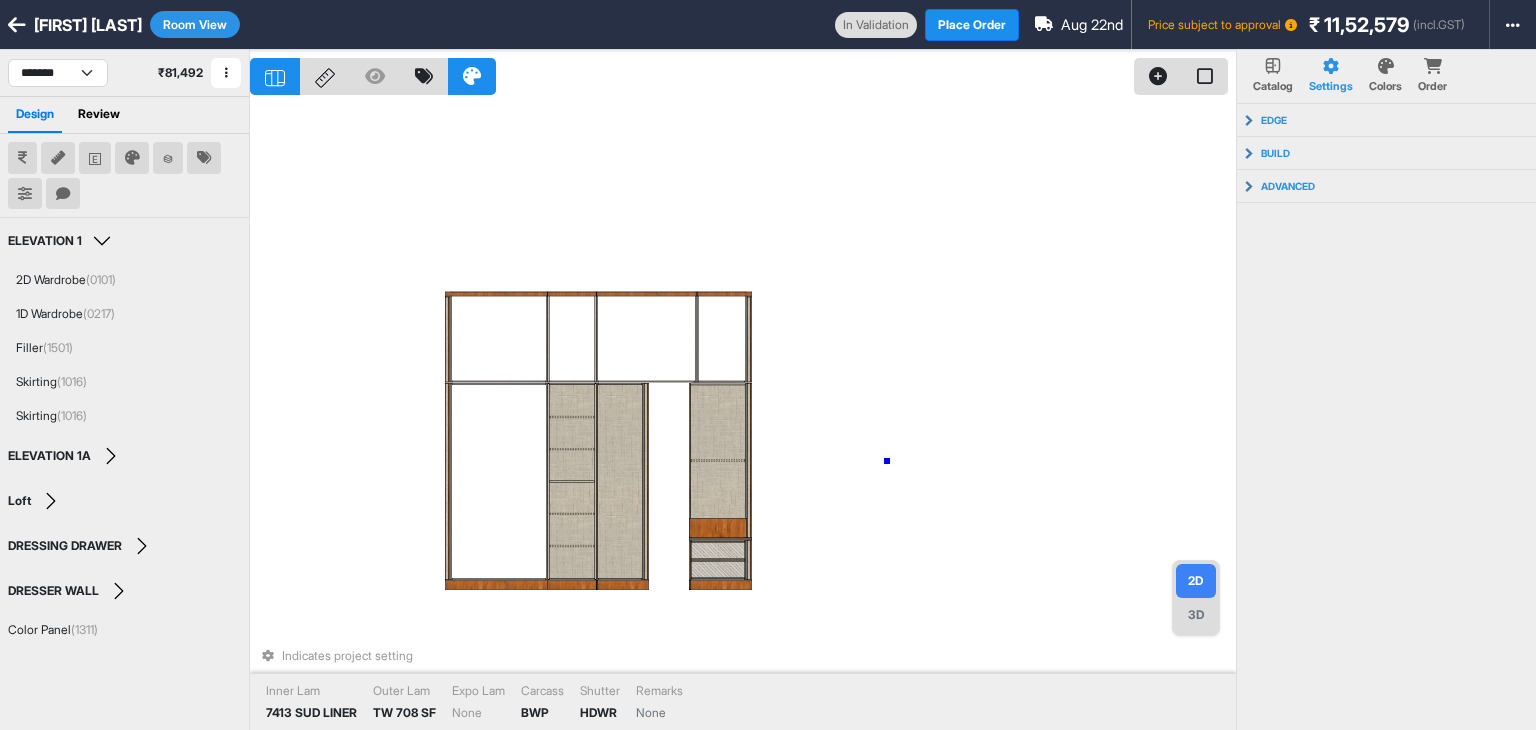 click on "Indicates project setting Inner Lam 7413 SUD LINER Outer Lam TW 708 SF Expo Lam None Carcass BWP Shutter HDWR Remarks None" at bounding box center (743, 415) 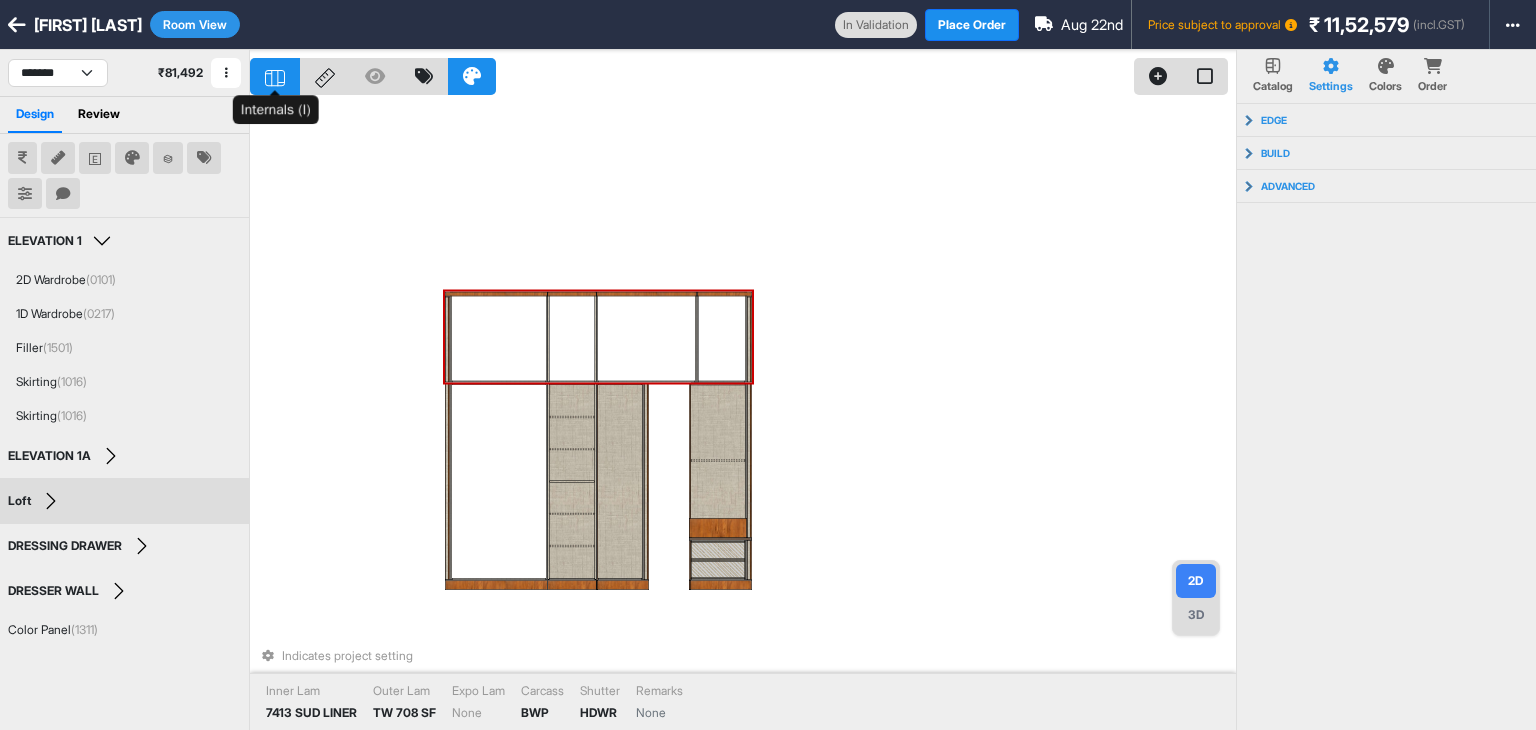 click at bounding box center [275, 76] 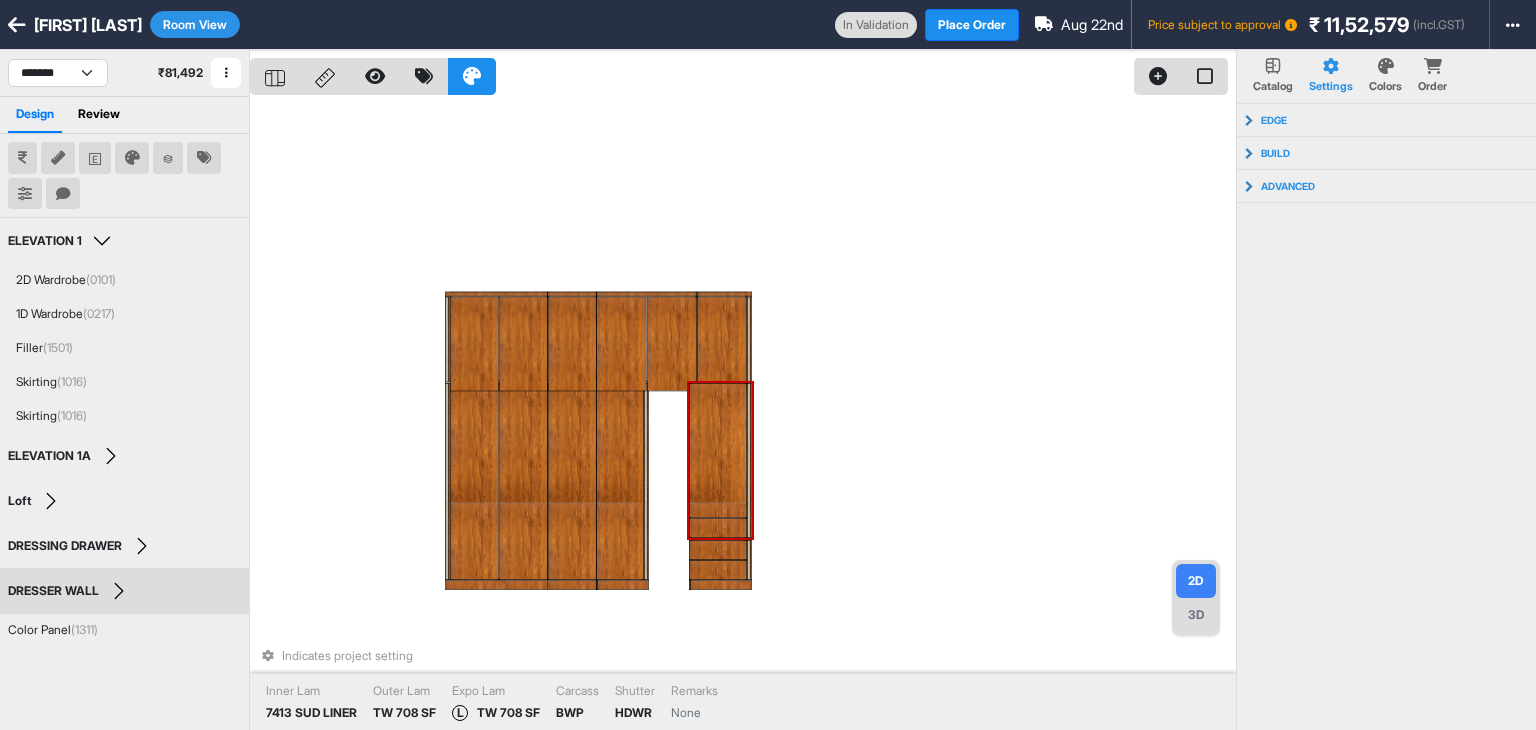 click at bounding box center [718, 450] 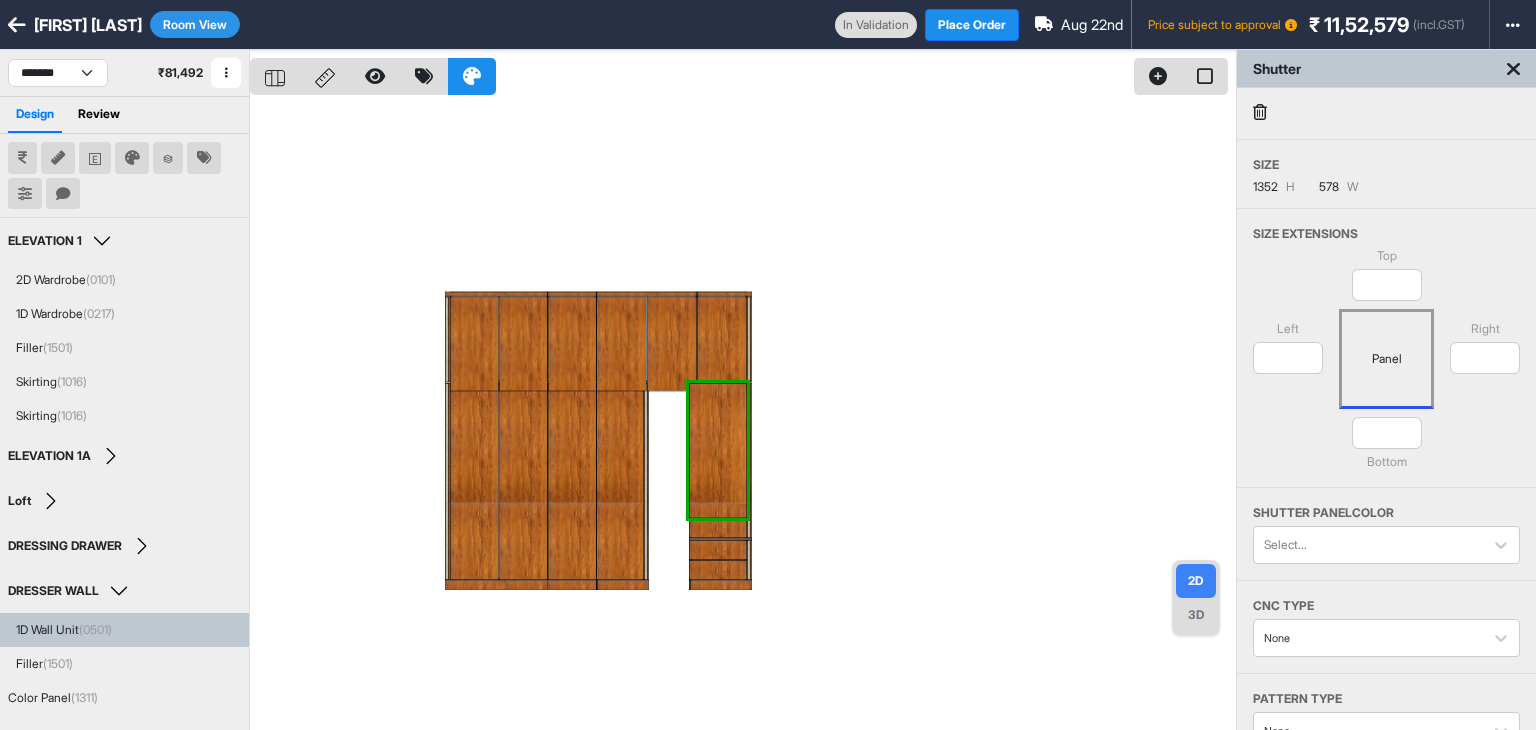 click at bounding box center [743, 415] 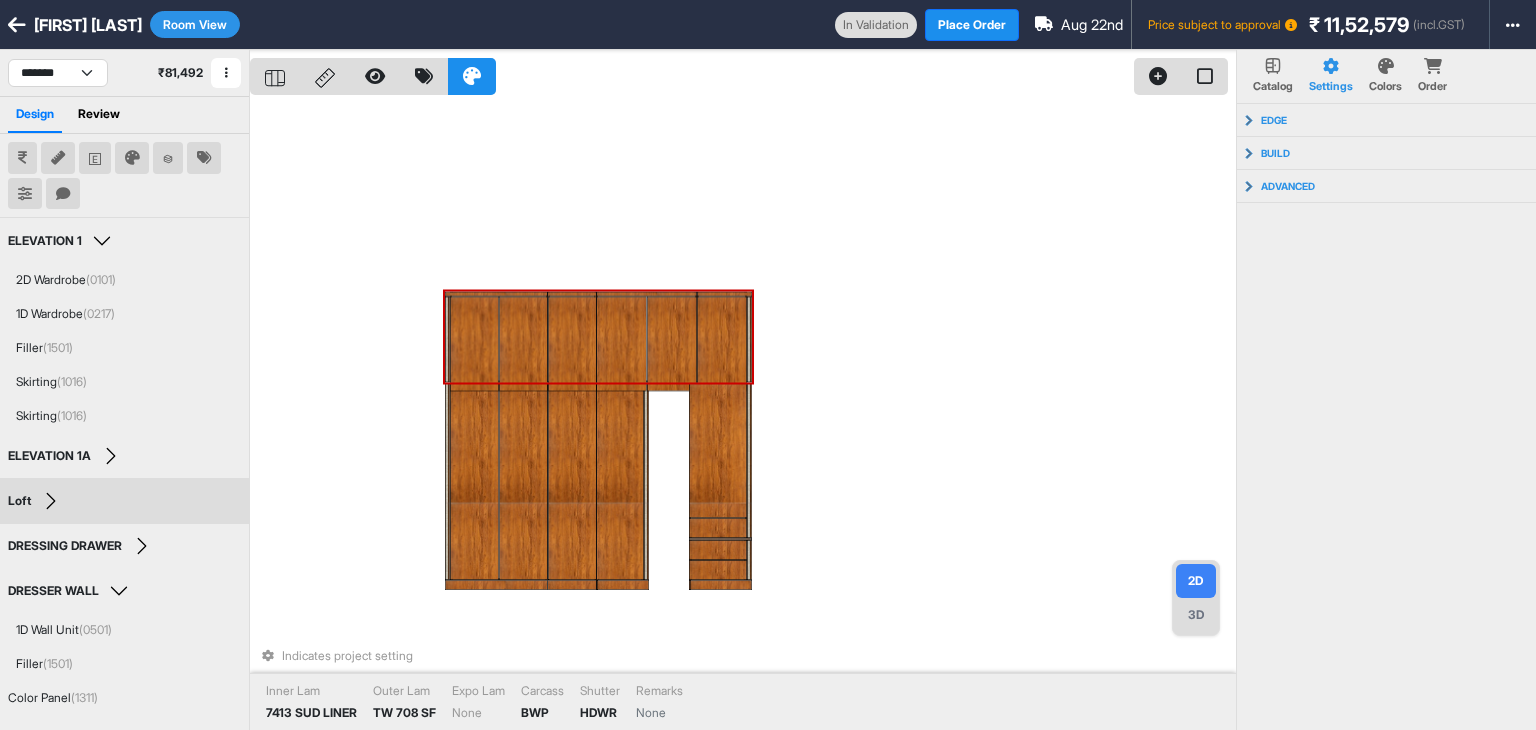 click at bounding box center [17, 25] 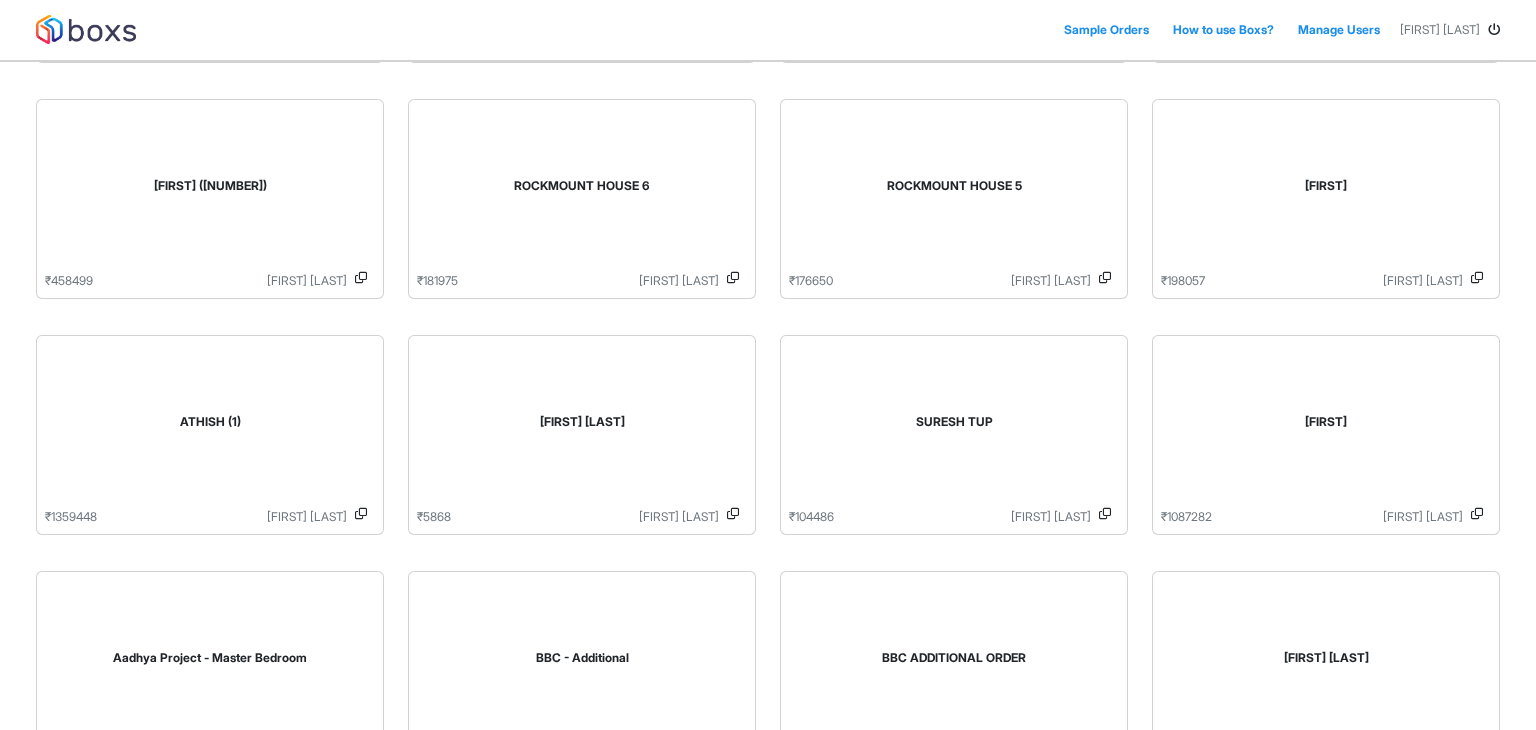 scroll, scrollTop: 322, scrollLeft: 0, axis: vertical 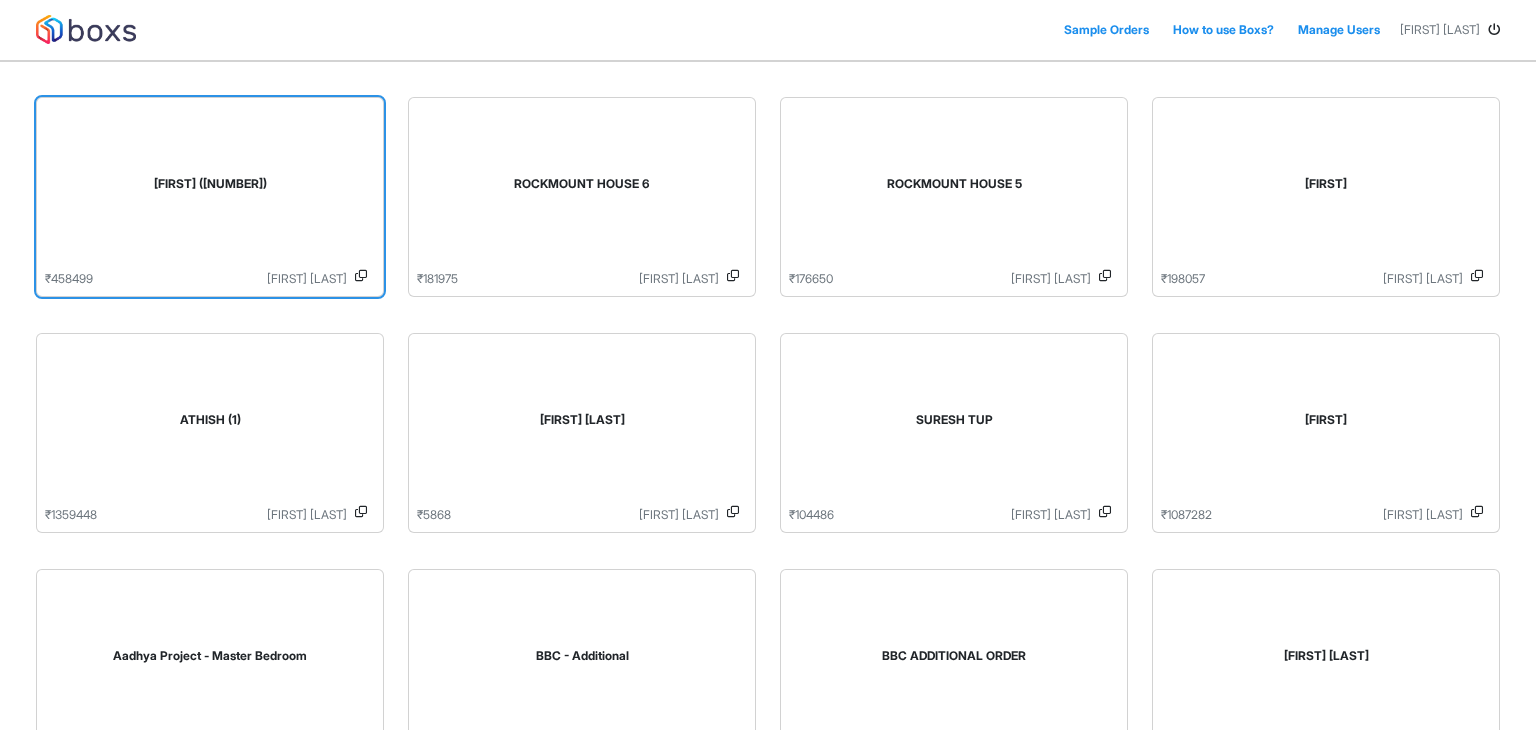 click on "ATHISH (2)" at bounding box center [210, 188] 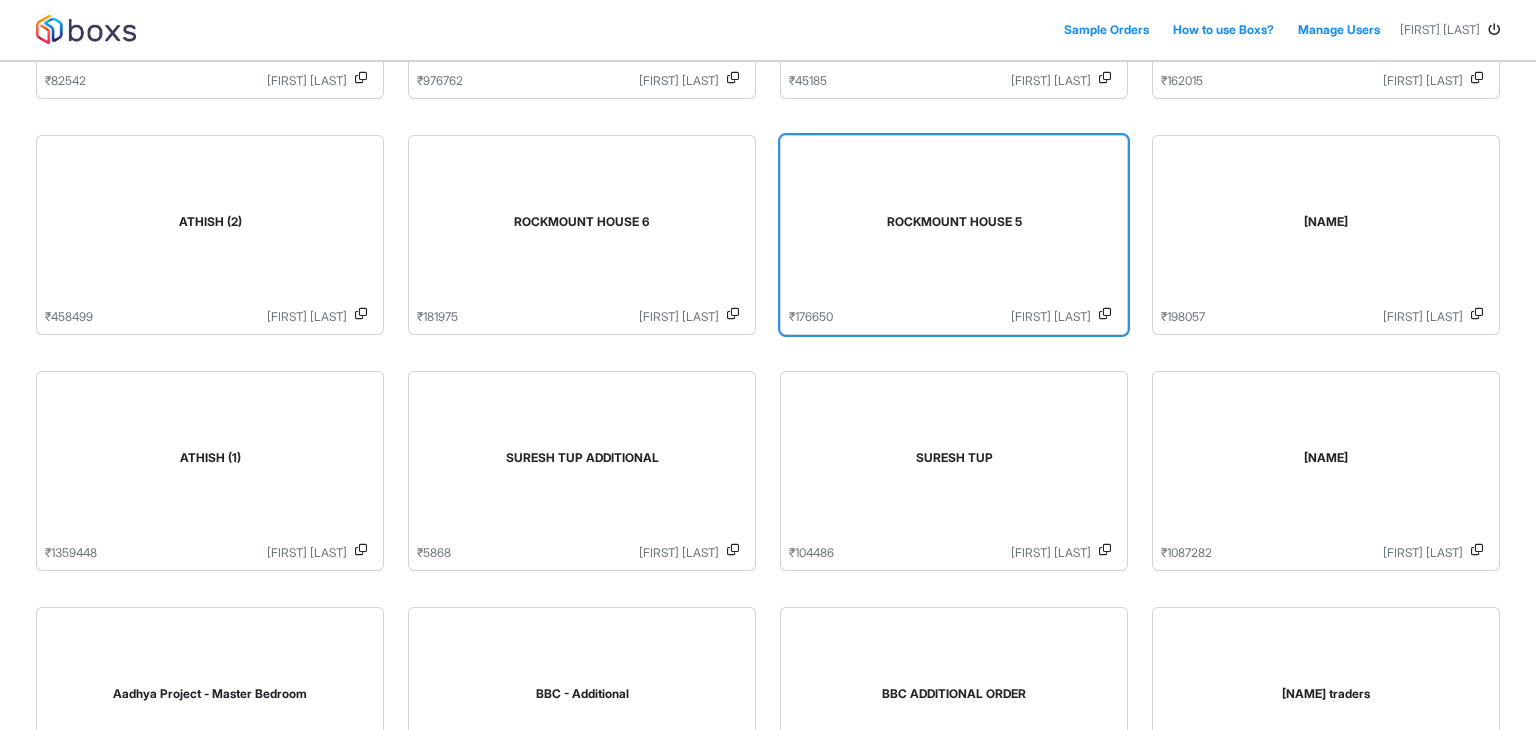 scroll, scrollTop: 306, scrollLeft: 0, axis: vertical 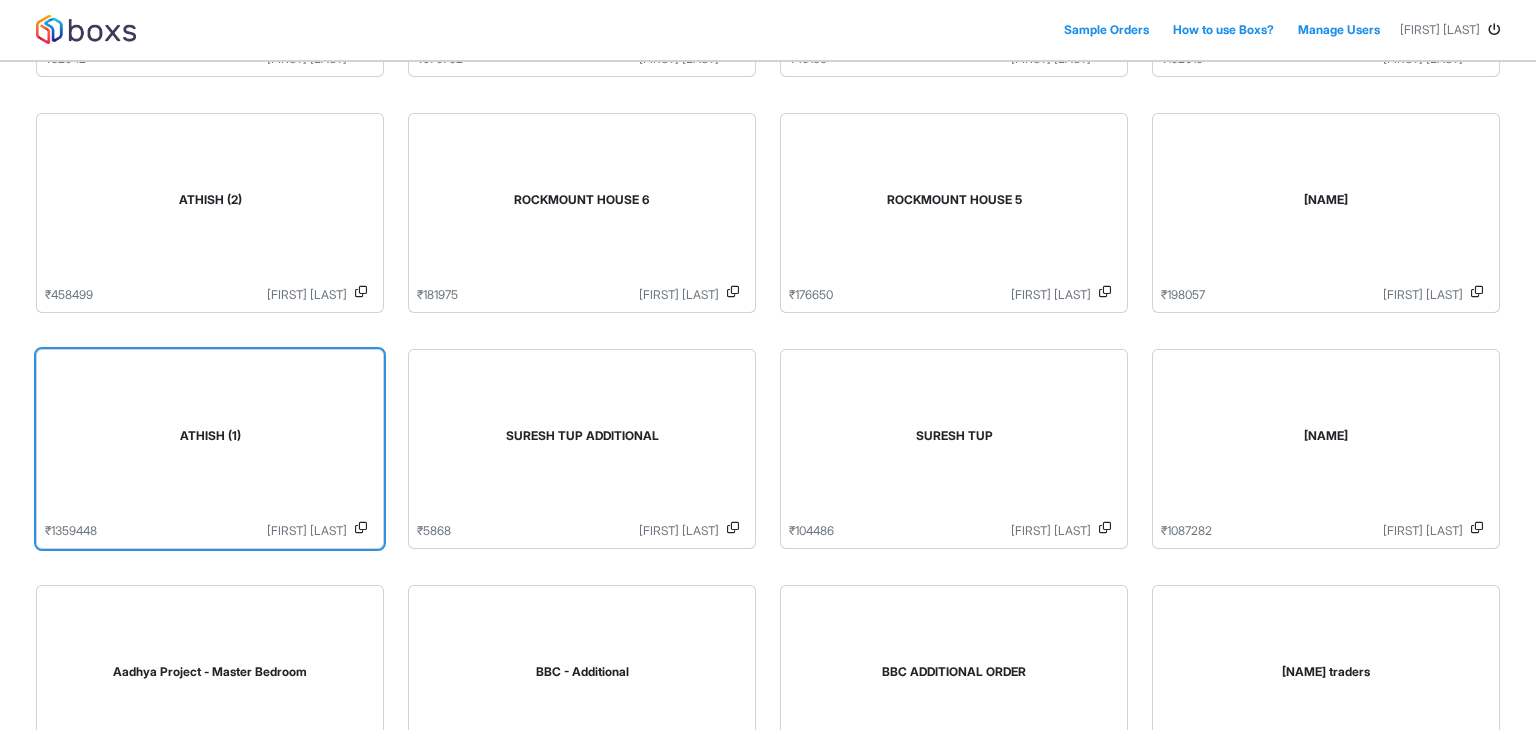 click on "ATHISH (1)" at bounding box center [210, 440] 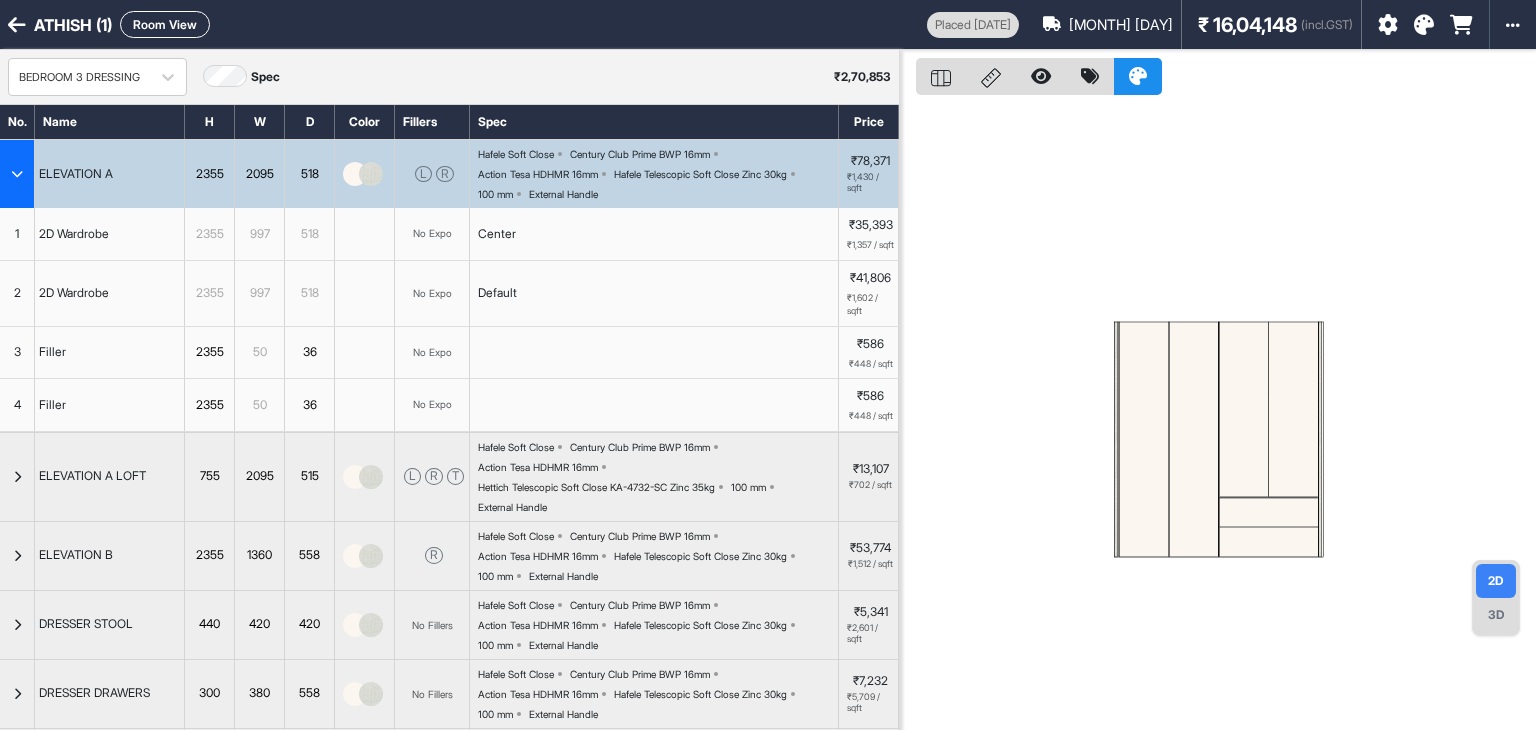 click at bounding box center (17, 174) 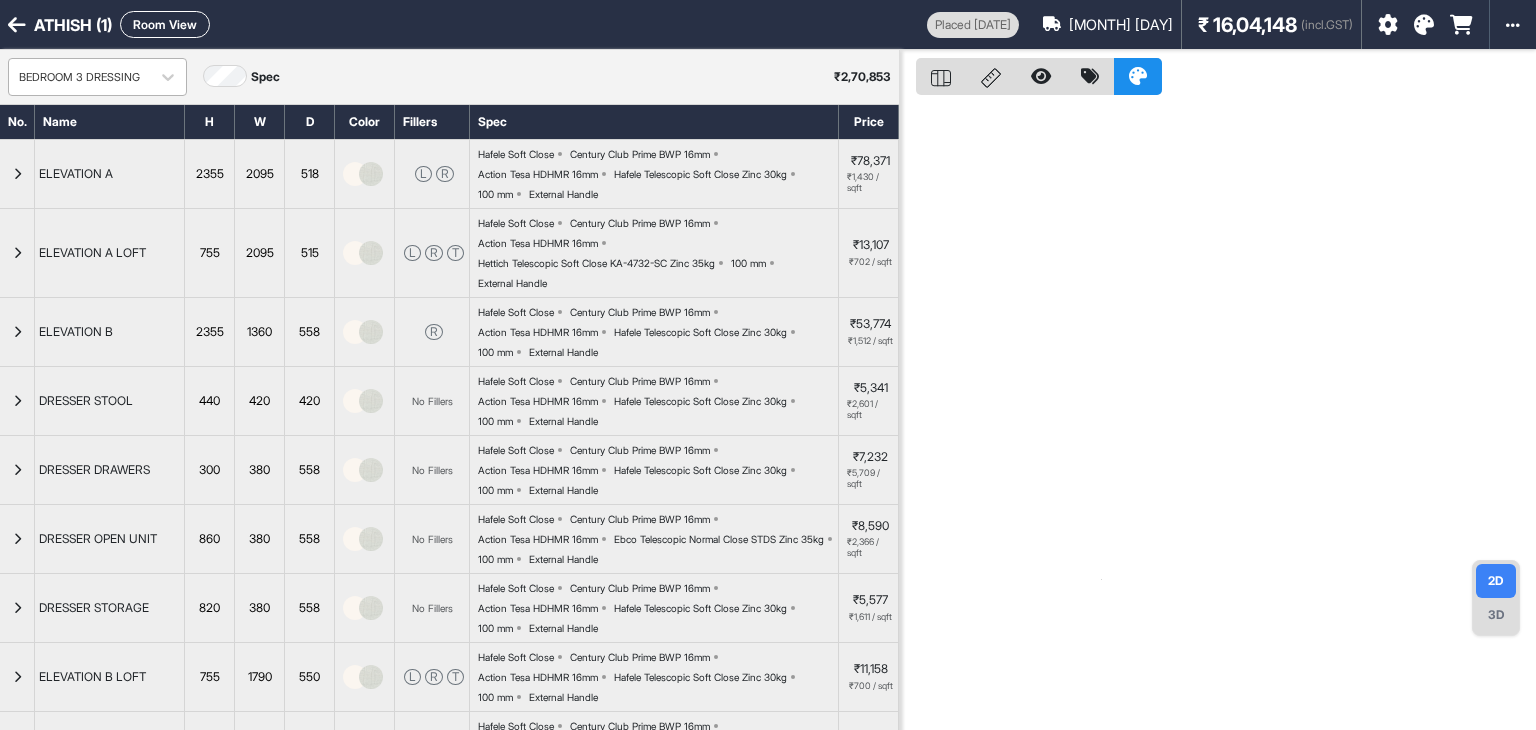click on "BEDROOM 3 DRESSING" at bounding box center (79, 77) 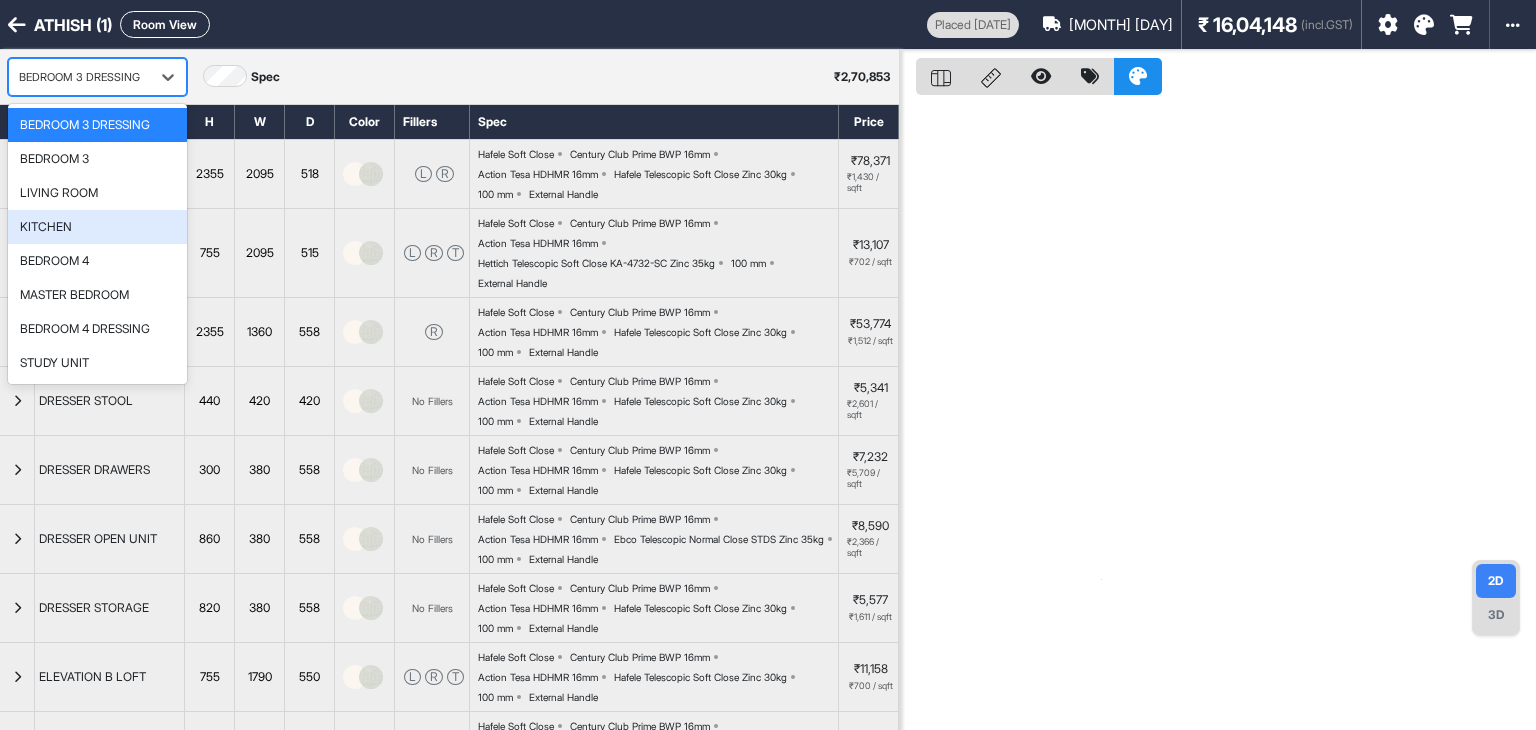 click on "KITCHEN" at bounding box center (97, 227) 